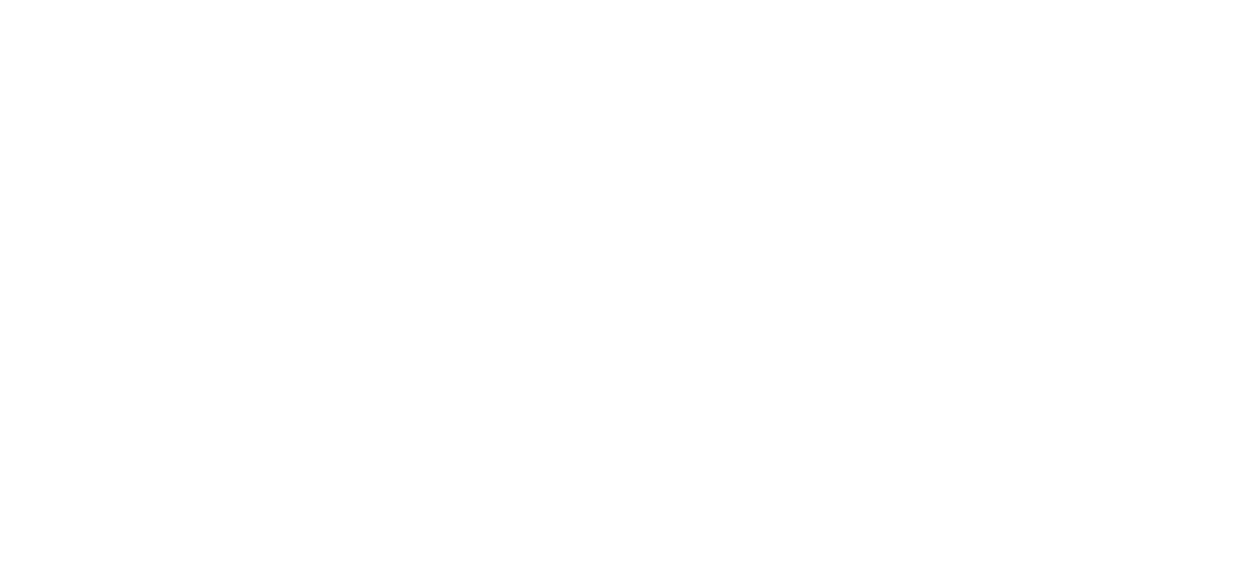 scroll, scrollTop: 0, scrollLeft: 0, axis: both 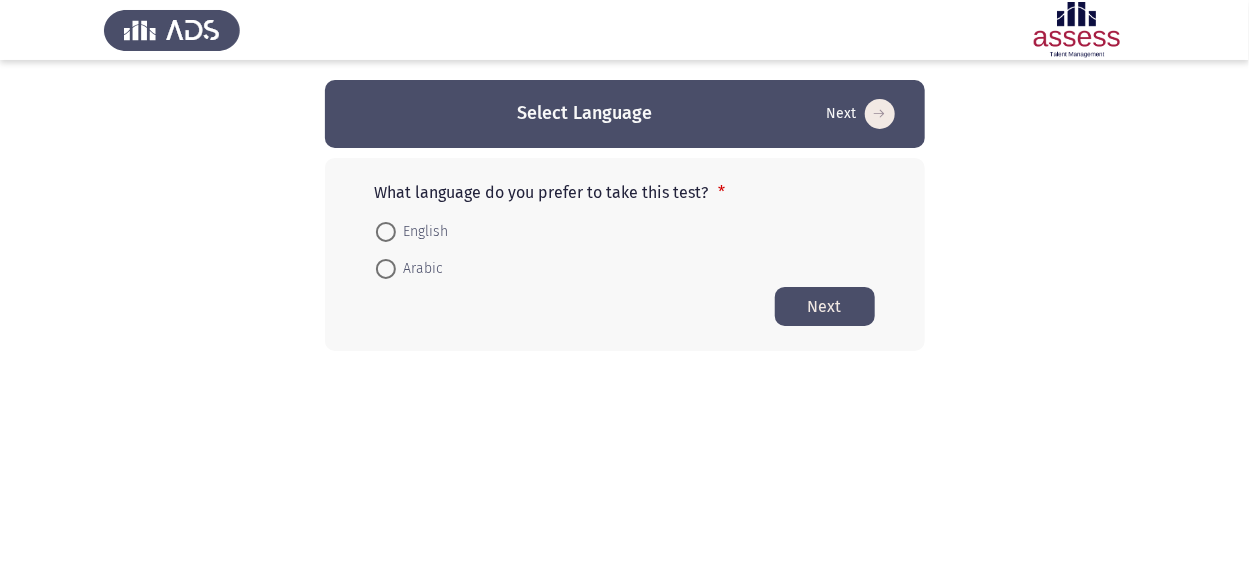 click on "Select Language  Next   What language do you prefer to take this test?  *    English     Arabic   Next" 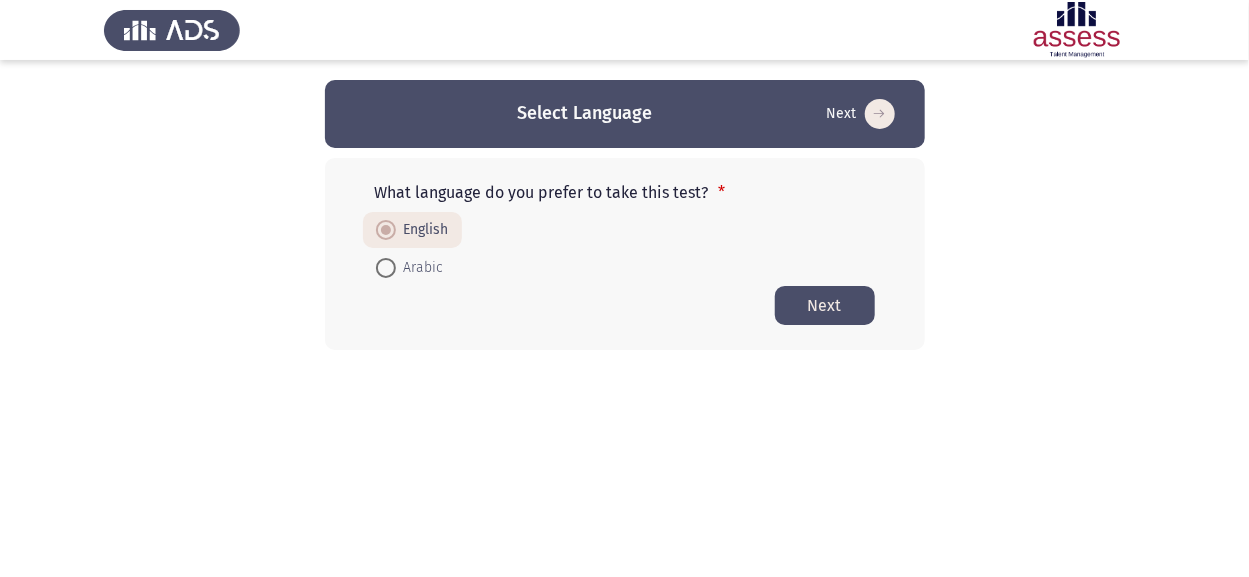 click on "Next" 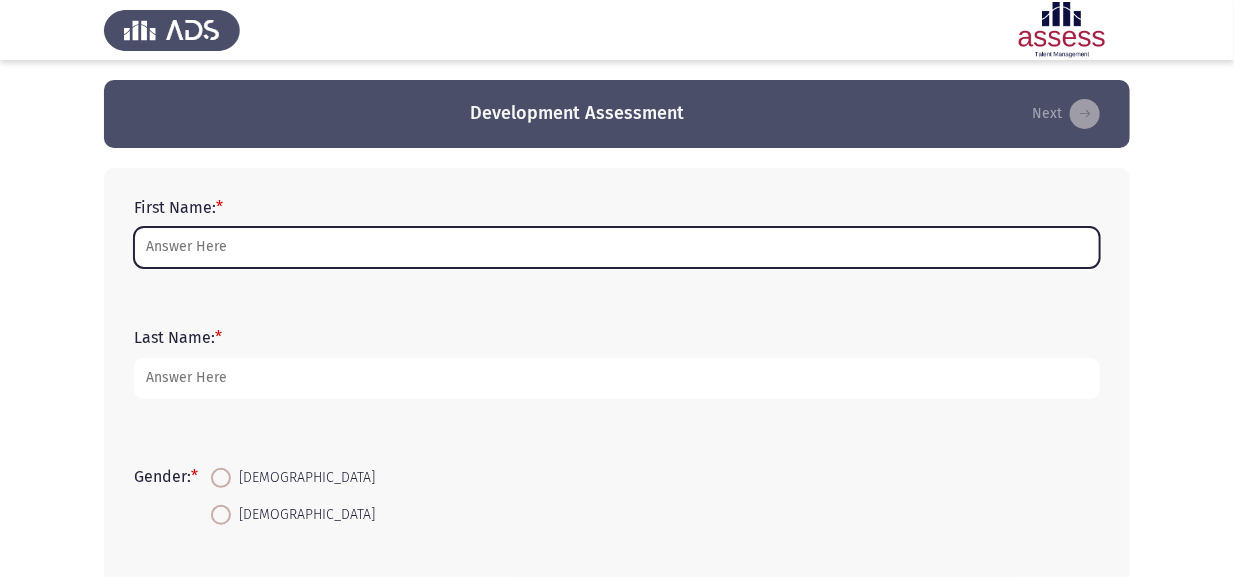 click on "First Name:   *" at bounding box center (617, 247) 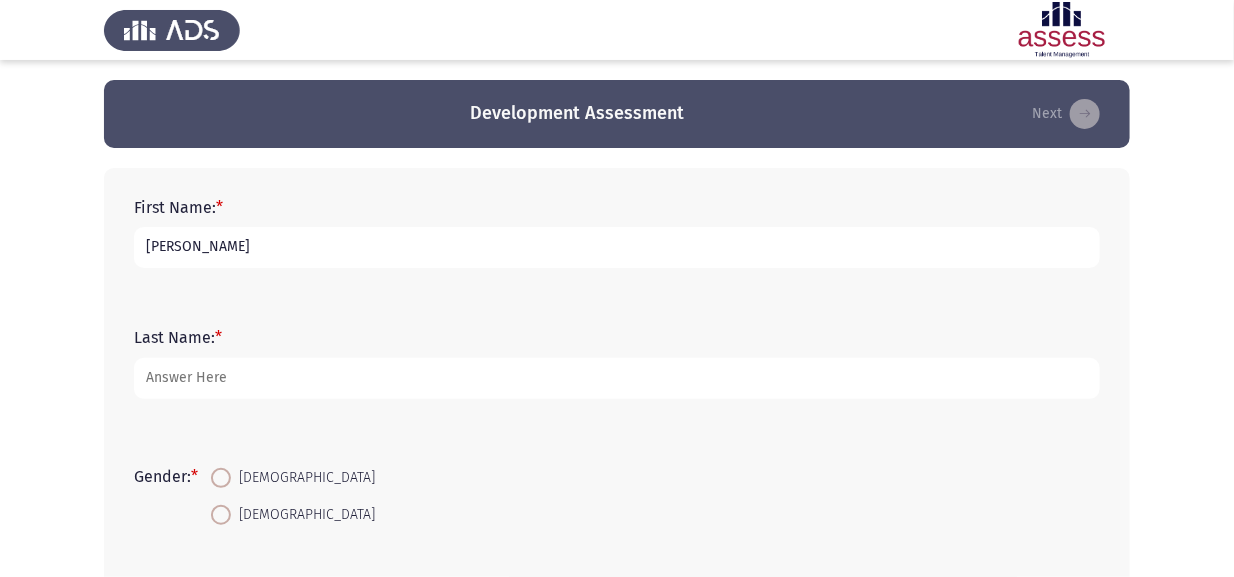 type on "[PERSON_NAME]" 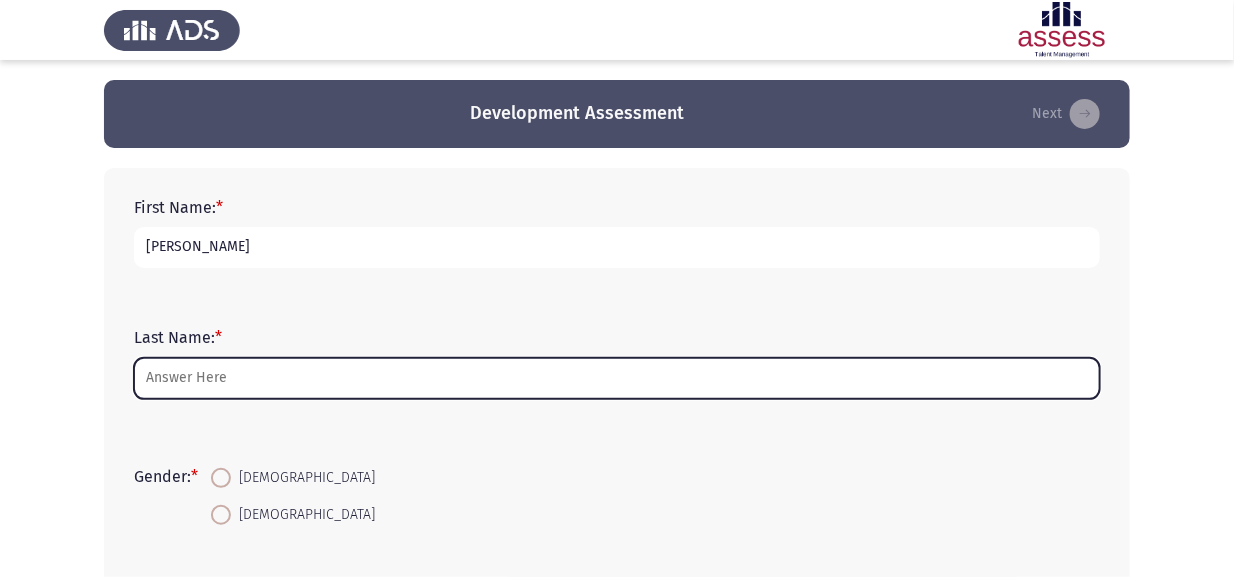 click on "Last Name:    *" at bounding box center [617, 378] 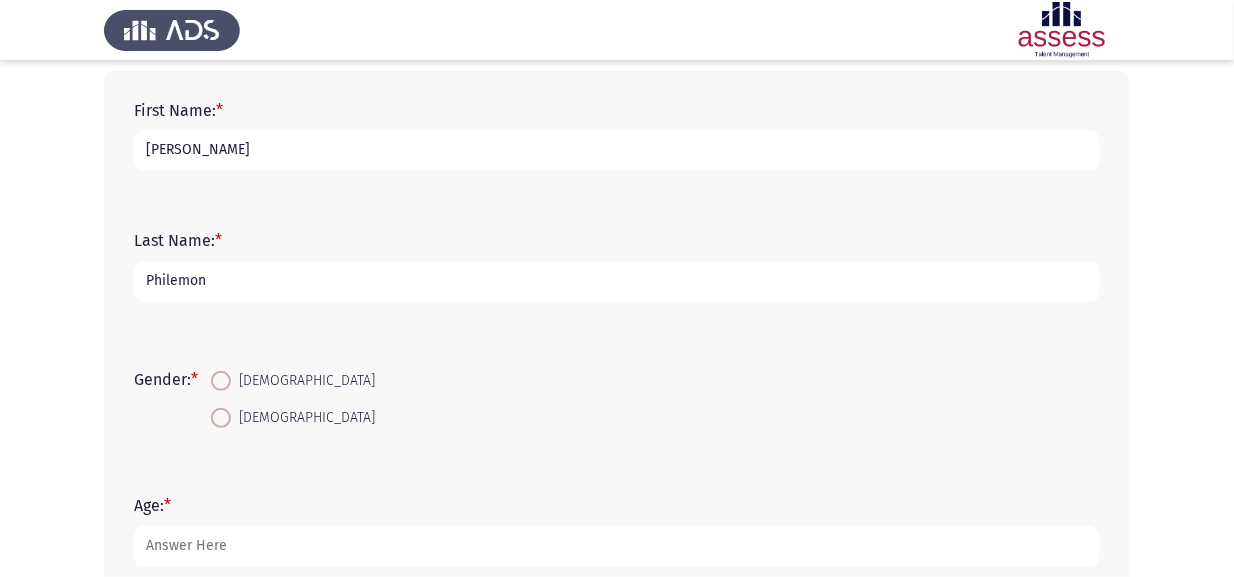 scroll, scrollTop: 100, scrollLeft: 0, axis: vertical 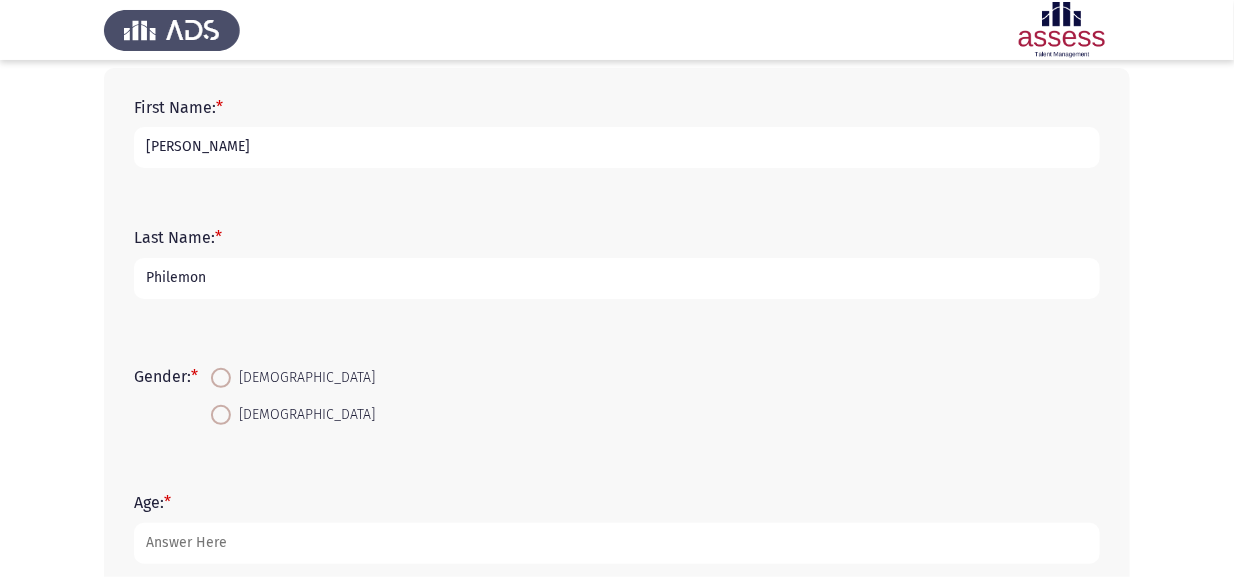 type on "Philemon" 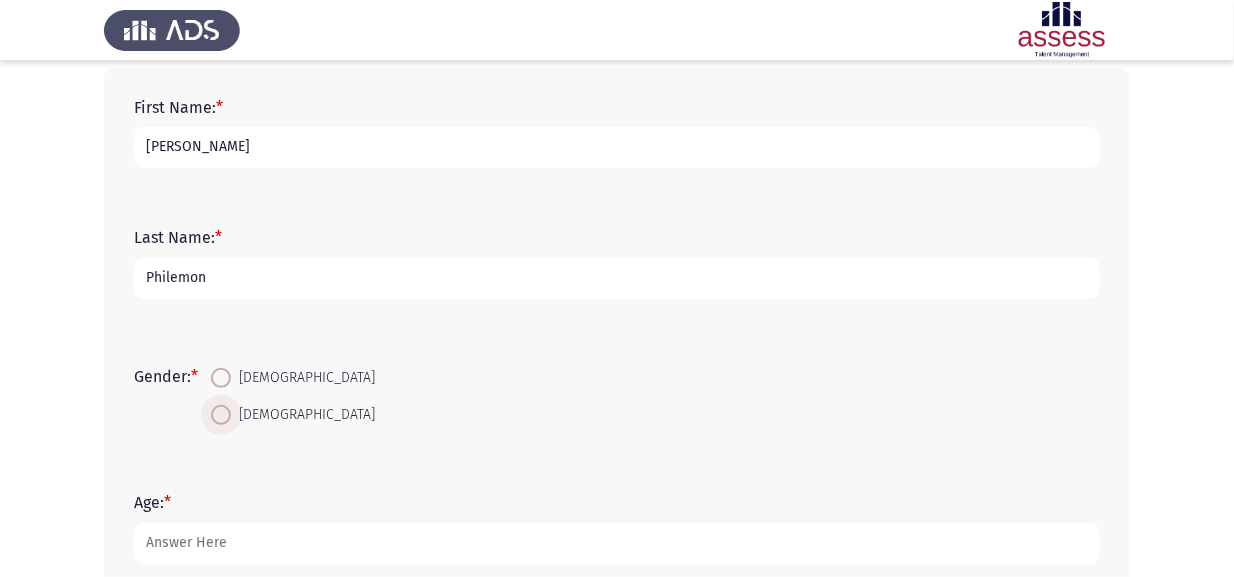 click at bounding box center [221, 415] 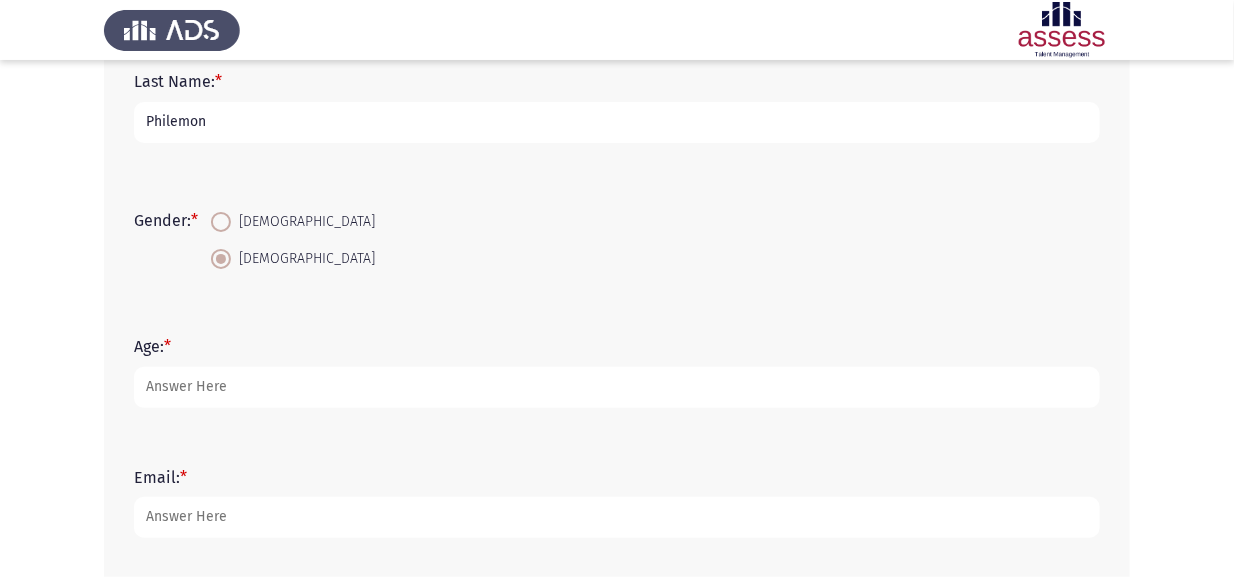 scroll, scrollTop: 299, scrollLeft: 0, axis: vertical 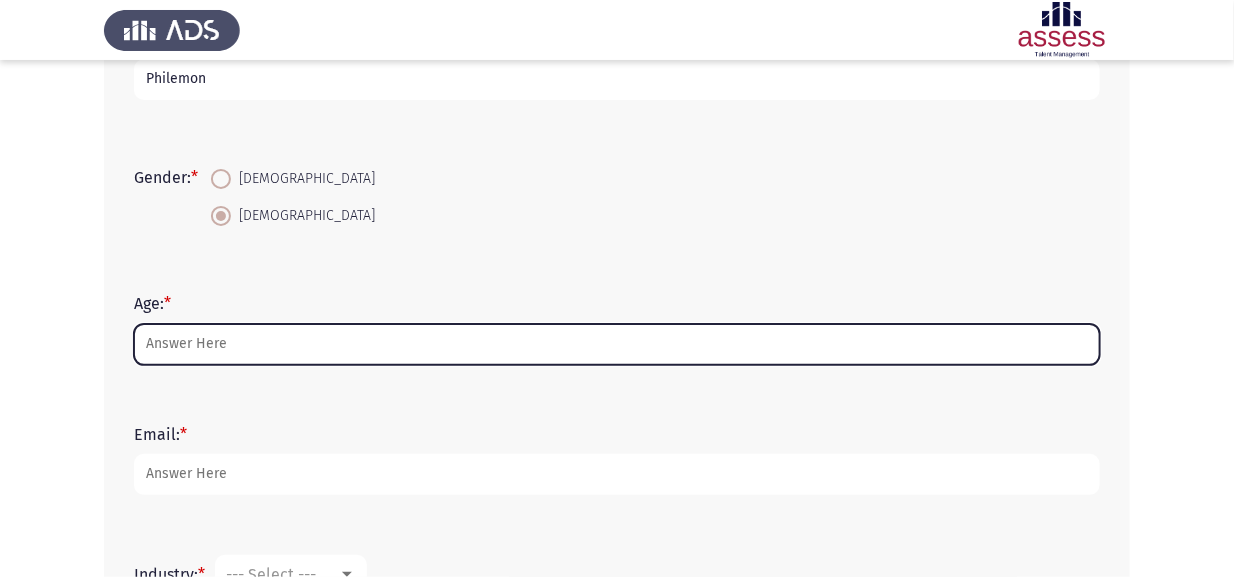 click on "Age:   *" at bounding box center (617, 344) 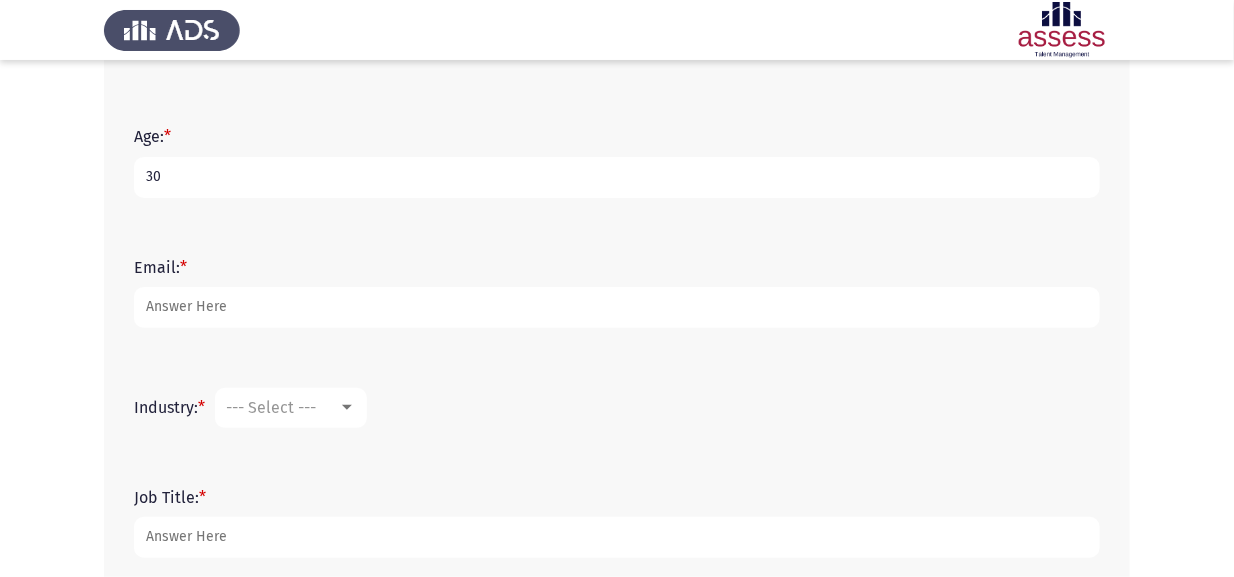 scroll, scrollTop: 500, scrollLeft: 0, axis: vertical 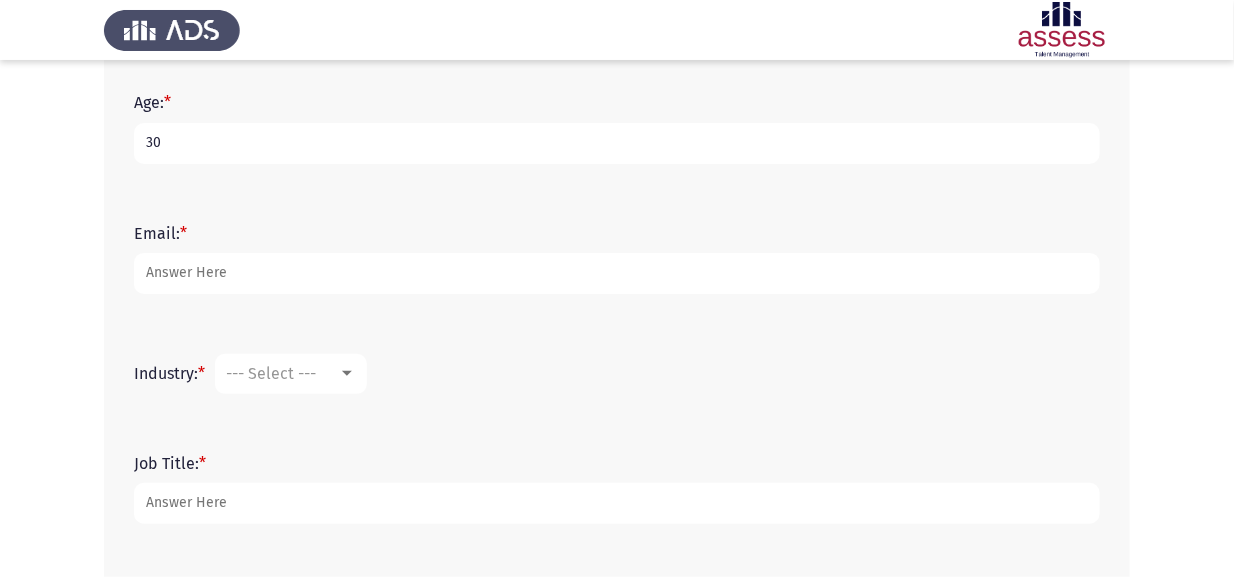 type on "30" 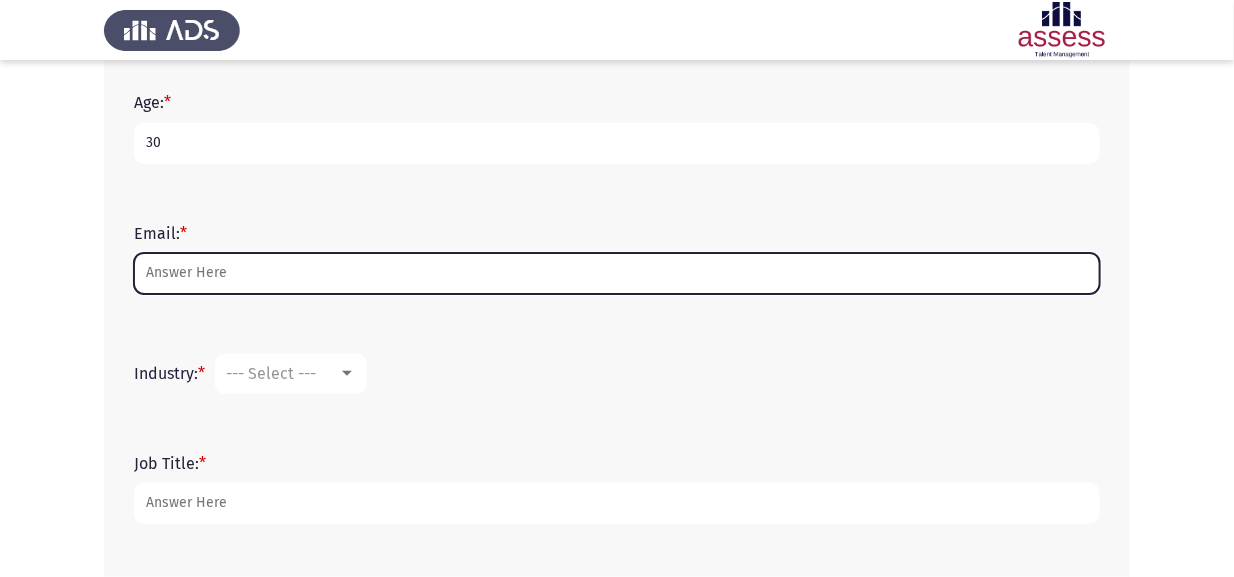 click on "Email:   *" at bounding box center (617, 273) 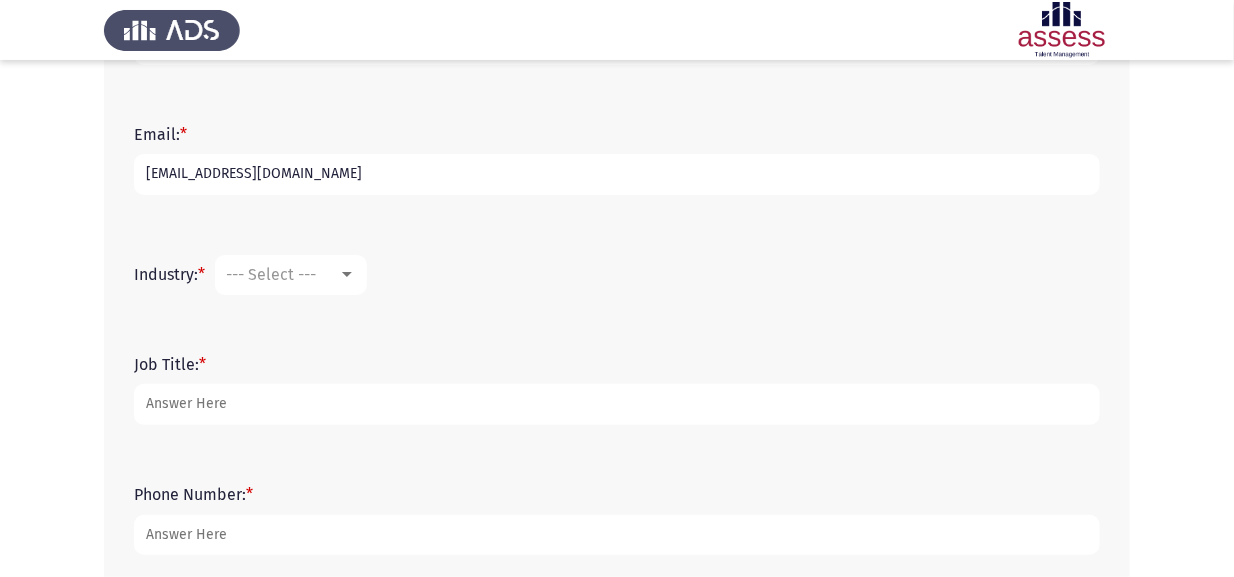 scroll, scrollTop: 600, scrollLeft: 0, axis: vertical 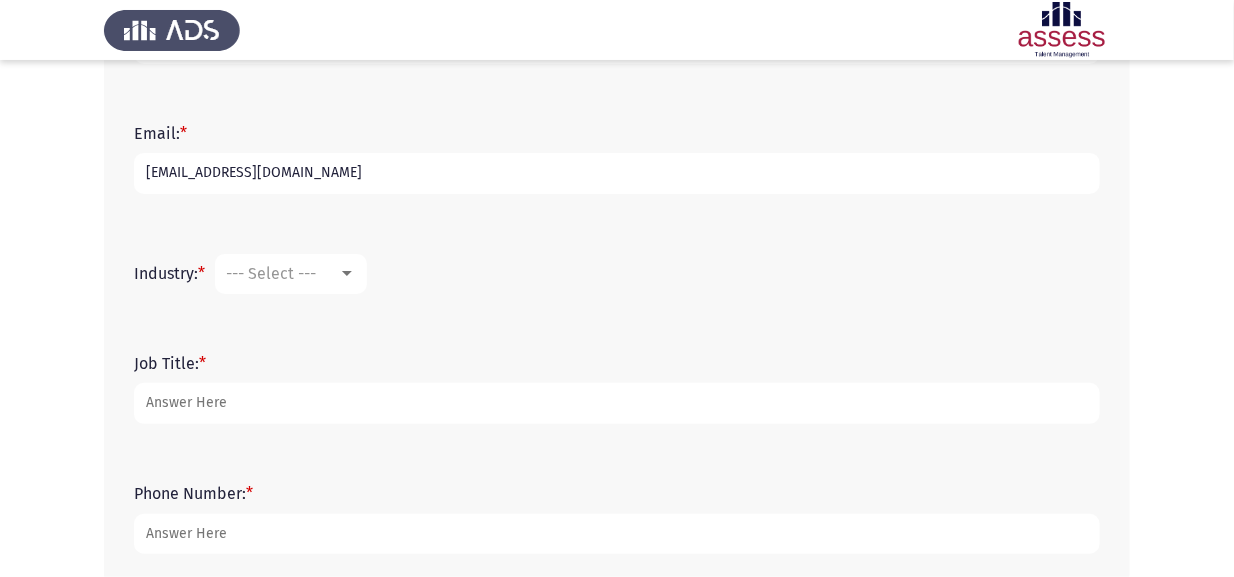 type on "[EMAIL_ADDRESS][DOMAIN_NAME]" 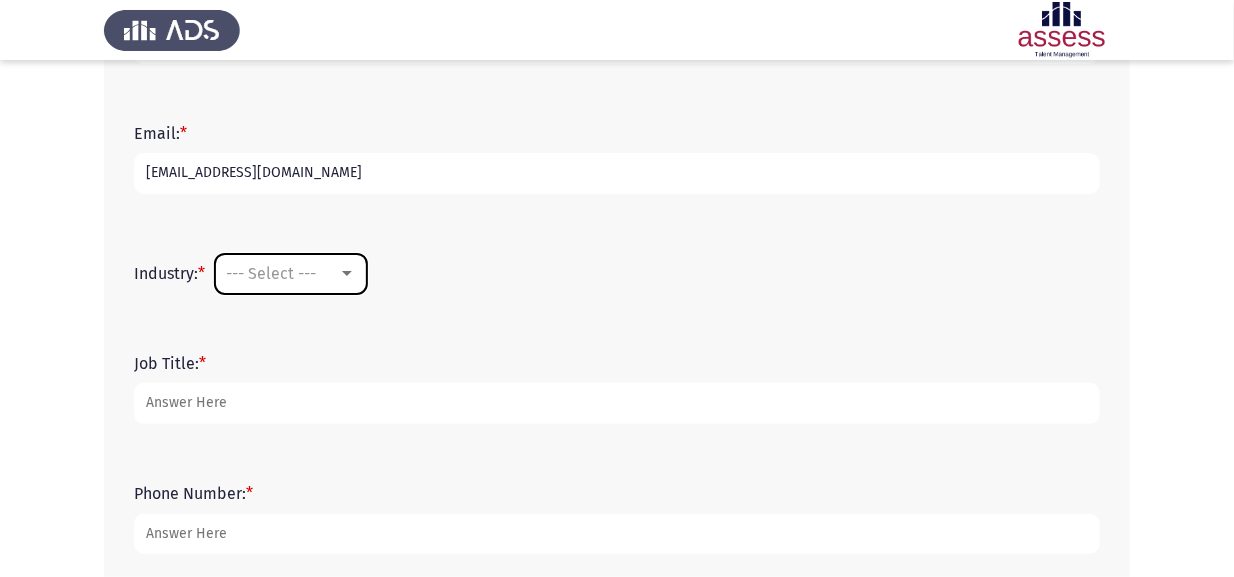 click on "--- Select ---" at bounding box center (271, 273) 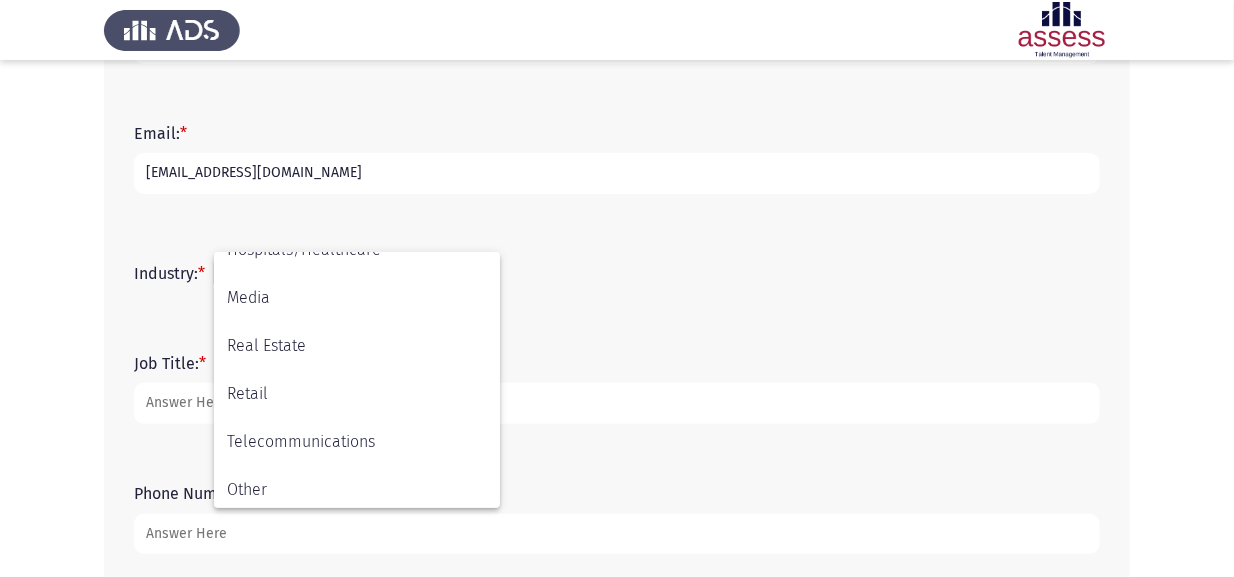 scroll, scrollTop: 655, scrollLeft: 0, axis: vertical 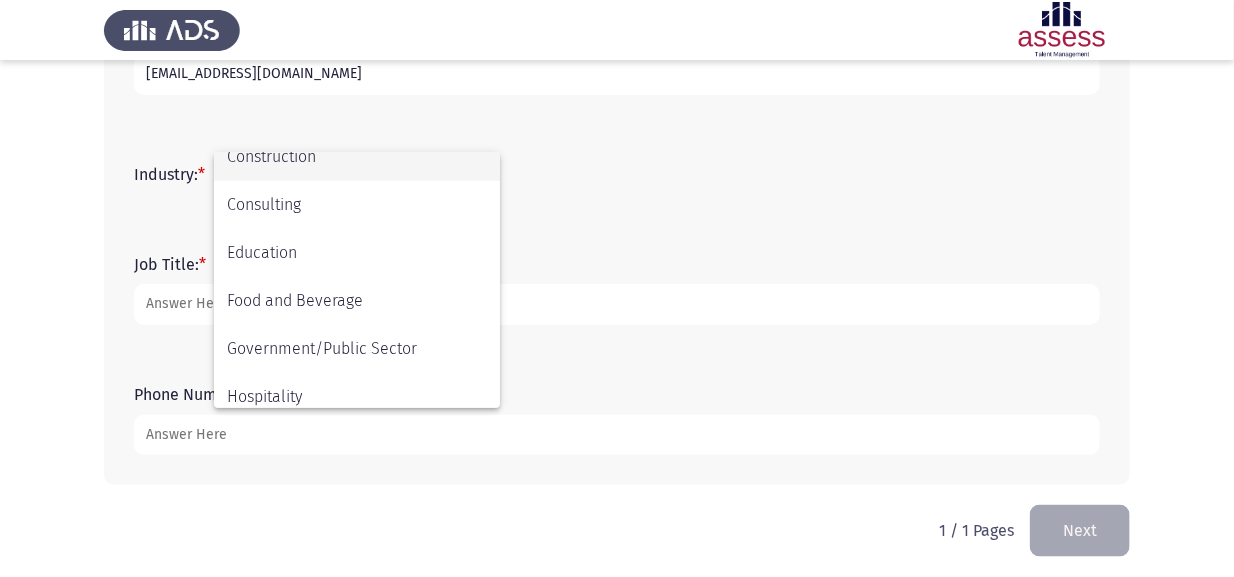 click on "Construction" at bounding box center (357, 157) 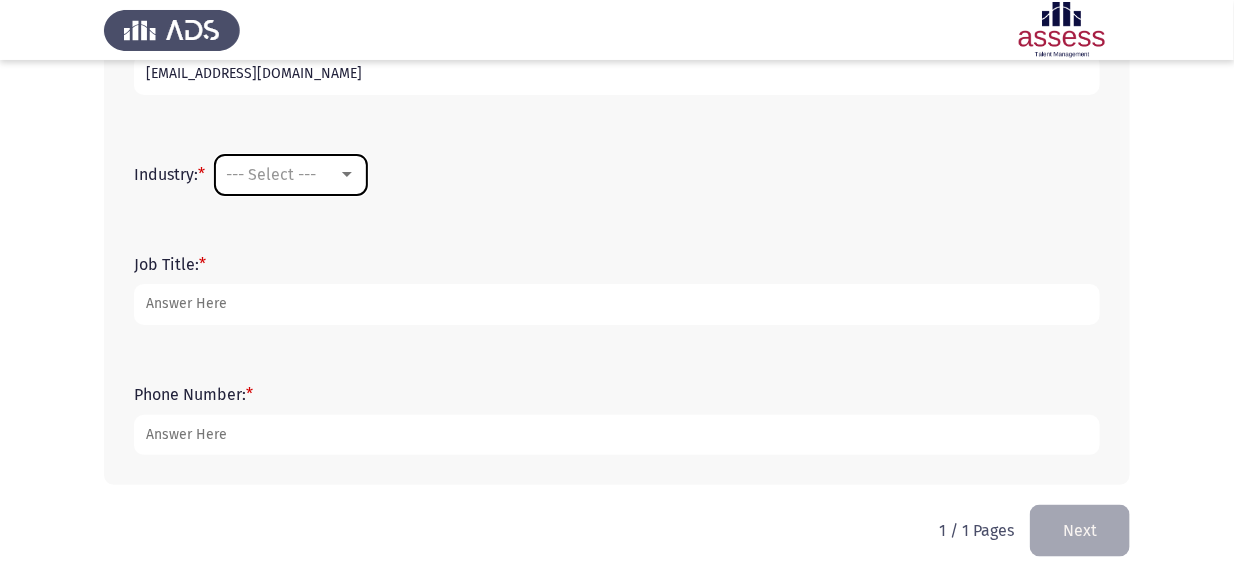 scroll, scrollTop: 336, scrollLeft: 0, axis: vertical 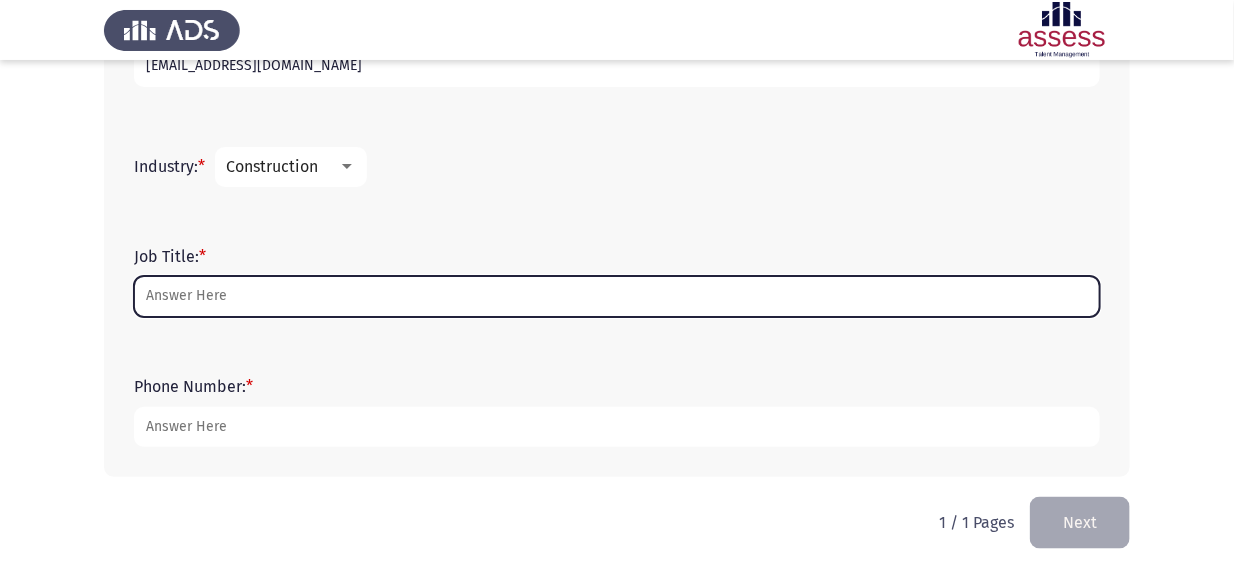 click on "Job Title:   *" at bounding box center (617, 296) 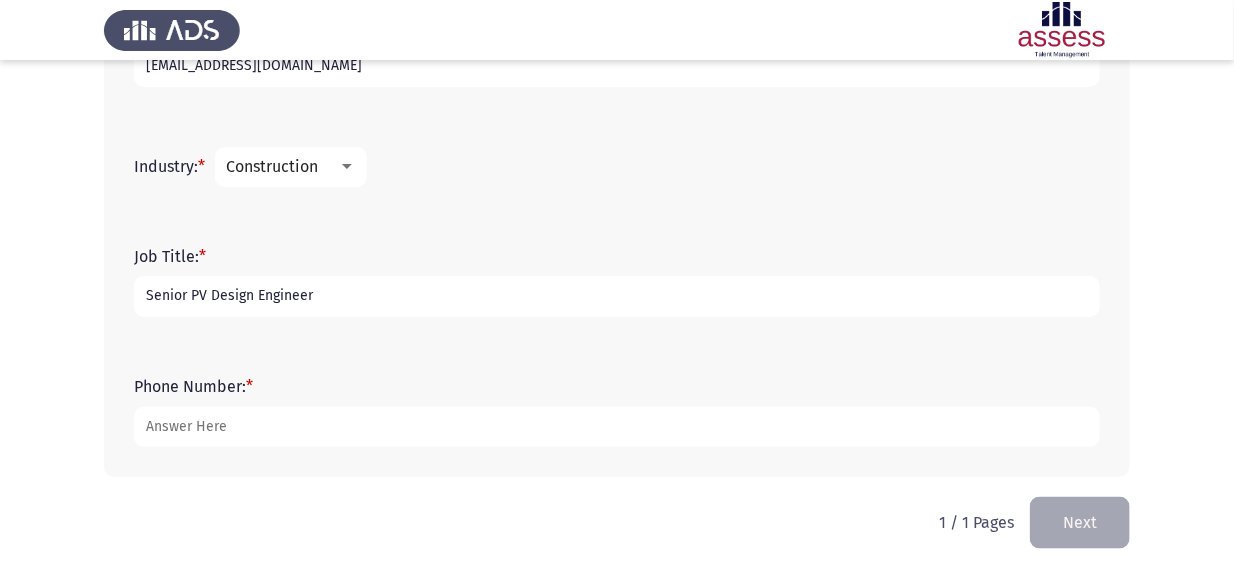 type on "Senior PV Design Engineer" 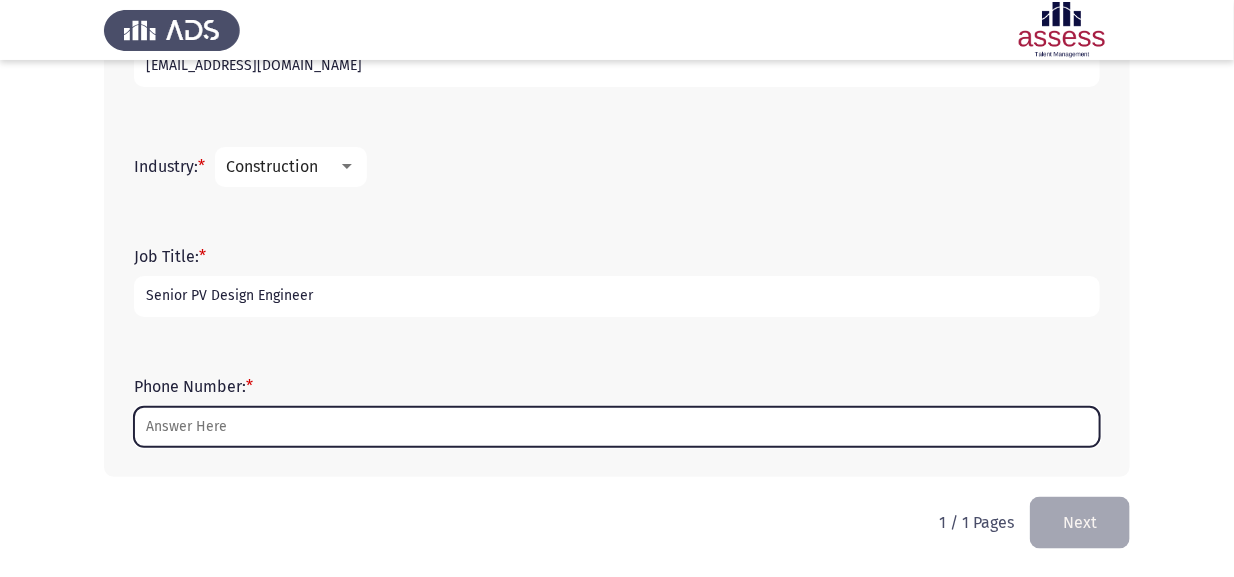 click on "Phone Number:   *" at bounding box center [617, 427] 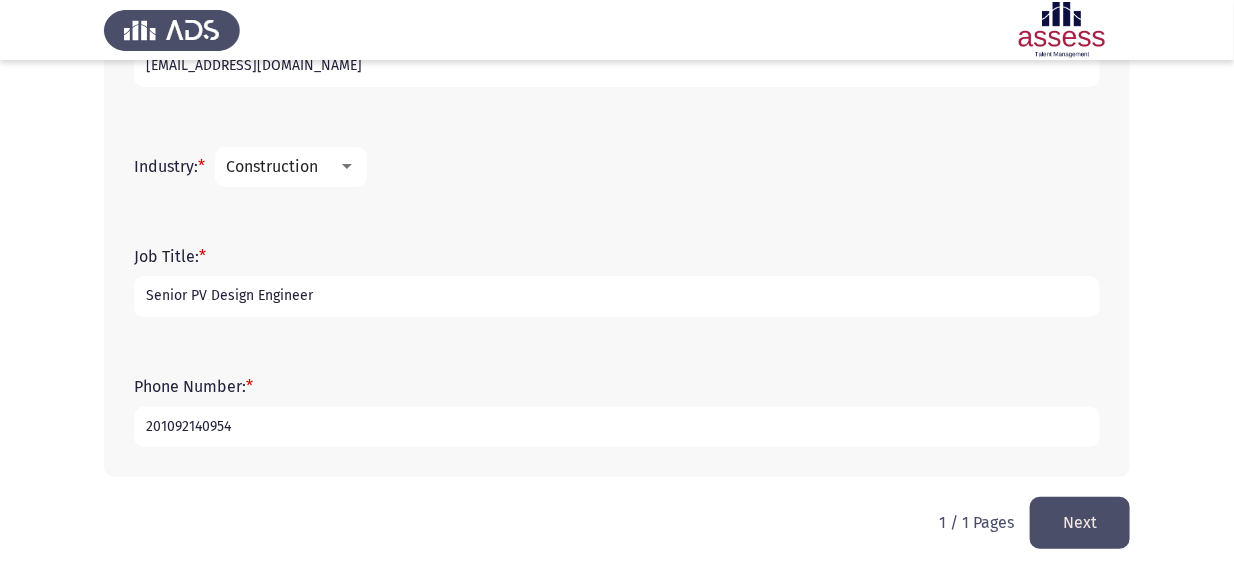 type on "201092140954" 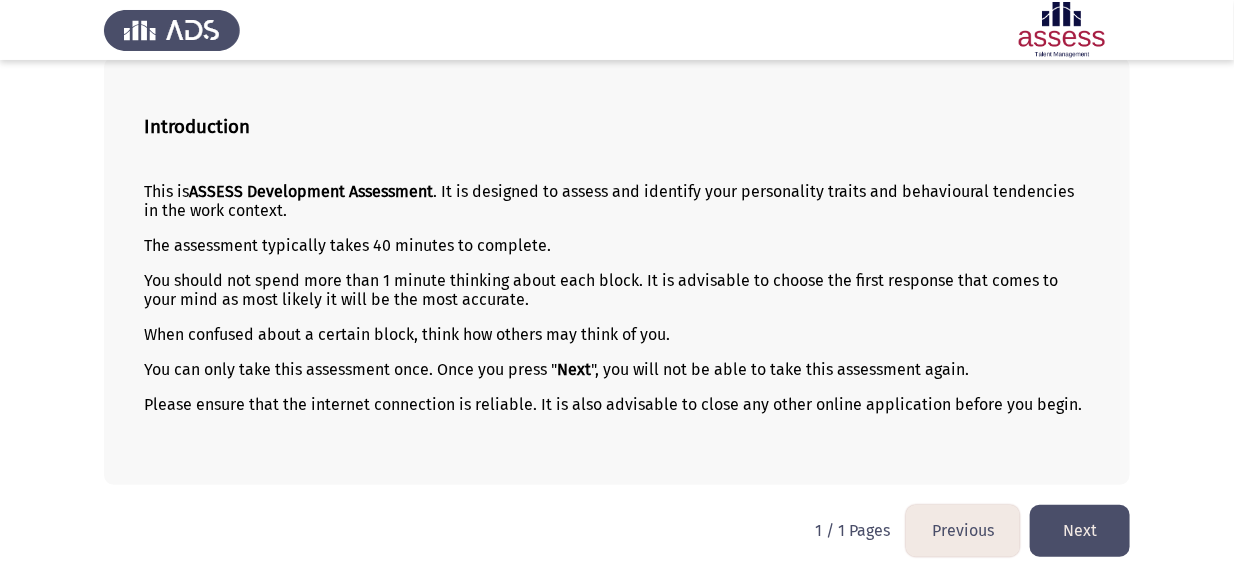 scroll, scrollTop: 115, scrollLeft: 0, axis: vertical 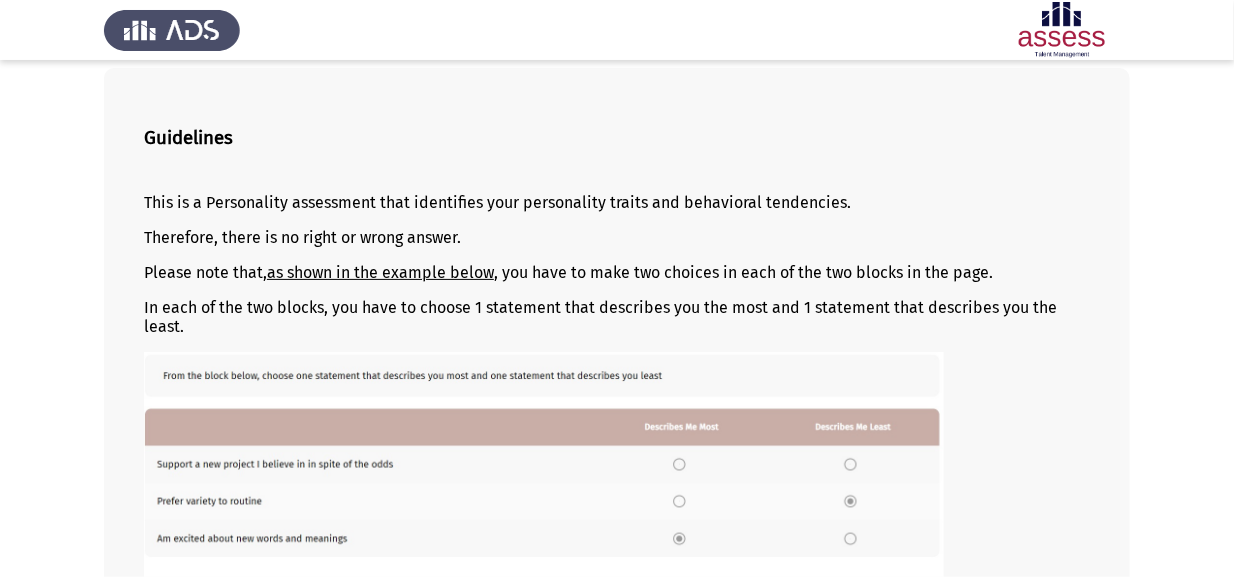 drag, startPoint x: 225, startPoint y: 231, endPoint x: 295, endPoint y: 231, distance: 70 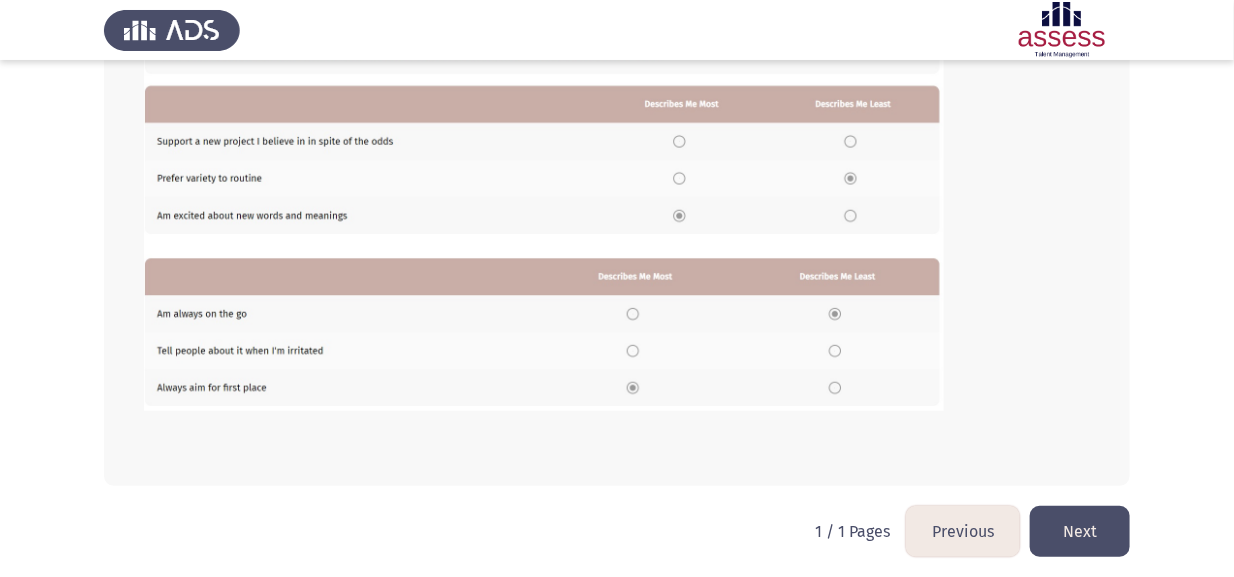 scroll, scrollTop: 426, scrollLeft: 0, axis: vertical 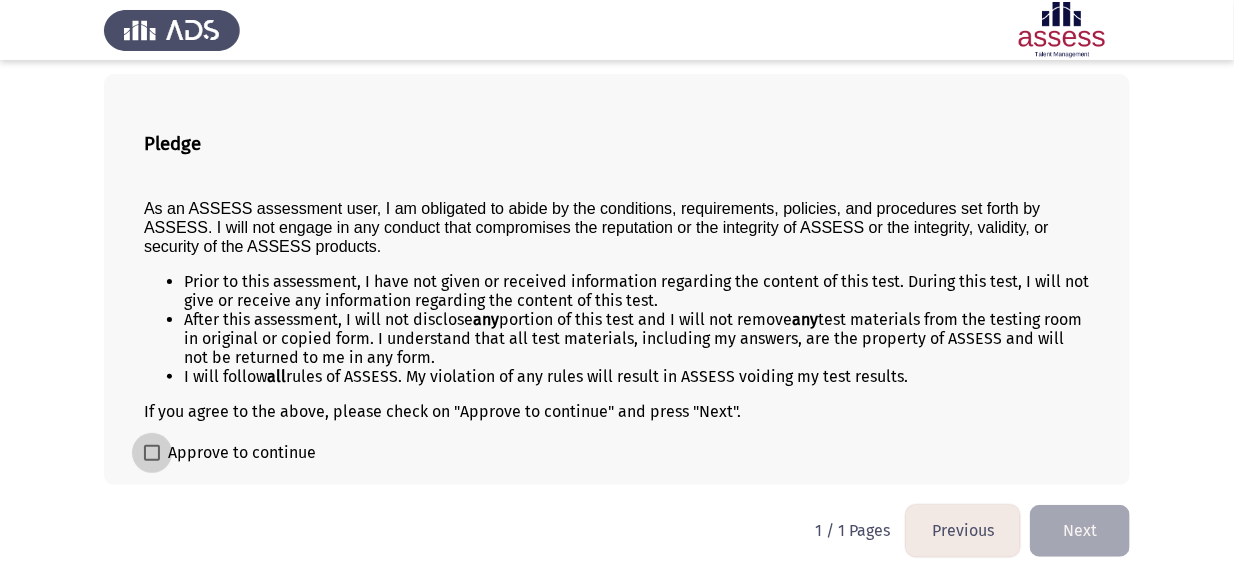 click at bounding box center (152, 453) 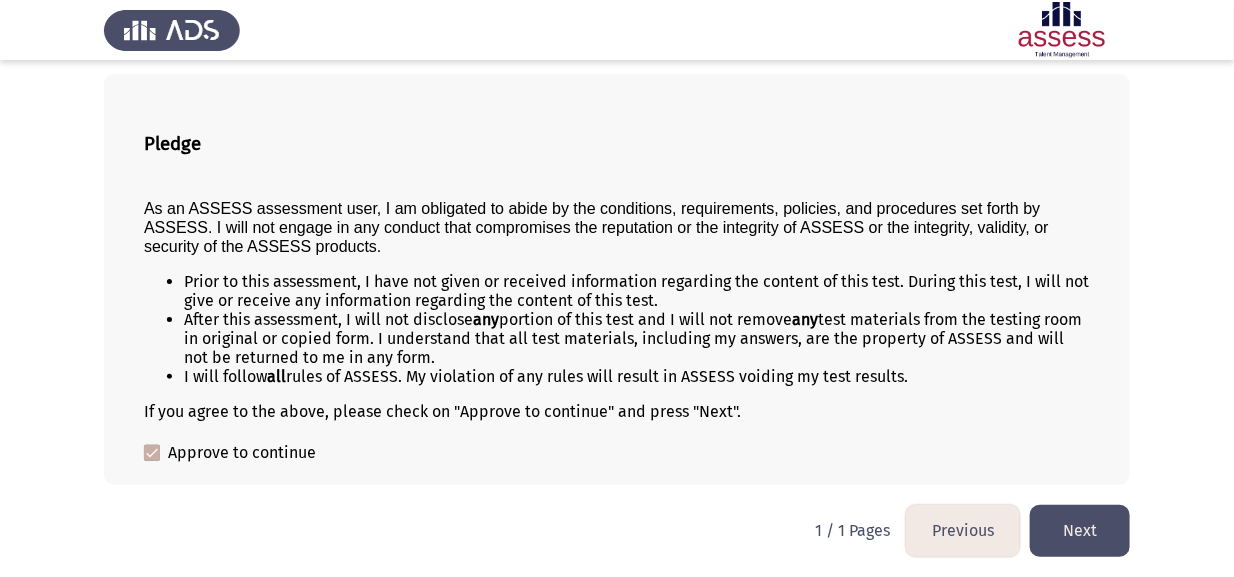 click on "Next" 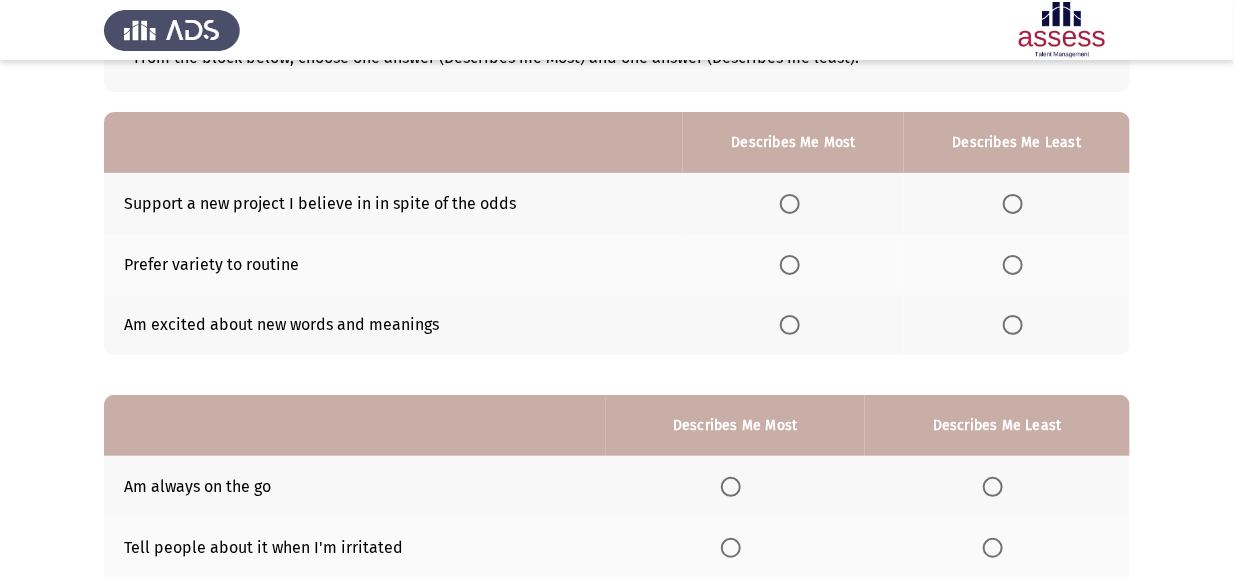 scroll, scrollTop: 200, scrollLeft: 0, axis: vertical 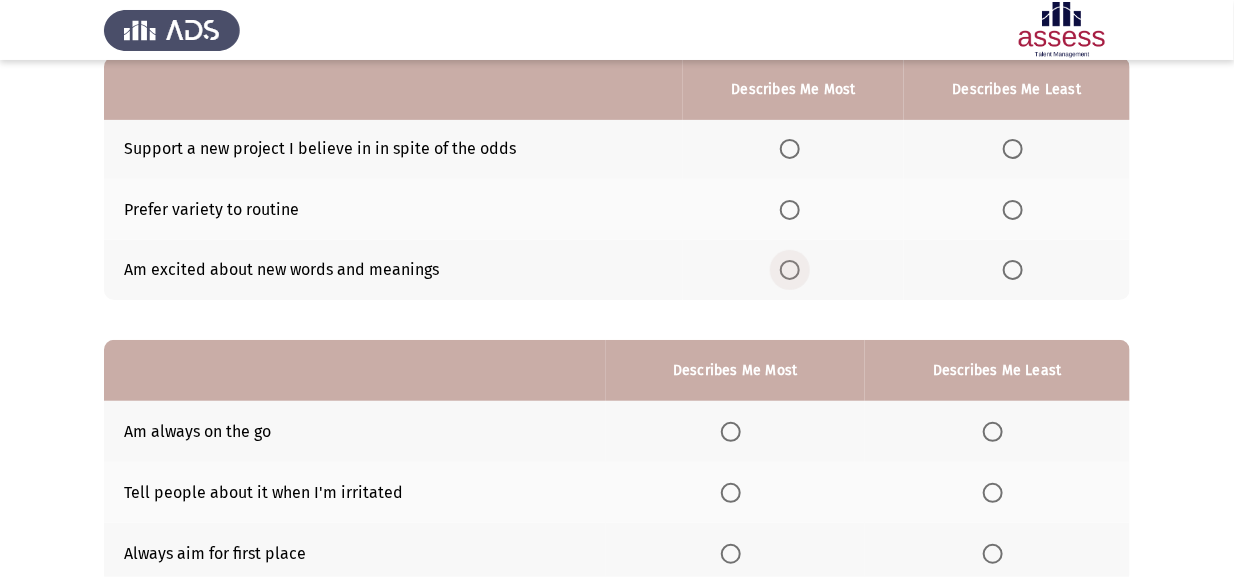 click at bounding box center [790, 270] 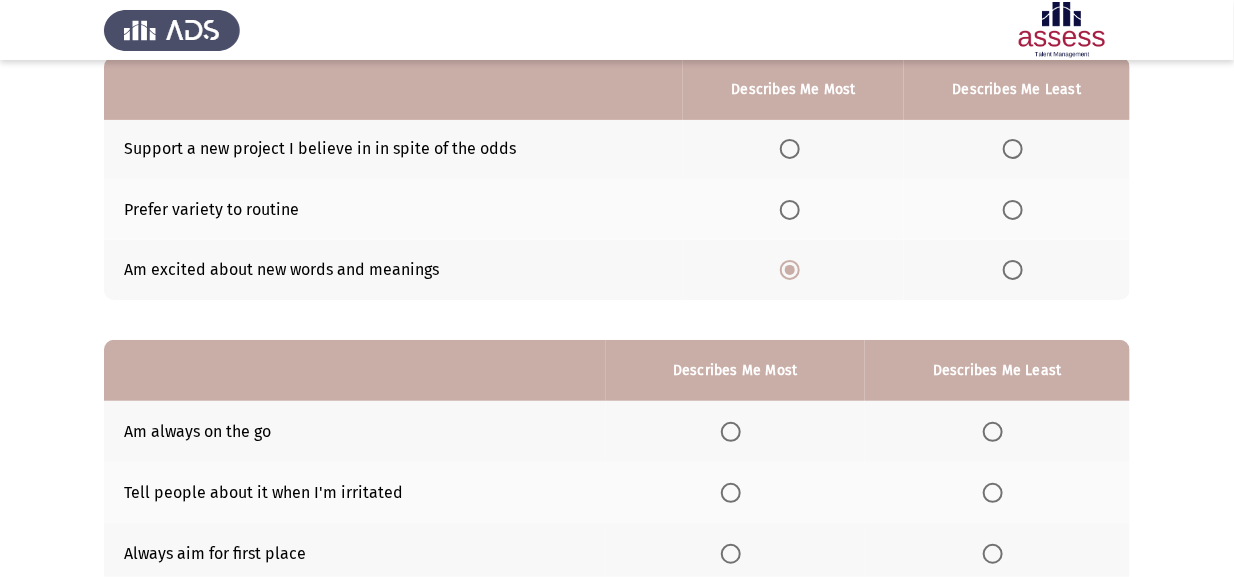 click at bounding box center [1013, 210] 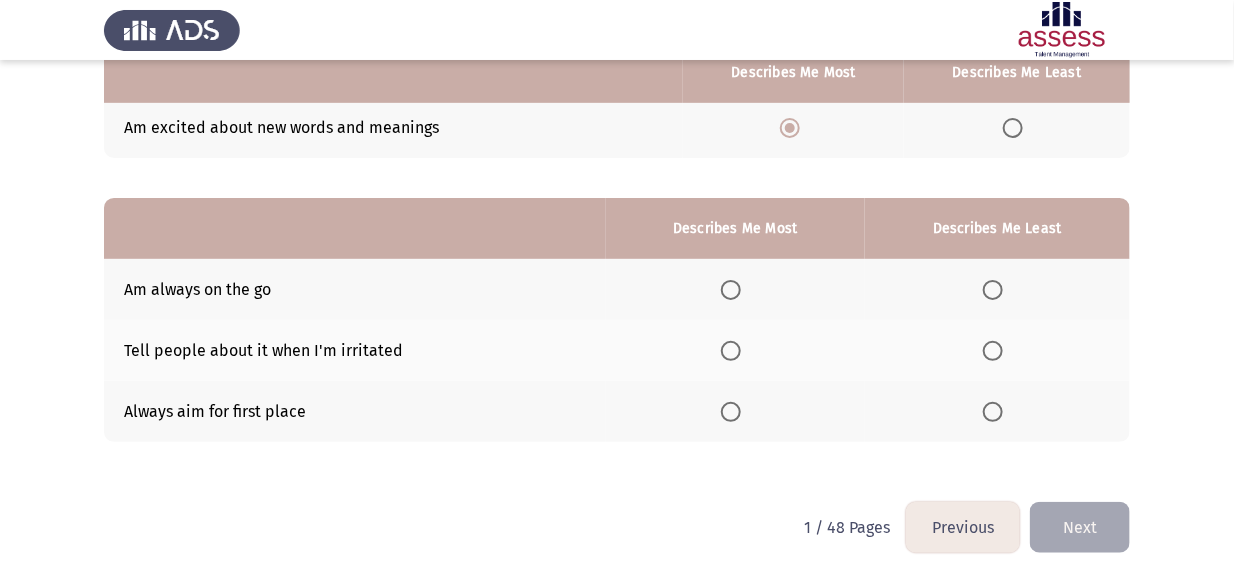 scroll, scrollTop: 346, scrollLeft: 0, axis: vertical 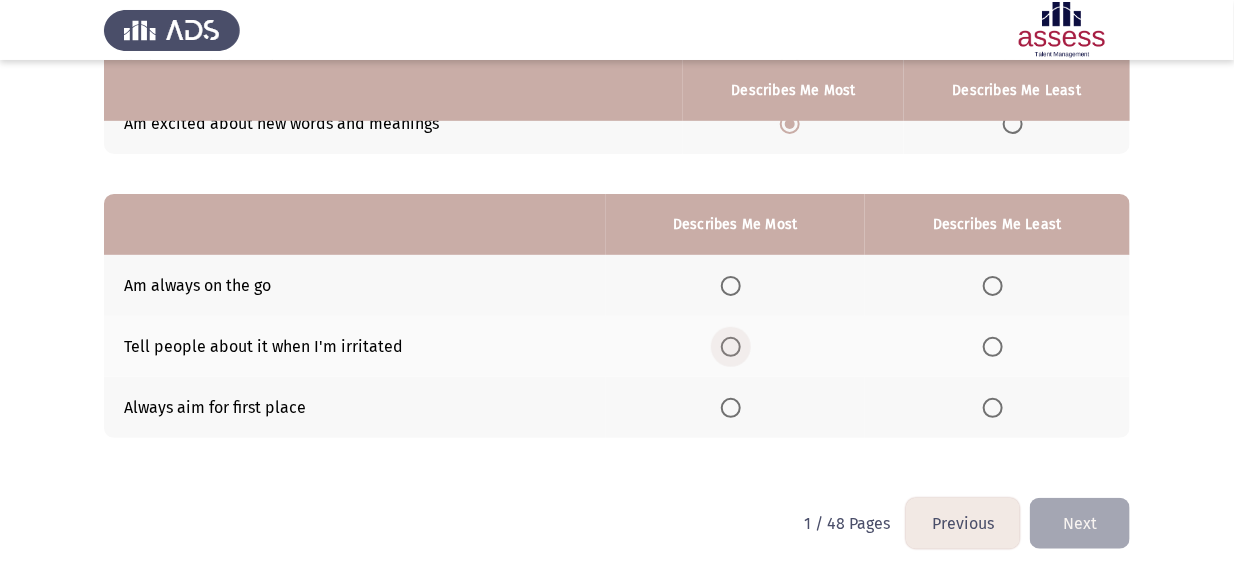click at bounding box center [731, 347] 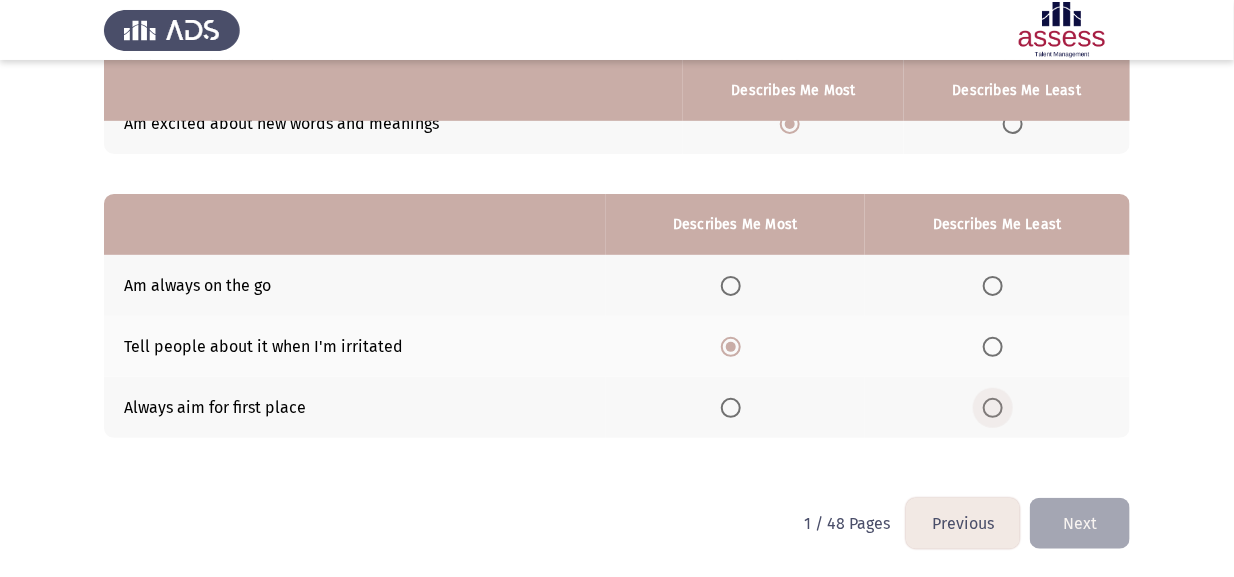 click at bounding box center (993, 408) 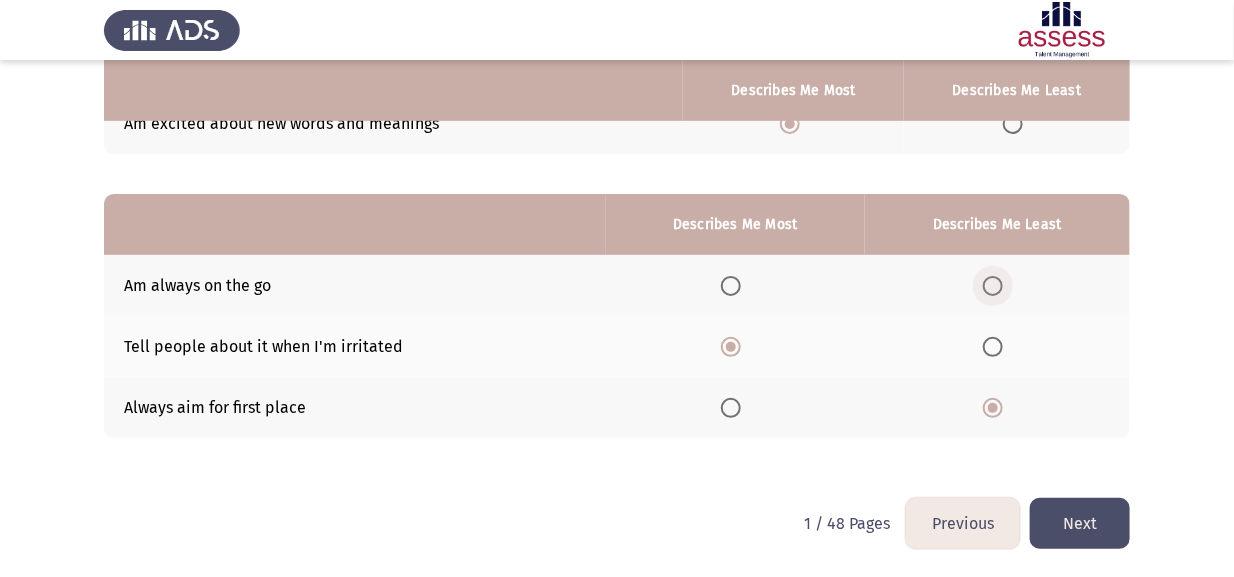 click at bounding box center (993, 286) 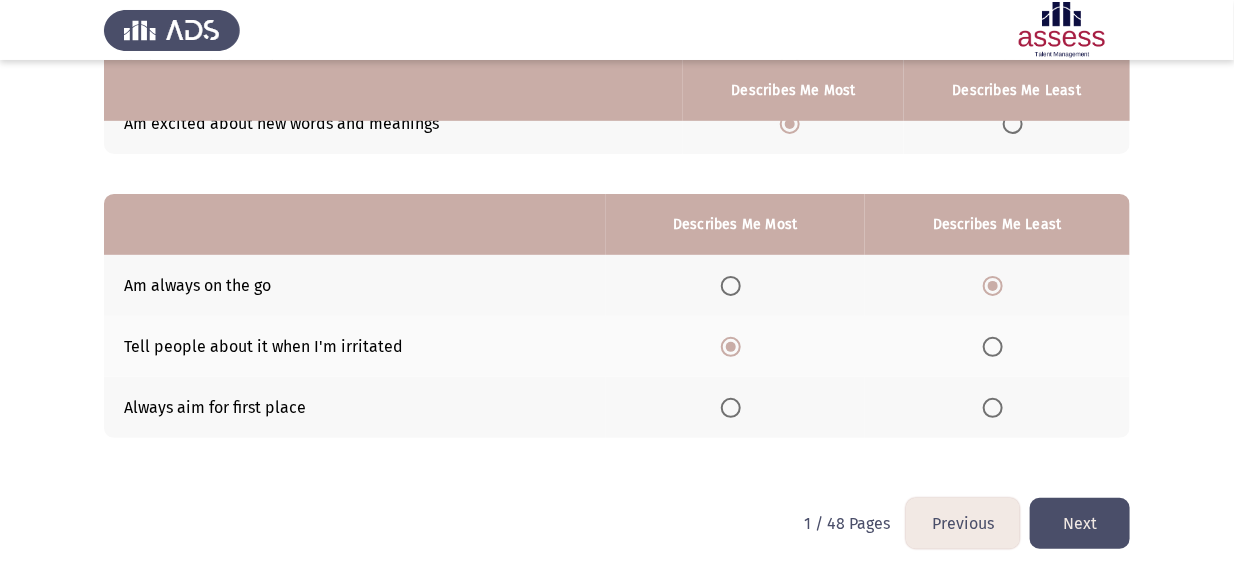 click at bounding box center (993, 408) 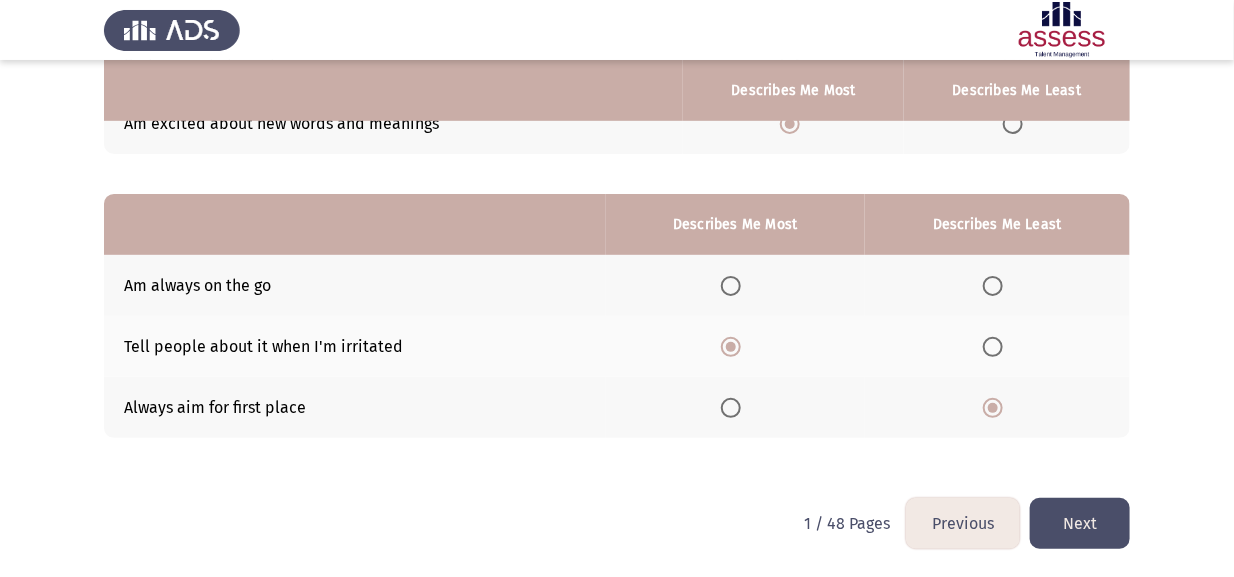 click on "Next" 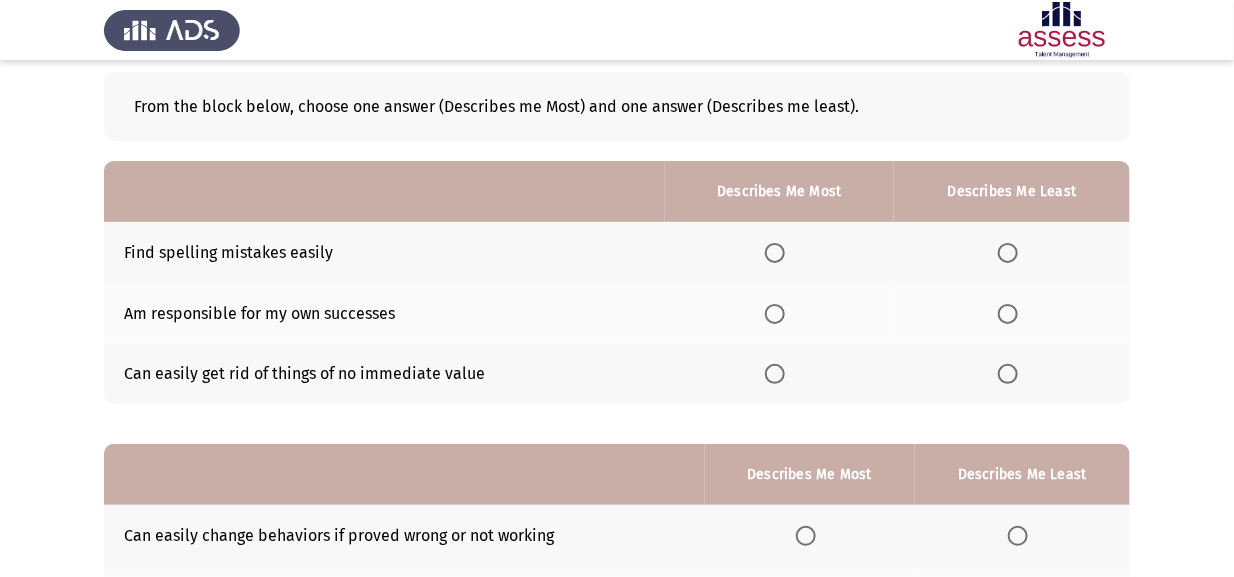 scroll, scrollTop: 100, scrollLeft: 0, axis: vertical 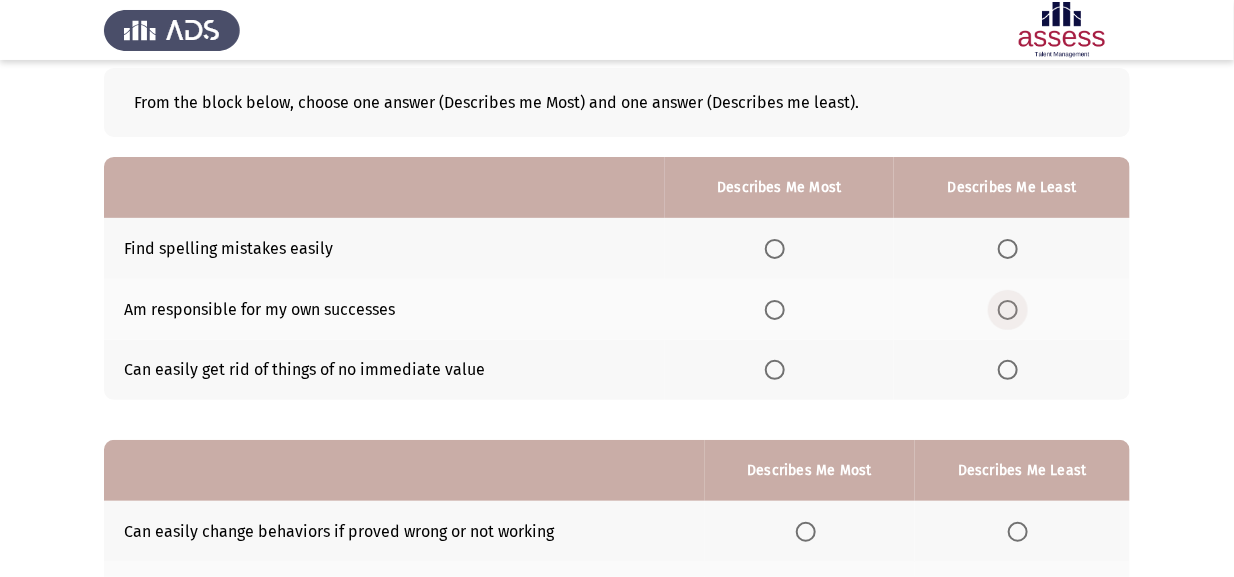 click at bounding box center [1008, 310] 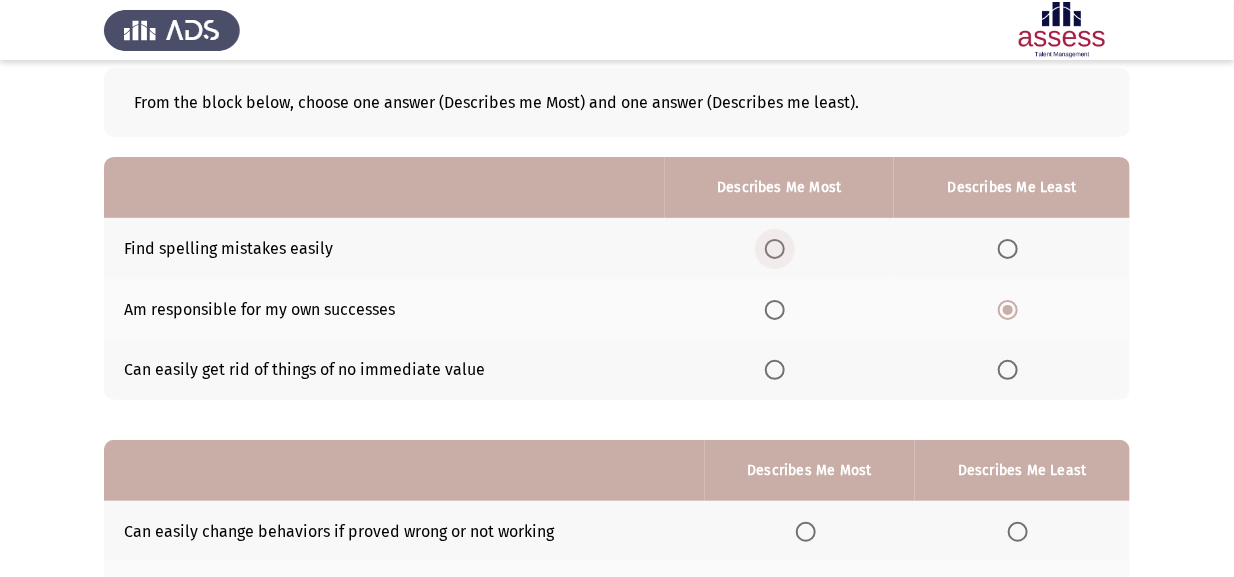 click at bounding box center [775, 249] 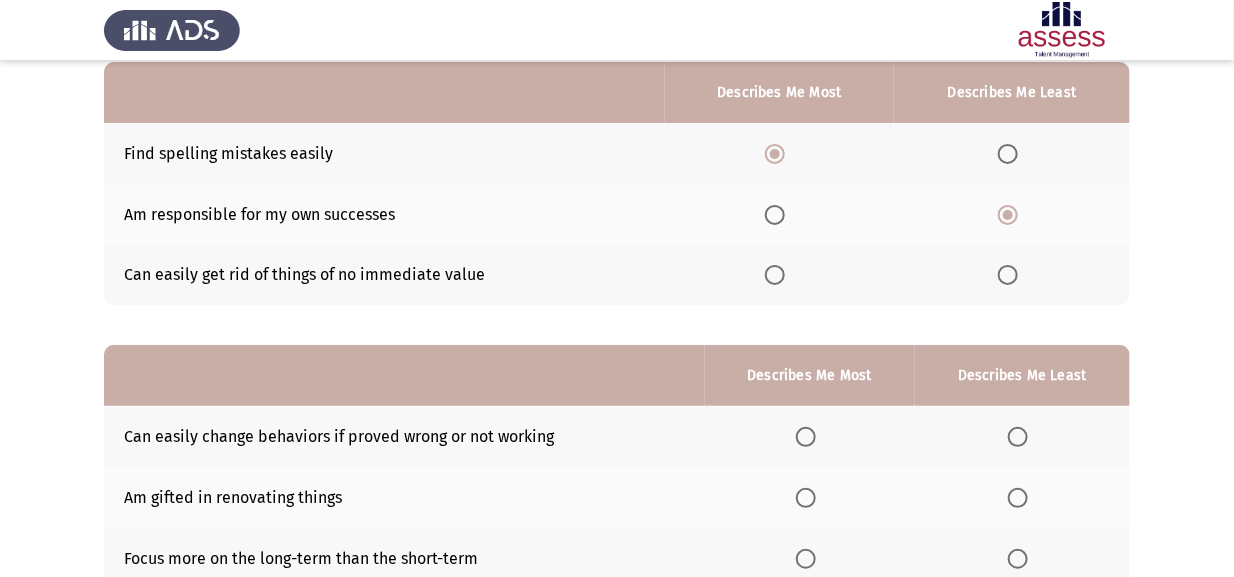 scroll, scrollTop: 200, scrollLeft: 0, axis: vertical 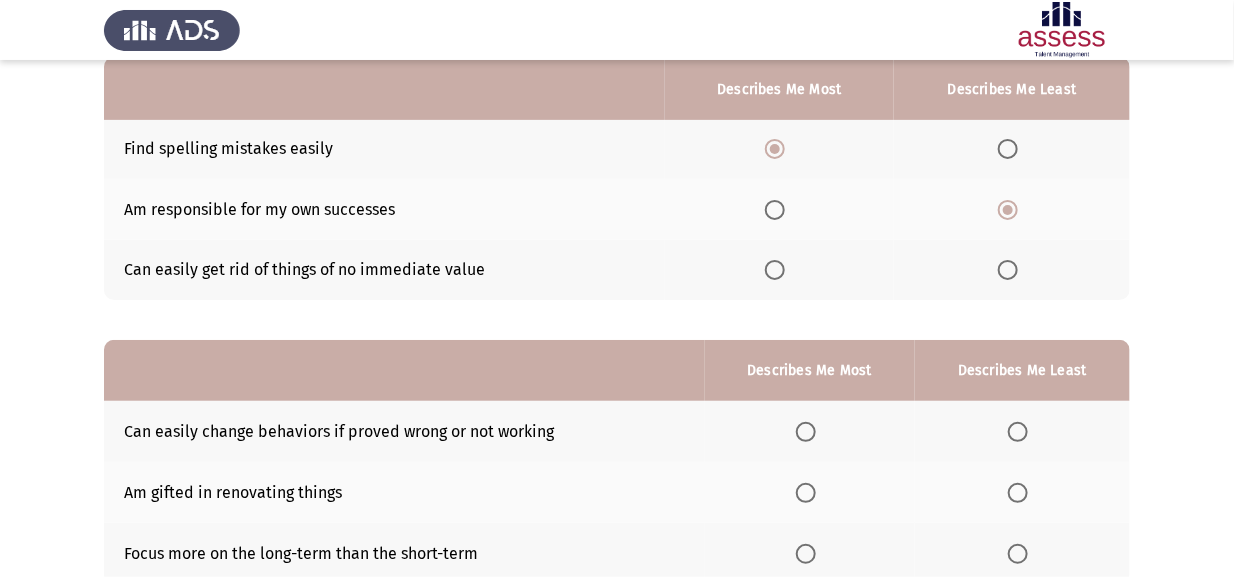 click at bounding box center (775, 270) 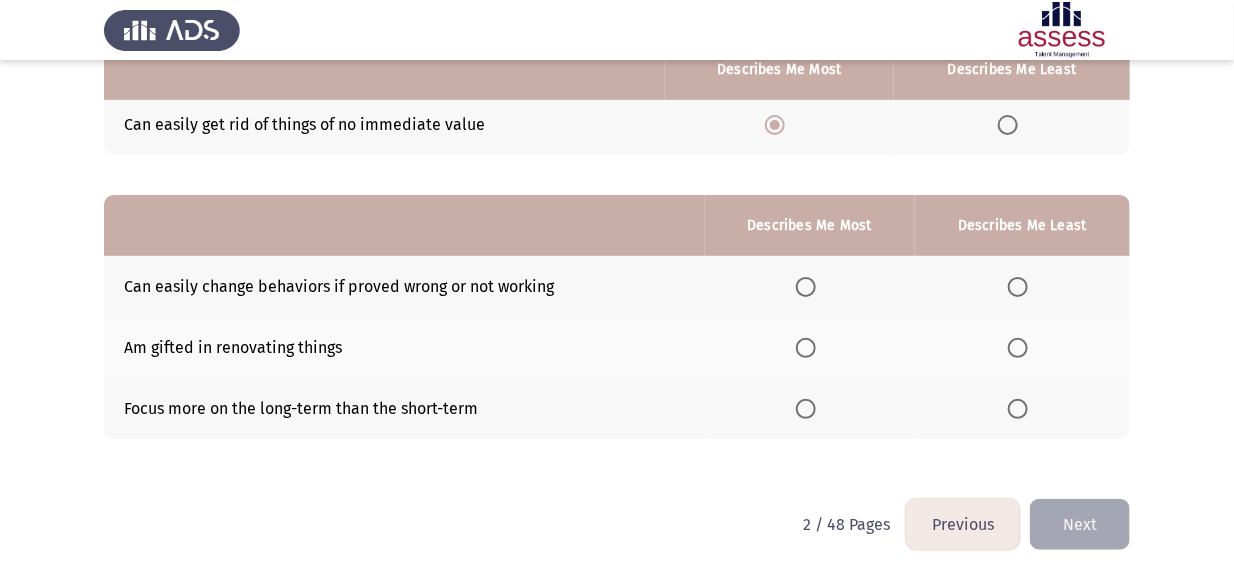scroll, scrollTop: 346, scrollLeft: 0, axis: vertical 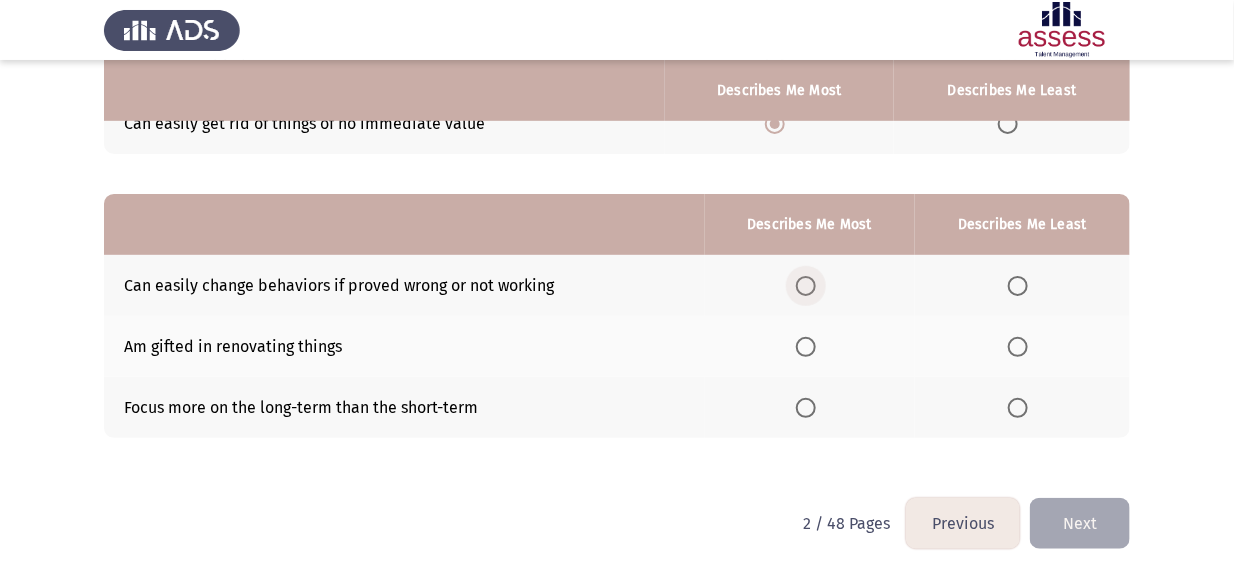 click at bounding box center [806, 286] 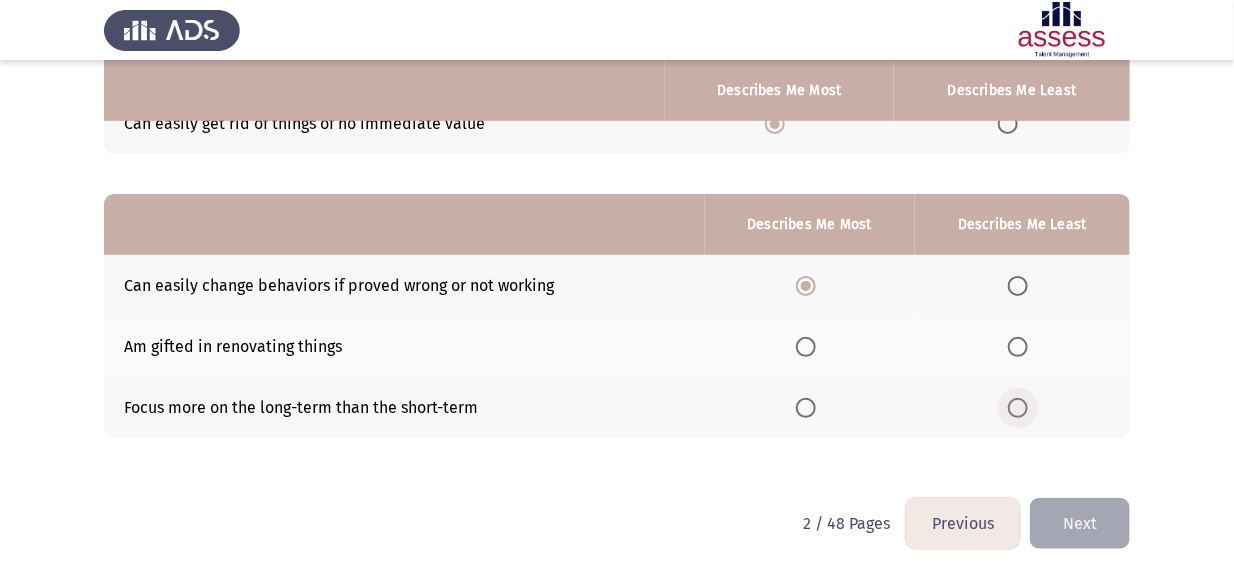 click at bounding box center (1018, 408) 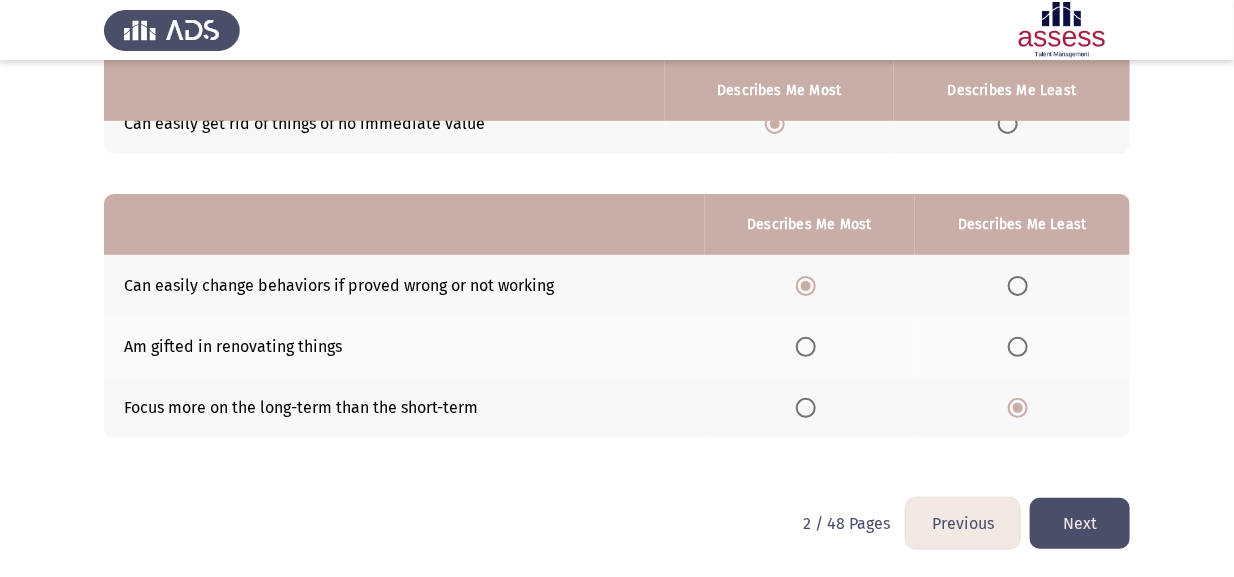 click at bounding box center (806, 408) 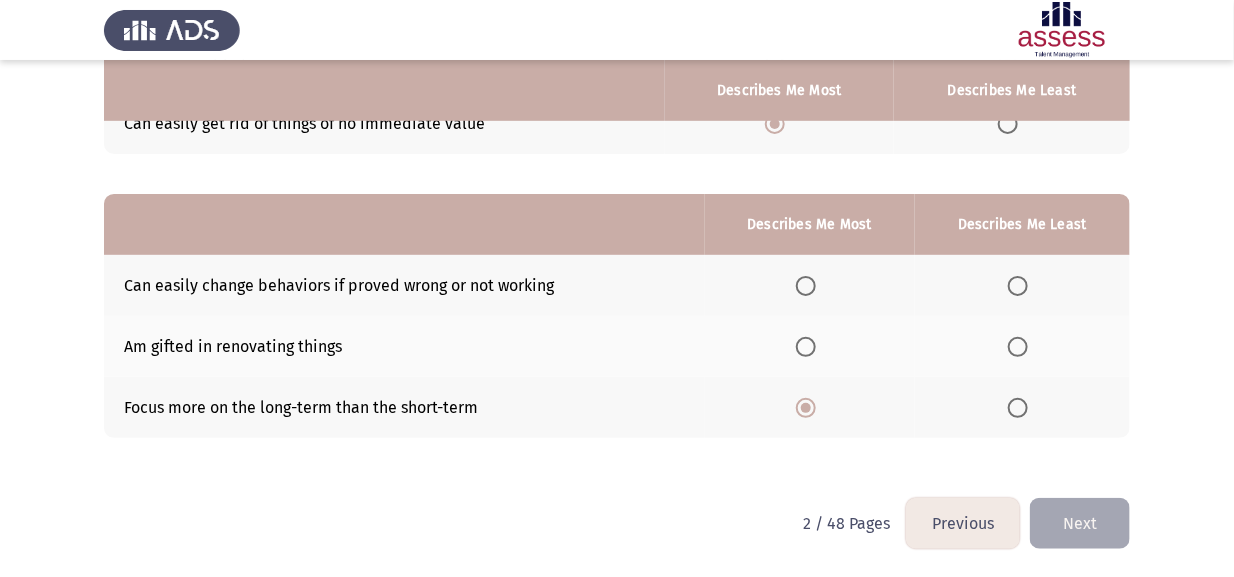 click at bounding box center [806, 286] 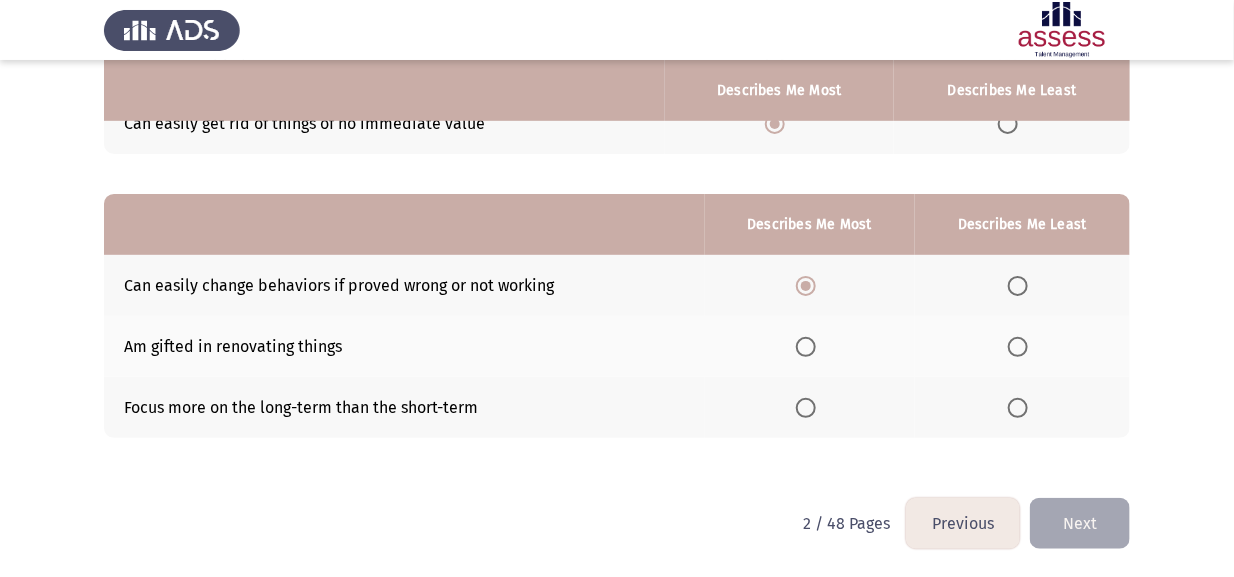 click at bounding box center [1018, 347] 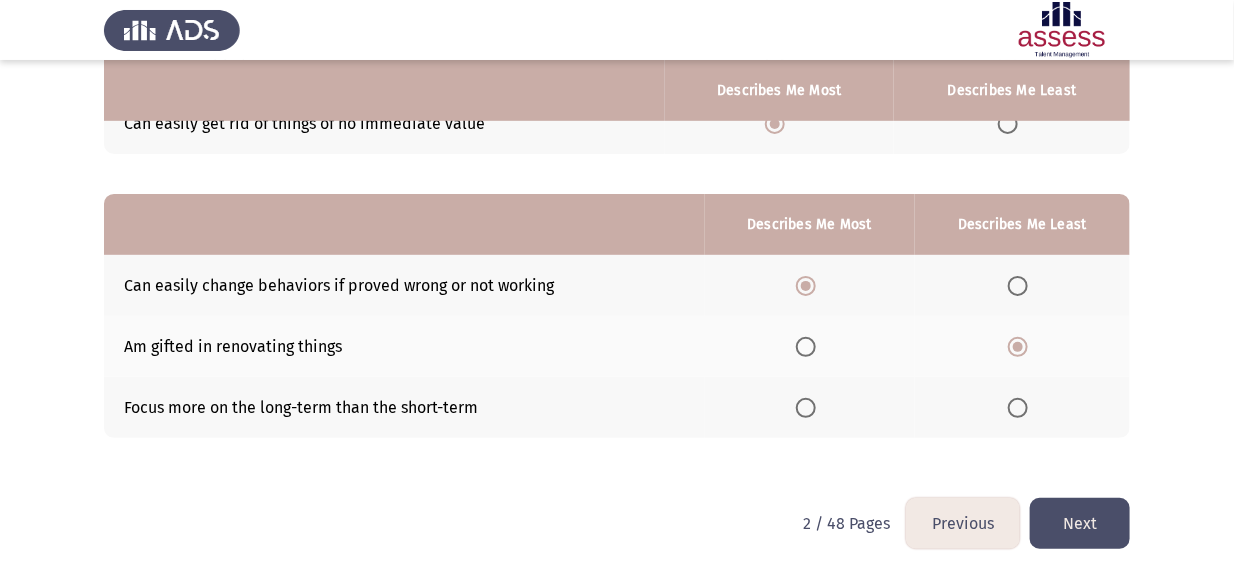 click on "Next" 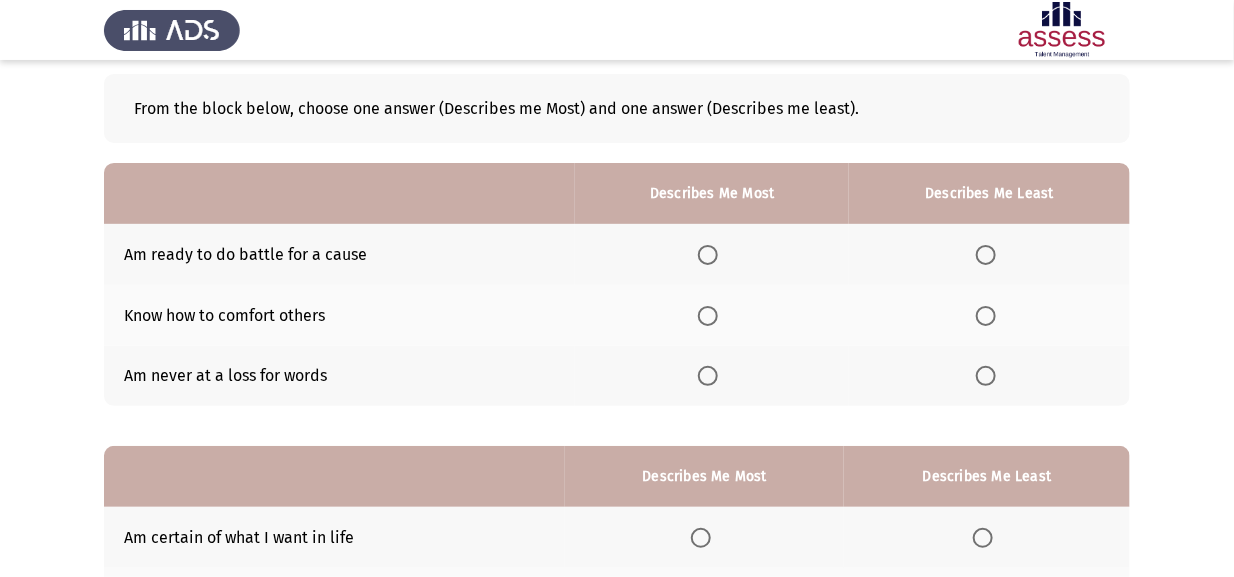 scroll, scrollTop: 100, scrollLeft: 0, axis: vertical 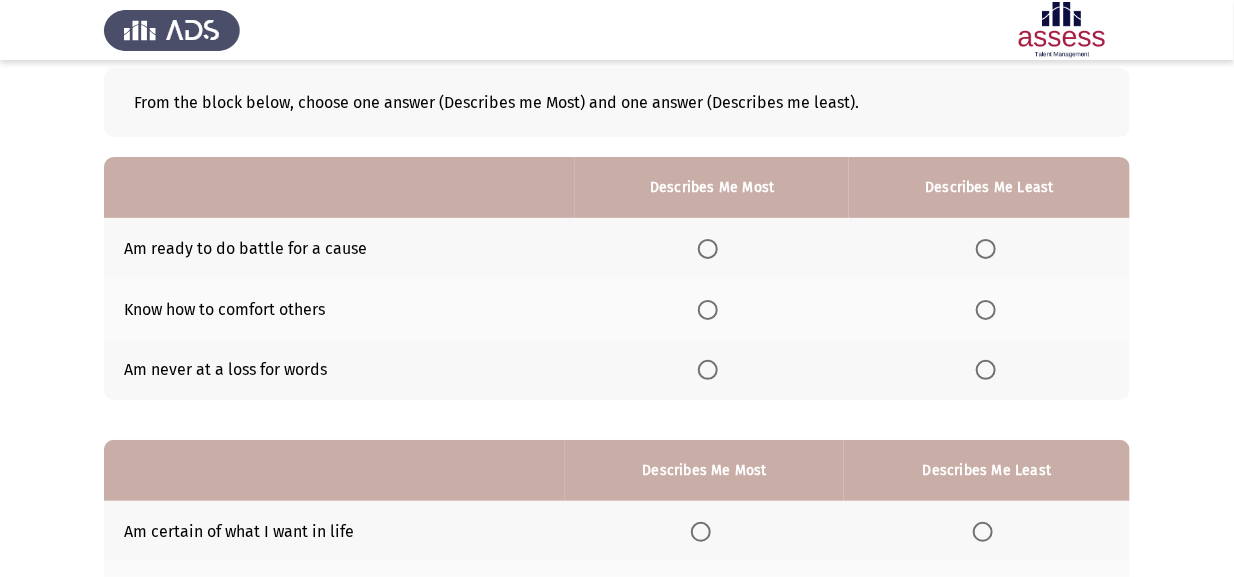 click 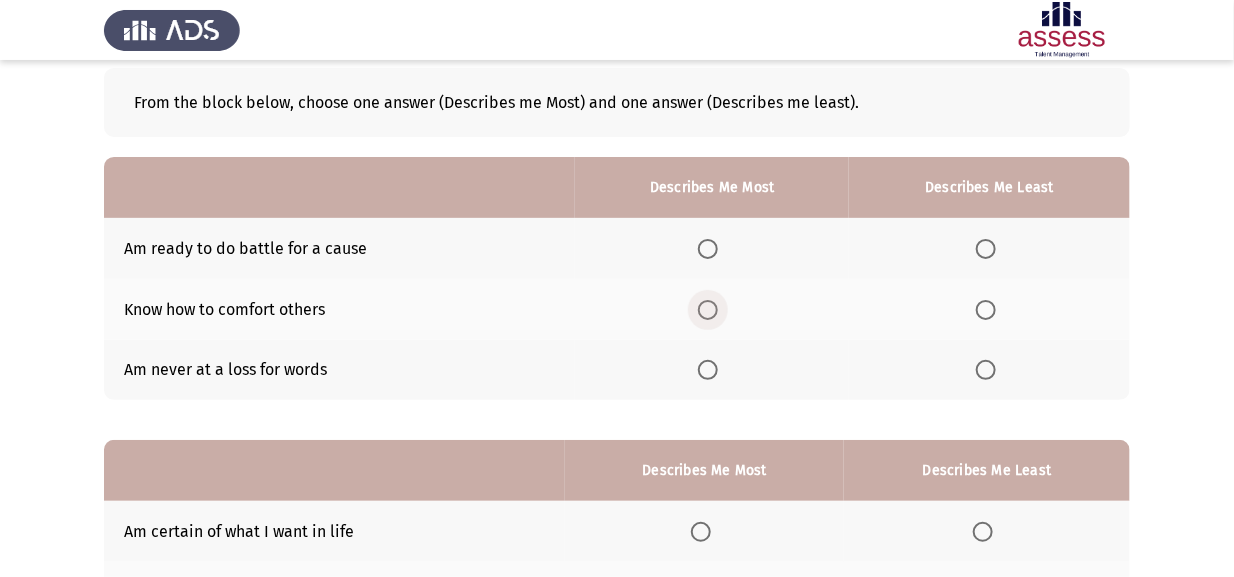 click at bounding box center (708, 310) 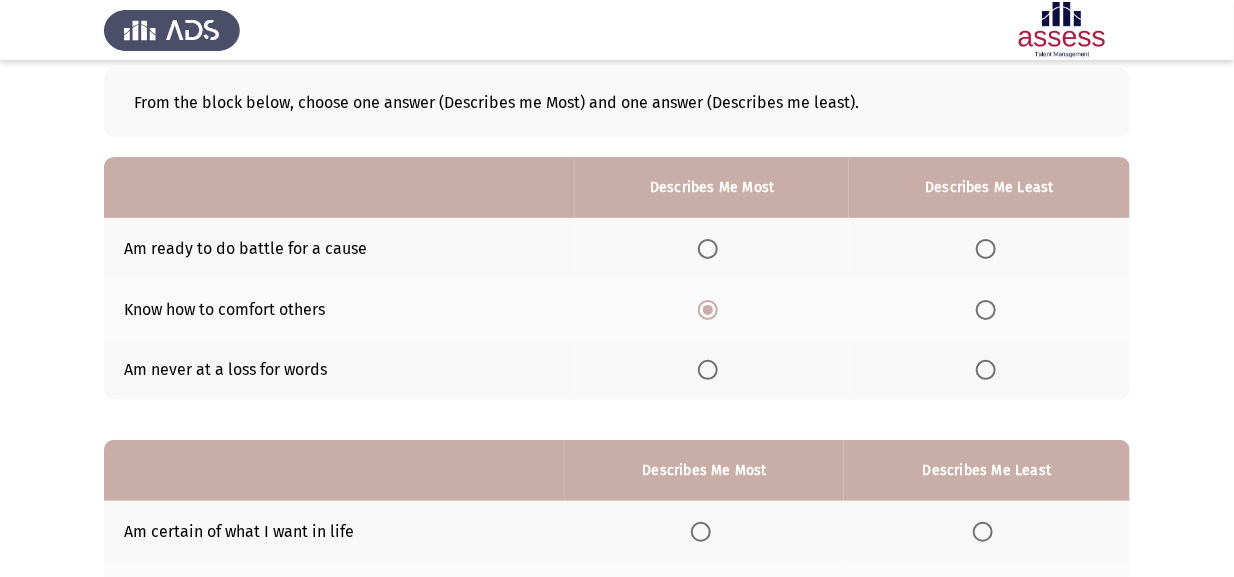 click at bounding box center [986, 249] 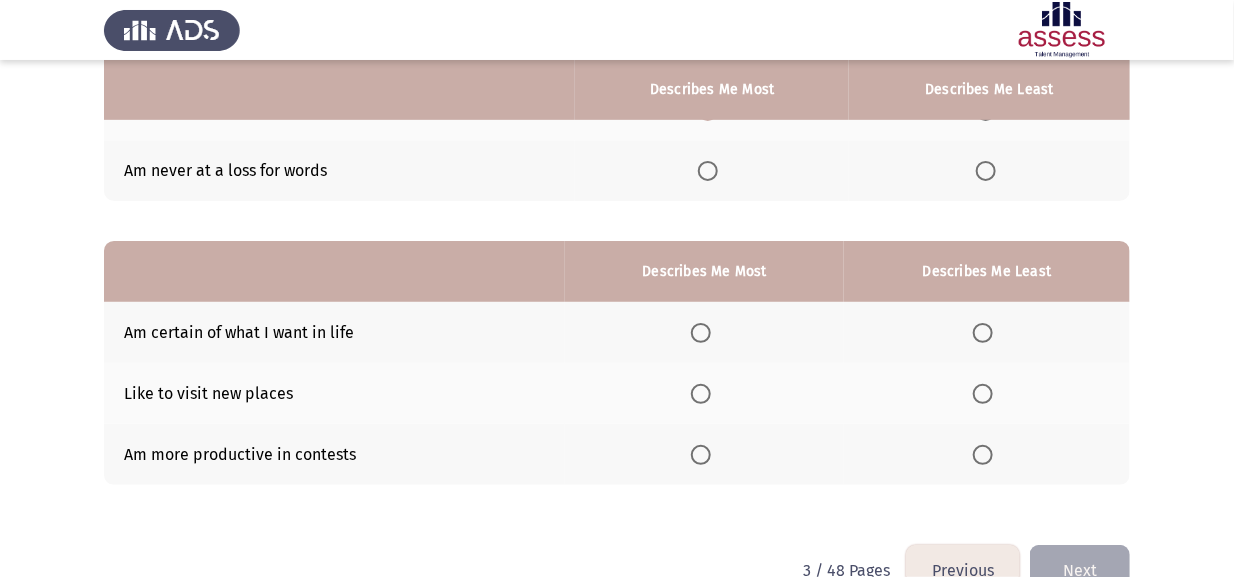 scroll, scrollTop: 299, scrollLeft: 0, axis: vertical 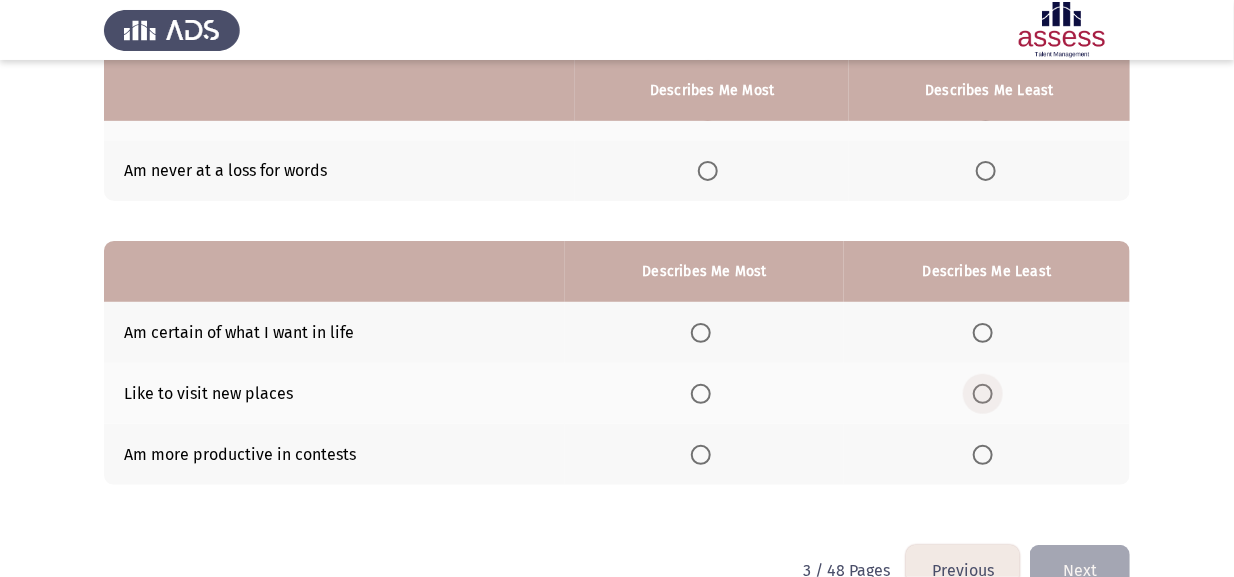 click at bounding box center (983, 394) 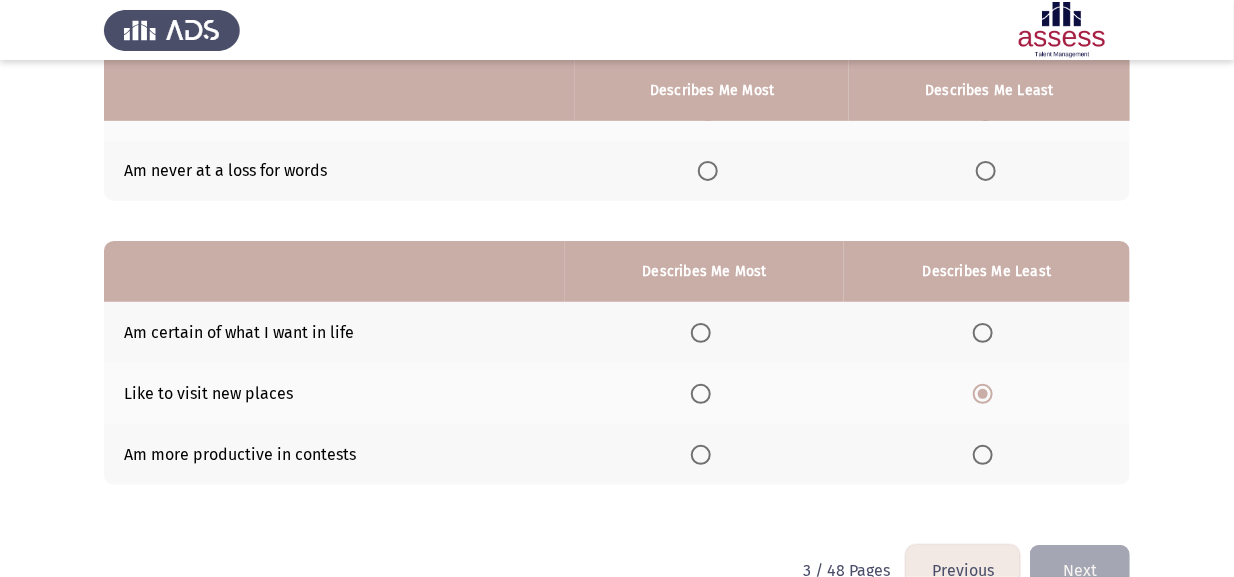 click at bounding box center [701, 333] 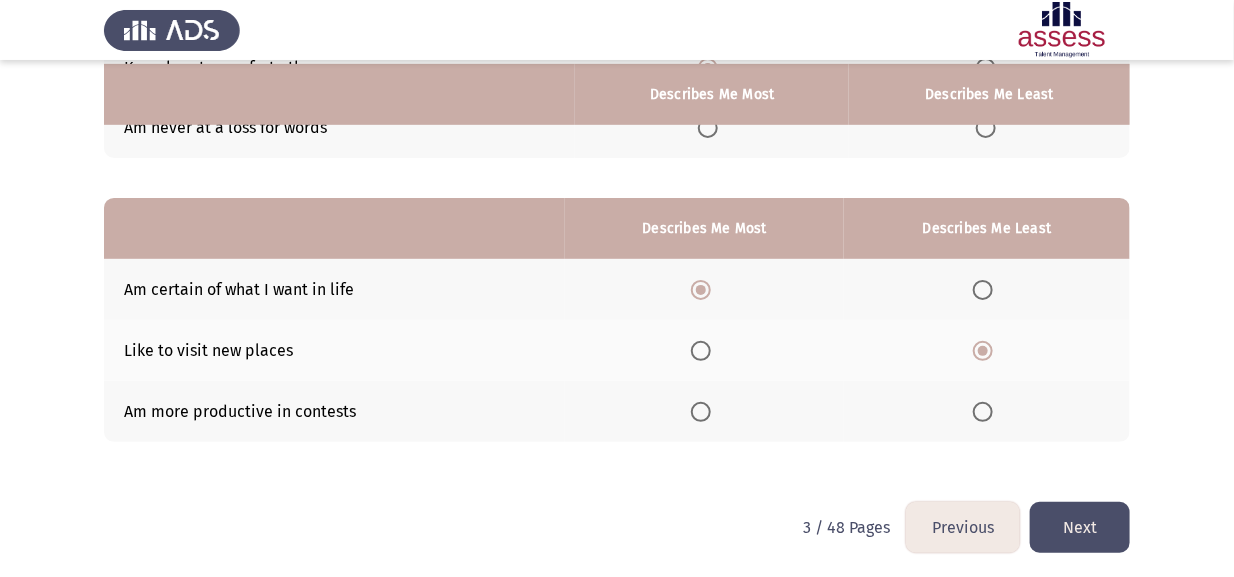 scroll, scrollTop: 346, scrollLeft: 0, axis: vertical 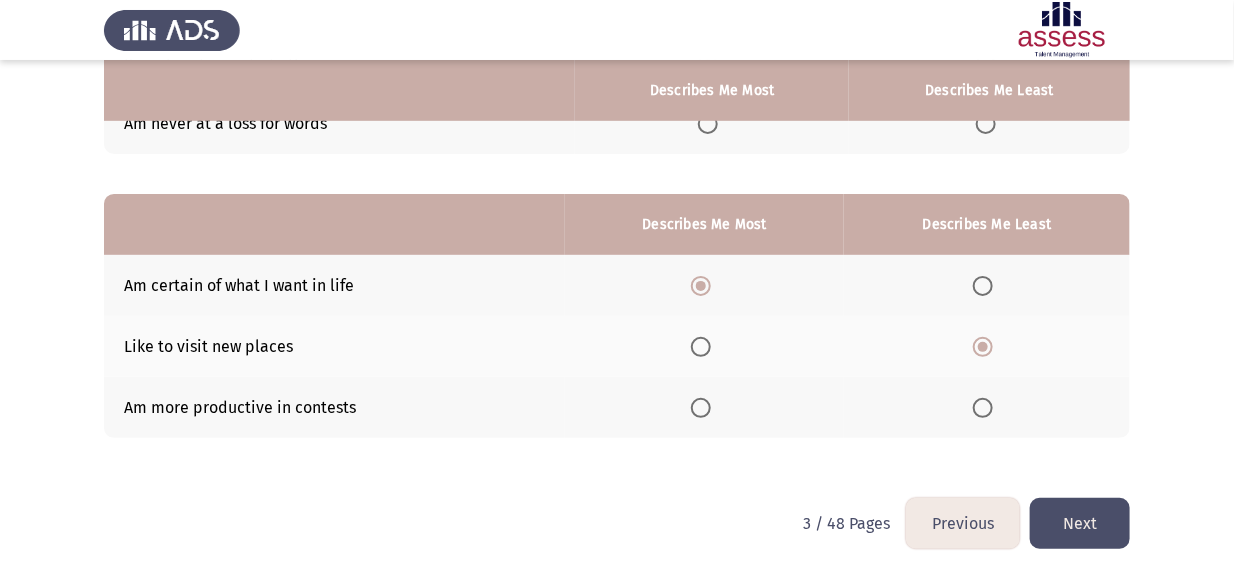 click on "Next" 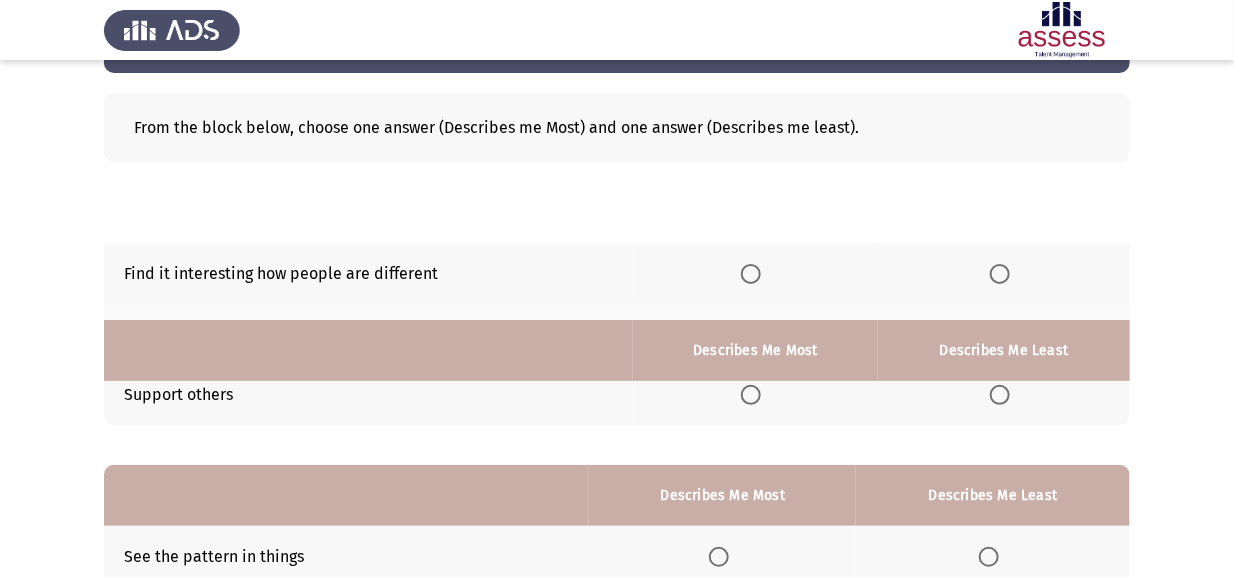 scroll, scrollTop: 46, scrollLeft: 0, axis: vertical 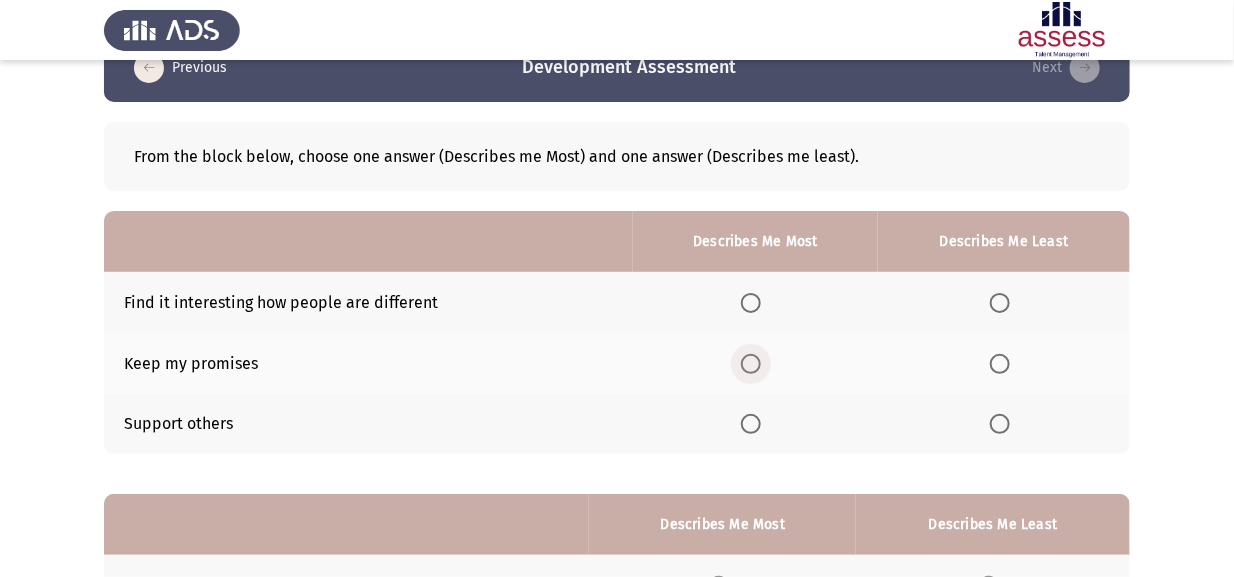 click at bounding box center [751, 364] 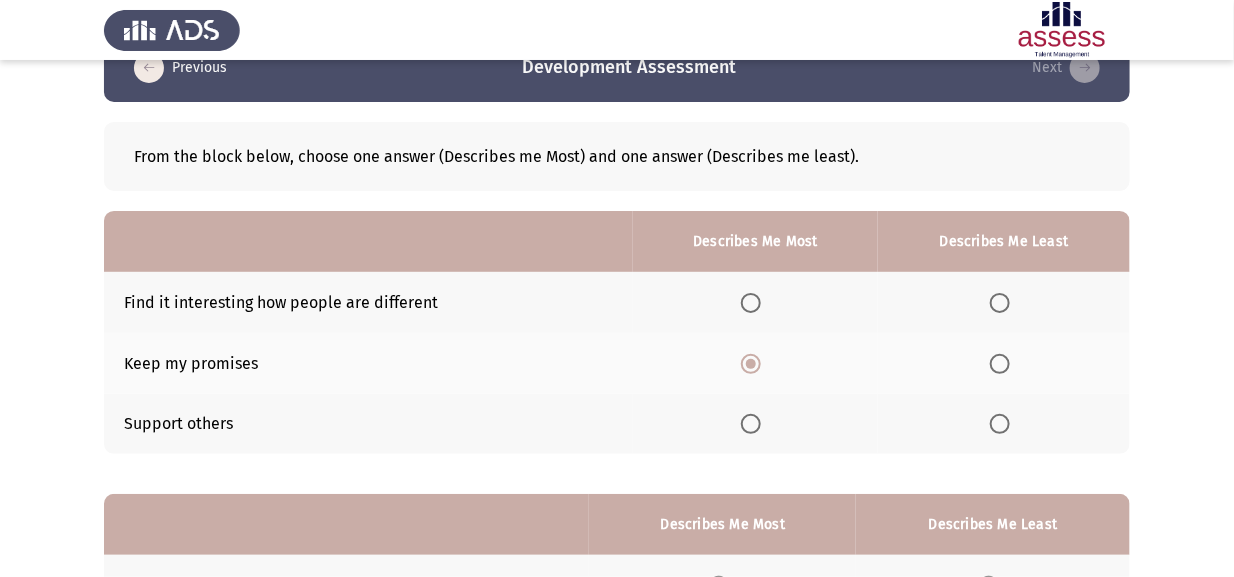 click at bounding box center (1000, 303) 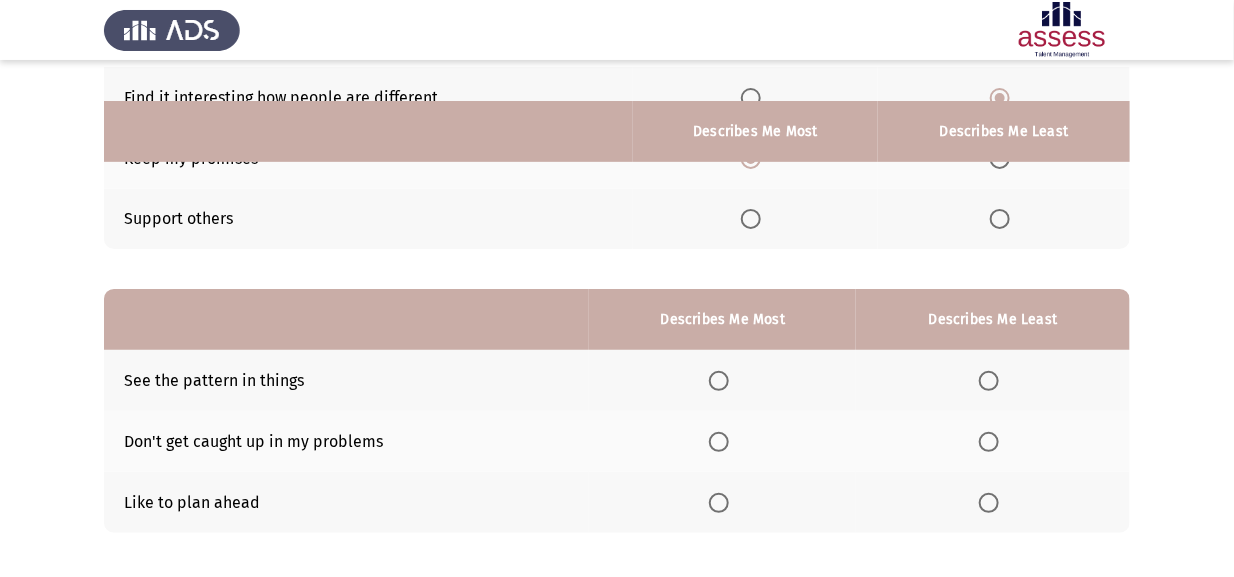 scroll, scrollTop: 346, scrollLeft: 0, axis: vertical 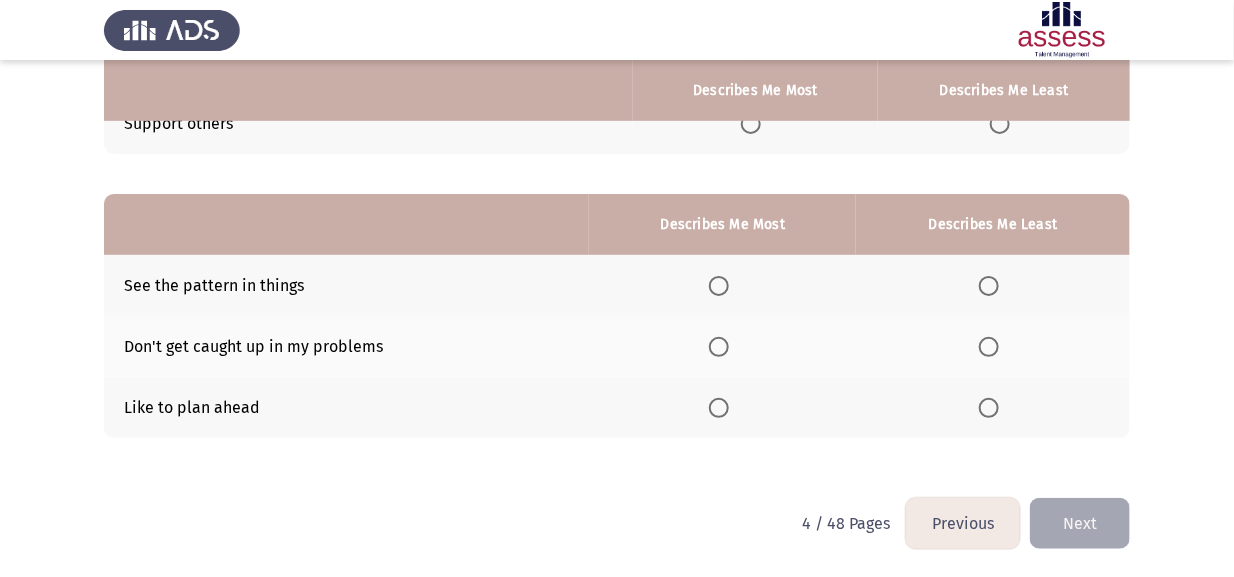 click at bounding box center (719, 347) 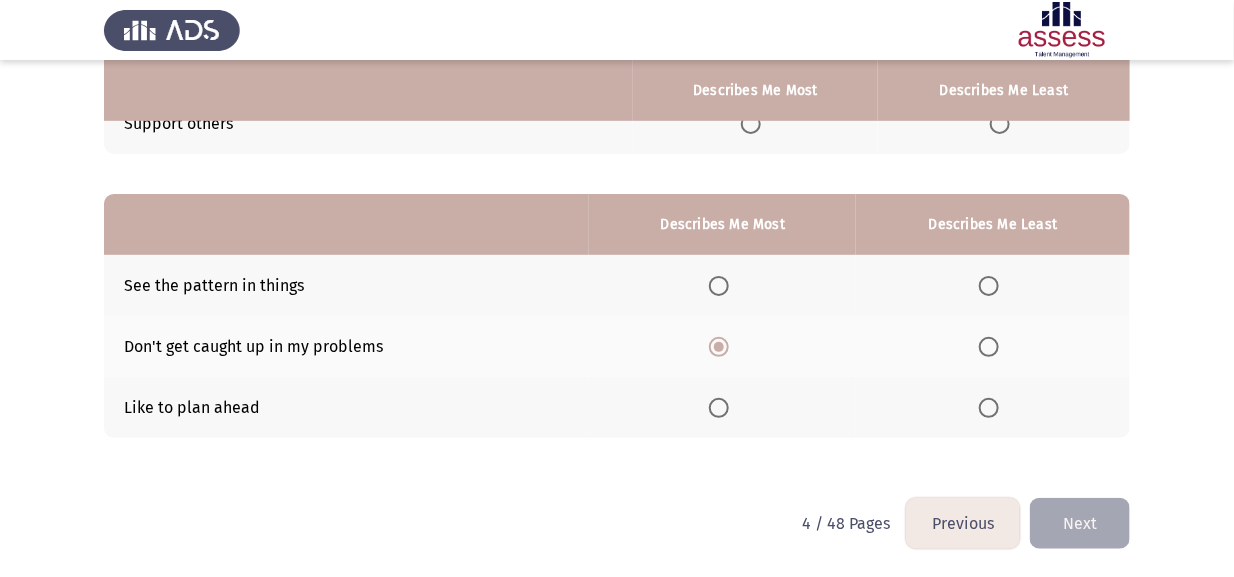 click 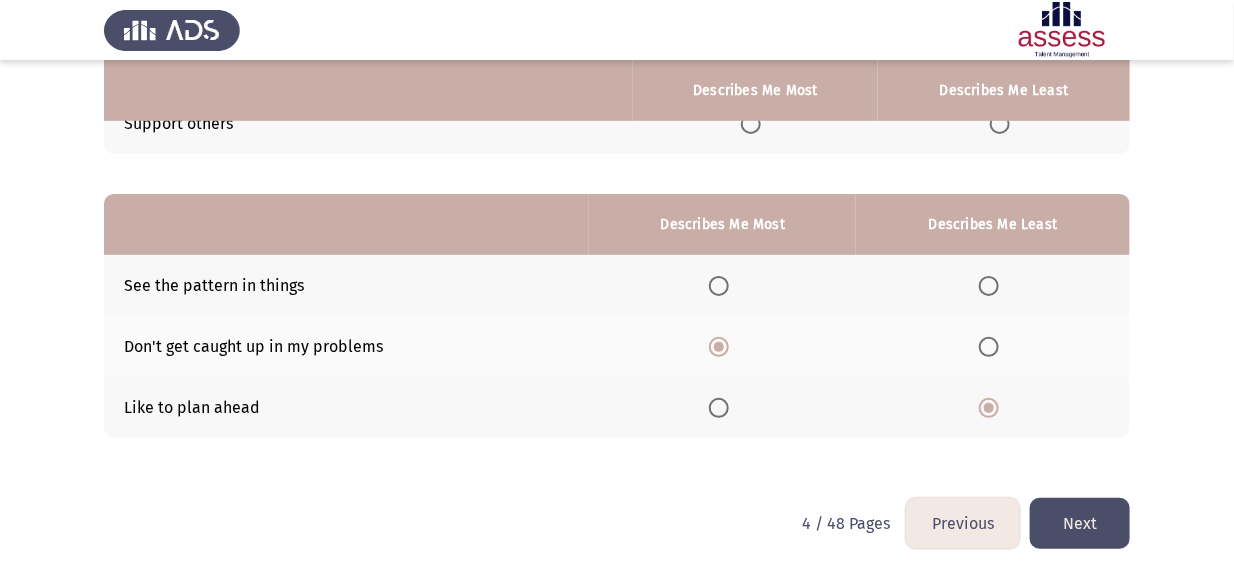 click on "Next" 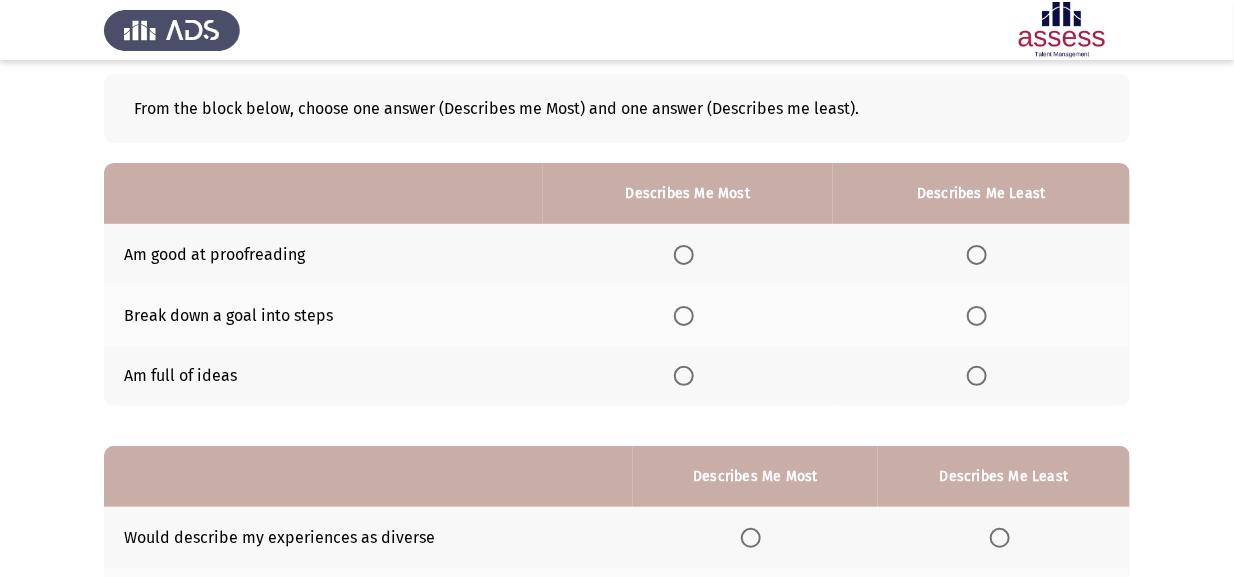 scroll, scrollTop: 100, scrollLeft: 0, axis: vertical 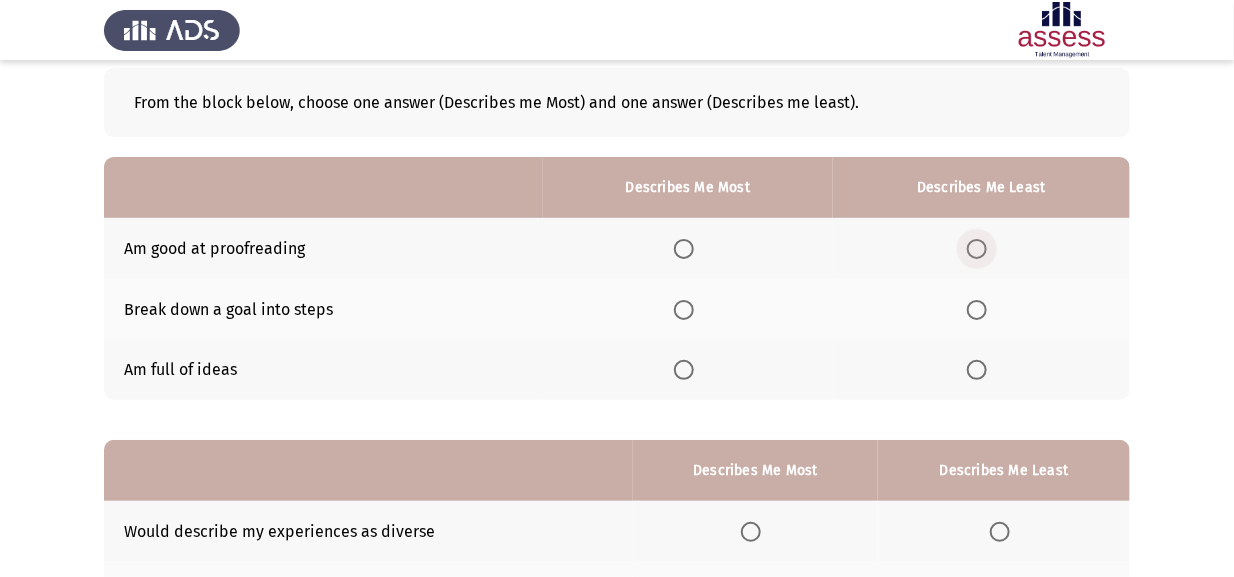 click at bounding box center [981, 249] 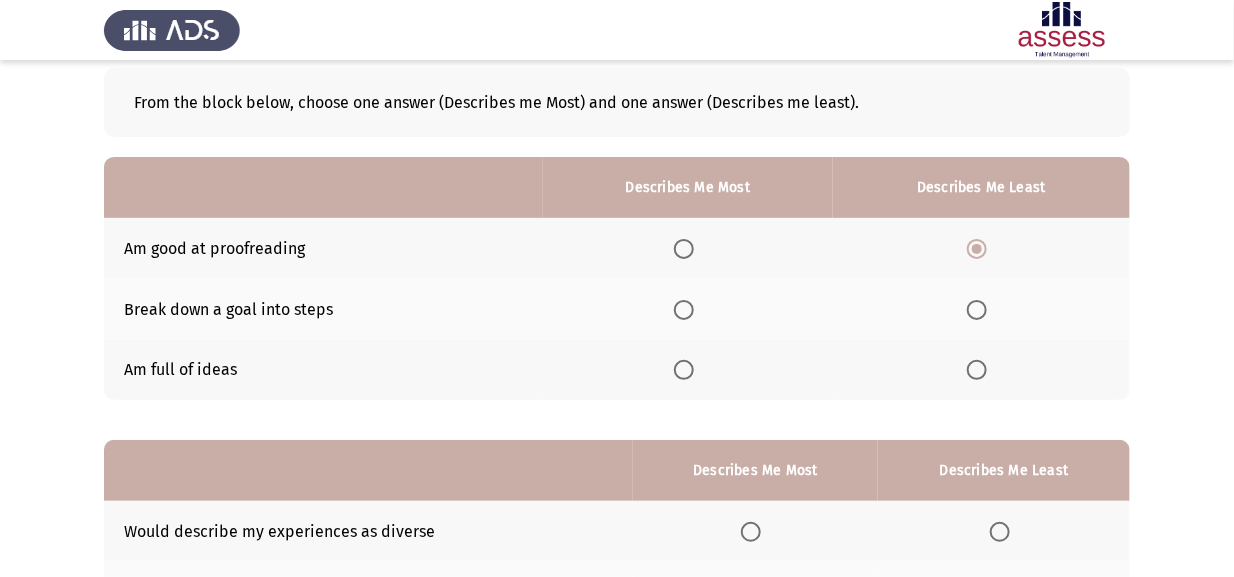 click 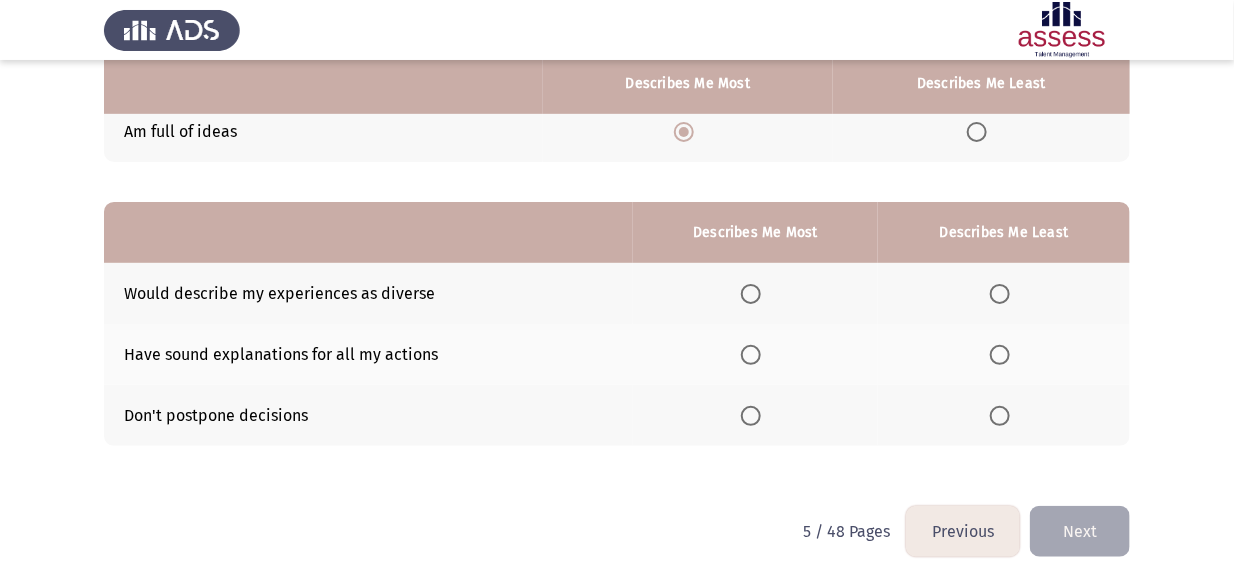scroll, scrollTop: 346, scrollLeft: 0, axis: vertical 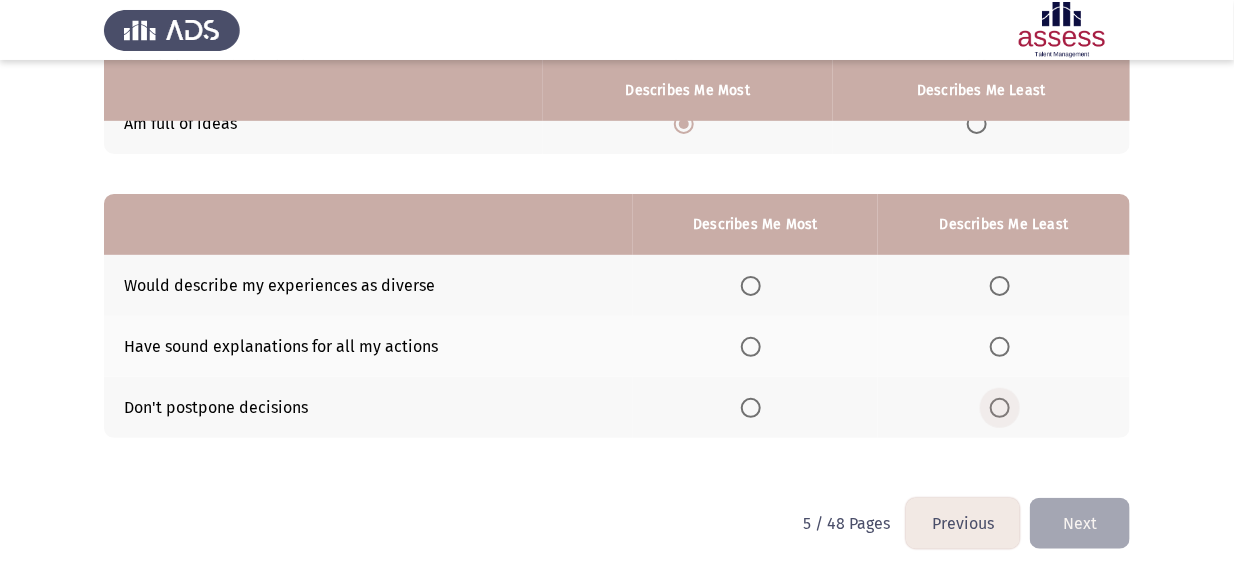 click at bounding box center [1000, 408] 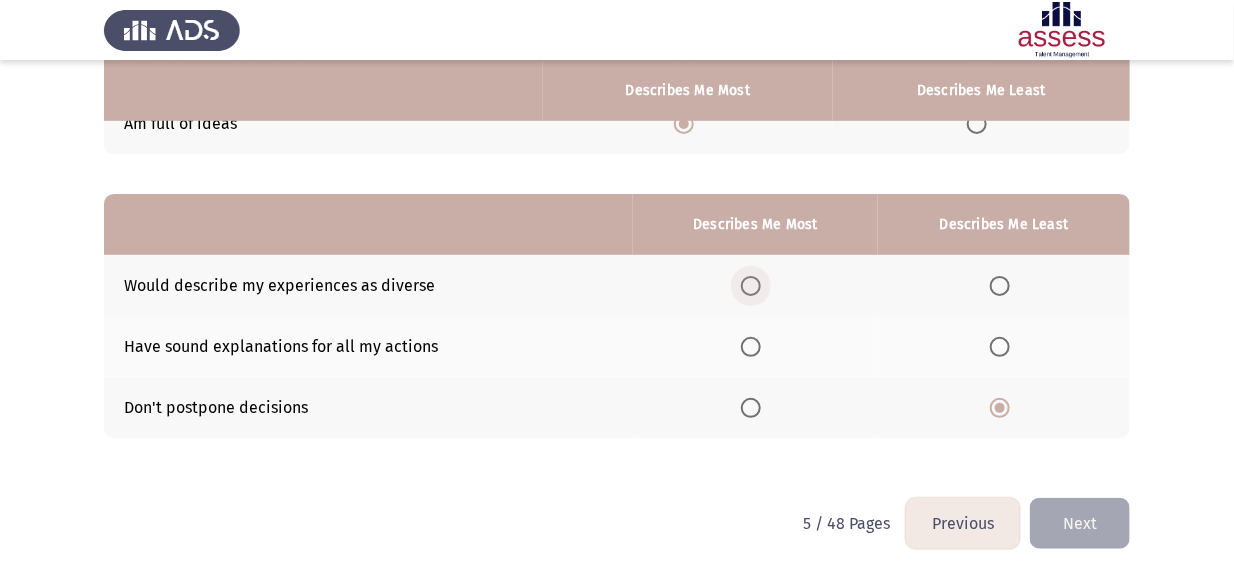 click at bounding box center (755, 286) 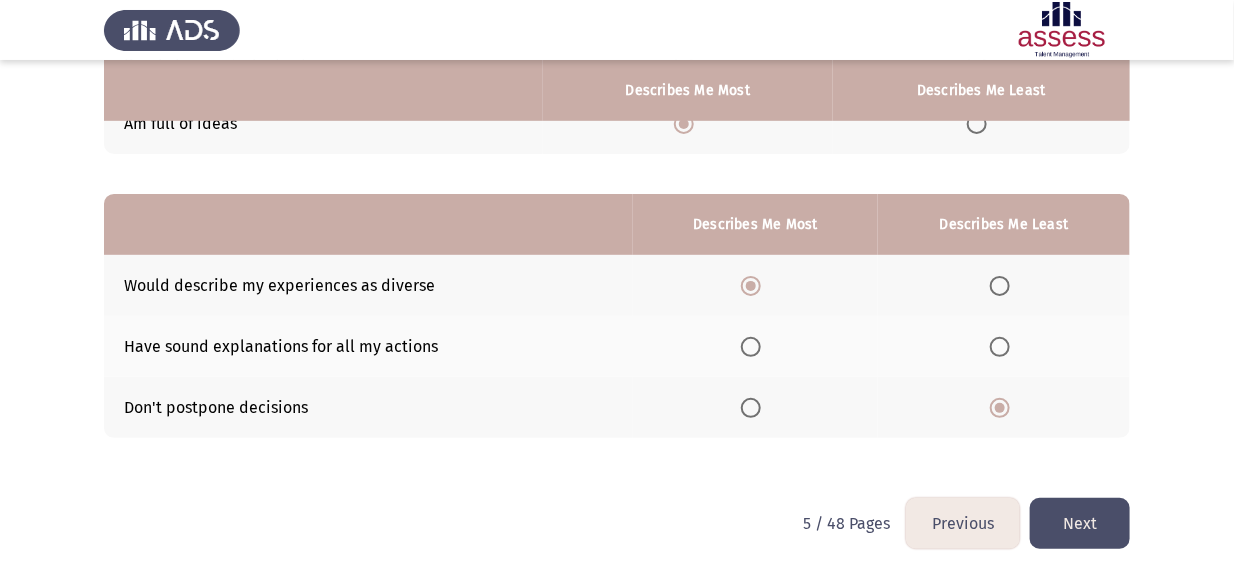 click on "Next" 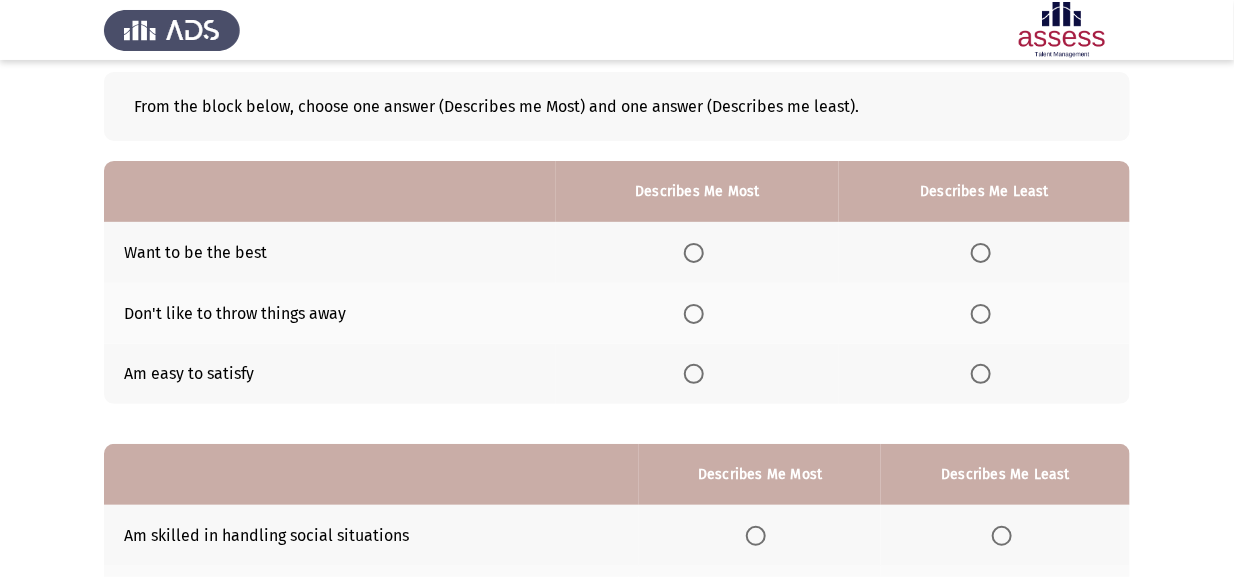scroll, scrollTop: 100, scrollLeft: 0, axis: vertical 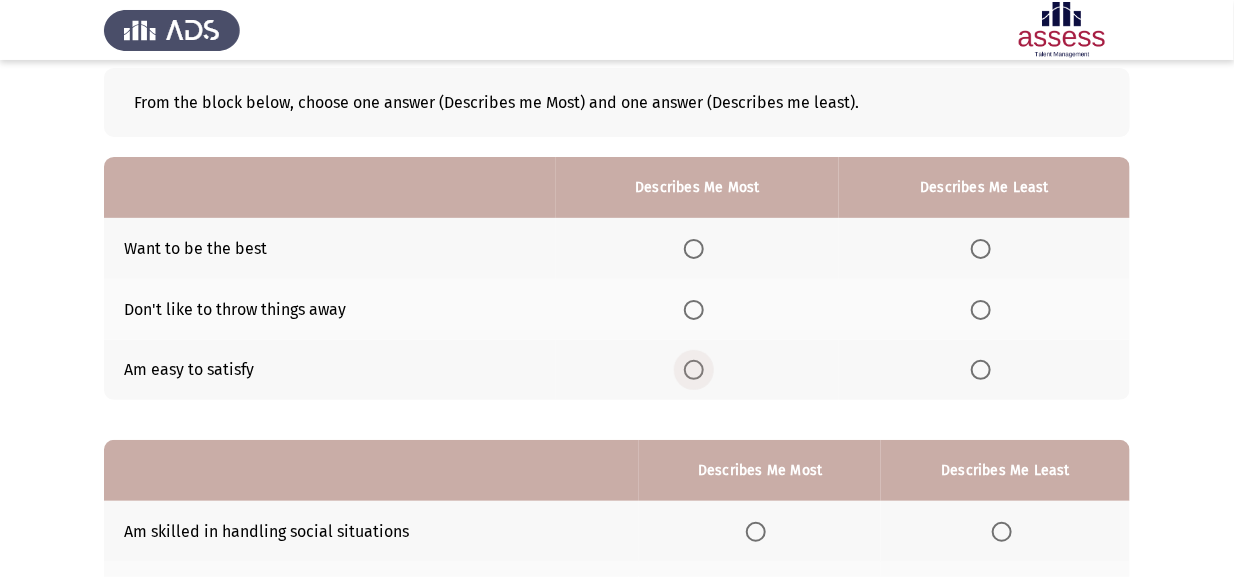 click at bounding box center (694, 370) 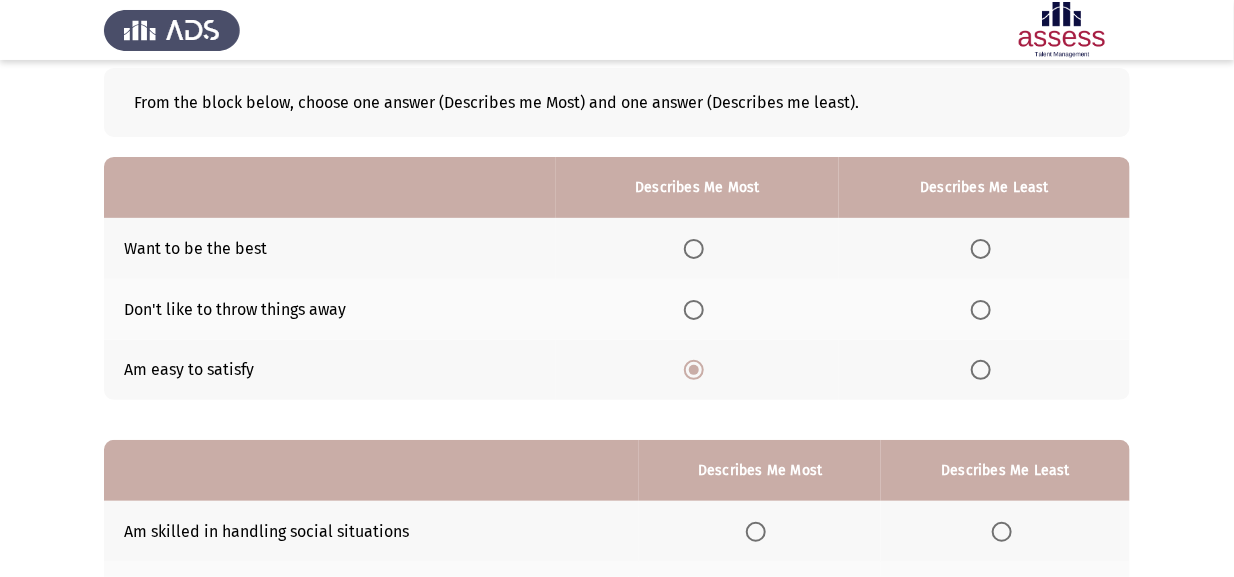 click at bounding box center (981, 249) 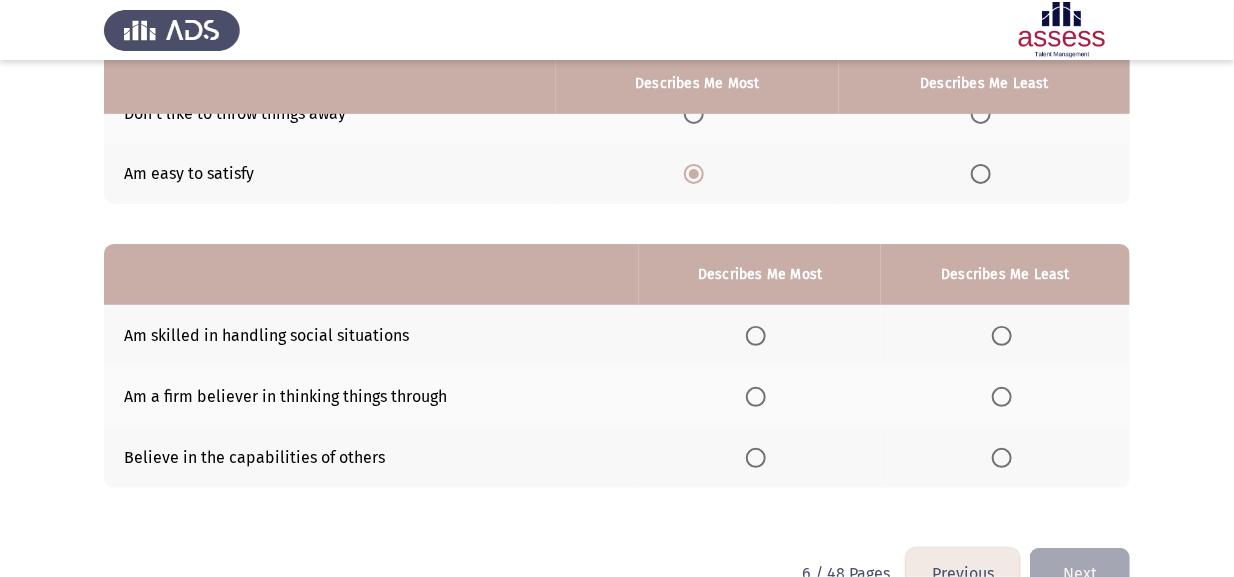 scroll, scrollTop: 299, scrollLeft: 0, axis: vertical 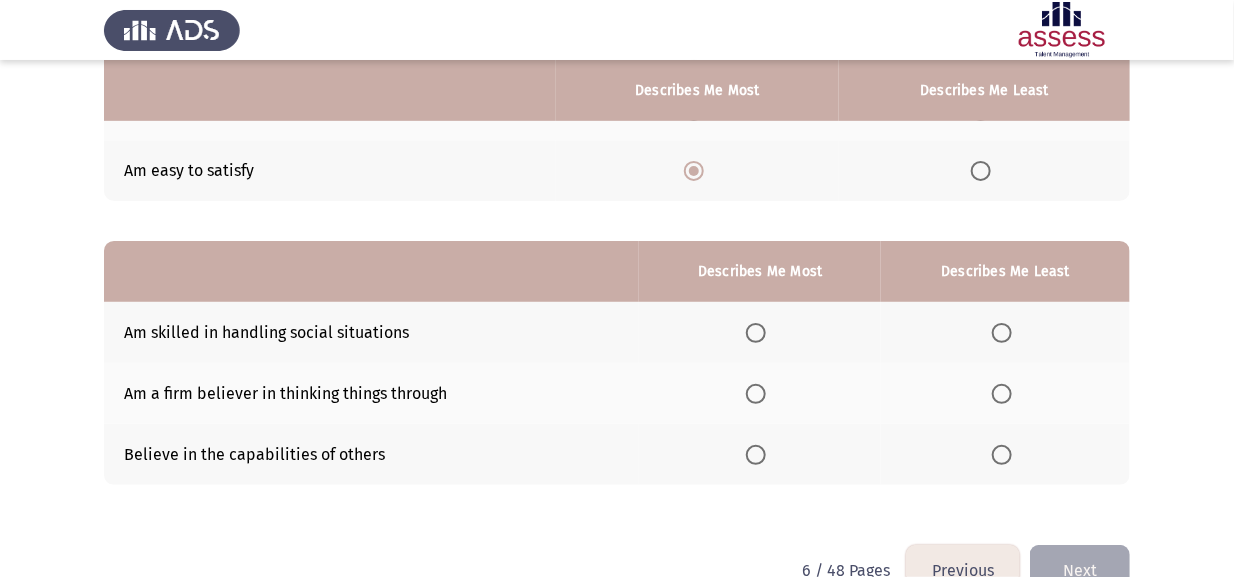 click at bounding box center [756, 333] 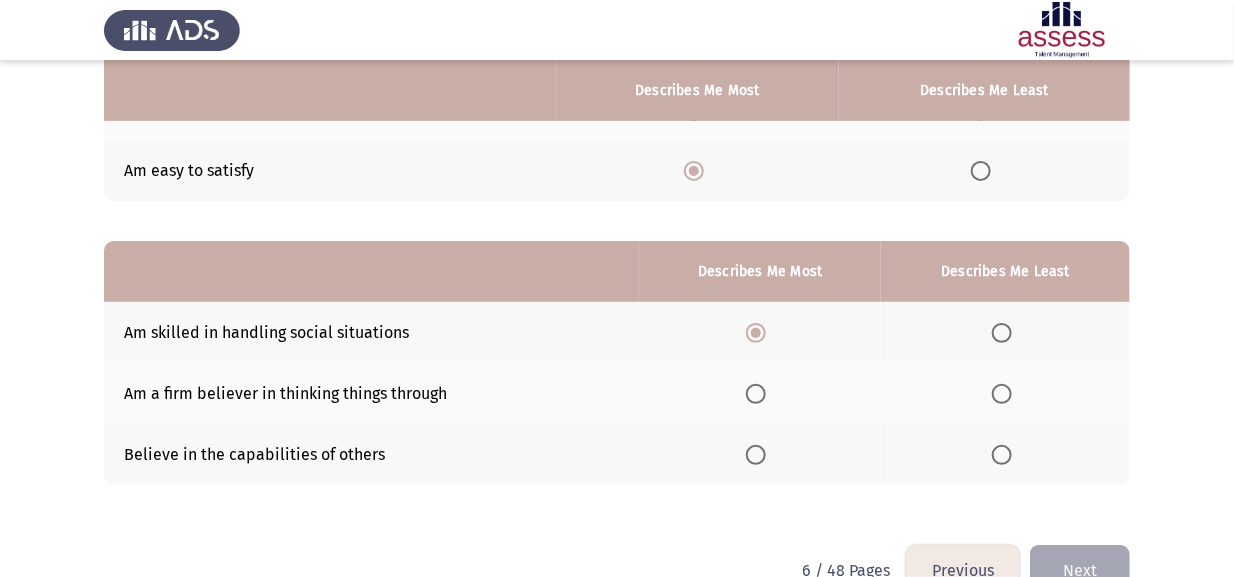 click 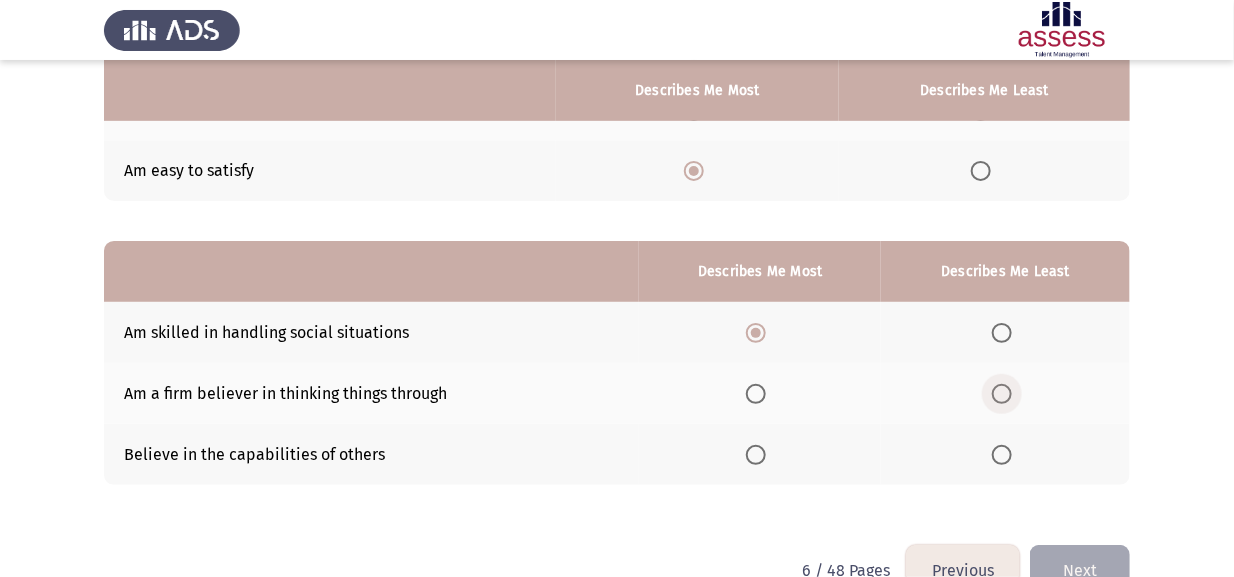 click at bounding box center (1002, 394) 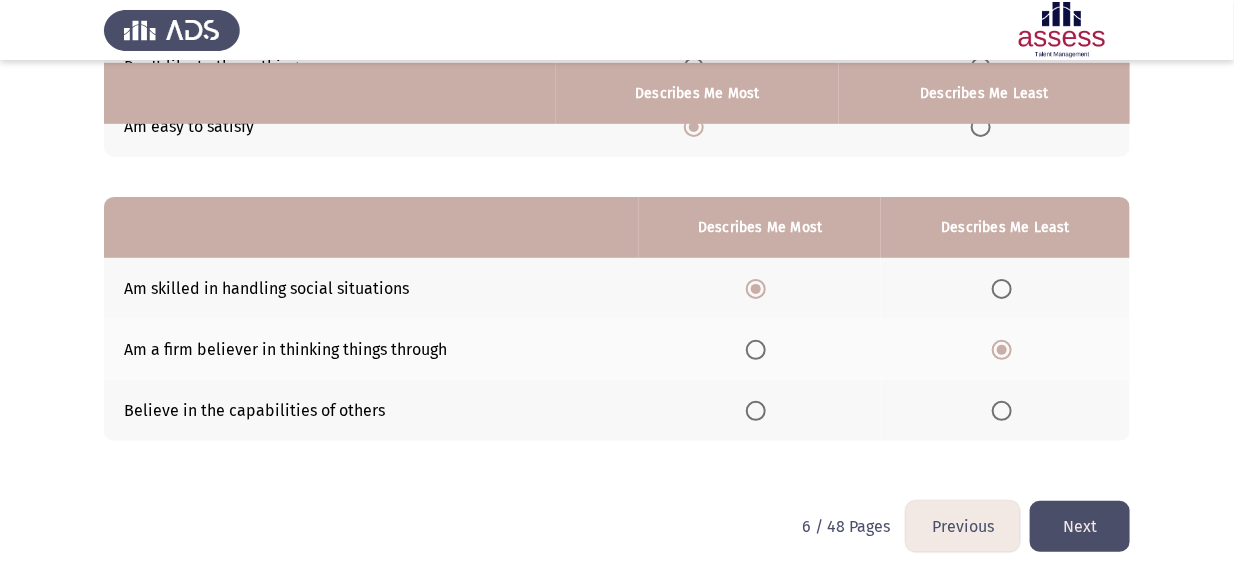 scroll, scrollTop: 346, scrollLeft: 0, axis: vertical 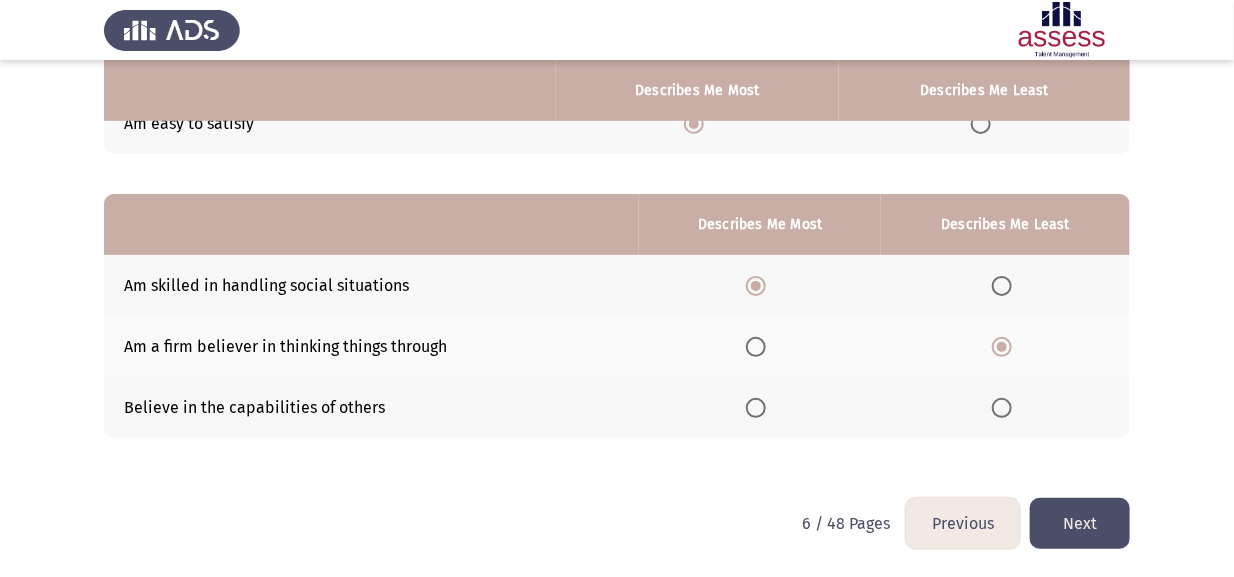 click on "Next" 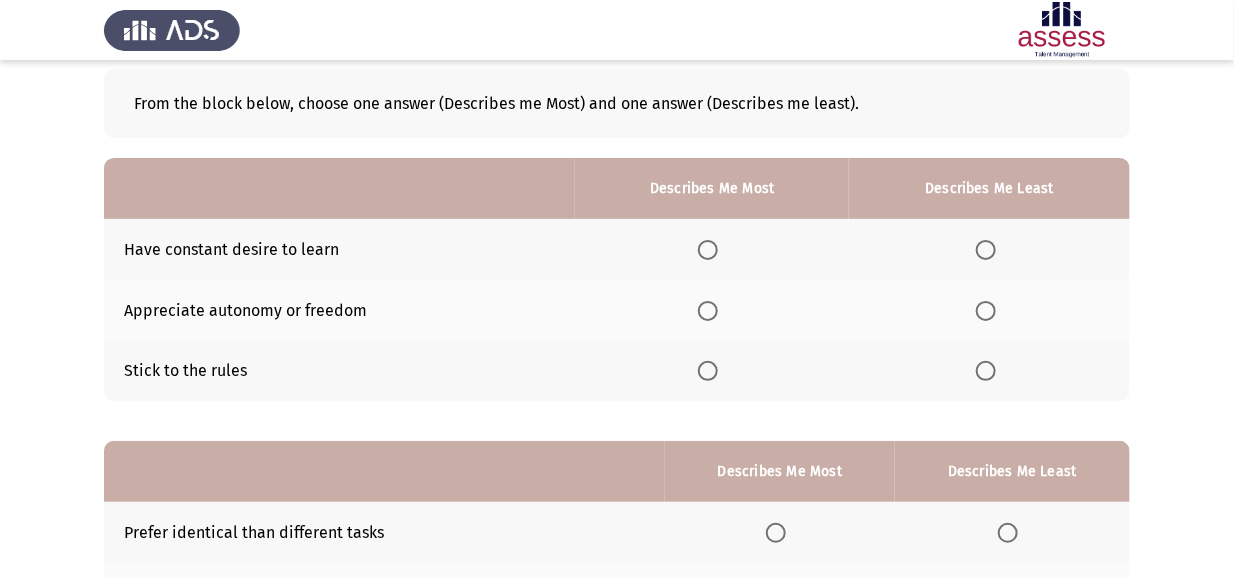 scroll, scrollTop: 100, scrollLeft: 0, axis: vertical 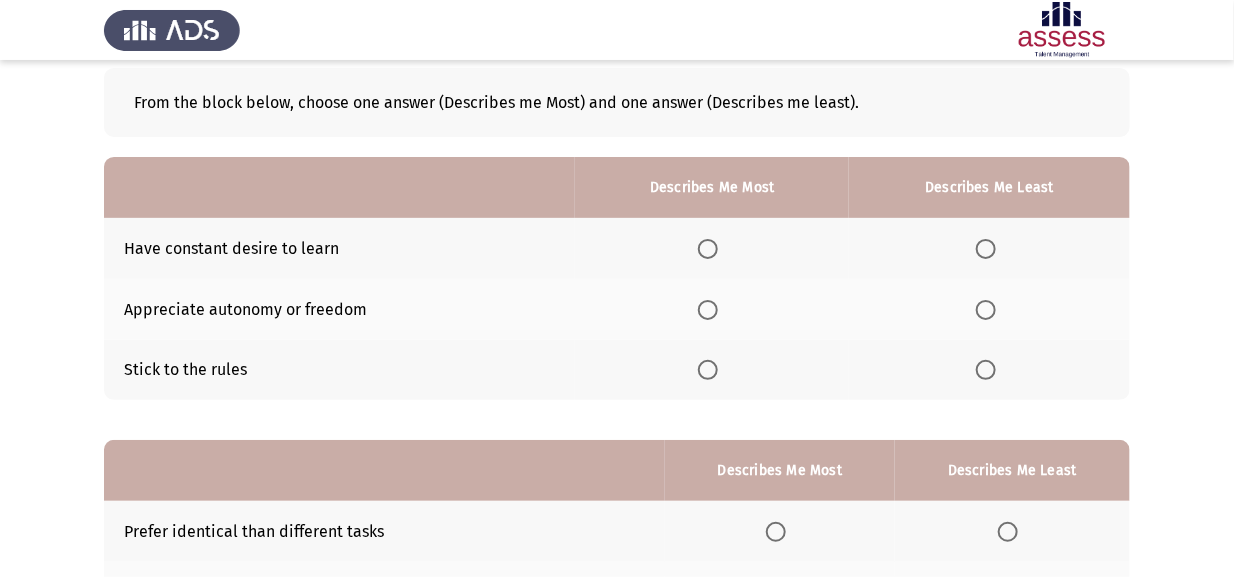 click at bounding box center [708, 310] 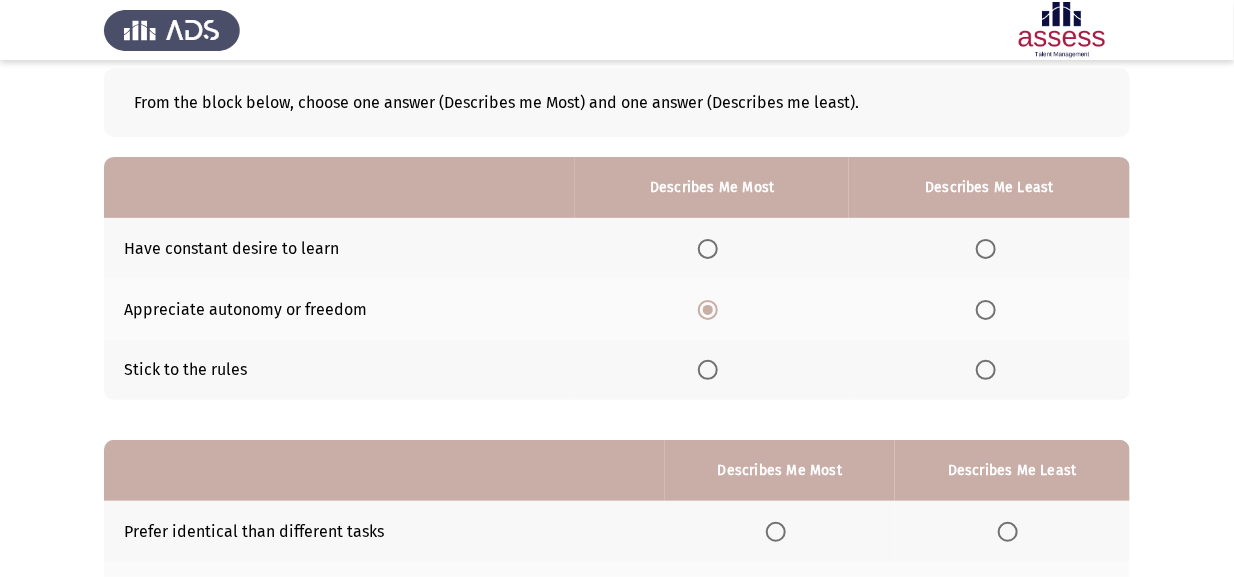 click at bounding box center [986, 370] 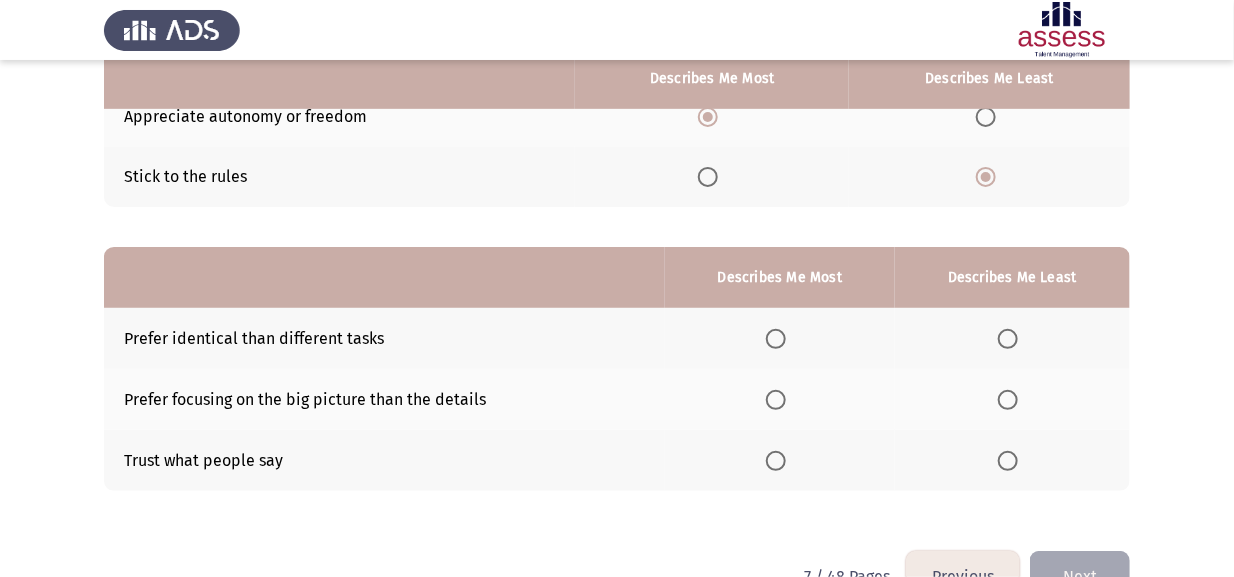 scroll, scrollTop: 299, scrollLeft: 0, axis: vertical 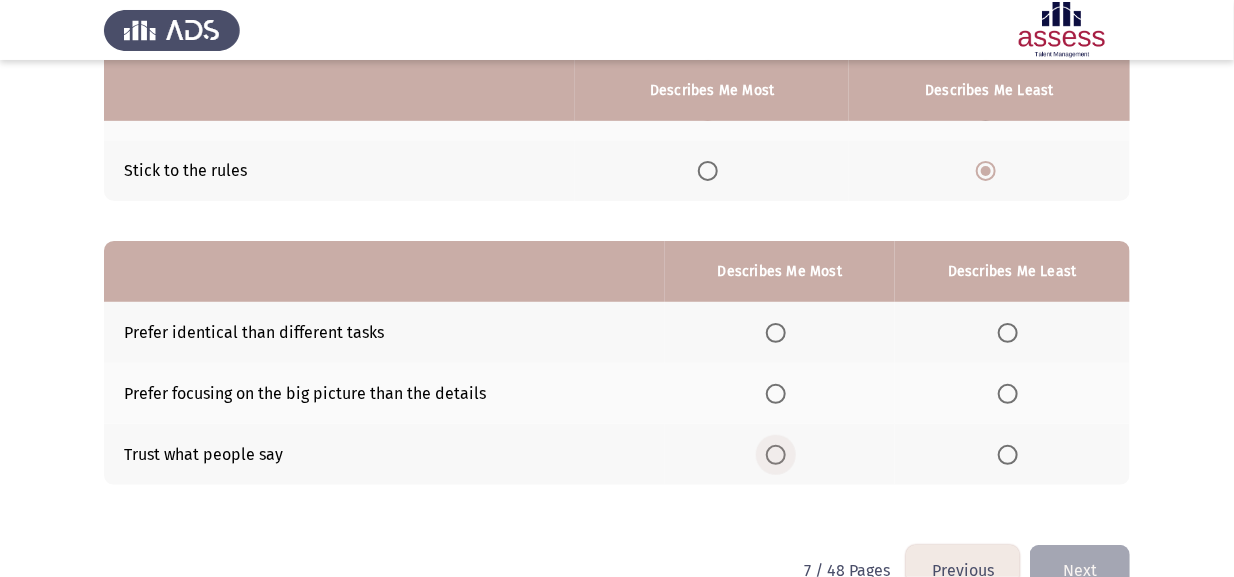 click at bounding box center [776, 455] 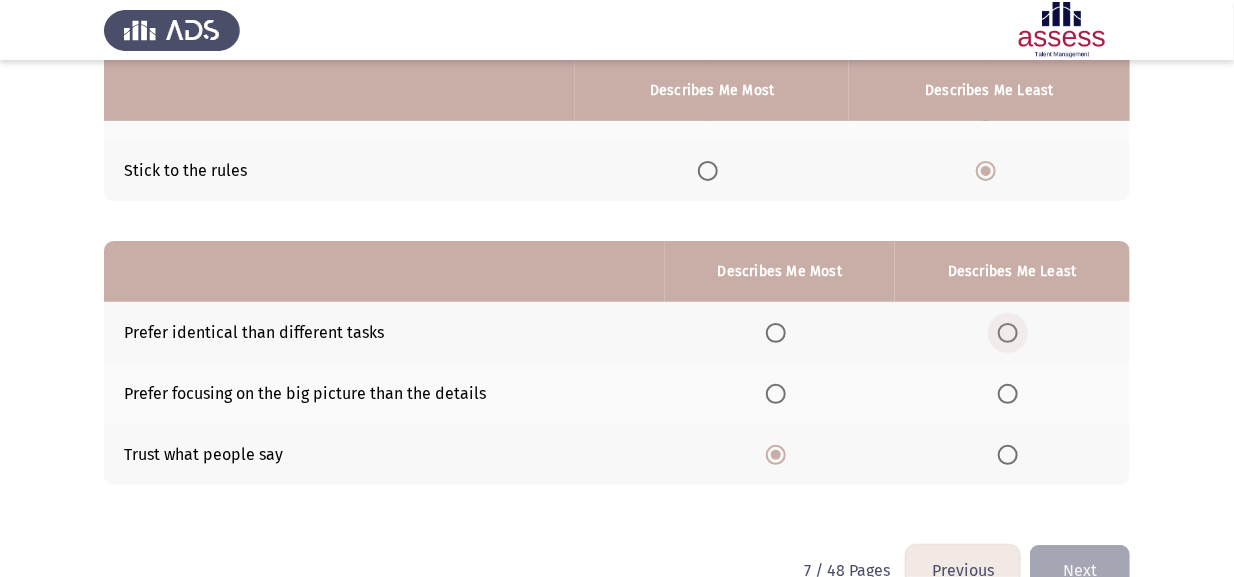 click at bounding box center [1008, 333] 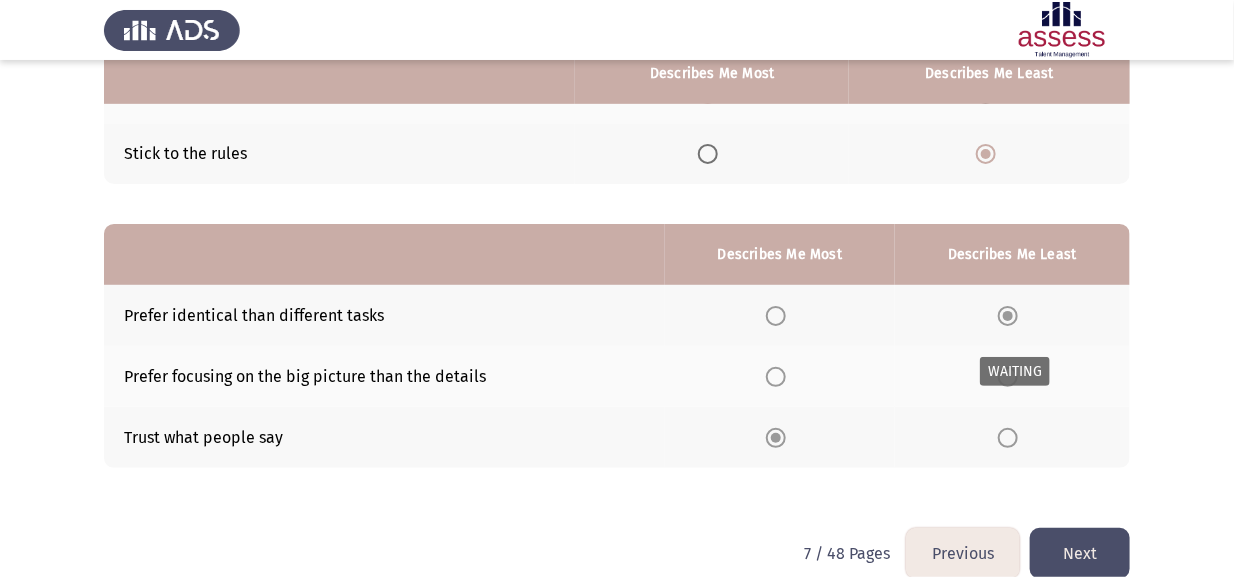 scroll, scrollTop: 346, scrollLeft: 0, axis: vertical 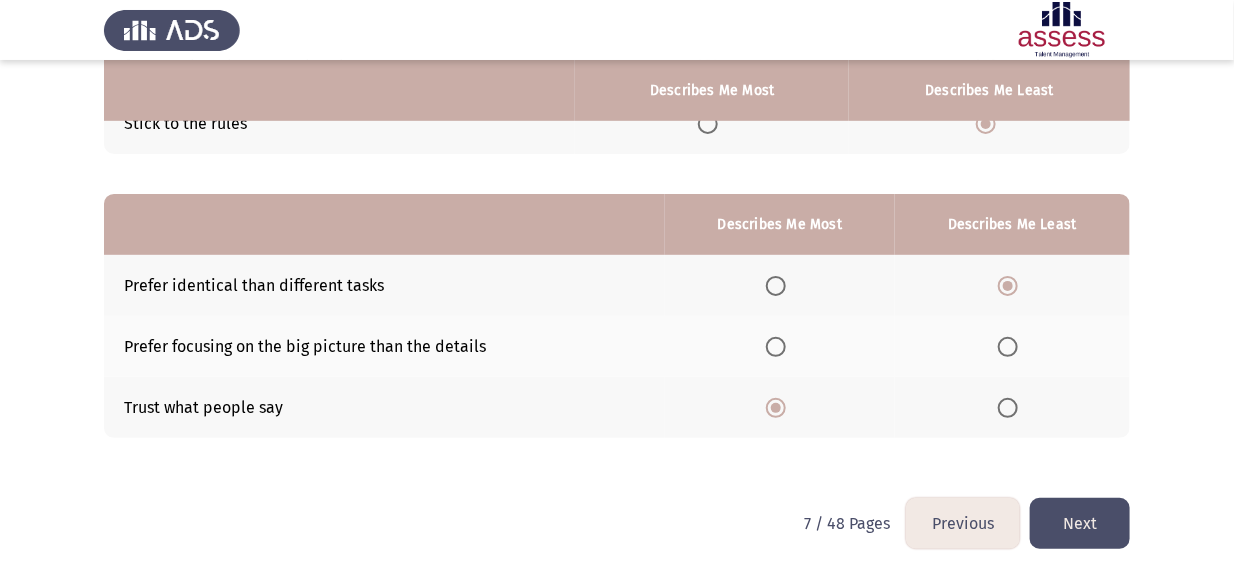 click on "Next" 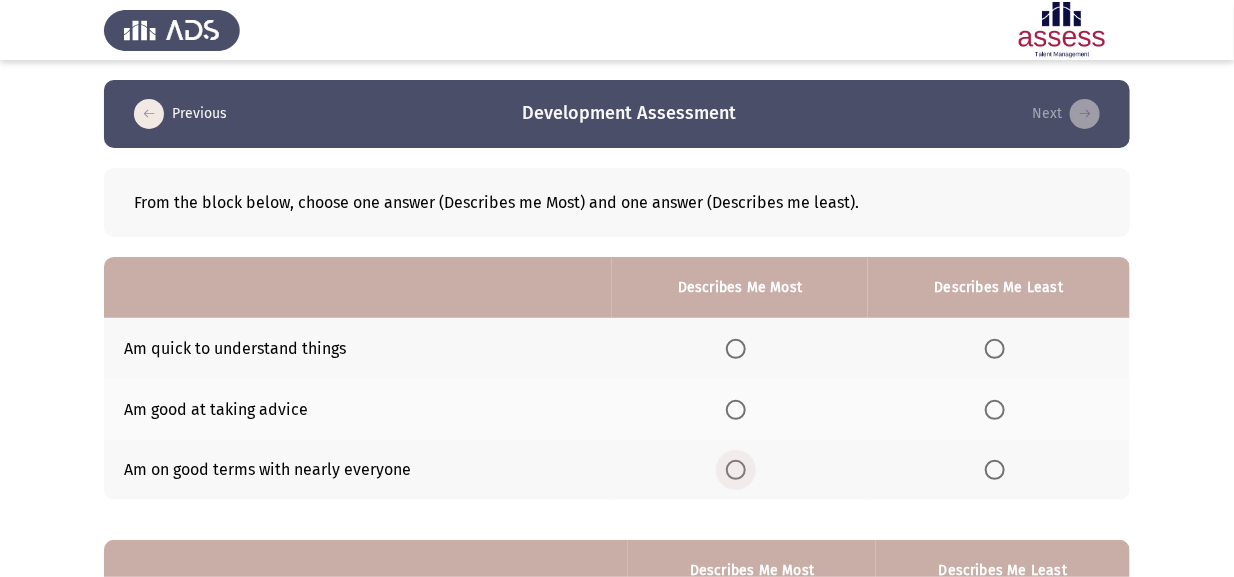 click at bounding box center [736, 470] 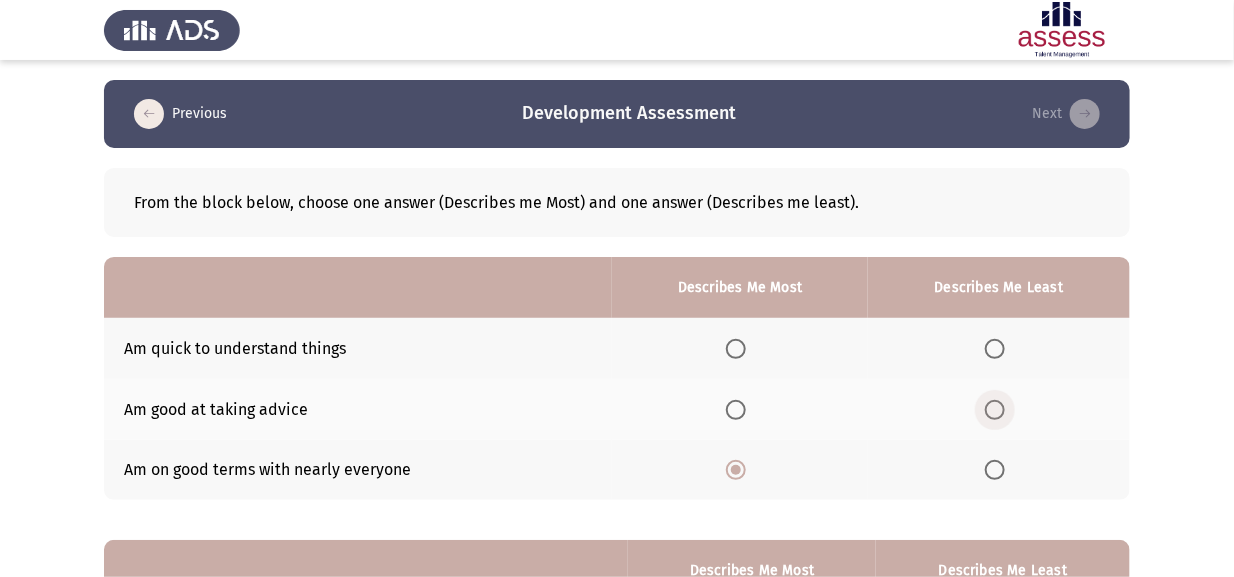 click at bounding box center [995, 410] 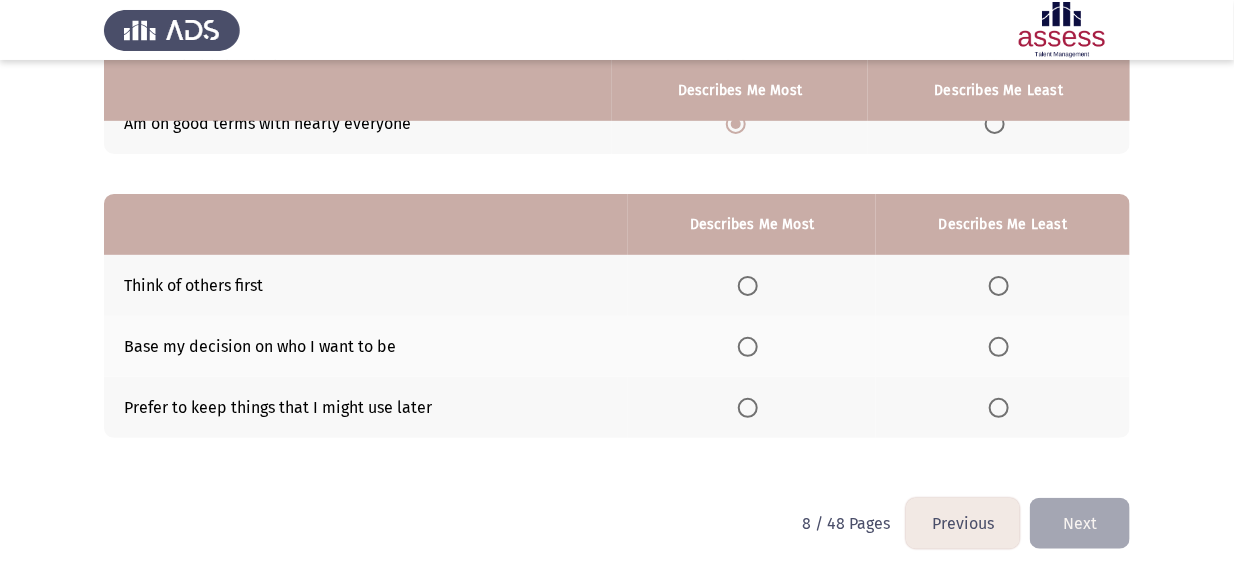 scroll, scrollTop: 346, scrollLeft: 0, axis: vertical 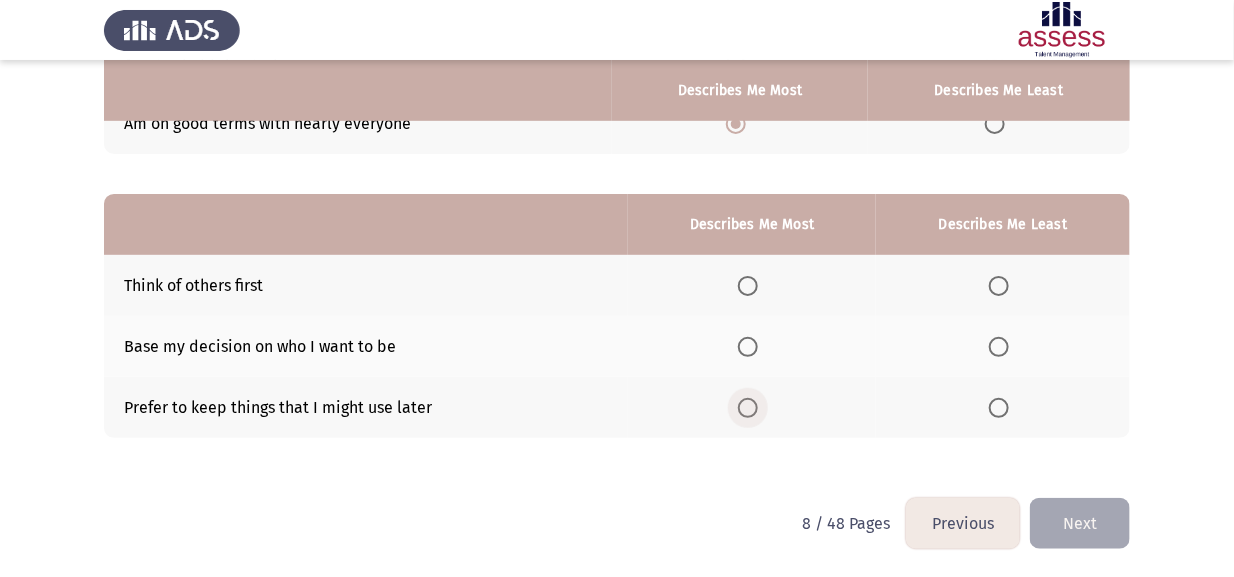 click at bounding box center [748, 408] 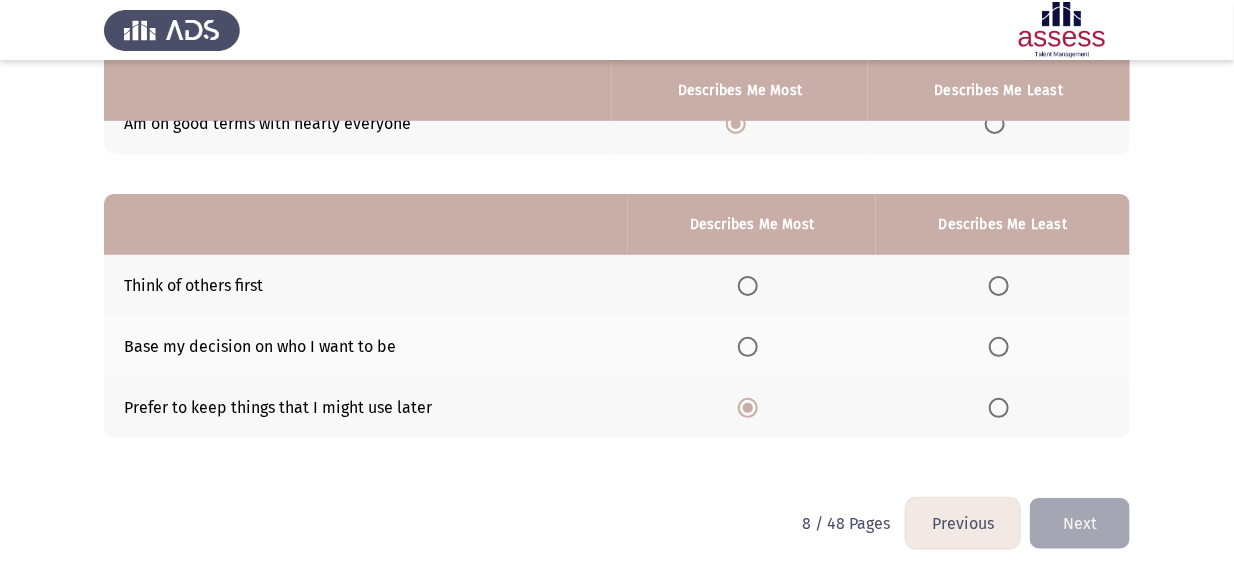 click 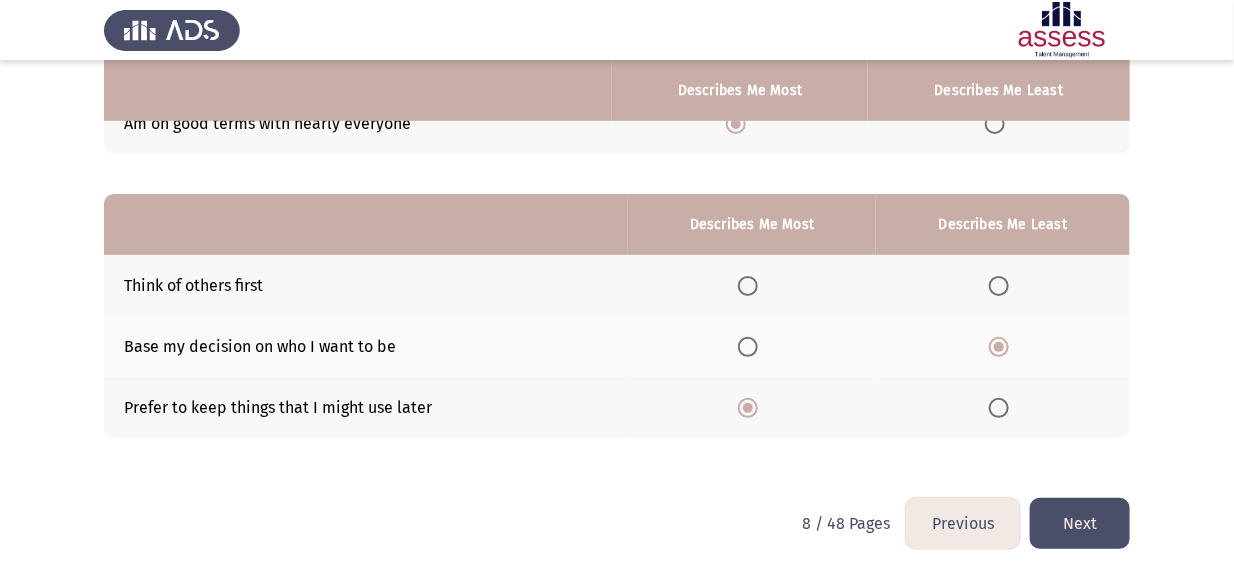 click on "Next" 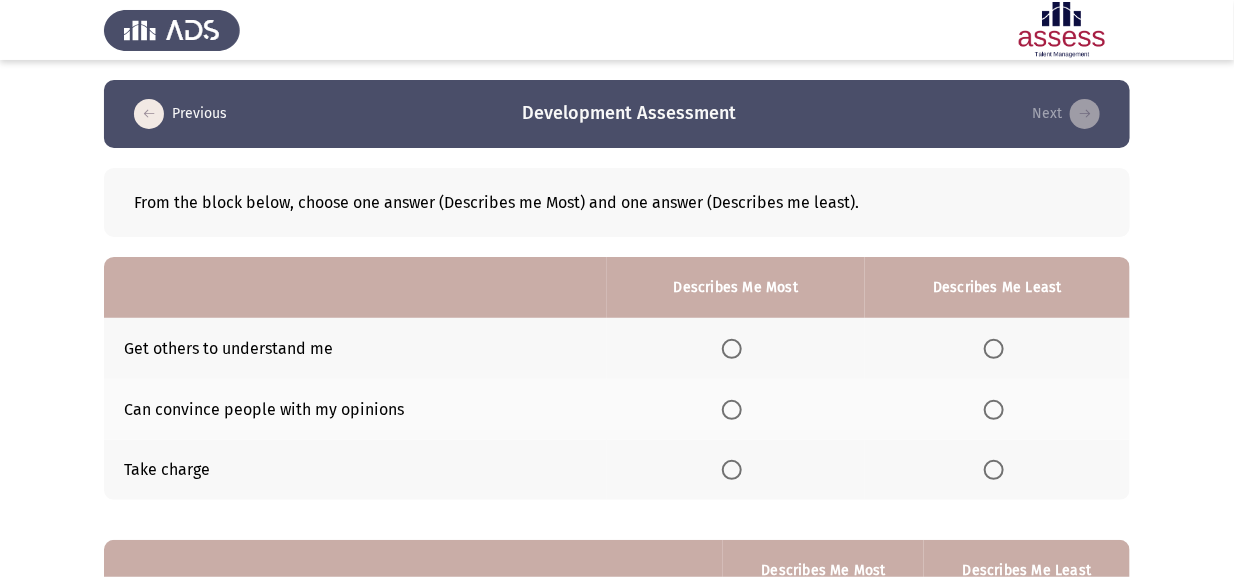 click at bounding box center [736, 410] 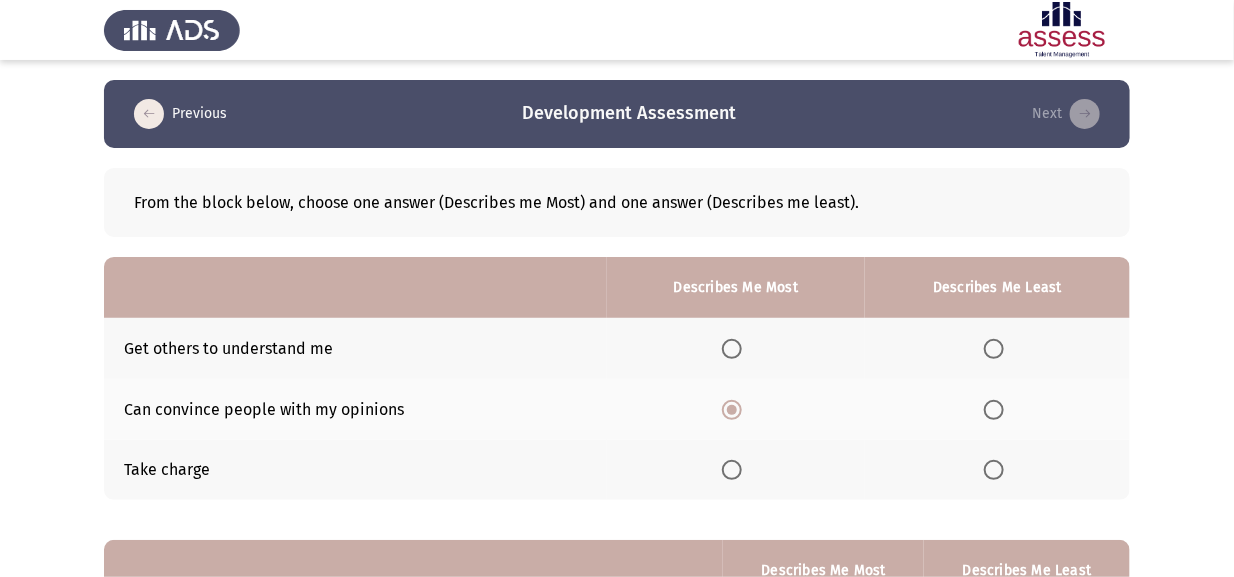 click at bounding box center (732, 470) 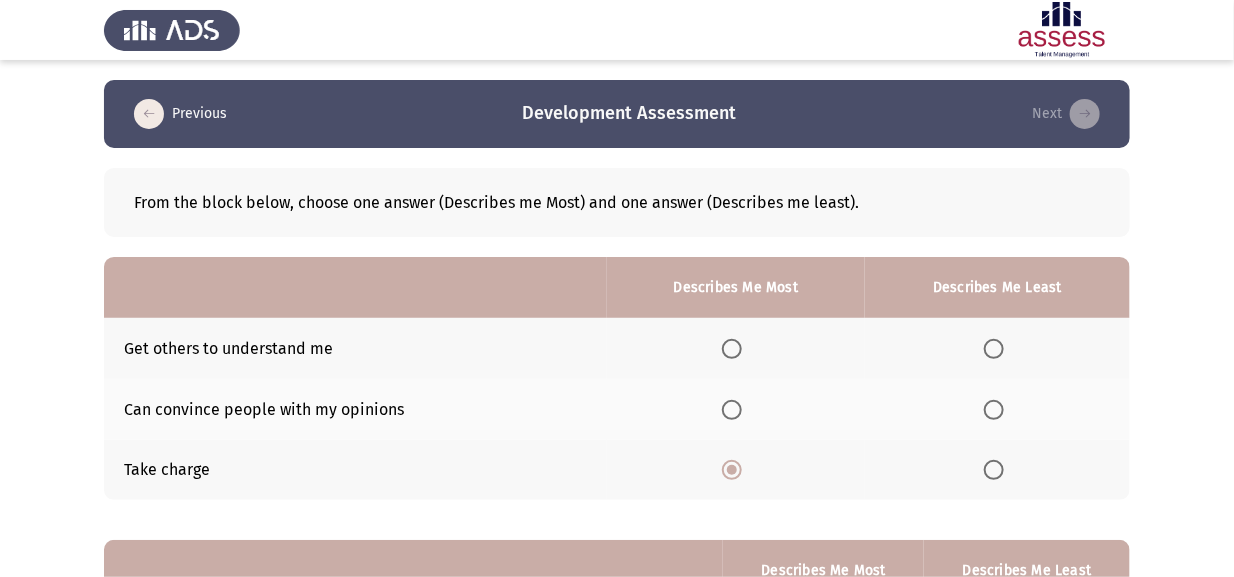 click at bounding box center (994, 349) 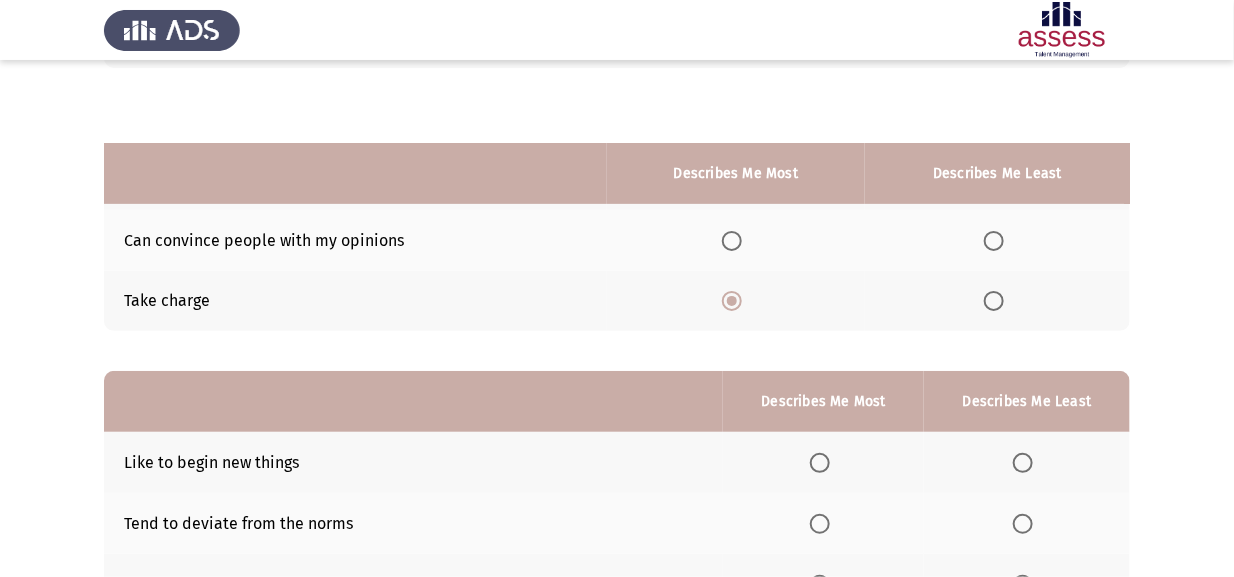 scroll, scrollTop: 299, scrollLeft: 0, axis: vertical 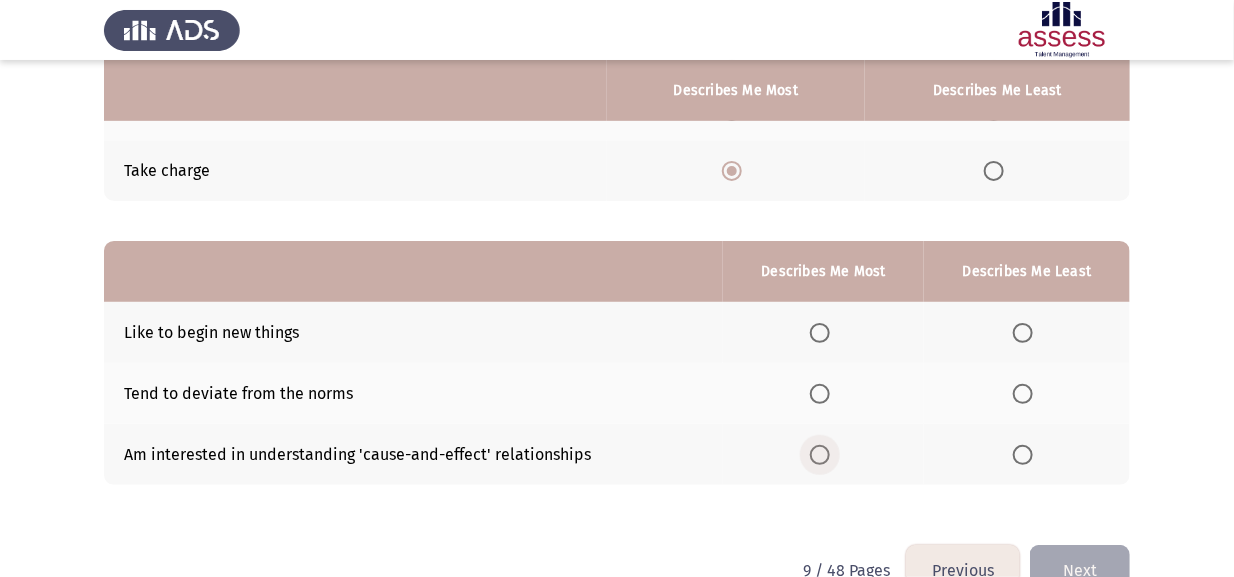click at bounding box center (820, 455) 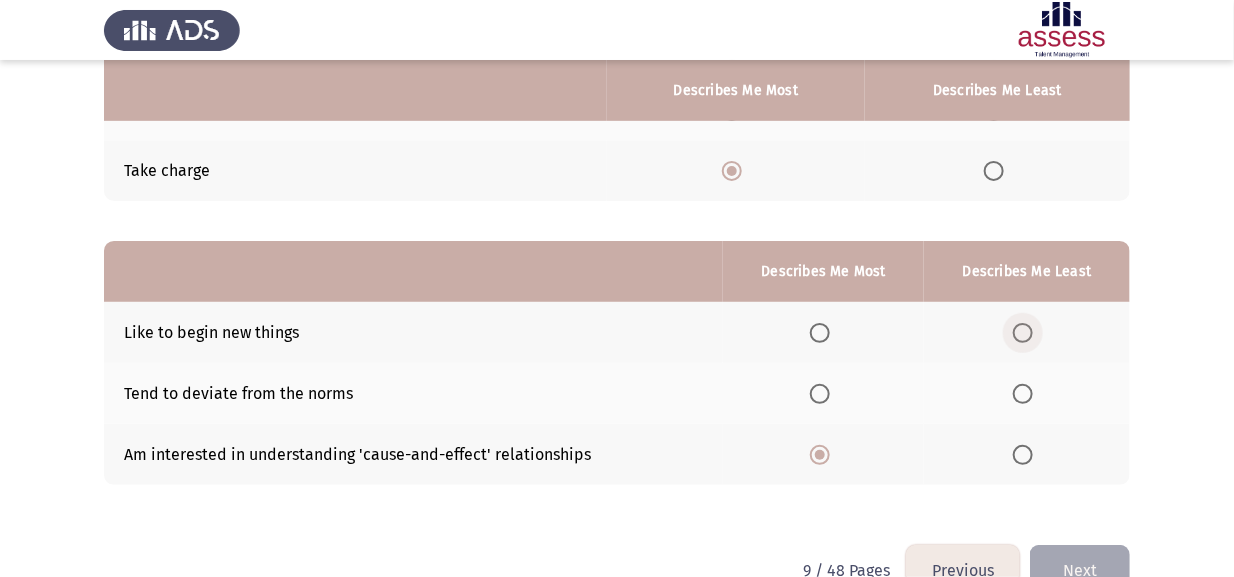click at bounding box center [1023, 333] 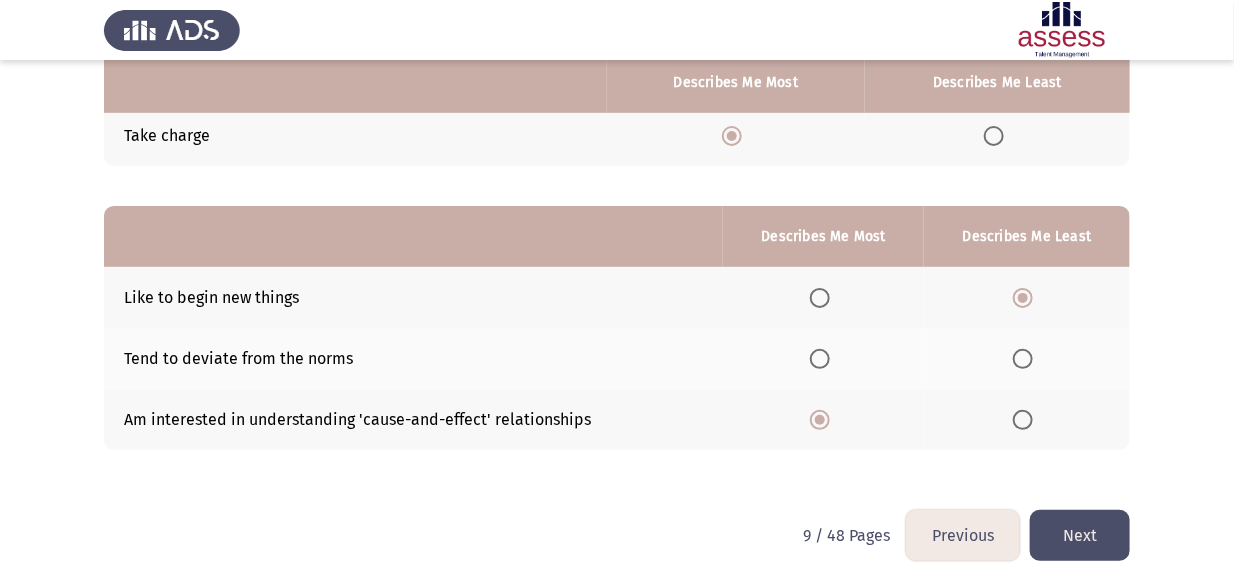 scroll, scrollTop: 346, scrollLeft: 0, axis: vertical 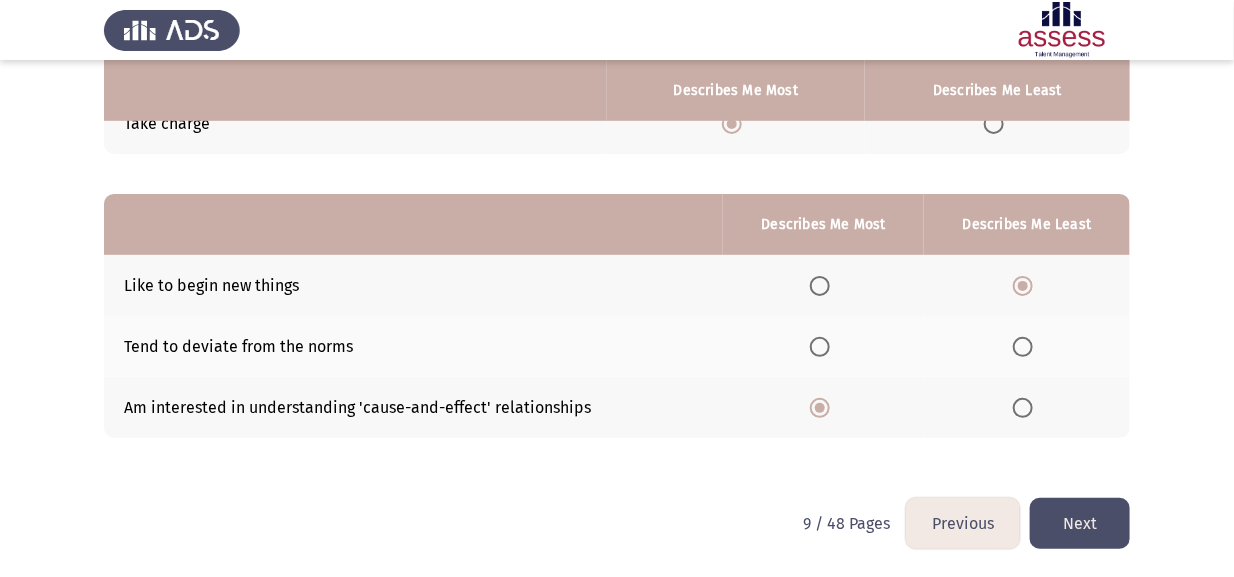 click on "Next" 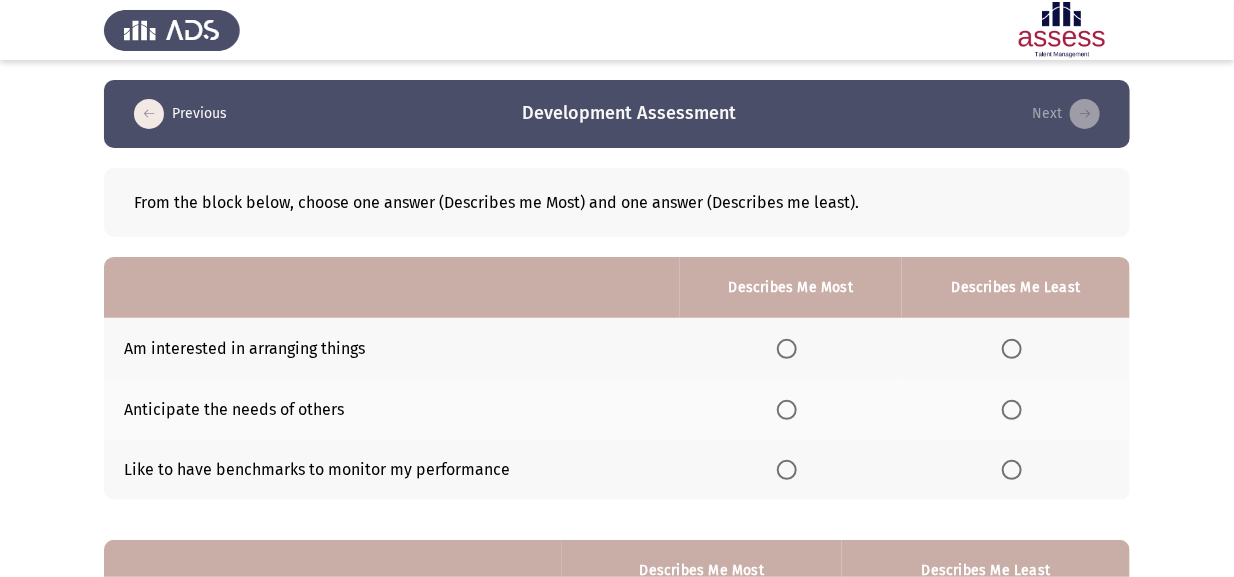 click at bounding box center [787, 349] 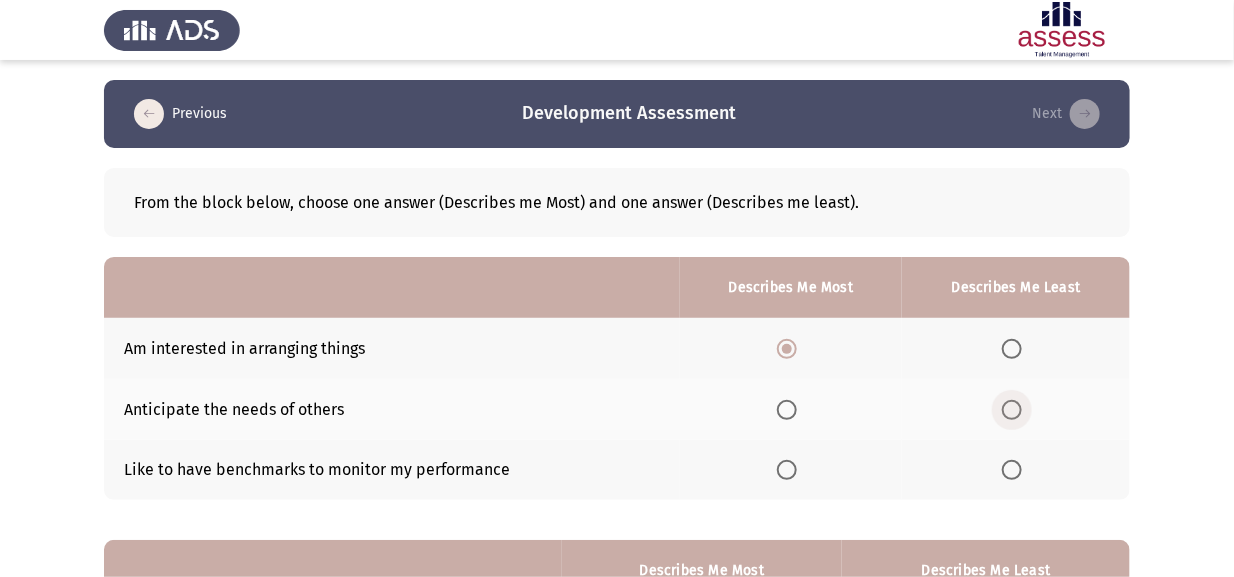click at bounding box center [1012, 410] 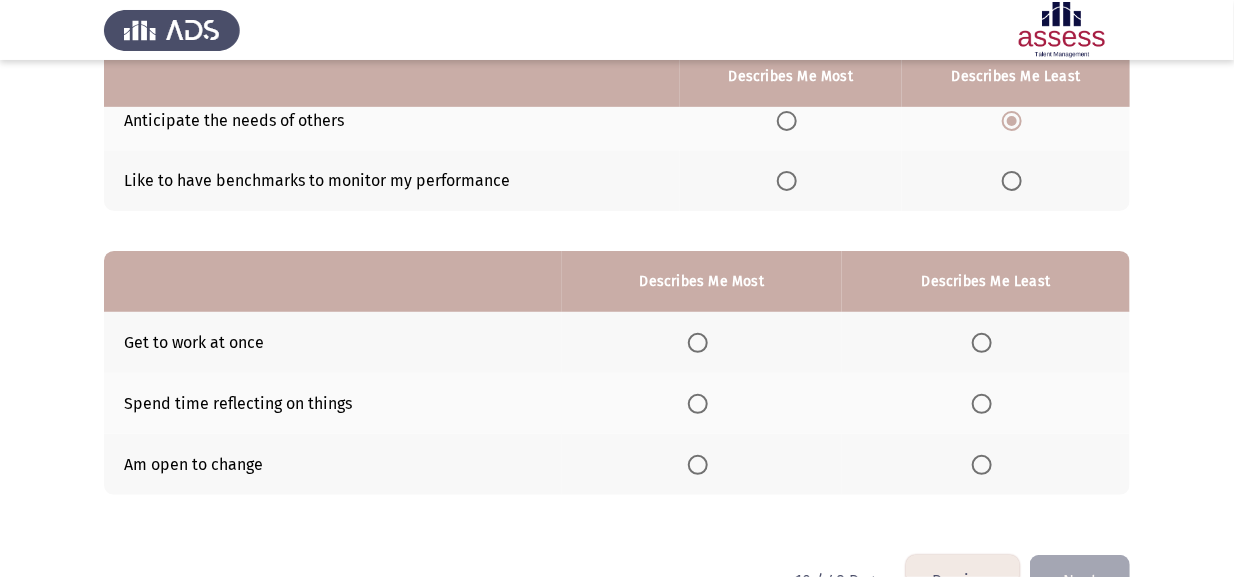 scroll, scrollTop: 299, scrollLeft: 0, axis: vertical 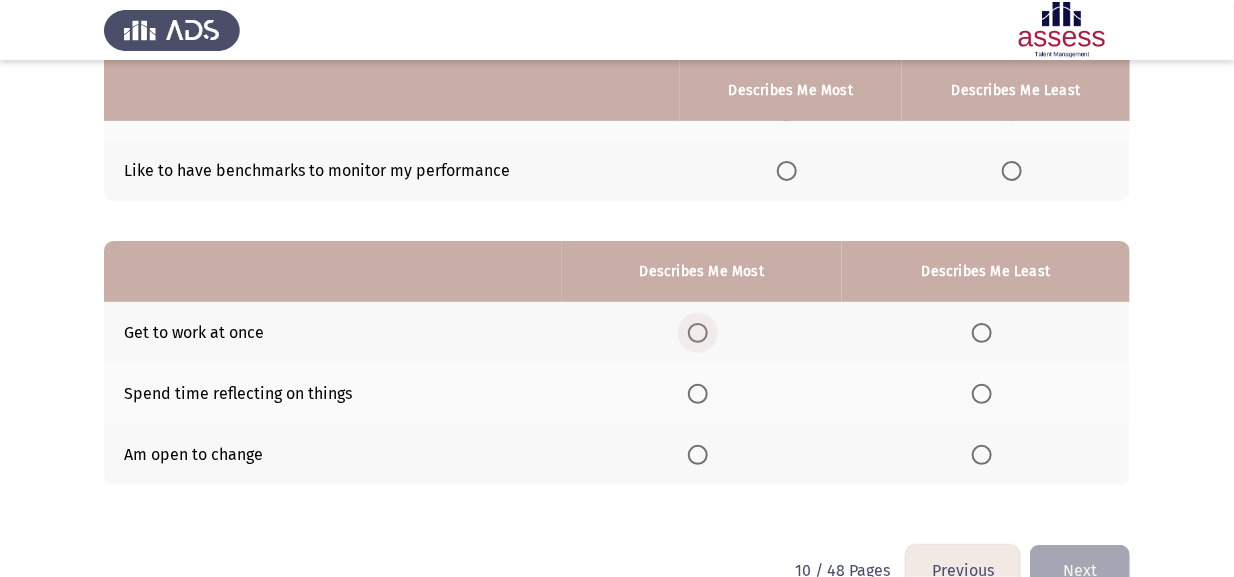 click at bounding box center (698, 333) 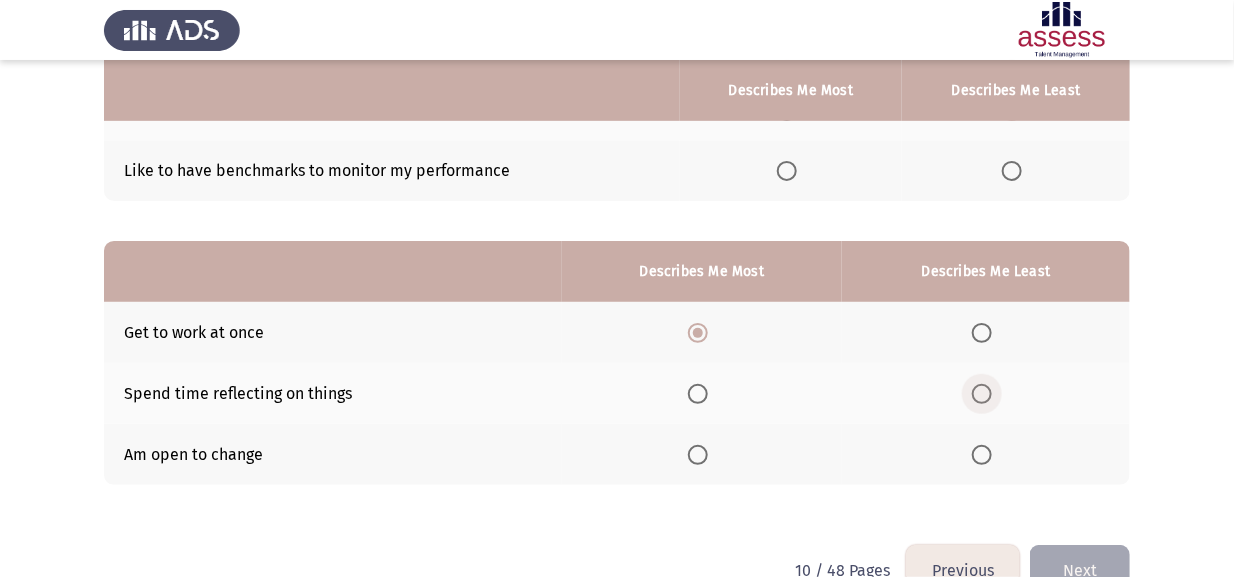 click at bounding box center (982, 394) 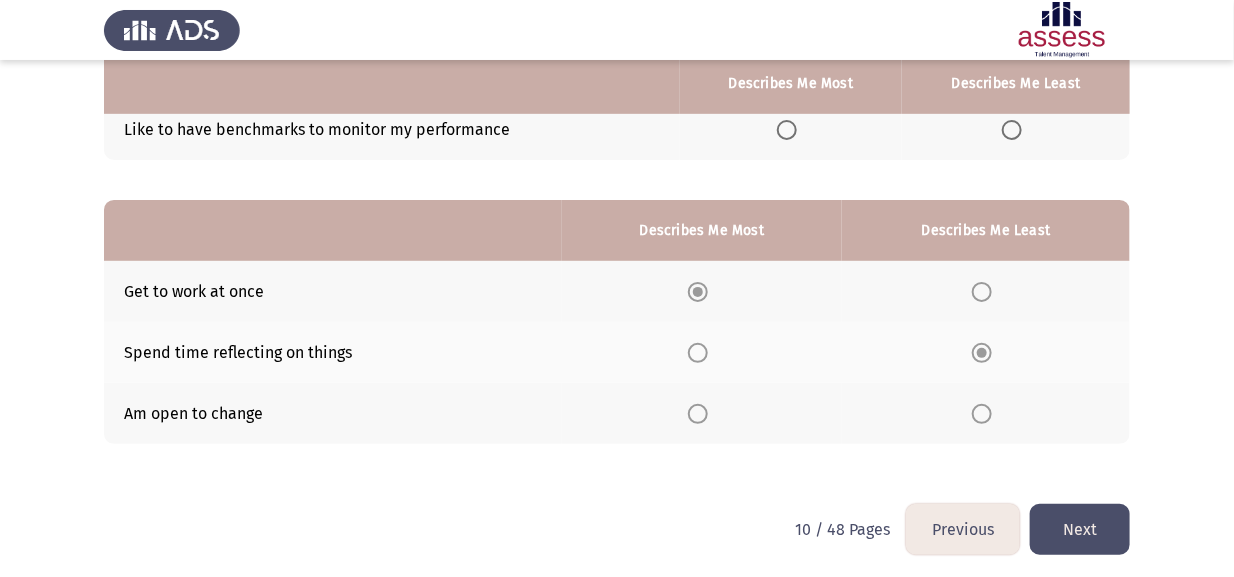 scroll, scrollTop: 346, scrollLeft: 0, axis: vertical 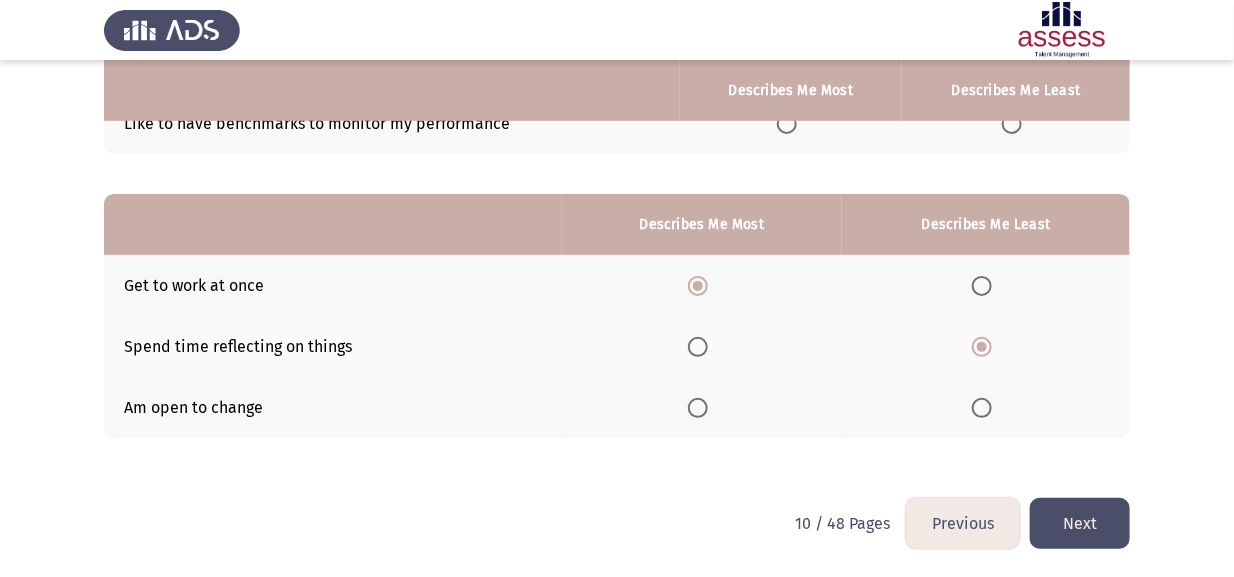 click on "Next" 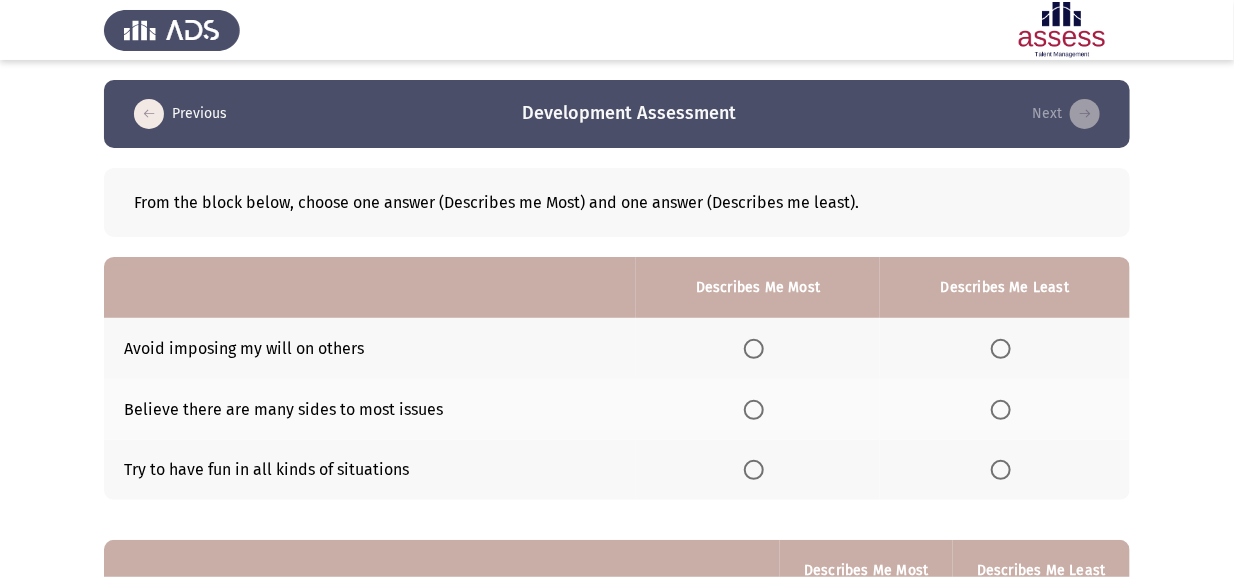 click at bounding box center (1001, 470) 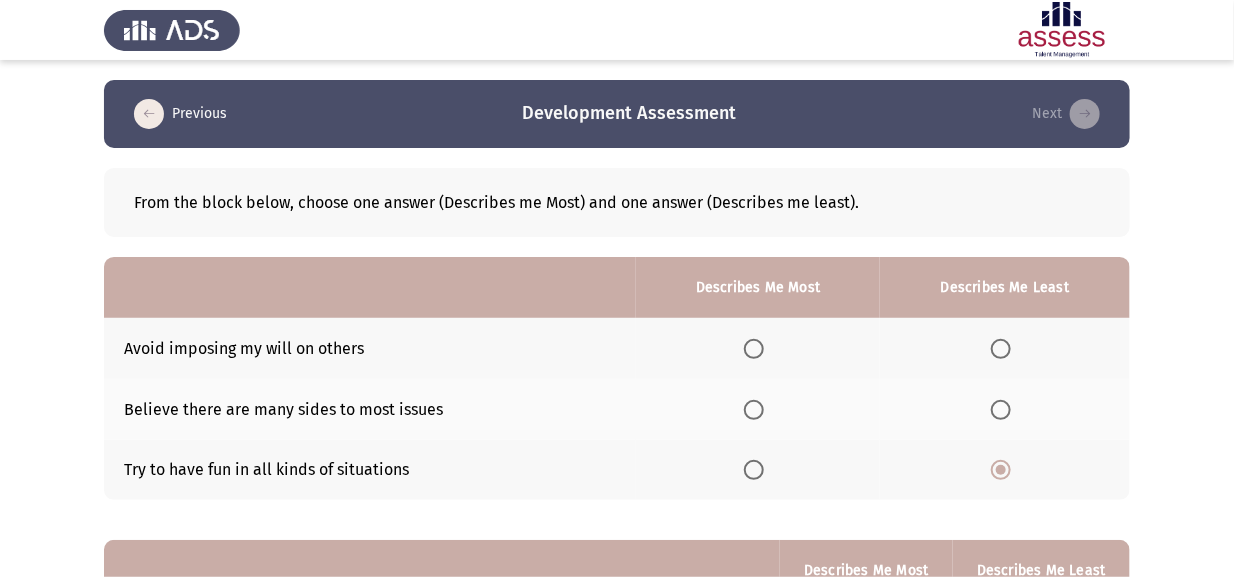 click 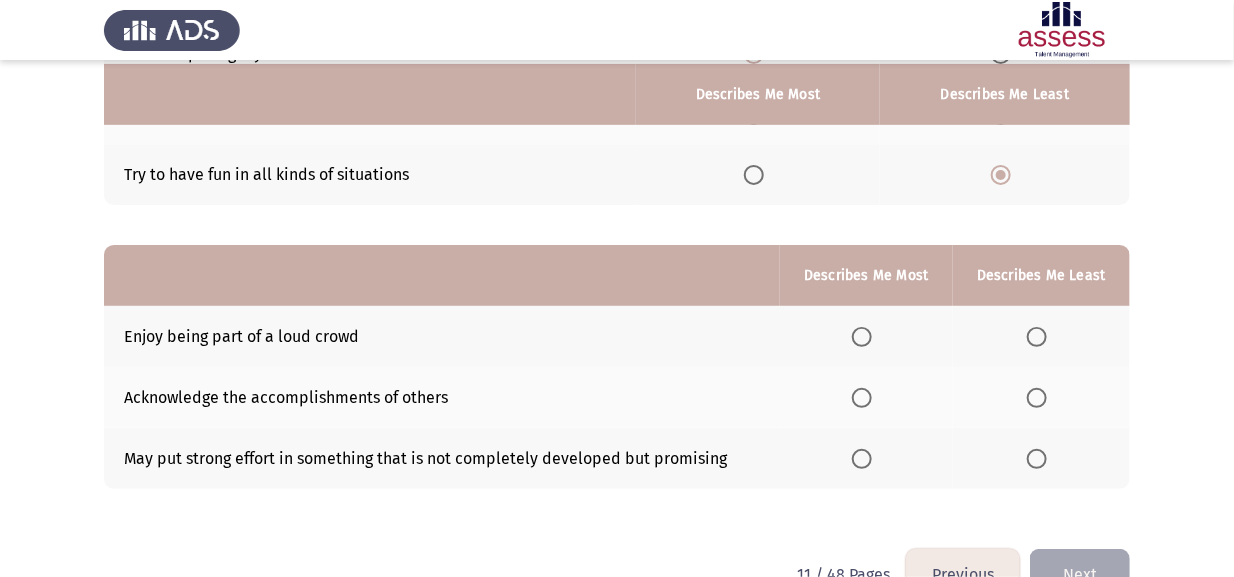 scroll, scrollTop: 299, scrollLeft: 0, axis: vertical 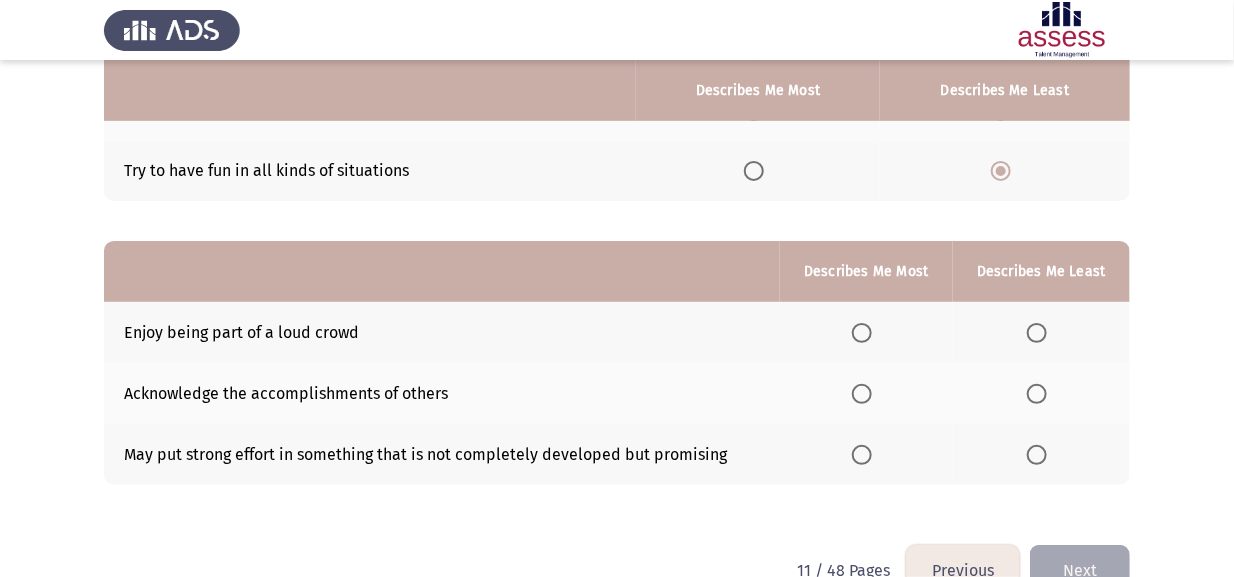 click at bounding box center (1037, 455) 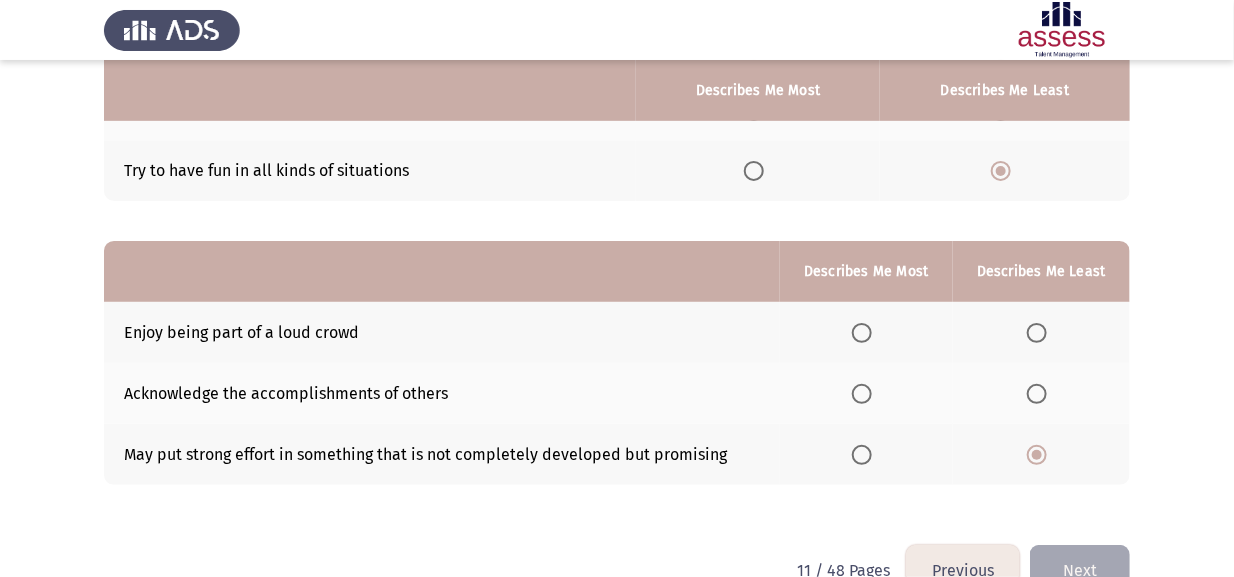 click at bounding box center [1037, 394] 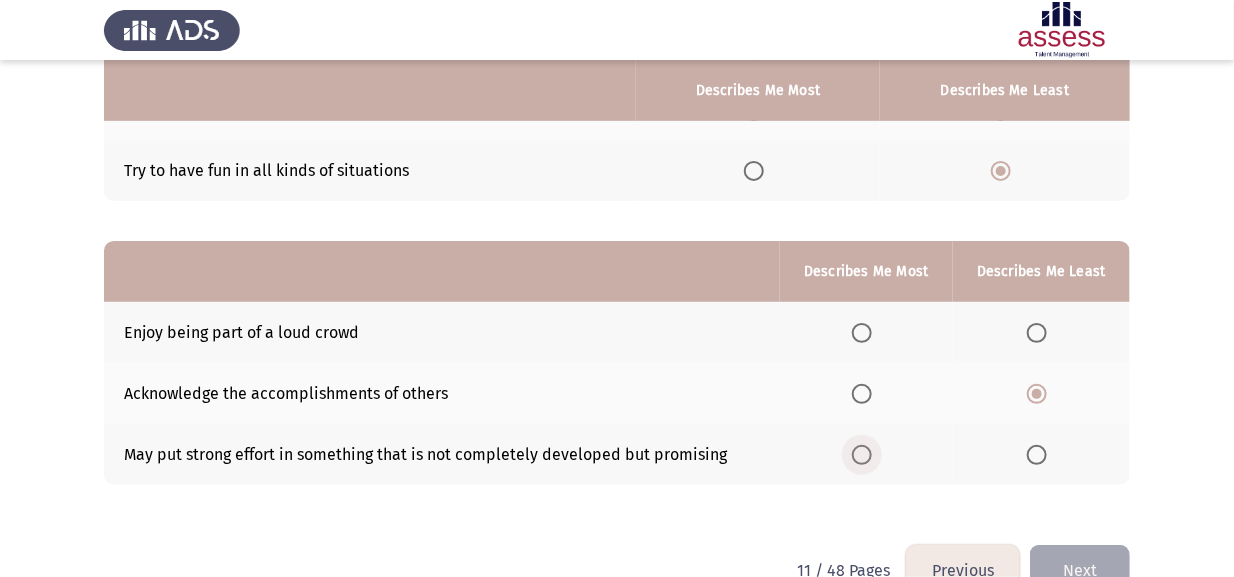 click at bounding box center [862, 455] 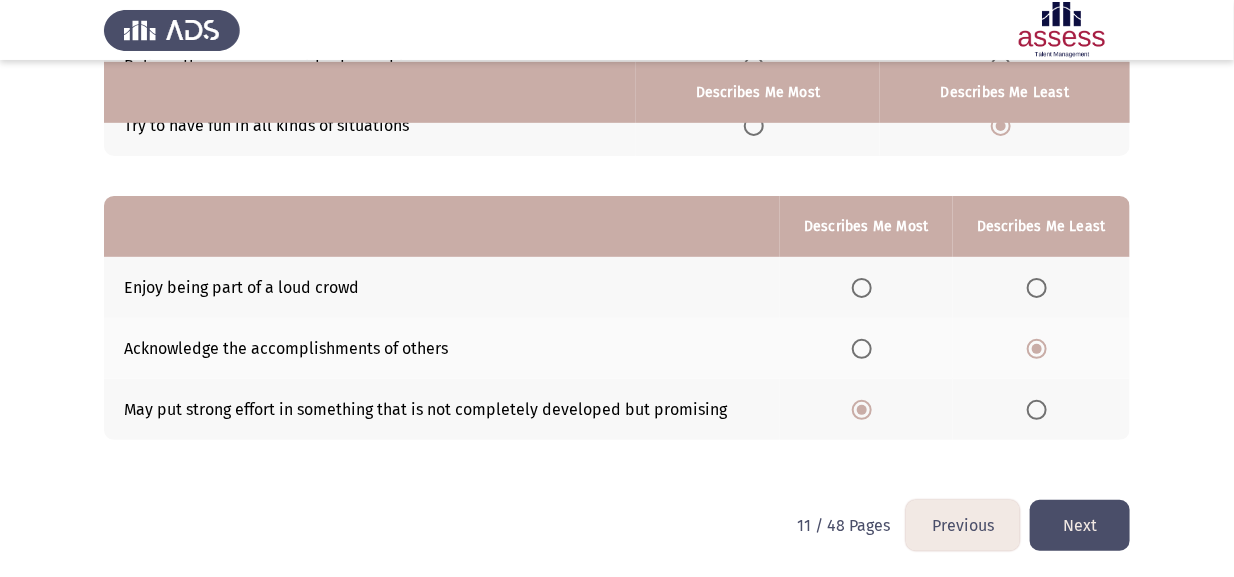 scroll, scrollTop: 346, scrollLeft: 0, axis: vertical 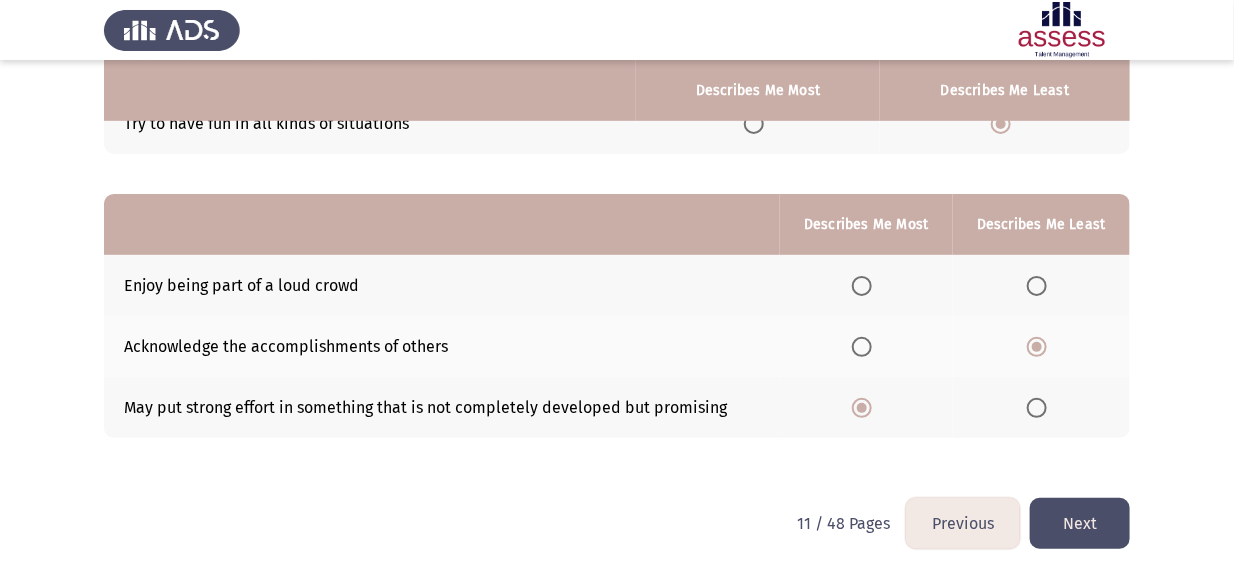 click on "Next" 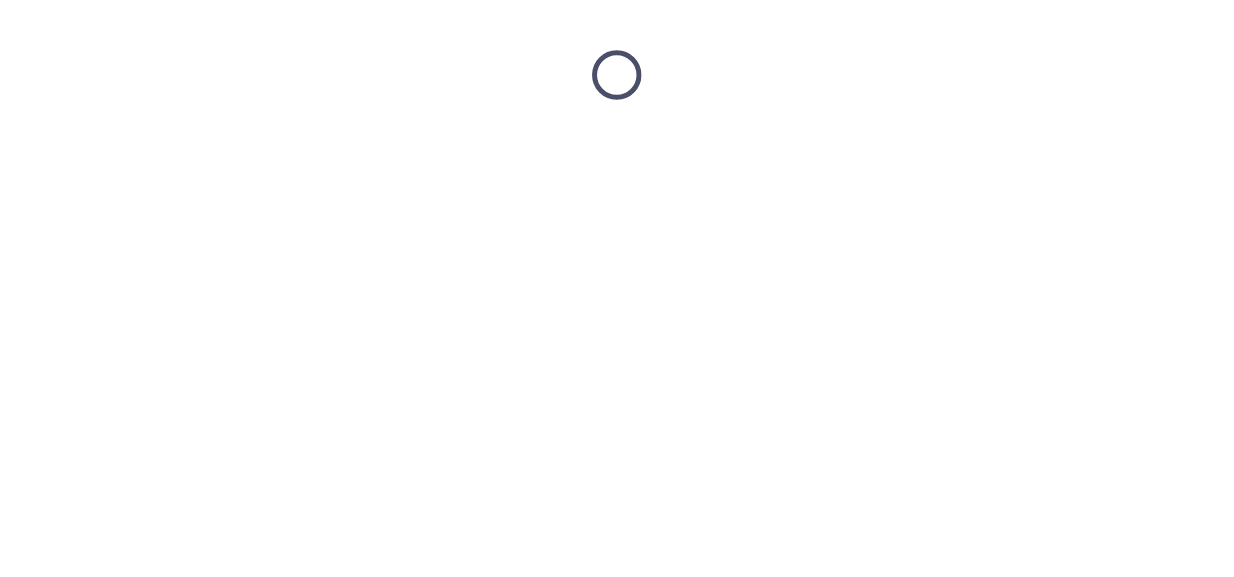 scroll, scrollTop: 0, scrollLeft: 0, axis: both 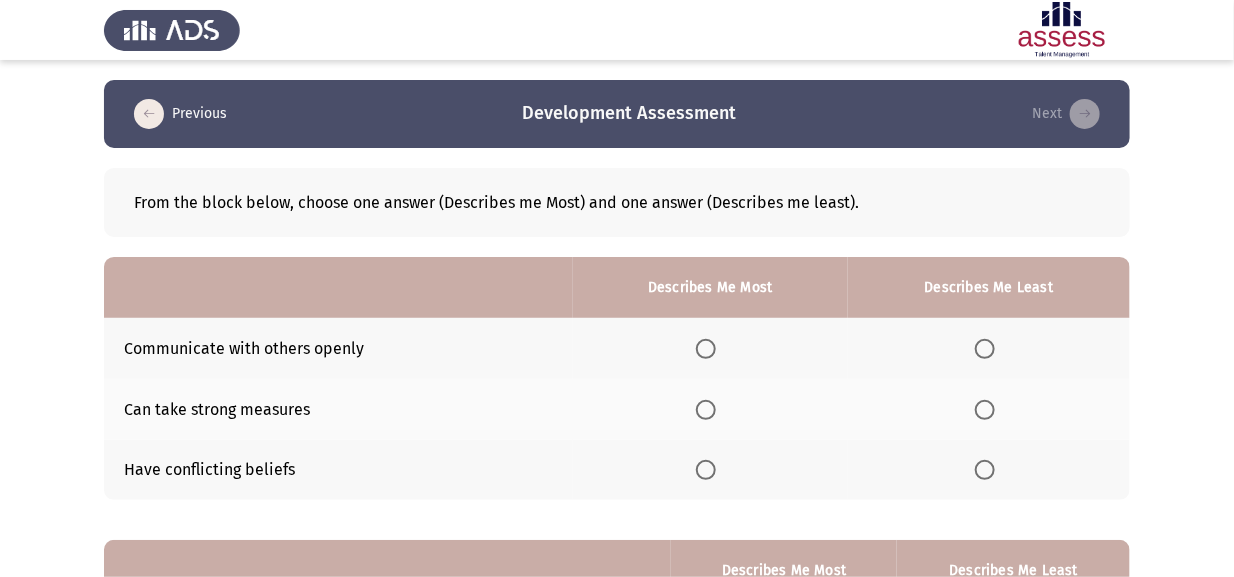 click at bounding box center (706, 349) 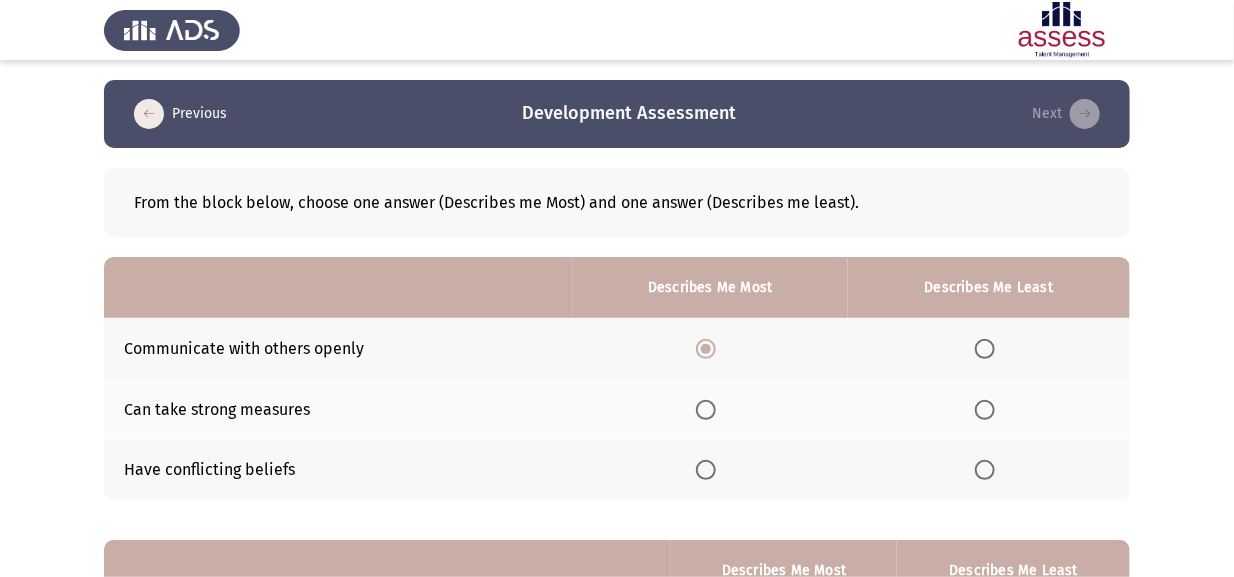 click at bounding box center [985, 470] 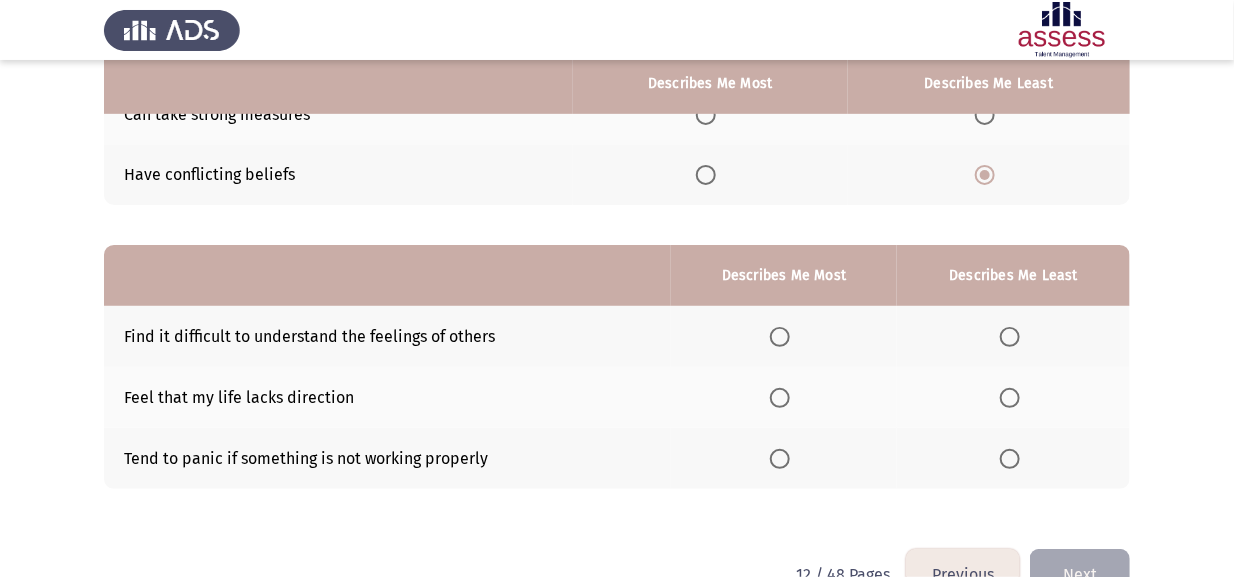 scroll, scrollTop: 299, scrollLeft: 0, axis: vertical 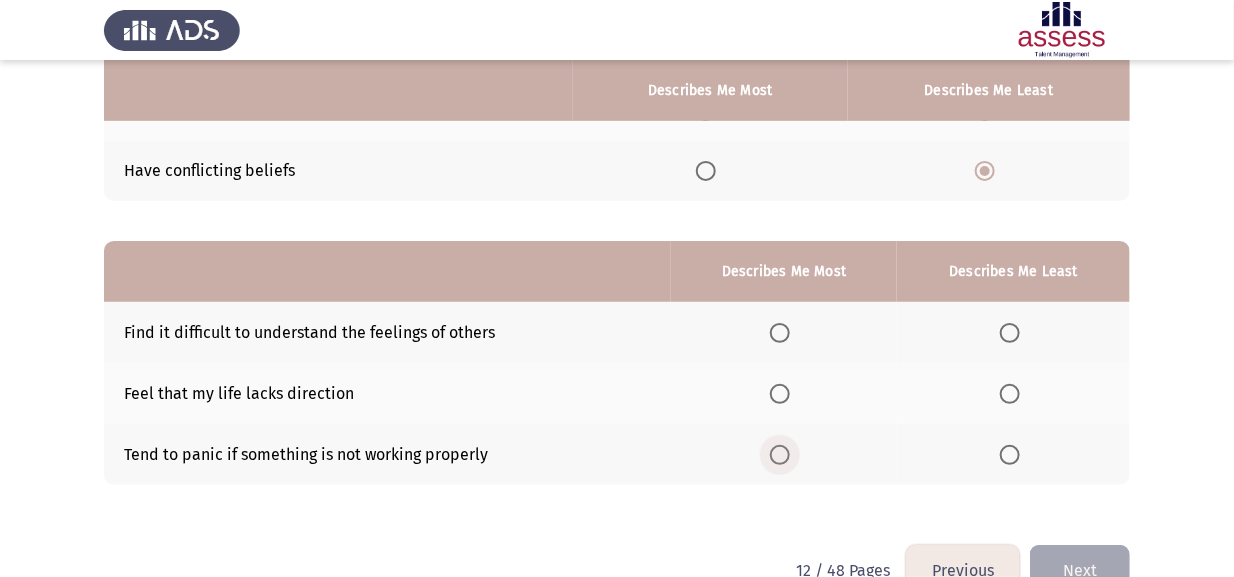 click at bounding box center [780, 455] 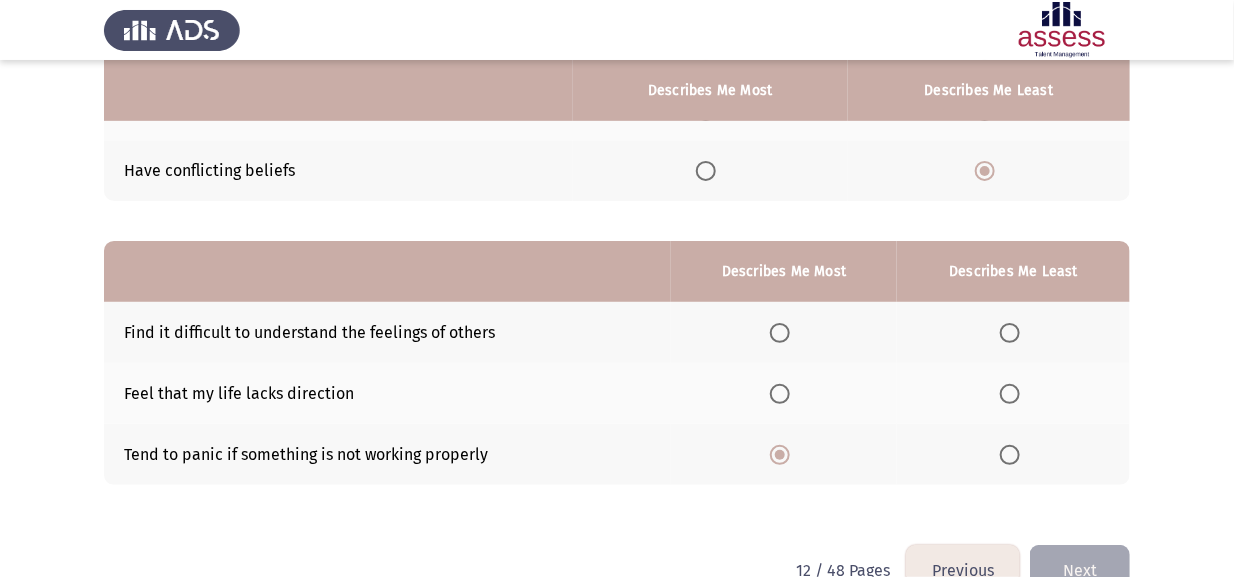 click at bounding box center [1010, 394] 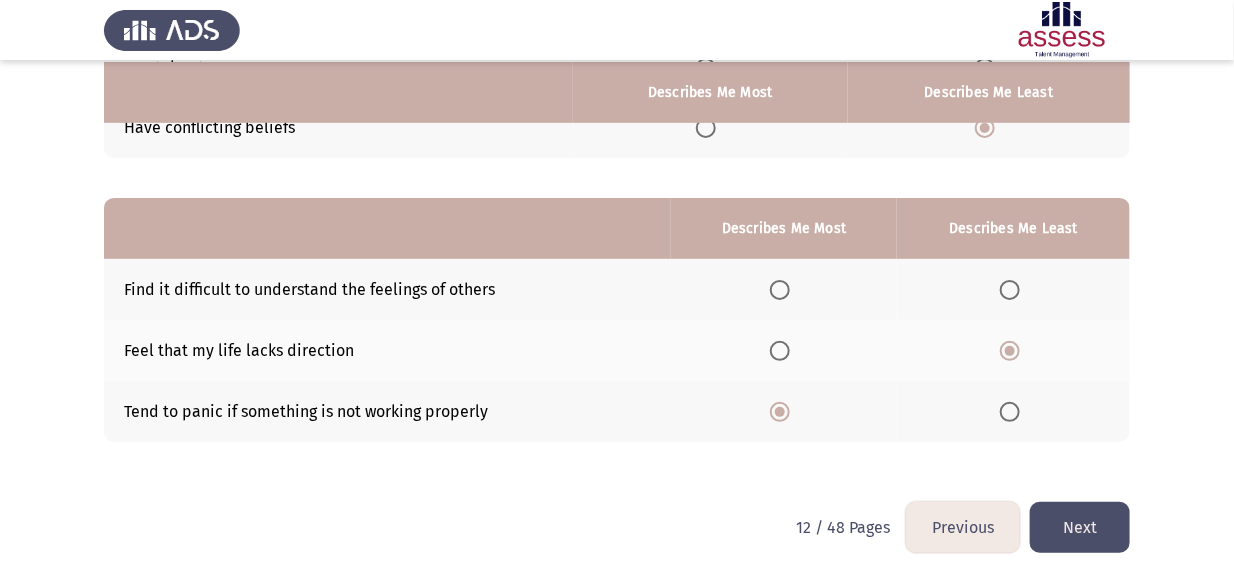 scroll, scrollTop: 346, scrollLeft: 0, axis: vertical 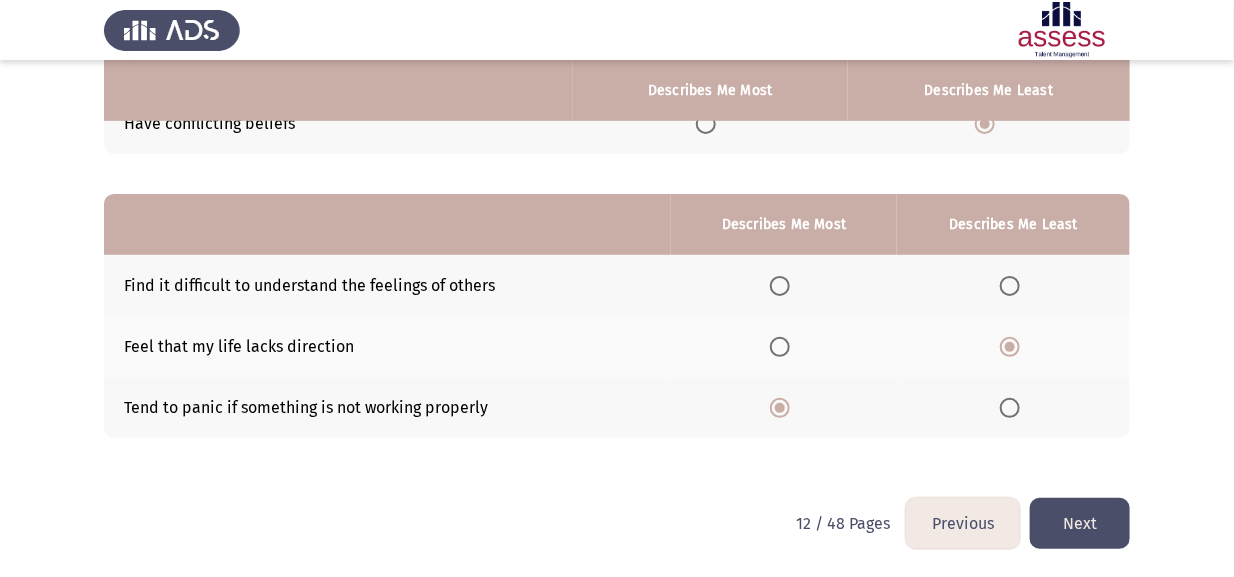 click on "Next" 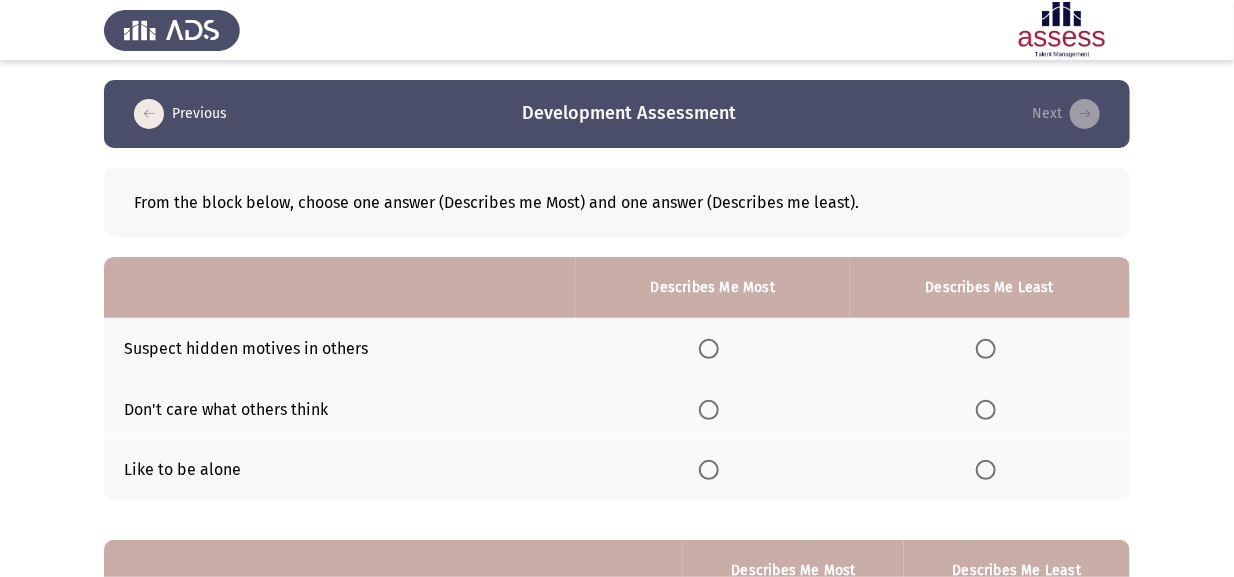 click at bounding box center [986, 410] 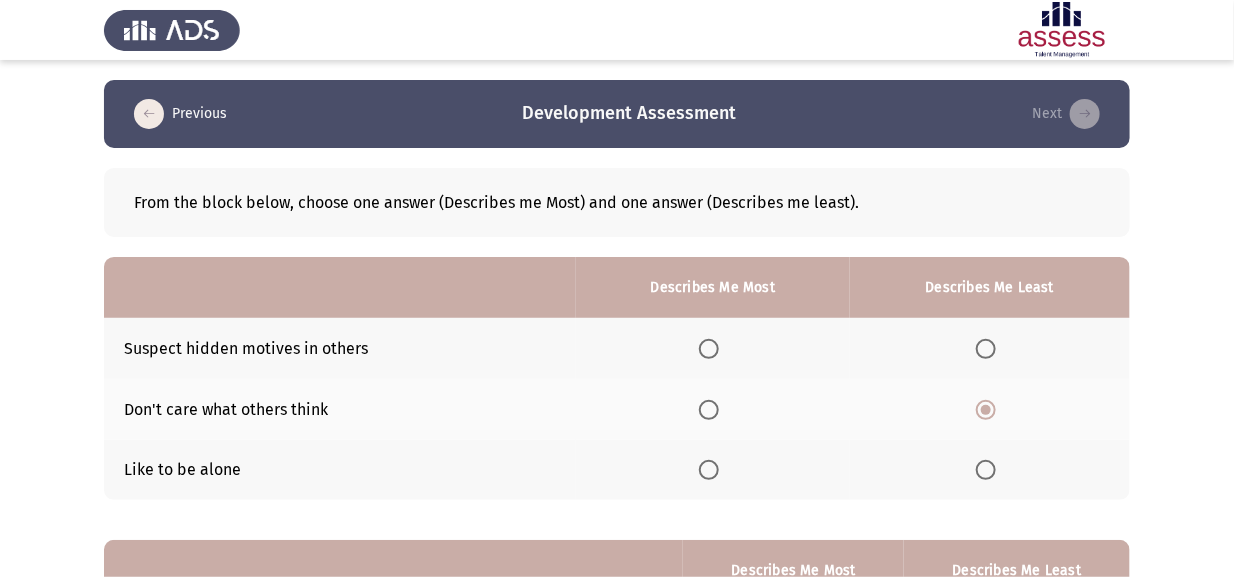 click at bounding box center (709, 349) 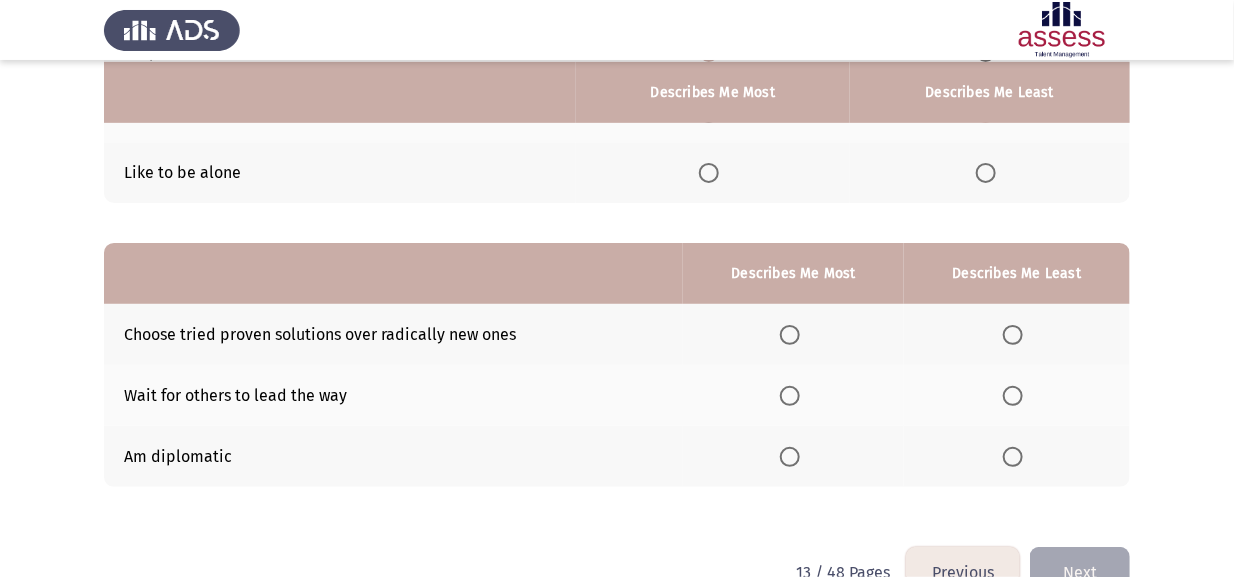 scroll, scrollTop: 299, scrollLeft: 0, axis: vertical 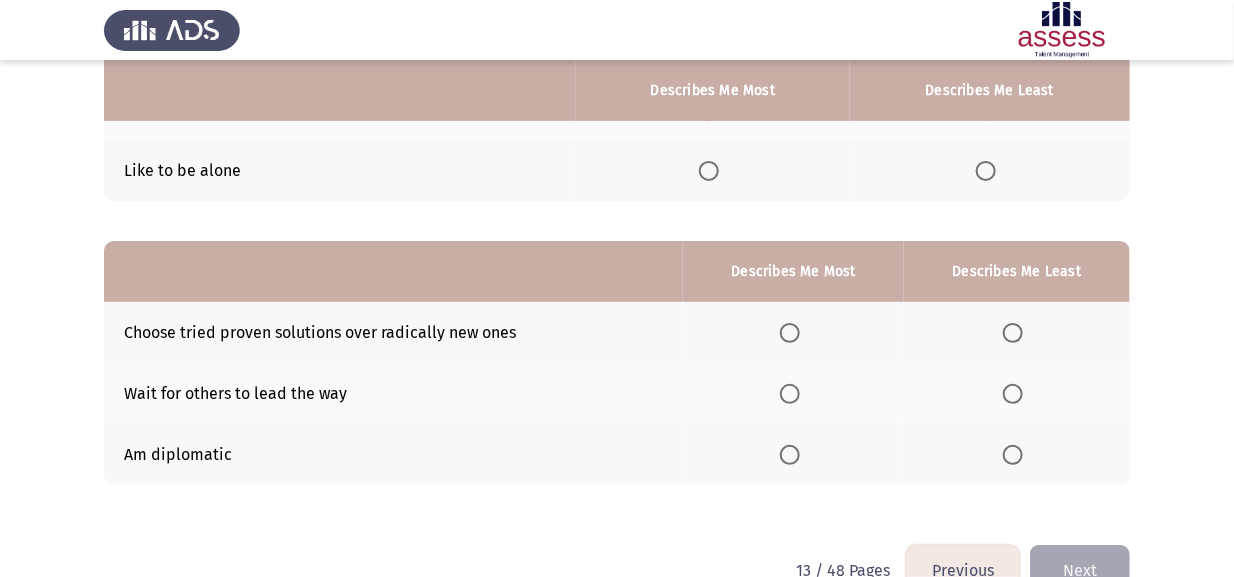 click at bounding box center (790, 455) 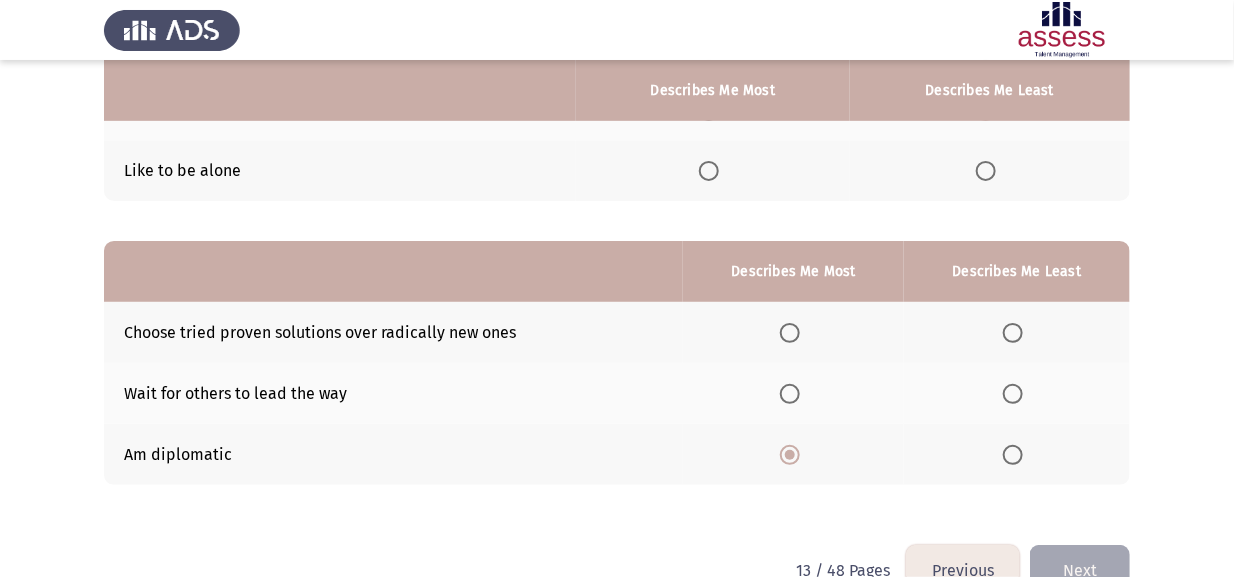 click at bounding box center (1013, 333) 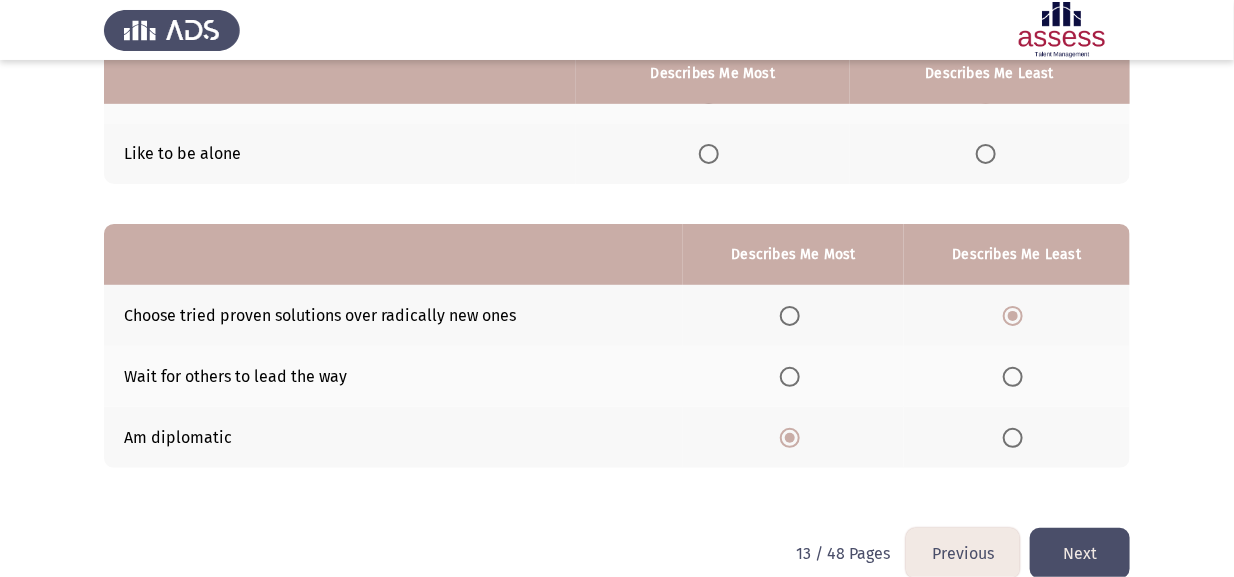 scroll, scrollTop: 346, scrollLeft: 0, axis: vertical 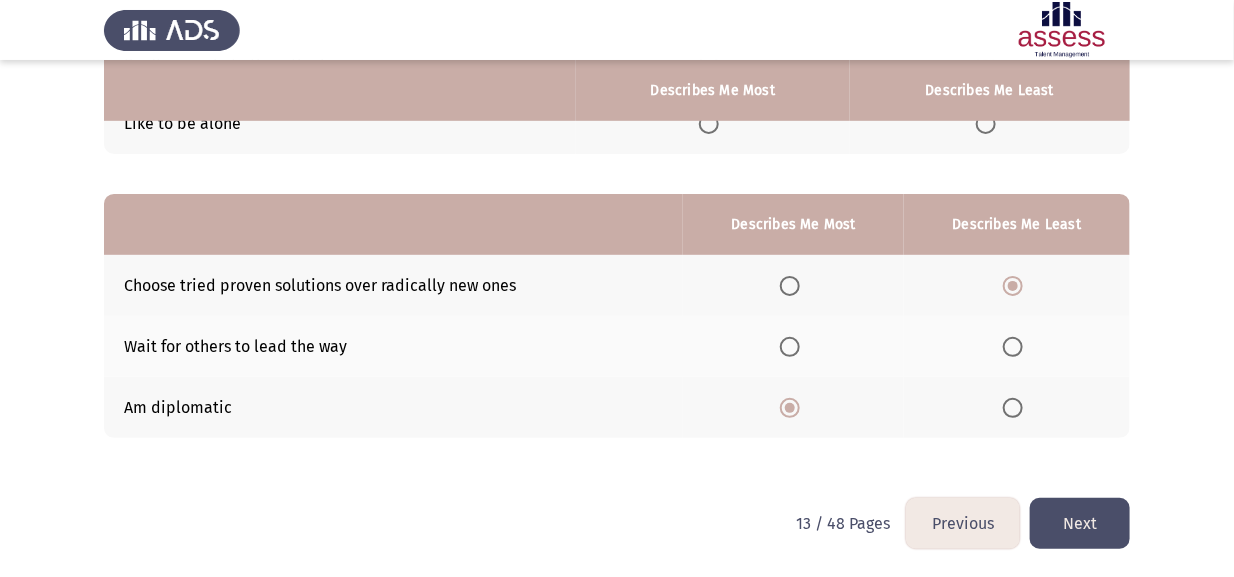 click on "Next" 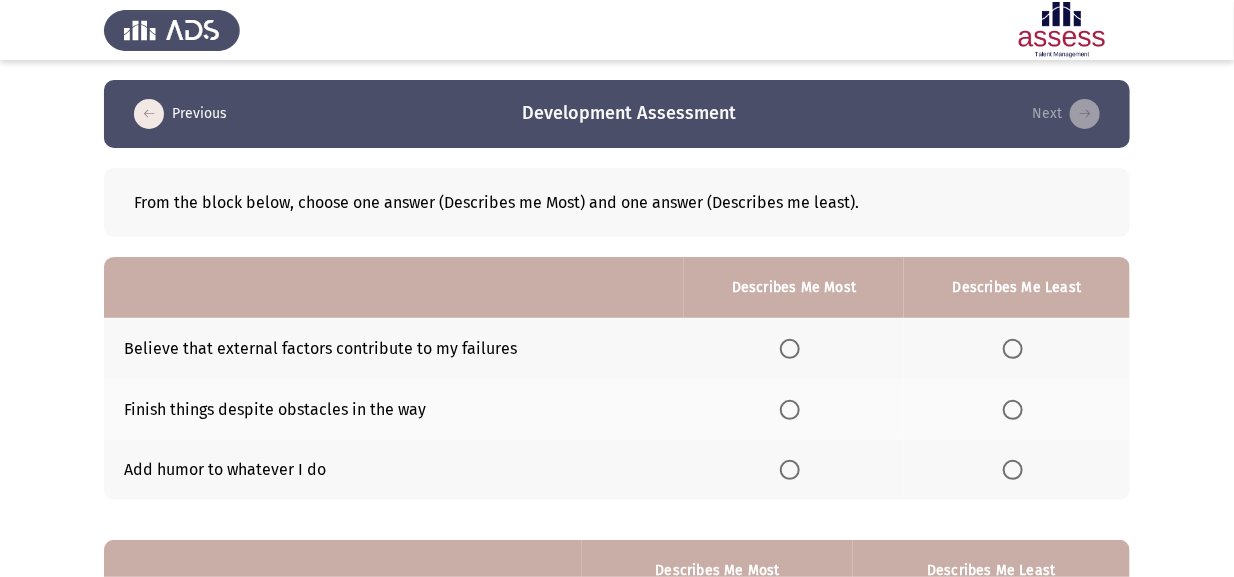 click at bounding box center (1013, 349) 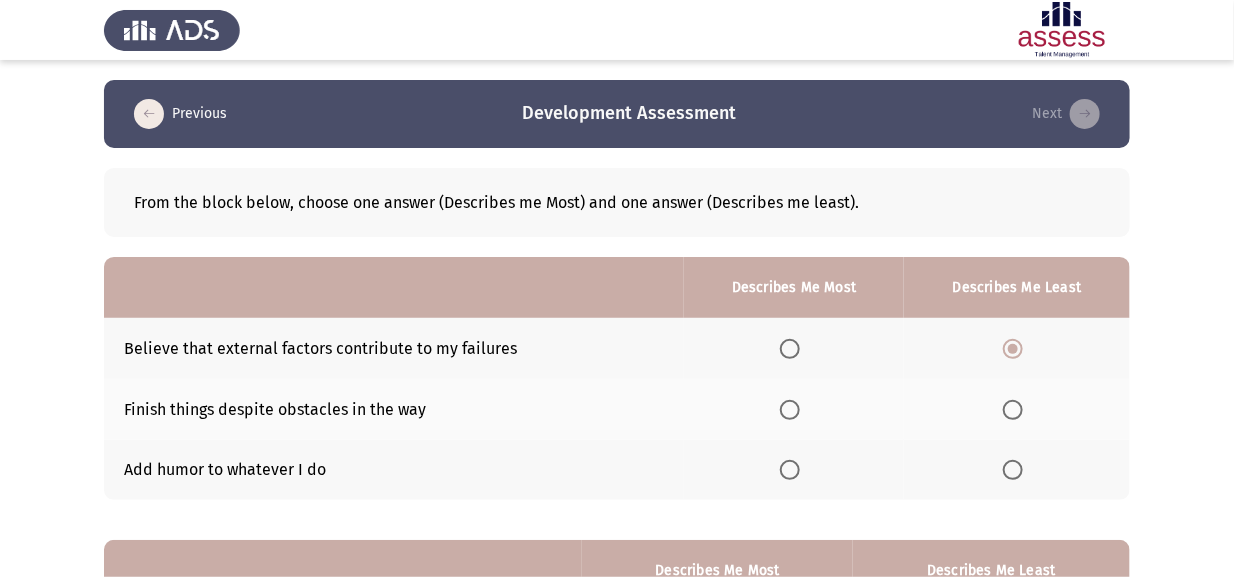 click at bounding box center (790, 470) 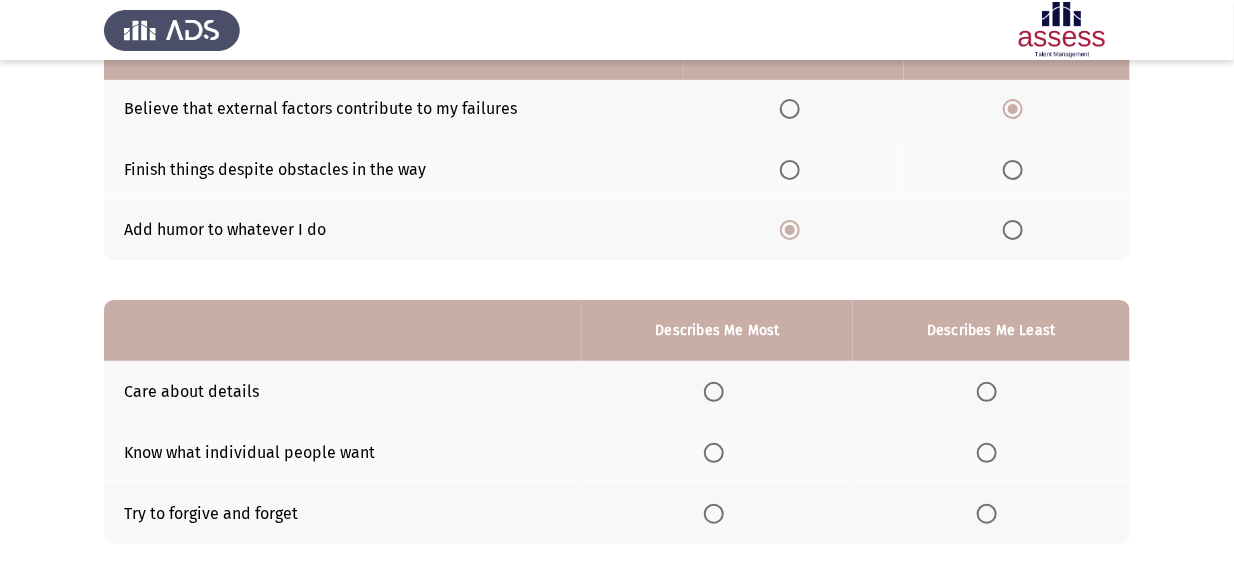 scroll, scrollTop: 299, scrollLeft: 0, axis: vertical 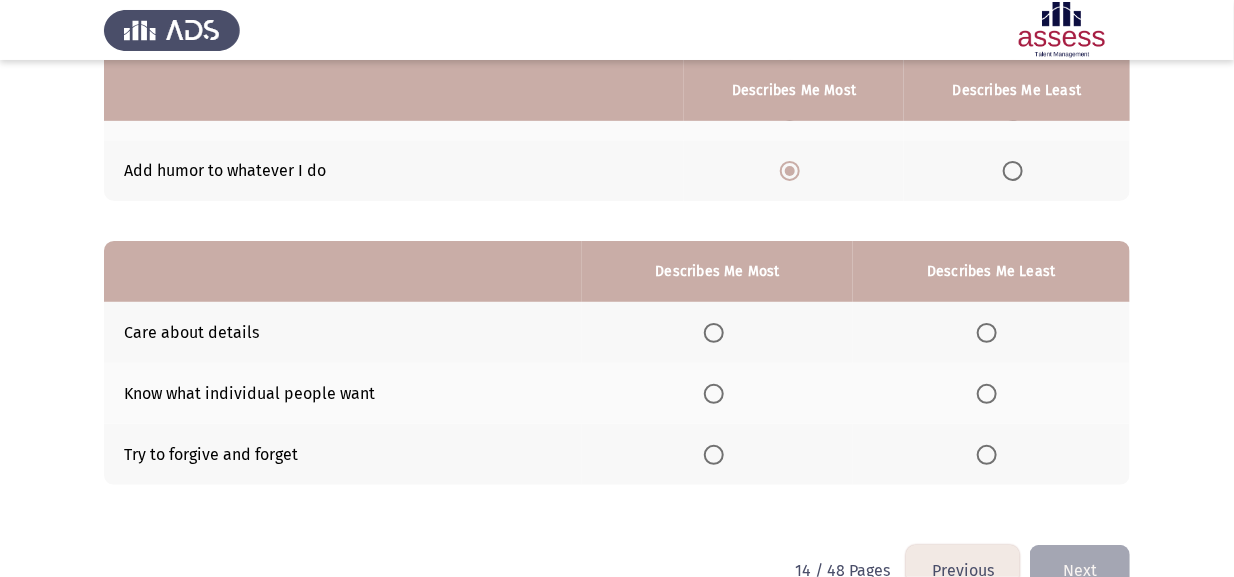 click at bounding box center [714, 333] 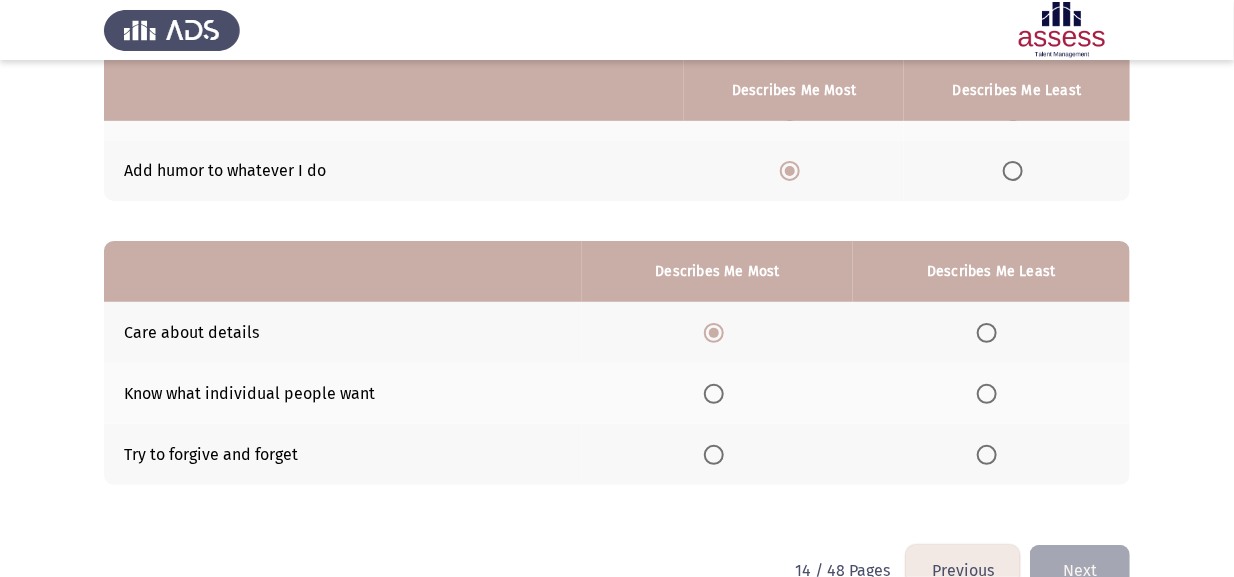 click 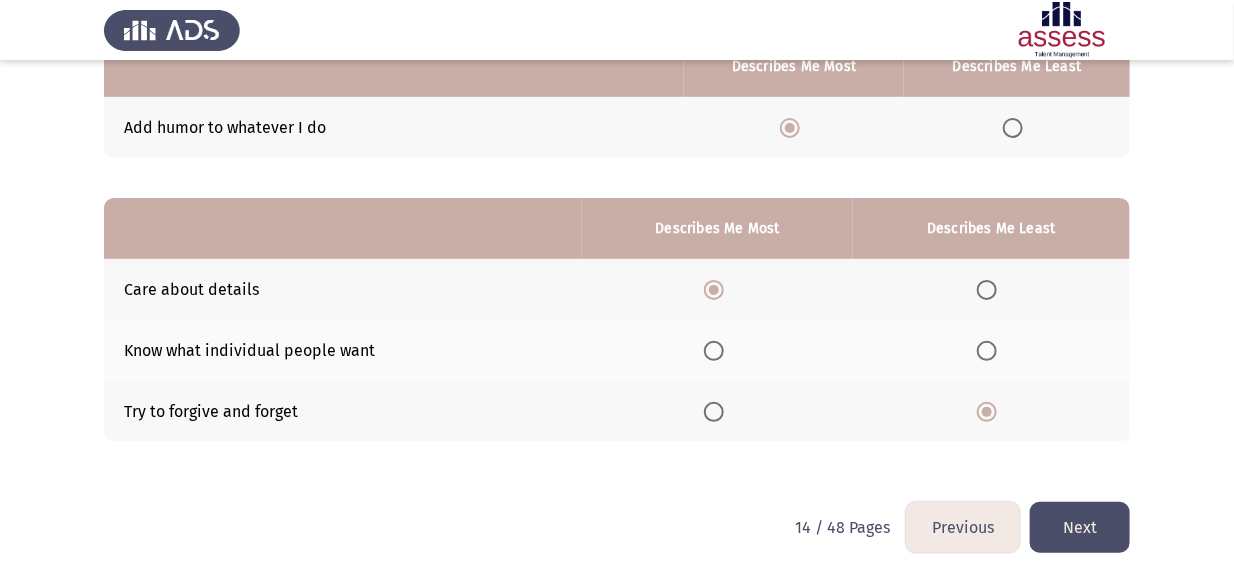 scroll, scrollTop: 346, scrollLeft: 0, axis: vertical 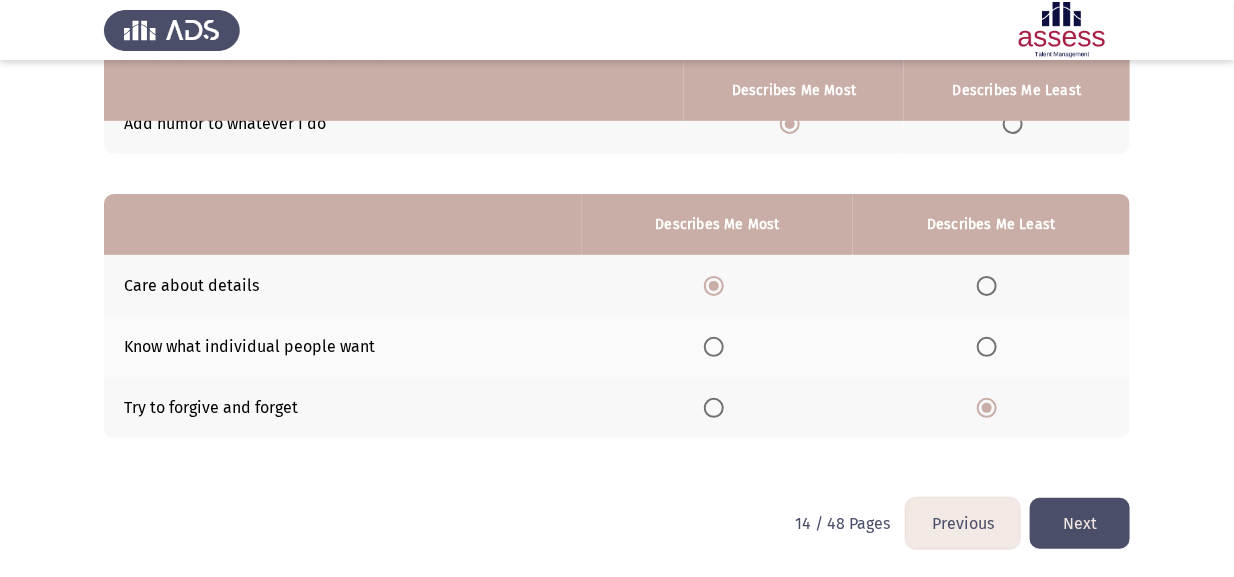 click on "Next" 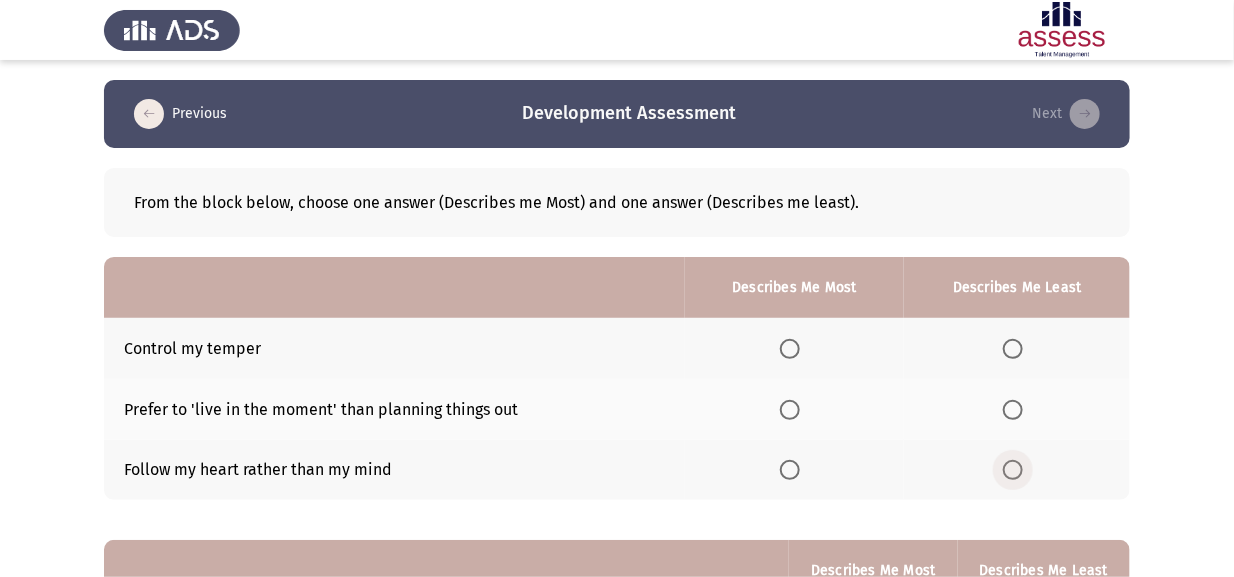 click at bounding box center [1017, 470] 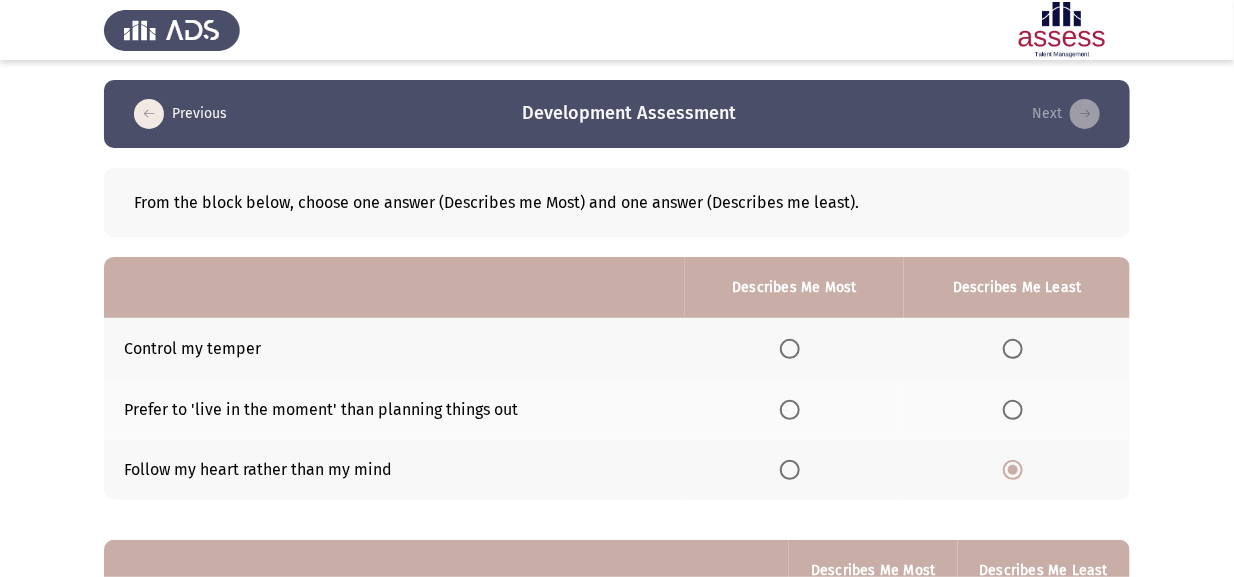 click at bounding box center (790, 410) 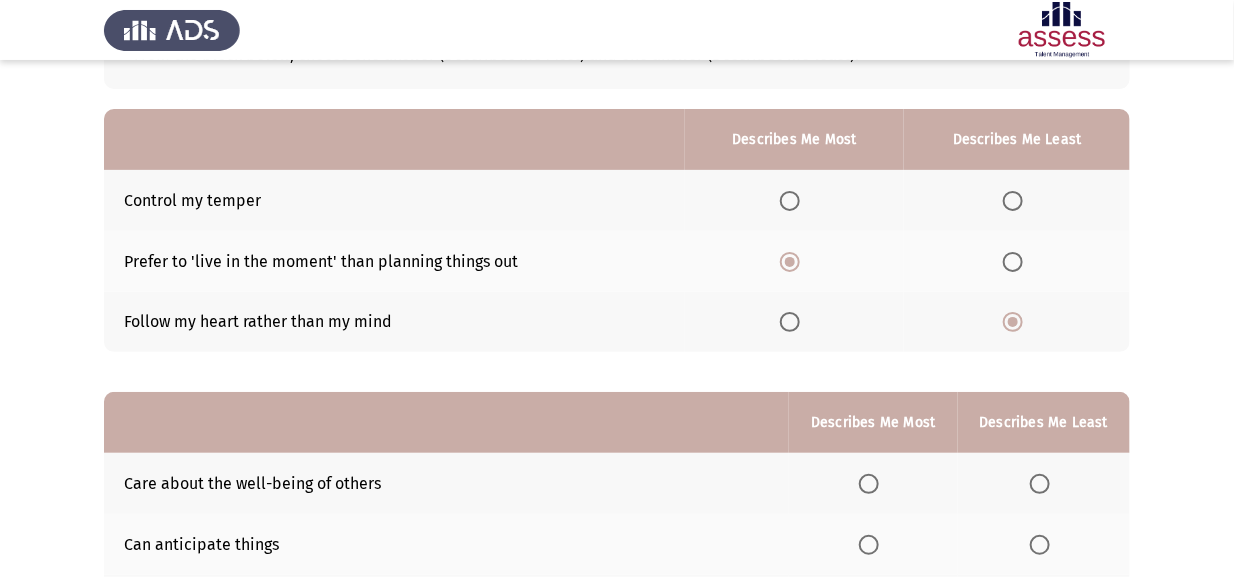 scroll, scrollTop: 299, scrollLeft: 0, axis: vertical 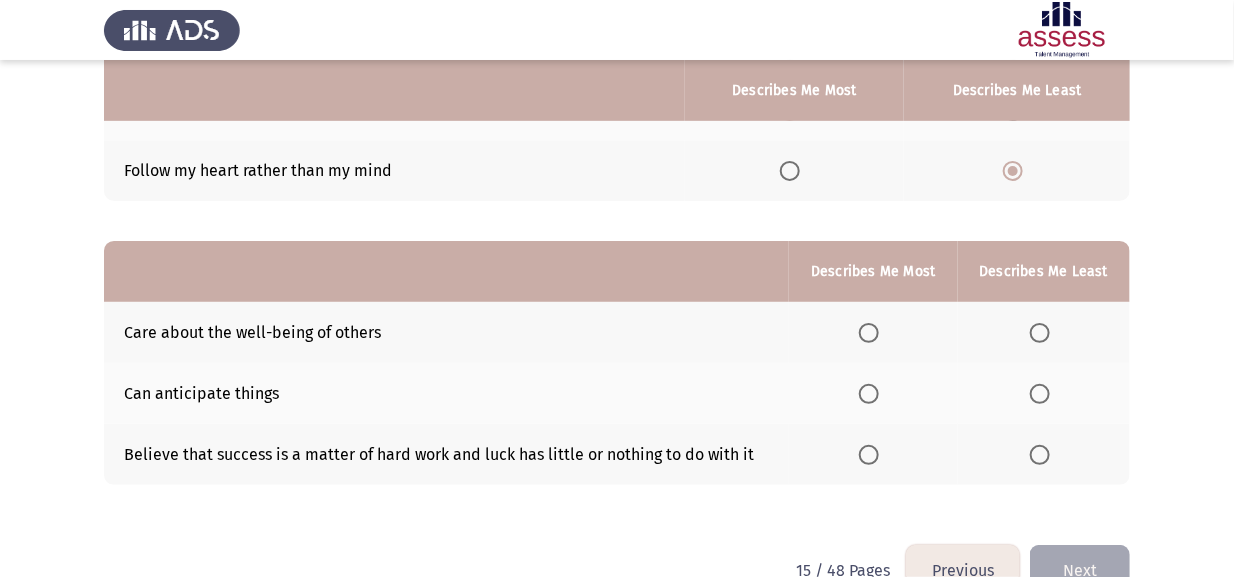 click at bounding box center [869, 455] 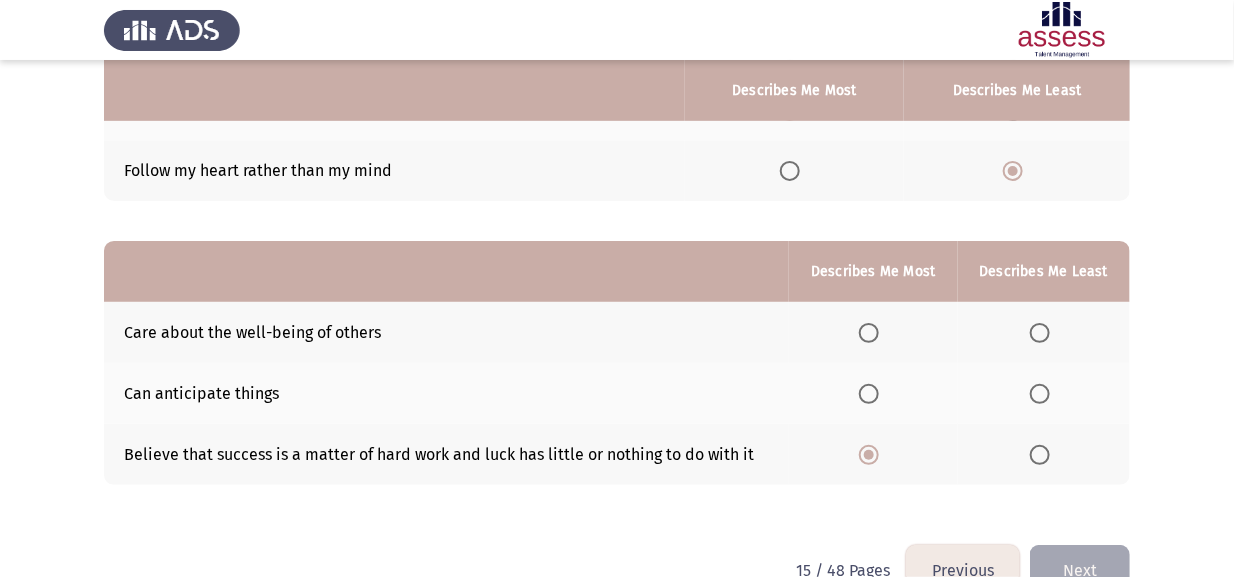 click at bounding box center [1040, 333] 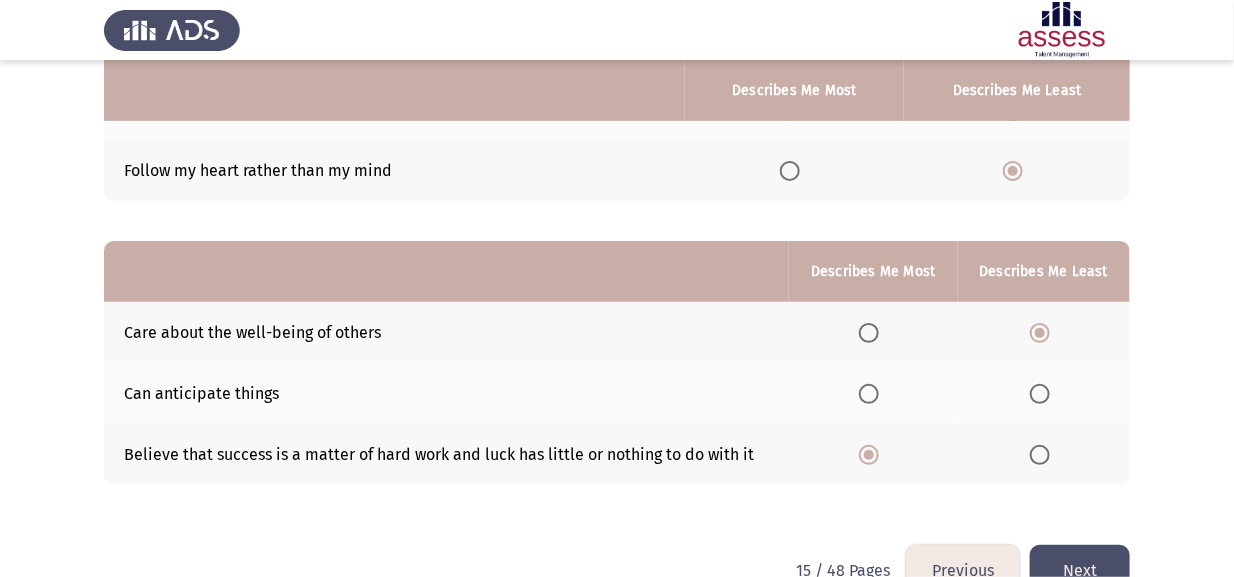 click at bounding box center [1040, 394] 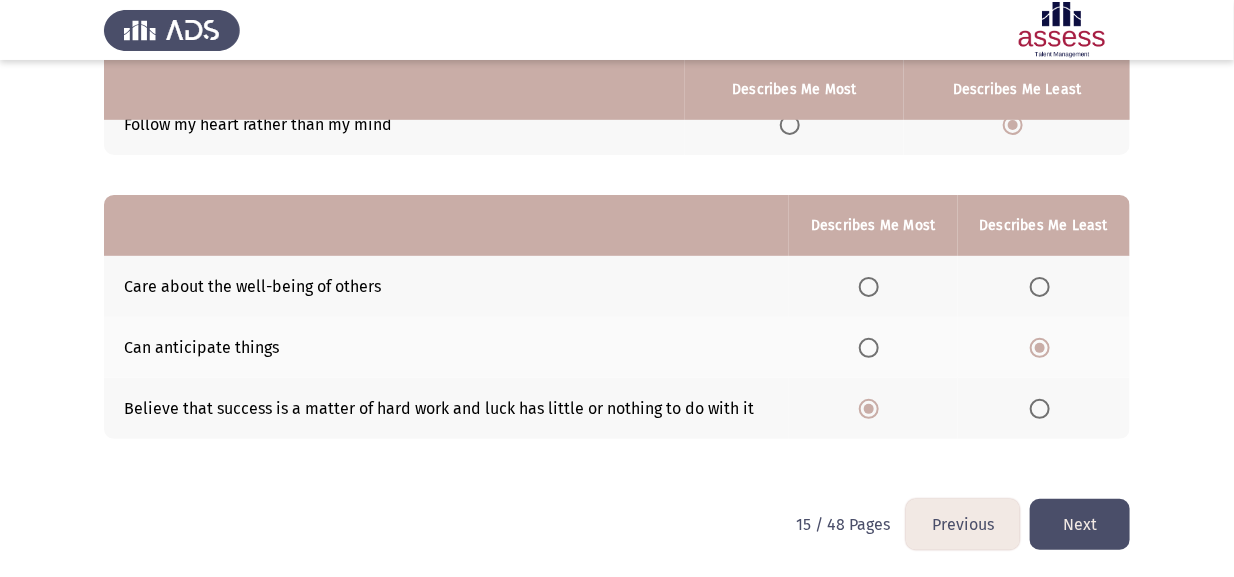 scroll, scrollTop: 346, scrollLeft: 0, axis: vertical 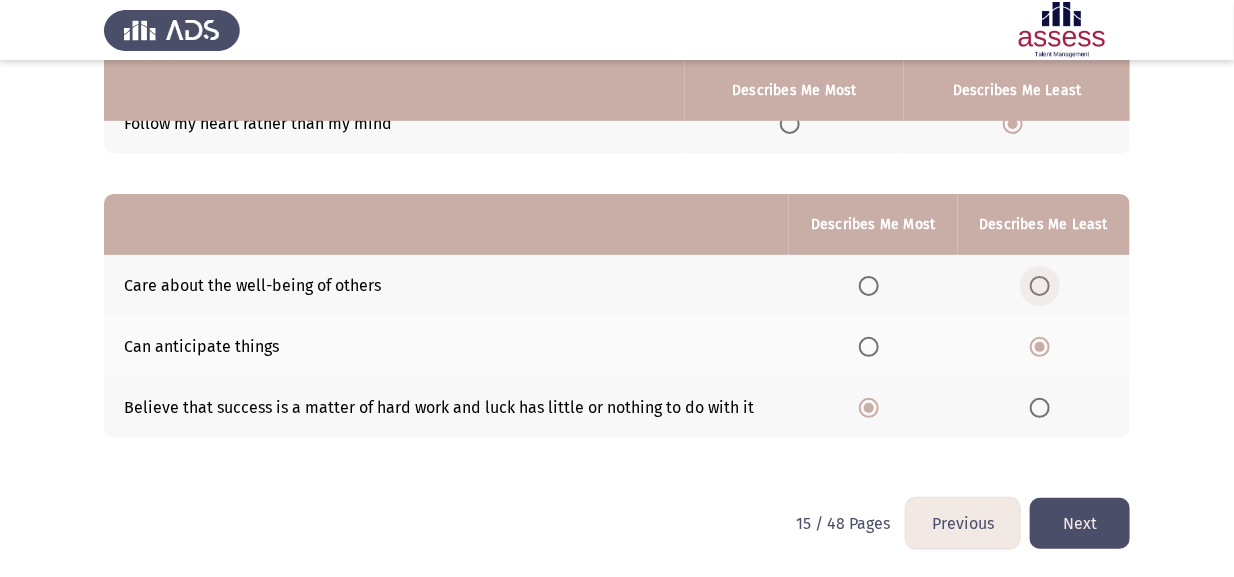 click at bounding box center [1040, 286] 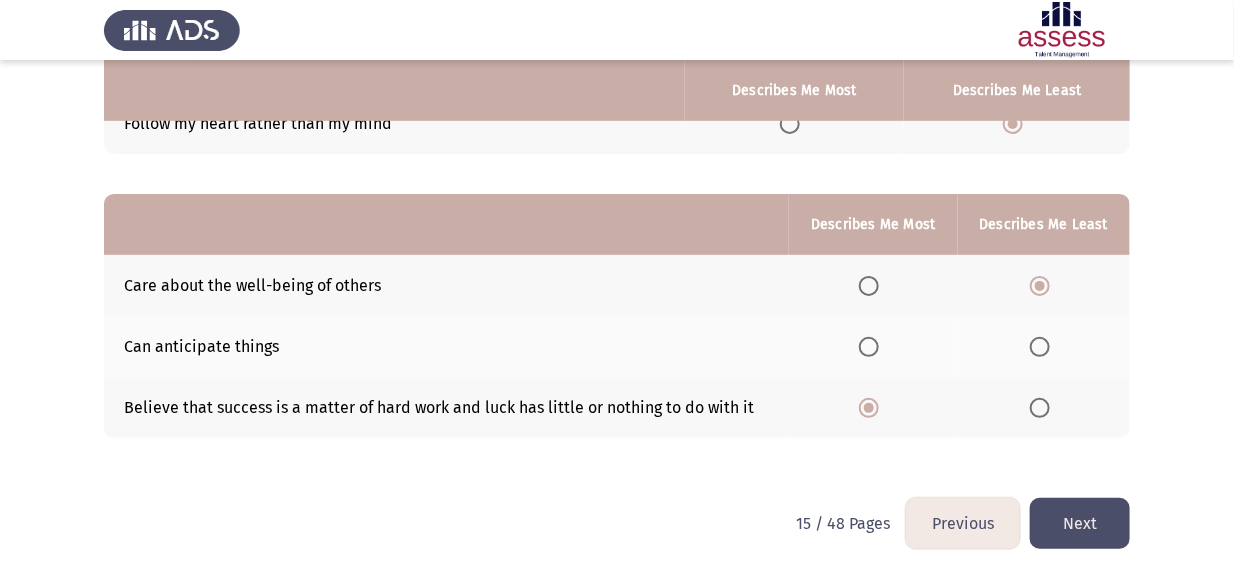 click on "Next" 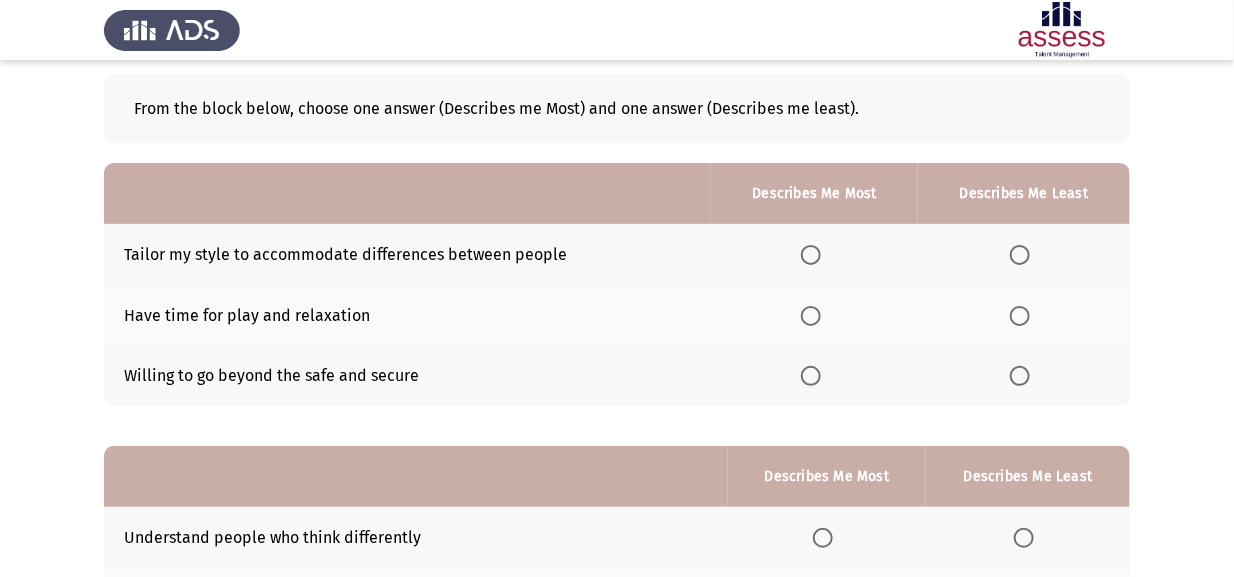 scroll, scrollTop: 100, scrollLeft: 0, axis: vertical 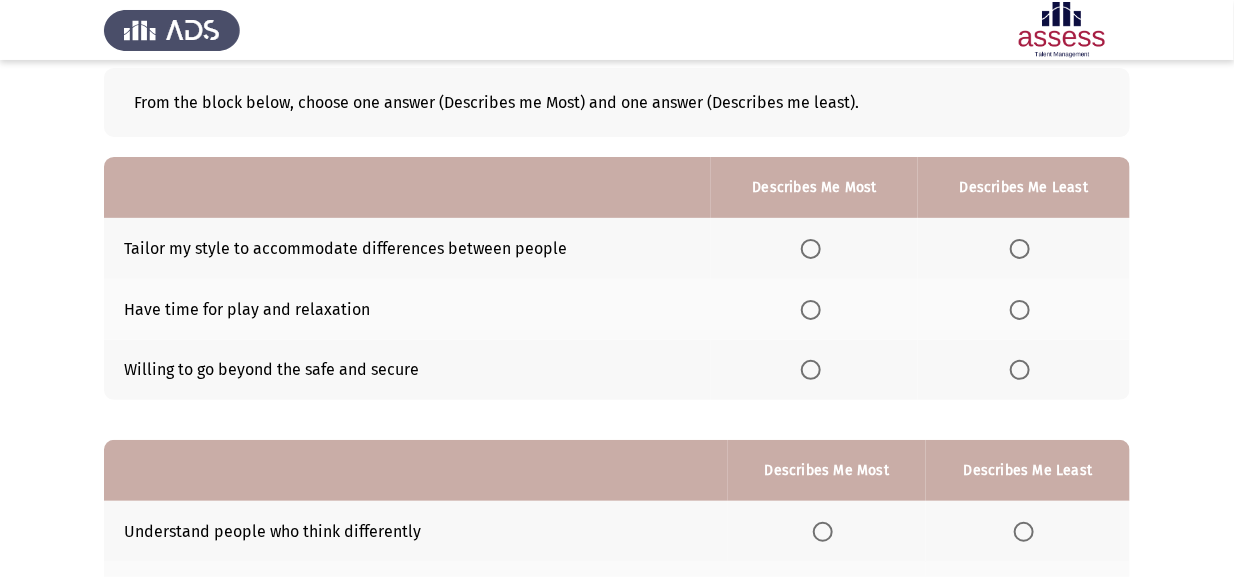 click at bounding box center [811, 310] 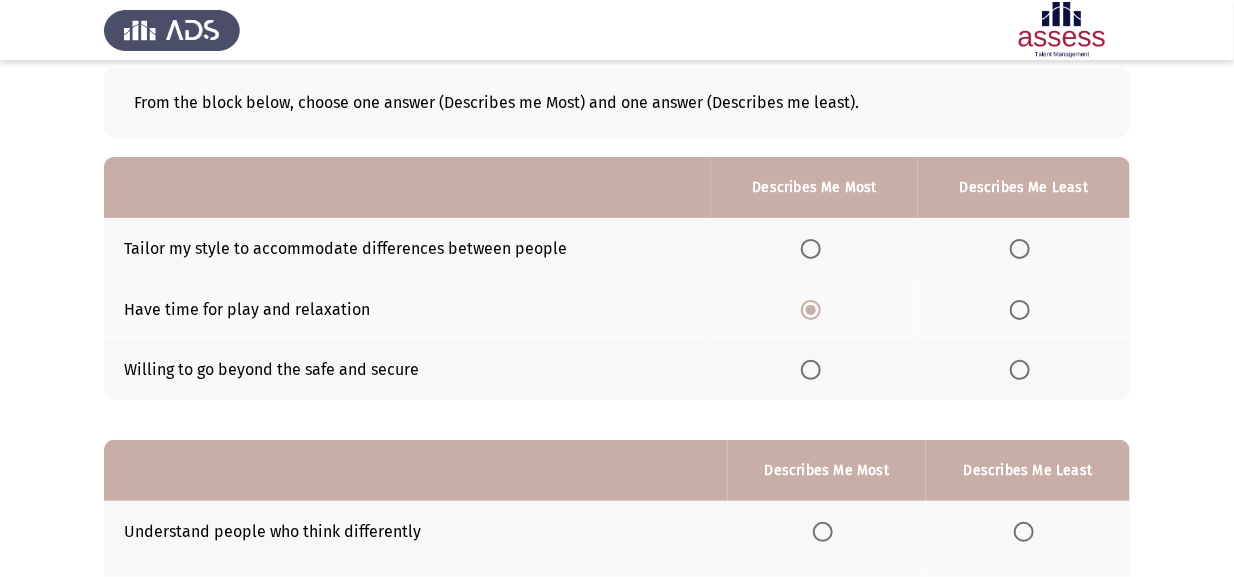 click at bounding box center [1020, 370] 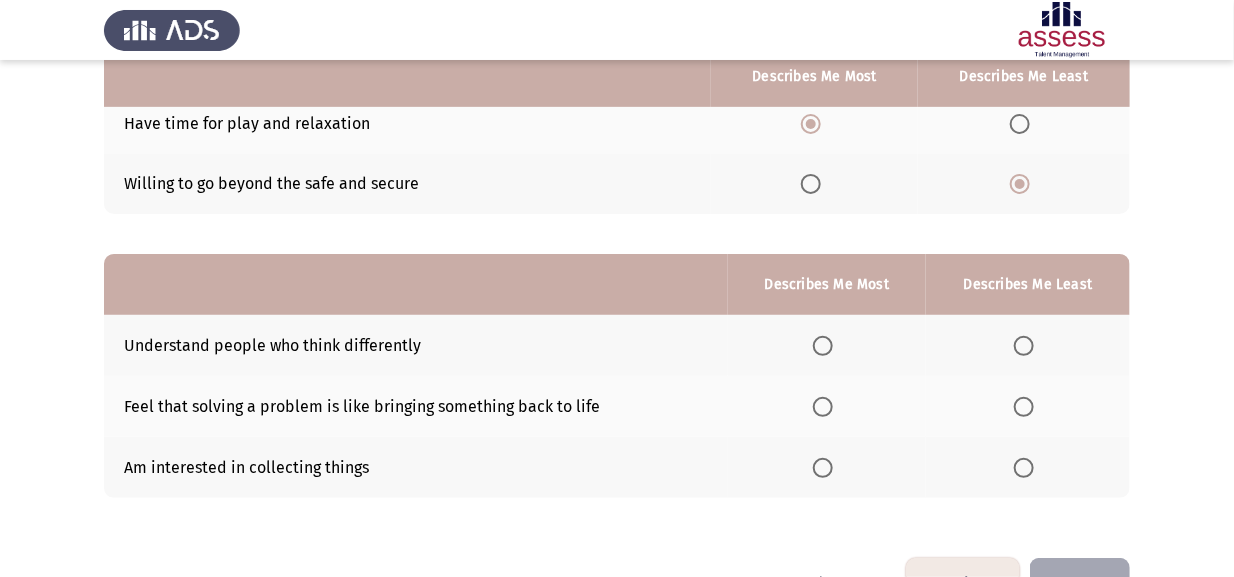 scroll, scrollTop: 299, scrollLeft: 0, axis: vertical 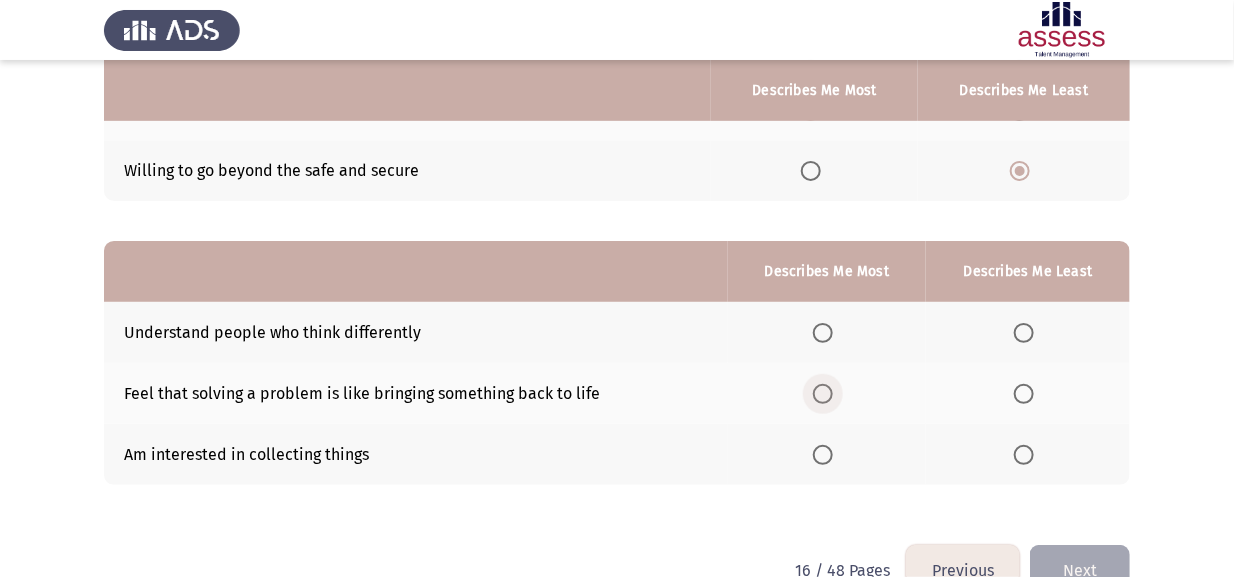 click at bounding box center [823, 394] 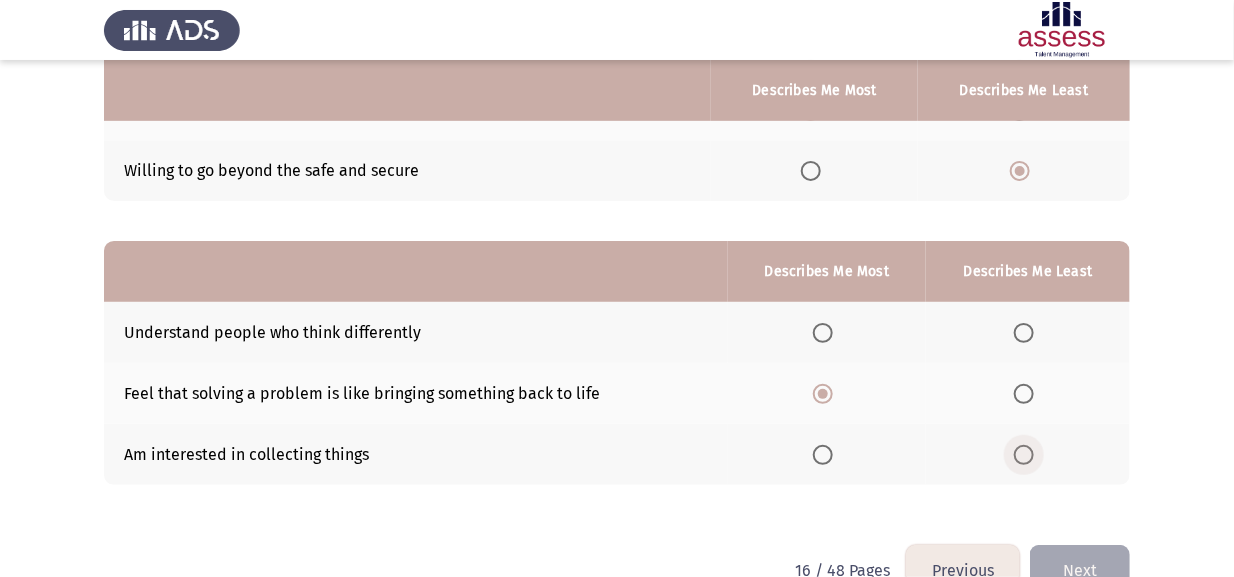 click at bounding box center [1028, 455] 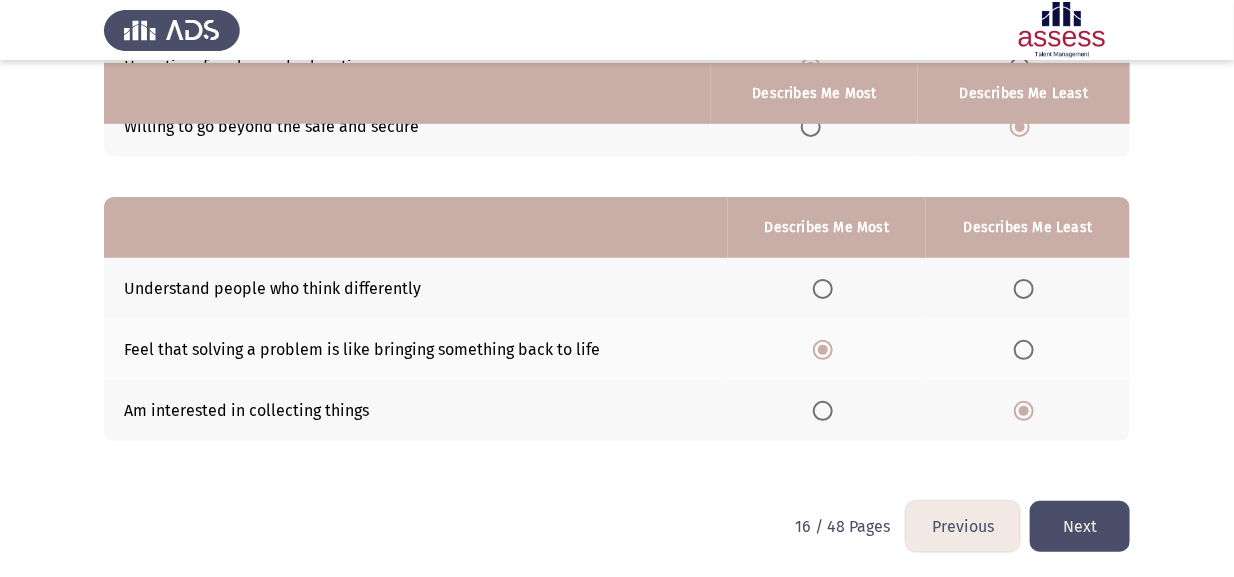 scroll, scrollTop: 346, scrollLeft: 0, axis: vertical 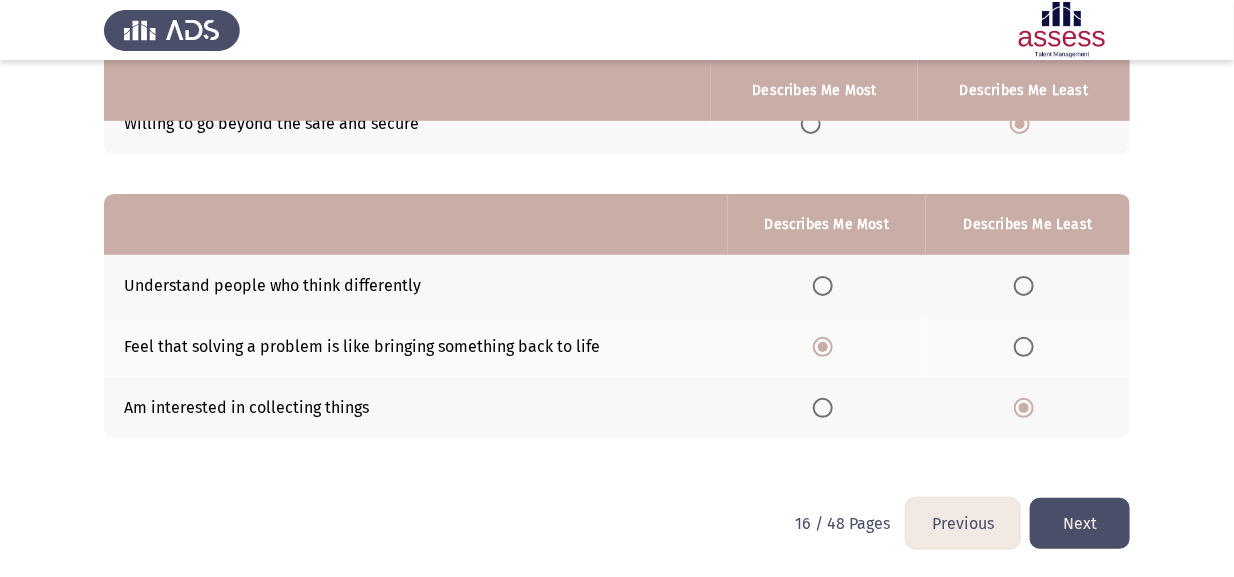click on "Next" 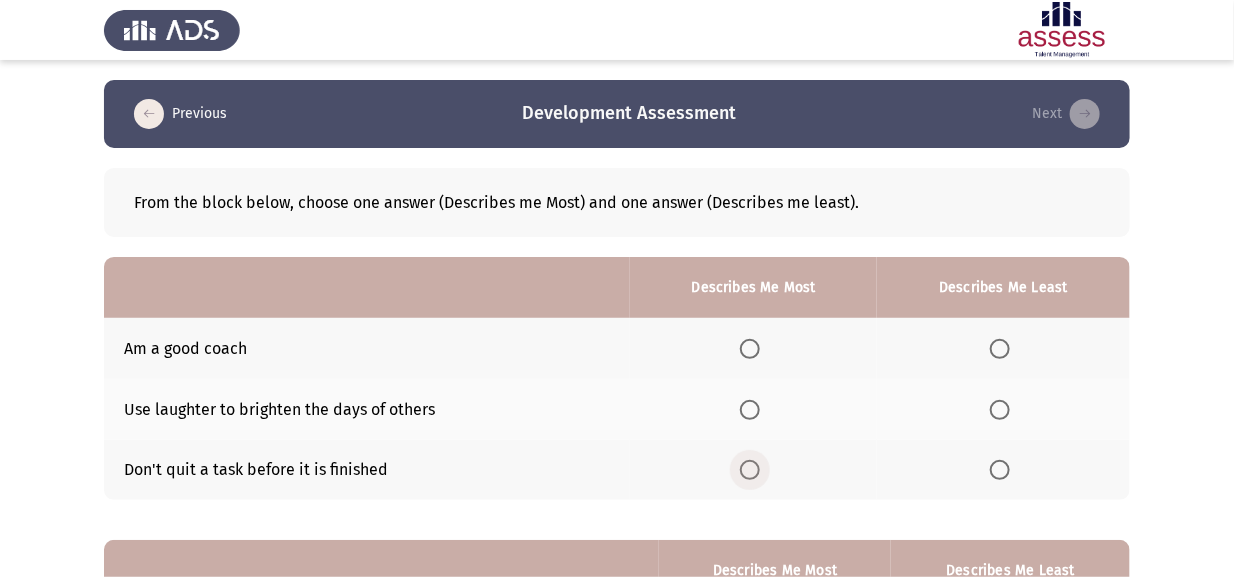 click at bounding box center [750, 470] 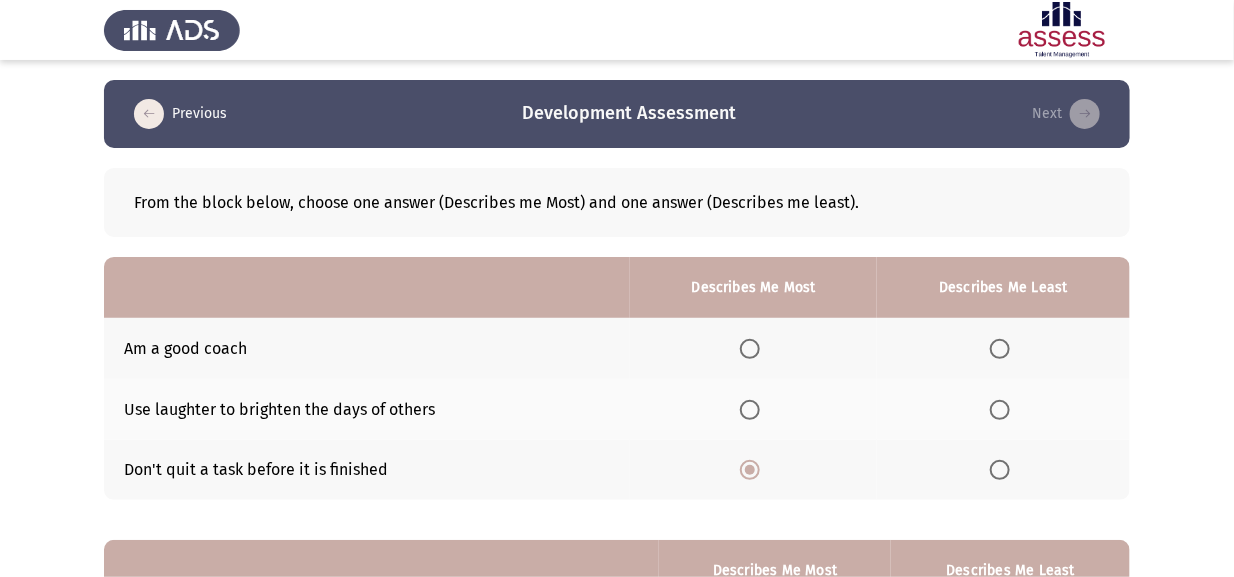 click 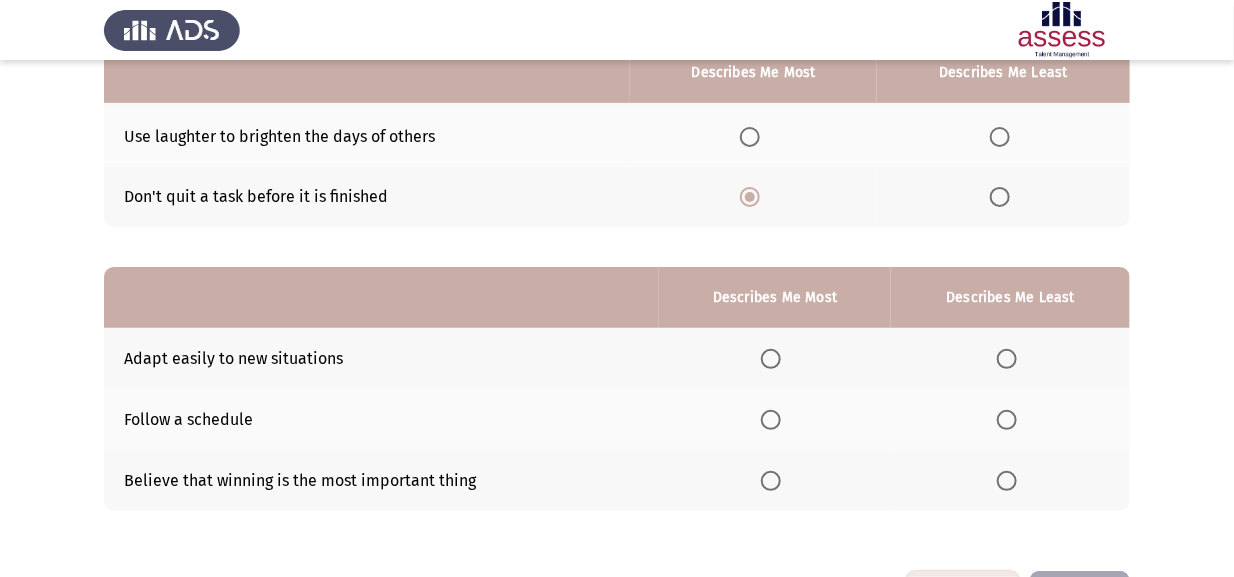 scroll, scrollTop: 299, scrollLeft: 0, axis: vertical 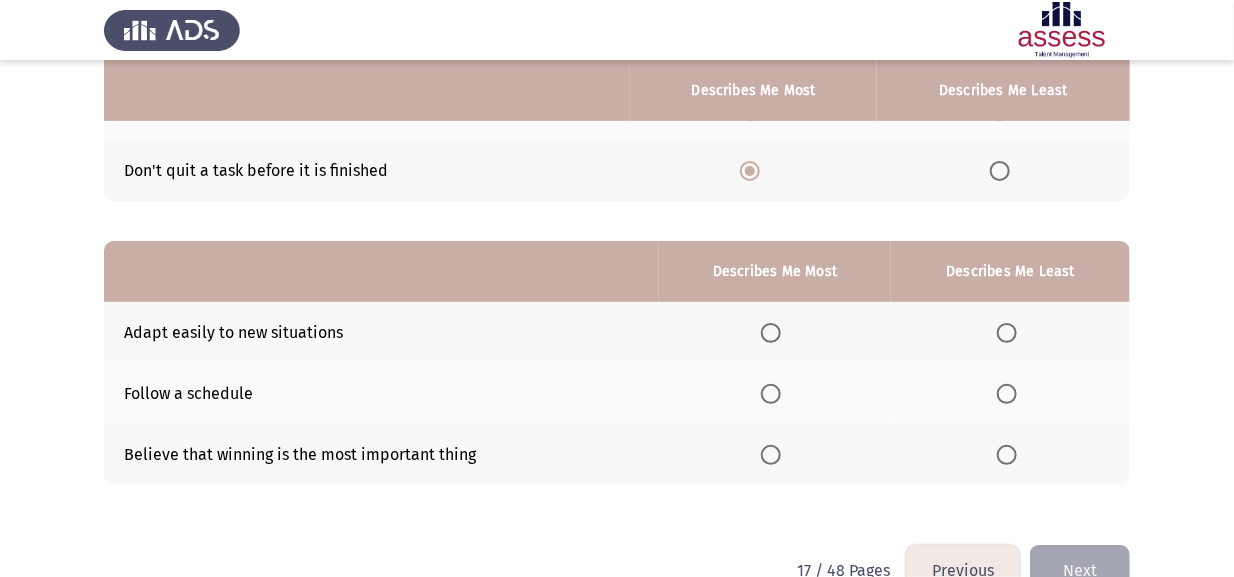 click at bounding box center [771, 333] 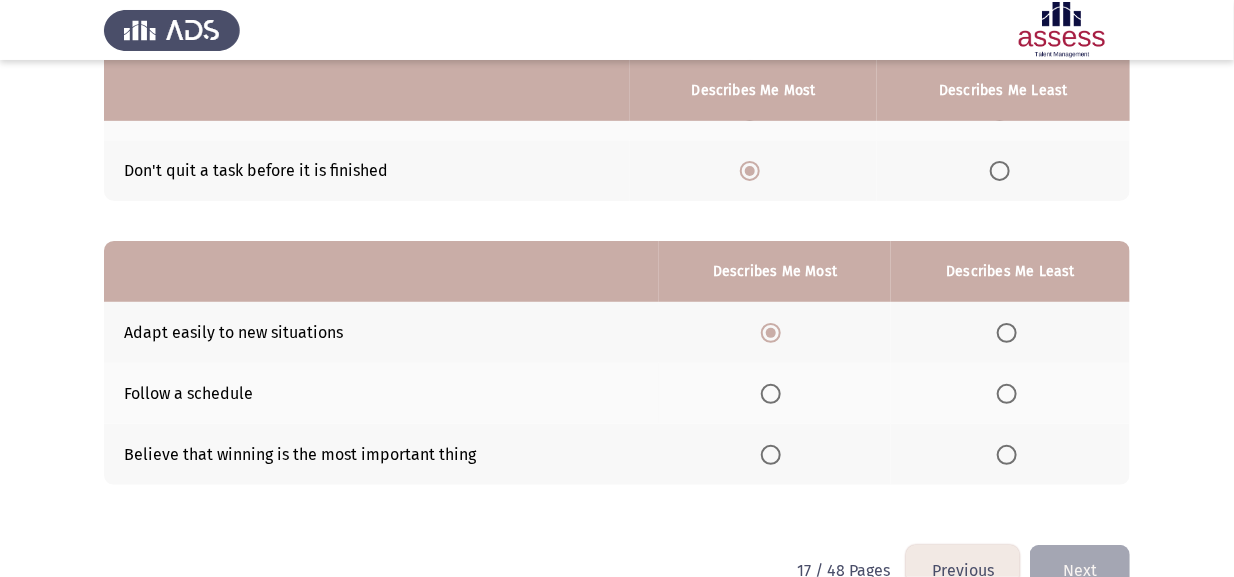 click at bounding box center [1007, 455] 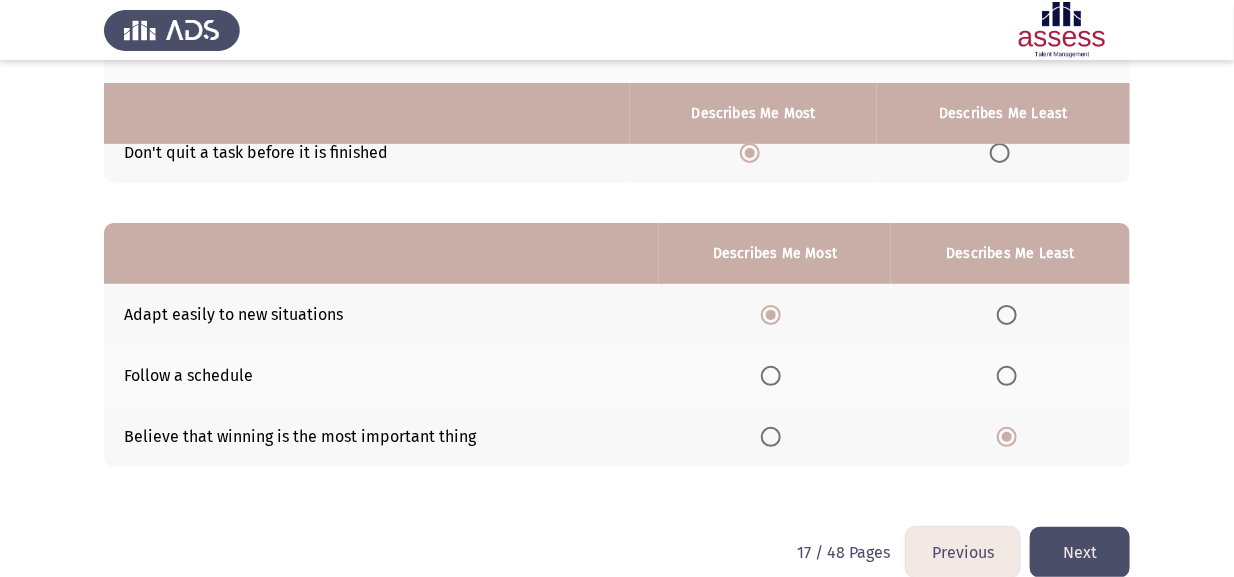 scroll, scrollTop: 346, scrollLeft: 0, axis: vertical 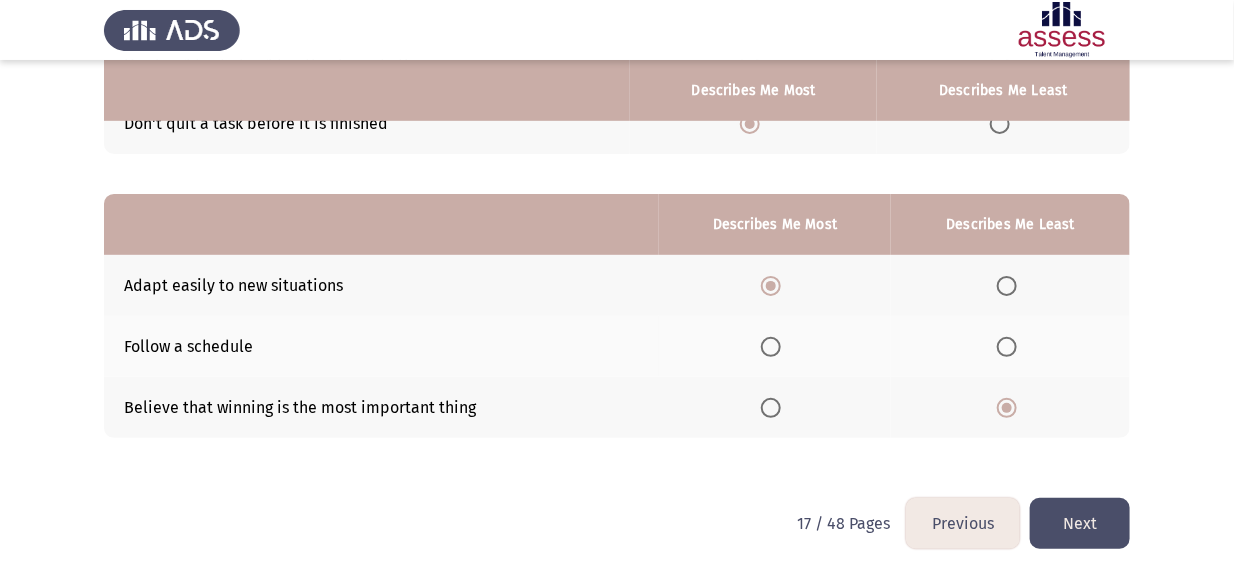 click on "Next" 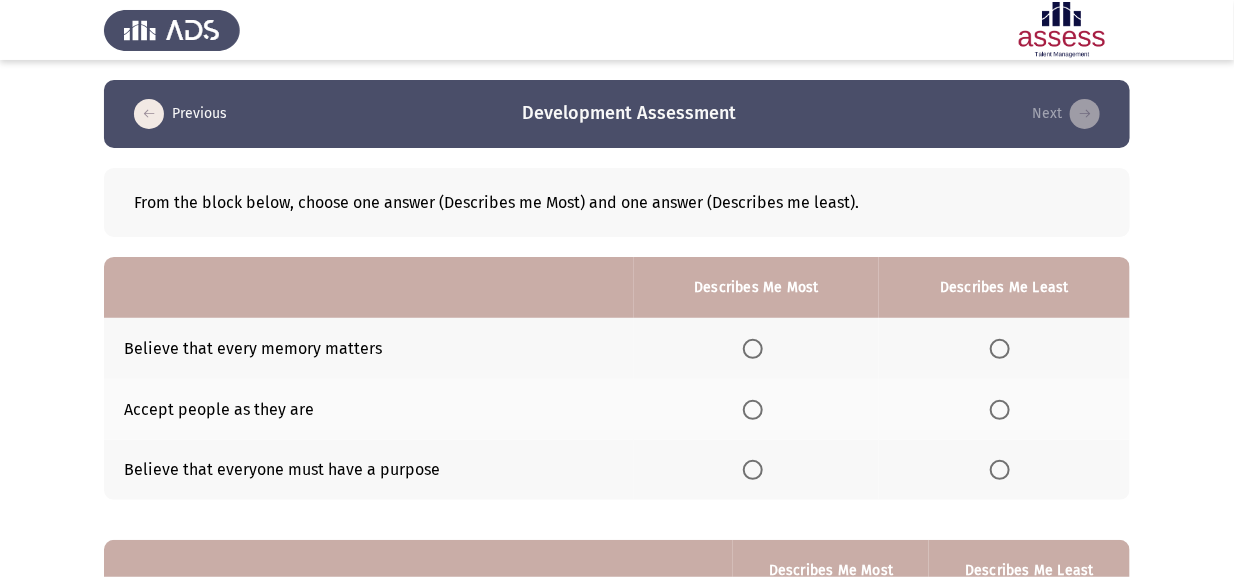 click at bounding box center [753, 410] 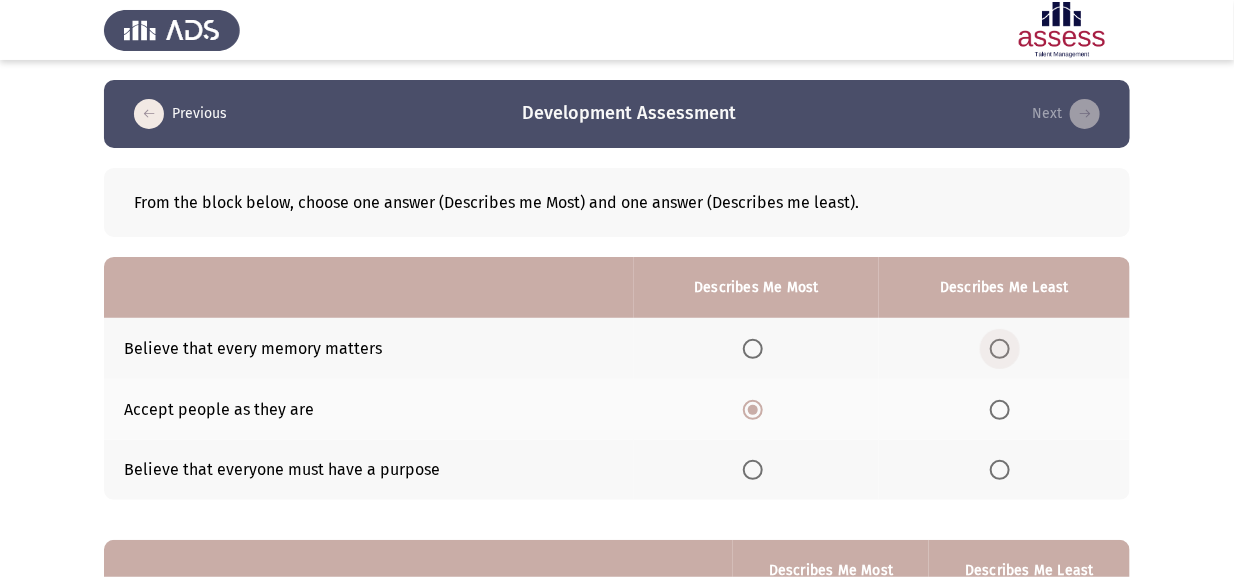 click at bounding box center [1000, 349] 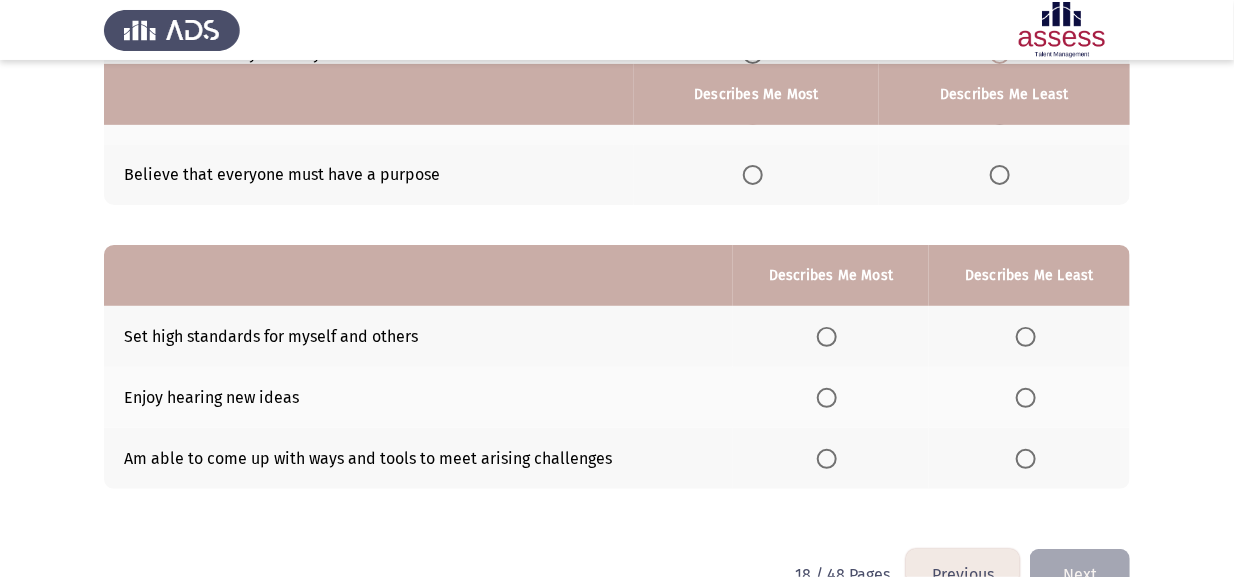 scroll, scrollTop: 299, scrollLeft: 0, axis: vertical 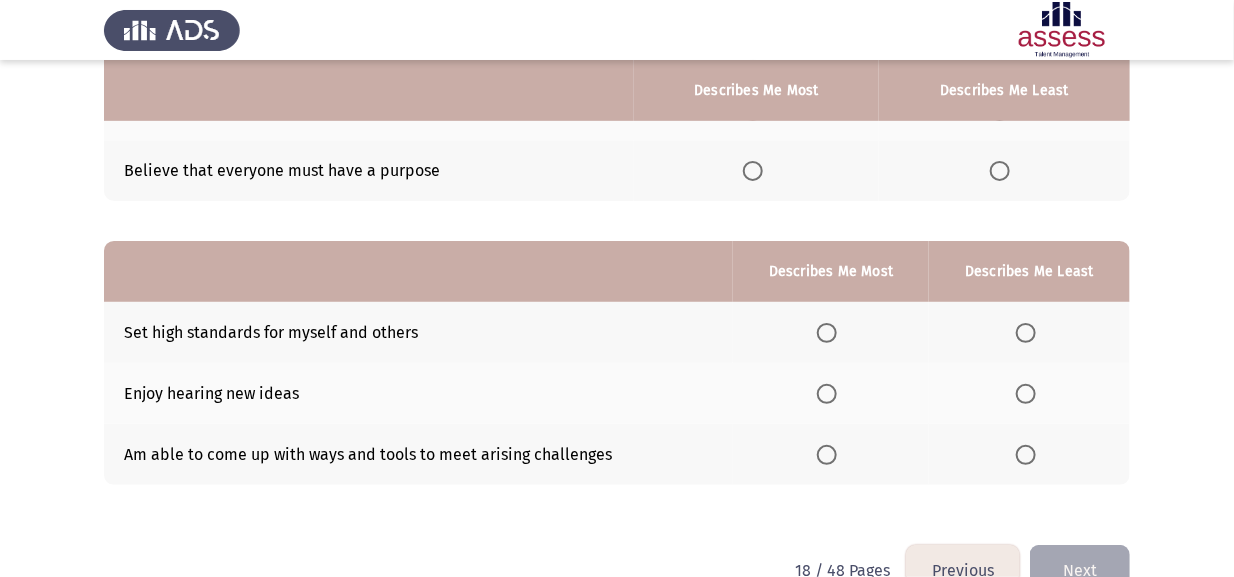 click at bounding box center [1026, 455] 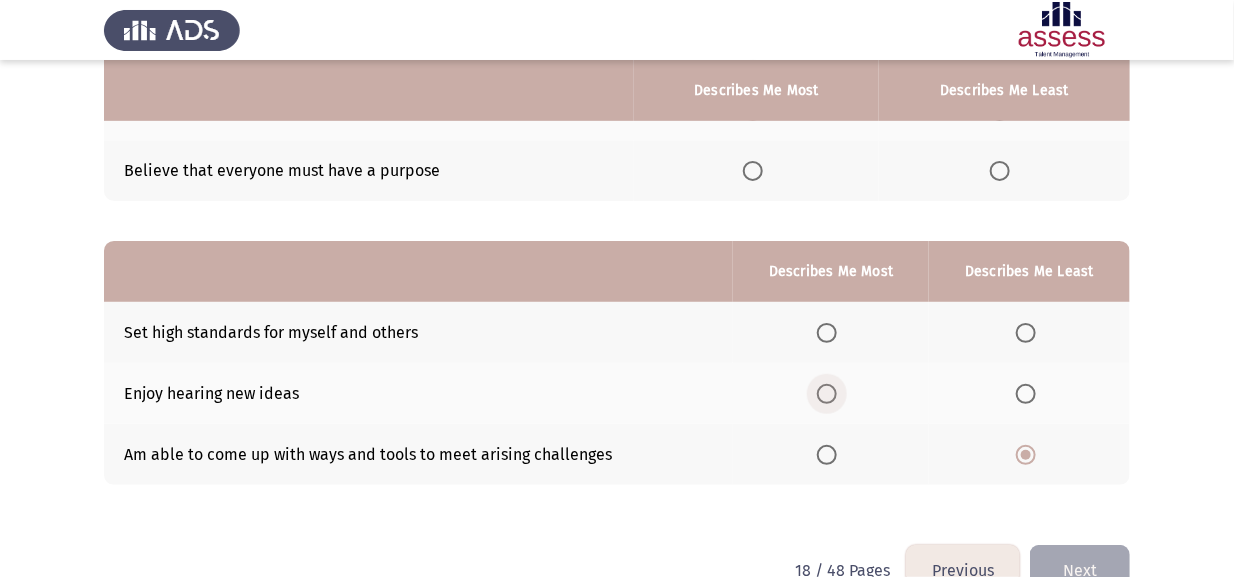 click at bounding box center (827, 394) 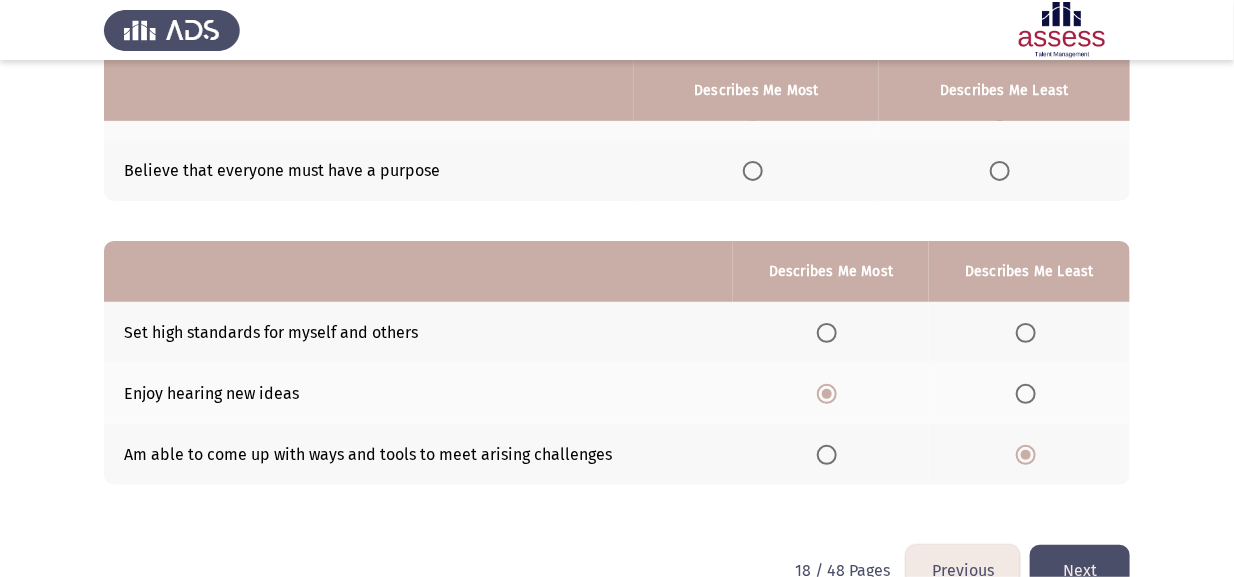 click on "Next" 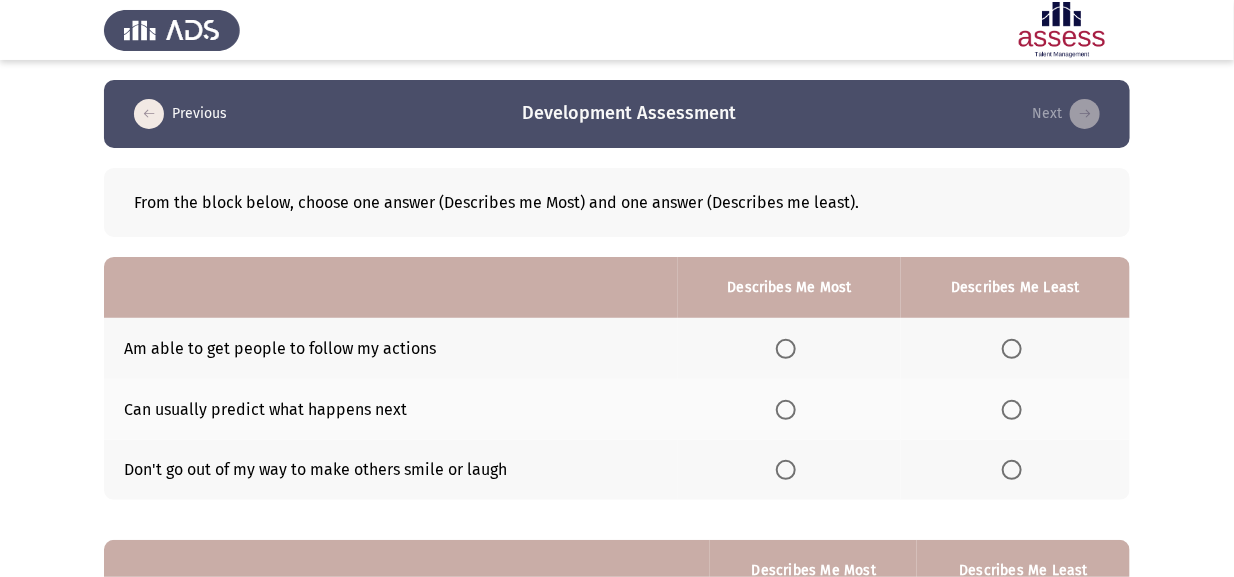 click at bounding box center (786, 470) 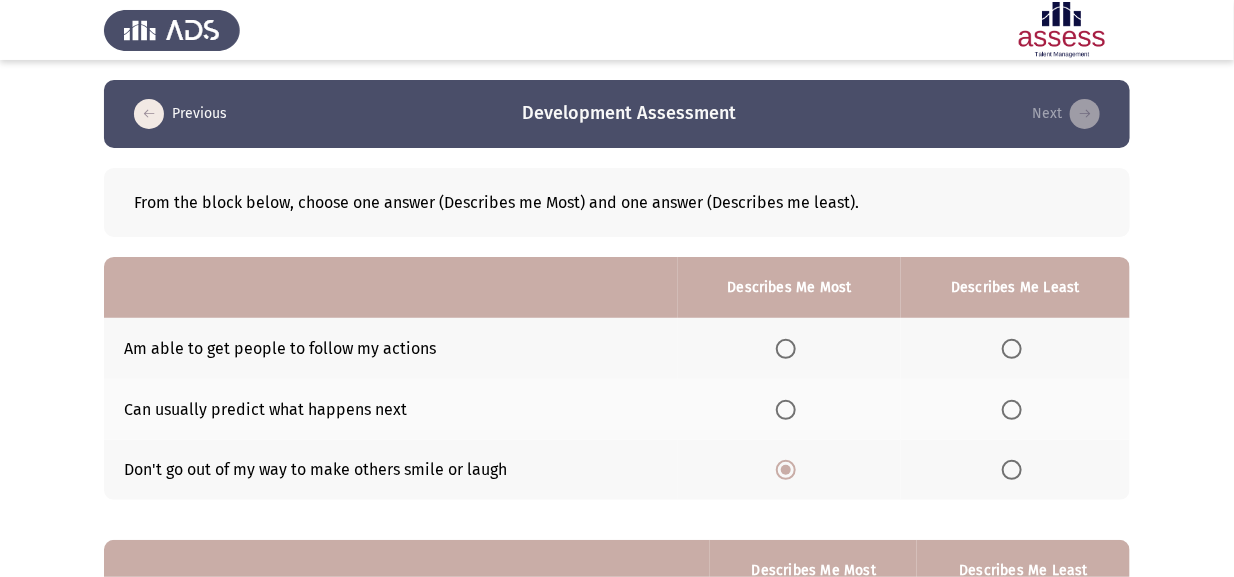 click at bounding box center (1012, 410) 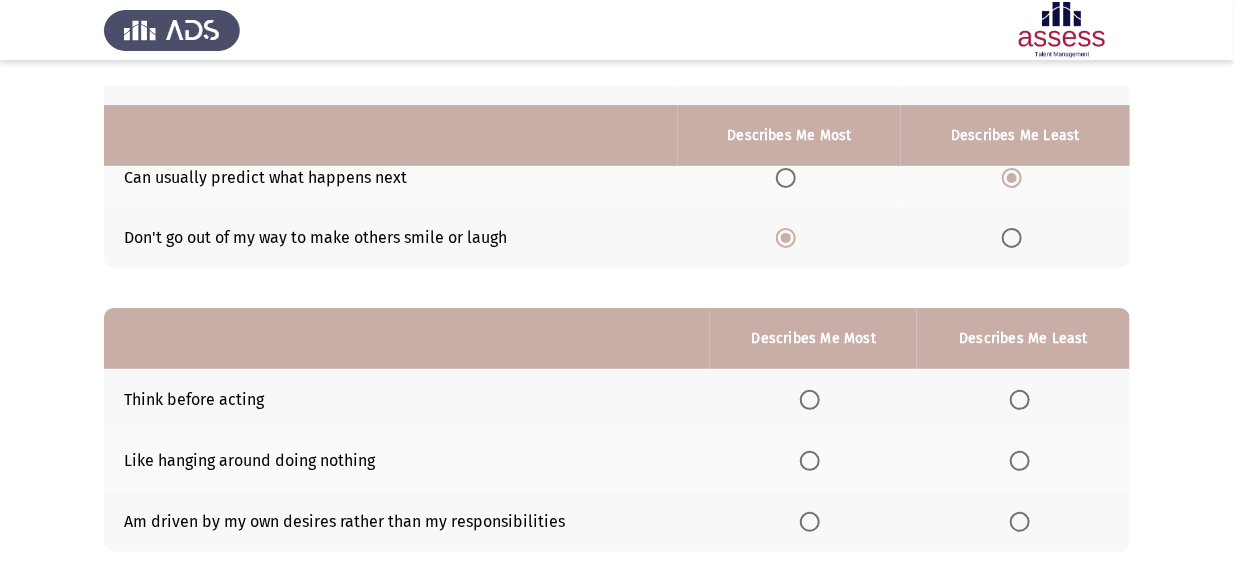 scroll, scrollTop: 299, scrollLeft: 0, axis: vertical 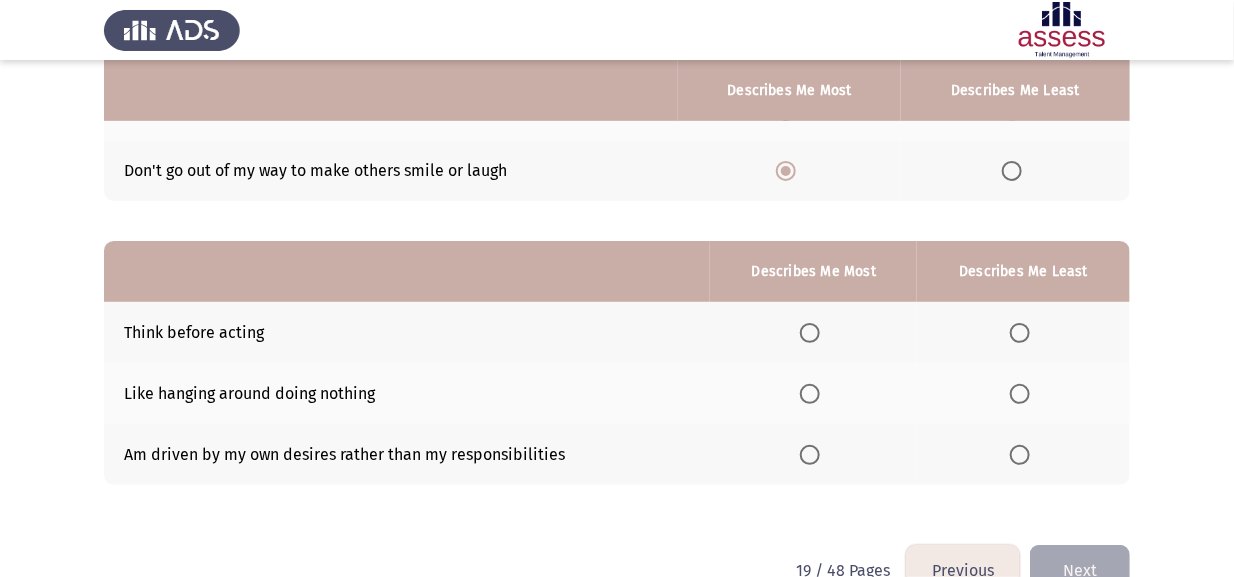 click at bounding box center [810, 333] 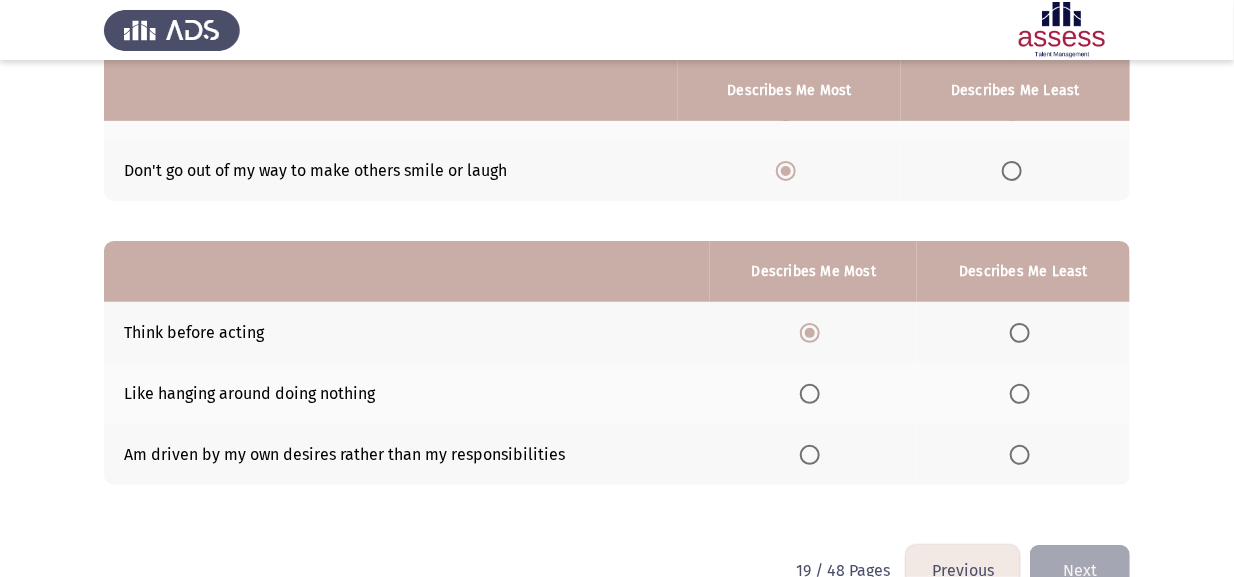 click at bounding box center [1020, 455] 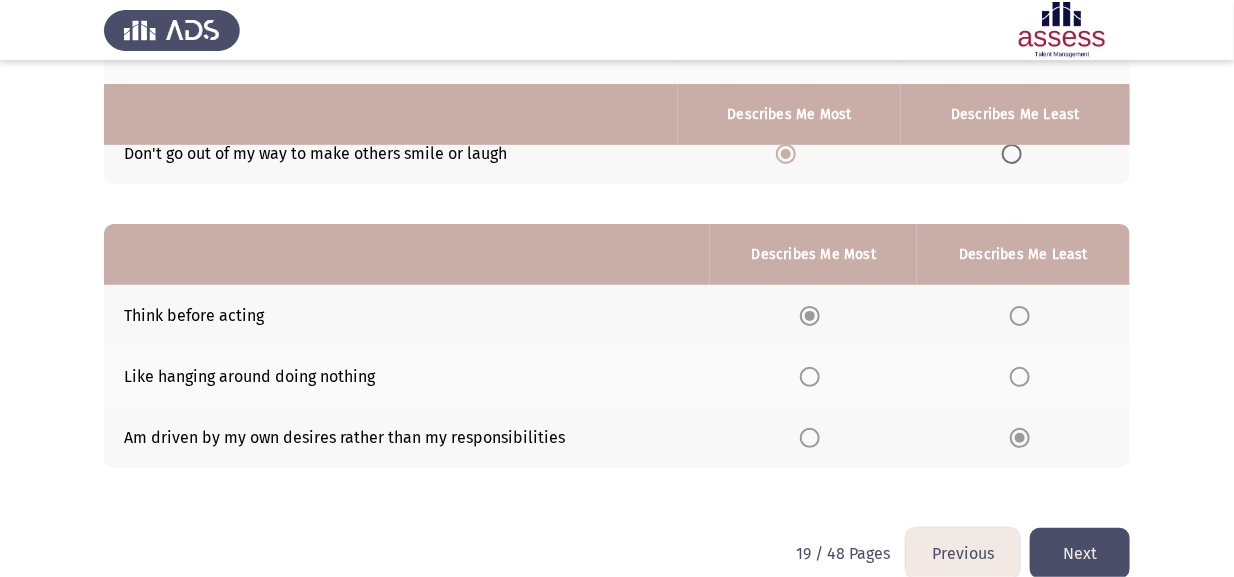scroll, scrollTop: 346, scrollLeft: 0, axis: vertical 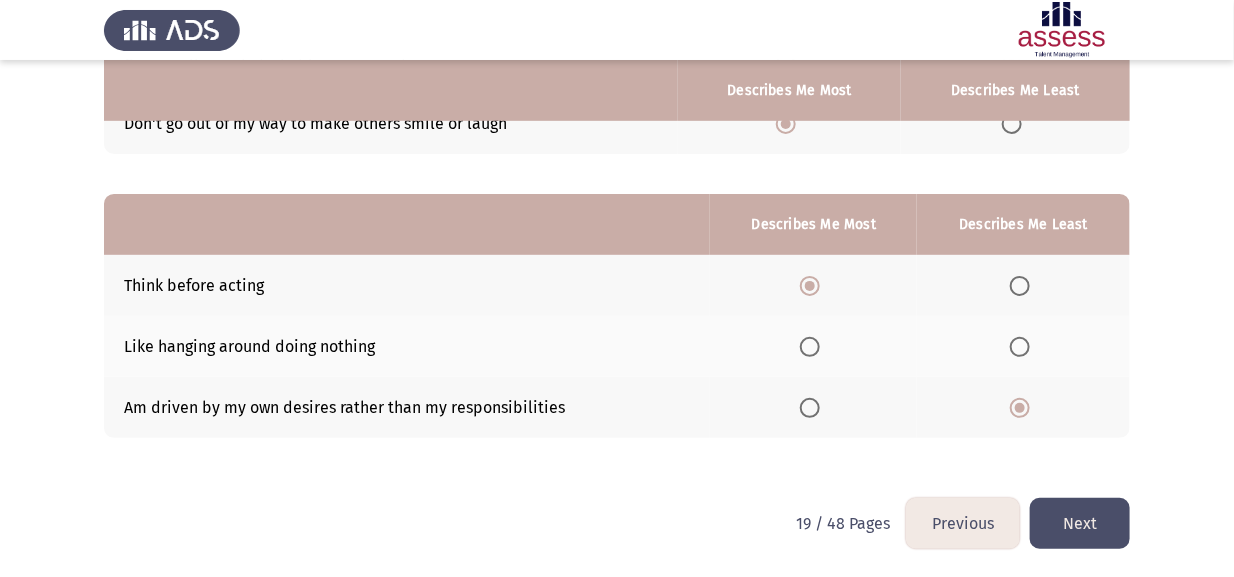 click on "Next" 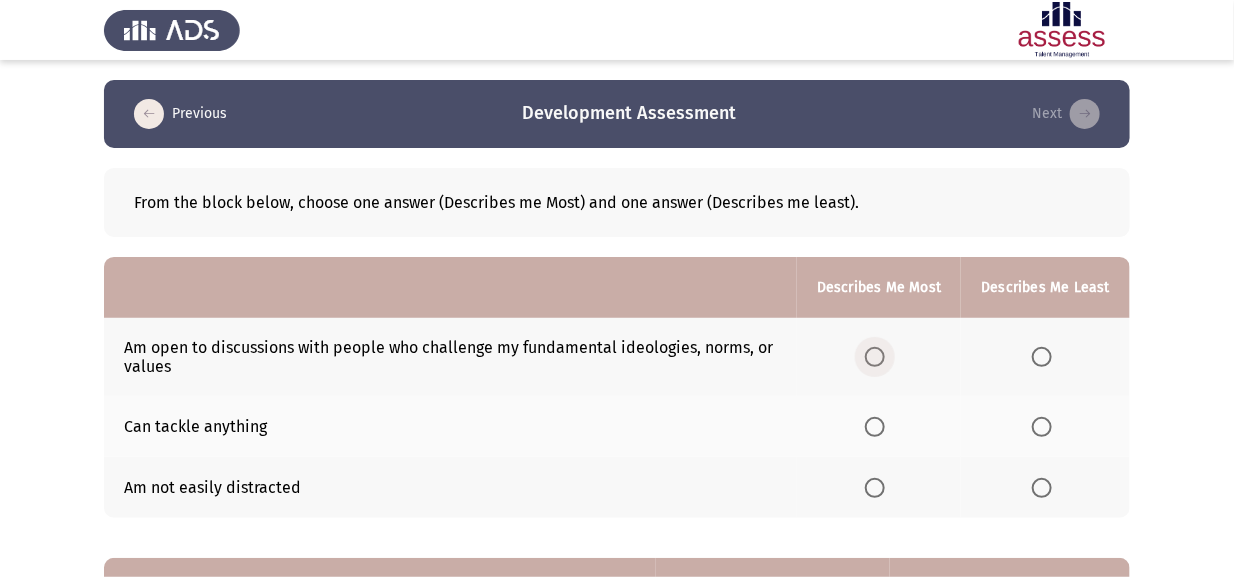 click at bounding box center (875, 357) 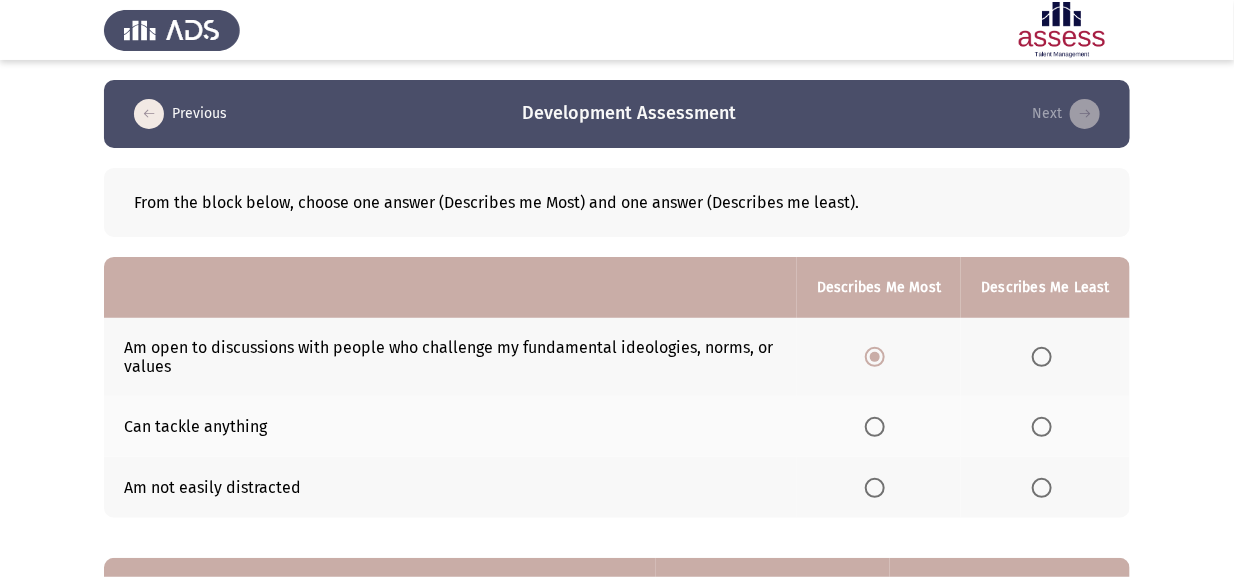 click at bounding box center (1042, 427) 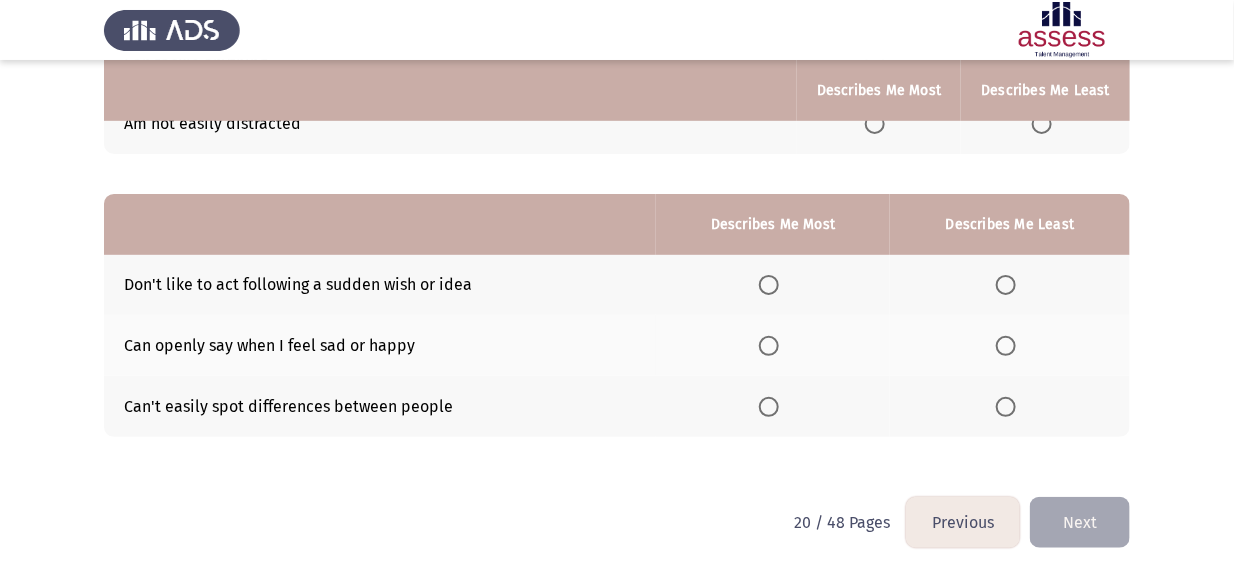 scroll, scrollTop: 364, scrollLeft: 0, axis: vertical 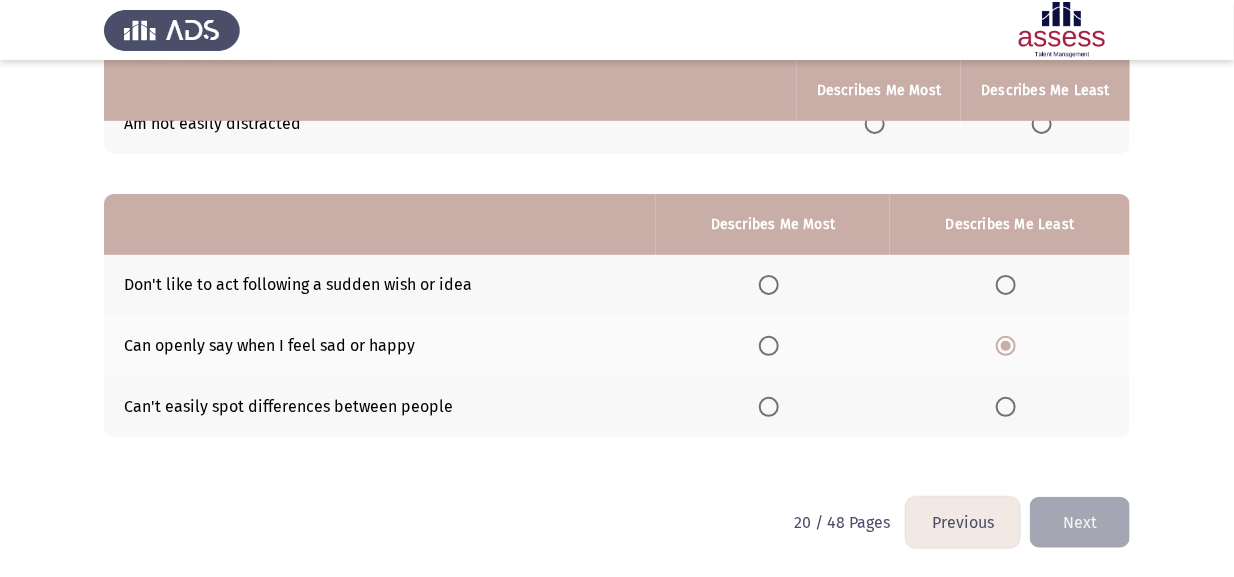 click at bounding box center (773, 285) 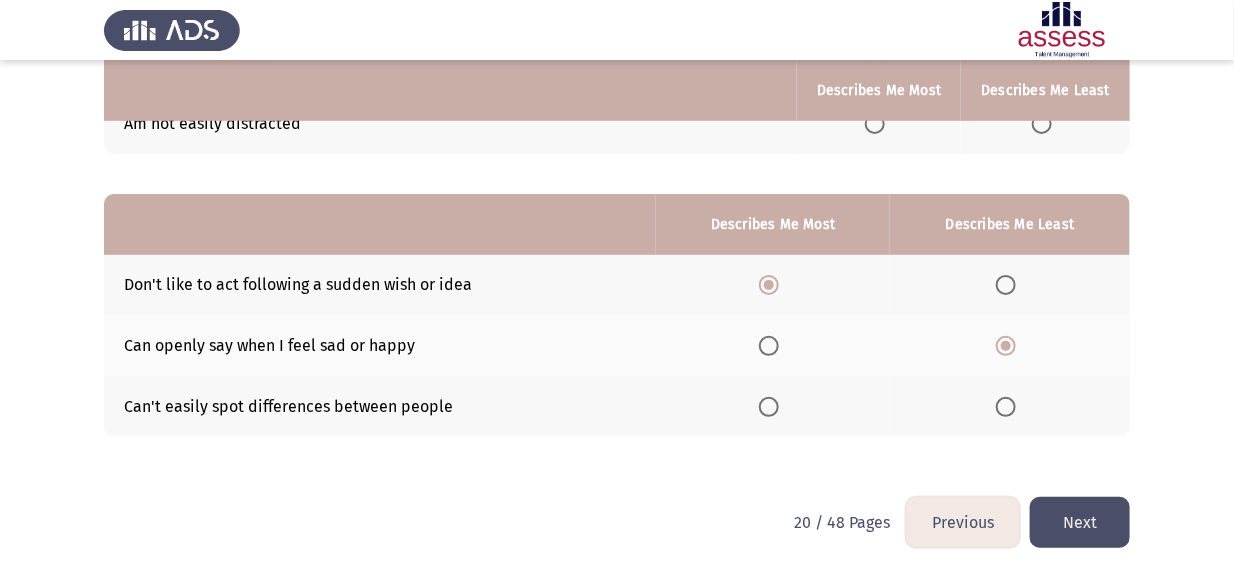 click on "Next" 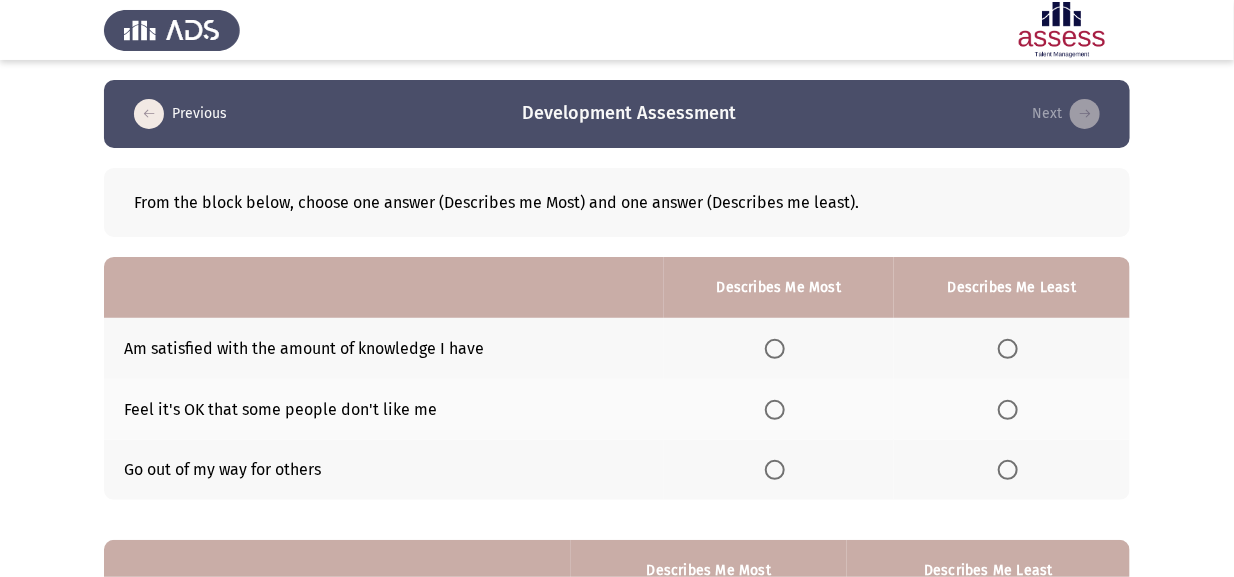 click at bounding box center [1008, 349] 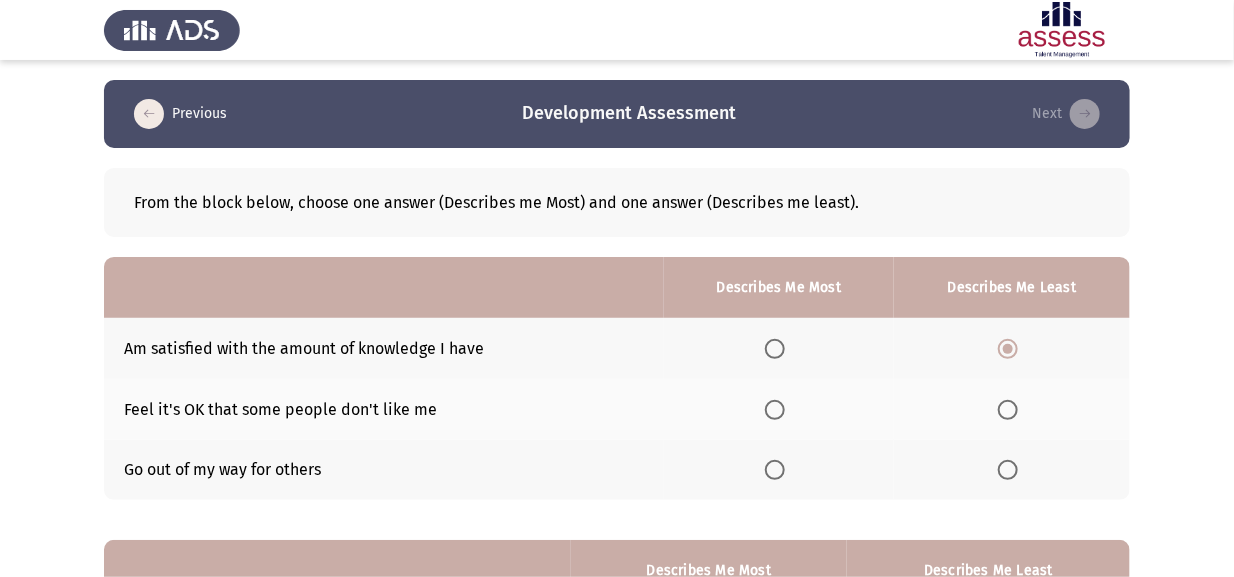 click at bounding box center (775, 410) 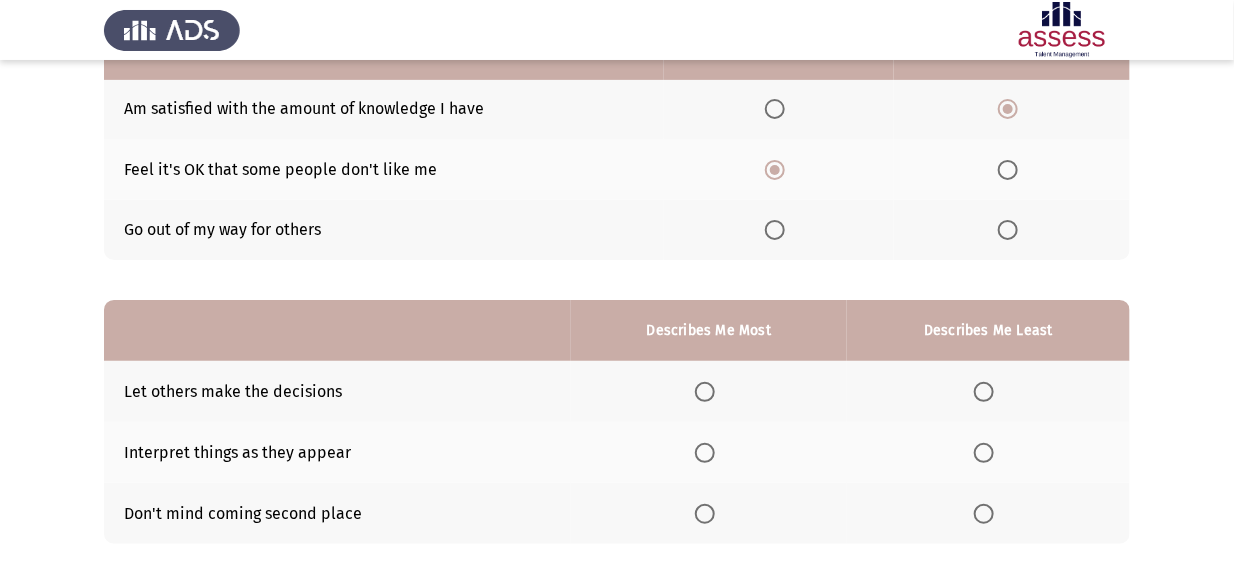 scroll, scrollTop: 299, scrollLeft: 0, axis: vertical 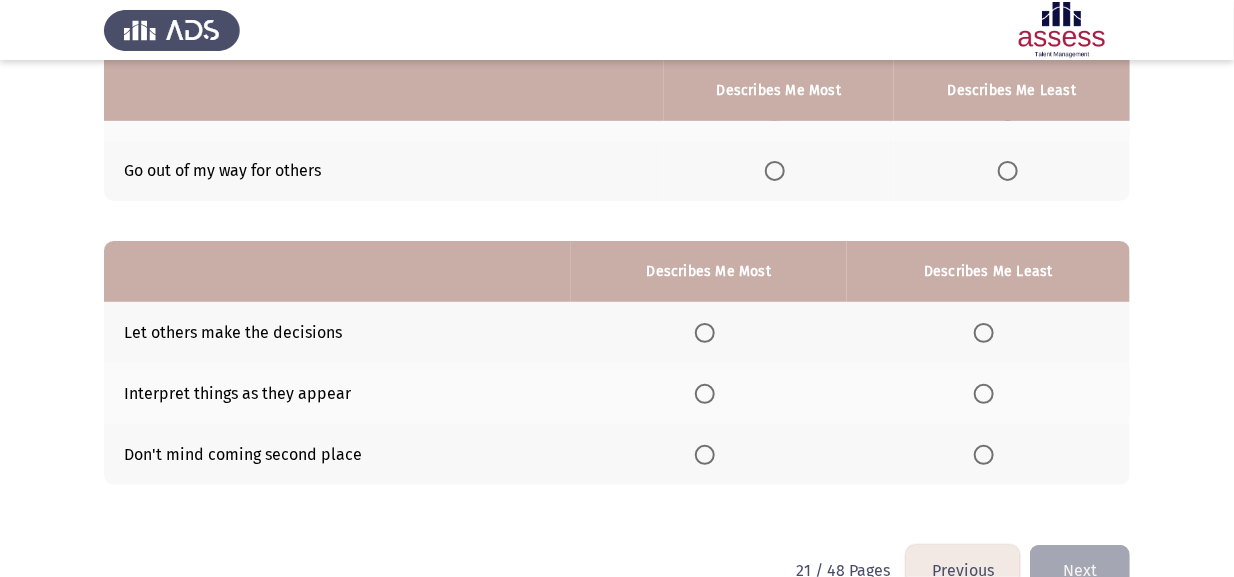click at bounding box center (705, 455) 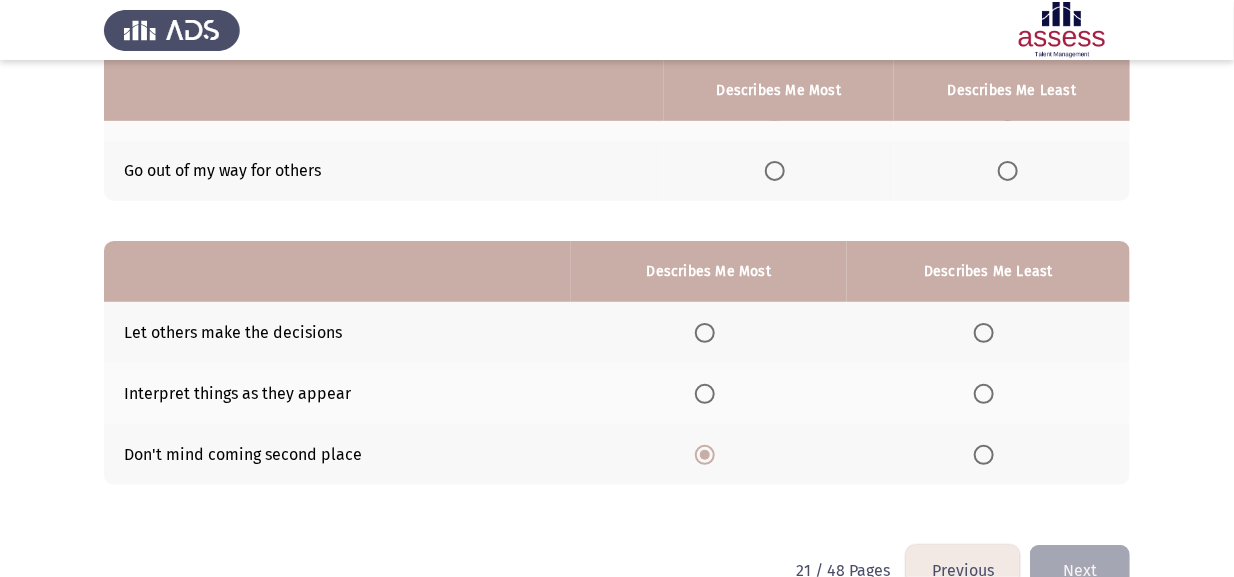 click at bounding box center [988, 394] 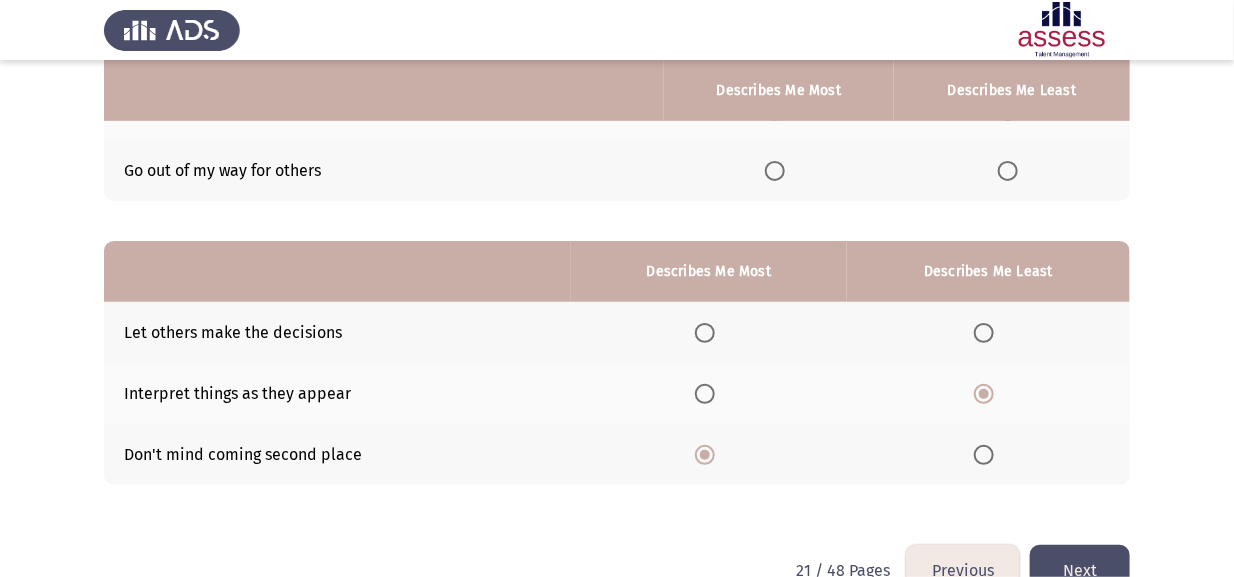 click 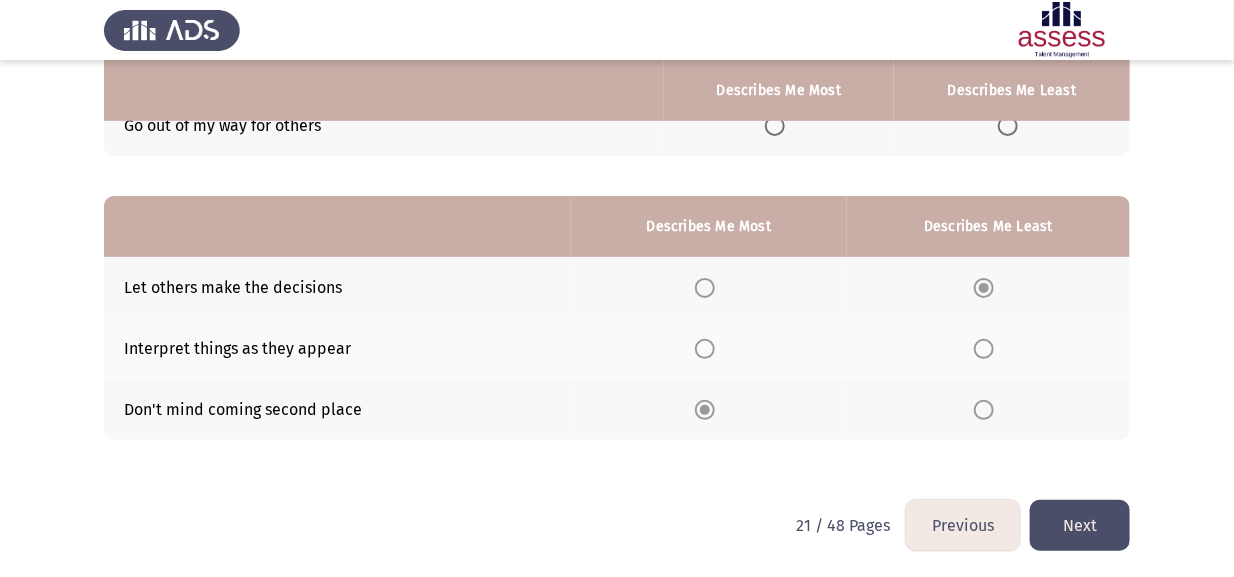 scroll, scrollTop: 346, scrollLeft: 0, axis: vertical 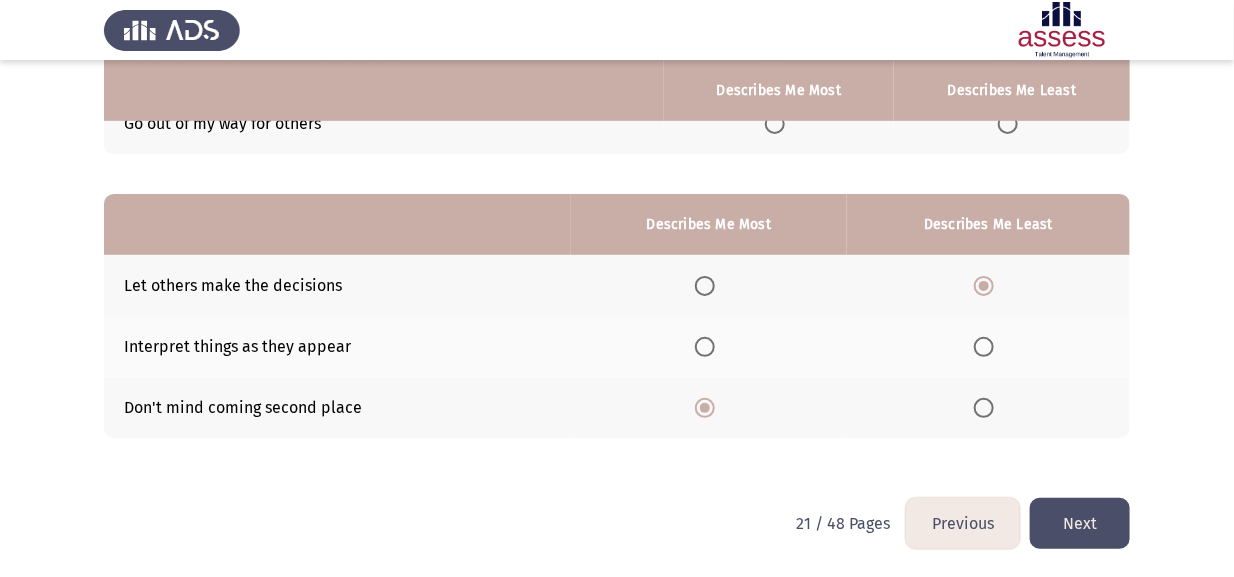 click on "Next" 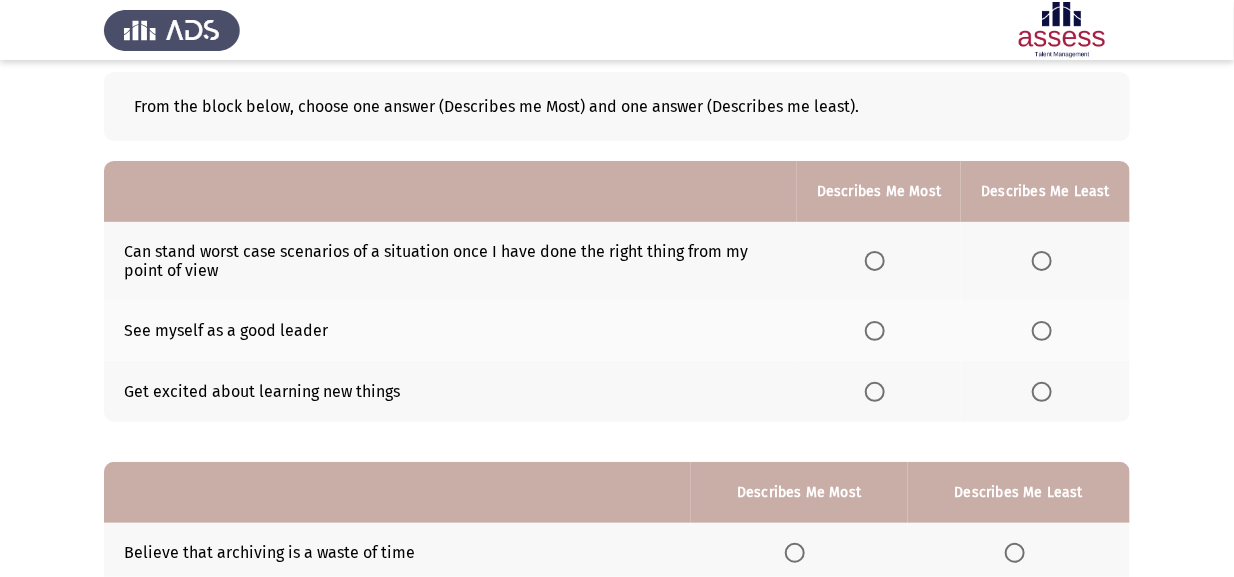 scroll, scrollTop: 100, scrollLeft: 0, axis: vertical 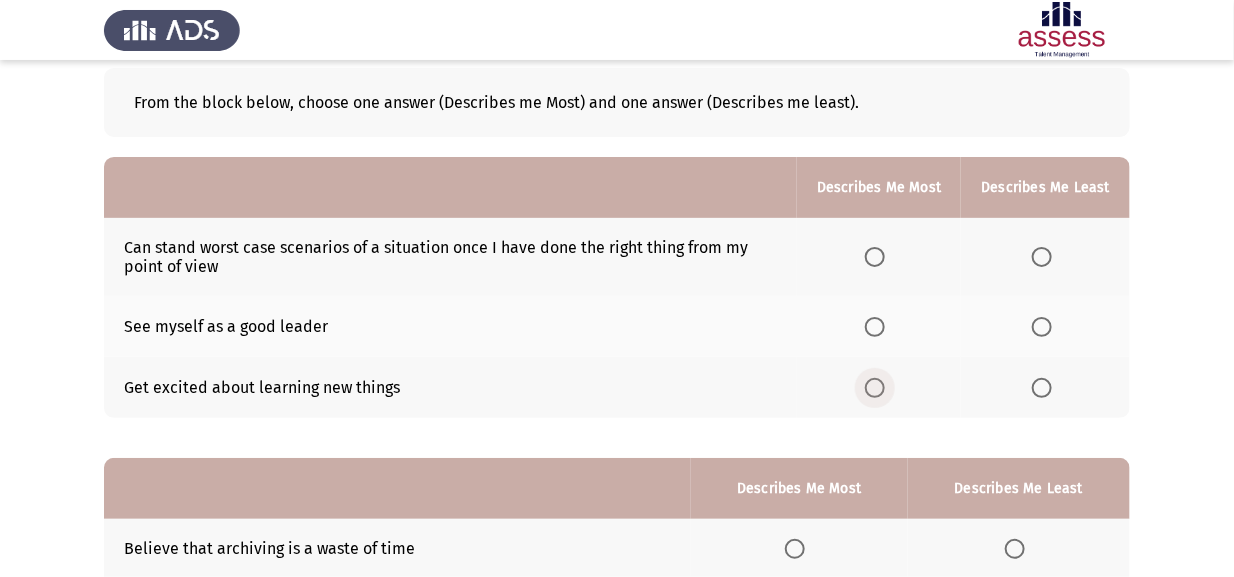click at bounding box center [875, 388] 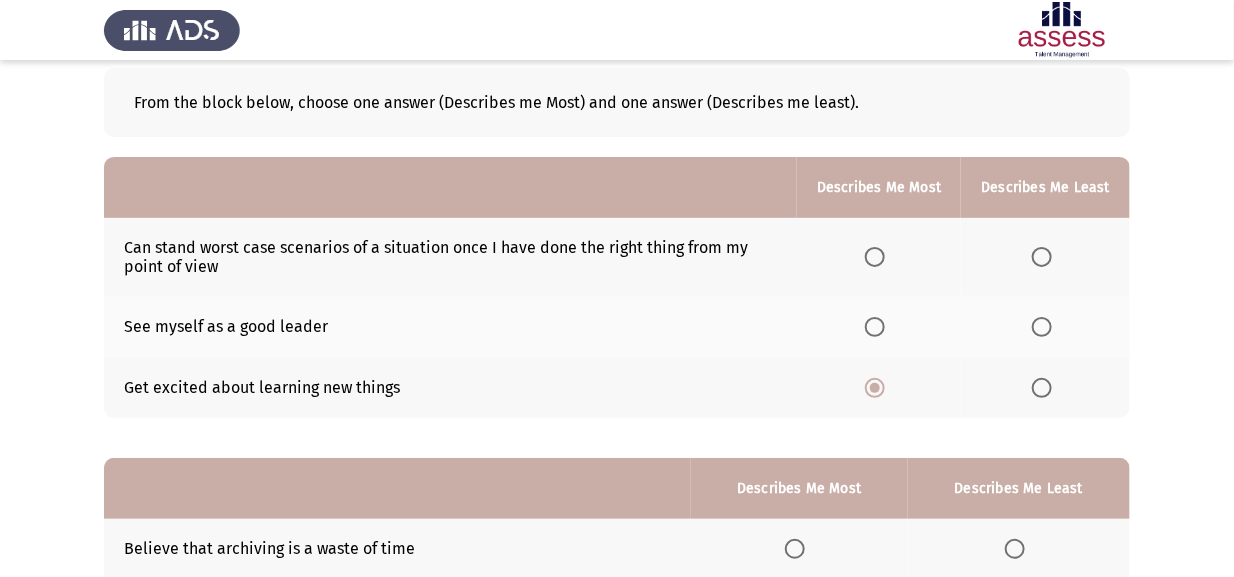 click at bounding box center (1042, 257) 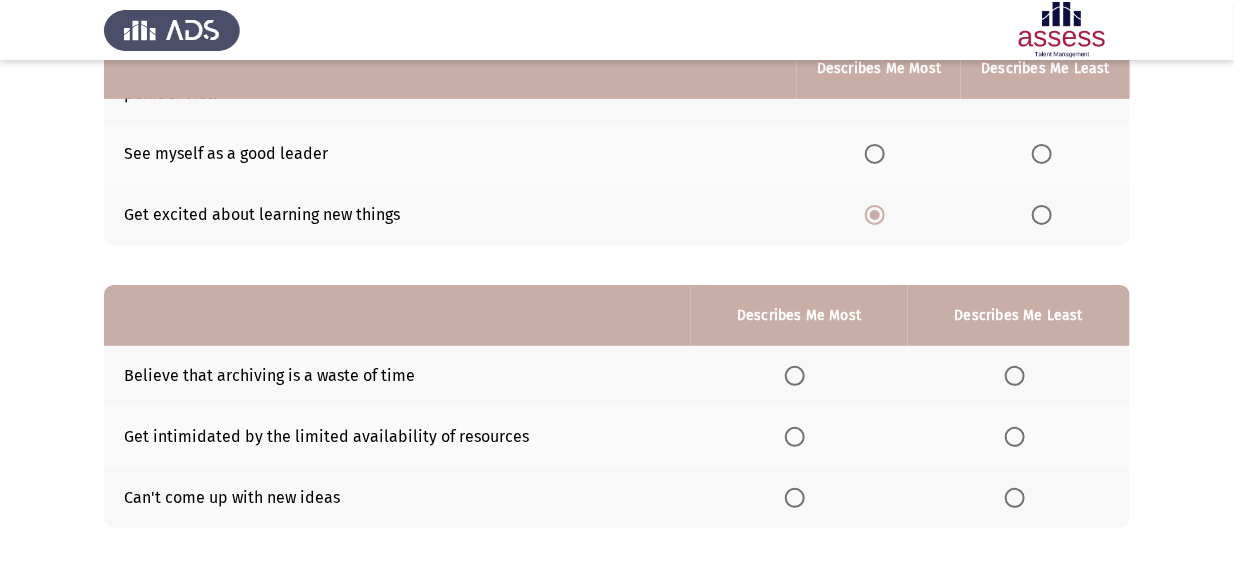 scroll, scrollTop: 299, scrollLeft: 0, axis: vertical 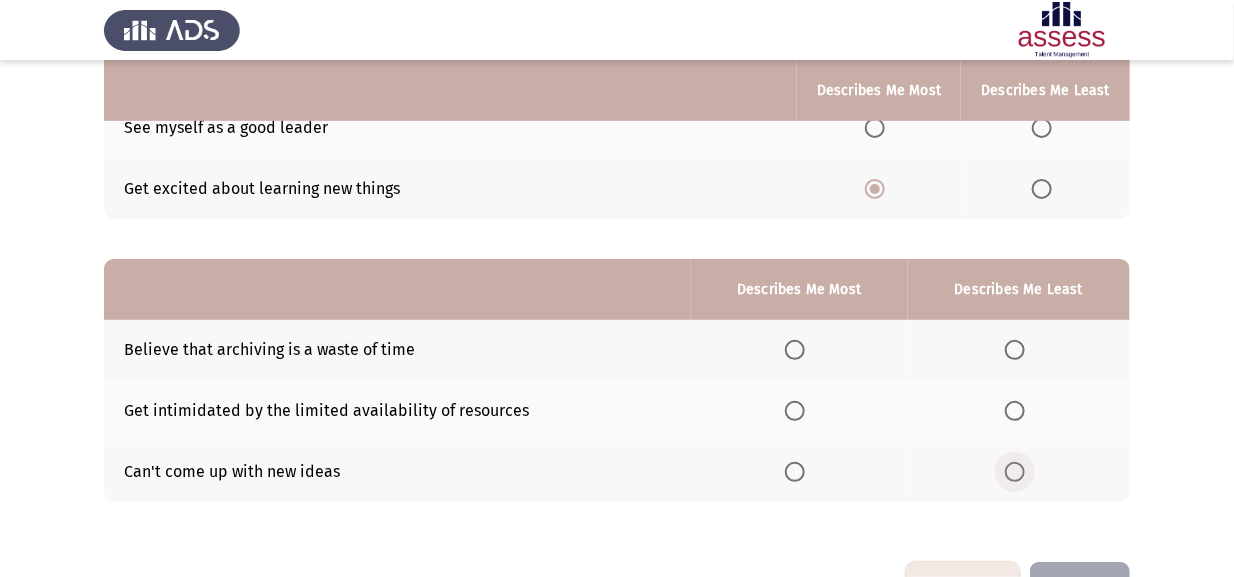 click at bounding box center [1015, 472] 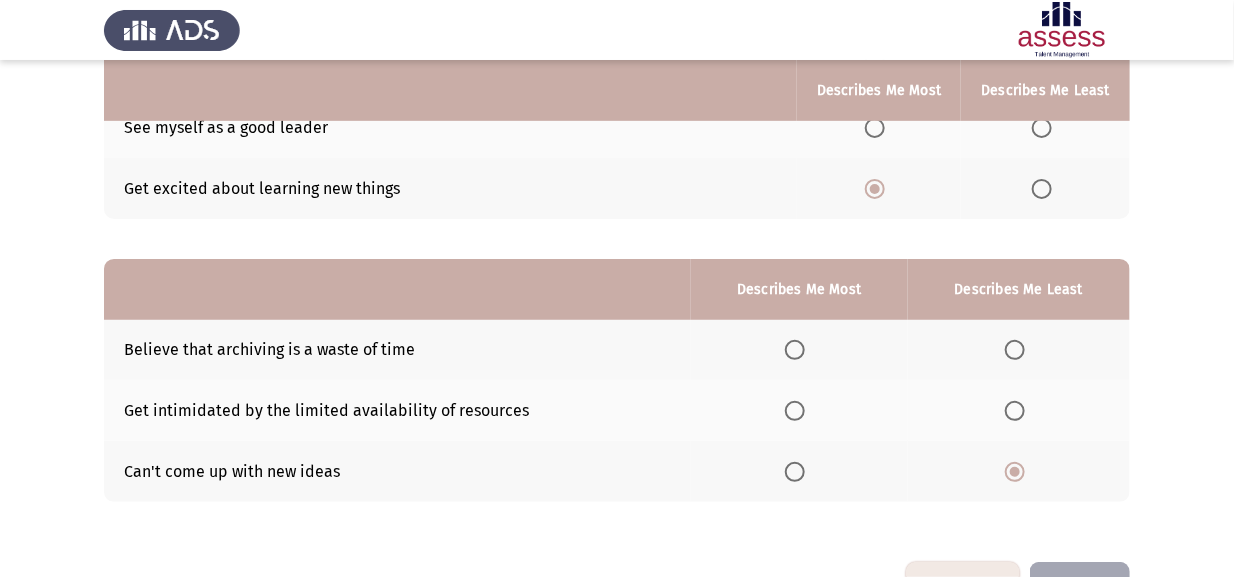 click at bounding box center (795, 411) 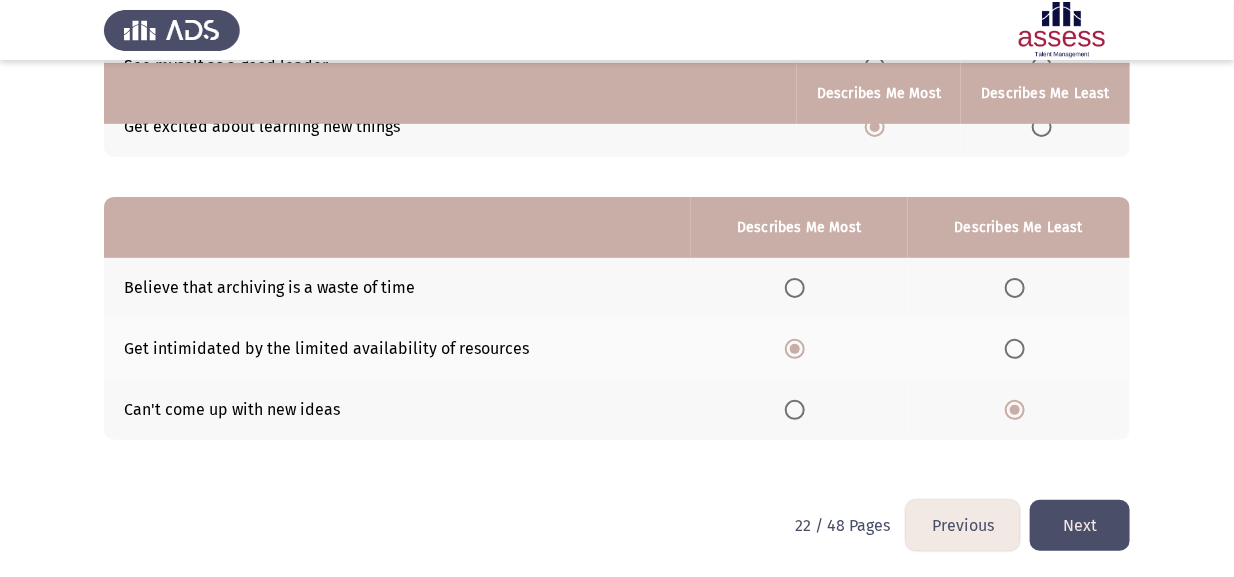 scroll, scrollTop: 364, scrollLeft: 0, axis: vertical 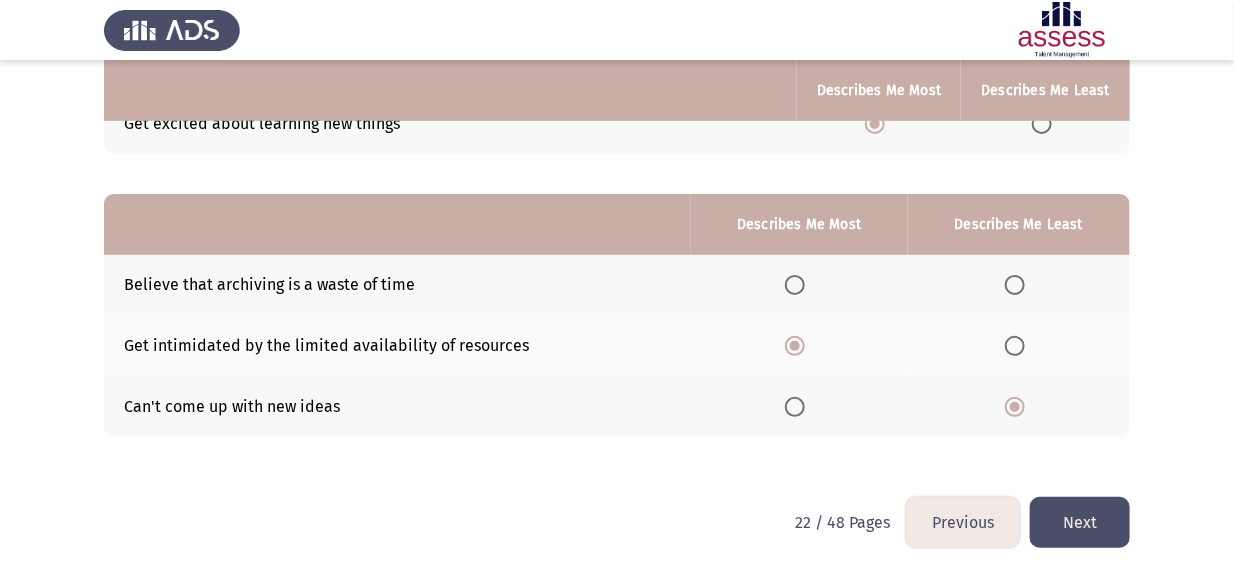 click on "Next" 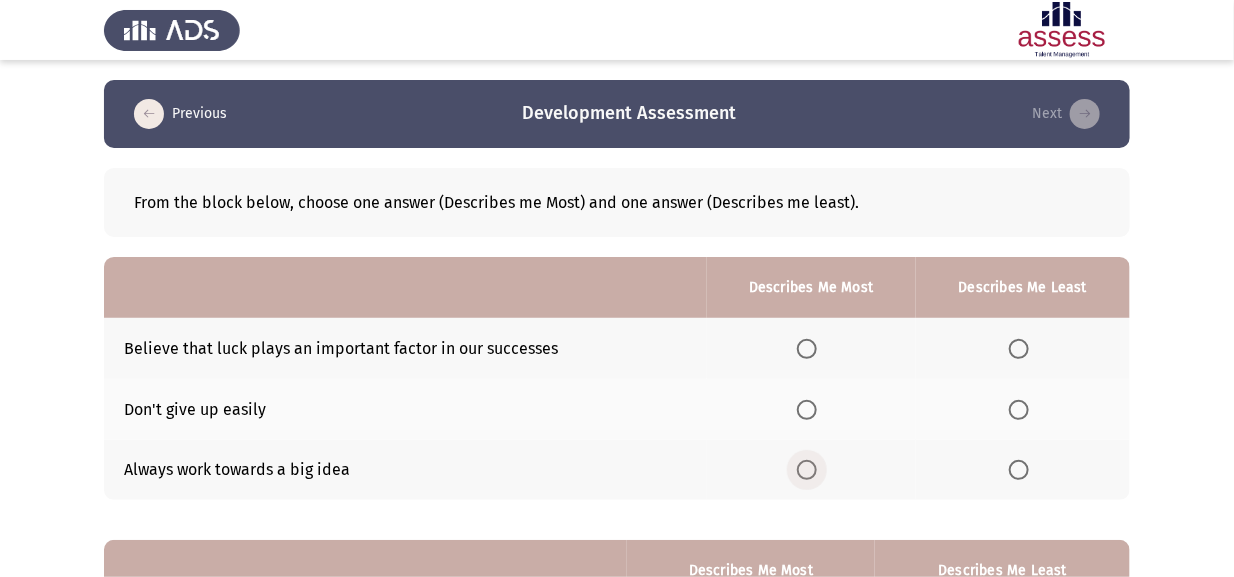 click at bounding box center [807, 470] 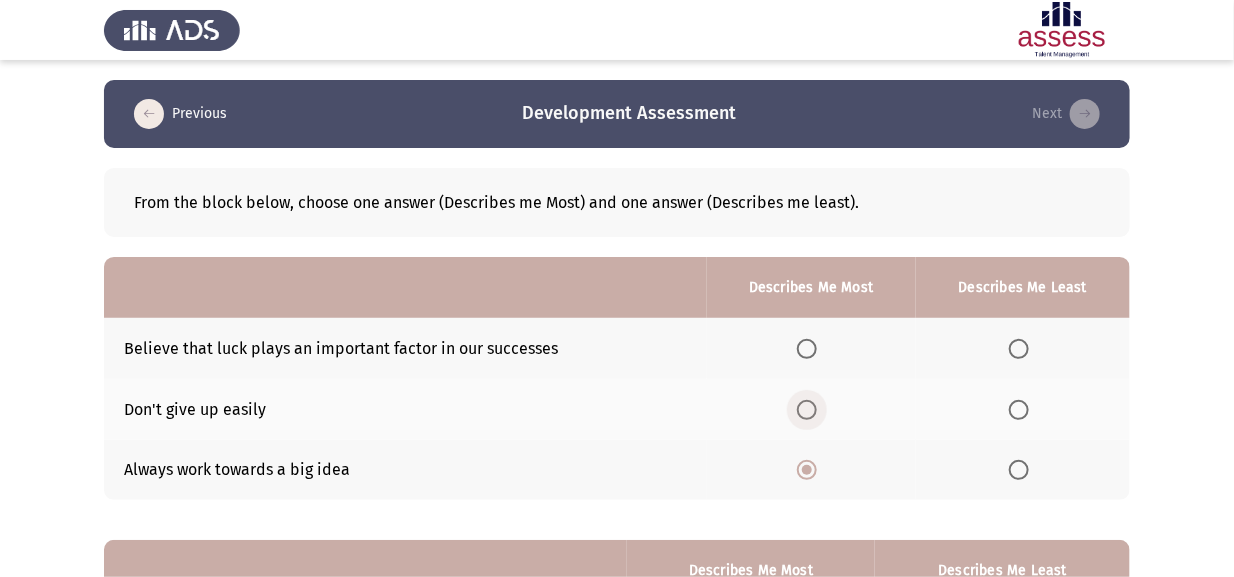 click at bounding box center [807, 410] 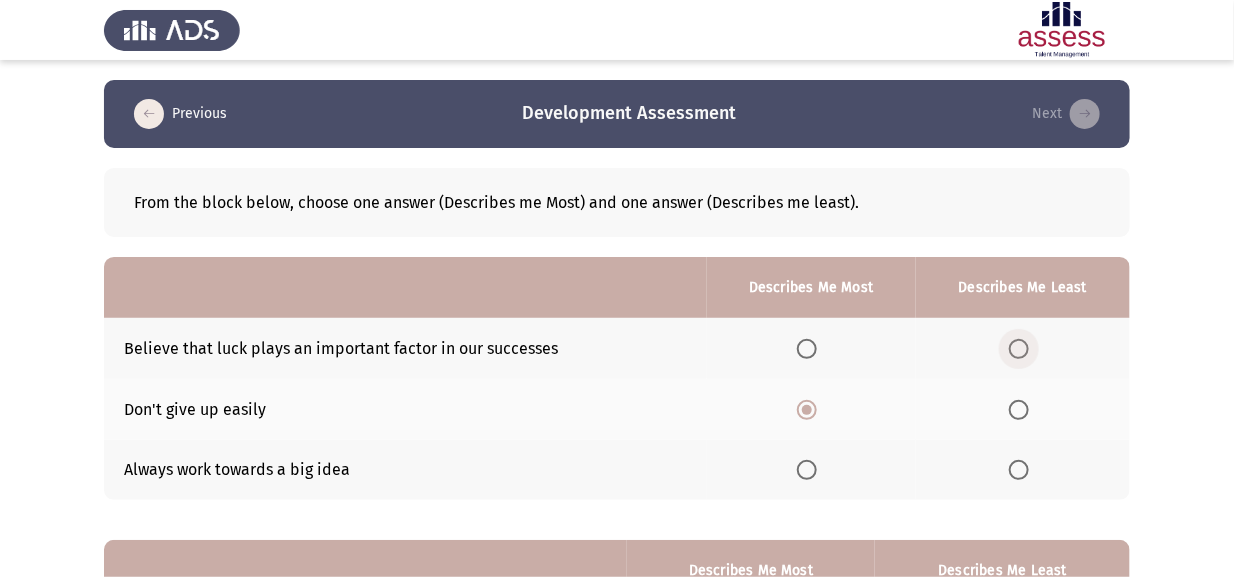 click at bounding box center [1019, 349] 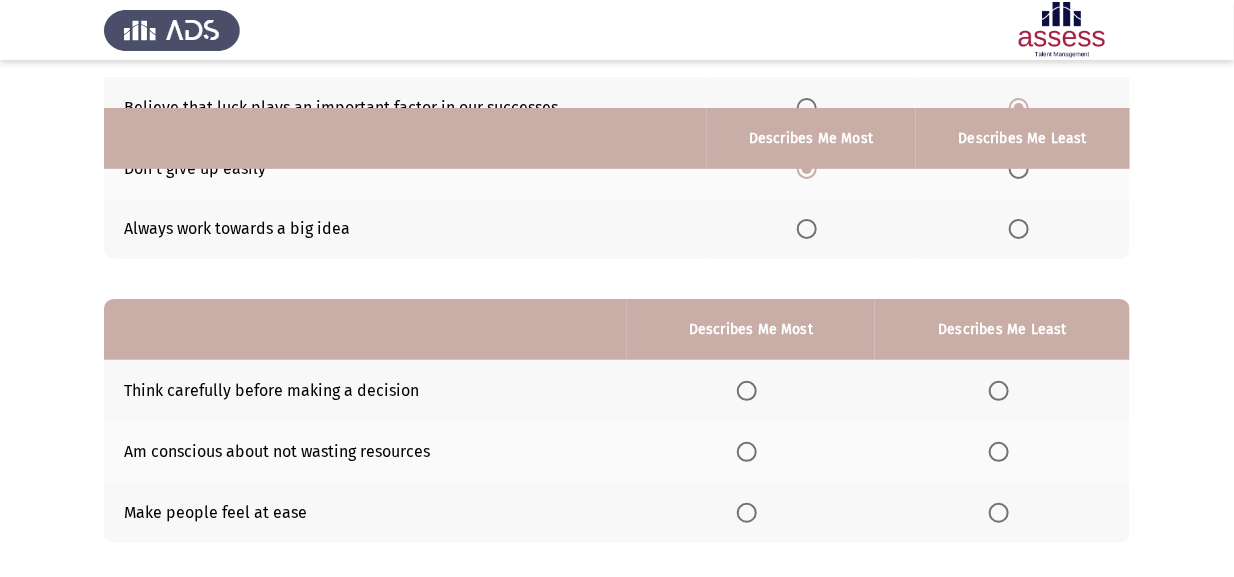 scroll, scrollTop: 299, scrollLeft: 0, axis: vertical 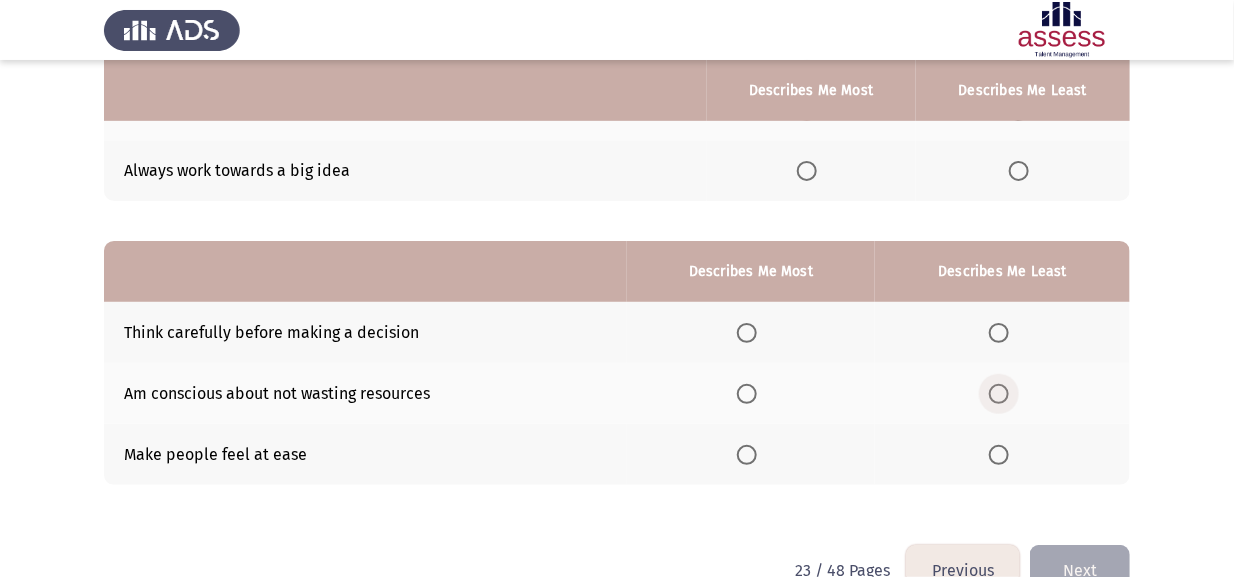 click at bounding box center [999, 394] 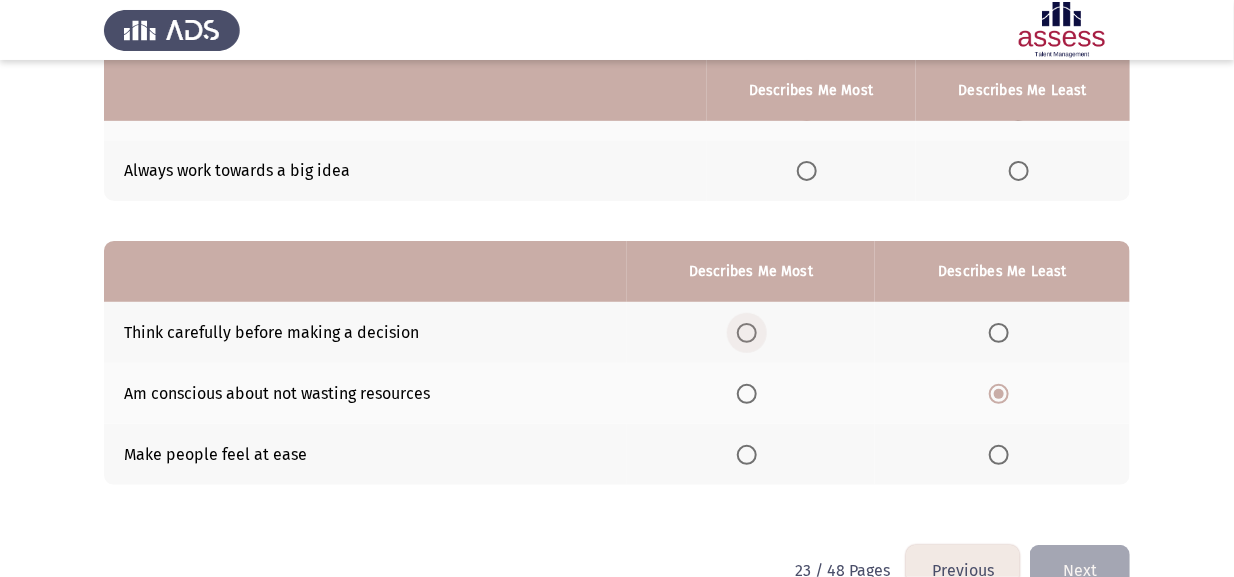 click at bounding box center (747, 333) 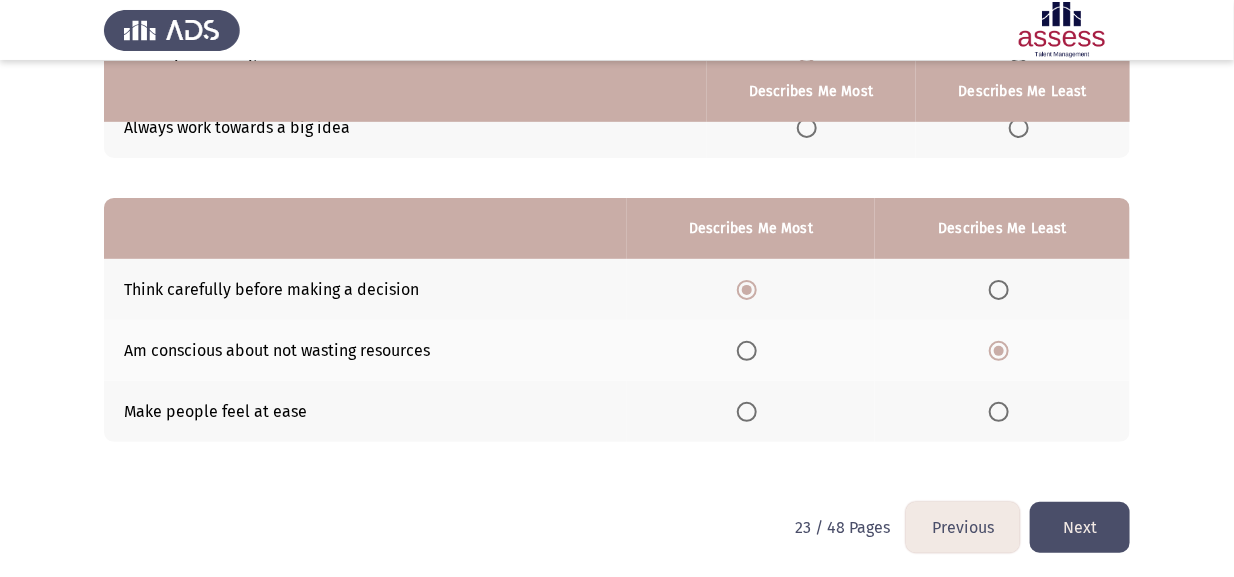 scroll, scrollTop: 346, scrollLeft: 0, axis: vertical 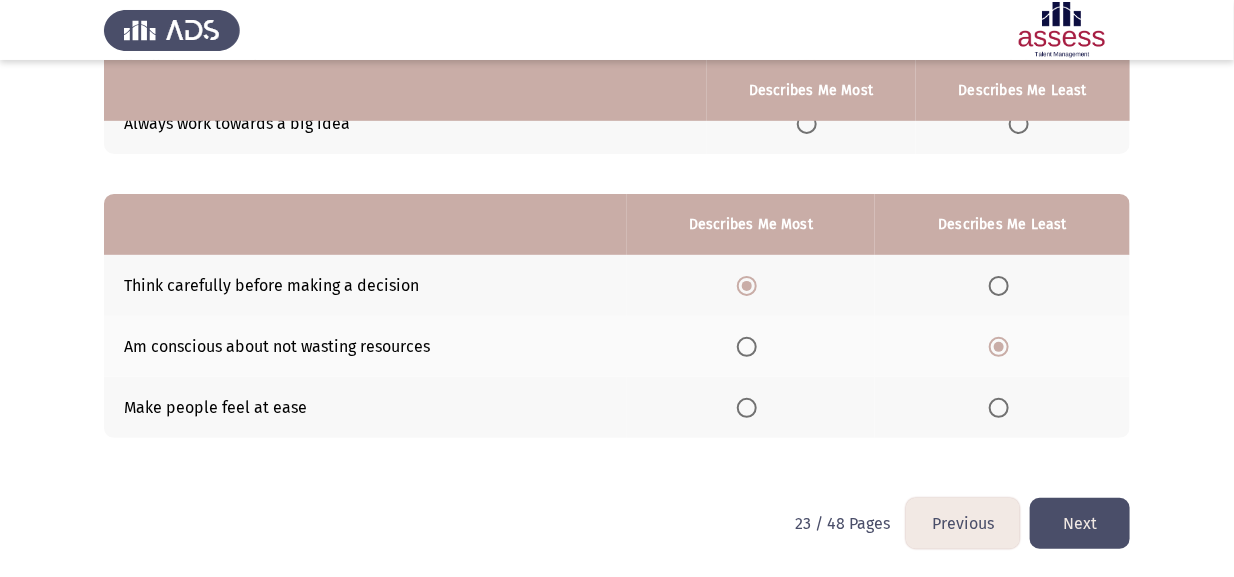 click on "Next" 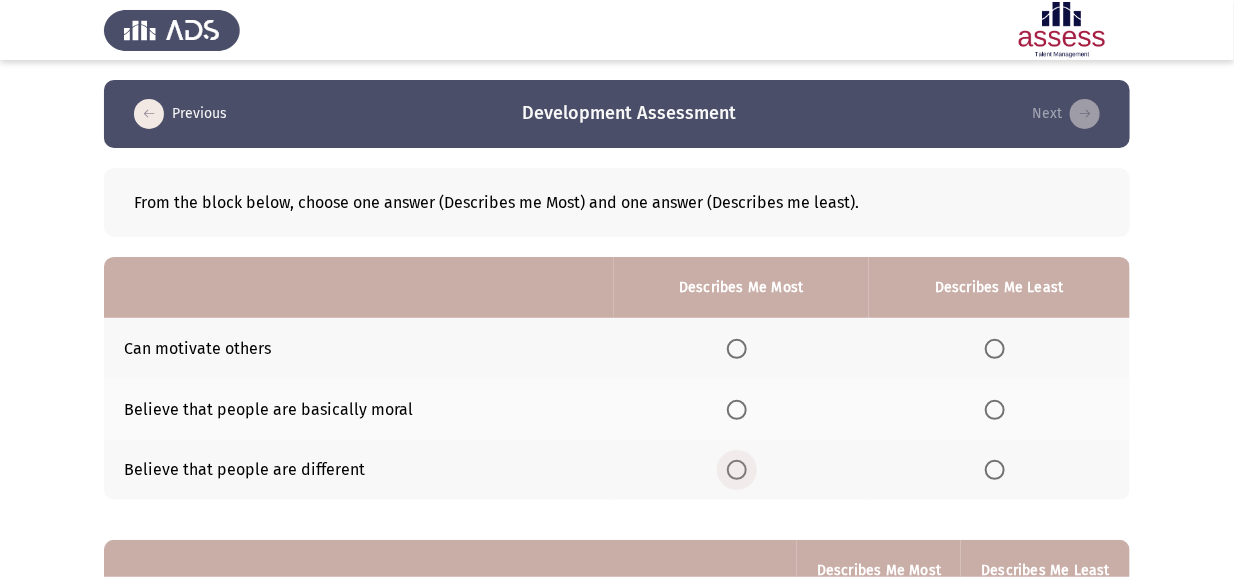 click at bounding box center (741, 470) 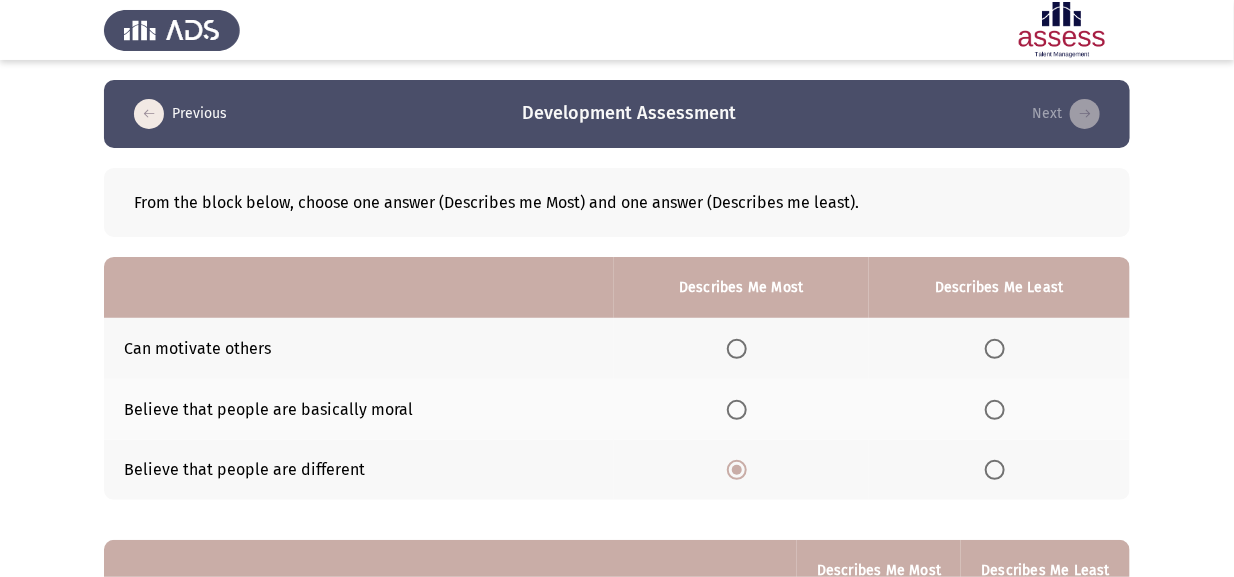 click at bounding box center (995, 349) 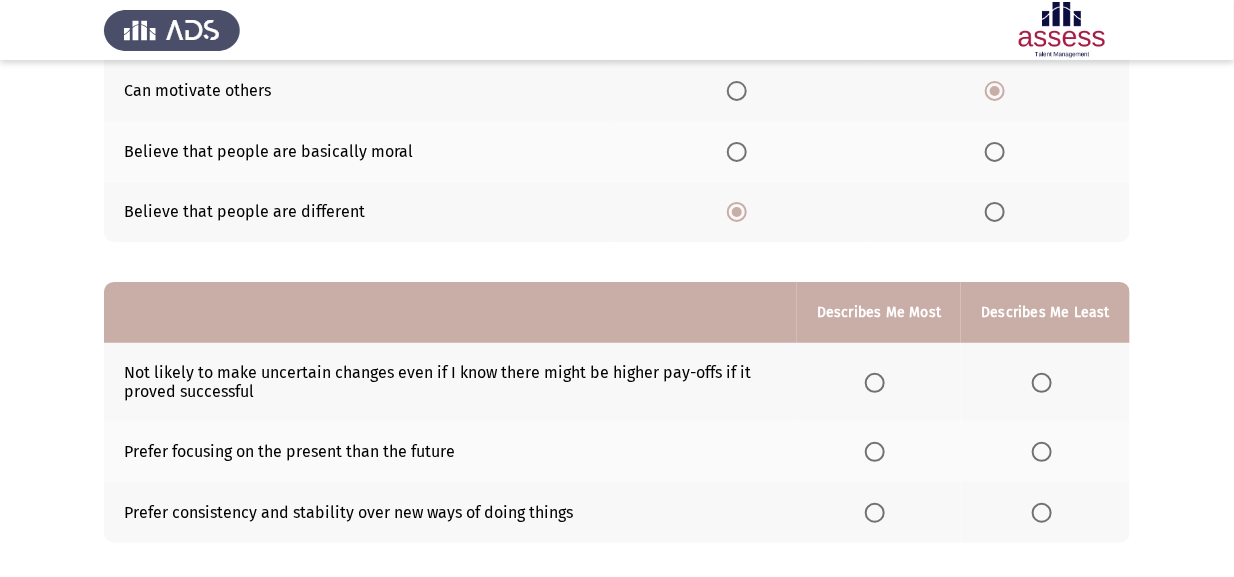 scroll, scrollTop: 299, scrollLeft: 0, axis: vertical 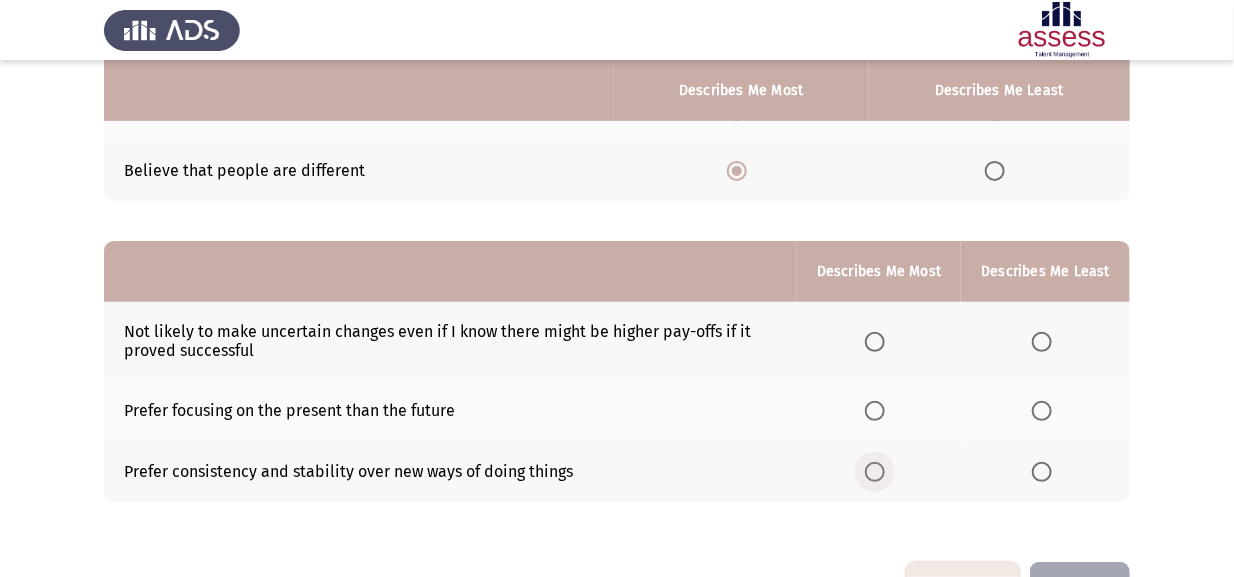 click at bounding box center (875, 472) 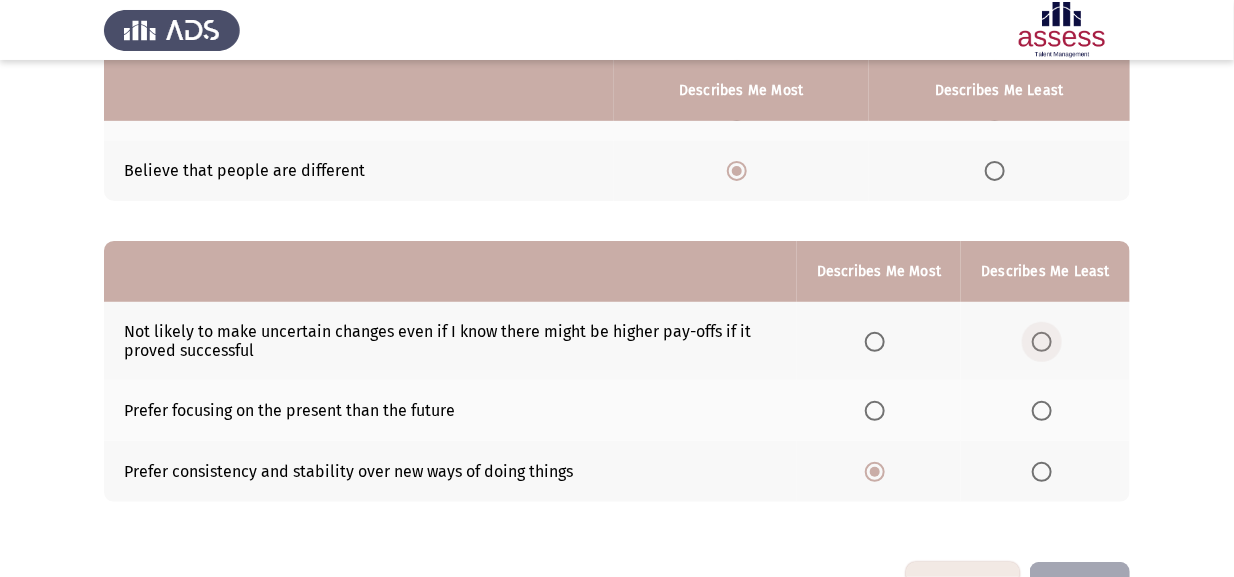 click at bounding box center (1042, 342) 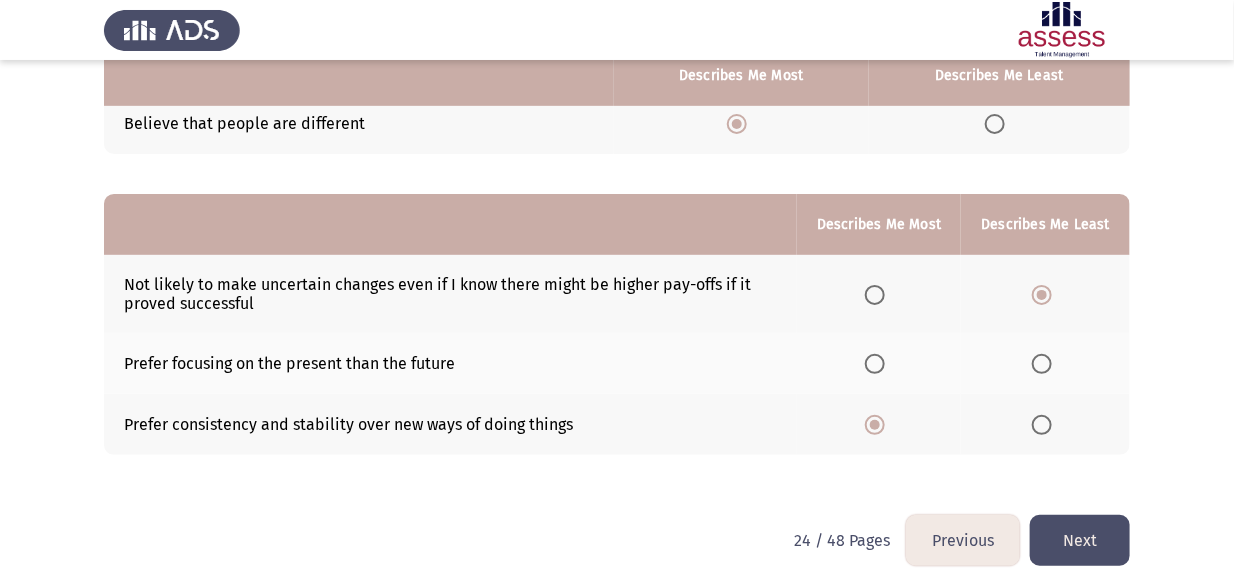 scroll, scrollTop: 364, scrollLeft: 0, axis: vertical 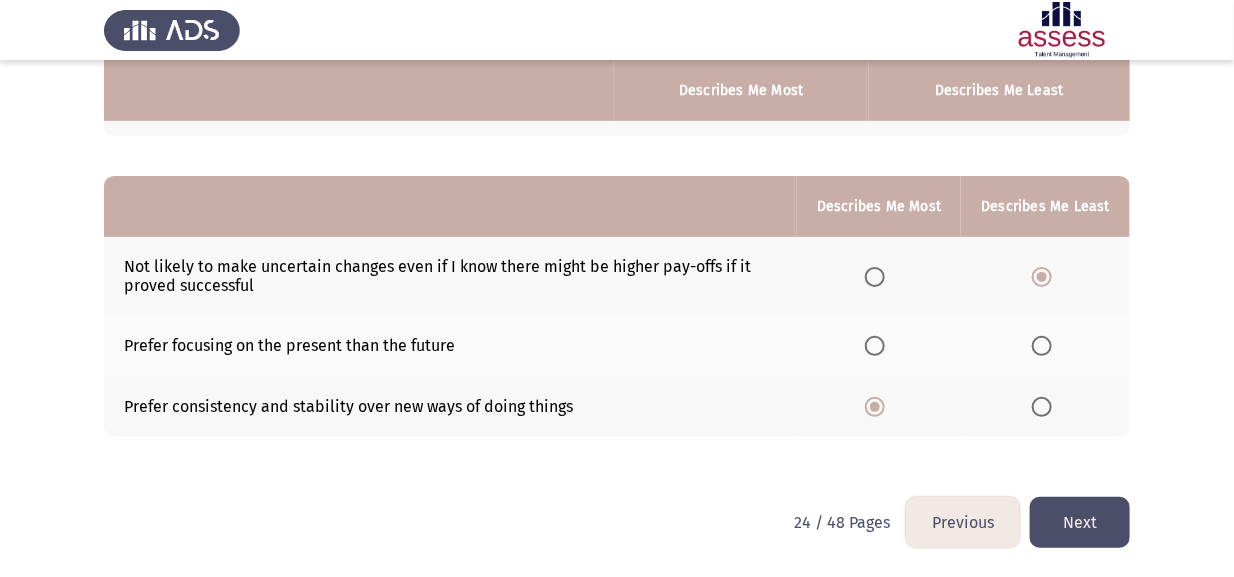 click on "Next" 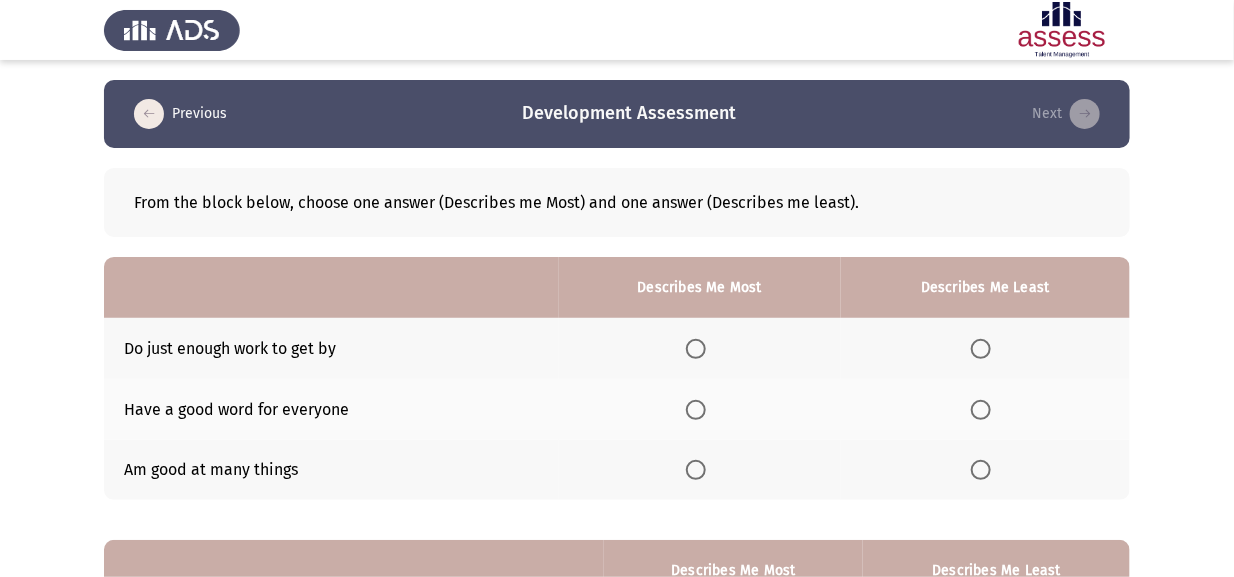 click at bounding box center (981, 470) 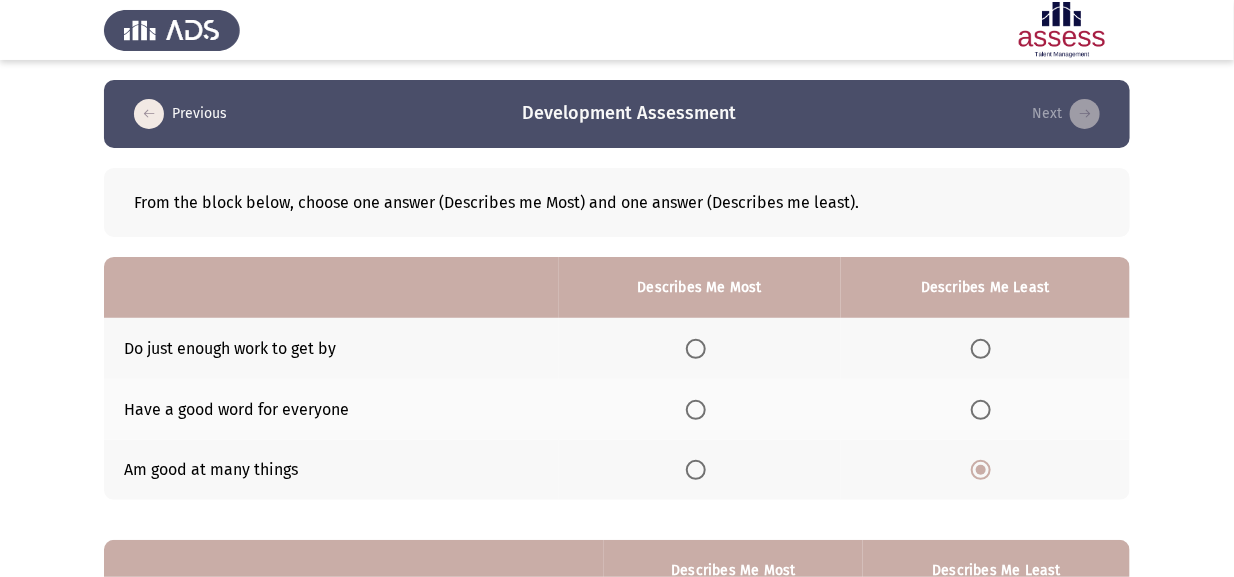 click at bounding box center (696, 410) 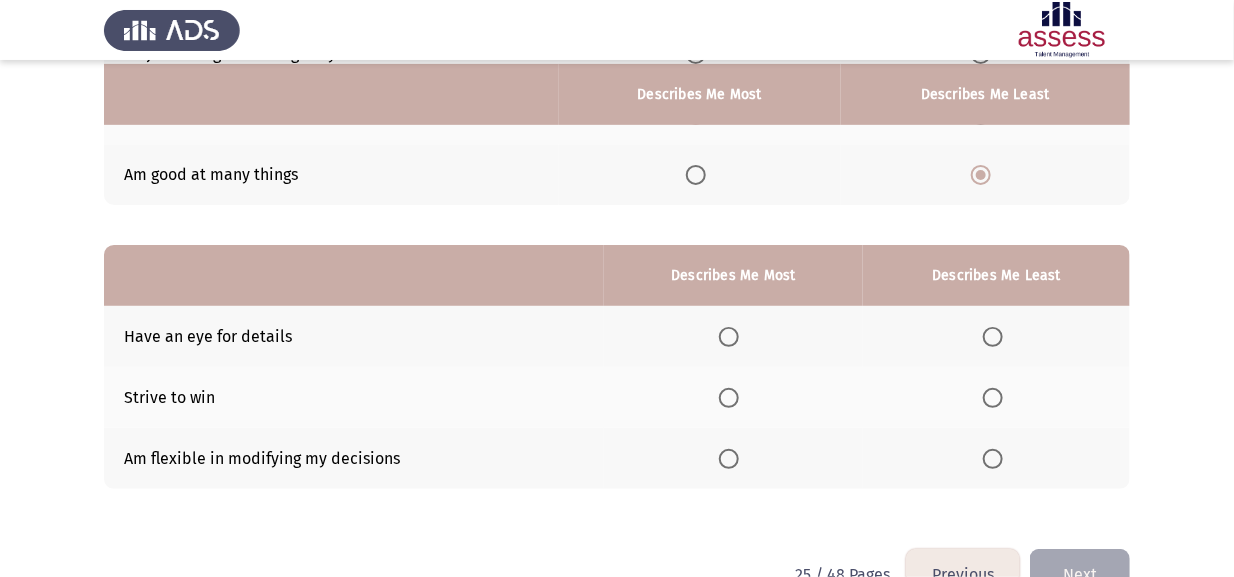 scroll, scrollTop: 299, scrollLeft: 0, axis: vertical 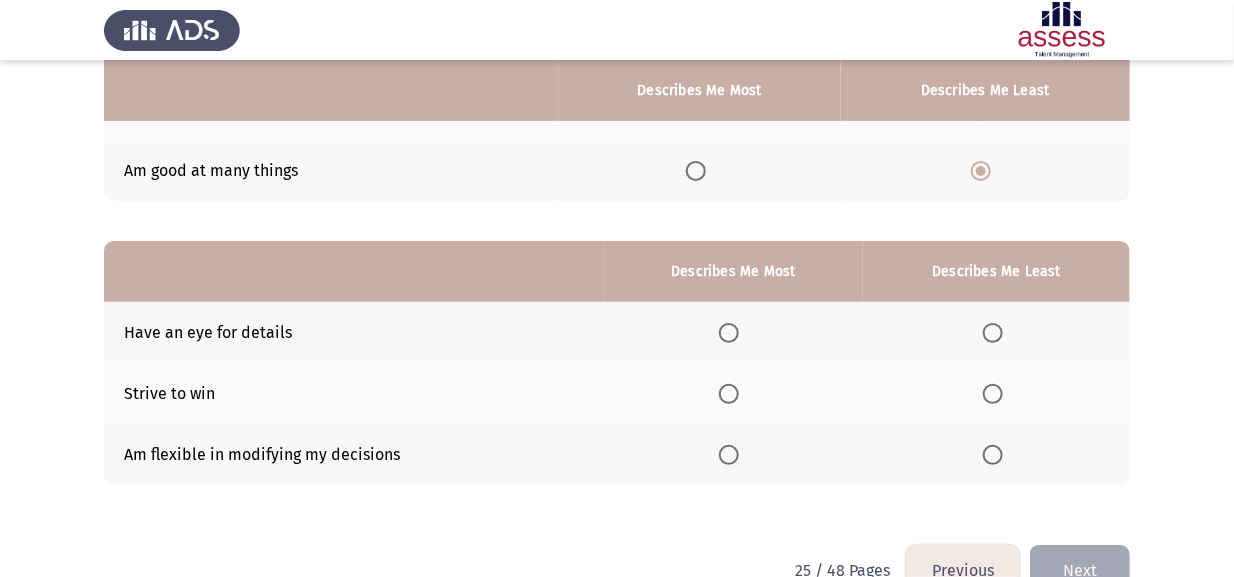click at bounding box center (729, 455) 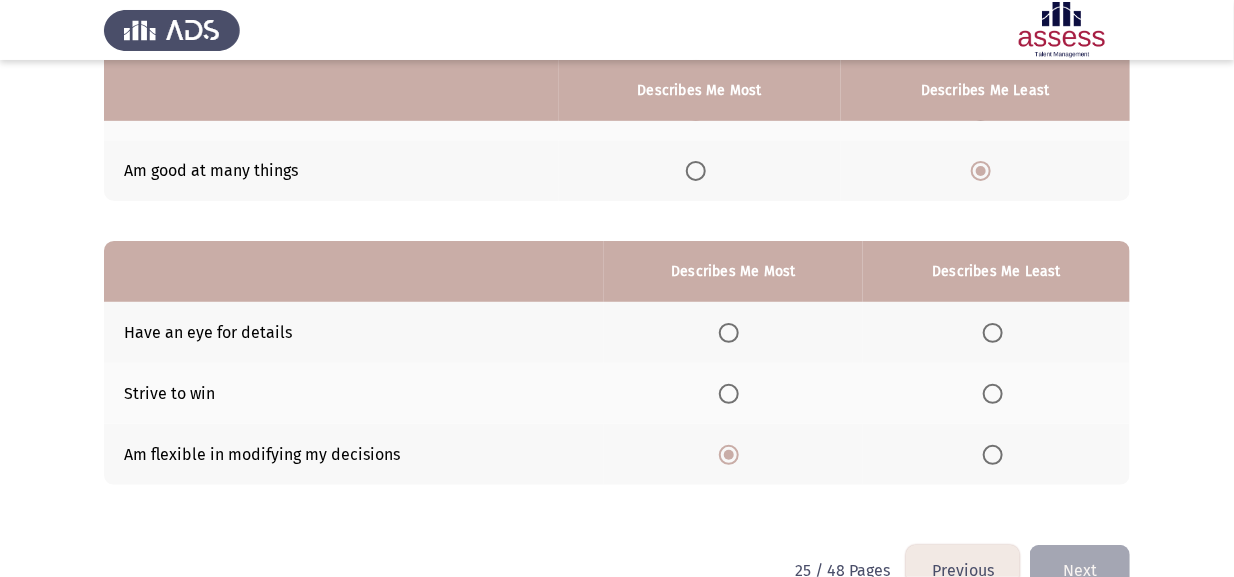click 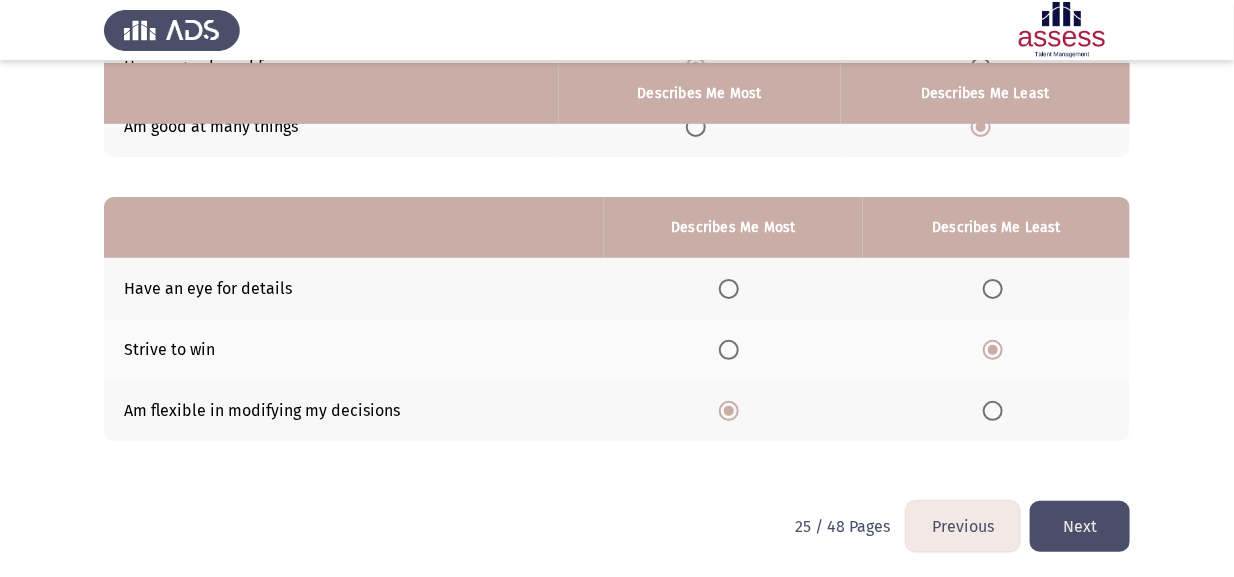 scroll, scrollTop: 346, scrollLeft: 0, axis: vertical 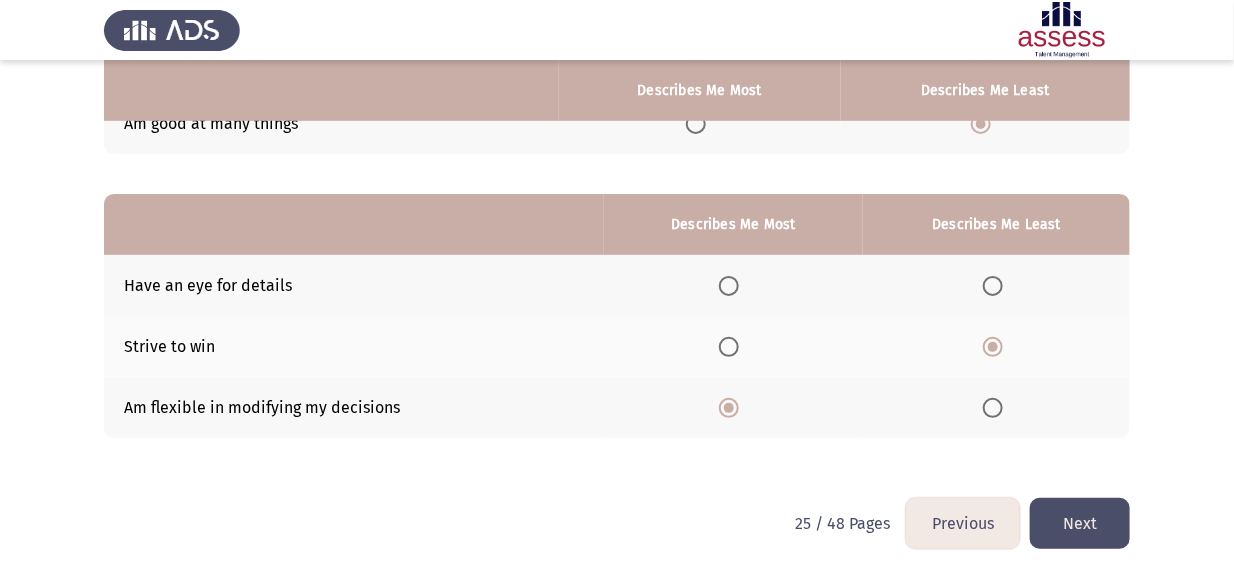 click on "Next" 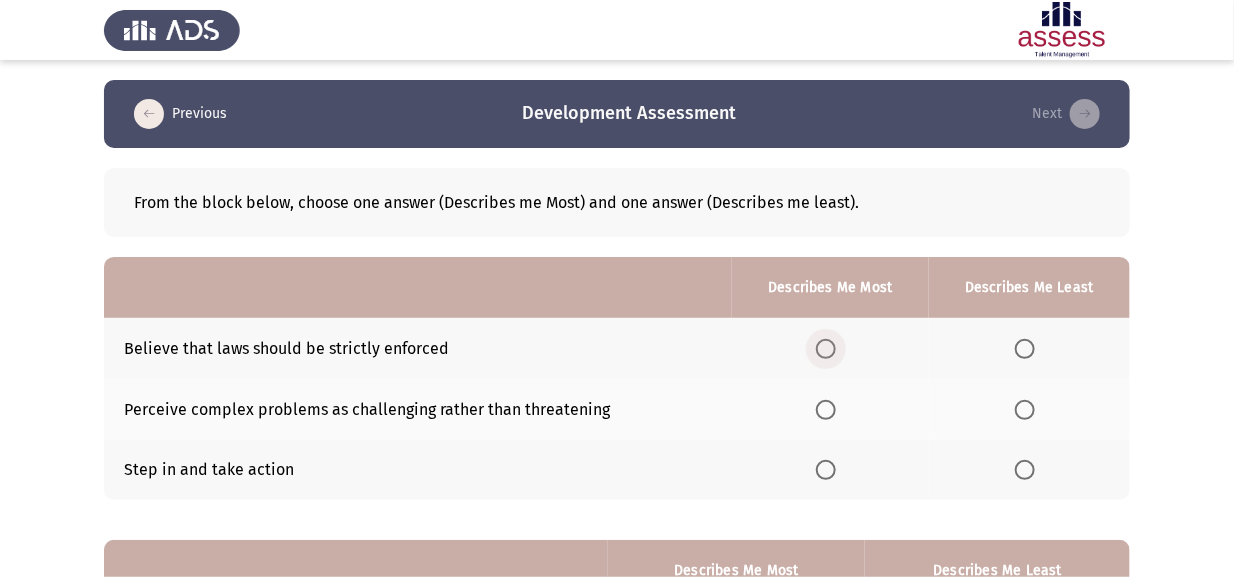 click at bounding box center (826, 349) 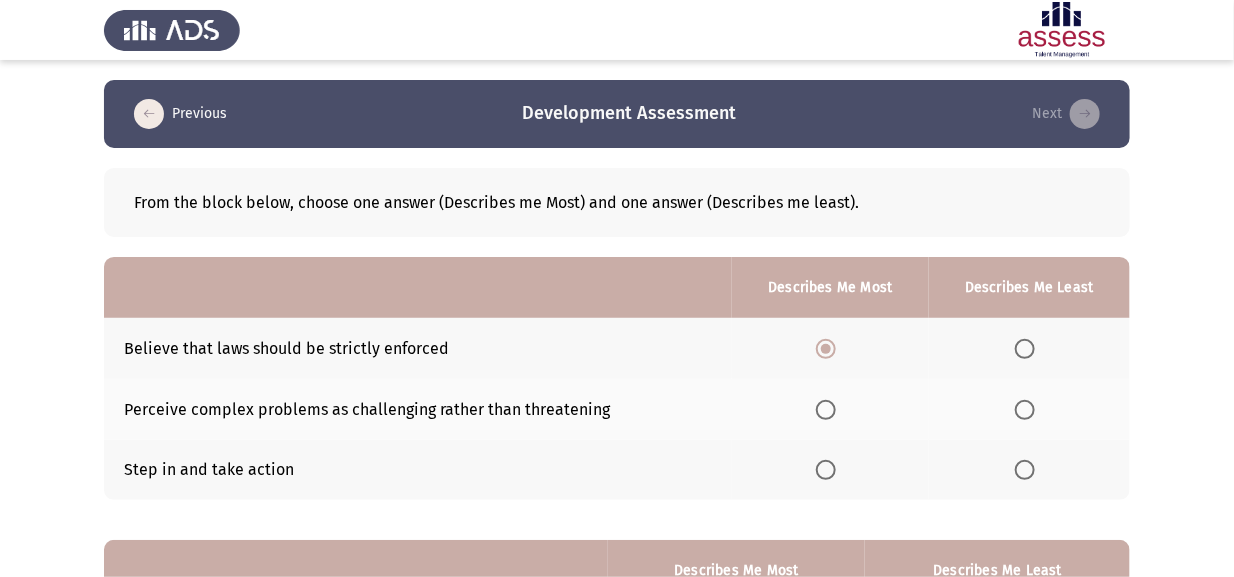 click at bounding box center [1025, 470] 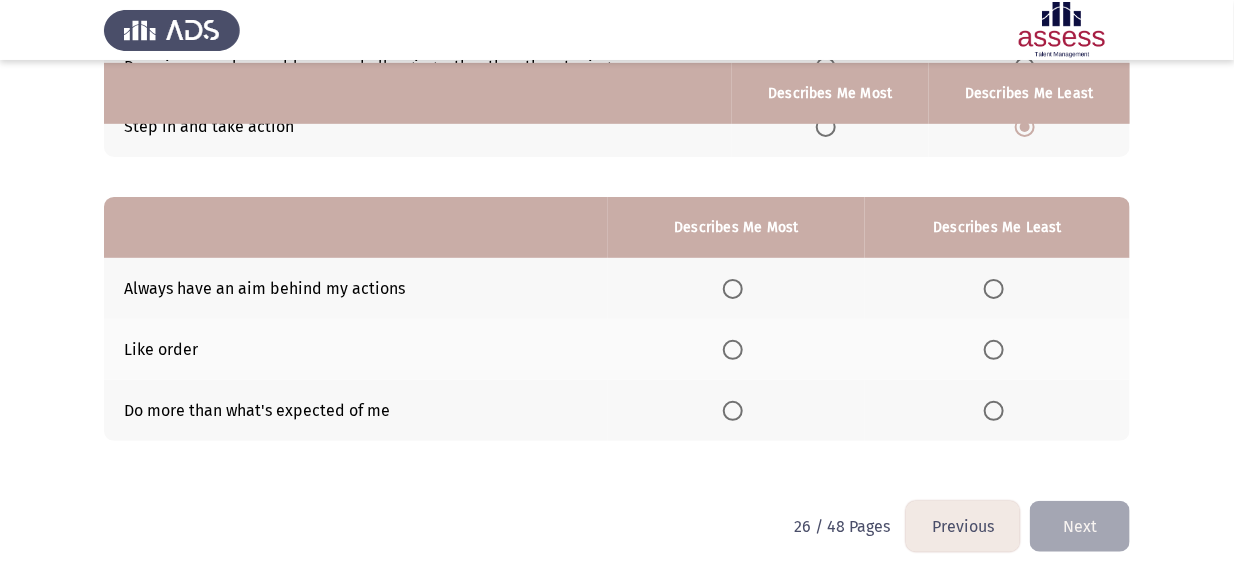 scroll, scrollTop: 346, scrollLeft: 0, axis: vertical 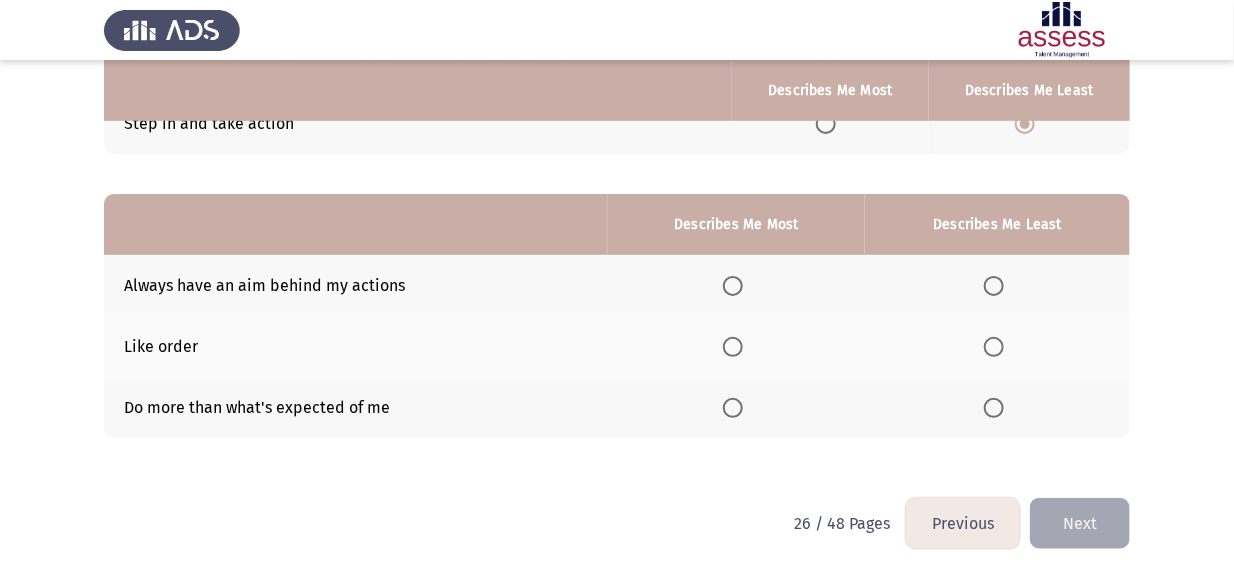 click at bounding box center [994, 347] 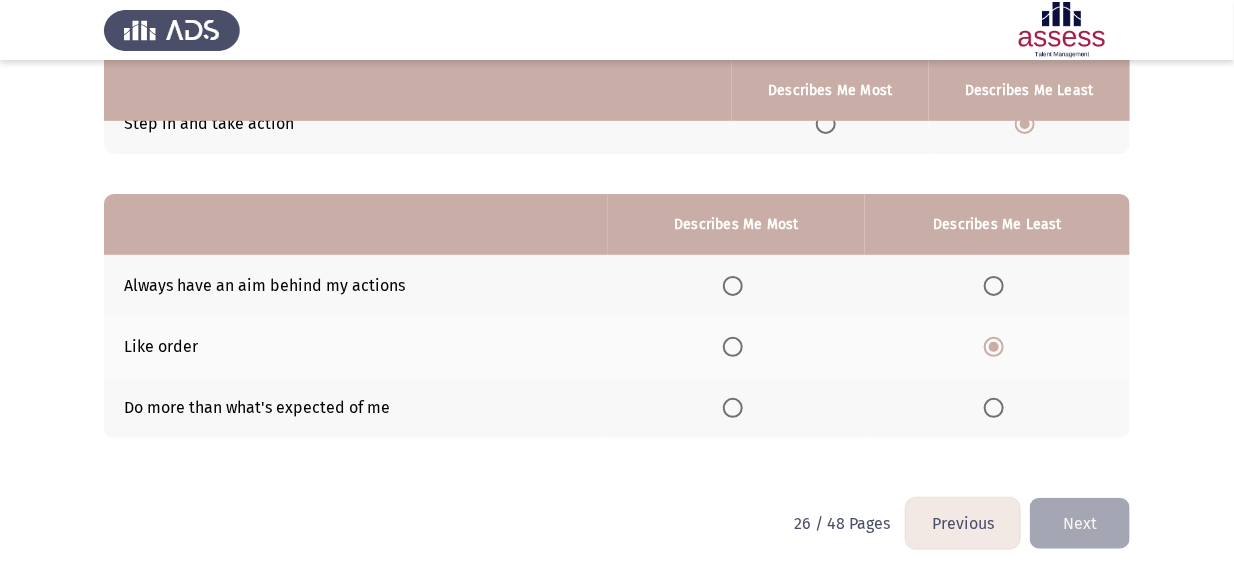 click 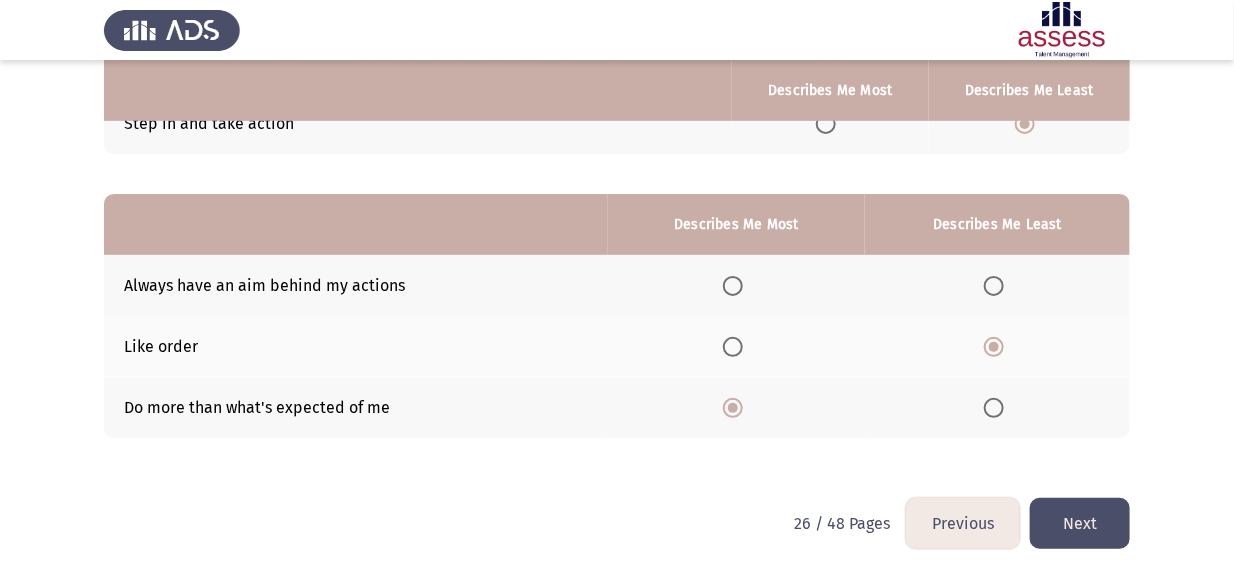 click on "Next" 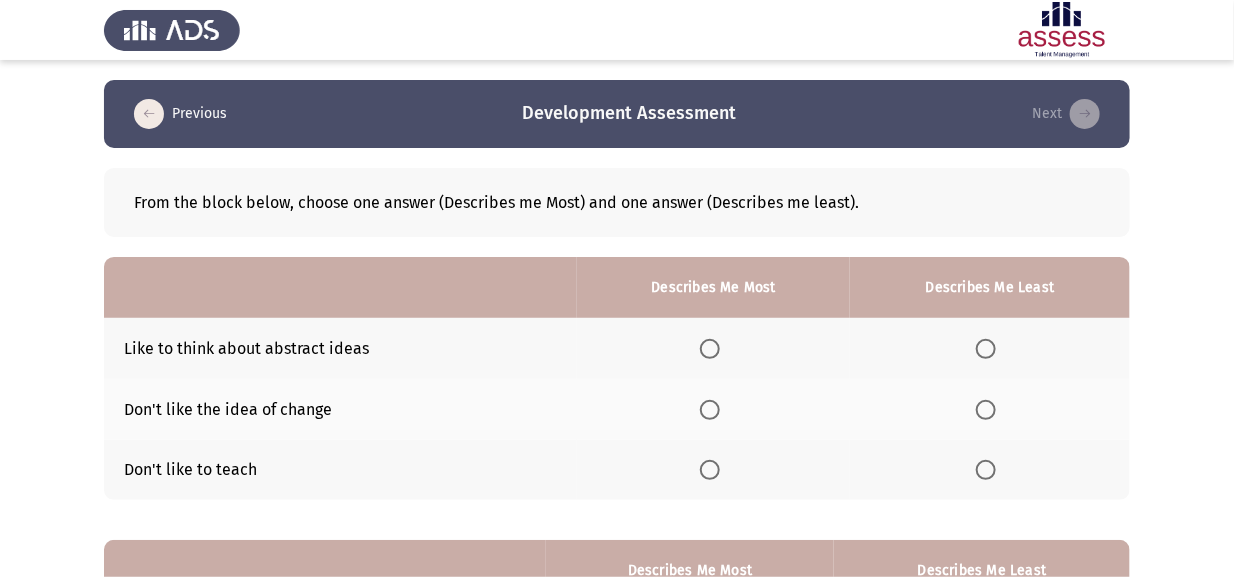 click at bounding box center [986, 470] 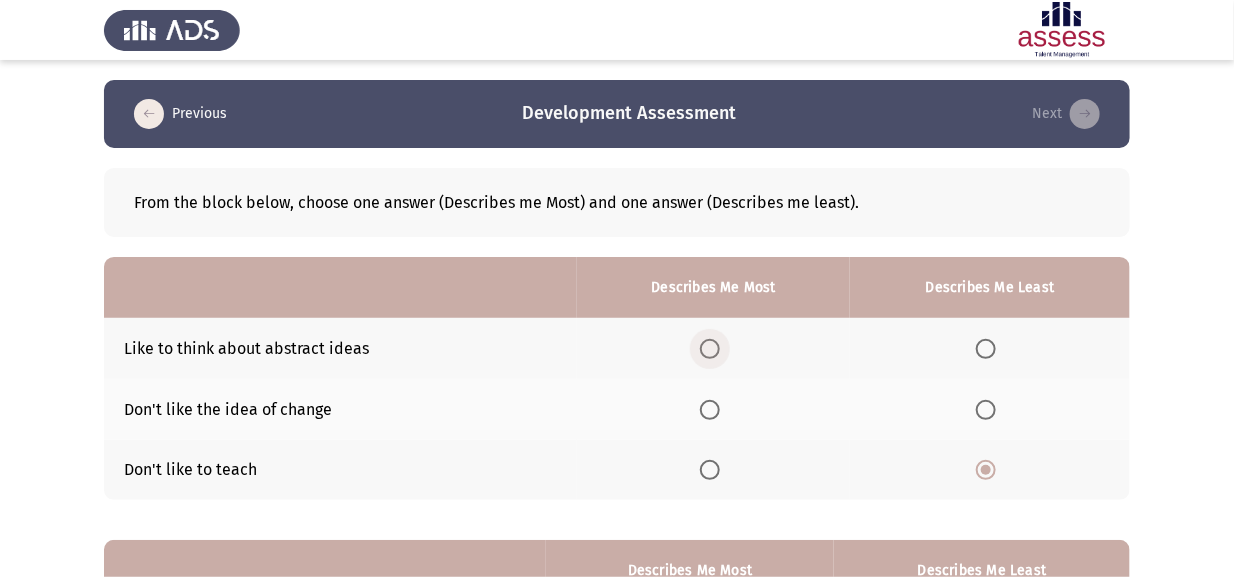 click at bounding box center [710, 349] 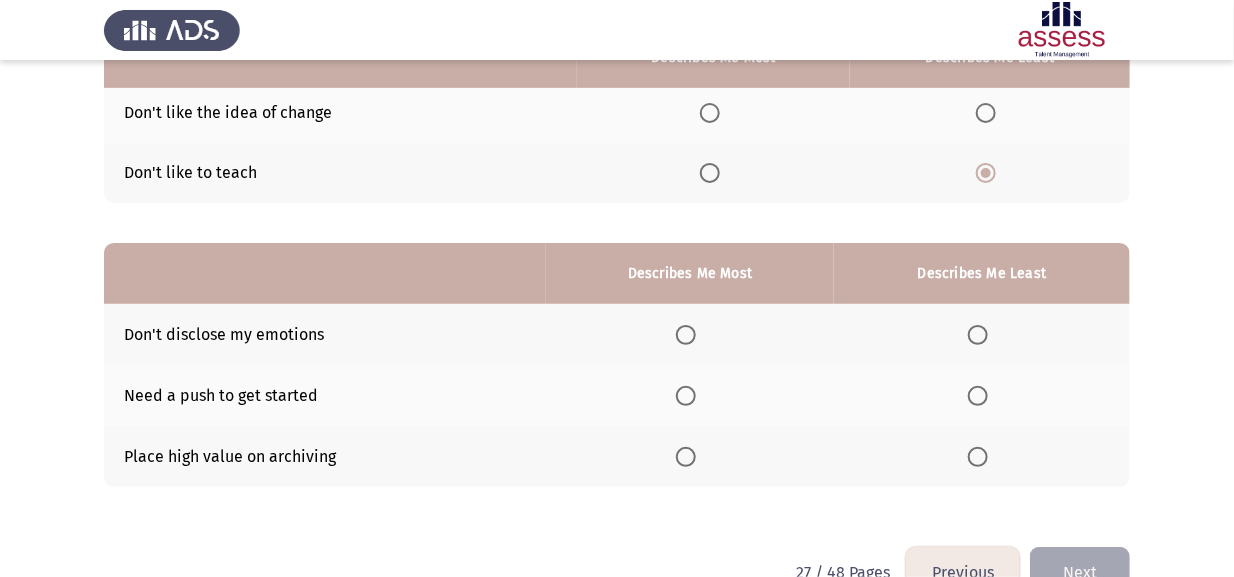 scroll, scrollTop: 299, scrollLeft: 0, axis: vertical 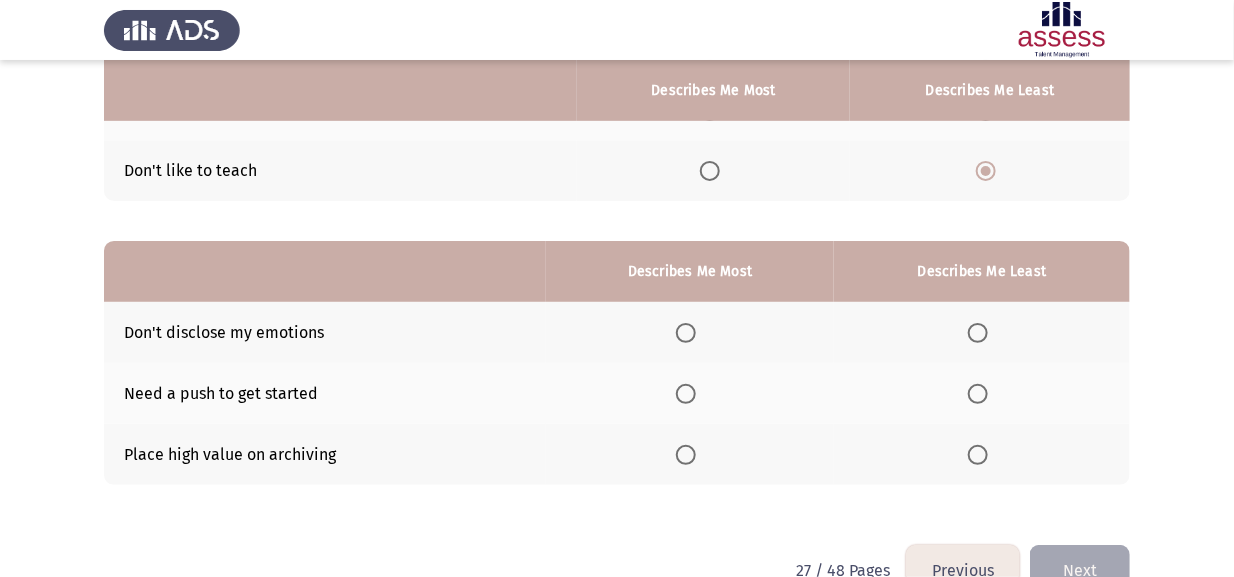 click at bounding box center [978, 455] 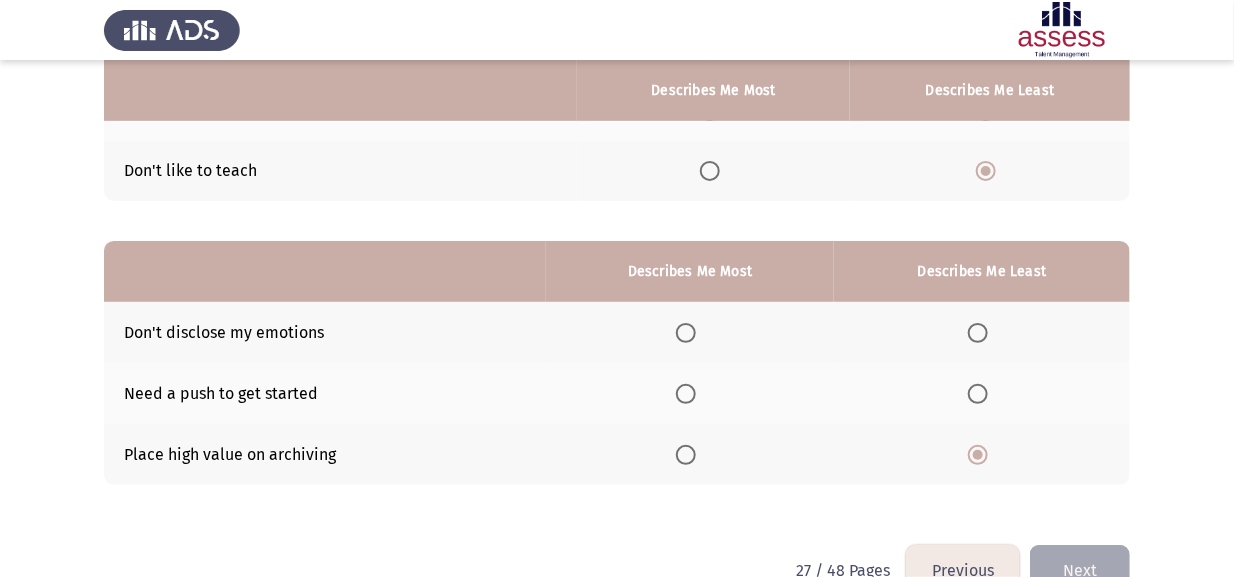 click 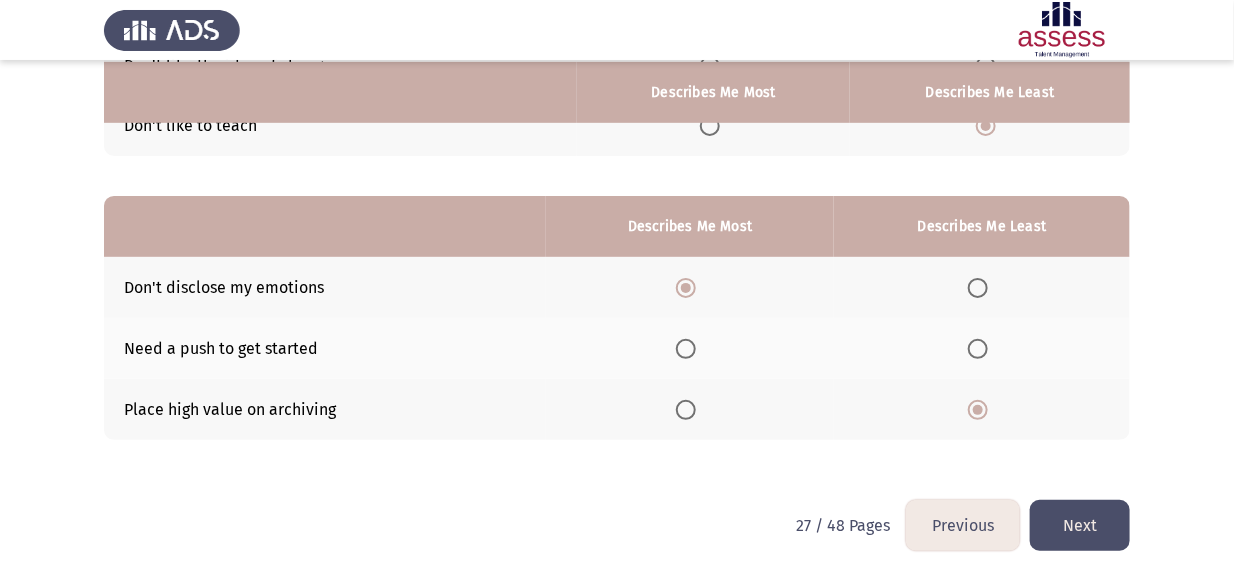 scroll, scrollTop: 346, scrollLeft: 0, axis: vertical 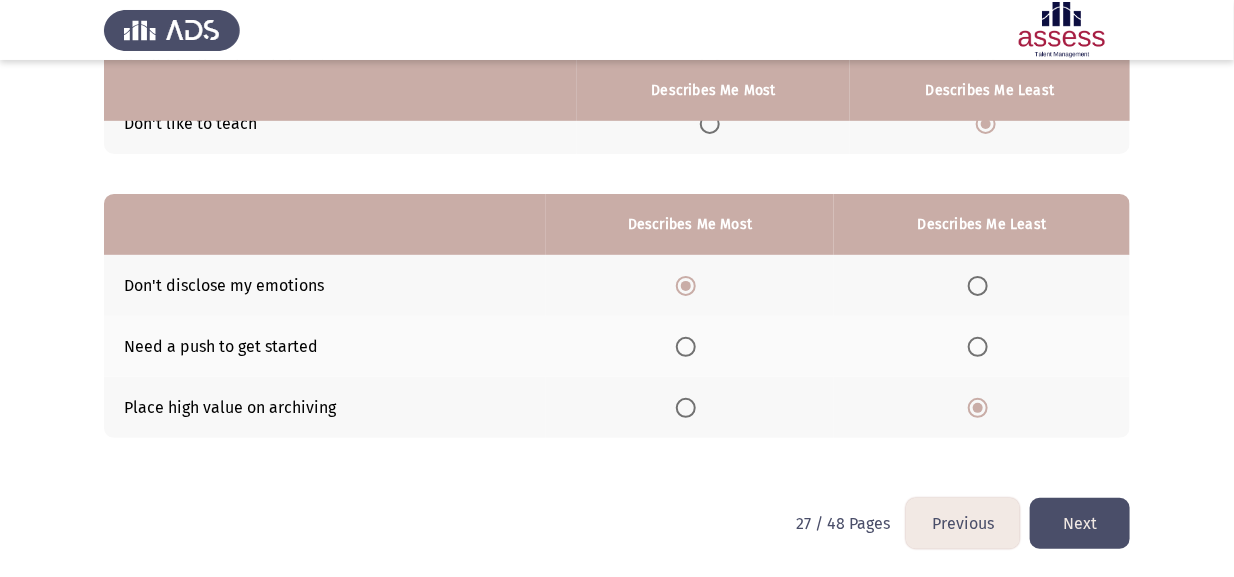 click on "Next" 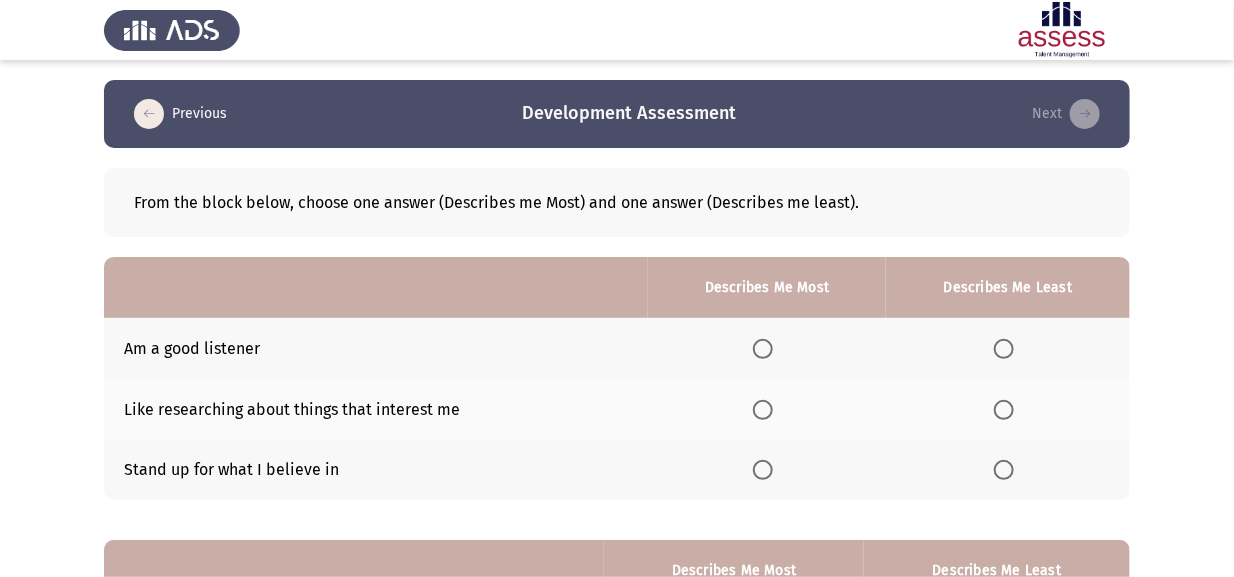 click at bounding box center (763, 410) 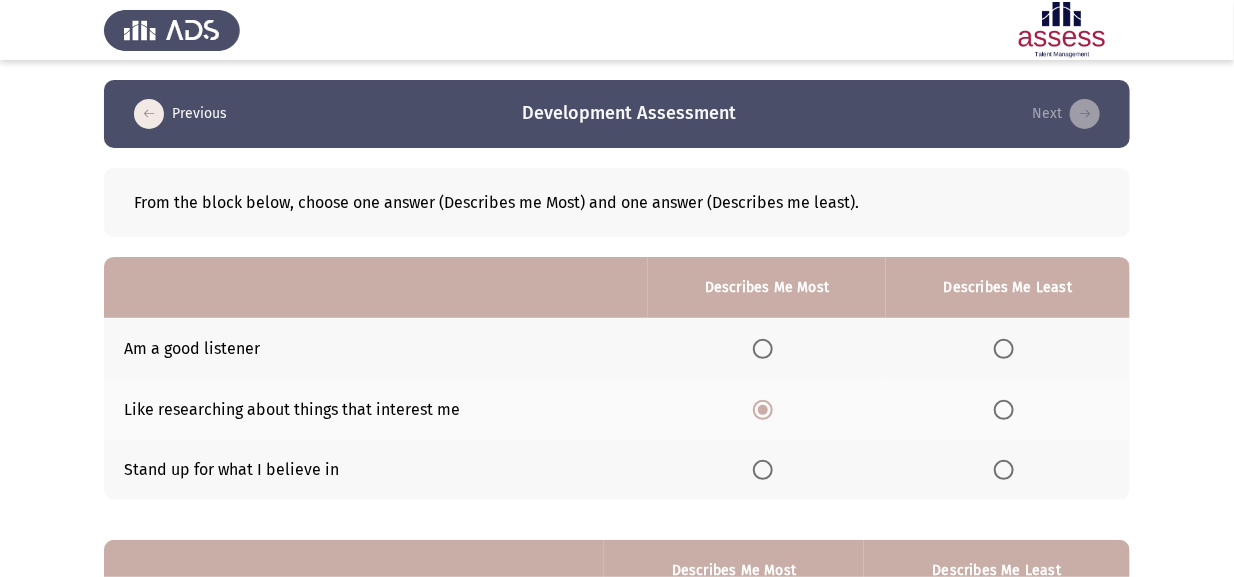 click at bounding box center [763, 349] 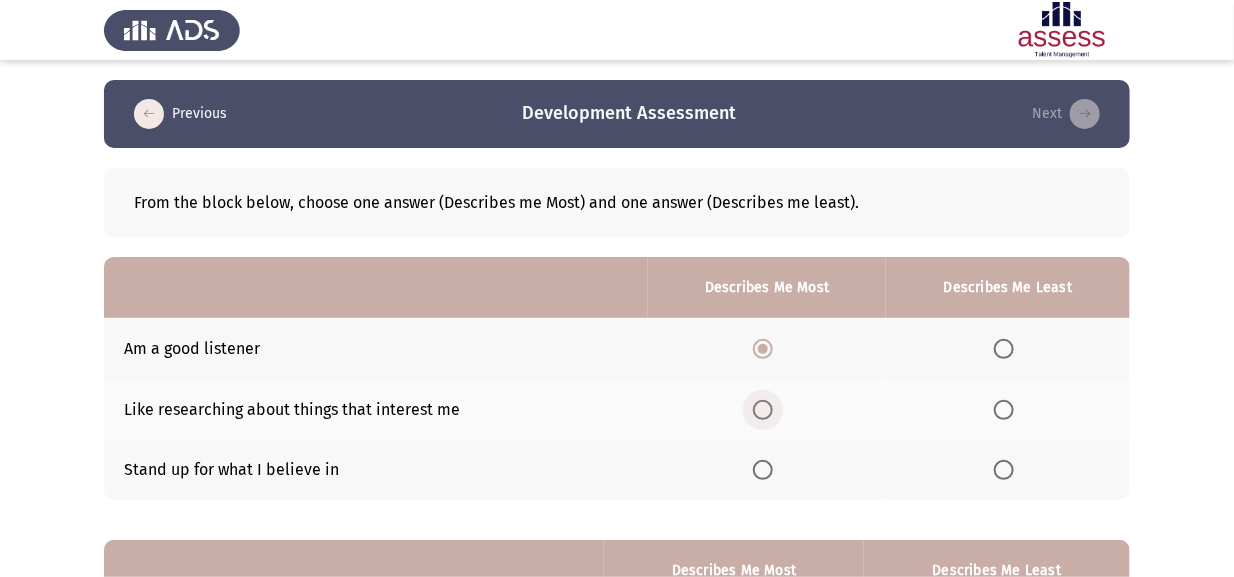 click at bounding box center (763, 410) 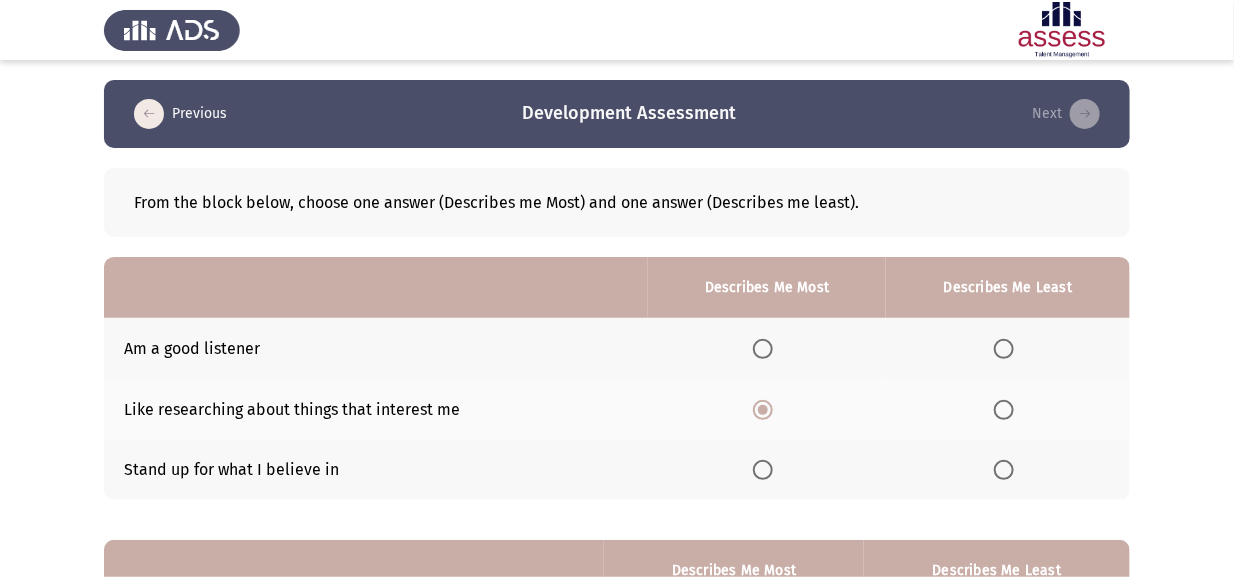 click at bounding box center [1004, 470] 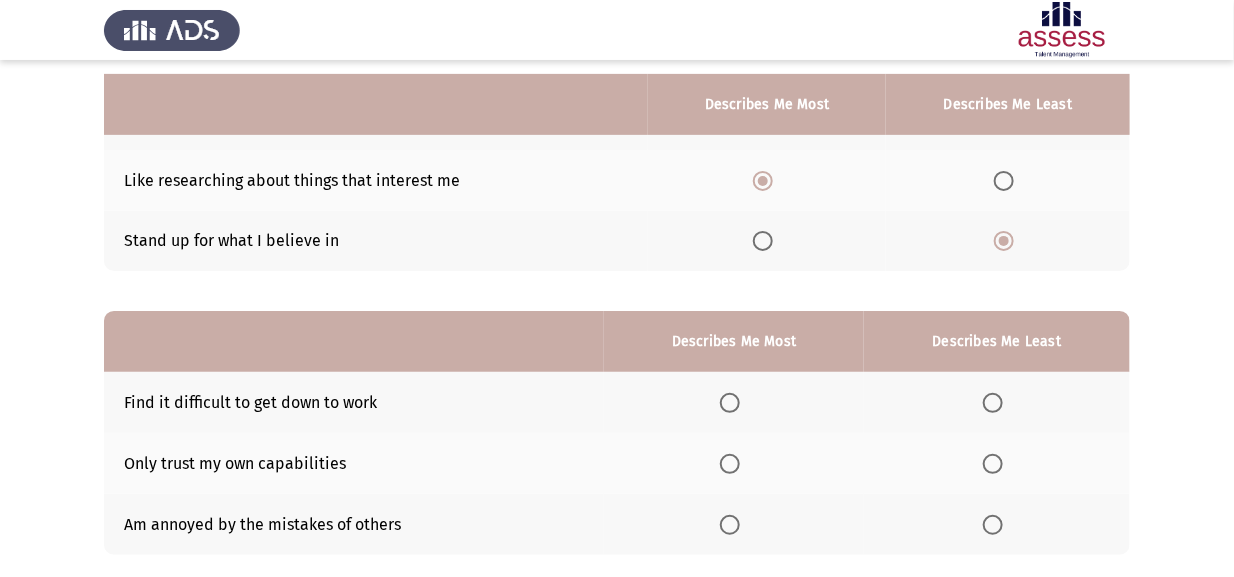 scroll, scrollTop: 299, scrollLeft: 0, axis: vertical 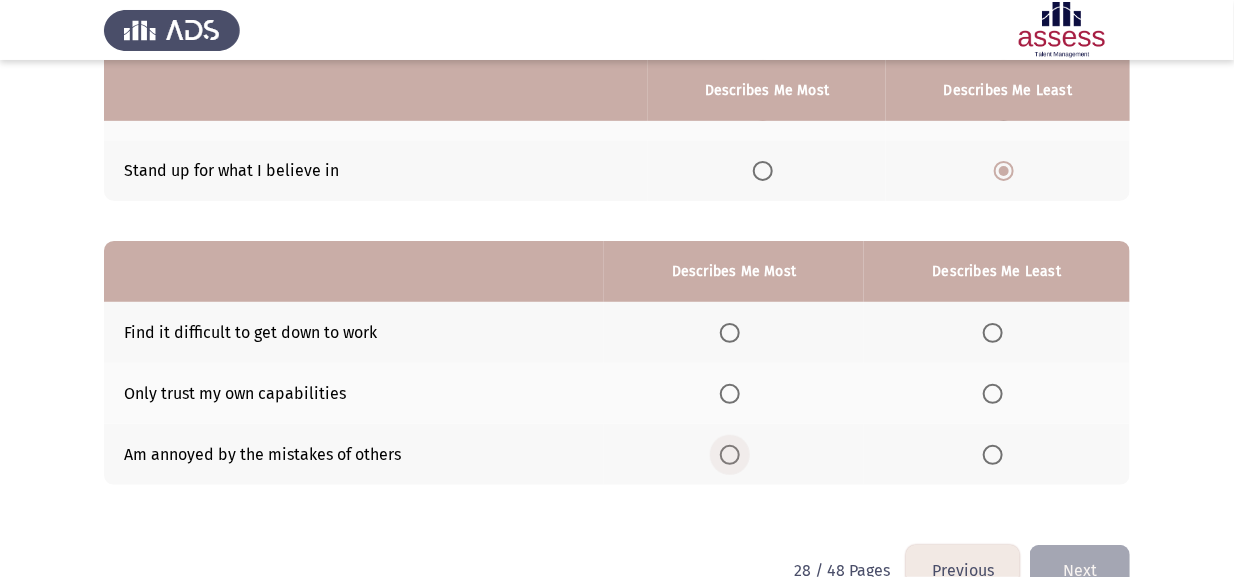 click at bounding box center [730, 455] 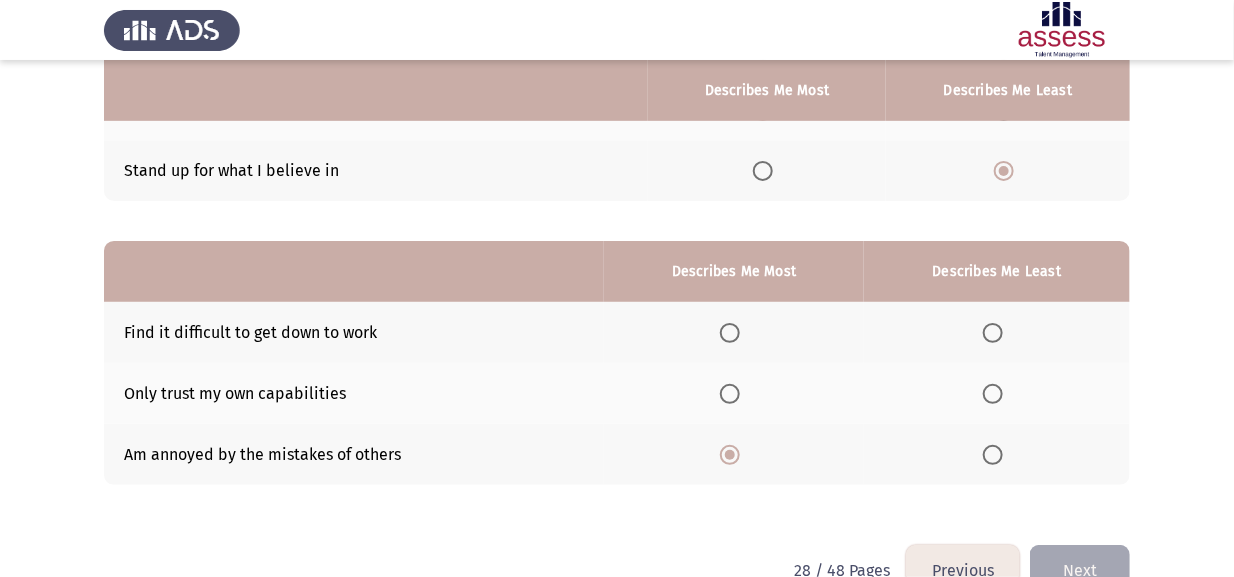 click at bounding box center (993, 333) 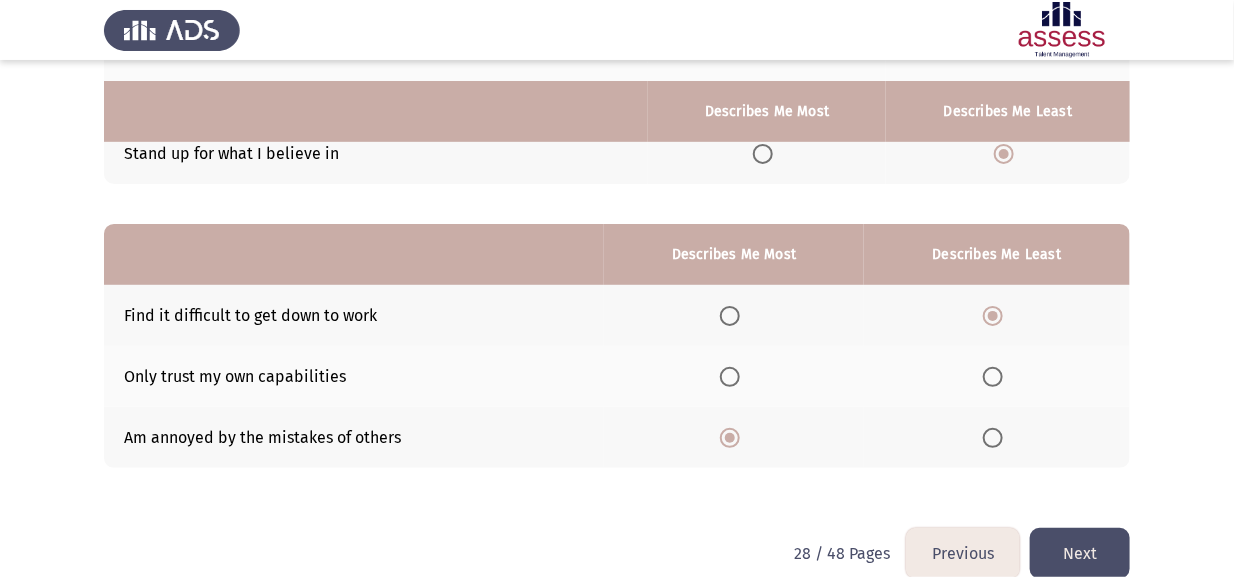 scroll, scrollTop: 346, scrollLeft: 0, axis: vertical 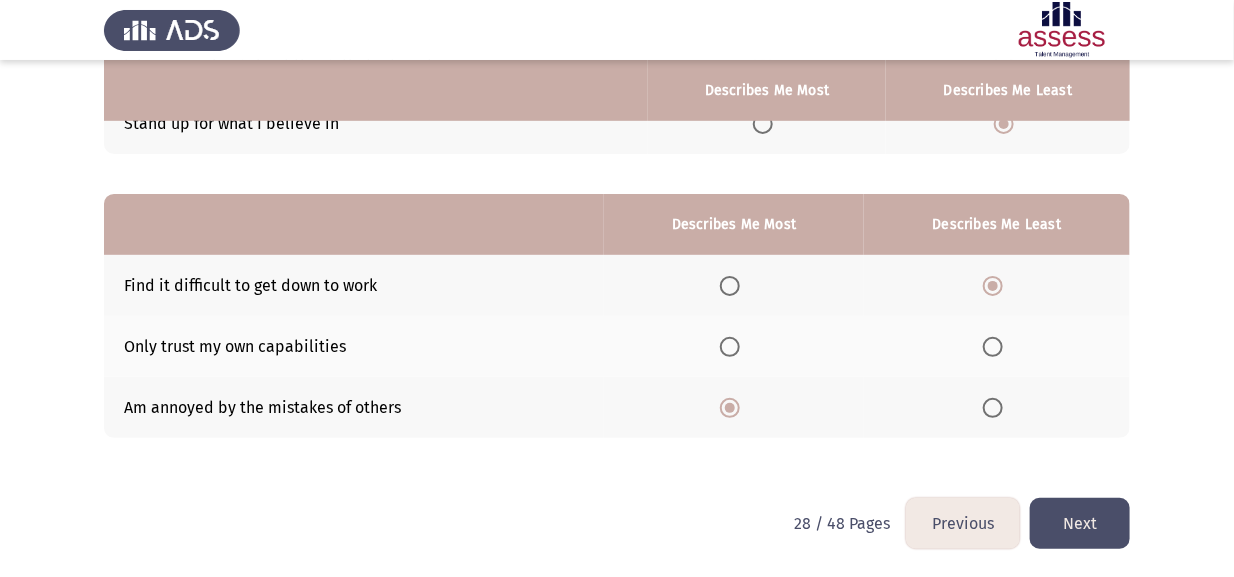 click on "Next" 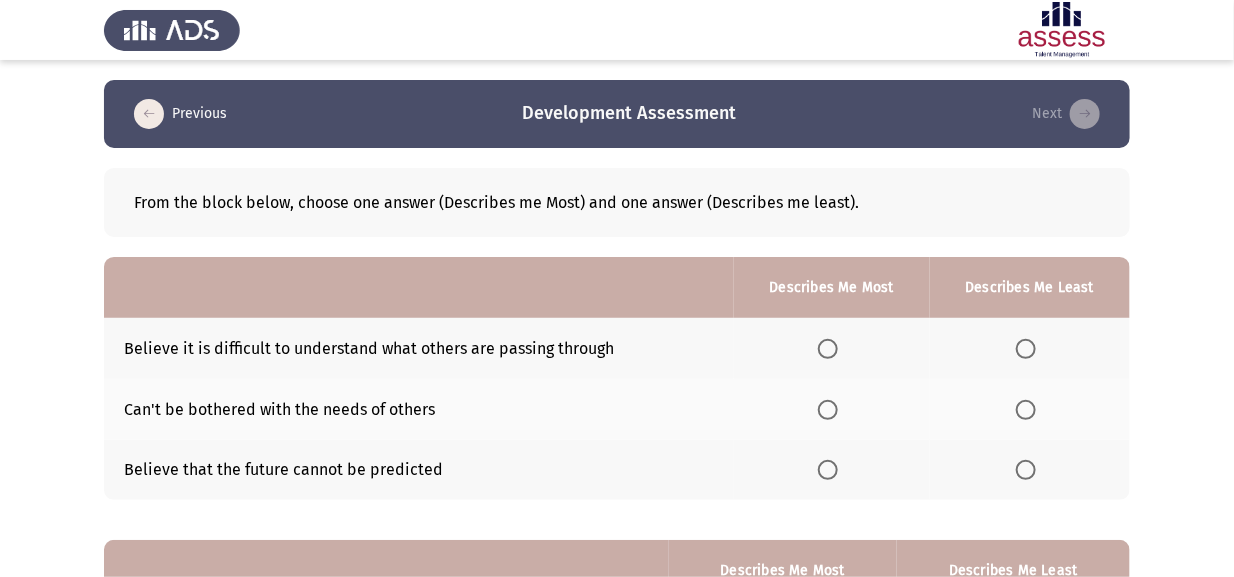 click at bounding box center [828, 470] 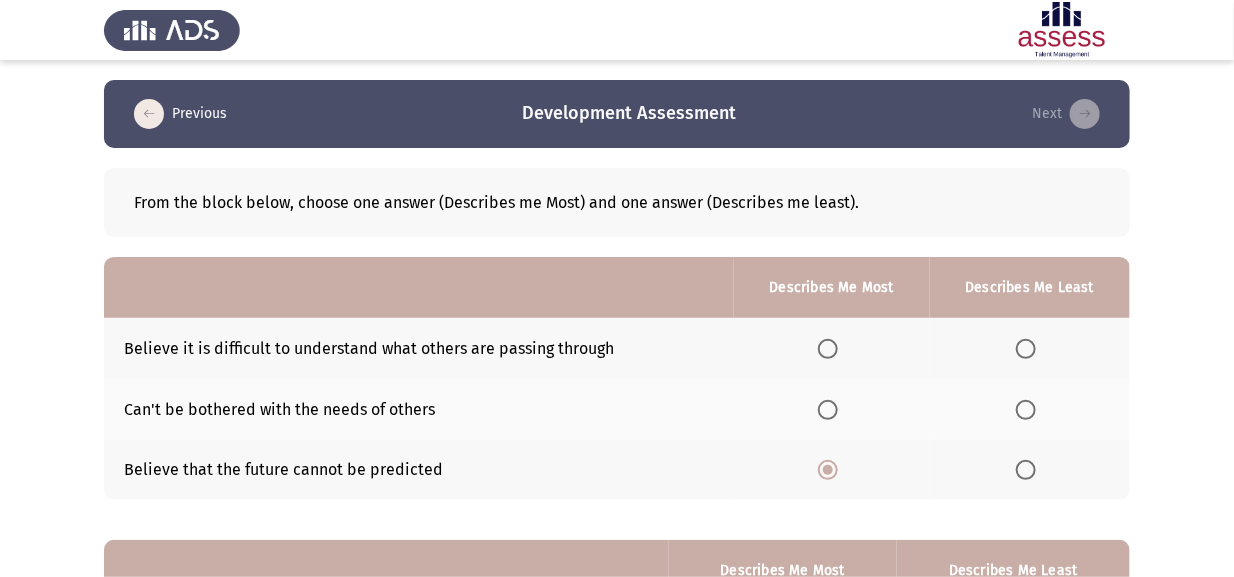 click at bounding box center [1030, 410] 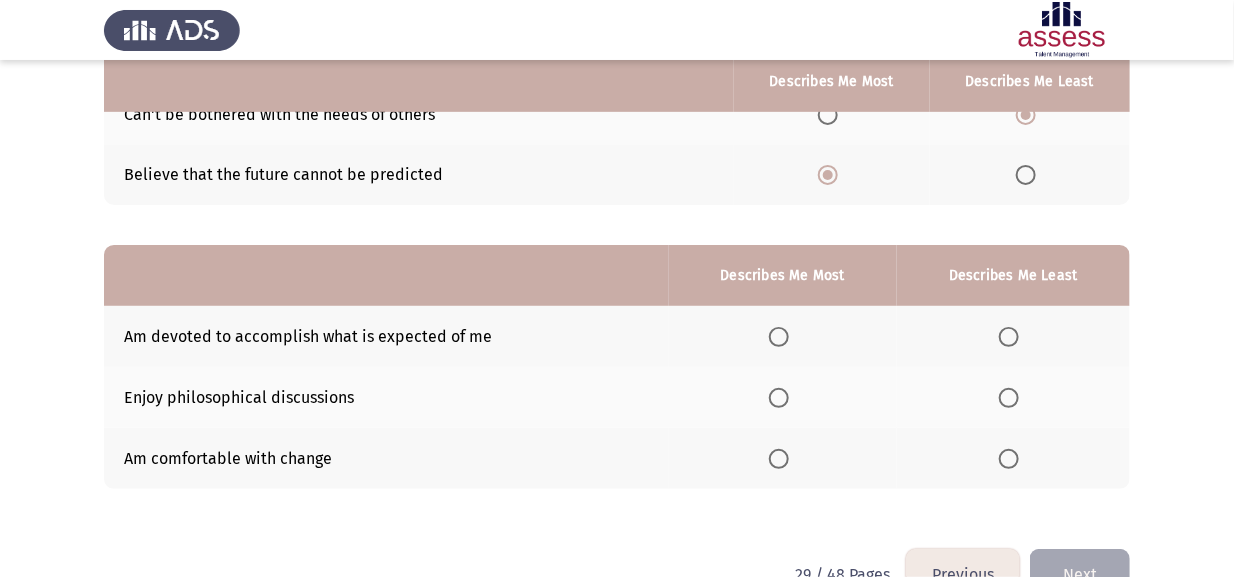 scroll, scrollTop: 299, scrollLeft: 0, axis: vertical 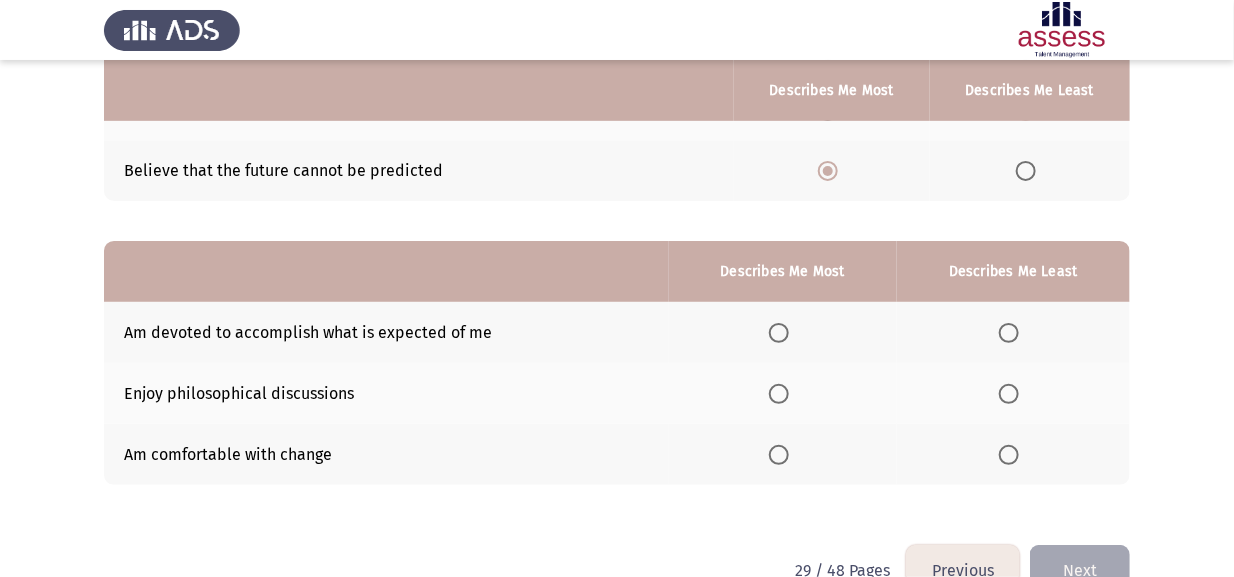 click at bounding box center [1009, 394] 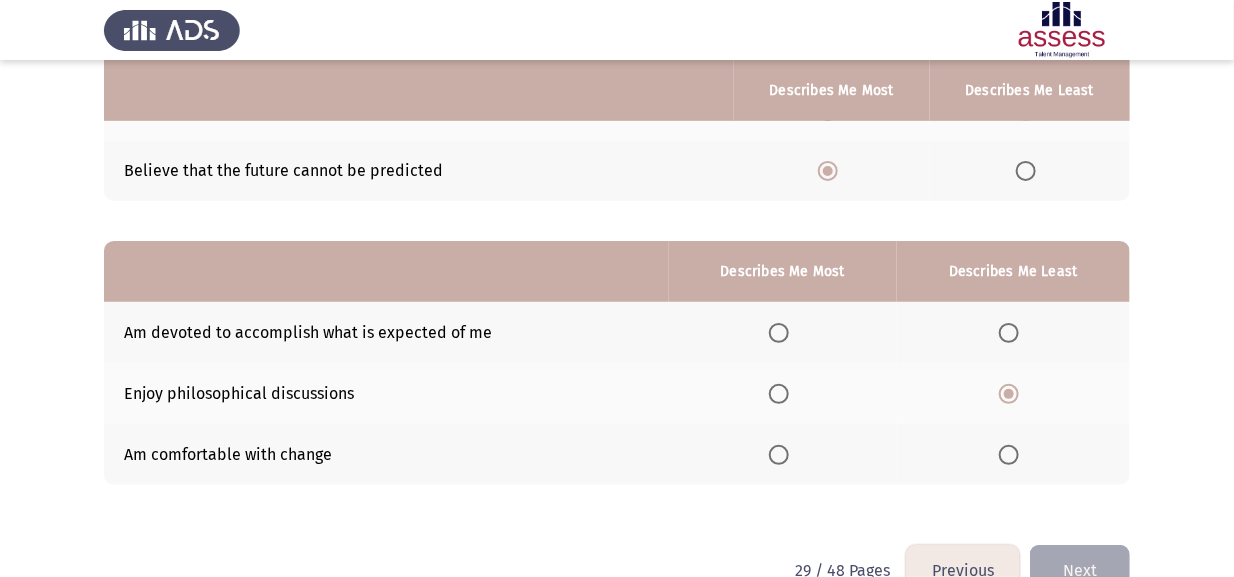 click 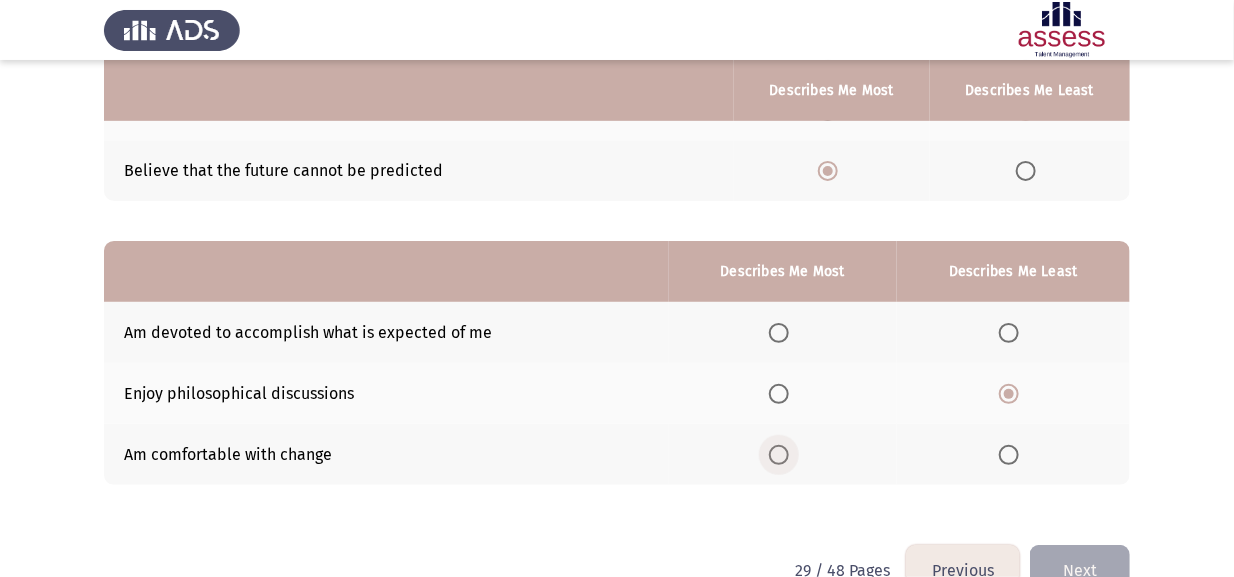 click at bounding box center (779, 455) 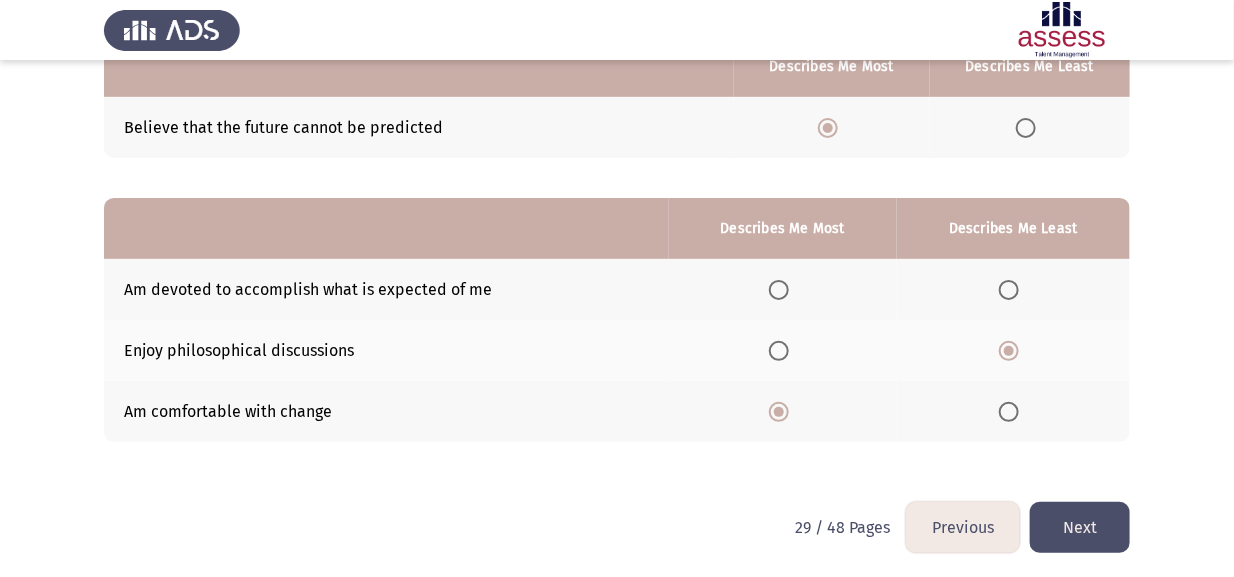 scroll, scrollTop: 346, scrollLeft: 0, axis: vertical 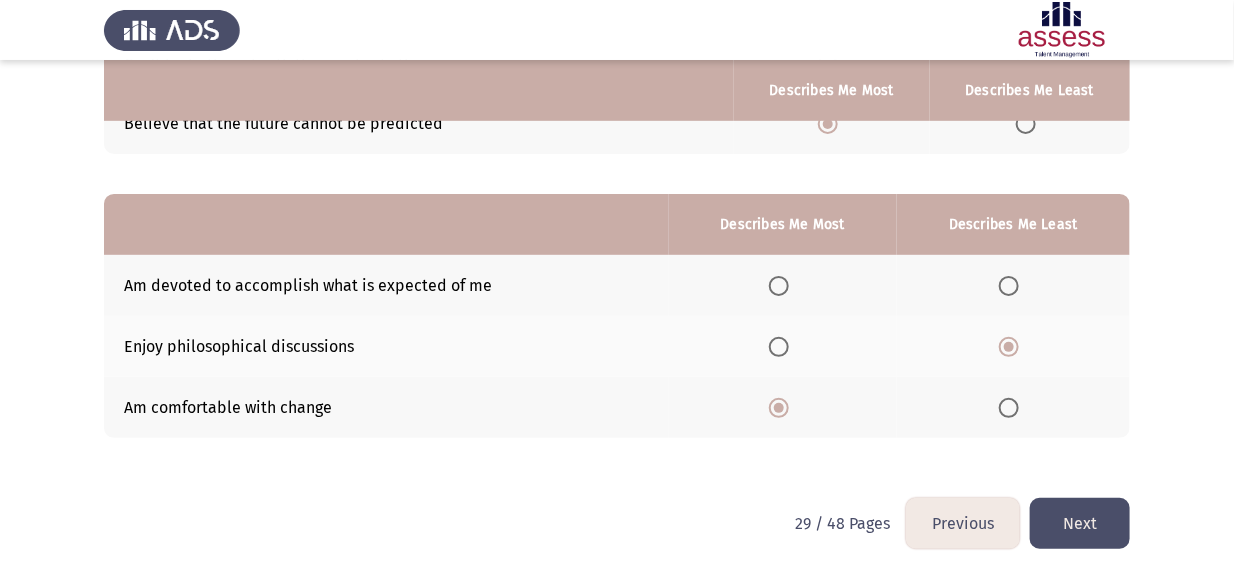 click on "Next" 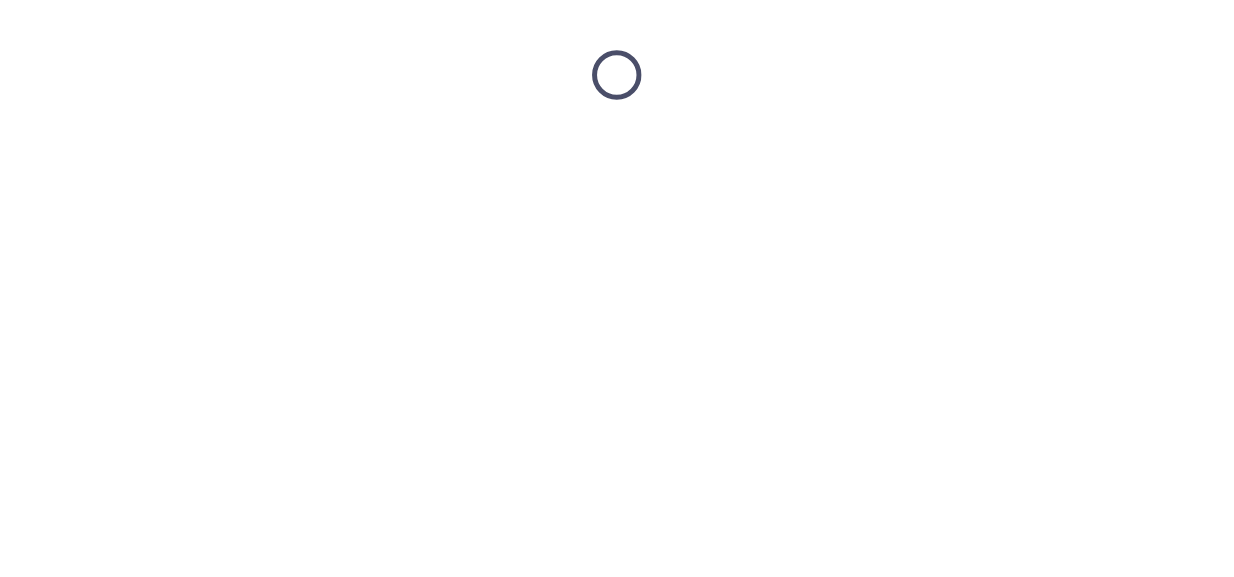 scroll, scrollTop: 0, scrollLeft: 0, axis: both 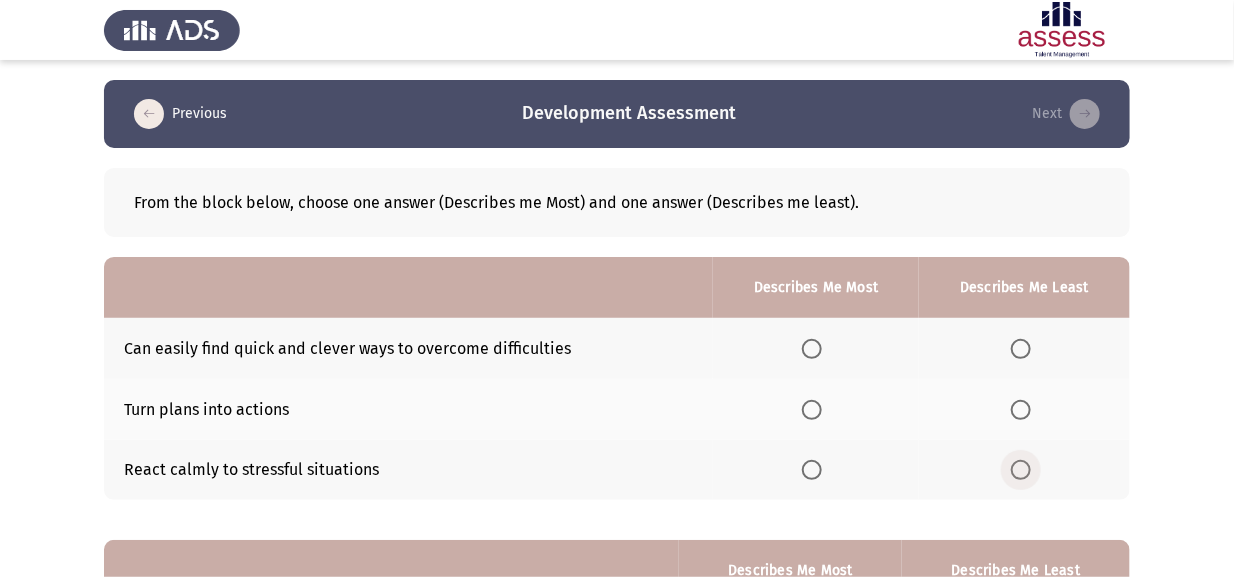 click at bounding box center [1021, 470] 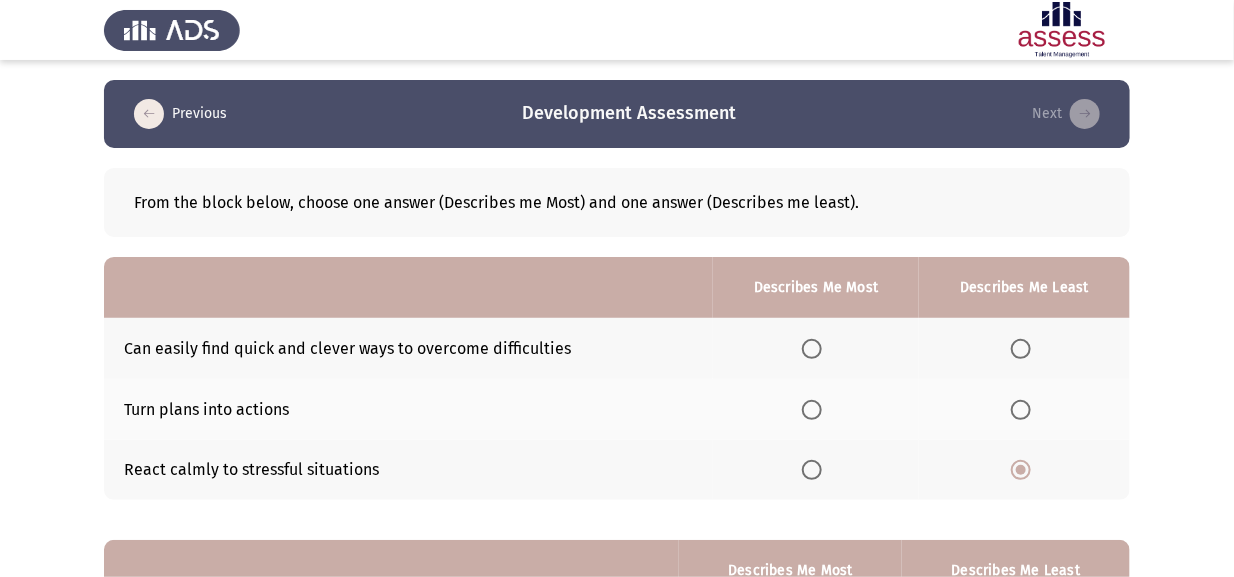 click at bounding box center [812, 410] 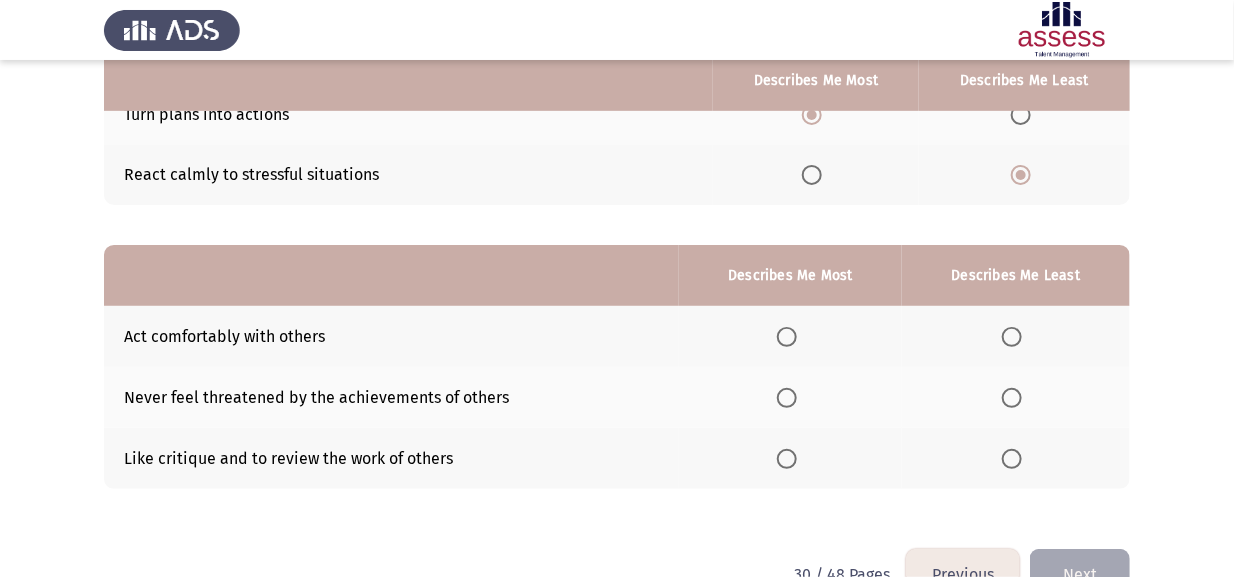 scroll, scrollTop: 299, scrollLeft: 0, axis: vertical 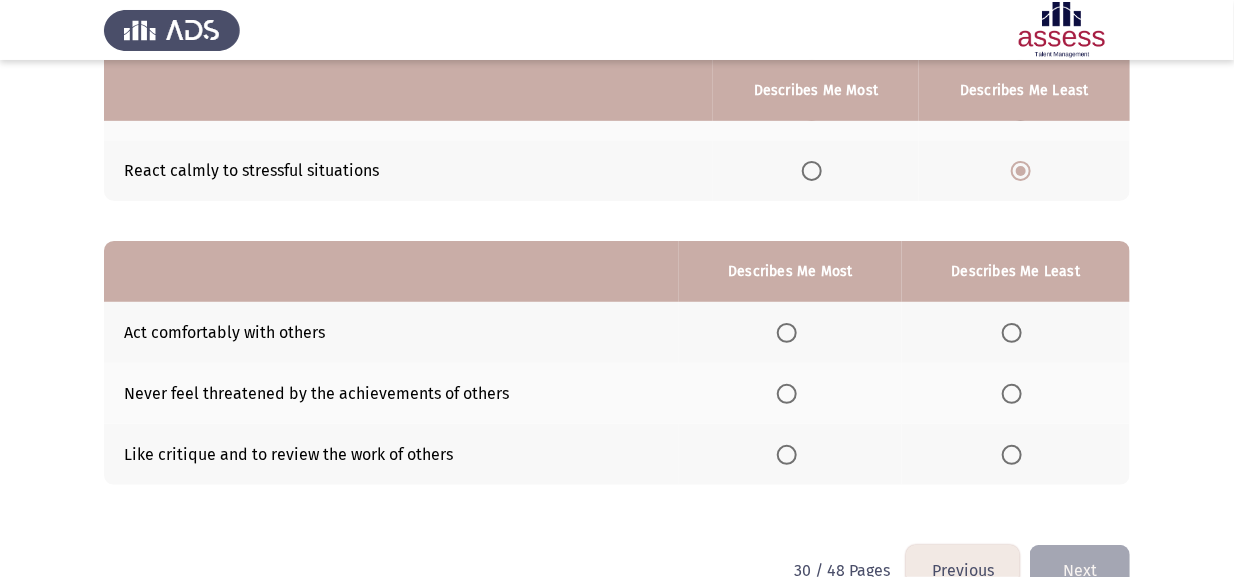 click at bounding box center (787, 333) 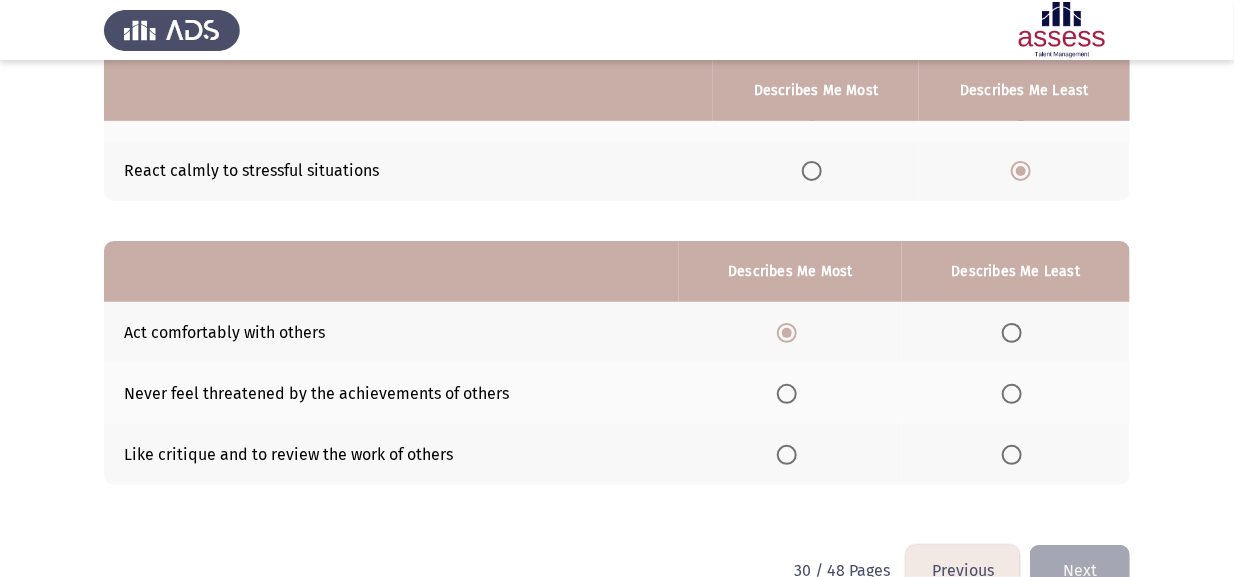 click at bounding box center [787, 394] 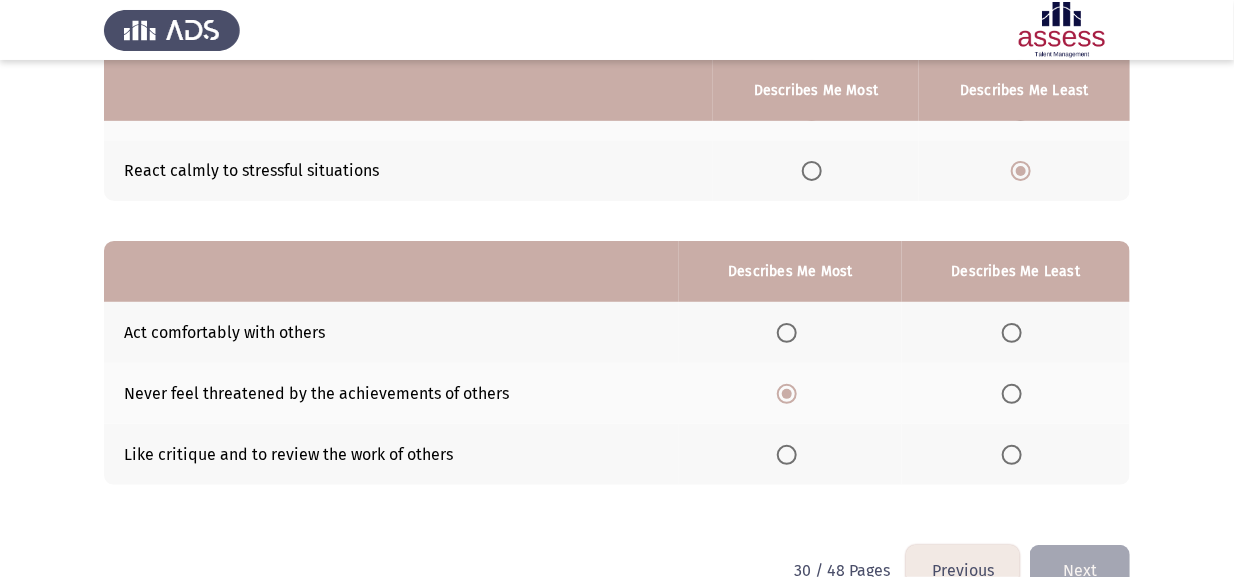 click at bounding box center [1012, 394] 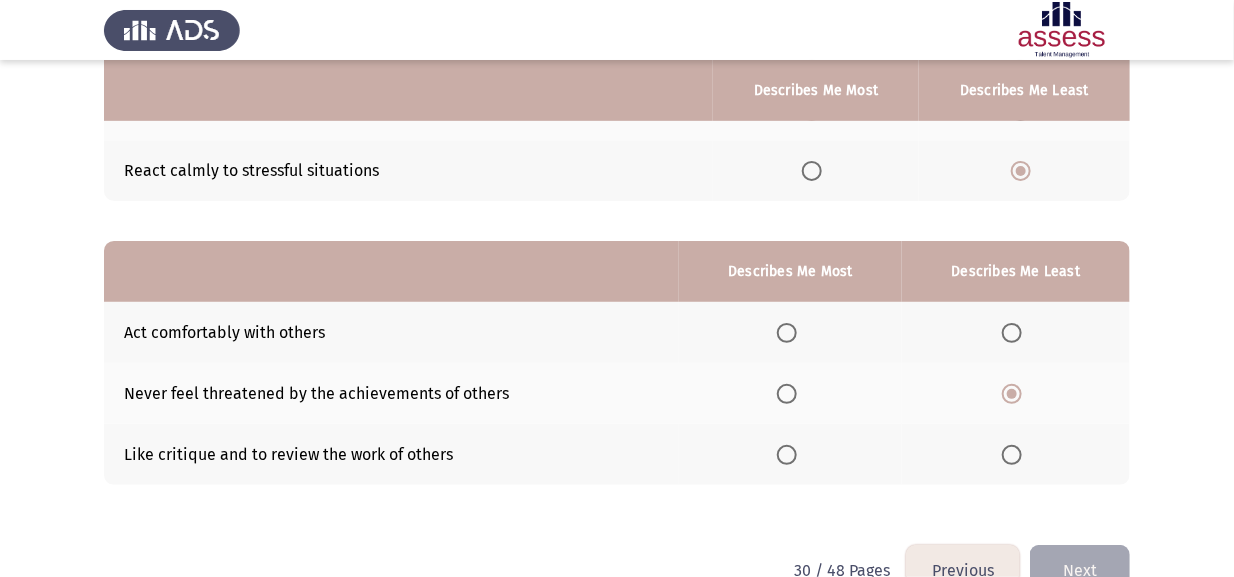 click at bounding box center (787, 455) 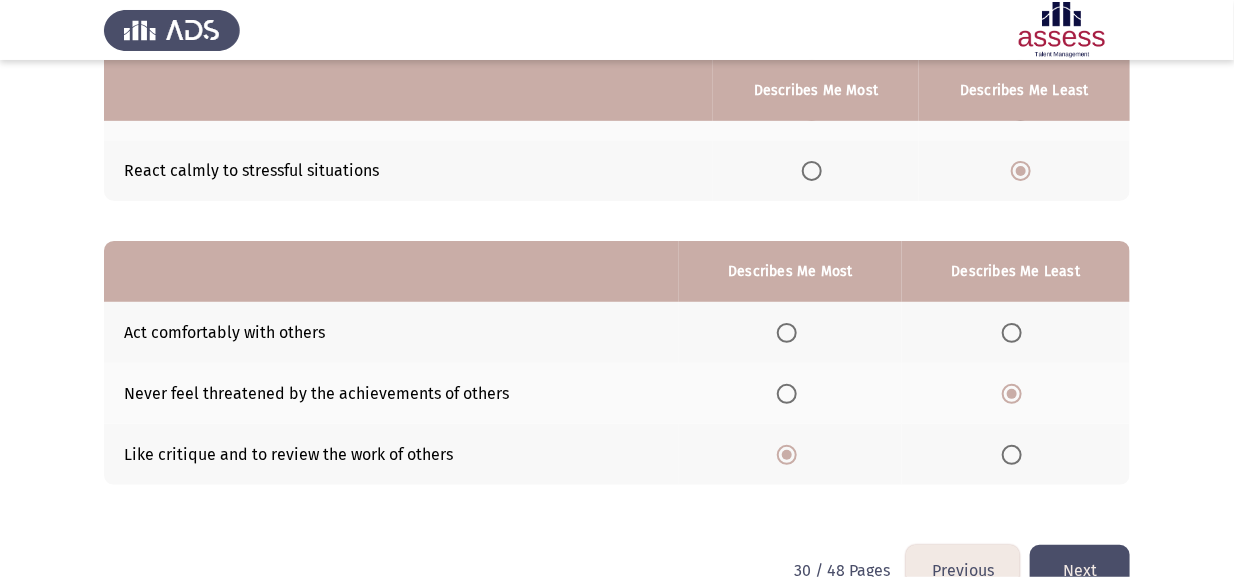 click on "Next" 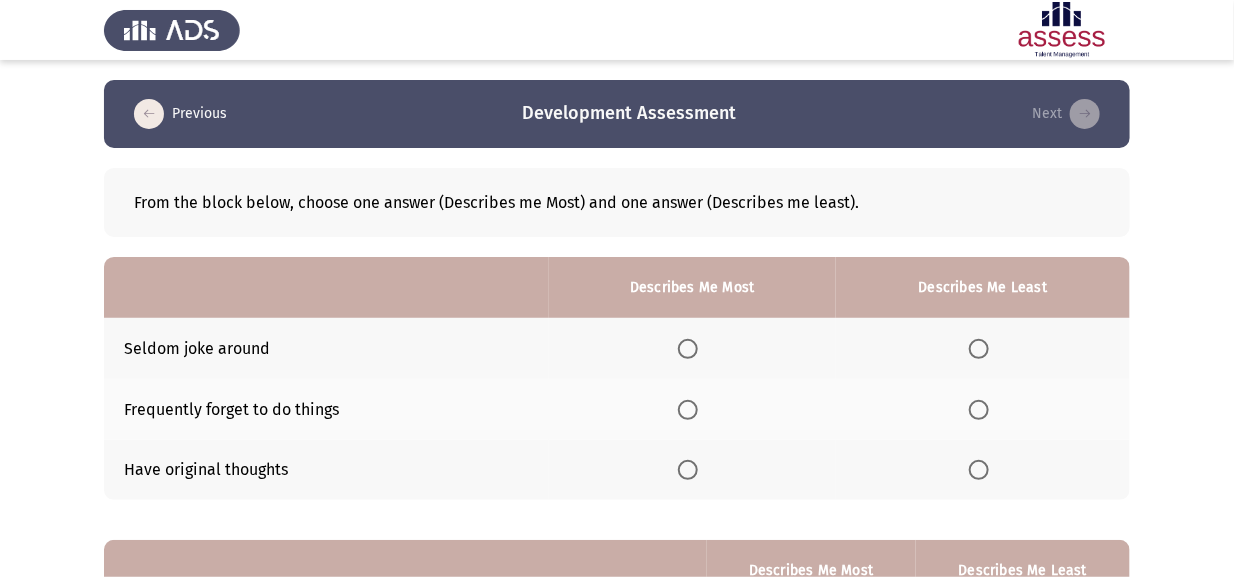 click at bounding box center (688, 470) 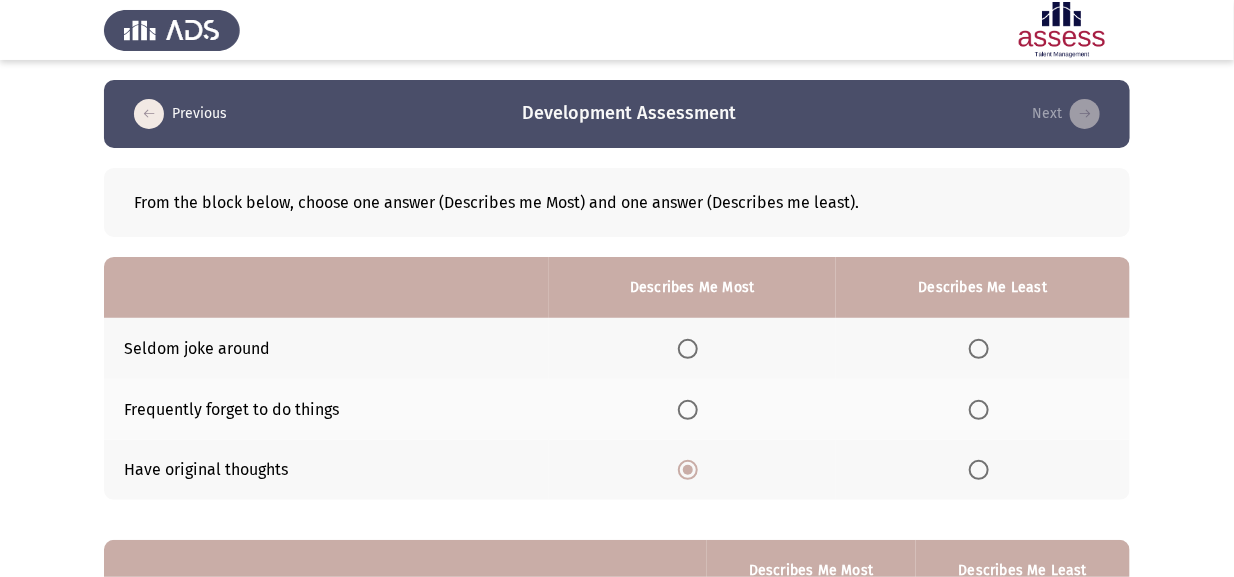 click at bounding box center (979, 410) 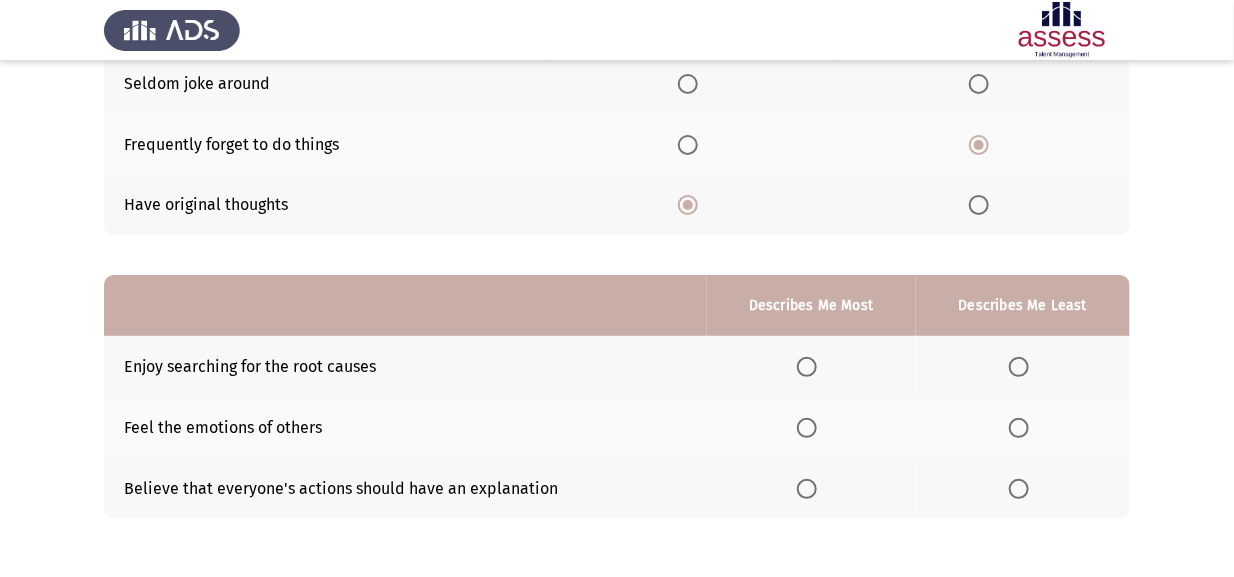 scroll, scrollTop: 299, scrollLeft: 0, axis: vertical 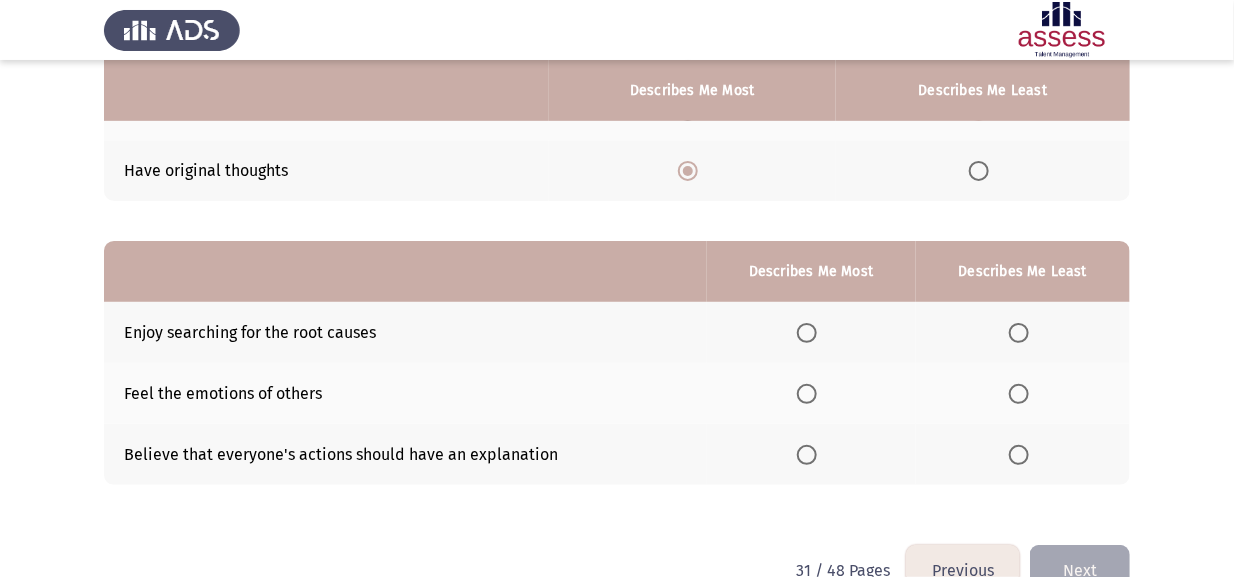 click at bounding box center (1019, 455) 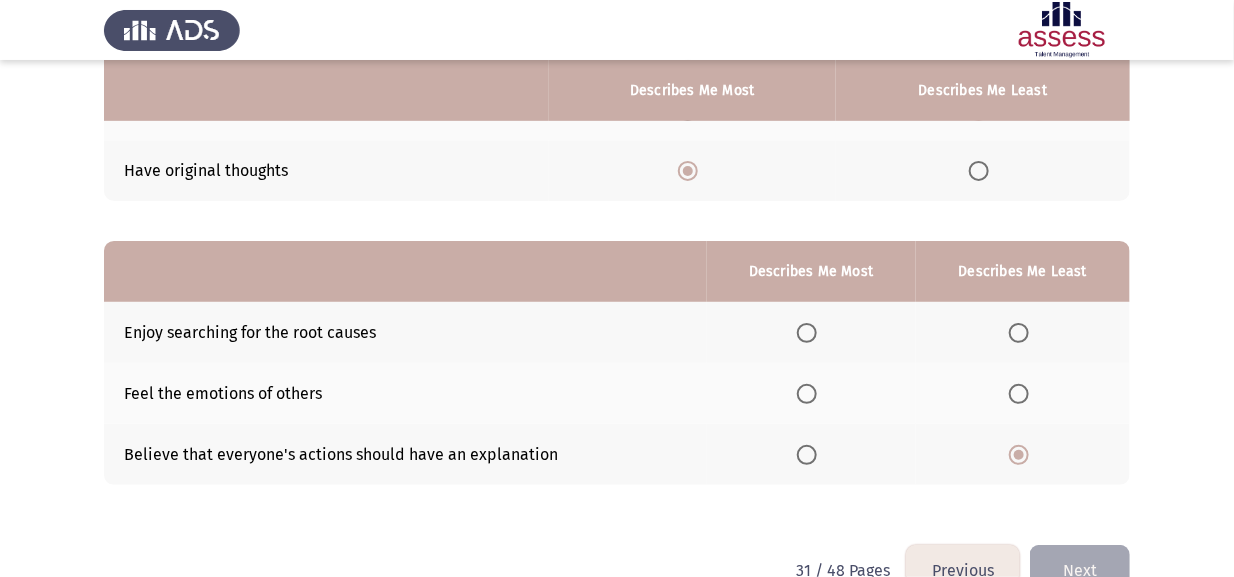 click 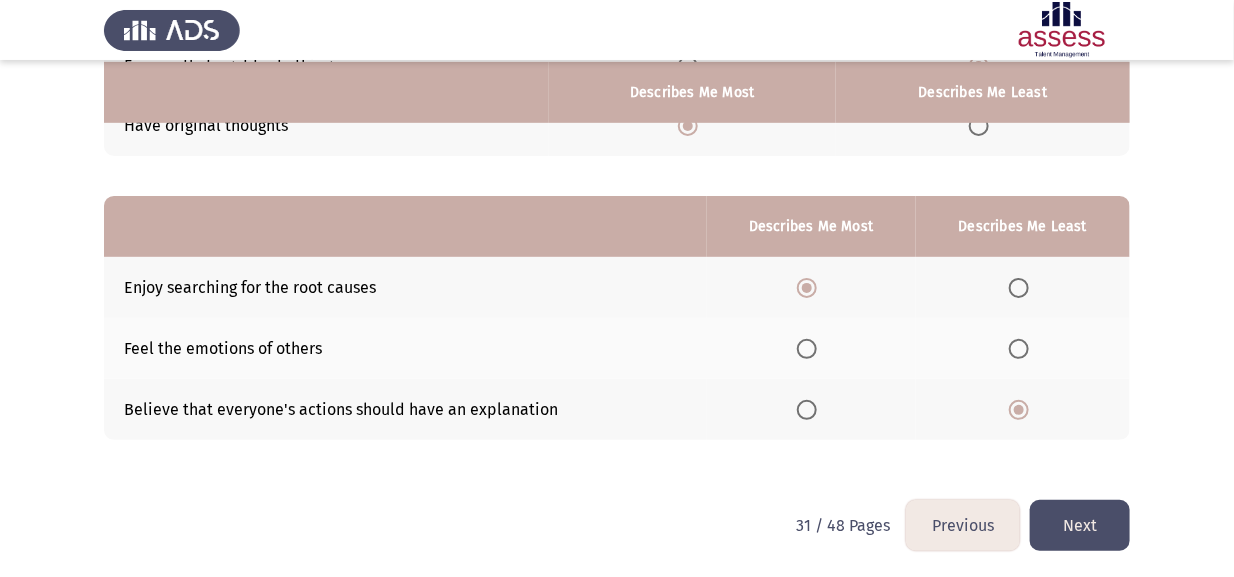 scroll, scrollTop: 346, scrollLeft: 0, axis: vertical 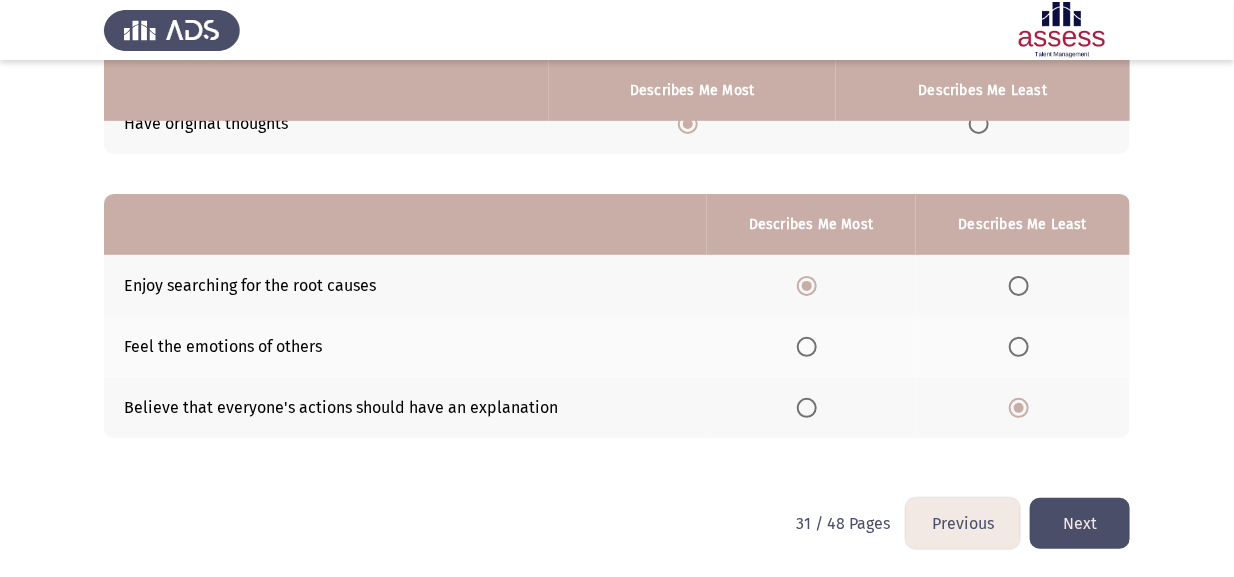 click on "Next" 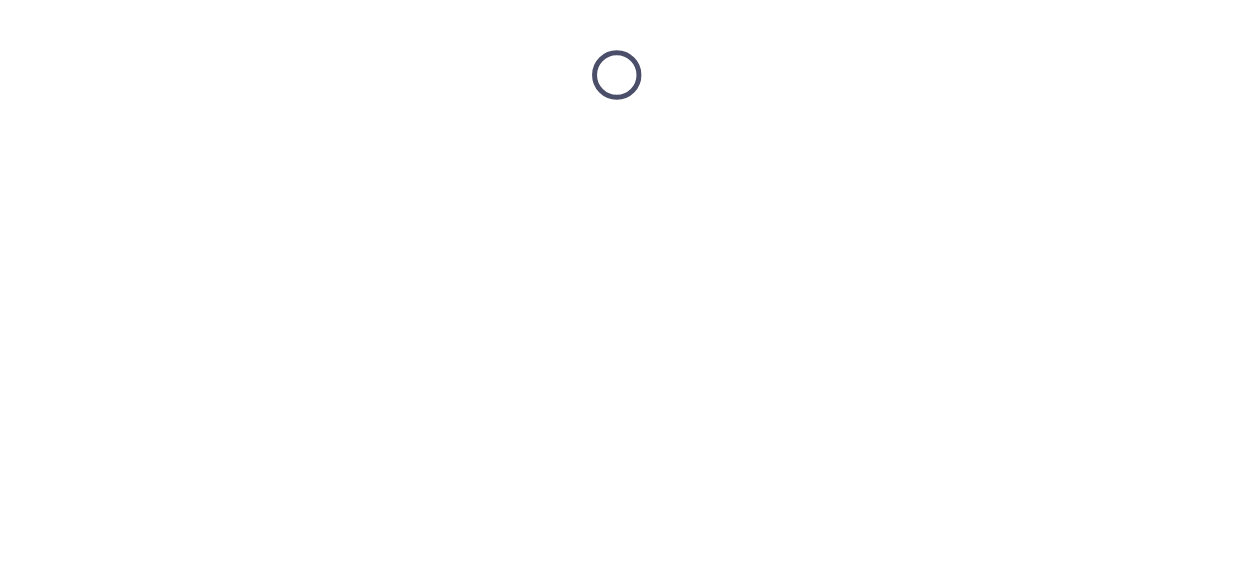 scroll, scrollTop: 0, scrollLeft: 0, axis: both 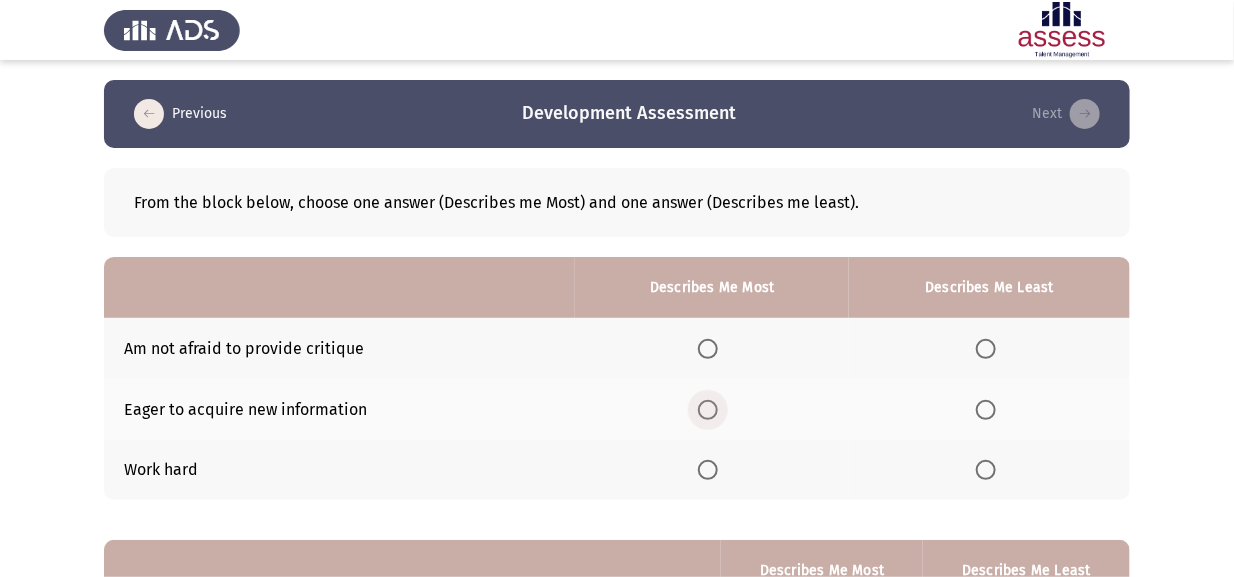 click at bounding box center (708, 410) 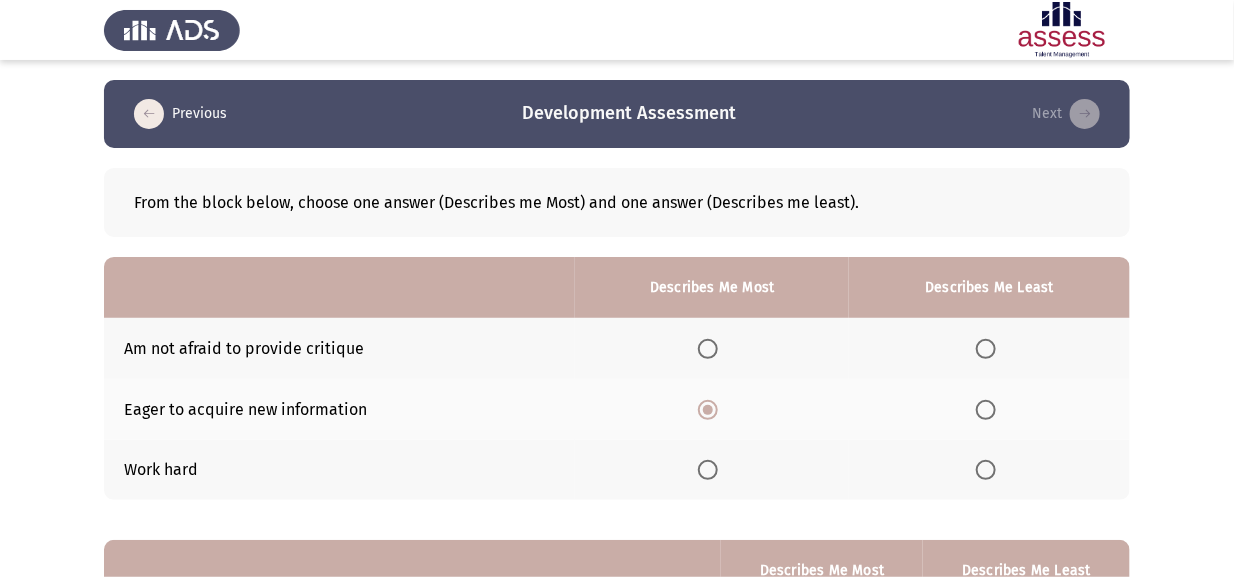 click at bounding box center (986, 470) 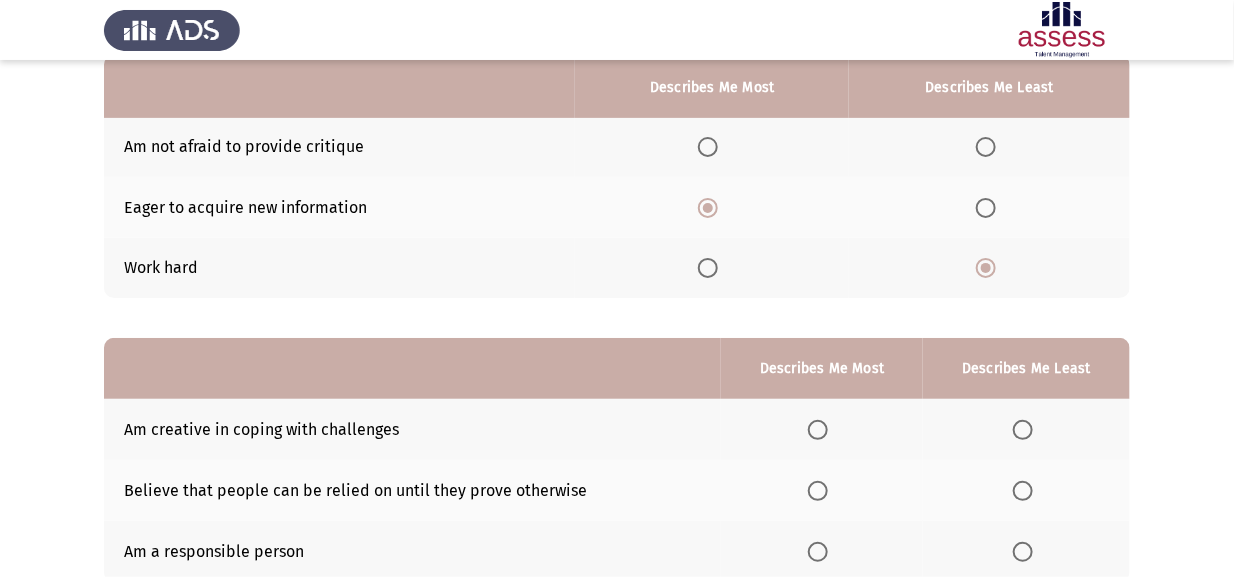 scroll, scrollTop: 200, scrollLeft: 0, axis: vertical 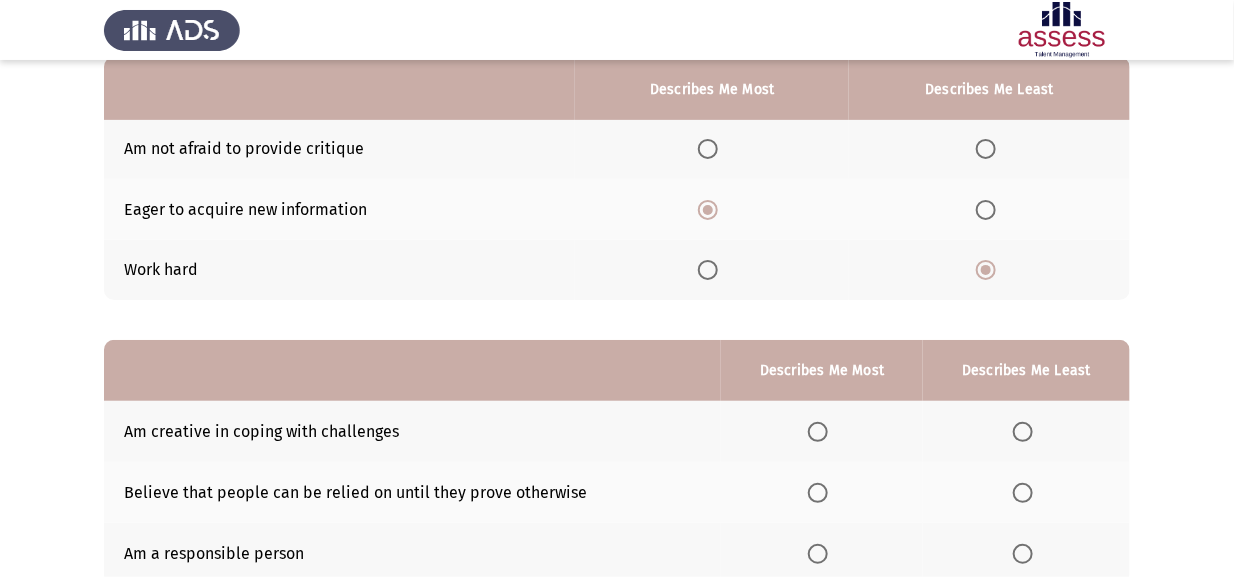 click at bounding box center (712, 270) 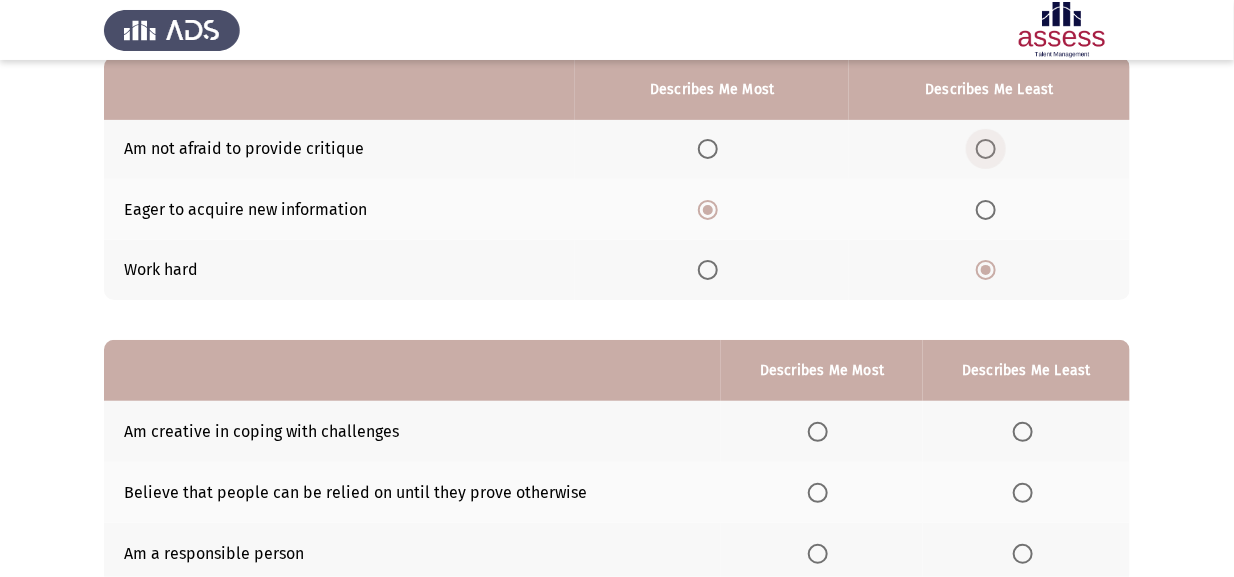 click at bounding box center [990, 149] 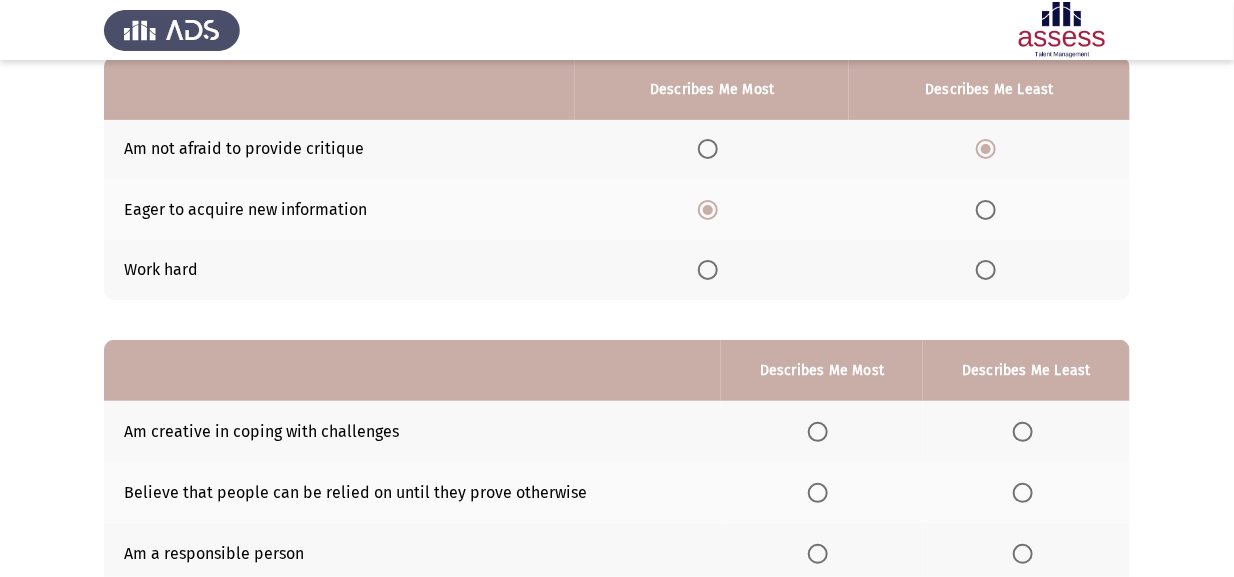 click 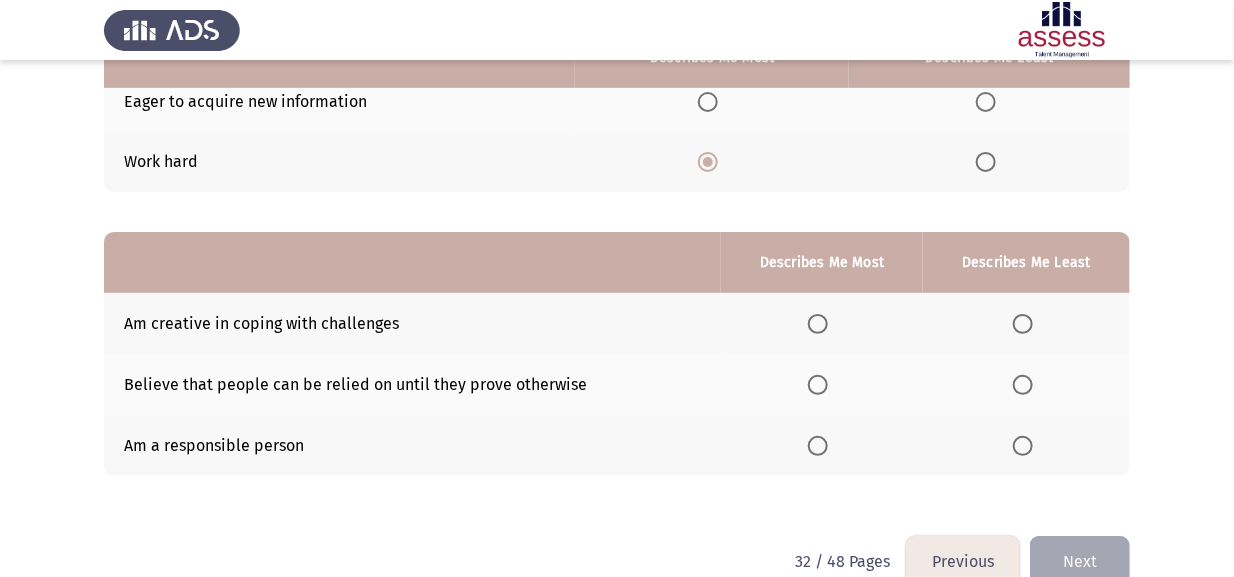 scroll, scrollTop: 346, scrollLeft: 0, axis: vertical 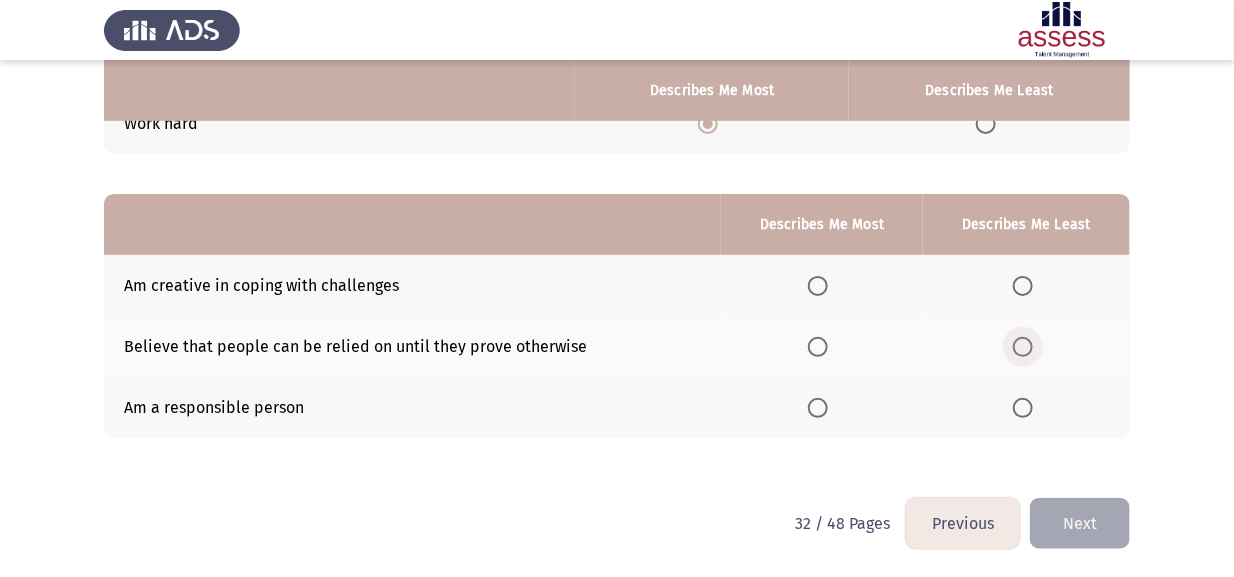 click at bounding box center (1023, 347) 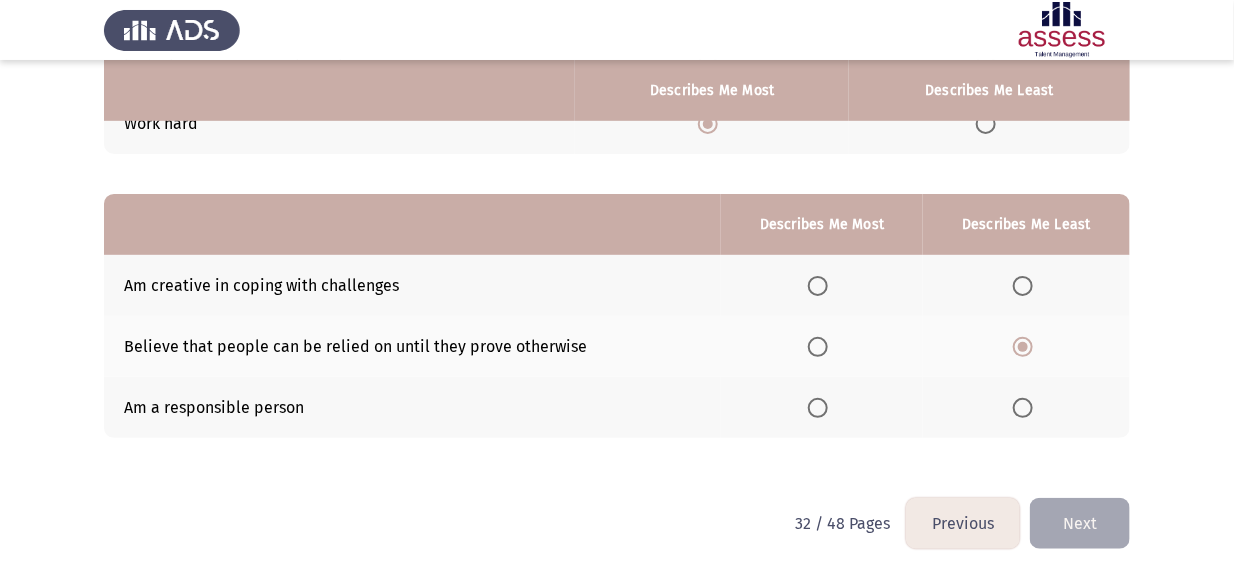 click at bounding box center [818, 408] 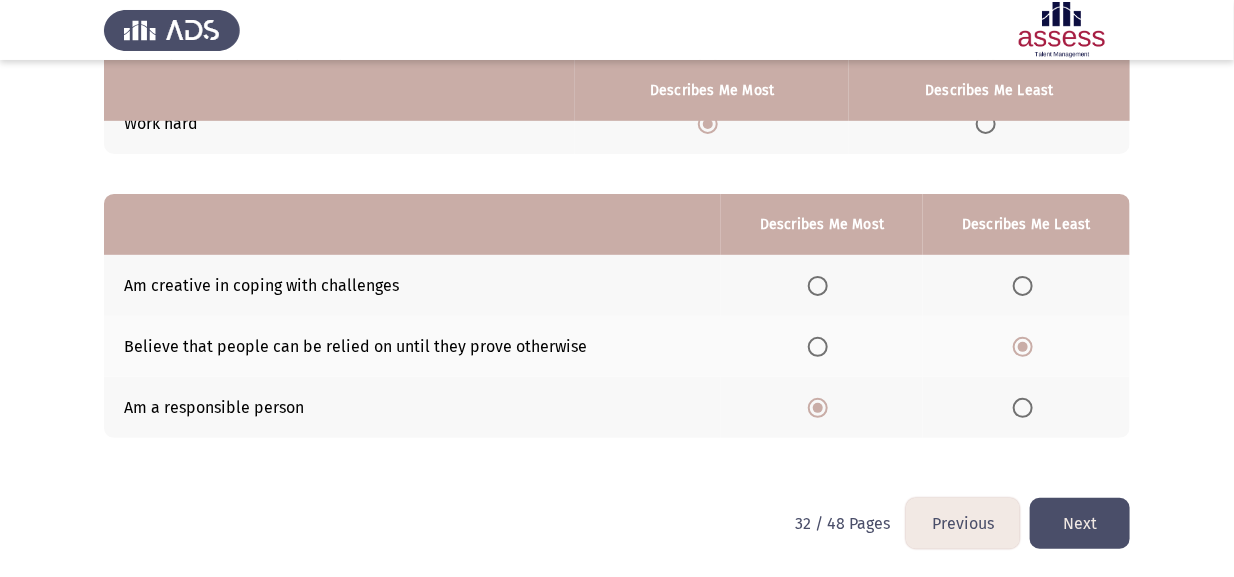 click on "Next" 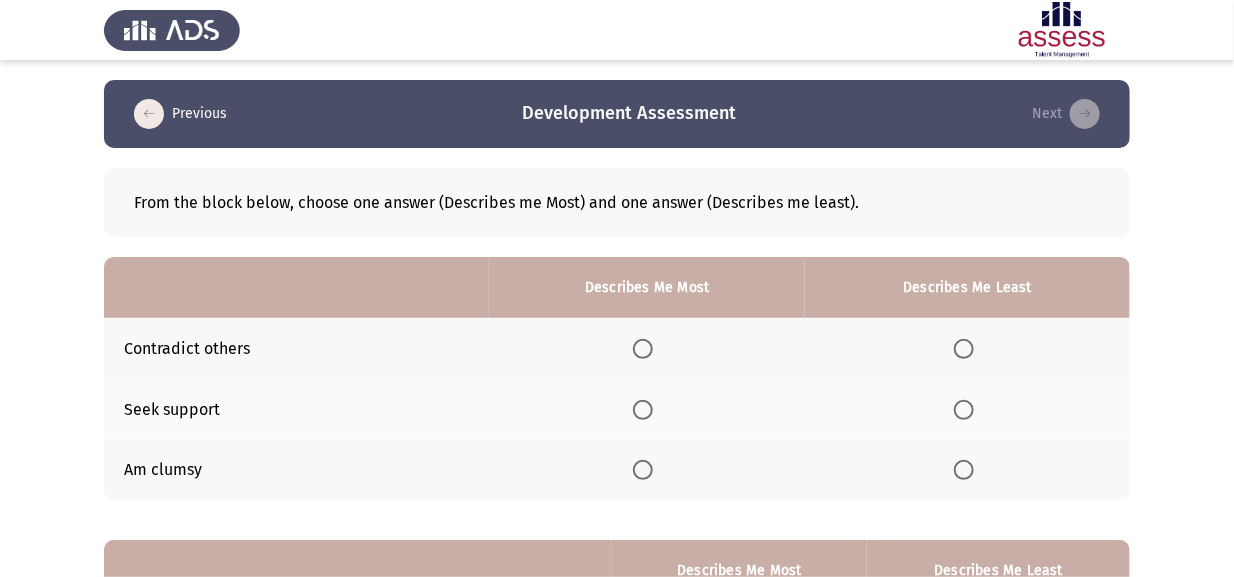 click at bounding box center [964, 349] 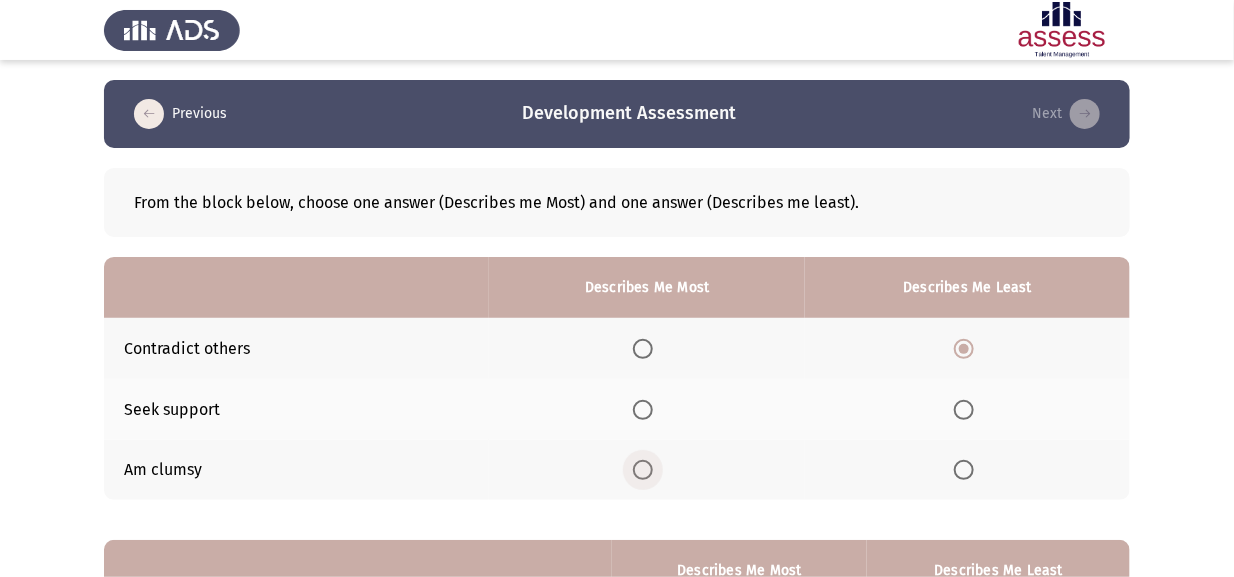 click at bounding box center [643, 470] 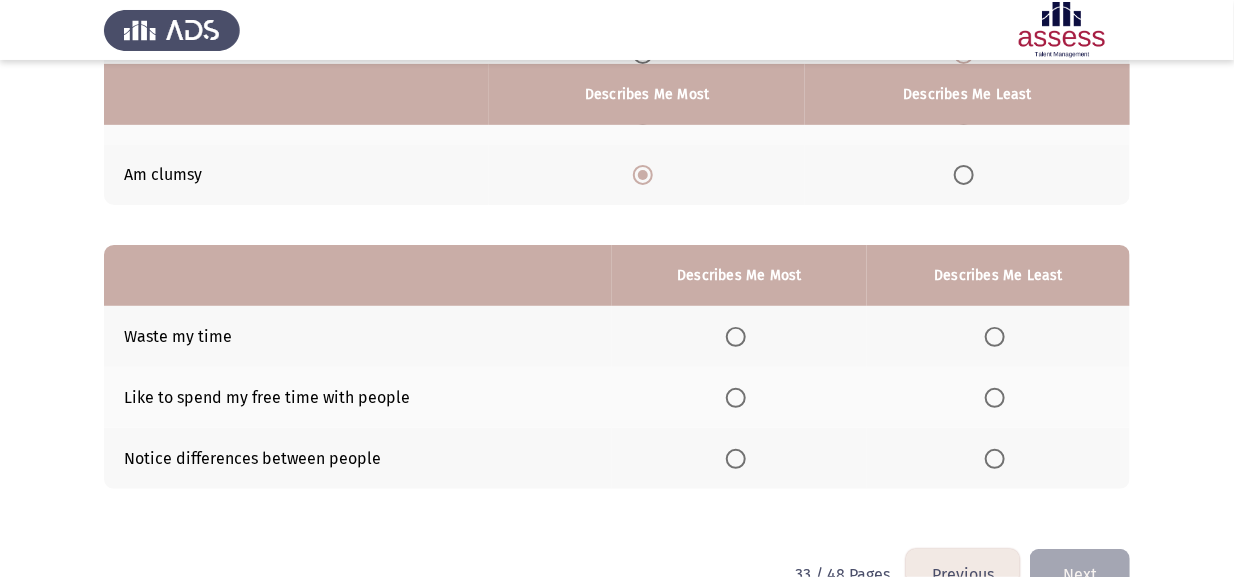 scroll, scrollTop: 299, scrollLeft: 0, axis: vertical 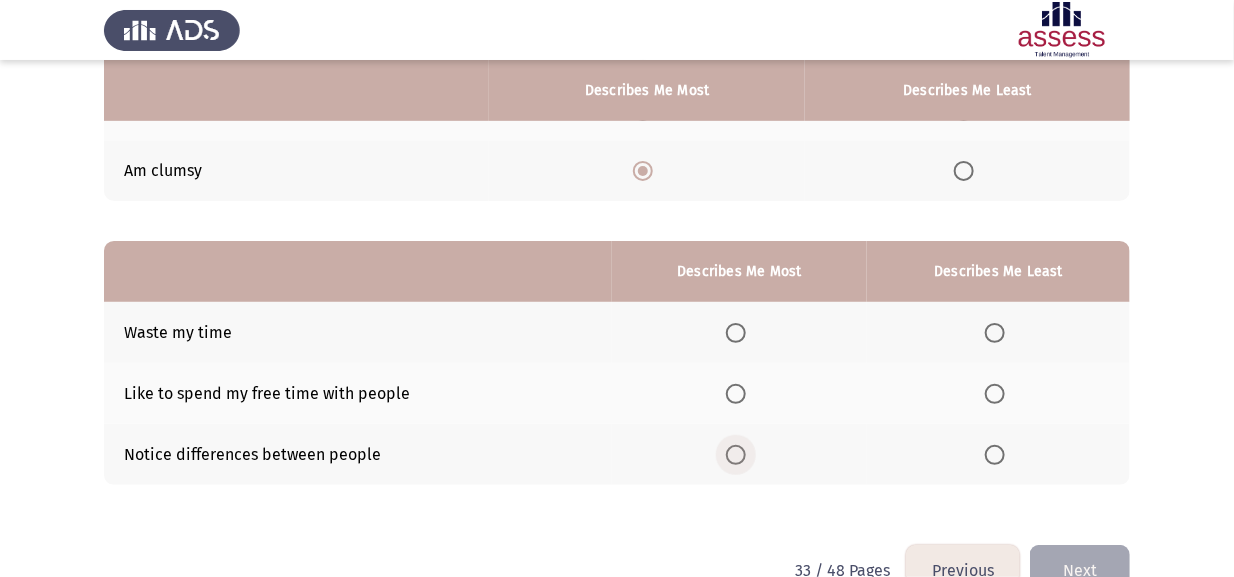click at bounding box center [736, 455] 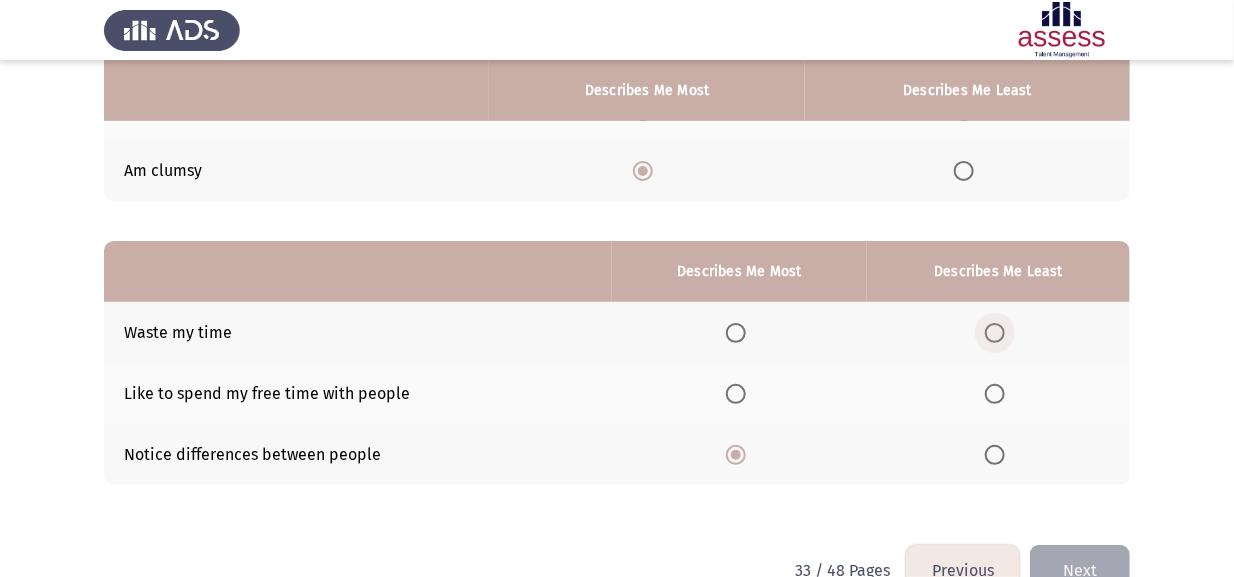 click at bounding box center [995, 333] 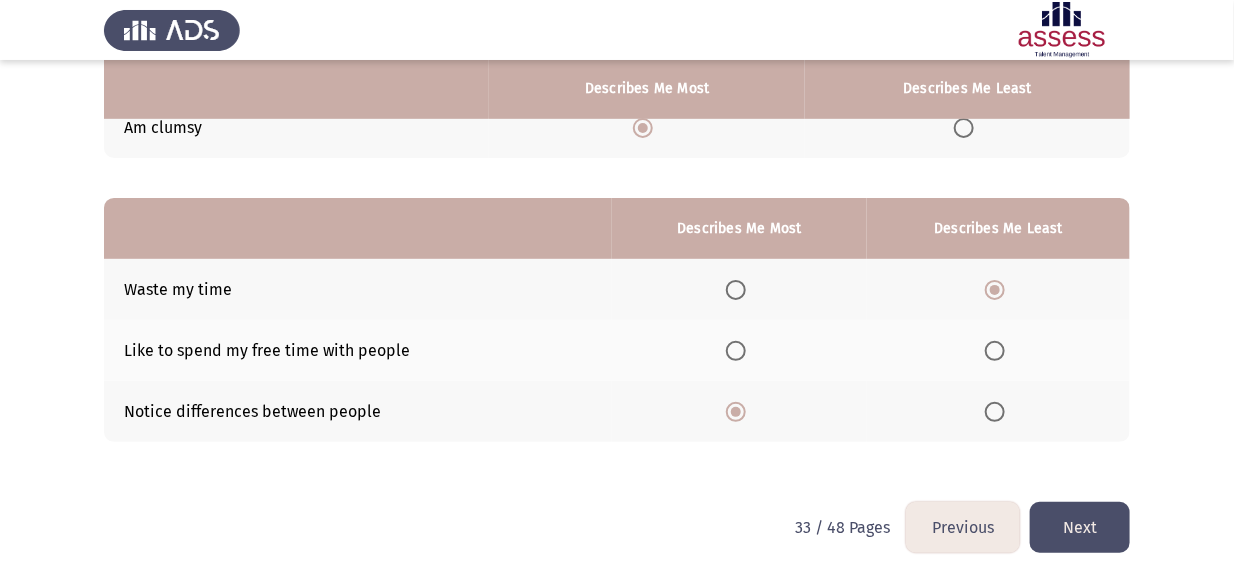 scroll, scrollTop: 346, scrollLeft: 0, axis: vertical 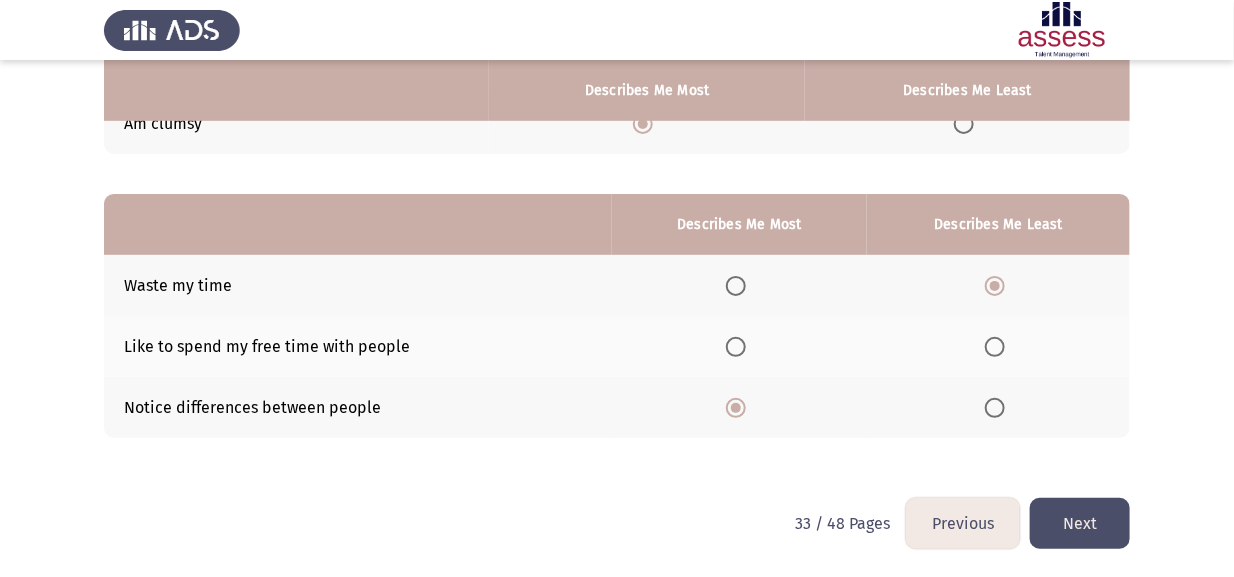 click on "Next" 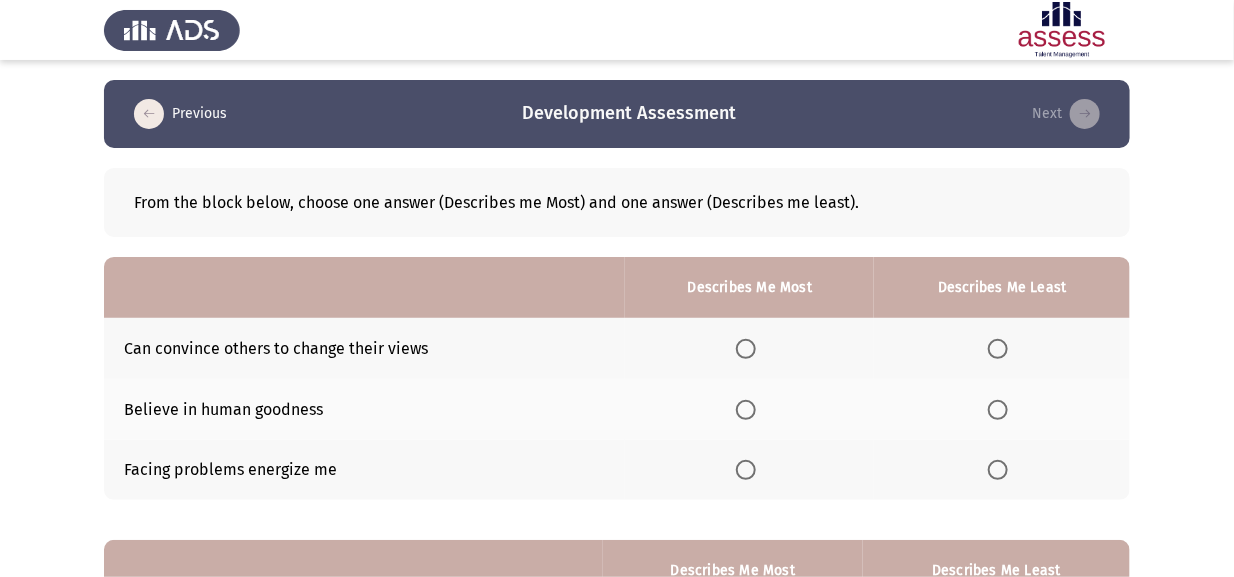 click 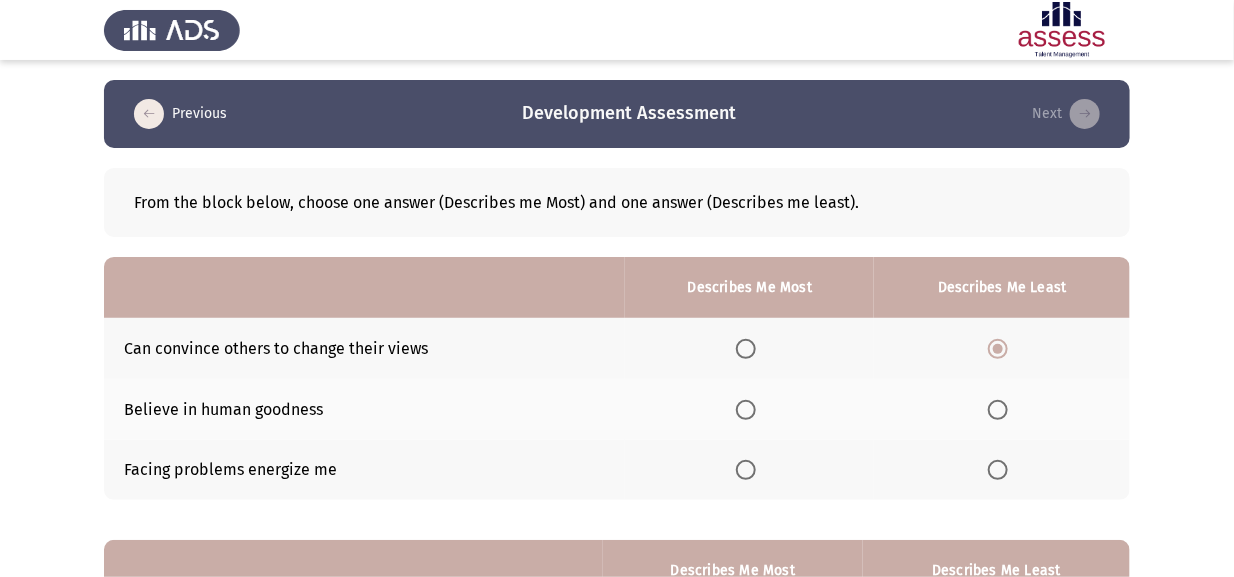 click at bounding box center [746, 410] 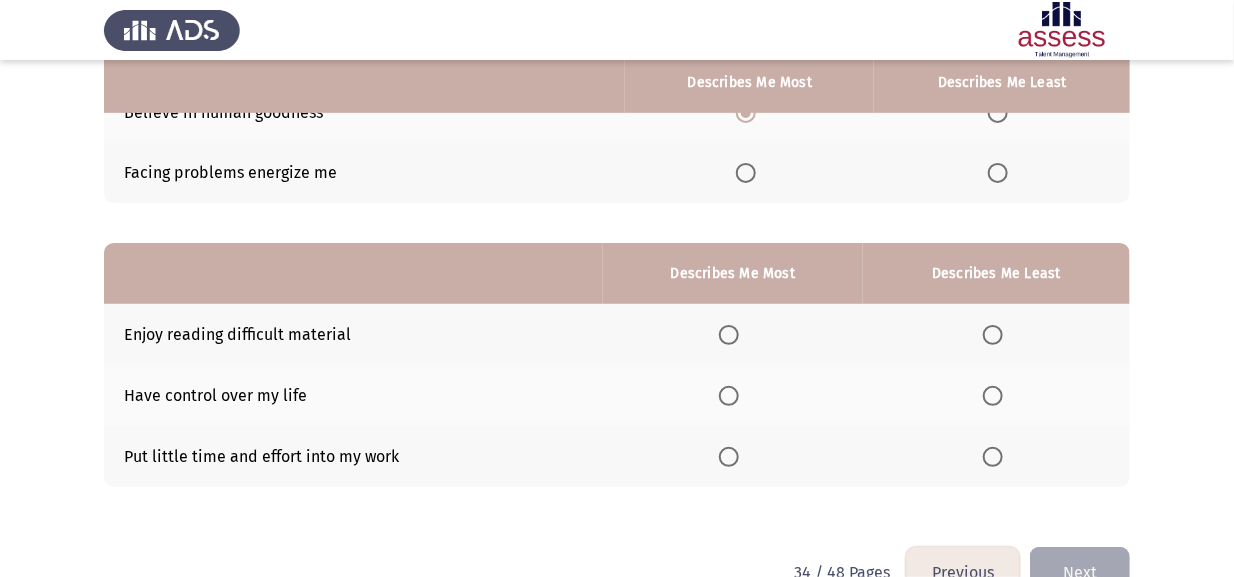 scroll, scrollTop: 299, scrollLeft: 0, axis: vertical 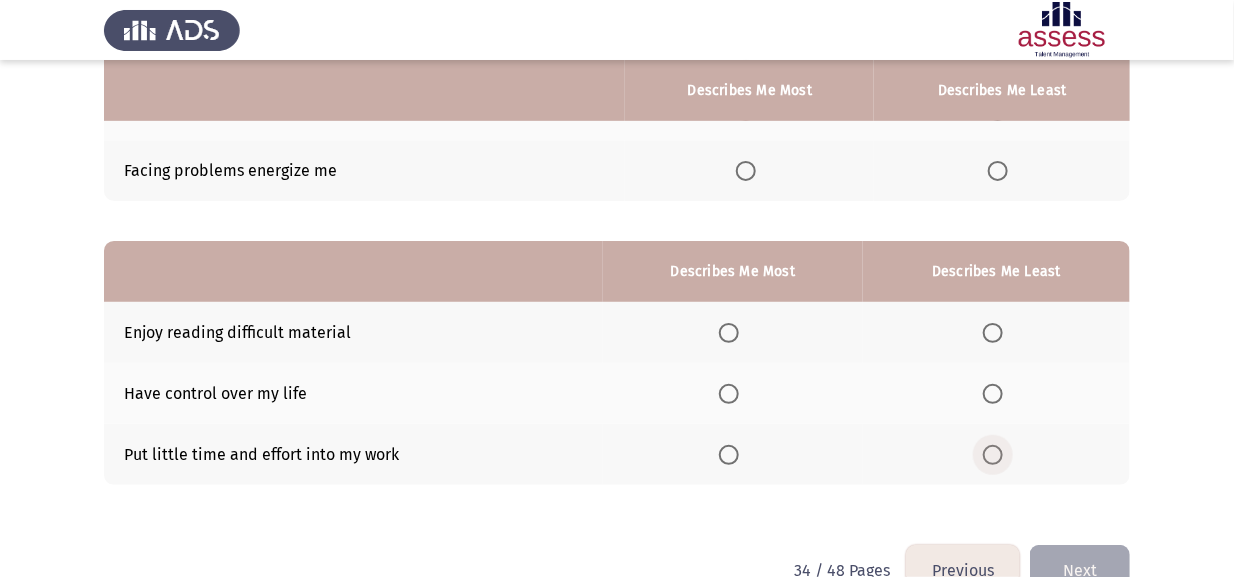 click at bounding box center [993, 455] 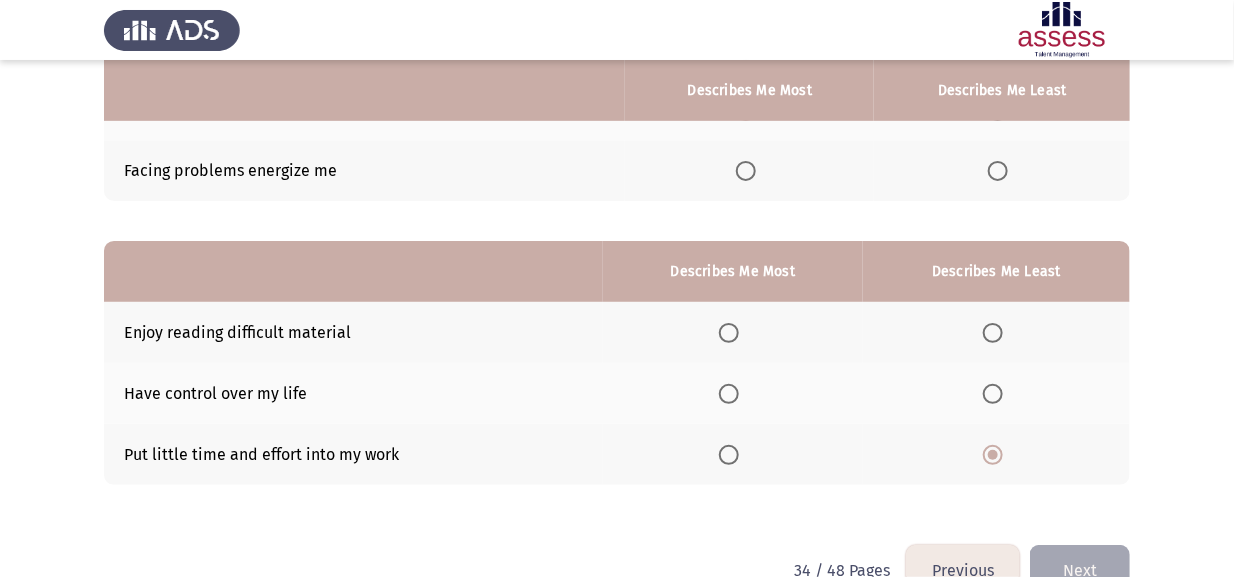click 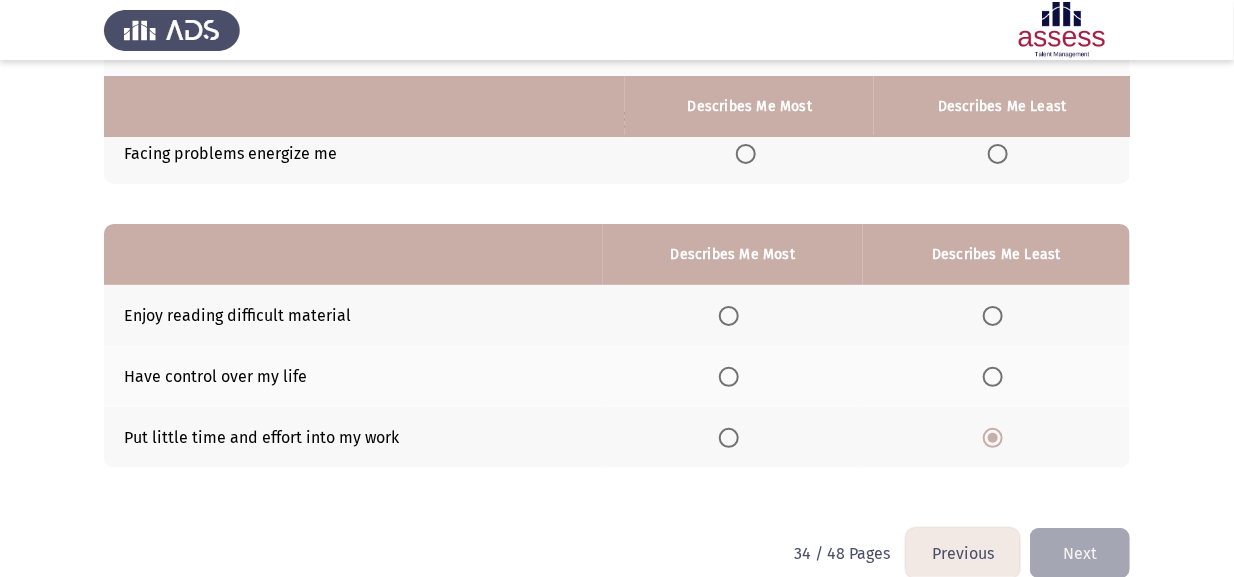 scroll, scrollTop: 346, scrollLeft: 0, axis: vertical 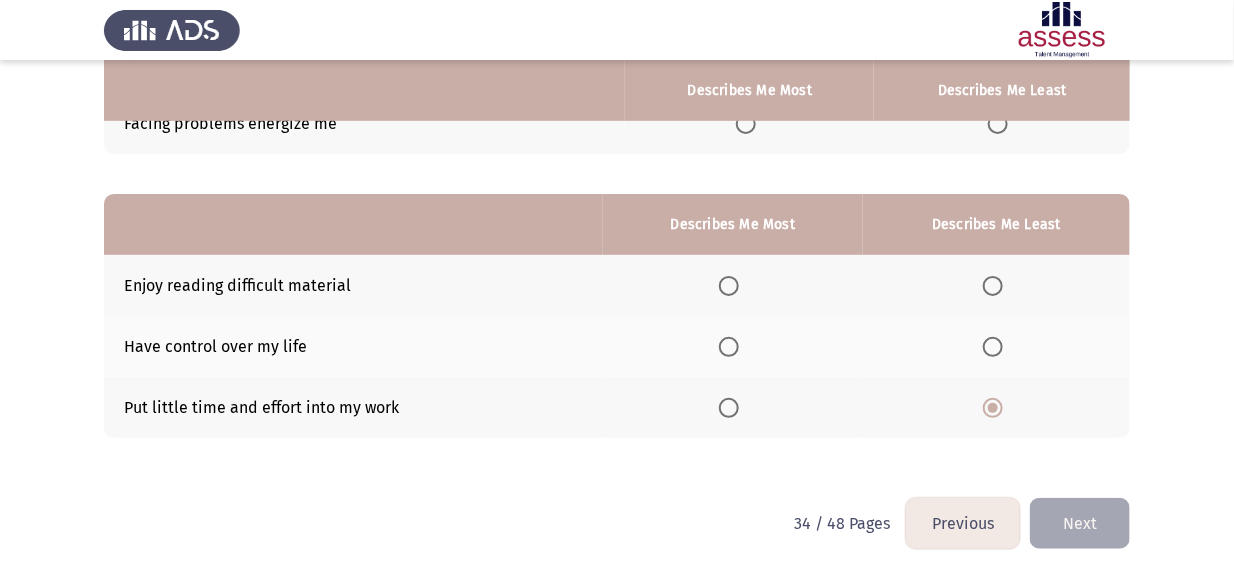 click on "Next" 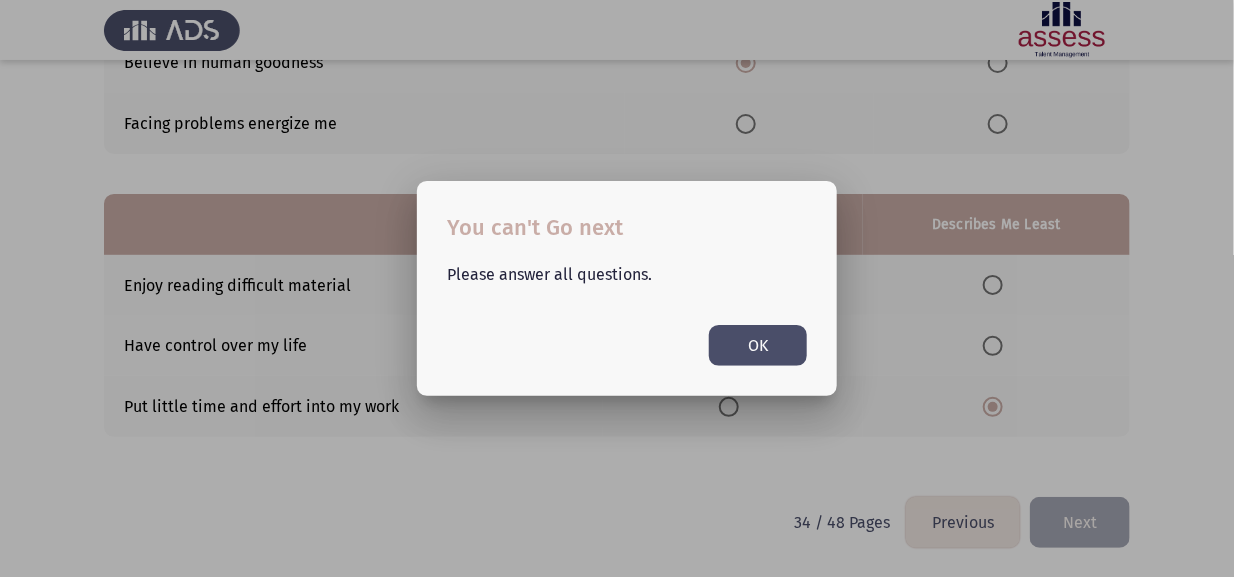 click on "OK" at bounding box center [758, 345] 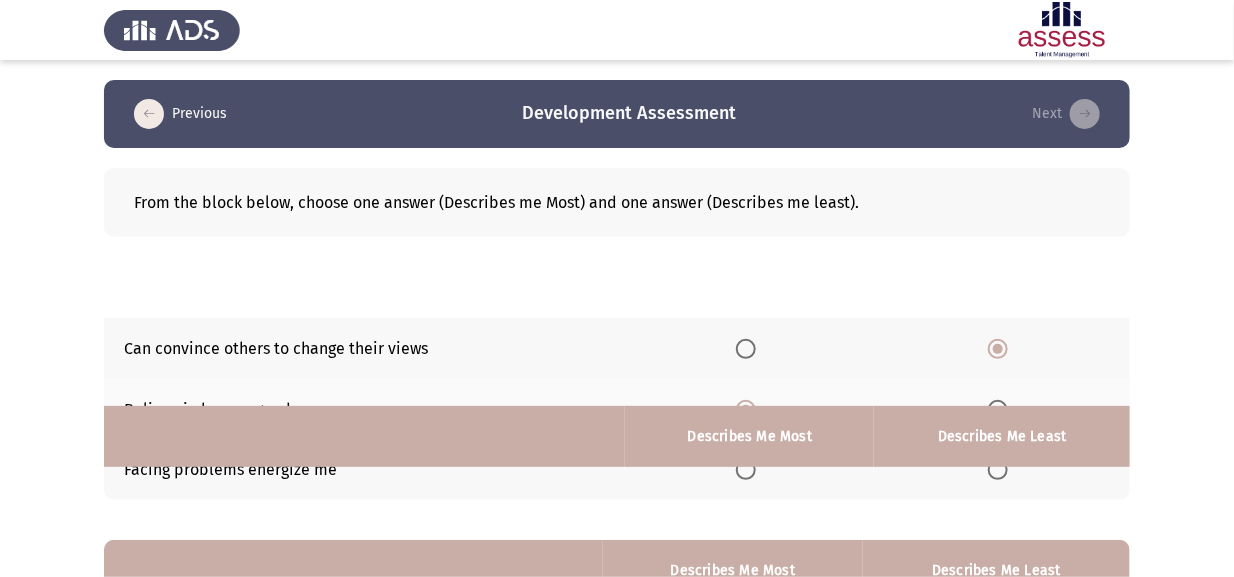 scroll, scrollTop: 346, scrollLeft: 0, axis: vertical 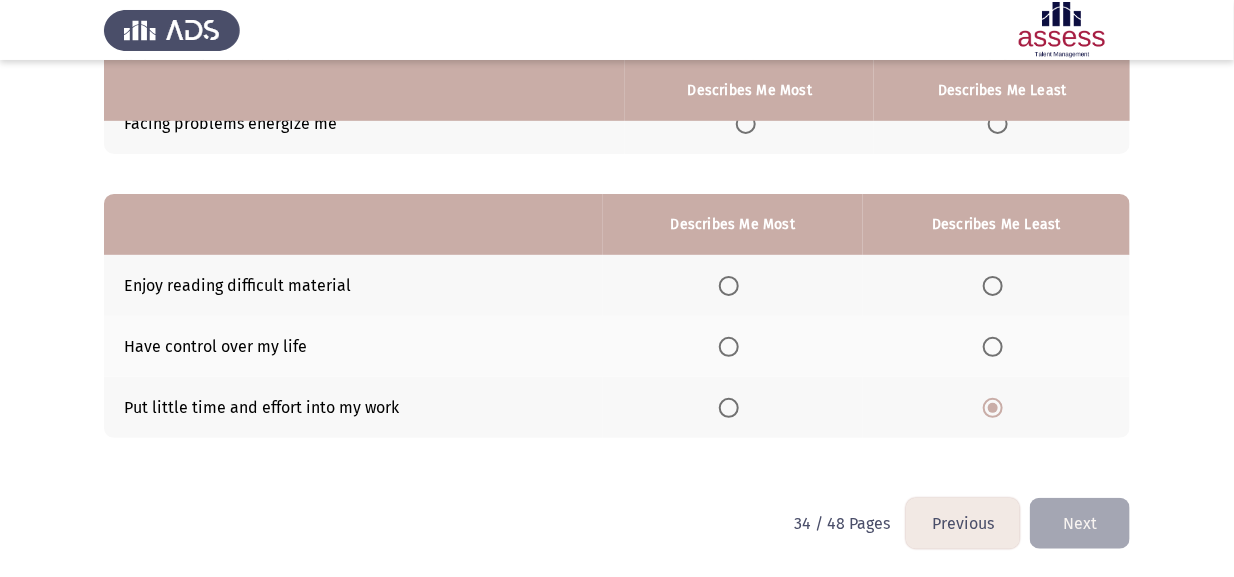 click at bounding box center [729, 286] 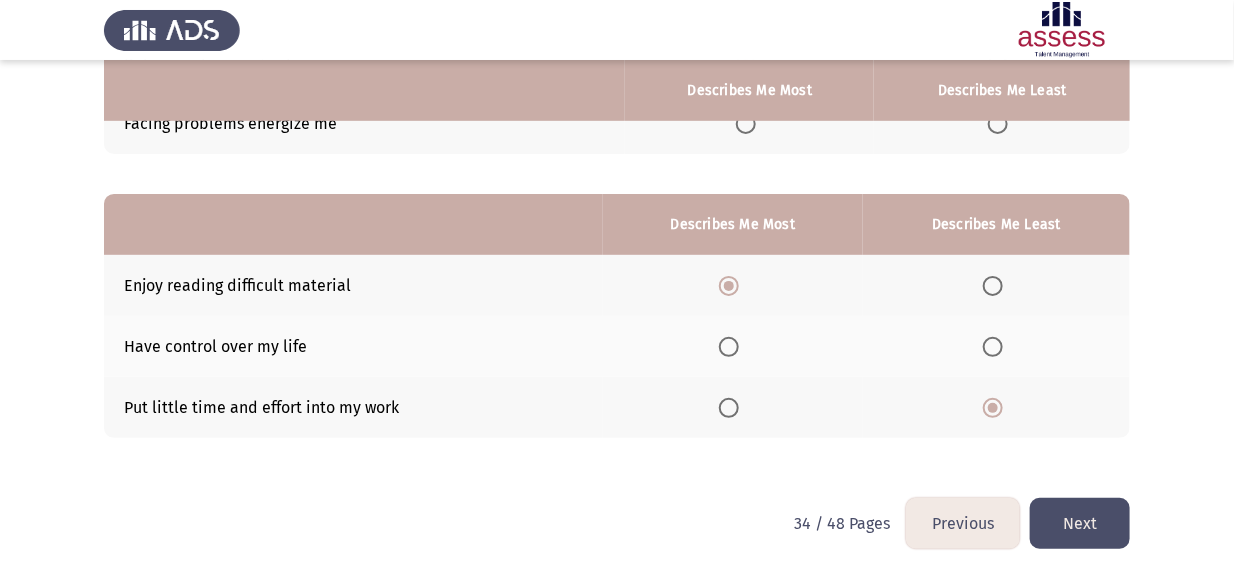 click on "Next" 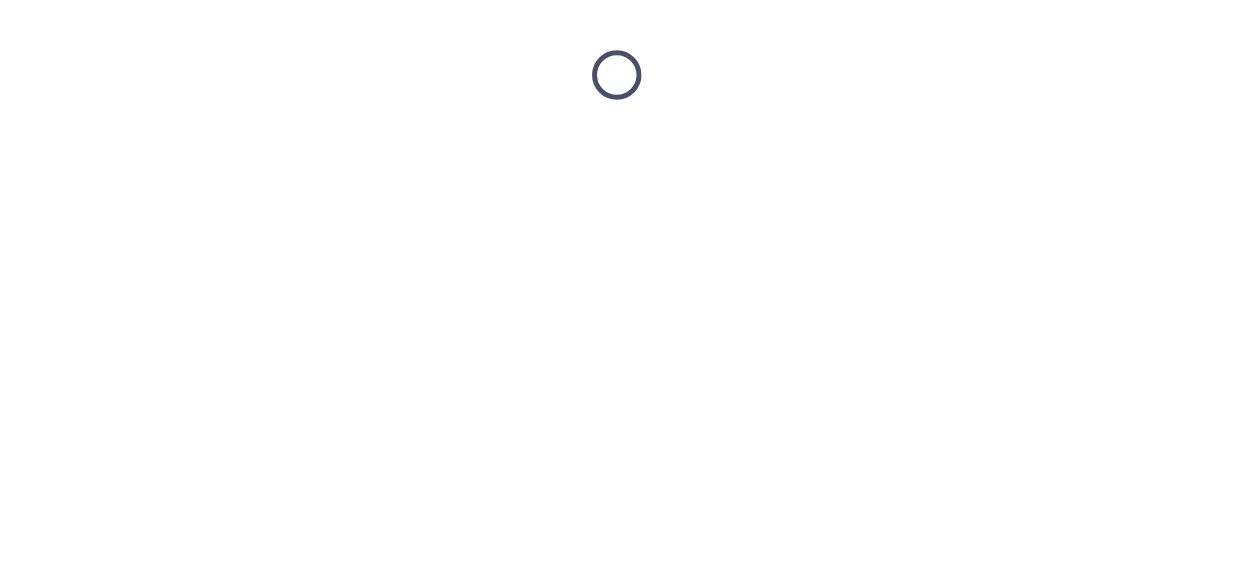 scroll, scrollTop: 0, scrollLeft: 0, axis: both 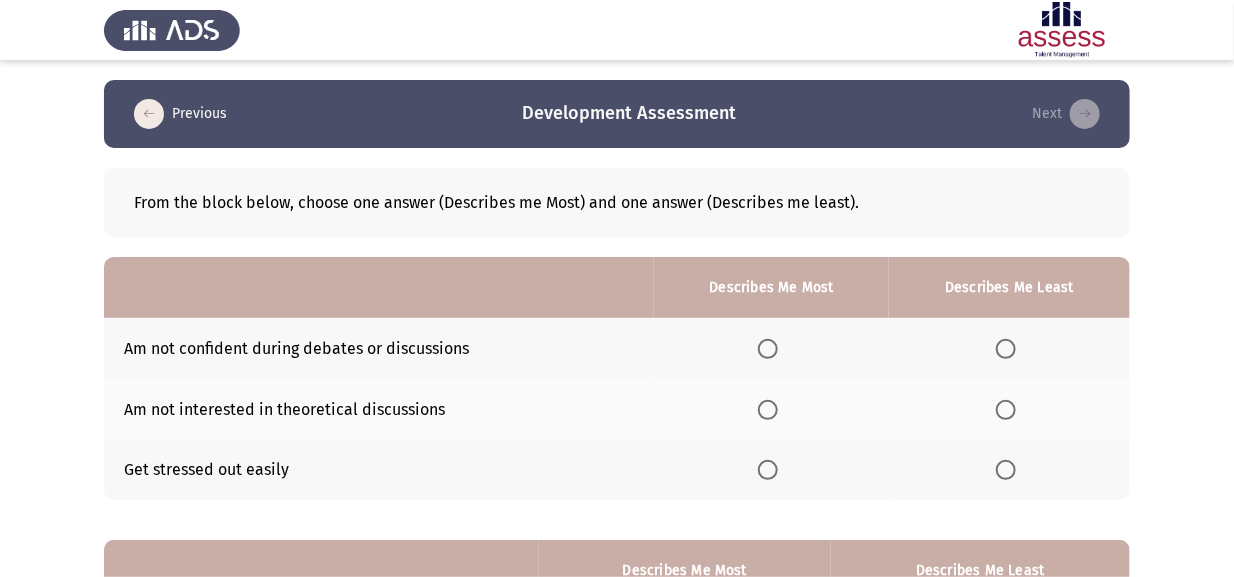click at bounding box center [1006, 349] 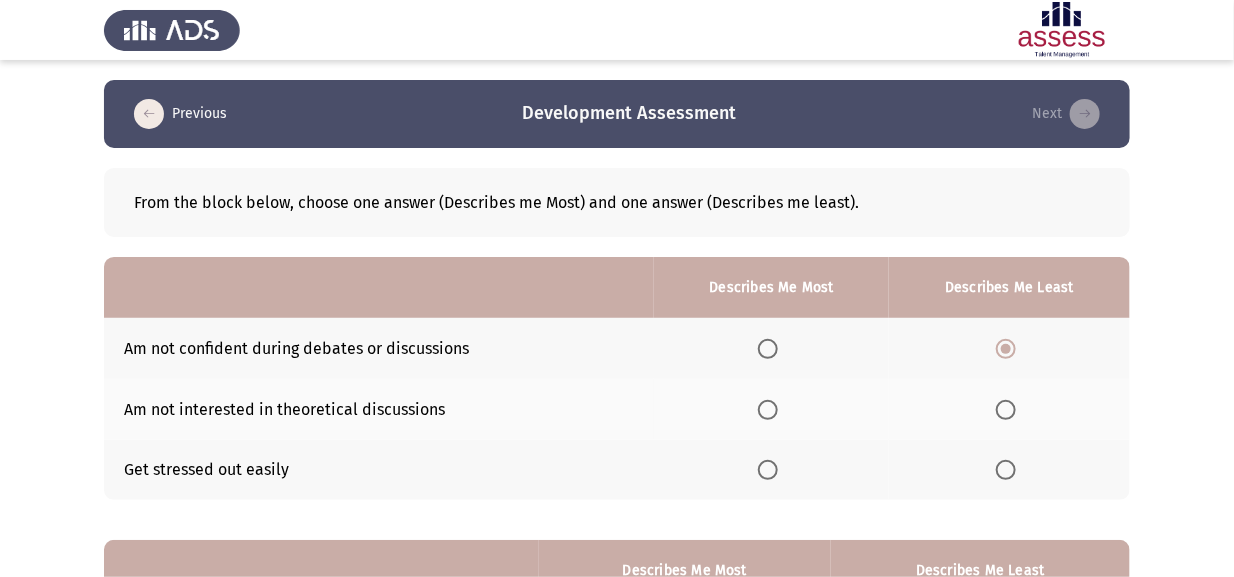 click at bounding box center [768, 470] 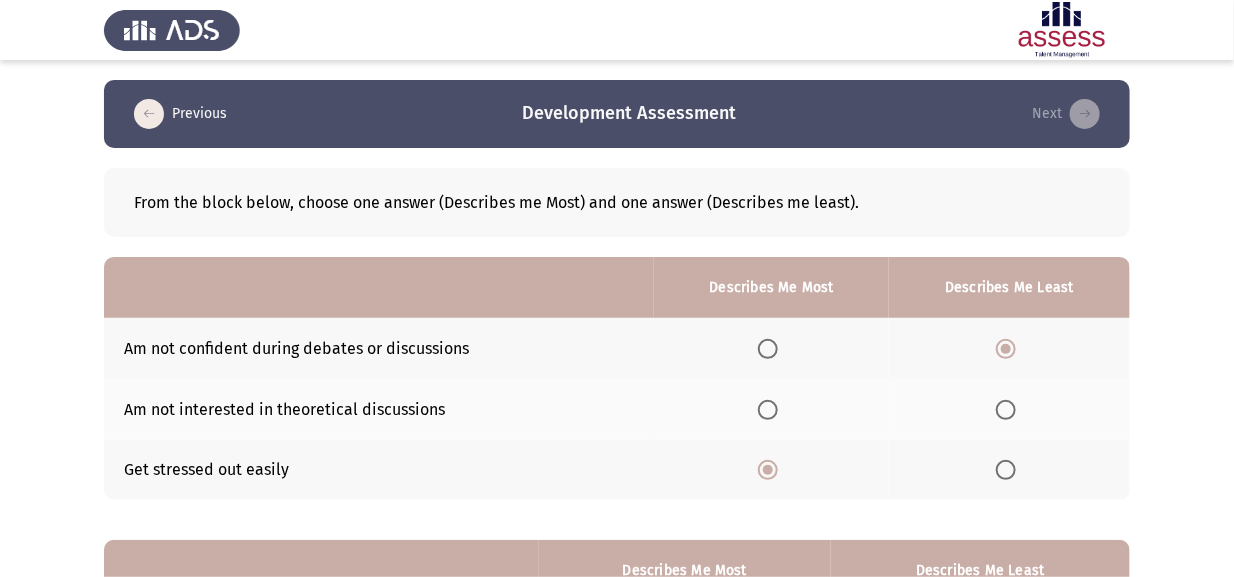 click 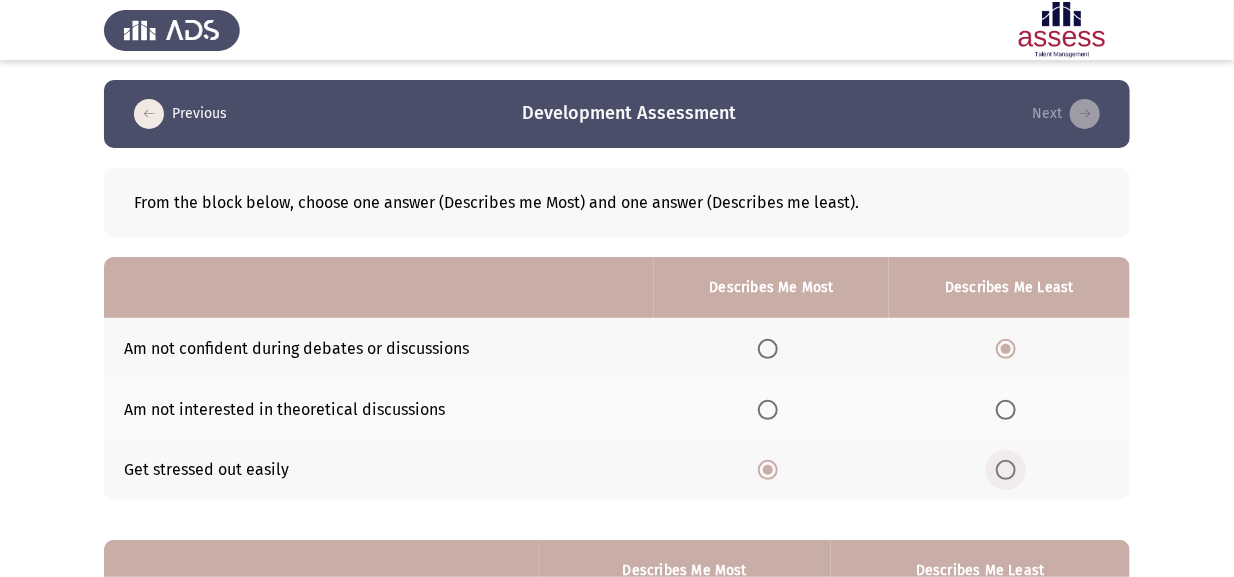 click at bounding box center (1006, 470) 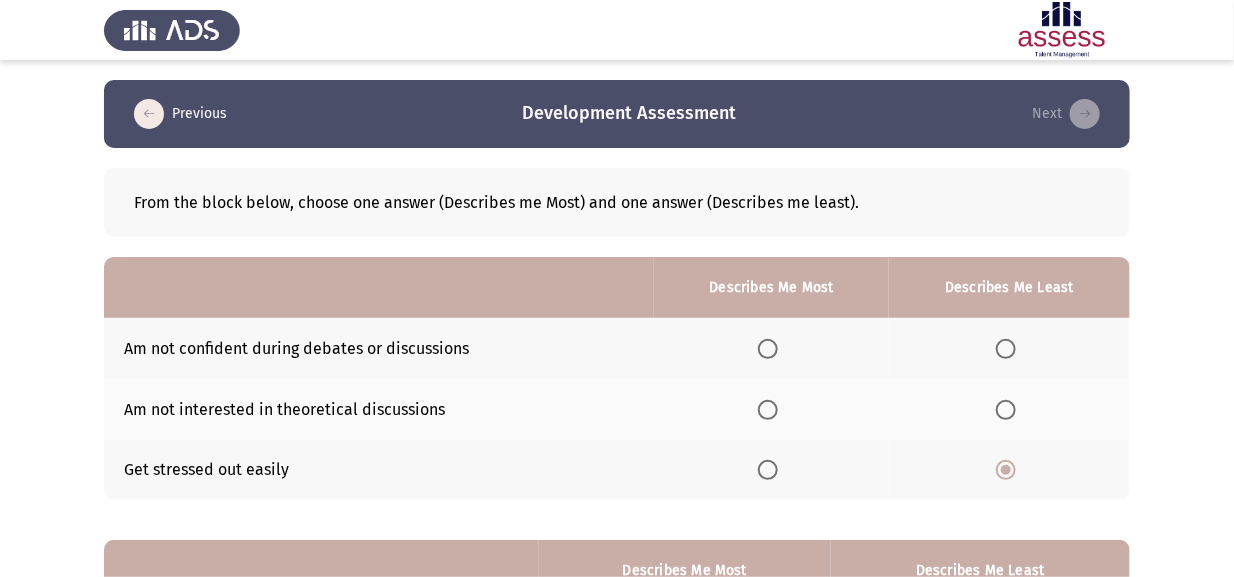 click at bounding box center [768, 470] 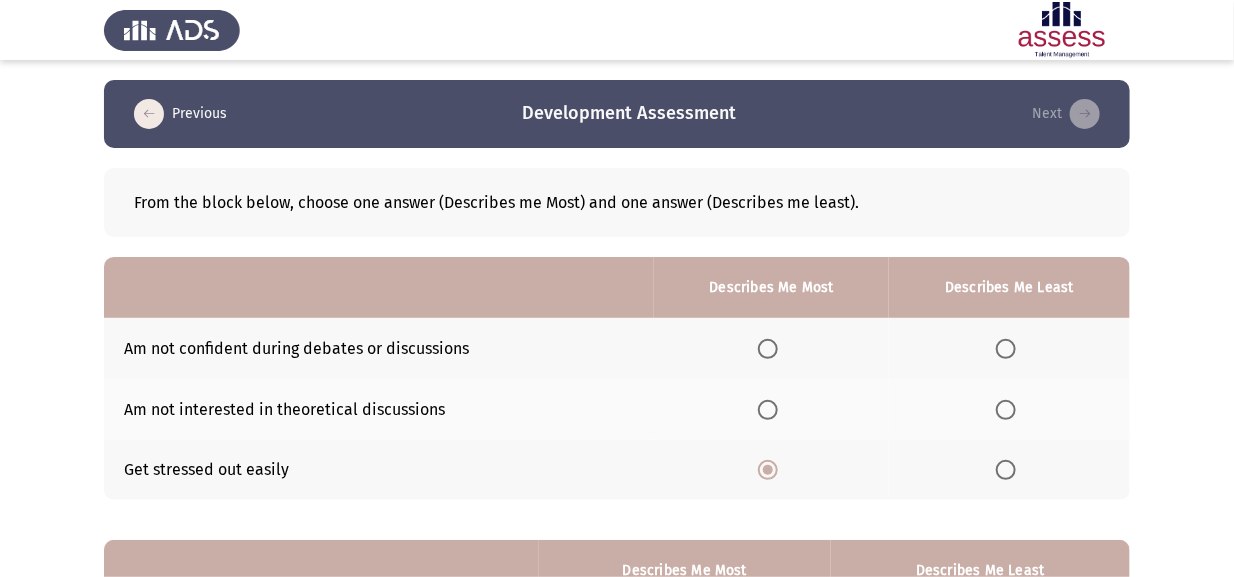 click at bounding box center [1006, 349] 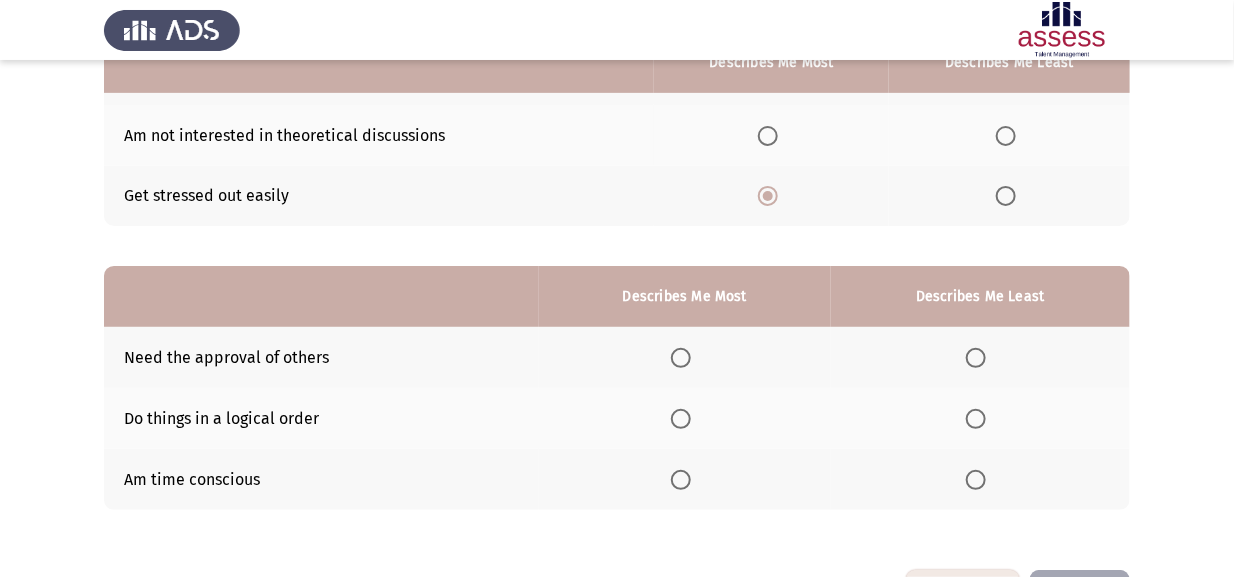 scroll, scrollTop: 299, scrollLeft: 0, axis: vertical 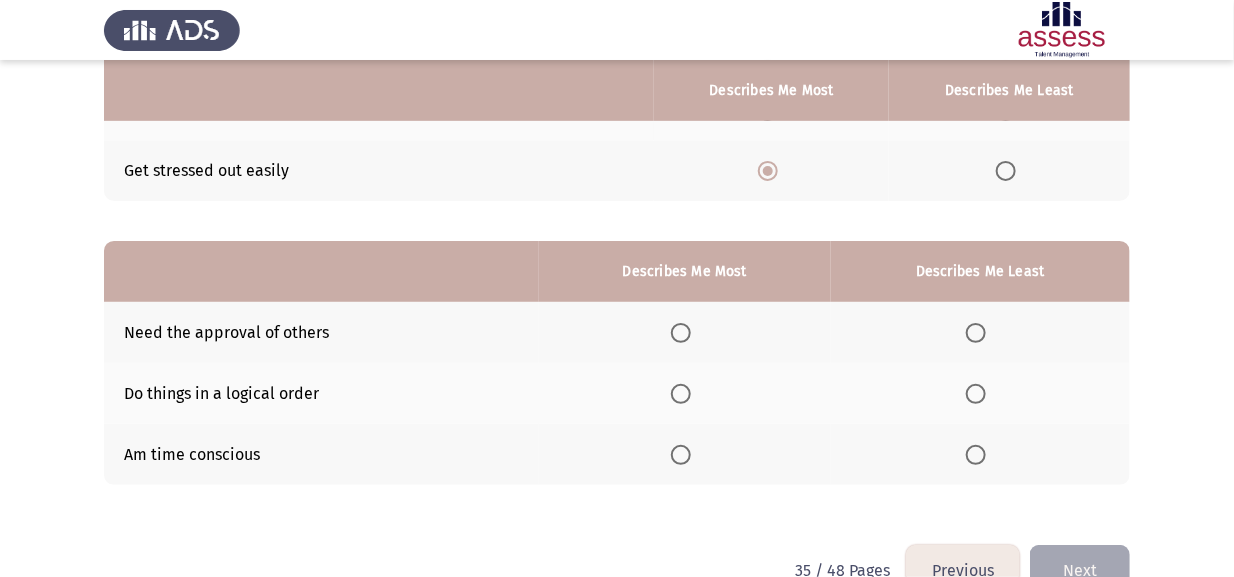 click at bounding box center (976, 333) 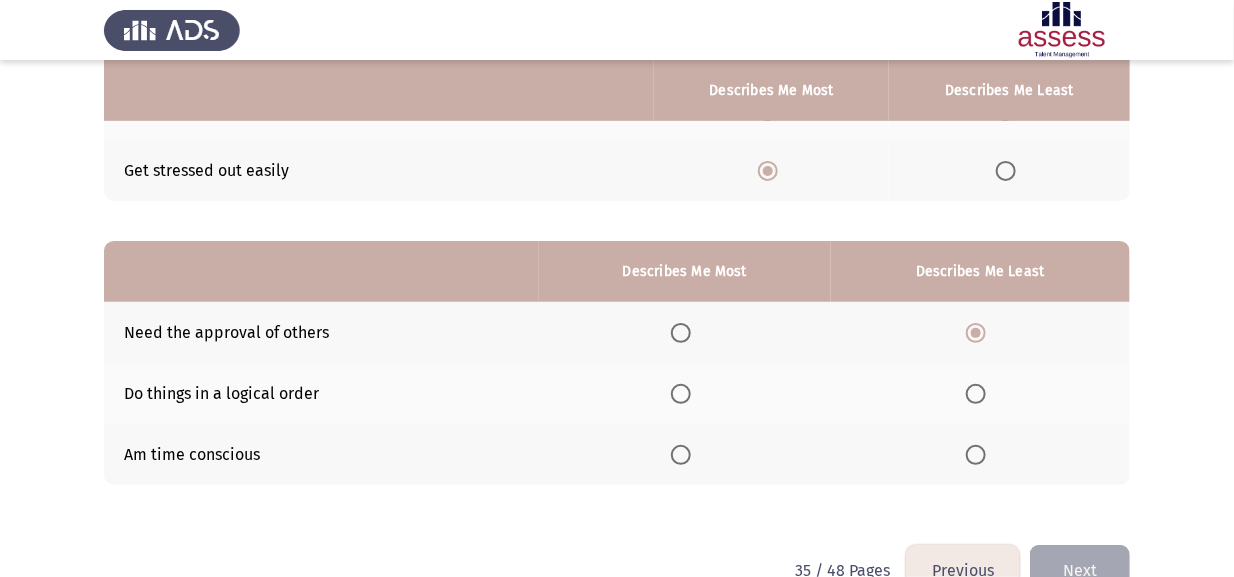 click at bounding box center (681, 455) 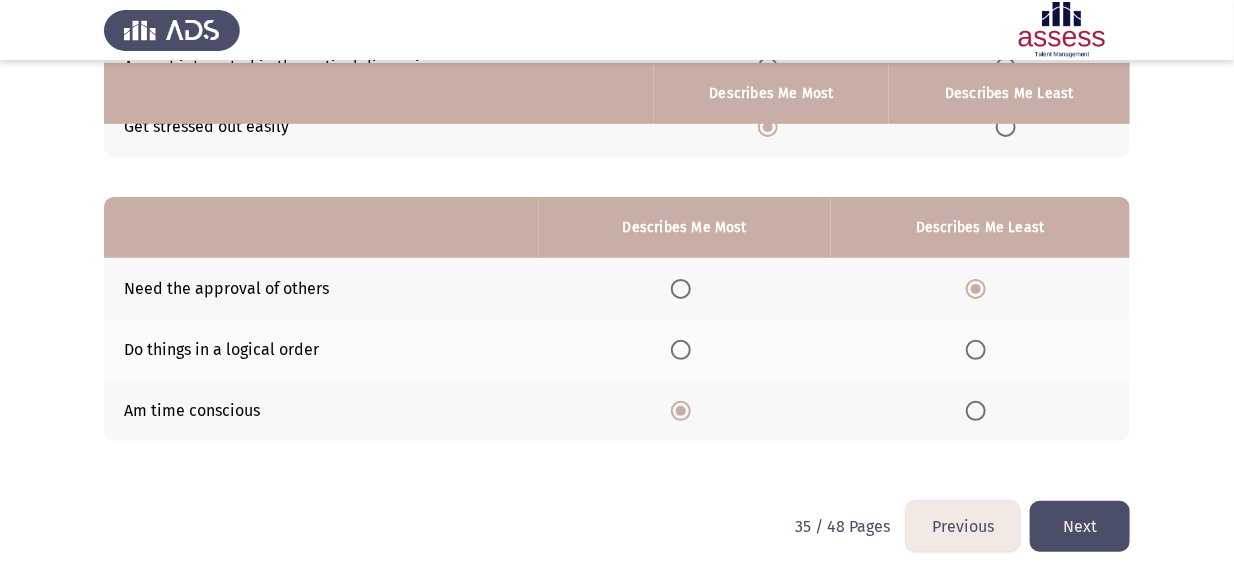 scroll, scrollTop: 346, scrollLeft: 0, axis: vertical 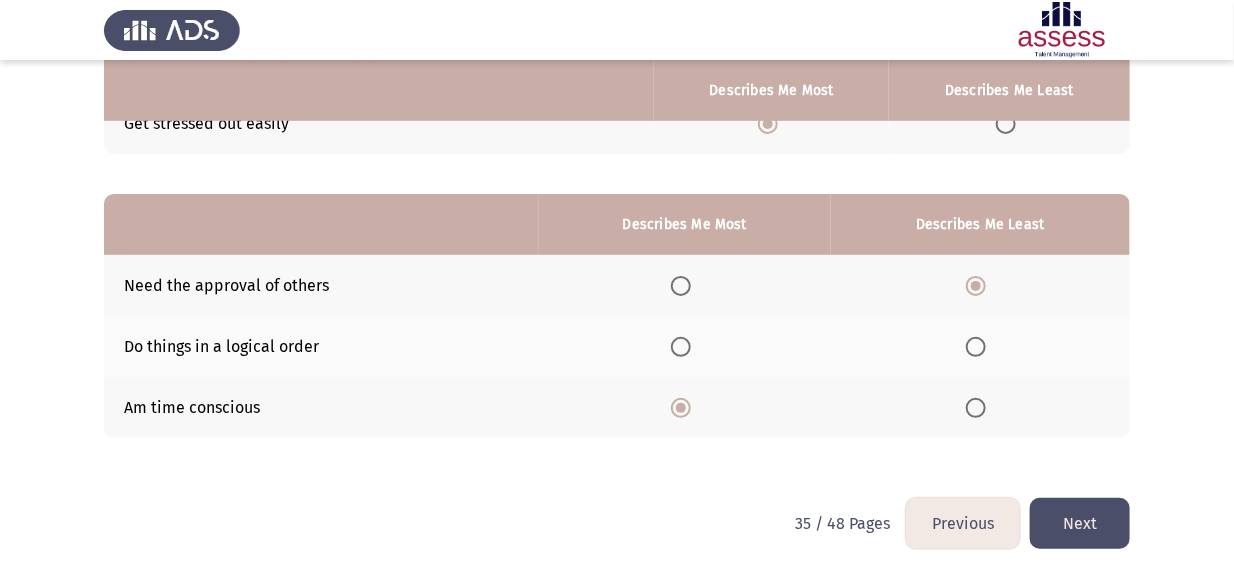 click on "Next" 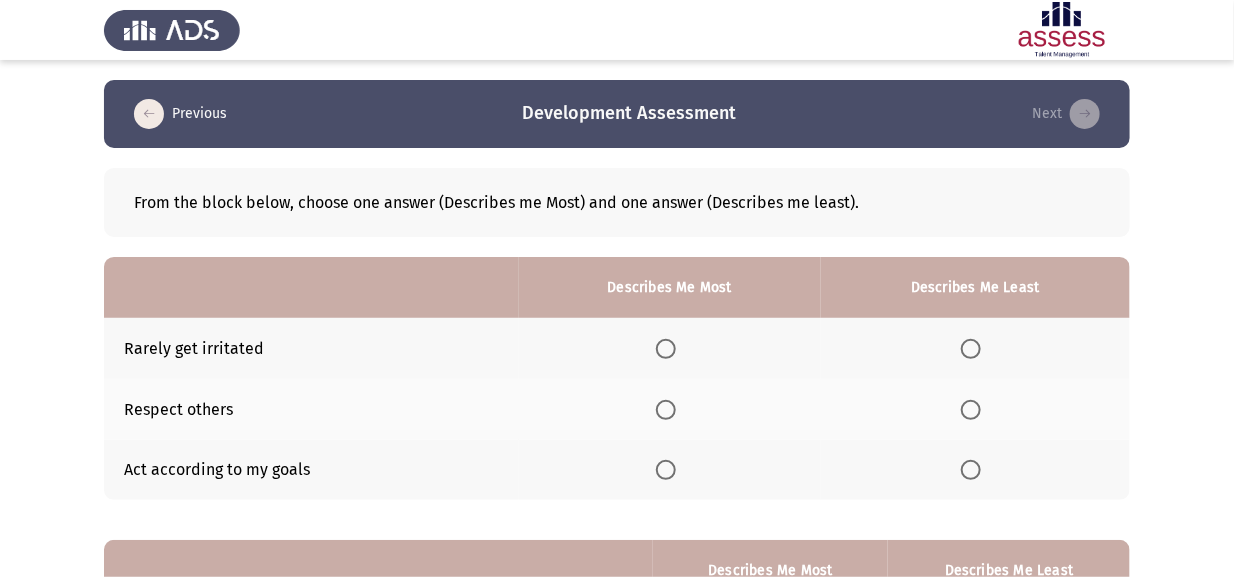 click at bounding box center [670, 349] 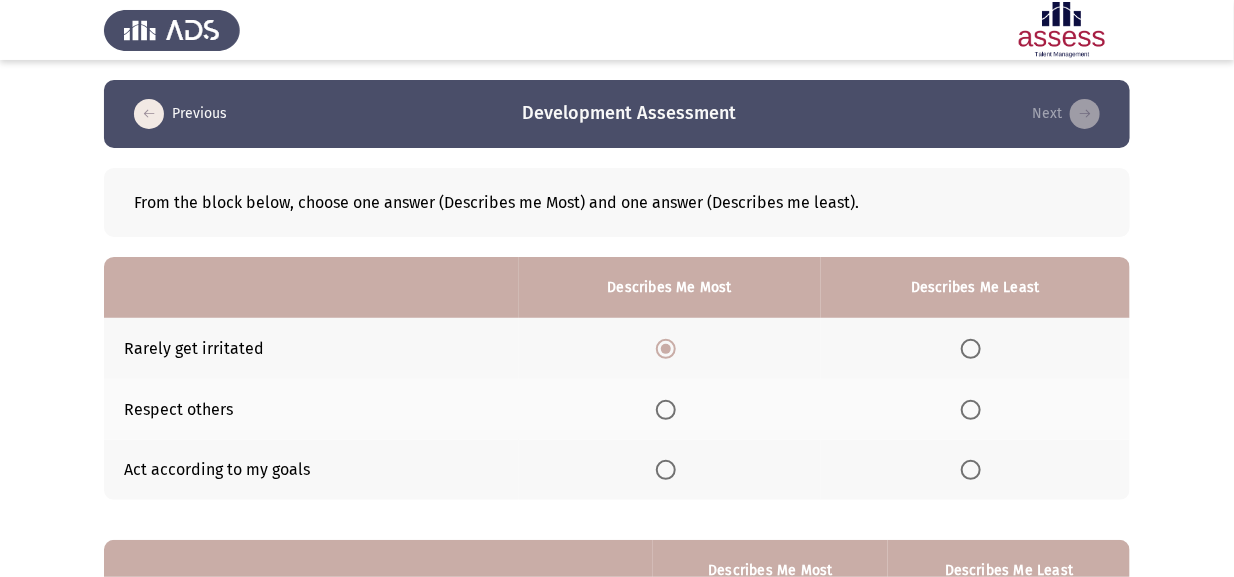 click at bounding box center [971, 349] 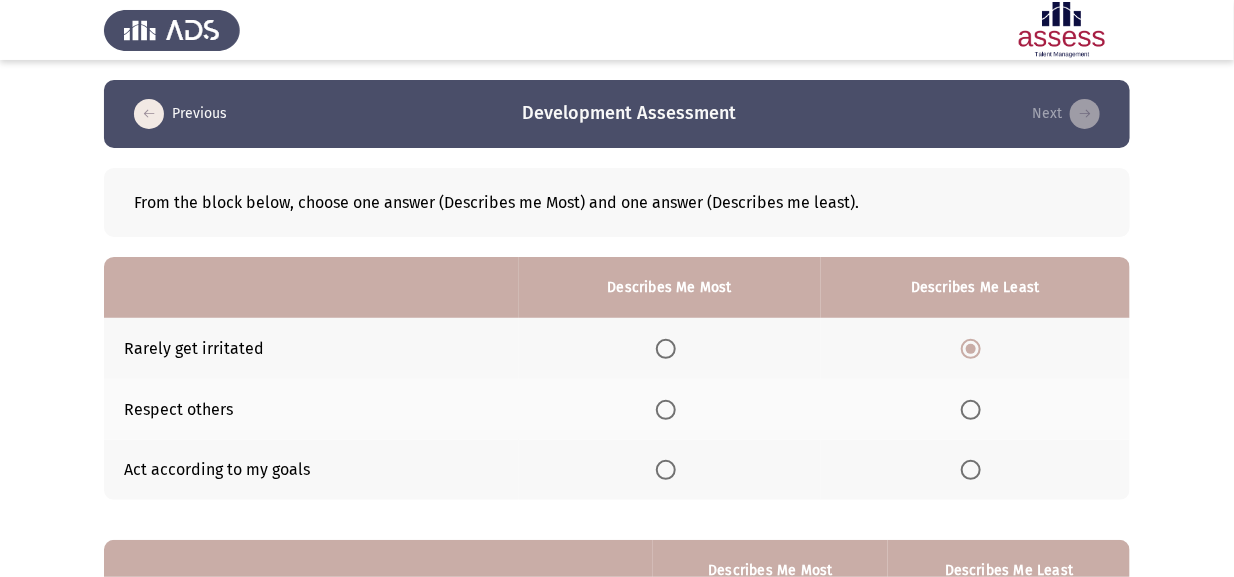 click at bounding box center [666, 410] 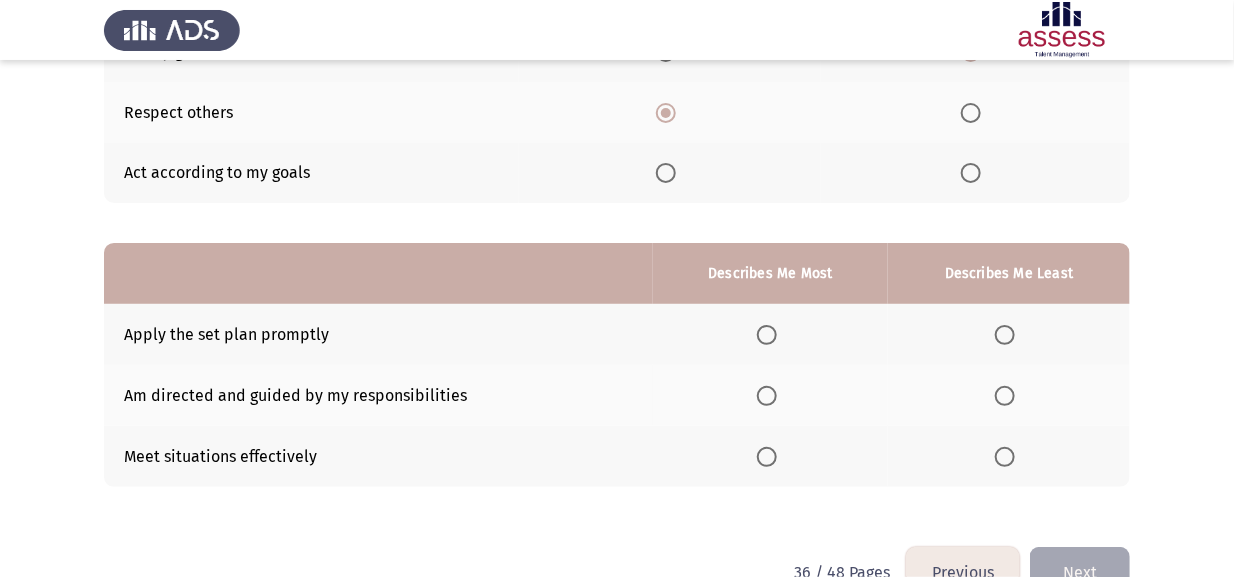 scroll, scrollTop: 299, scrollLeft: 0, axis: vertical 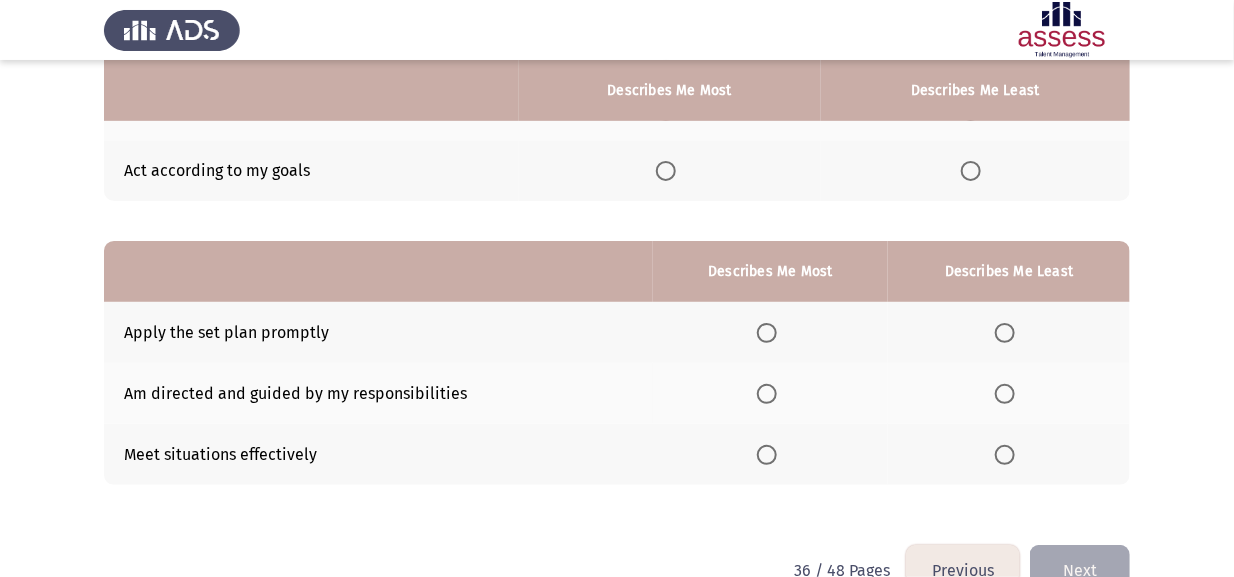 click at bounding box center (767, 394) 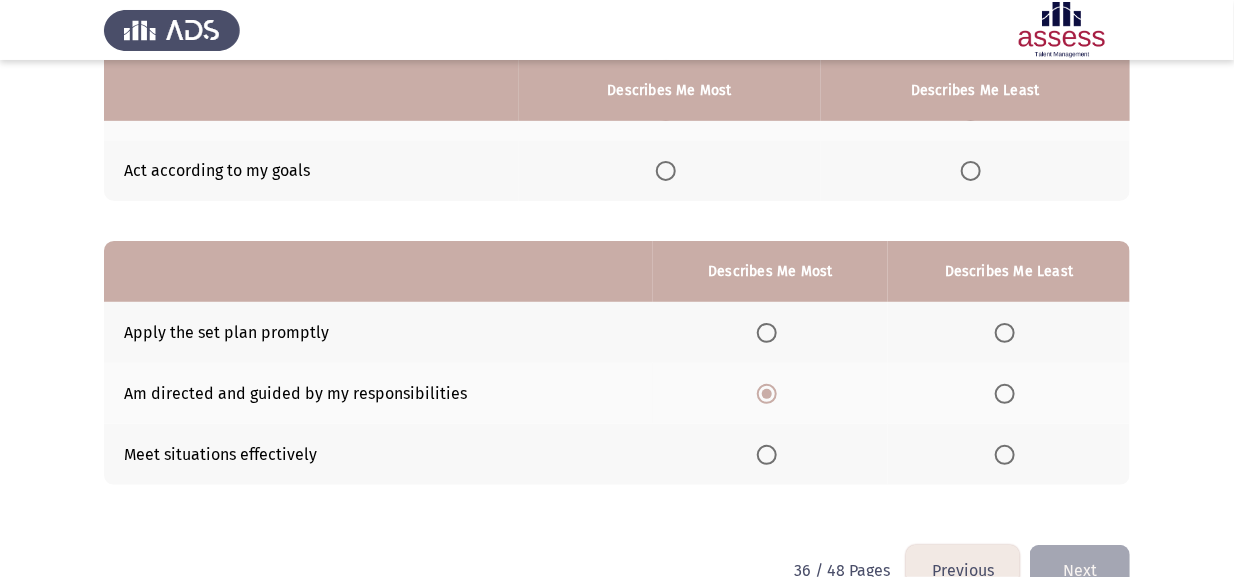 click at bounding box center [1005, 333] 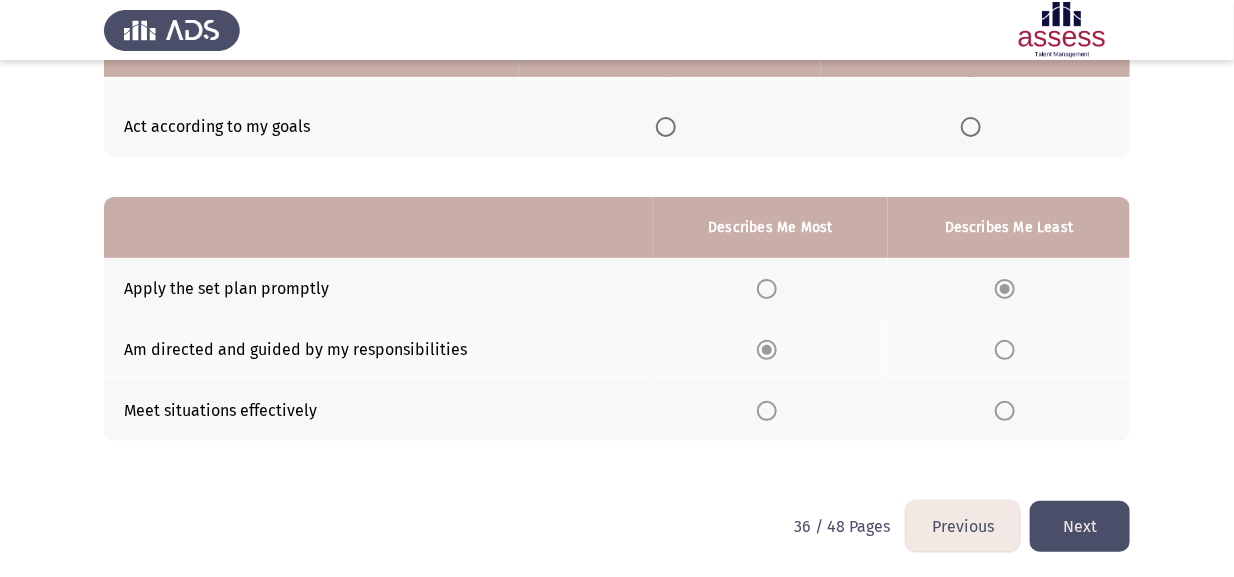 scroll, scrollTop: 346, scrollLeft: 0, axis: vertical 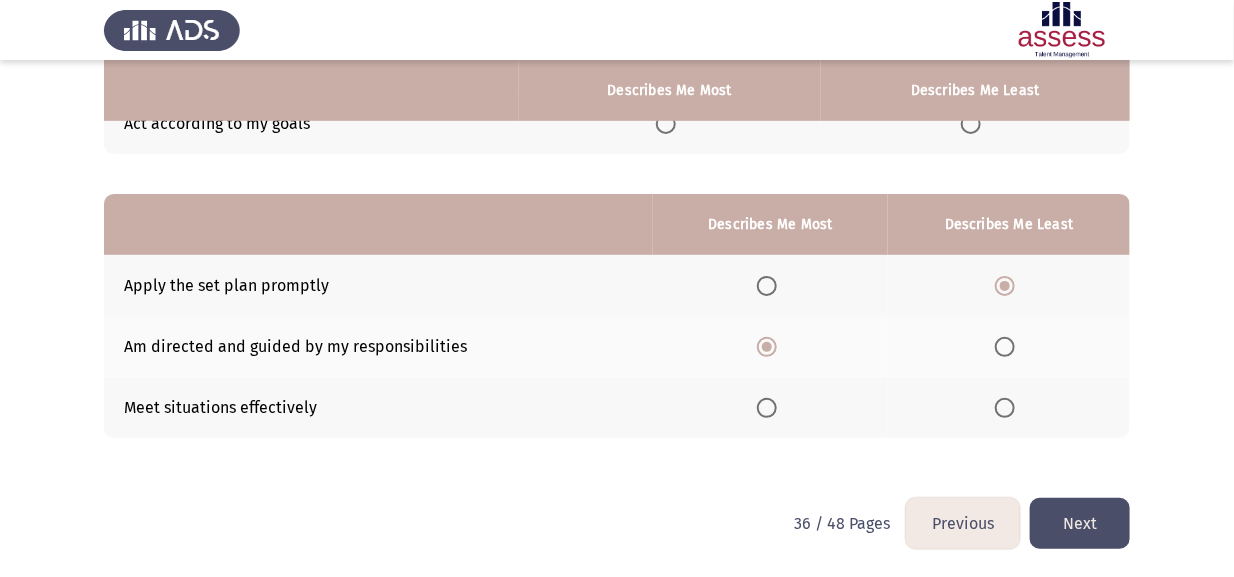 click on "Next" 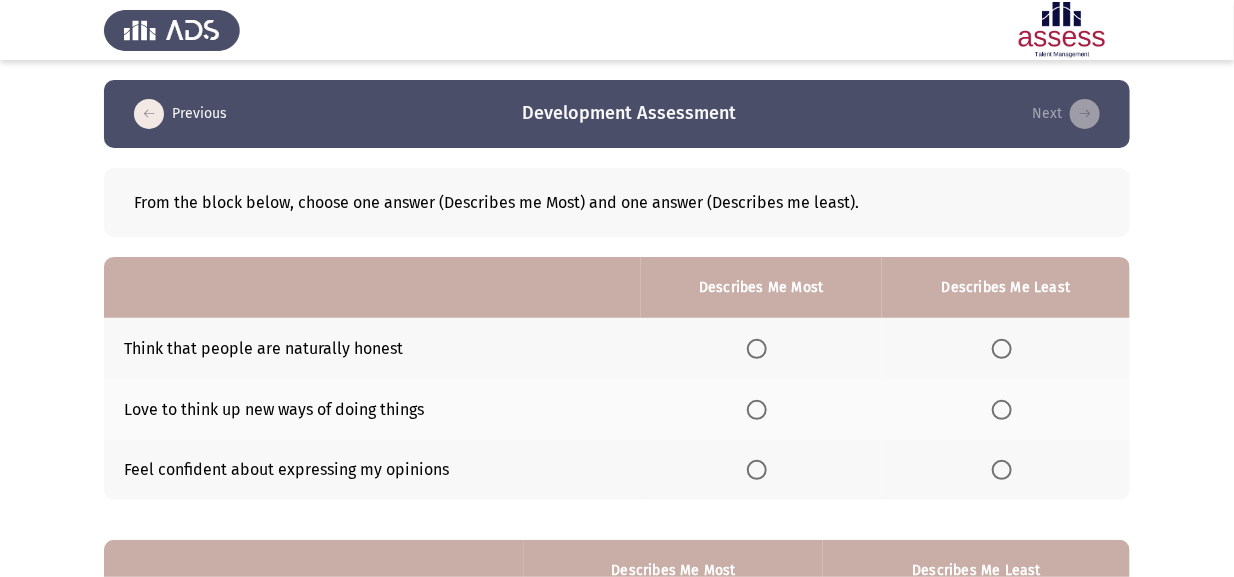 click at bounding box center (1006, 349) 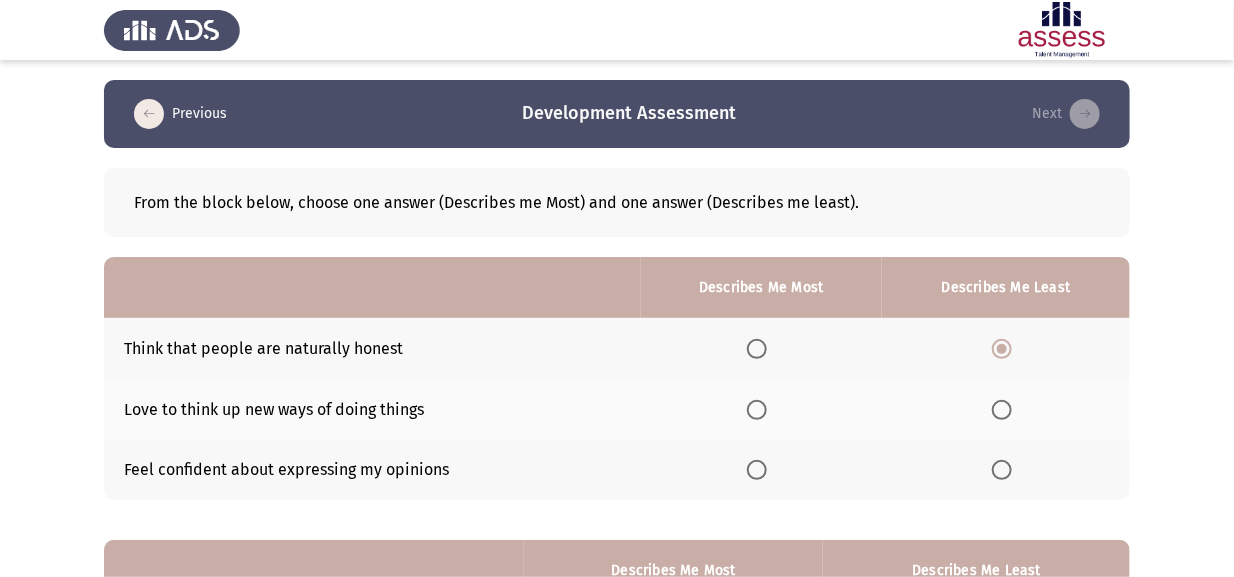 click at bounding box center (757, 470) 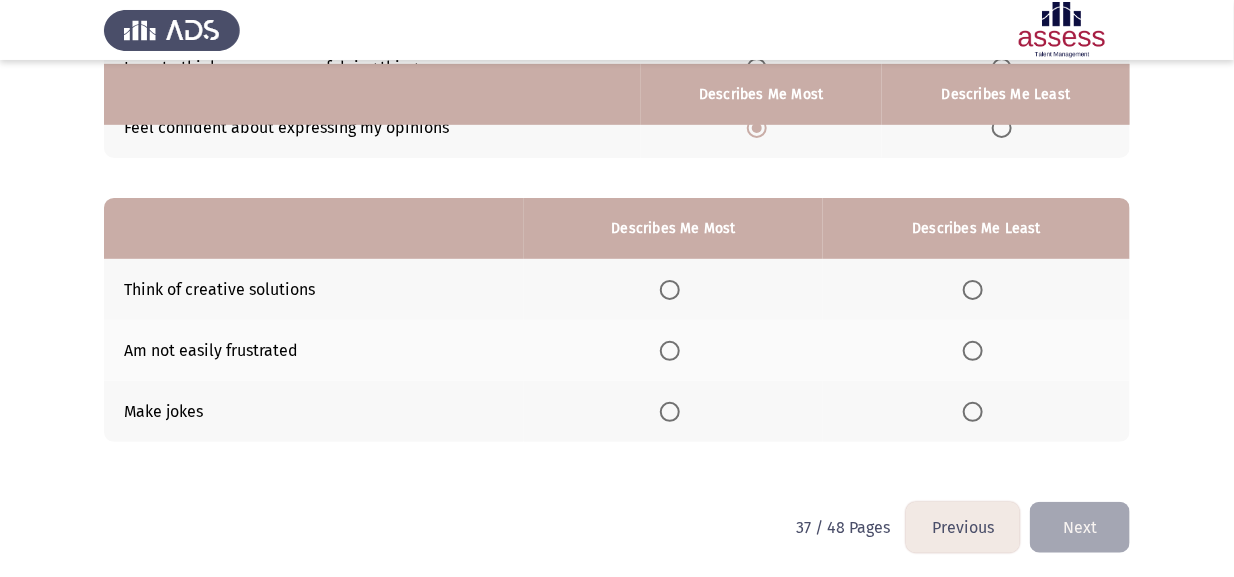 scroll, scrollTop: 346, scrollLeft: 0, axis: vertical 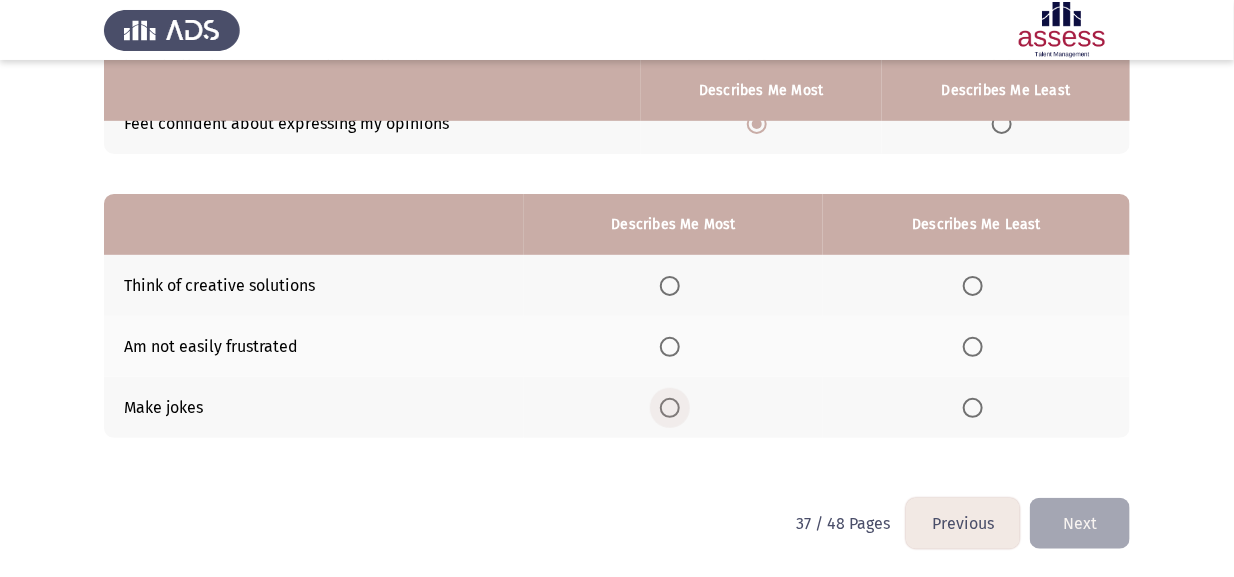 click at bounding box center [670, 408] 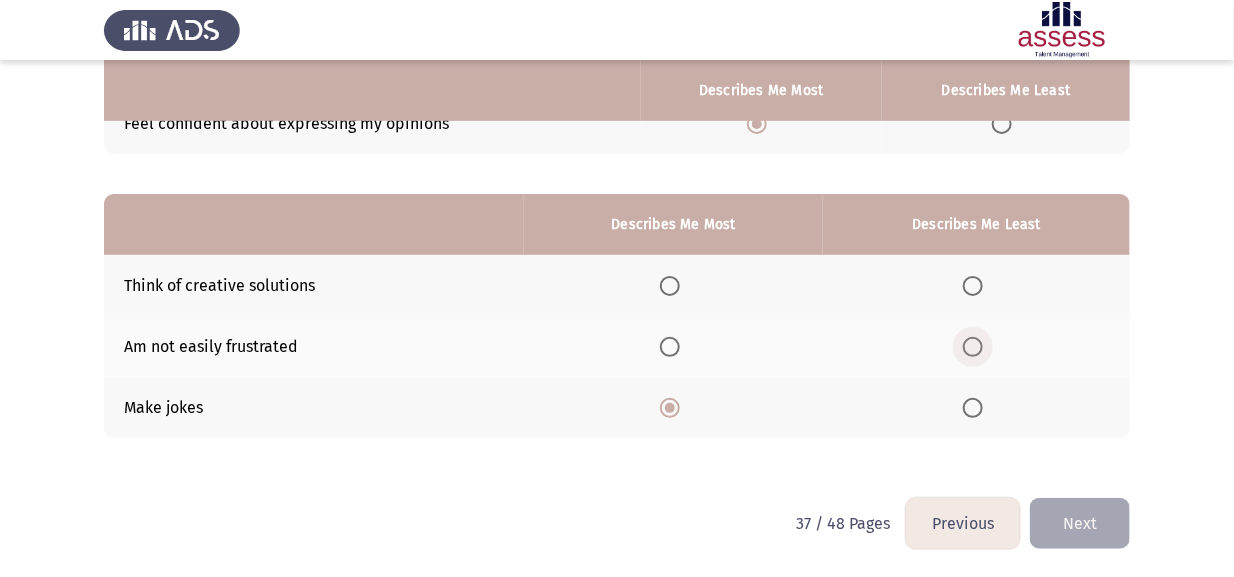 click at bounding box center [973, 347] 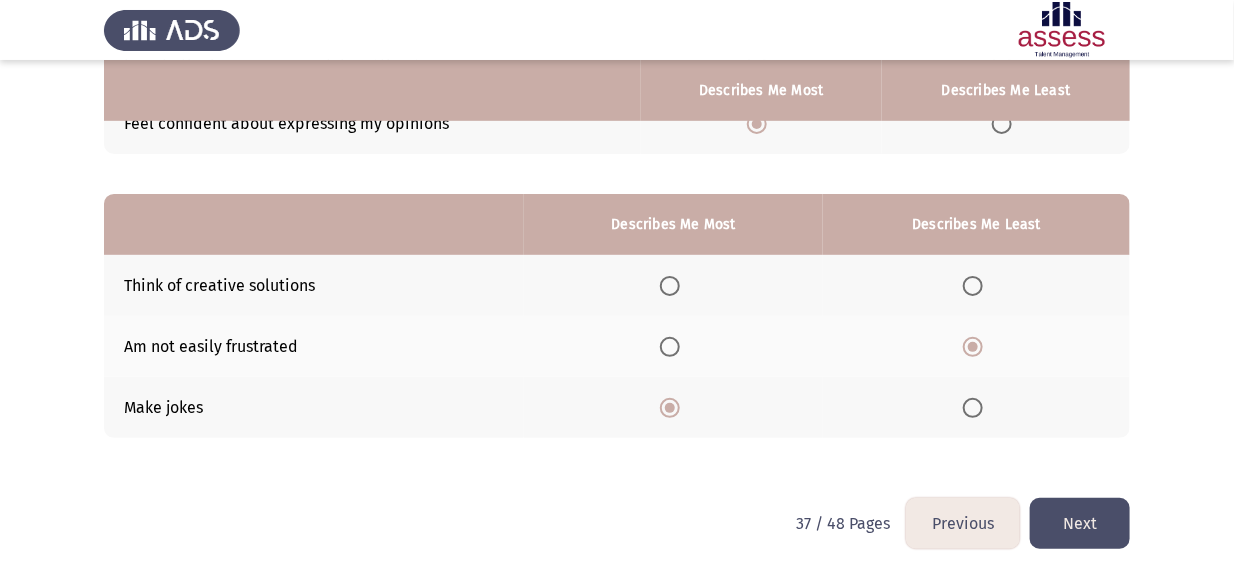 click on "Next" 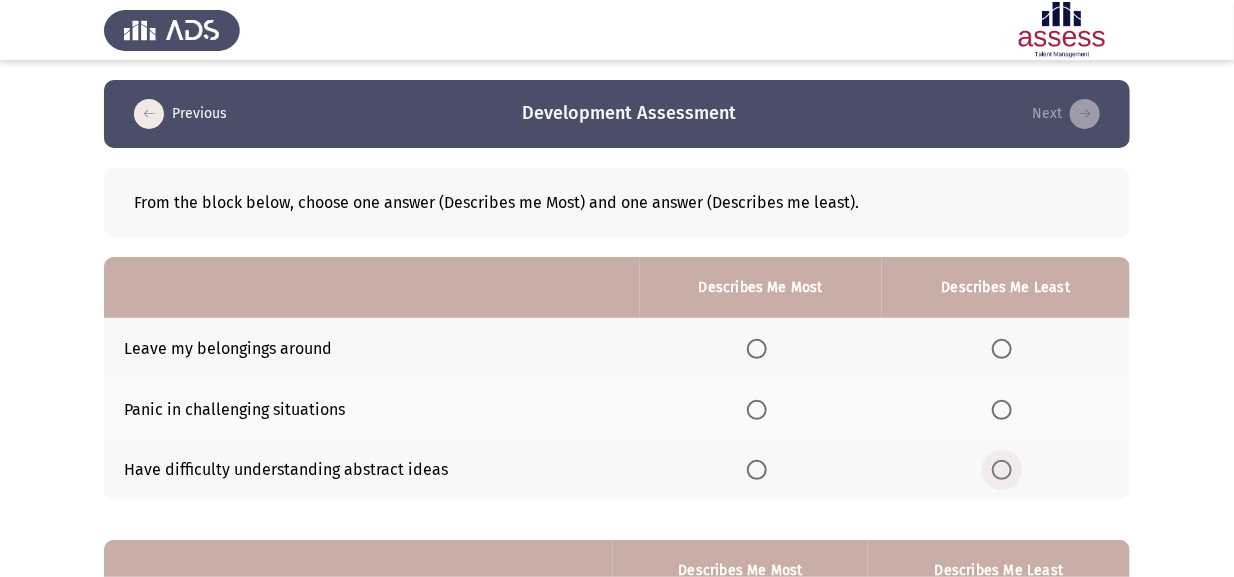 click at bounding box center (1002, 470) 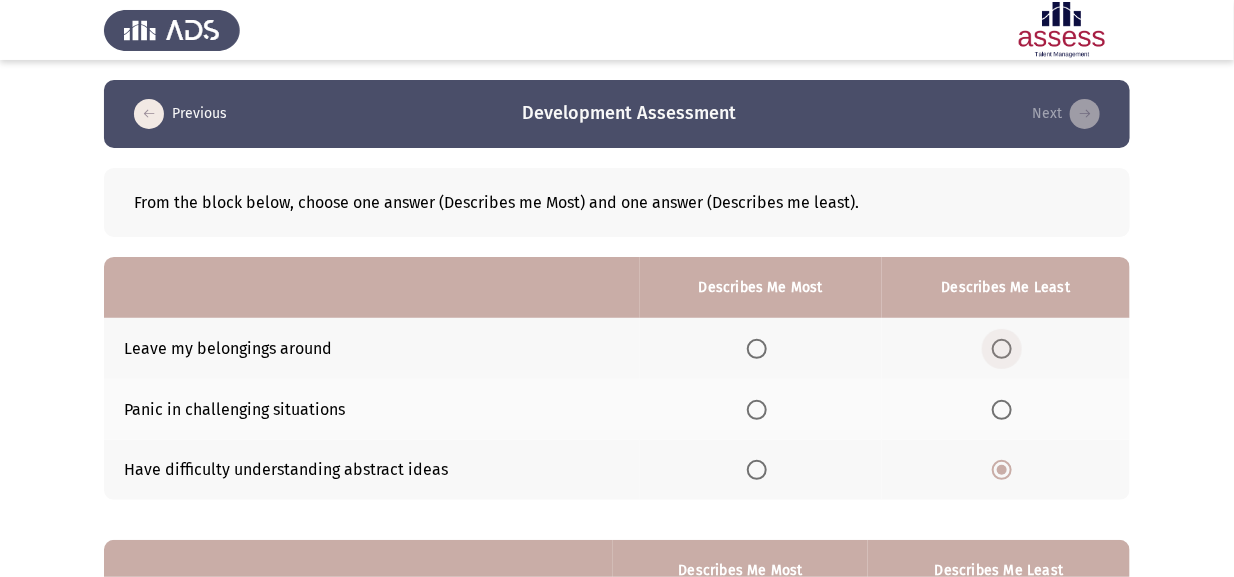 click at bounding box center [1002, 349] 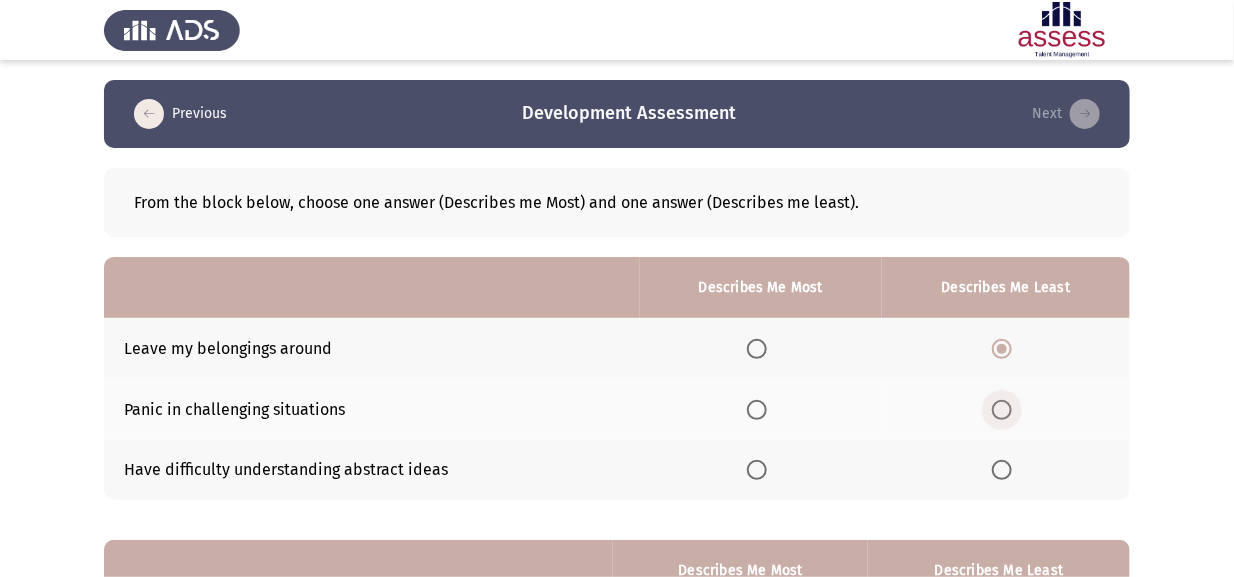 click at bounding box center [1002, 410] 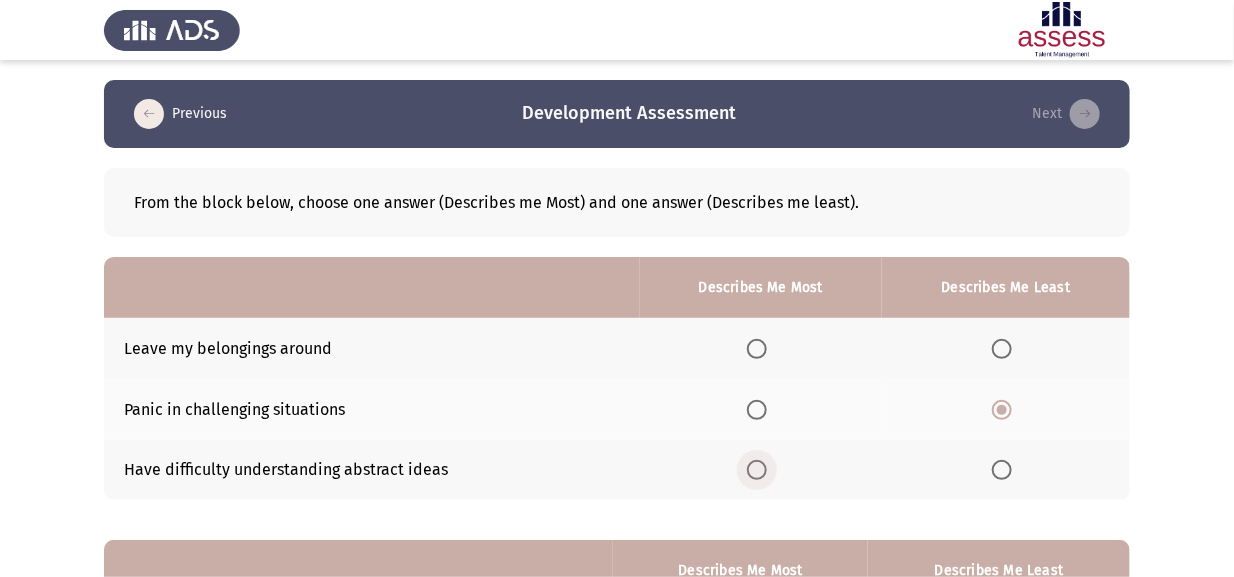 click at bounding box center (757, 470) 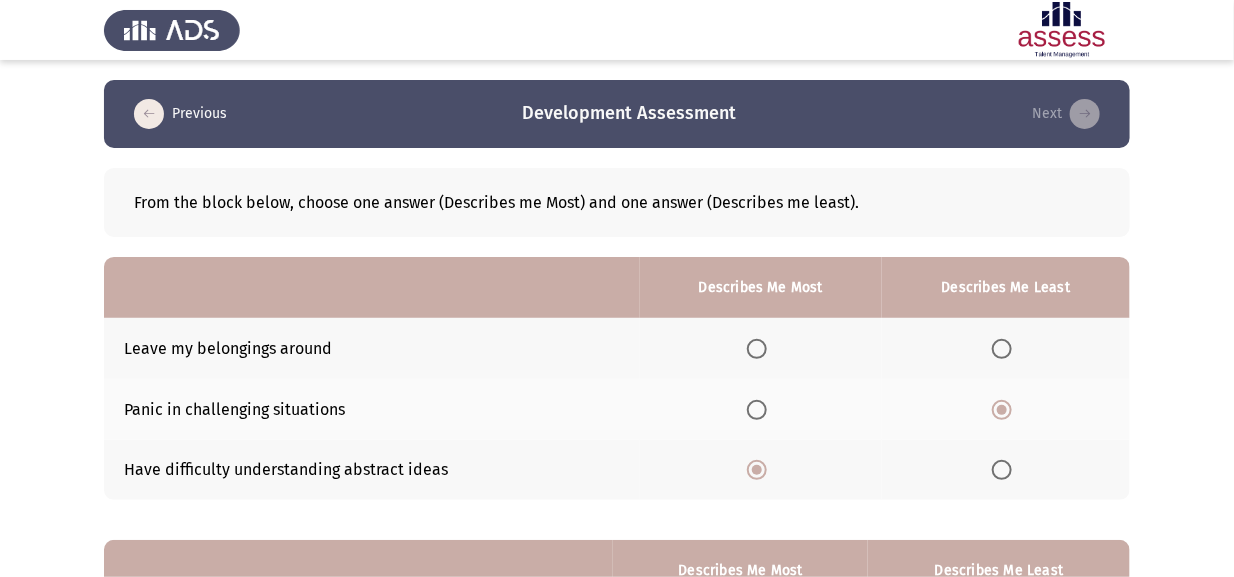 click 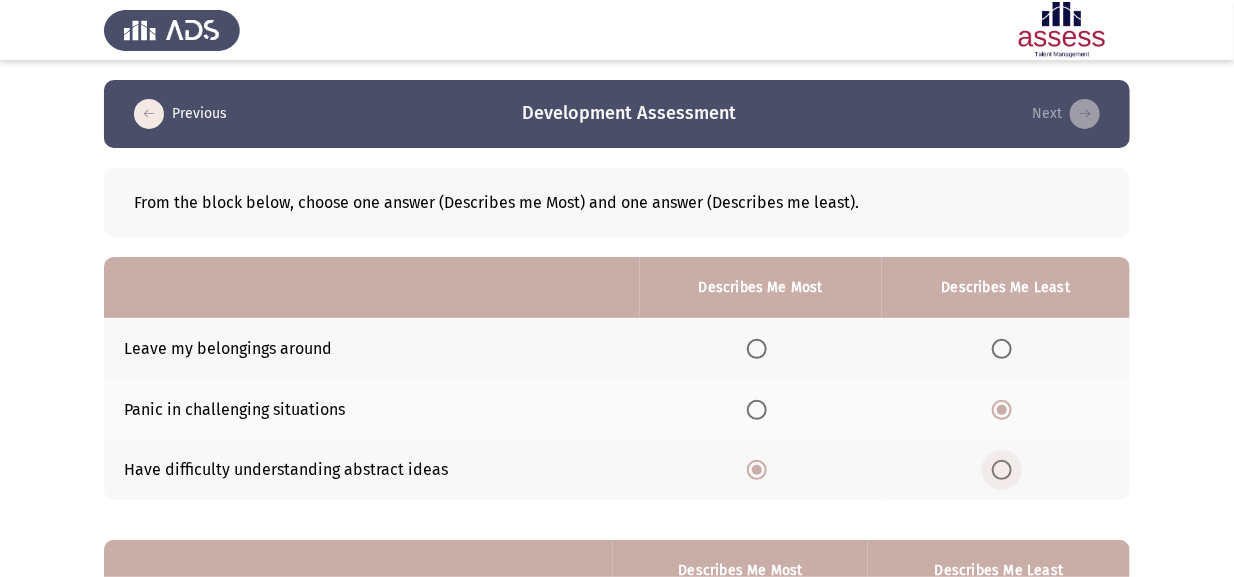 click at bounding box center (1002, 470) 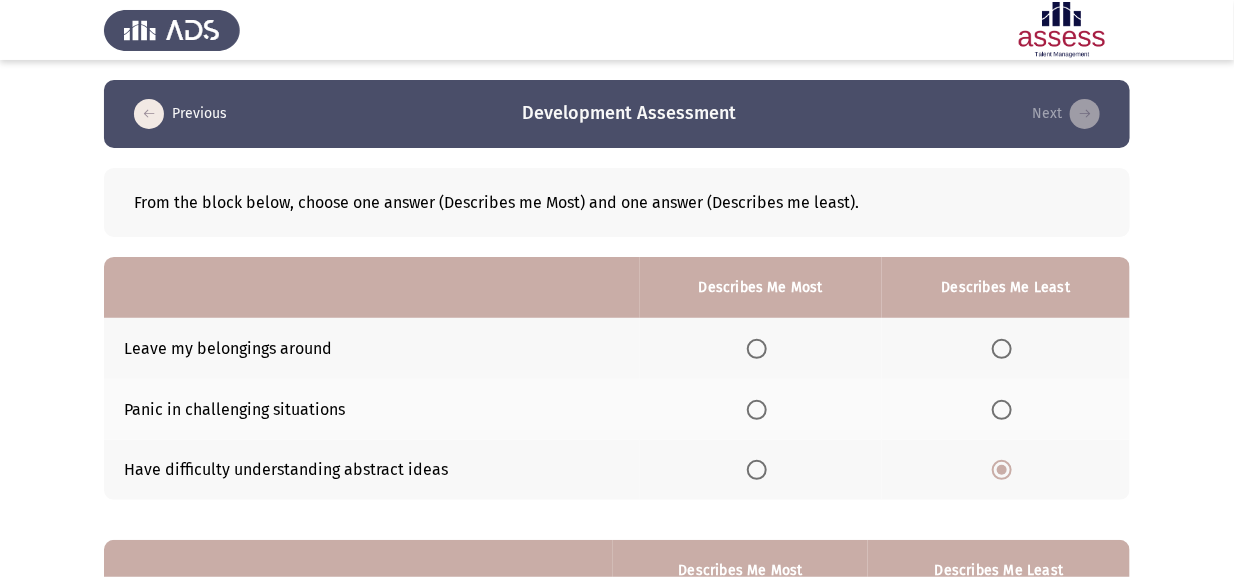 click at bounding box center [757, 410] 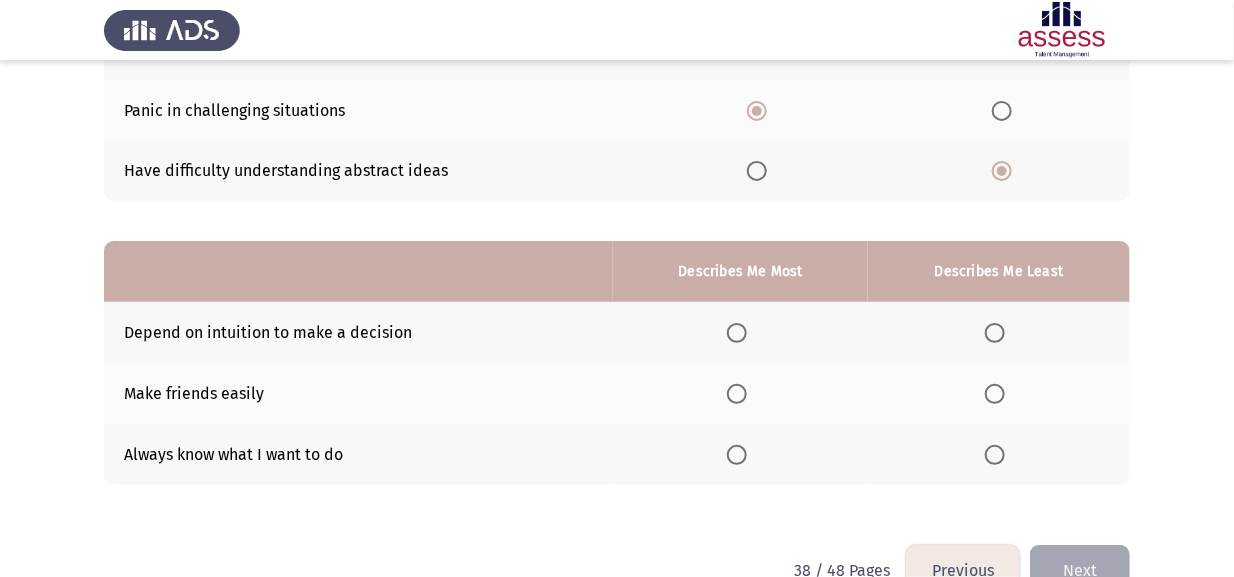 scroll, scrollTop: 299, scrollLeft: 0, axis: vertical 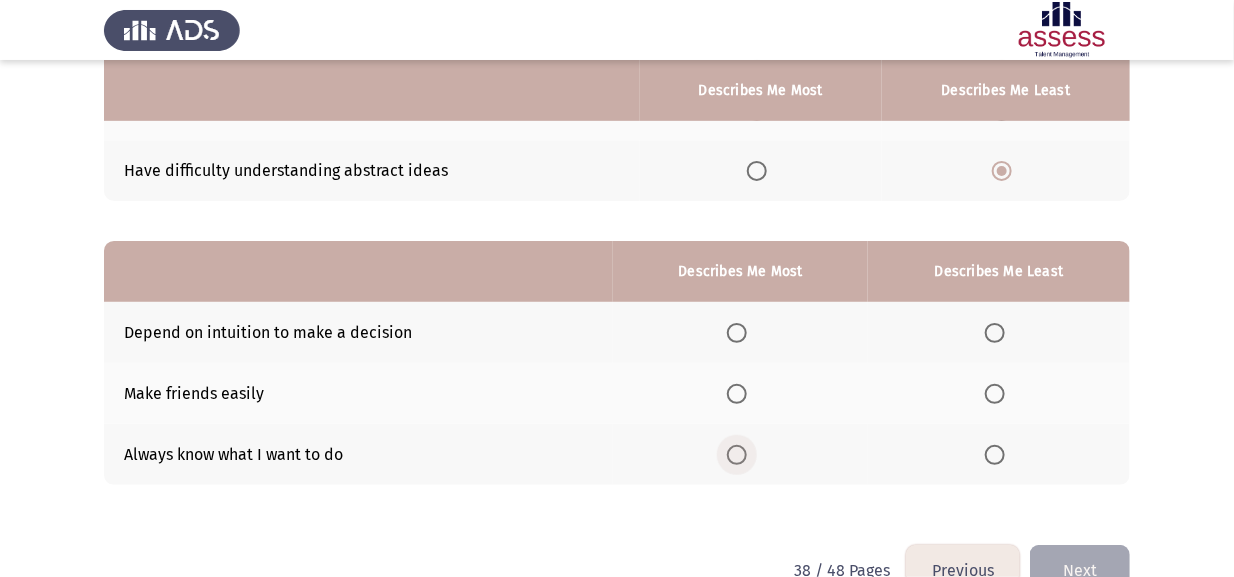 click at bounding box center (737, 455) 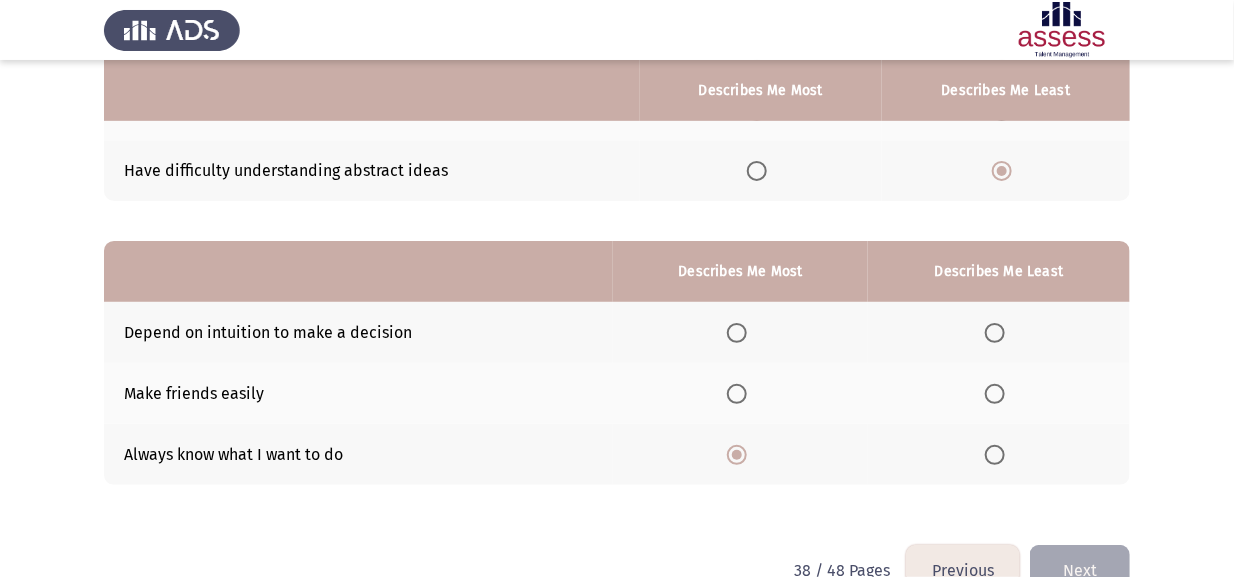 click at bounding box center (995, 394) 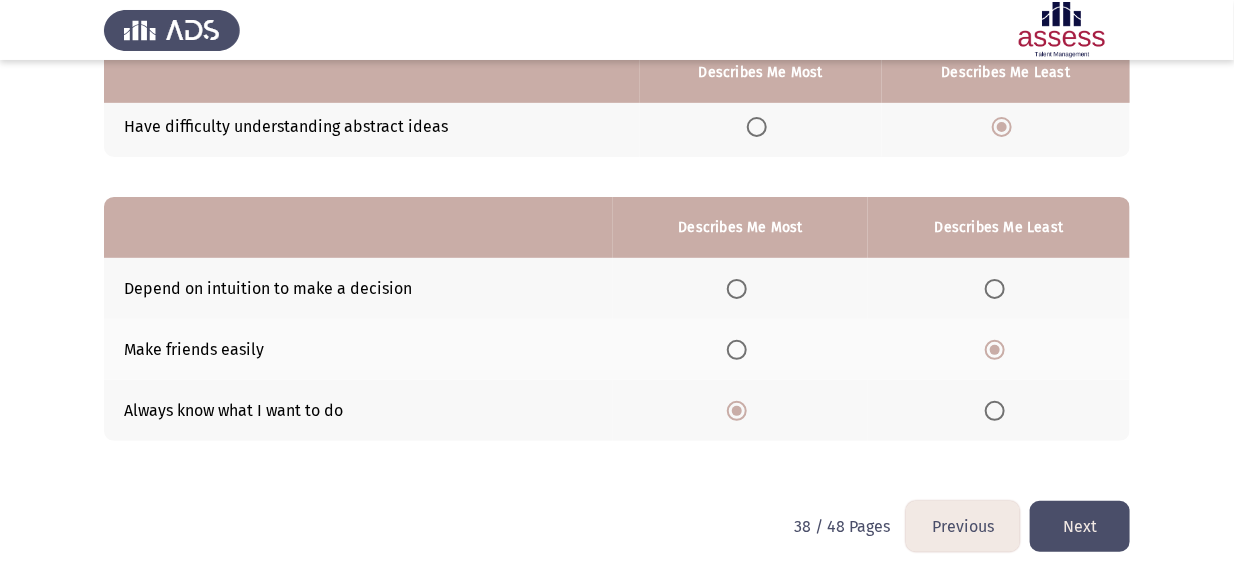 scroll, scrollTop: 346, scrollLeft: 0, axis: vertical 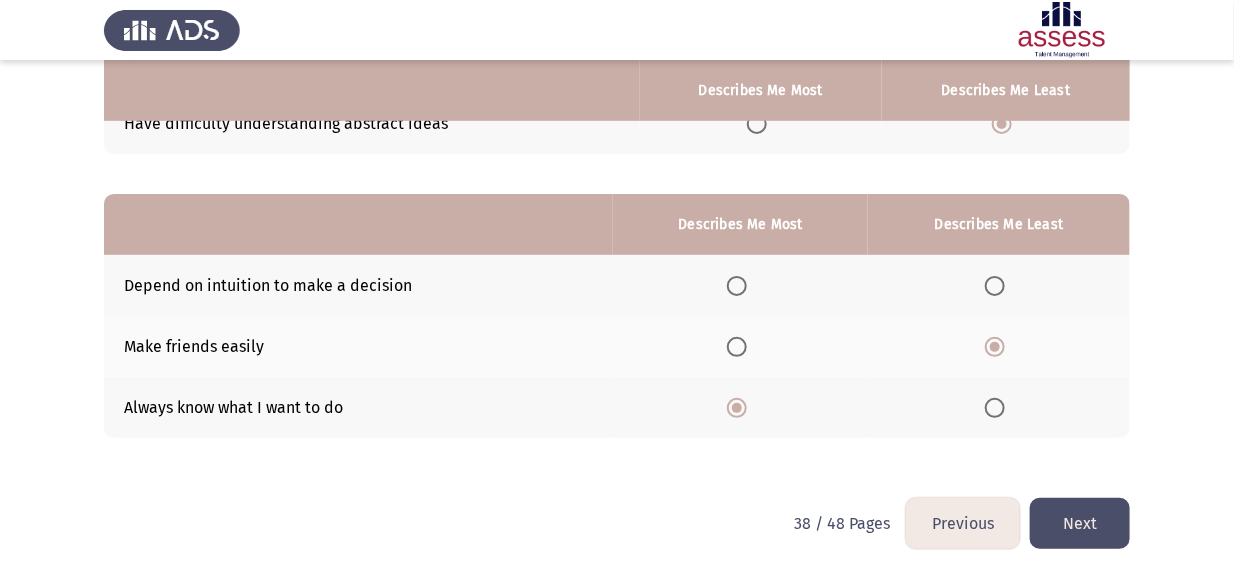 click on "Next" 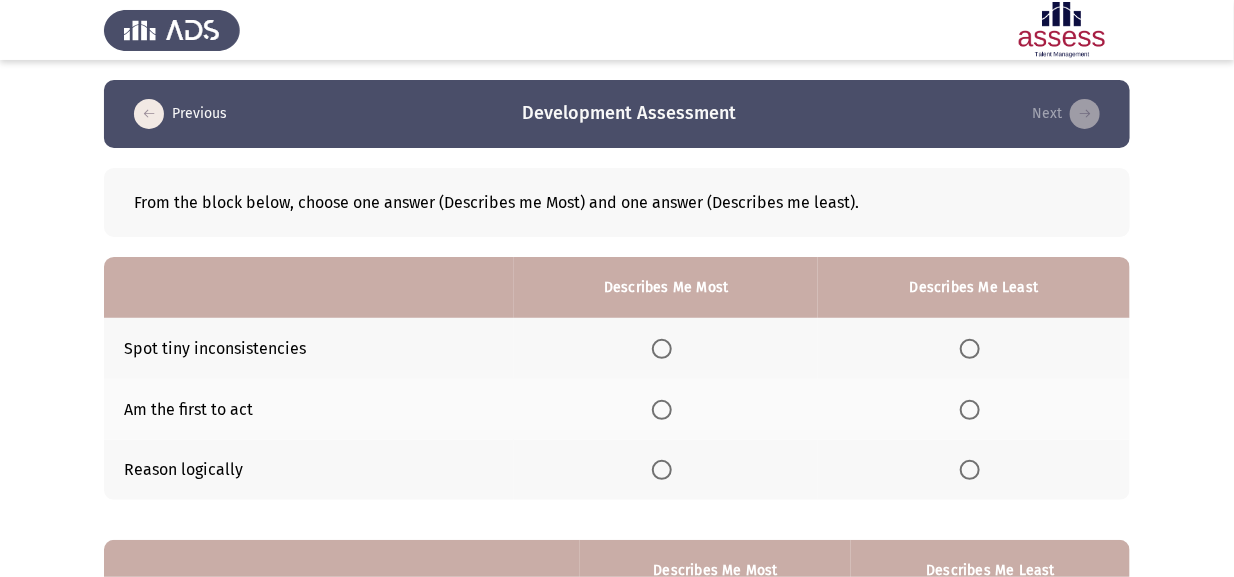 click 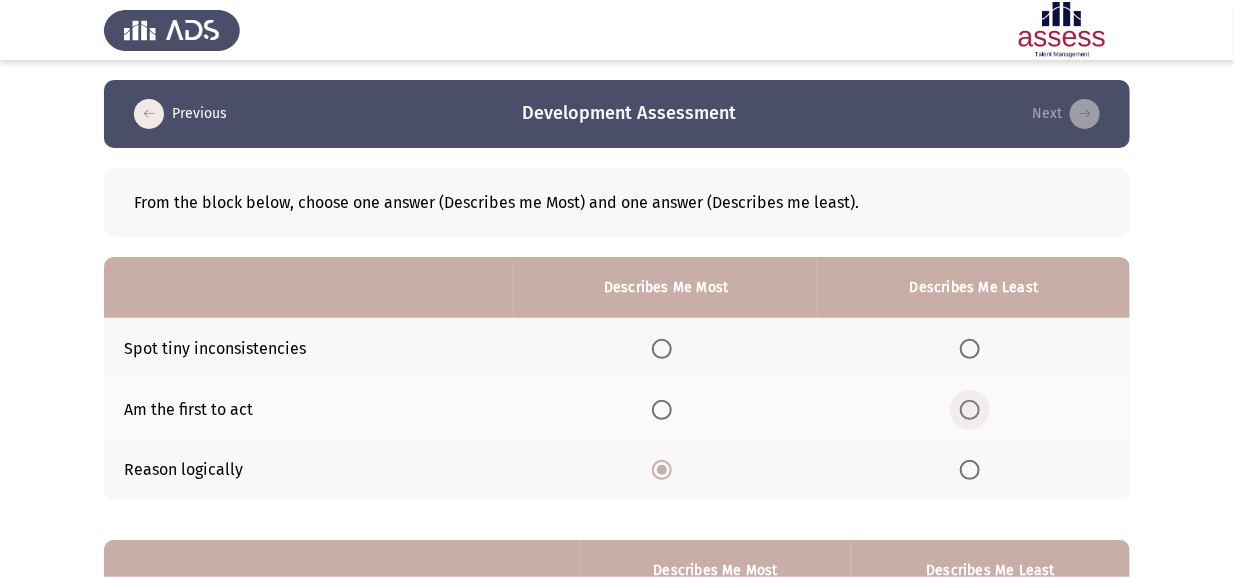 click at bounding box center (970, 410) 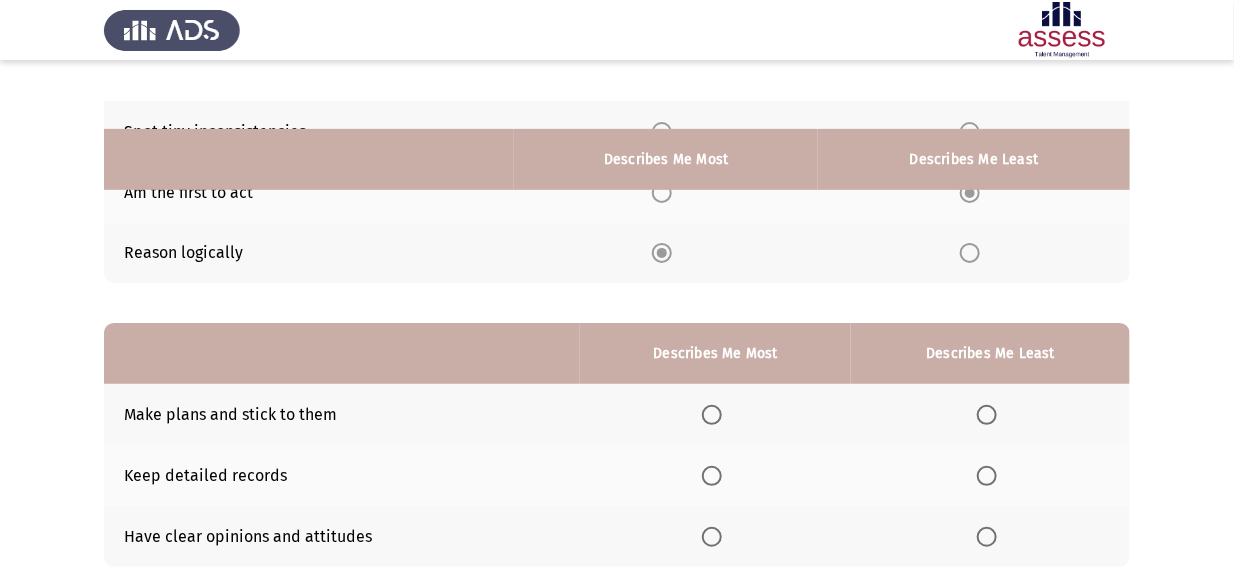 scroll, scrollTop: 299, scrollLeft: 0, axis: vertical 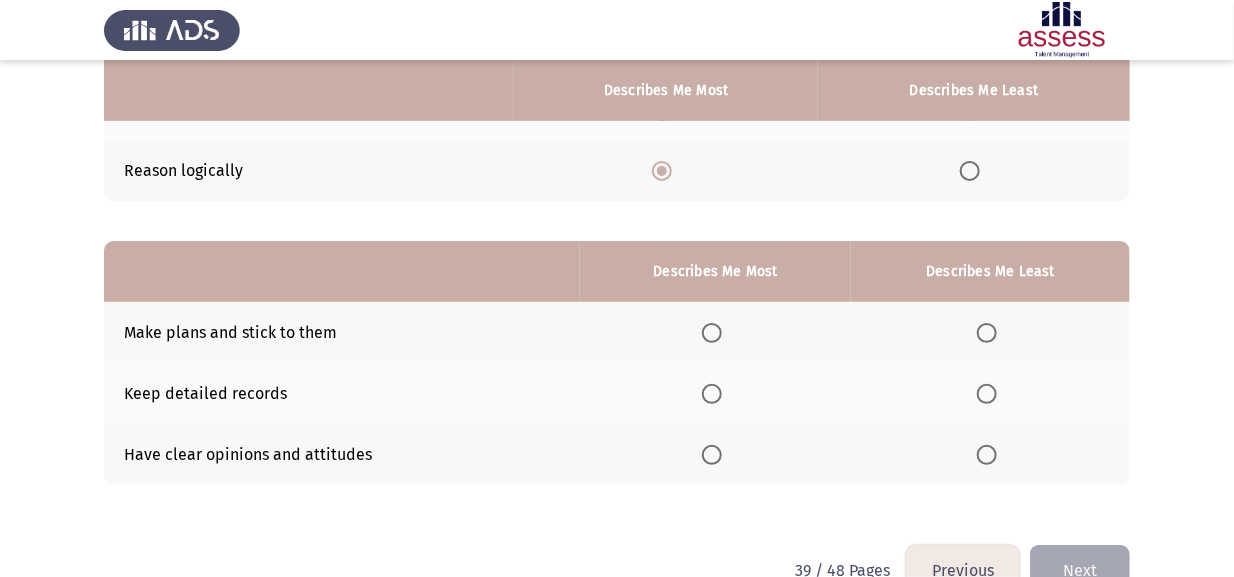 click at bounding box center (987, 333) 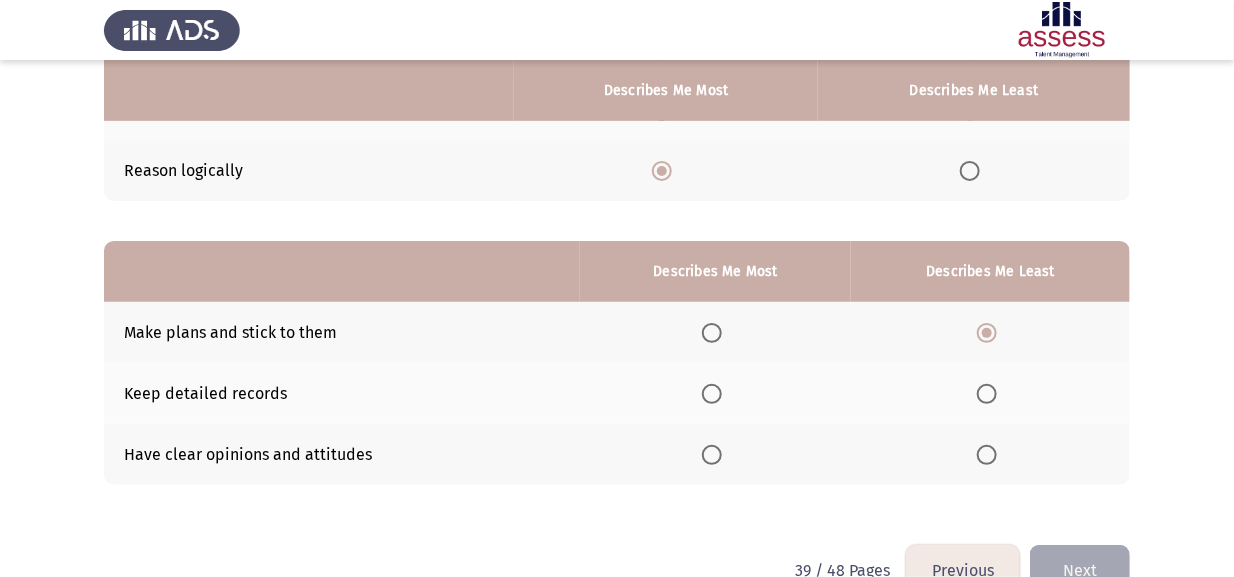 click at bounding box center [712, 455] 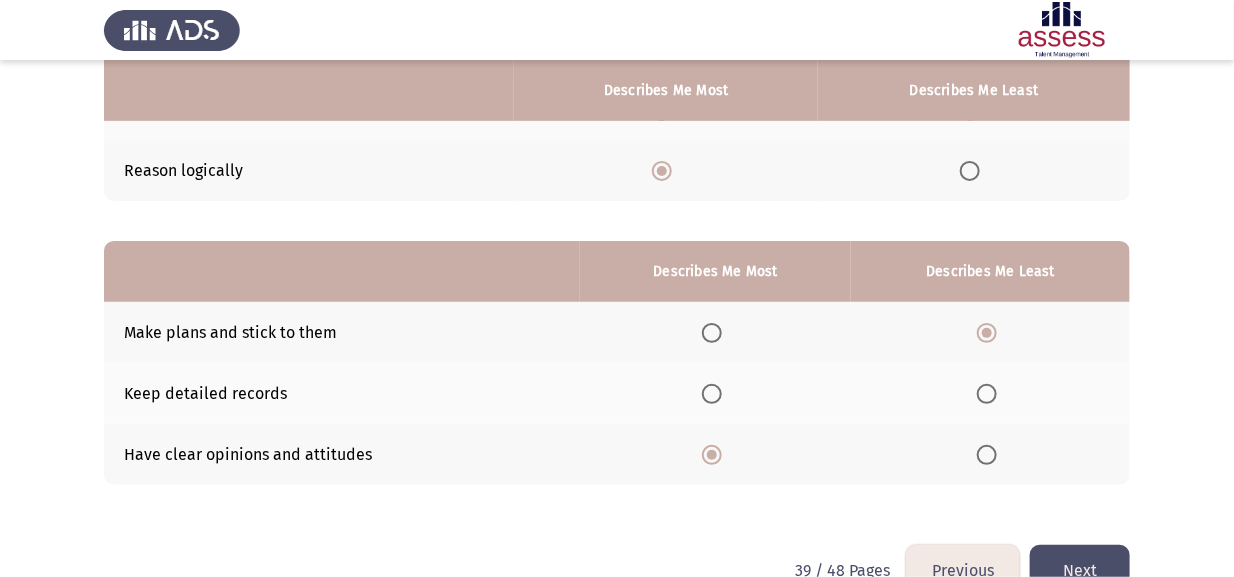 click on "Next" 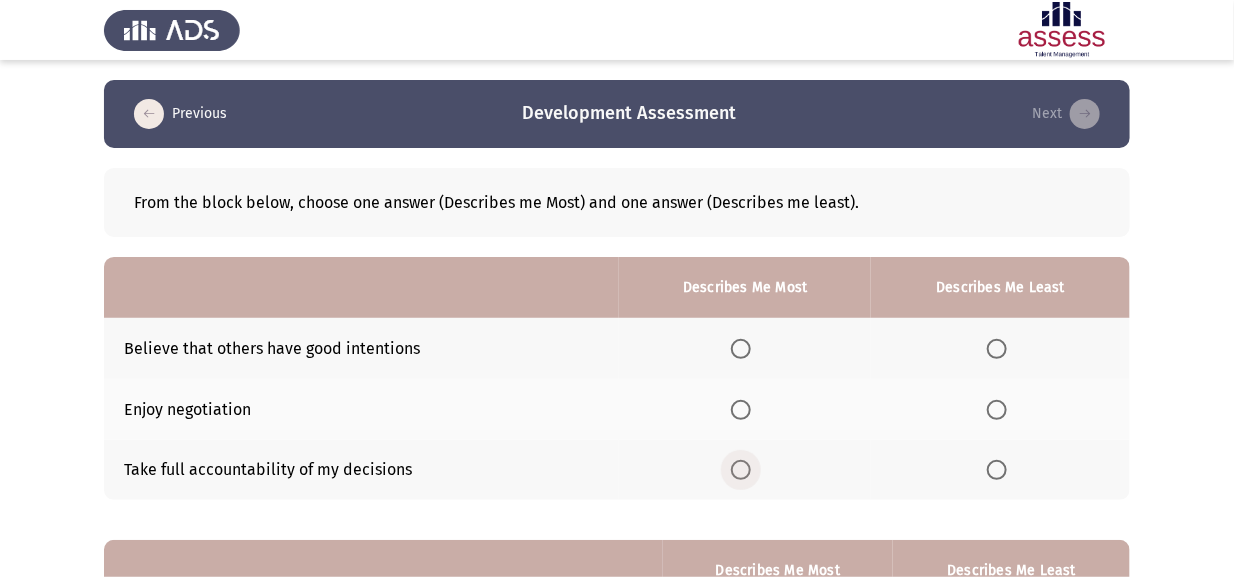 click at bounding box center [741, 470] 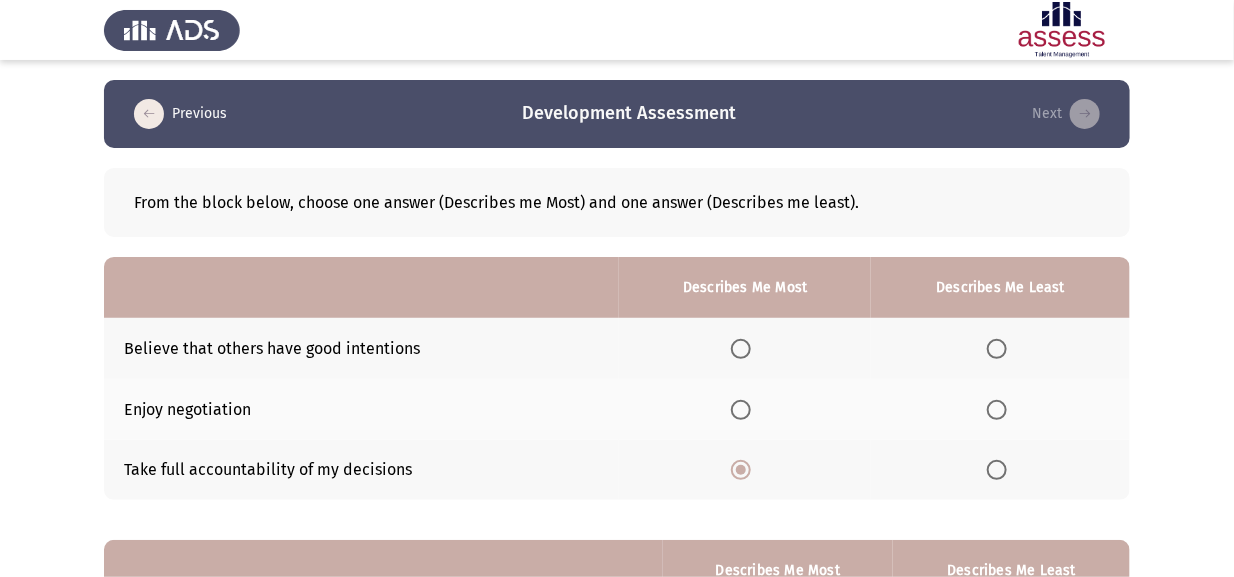 click at bounding box center (997, 349) 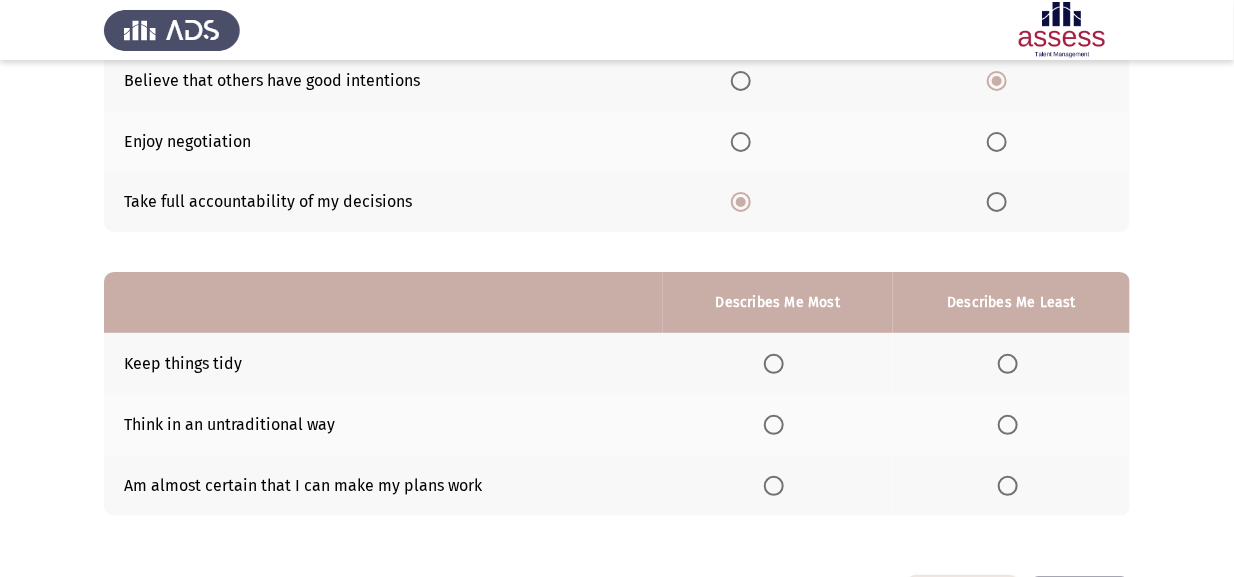 scroll, scrollTop: 299, scrollLeft: 0, axis: vertical 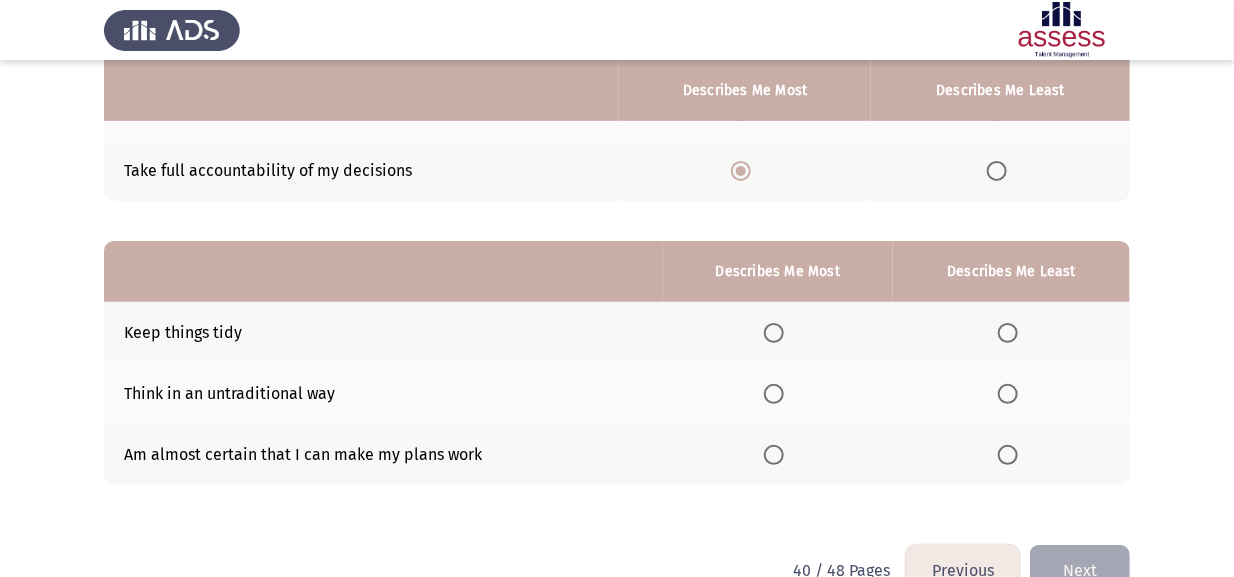 click at bounding box center [774, 394] 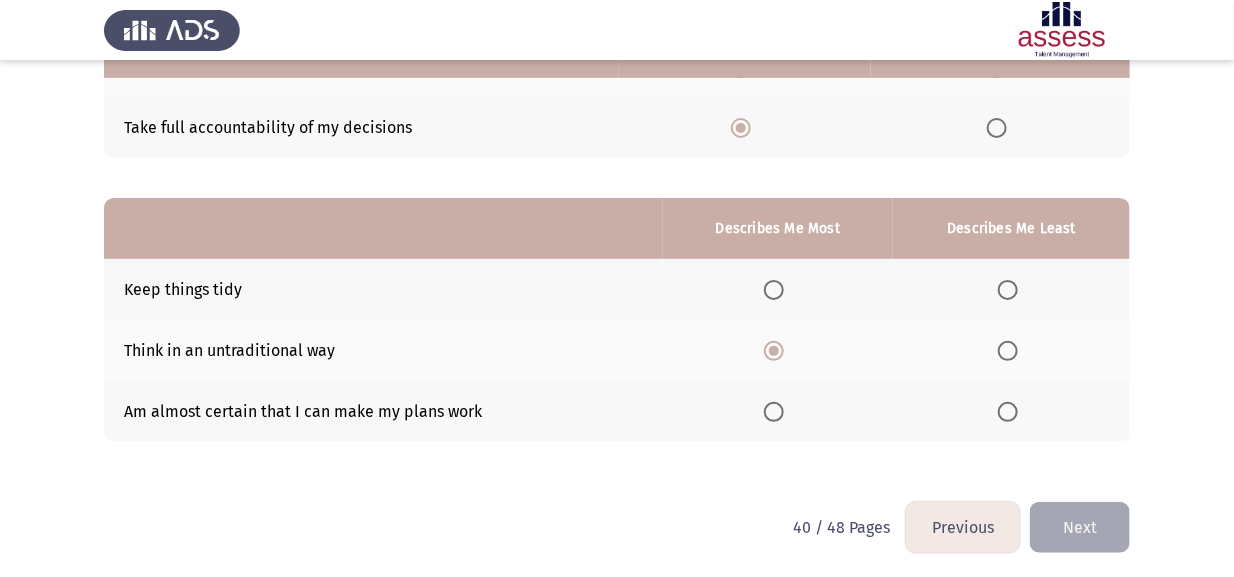 scroll, scrollTop: 346, scrollLeft: 0, axis: vertical 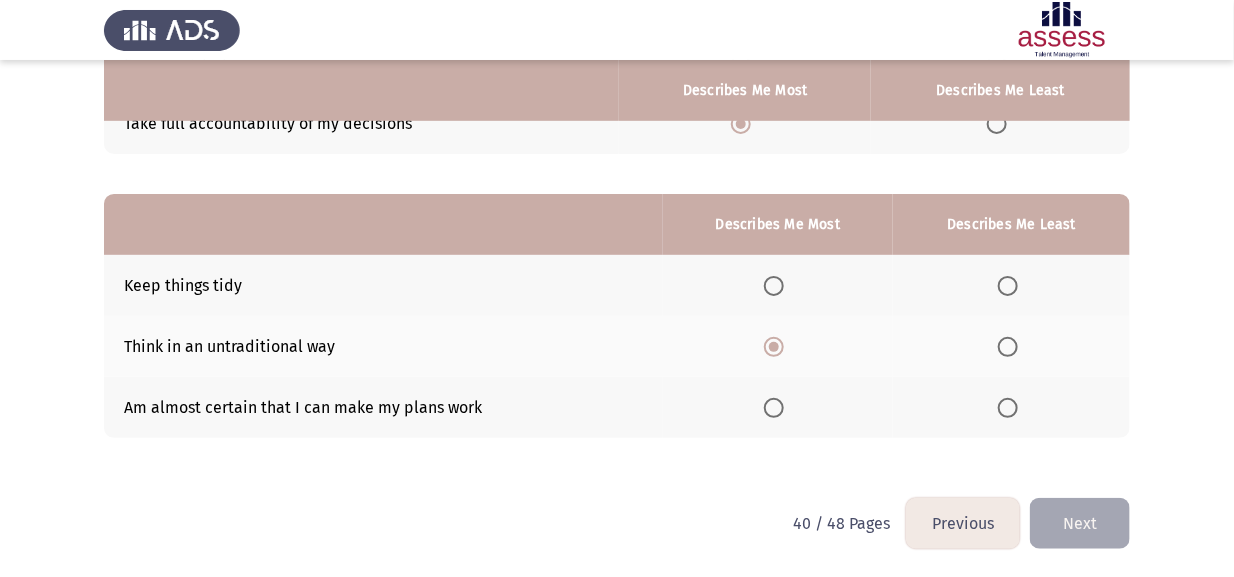 click at bounding box center [1008, 286] 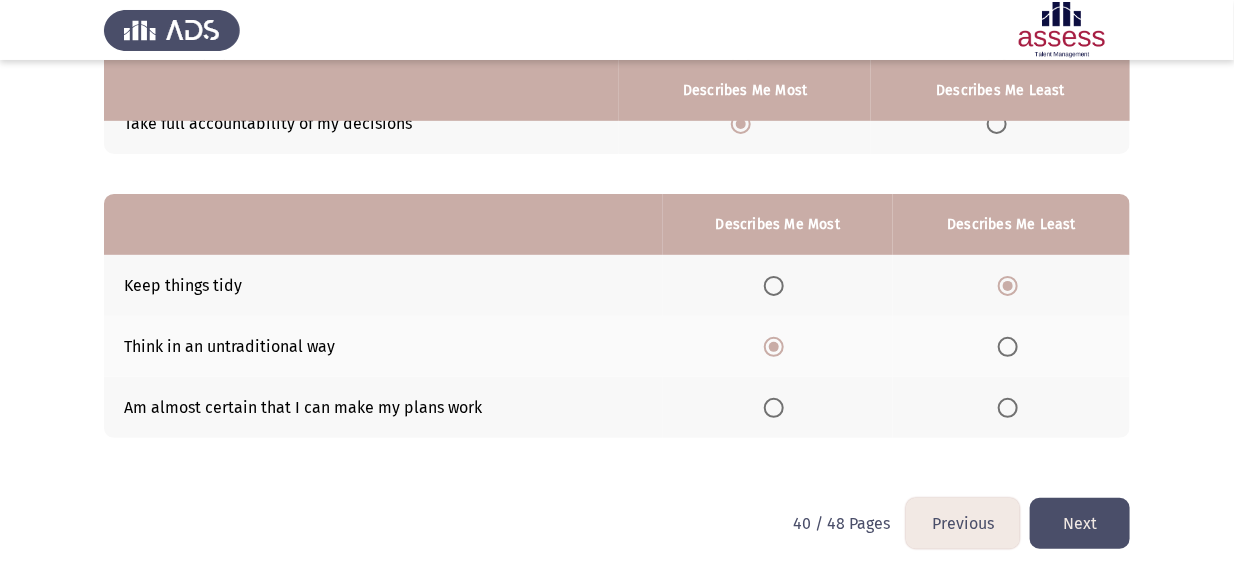 click on "Next" 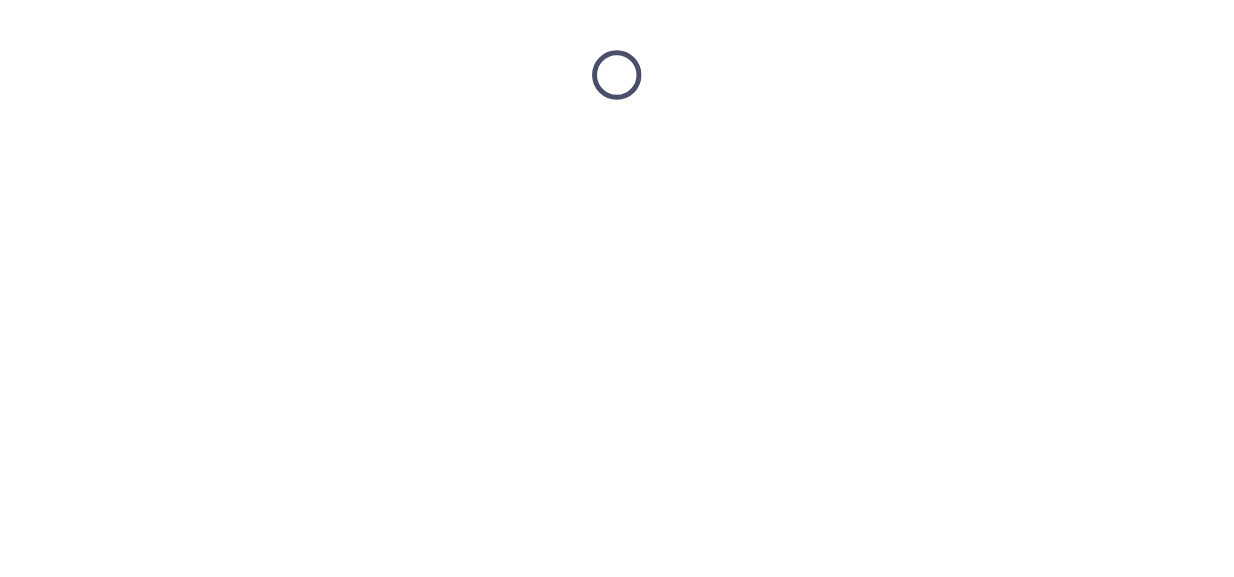 scroll, scrollTop: 0, scrollLeft: 0, axis: both 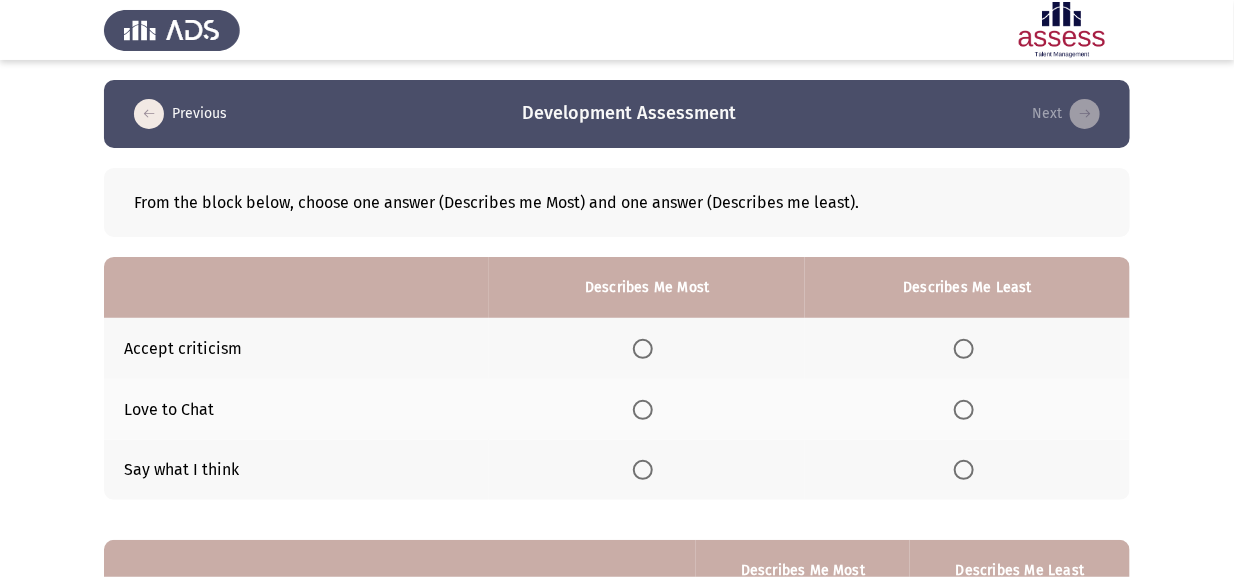 click at bounding box center [643, 470] 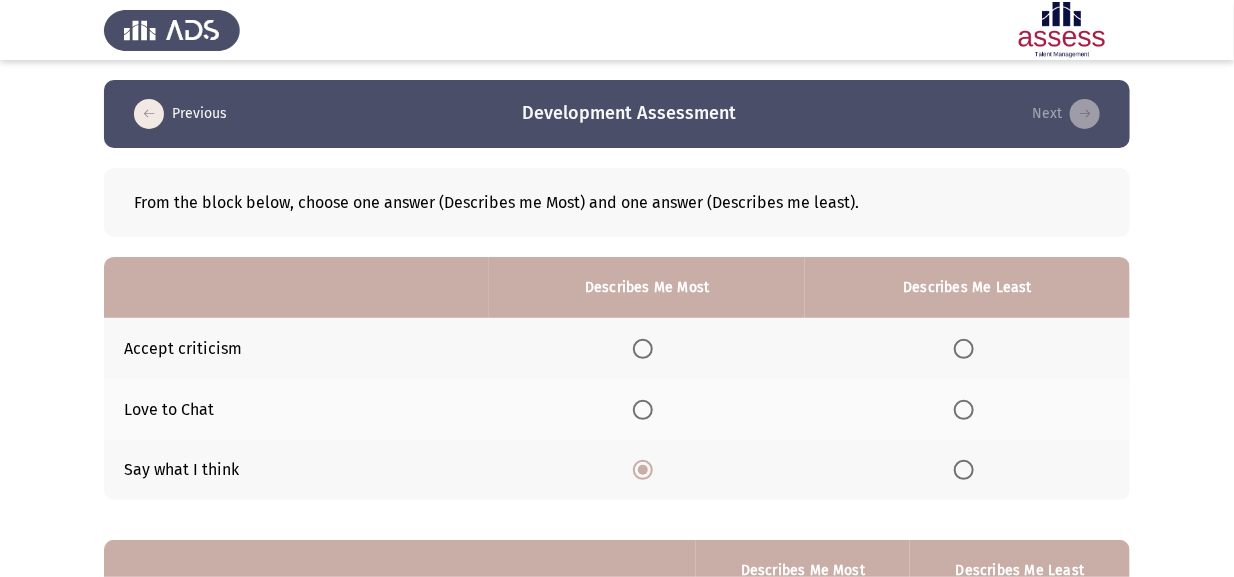 click at bounding box center (964, 349) 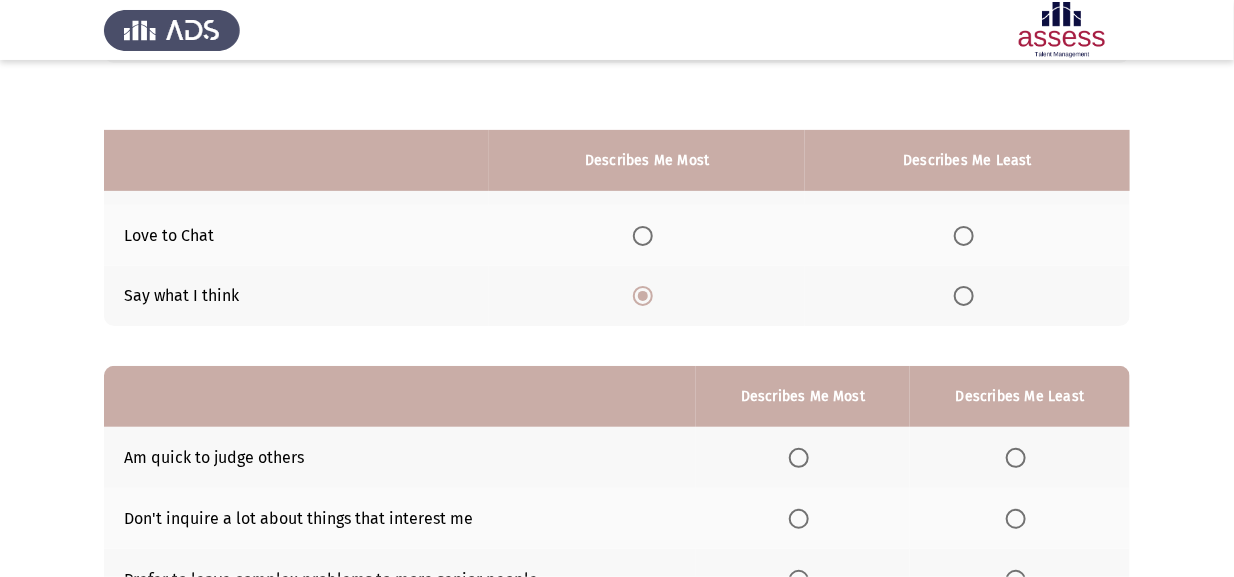 scroll, scrollTop: 299, scrollLeft: 0, axis: vertical 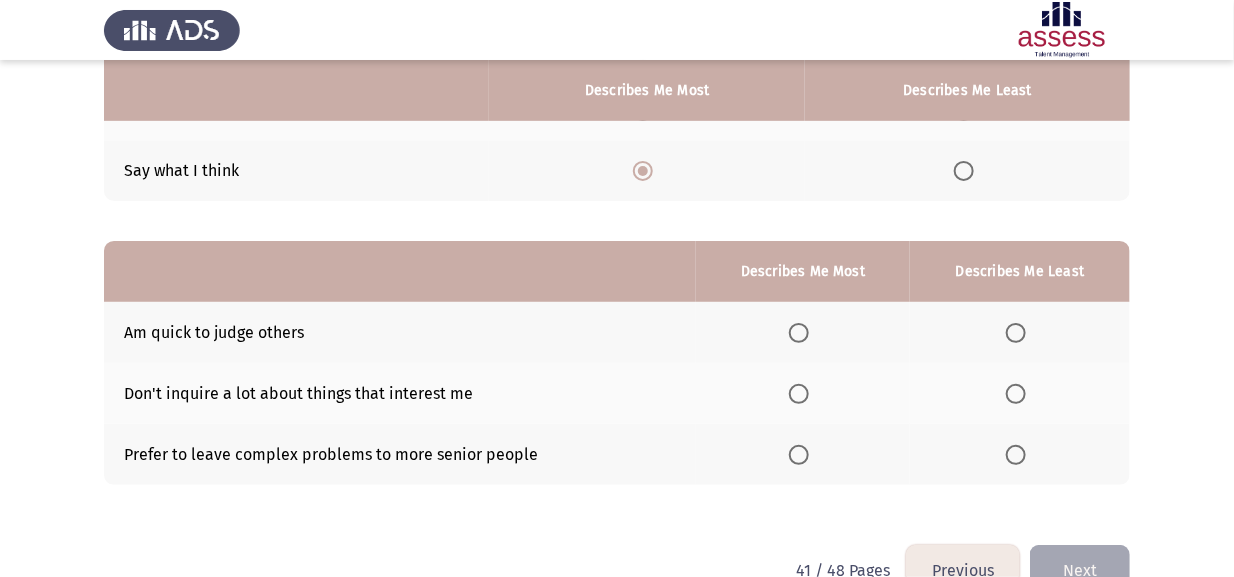 drag, startPoint x: 785, startPoint y: 448, endPoint x: 816, endPoint y: 462, distance: 34.0147 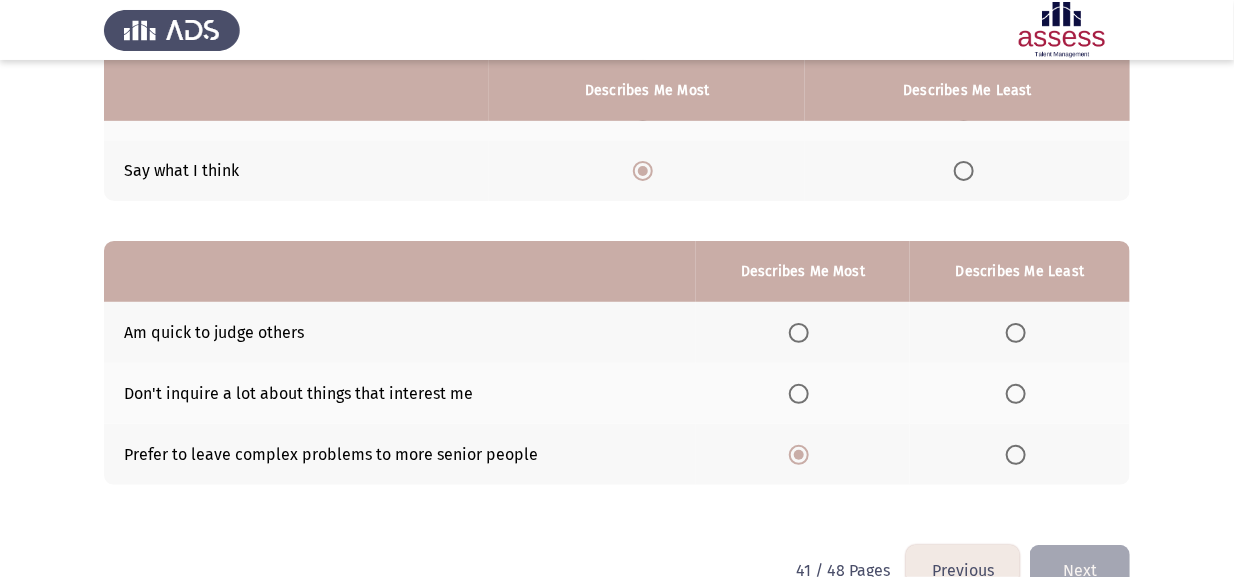 click at bounding box center (1016, 333) 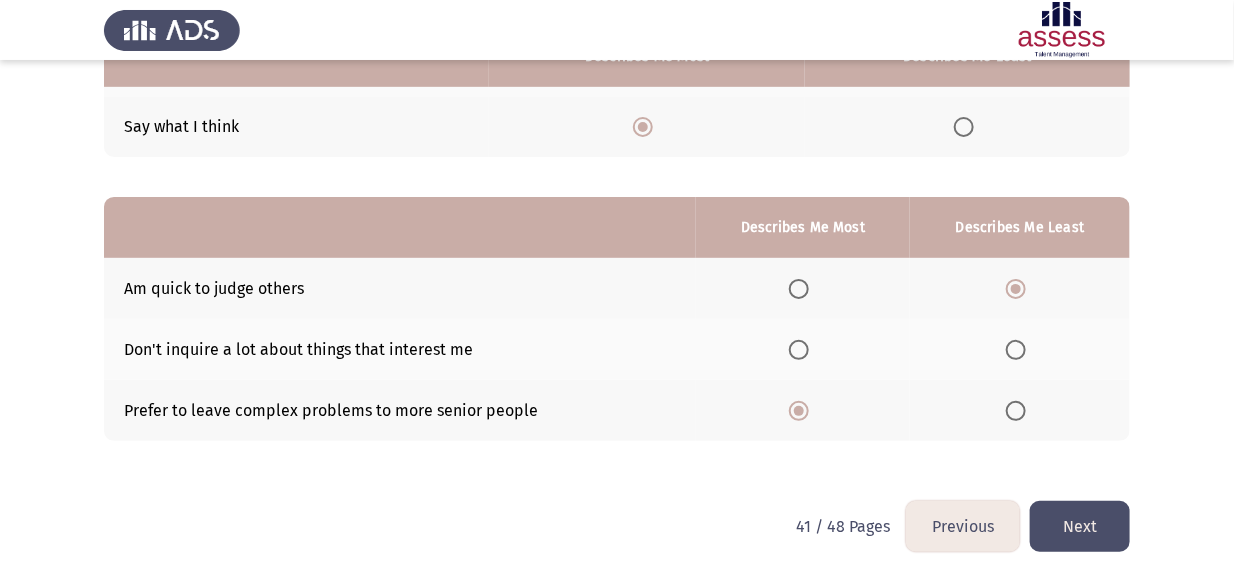 scroll, scrollTop: 346, scrollLeft: 0, axis: vertical 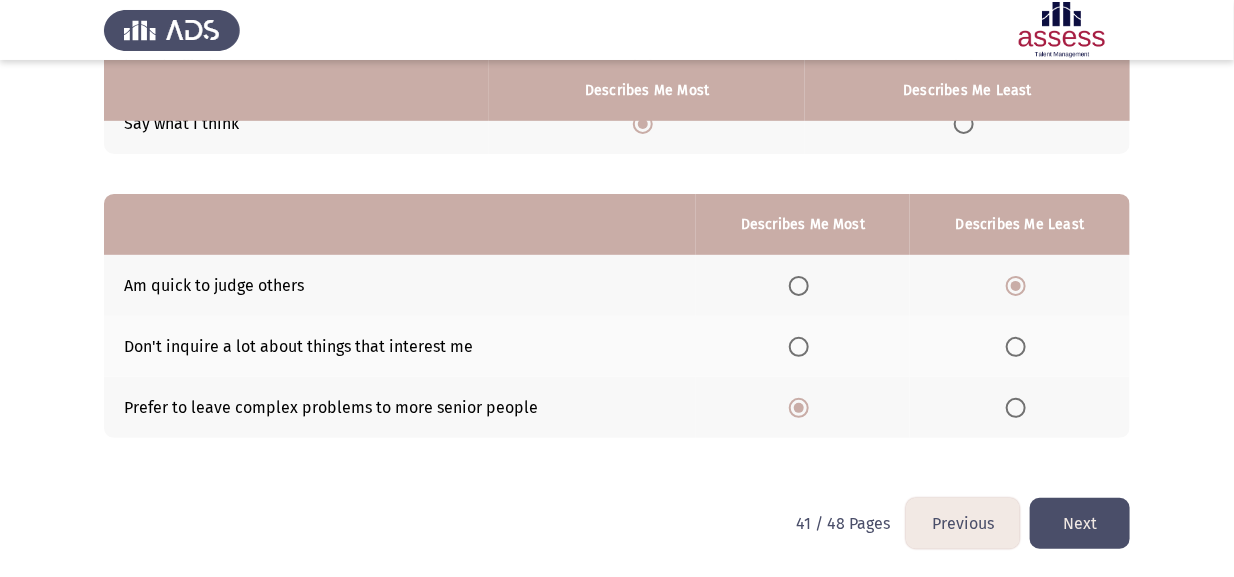 click on "Next" 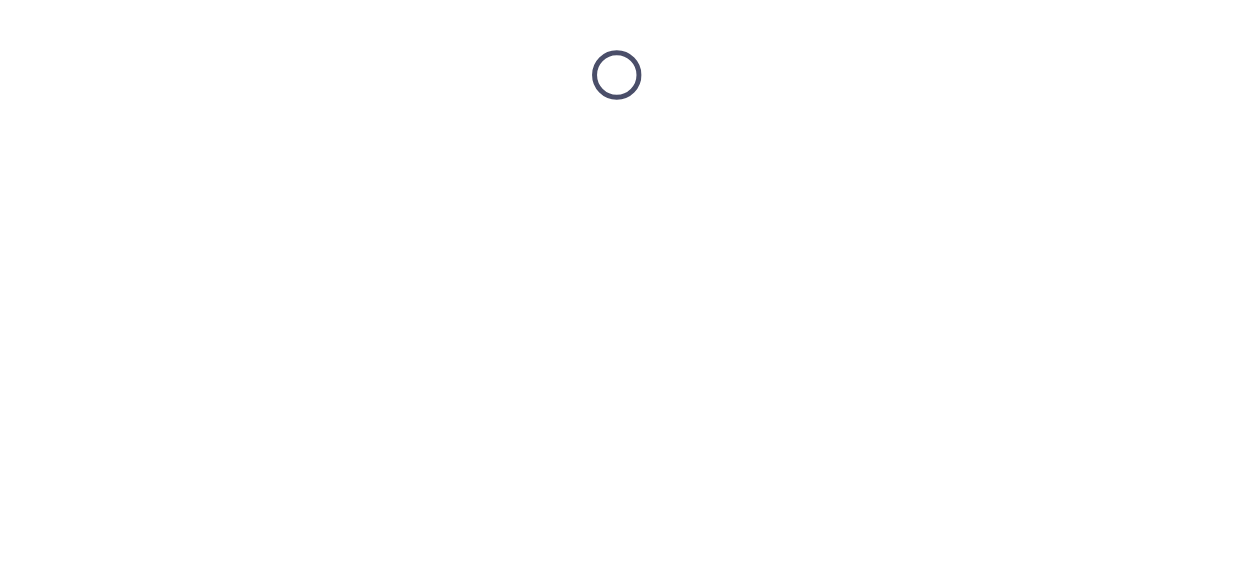 scroll, scrollTop: 0, scrollLeft: 0, axis: both 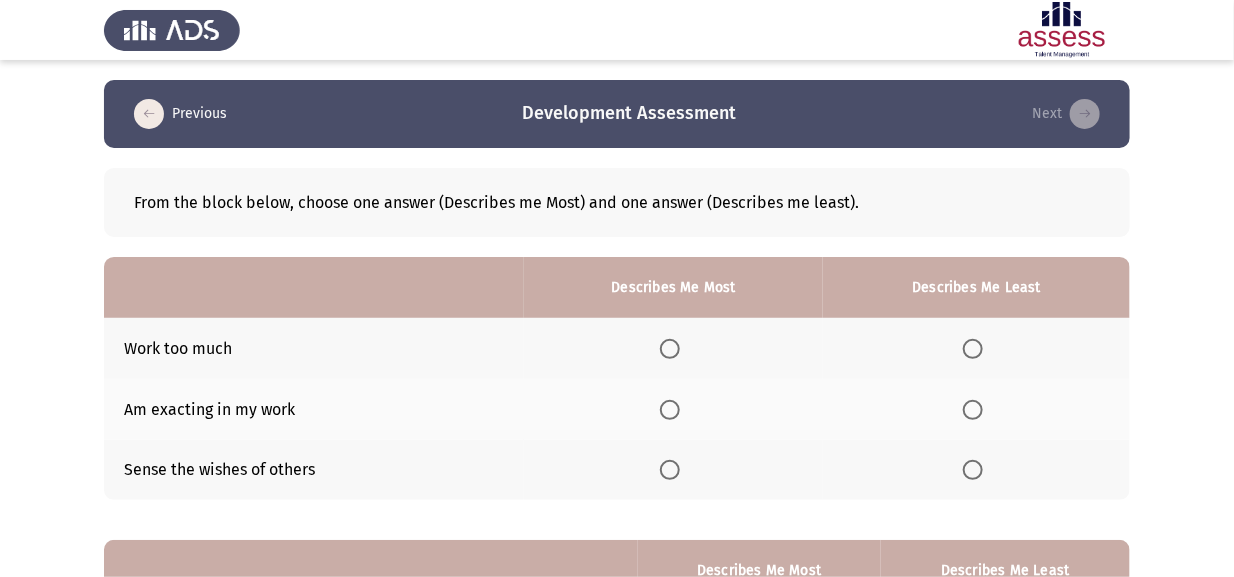 click at bounding box center [670, 410] 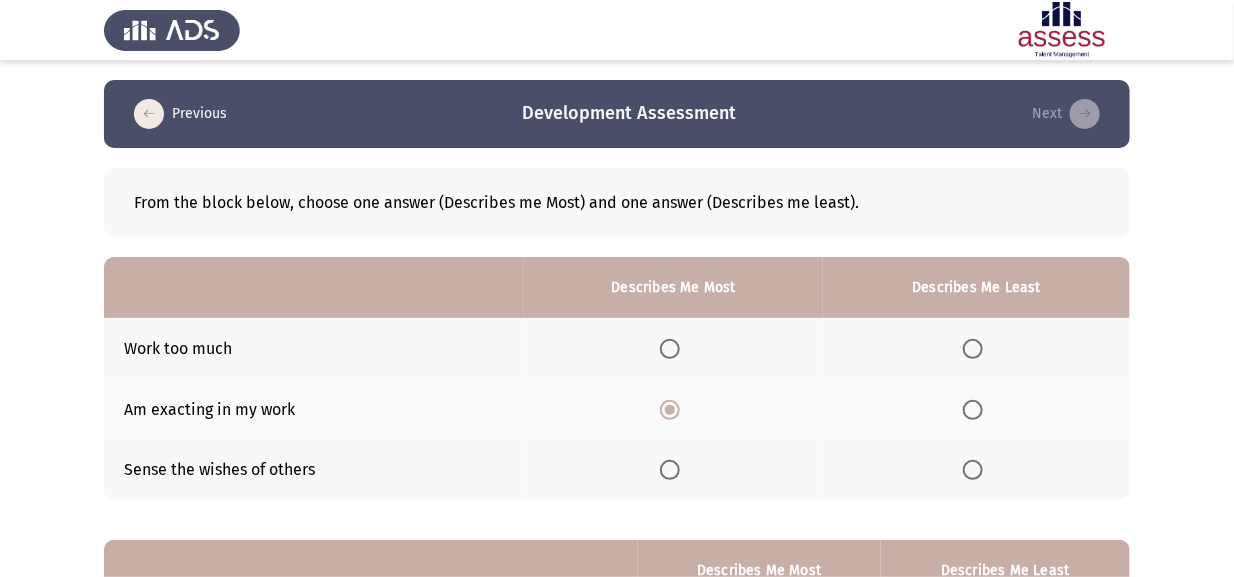 click at bounding box center (973, 470) 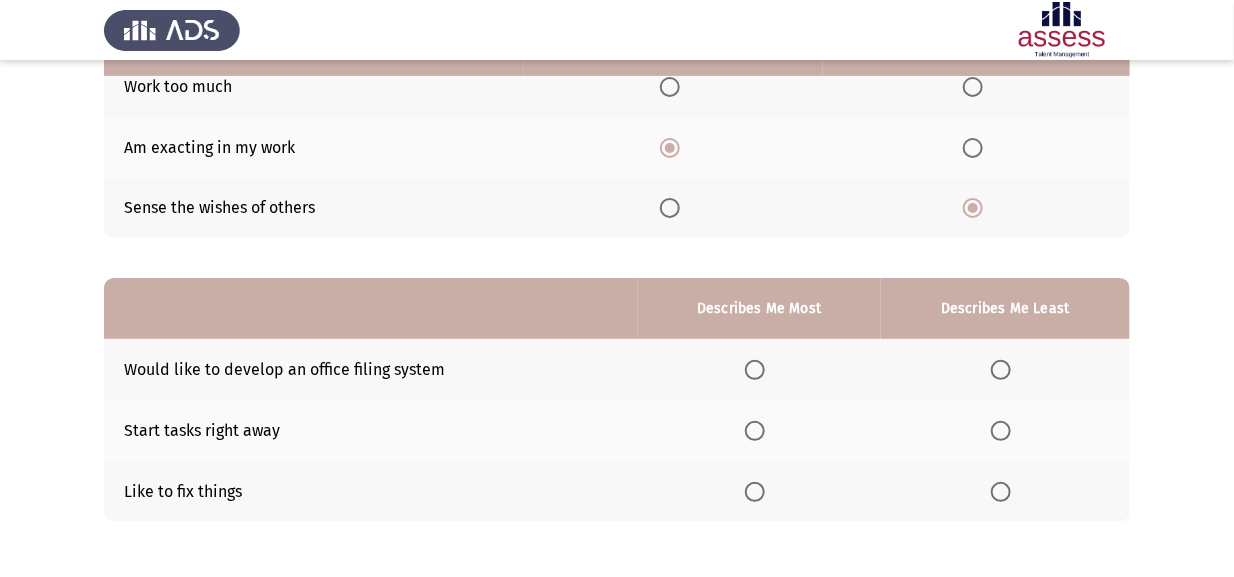 scroll, scrollTop: 299, scrollLeft: 0, axis: vertical 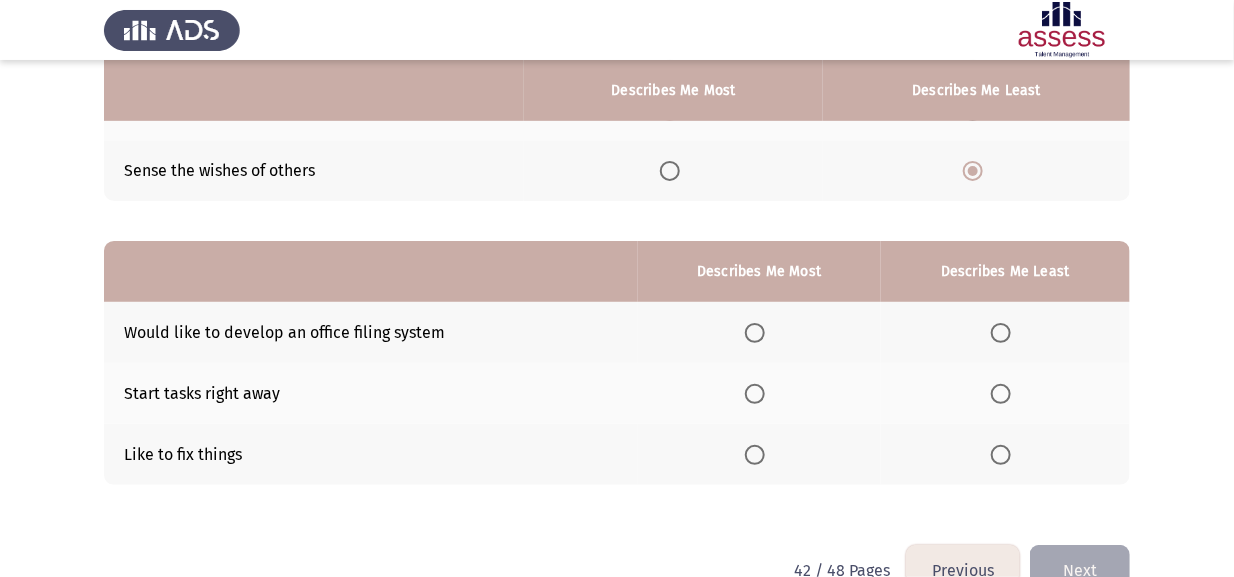 click at bounding box center [1001, 455] 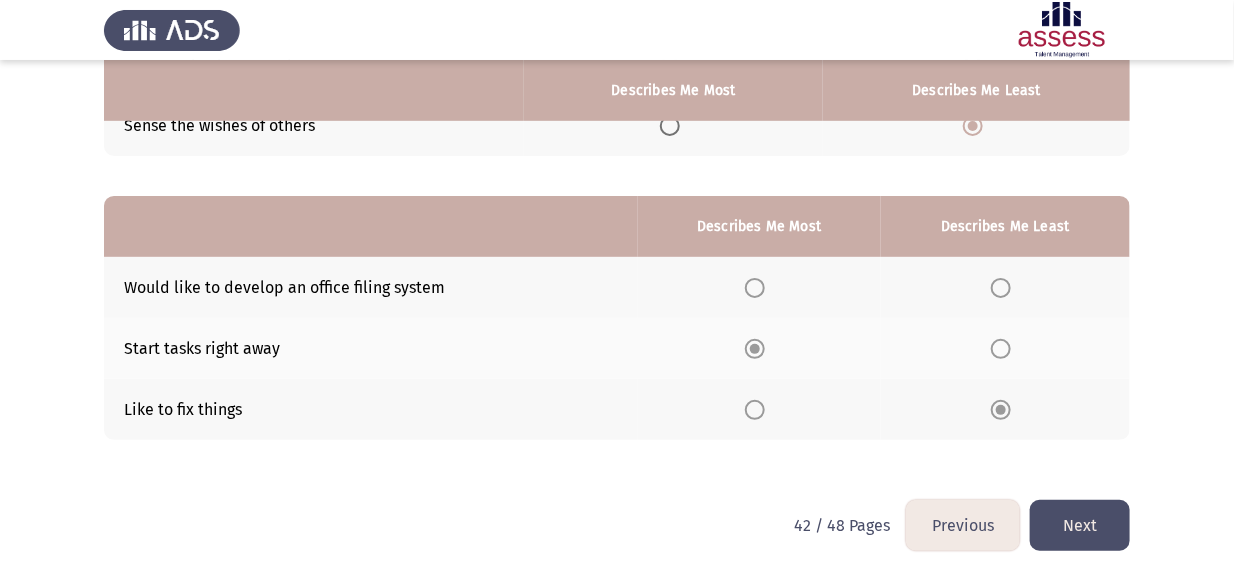 scroll, scrollTop: 346, scrollLeft: 0, axis: vertical 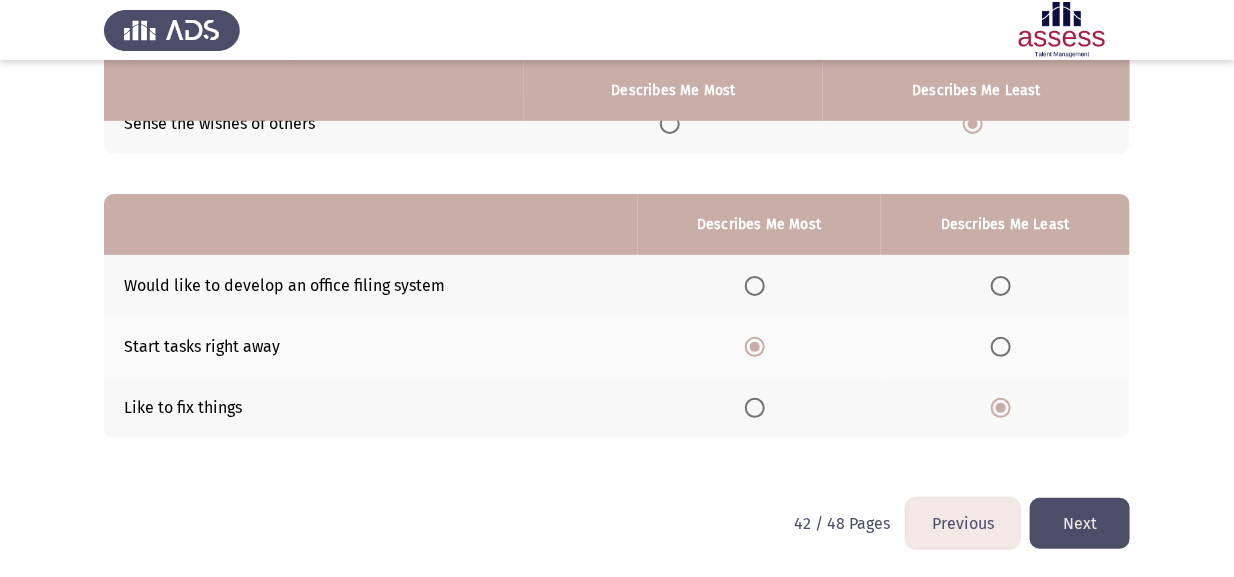 click on "Next" 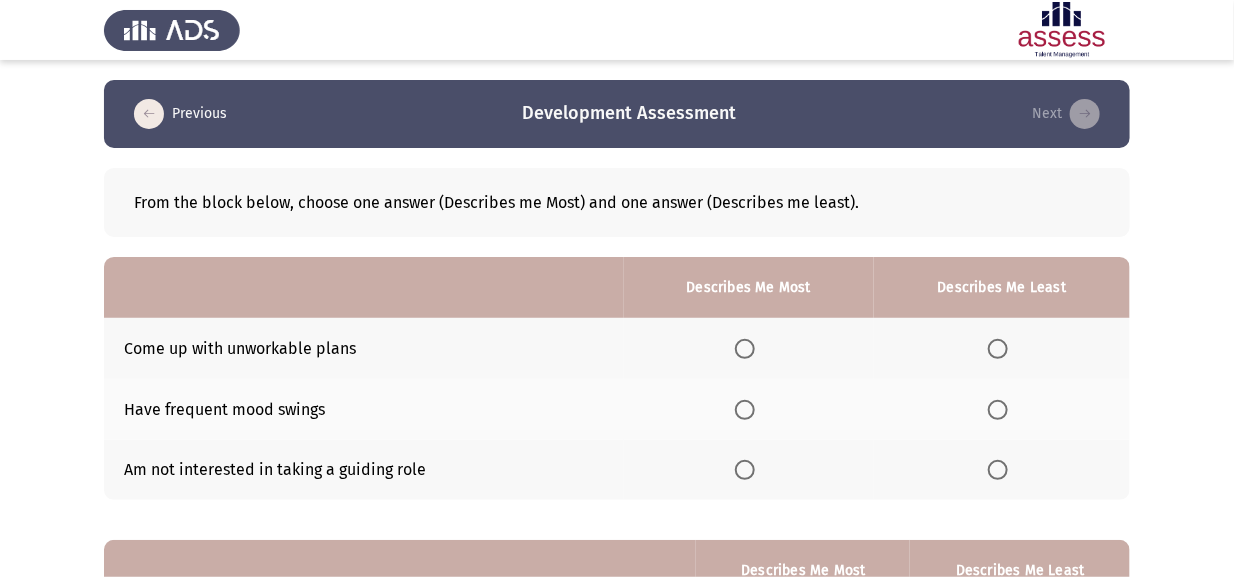 click at bounding box center (998, 410) 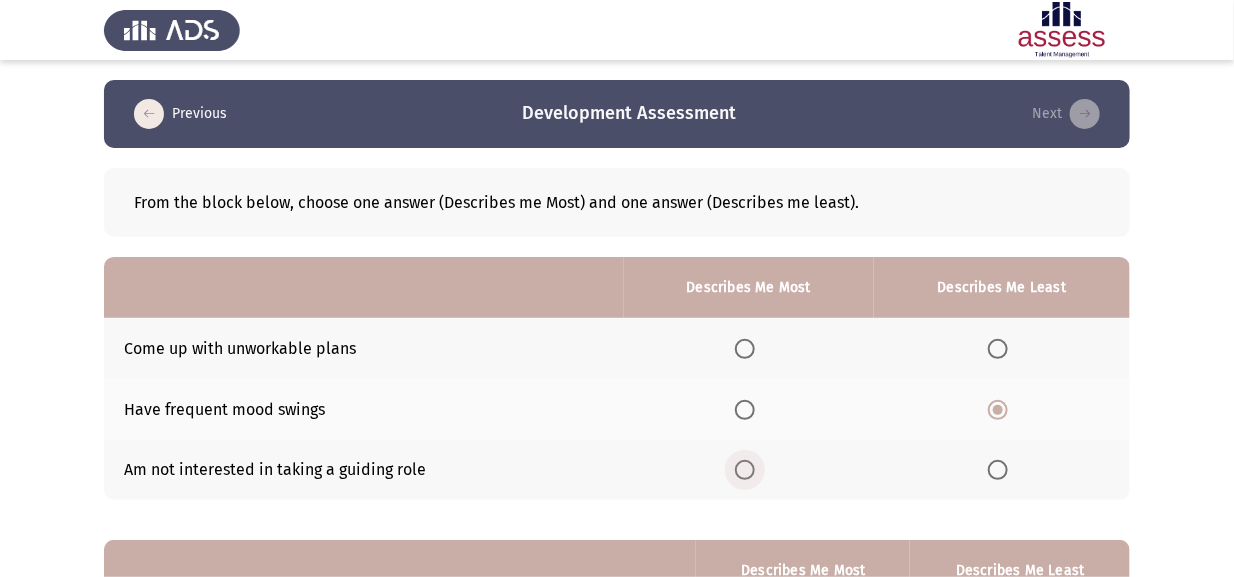 click at bounding box center (745, 470) 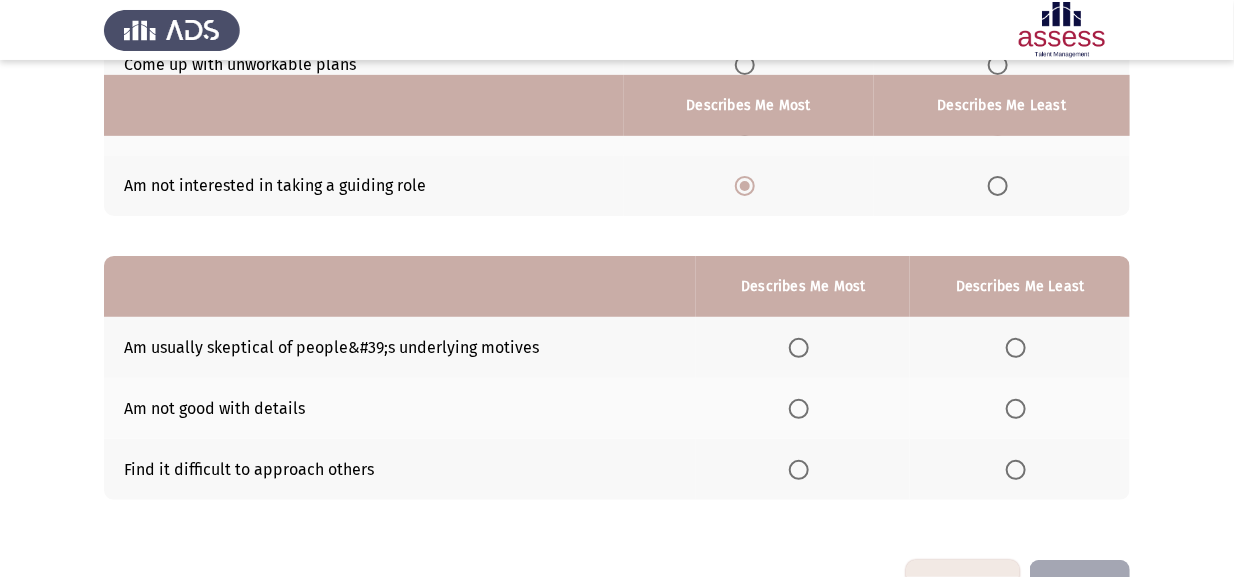 scroll, scrollTop: 299, scrollLeft: 0, axis: vertical 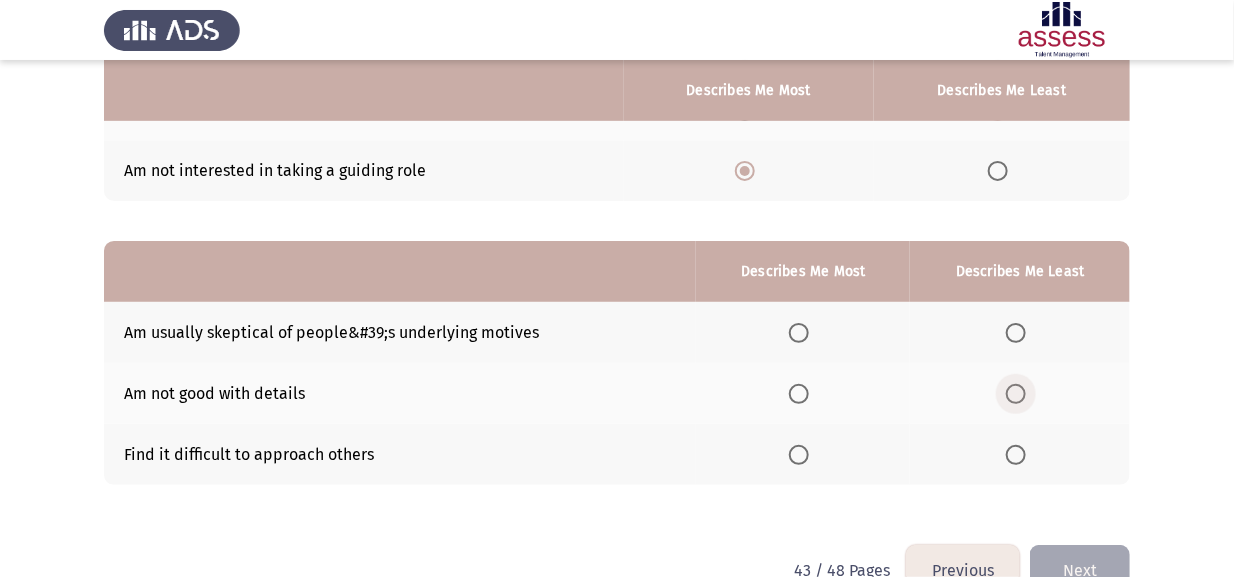click at bounding box center (1016, 394) 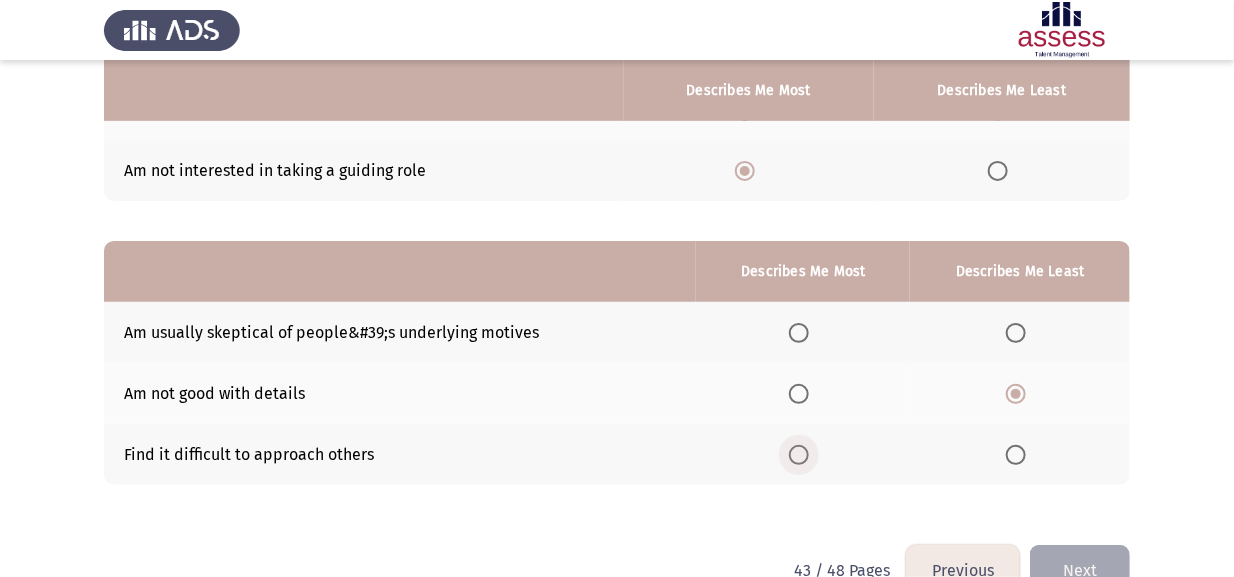 click at bounding box center [799, 455] 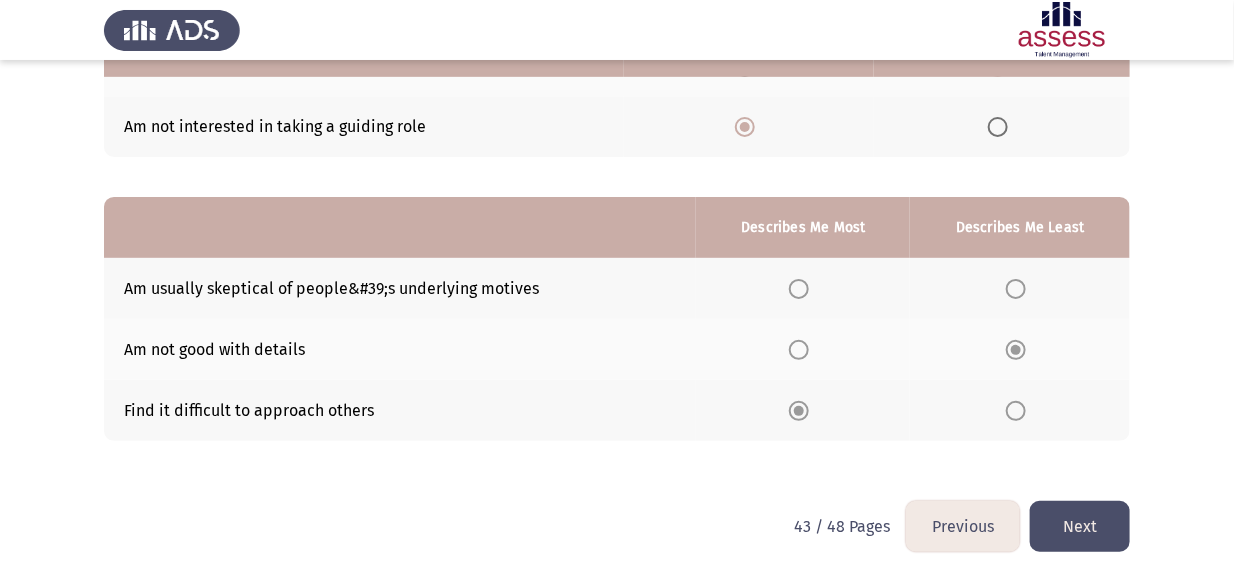 scroll, scrollTop: 346, scrollLeft: 0, axis: vertical 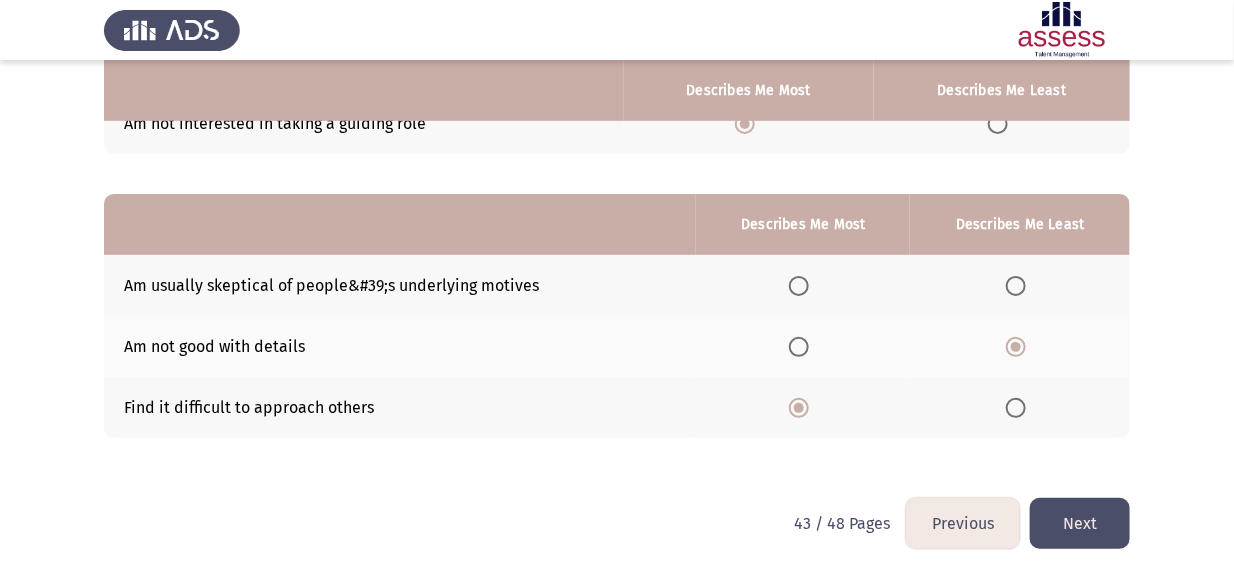 click on "Next" 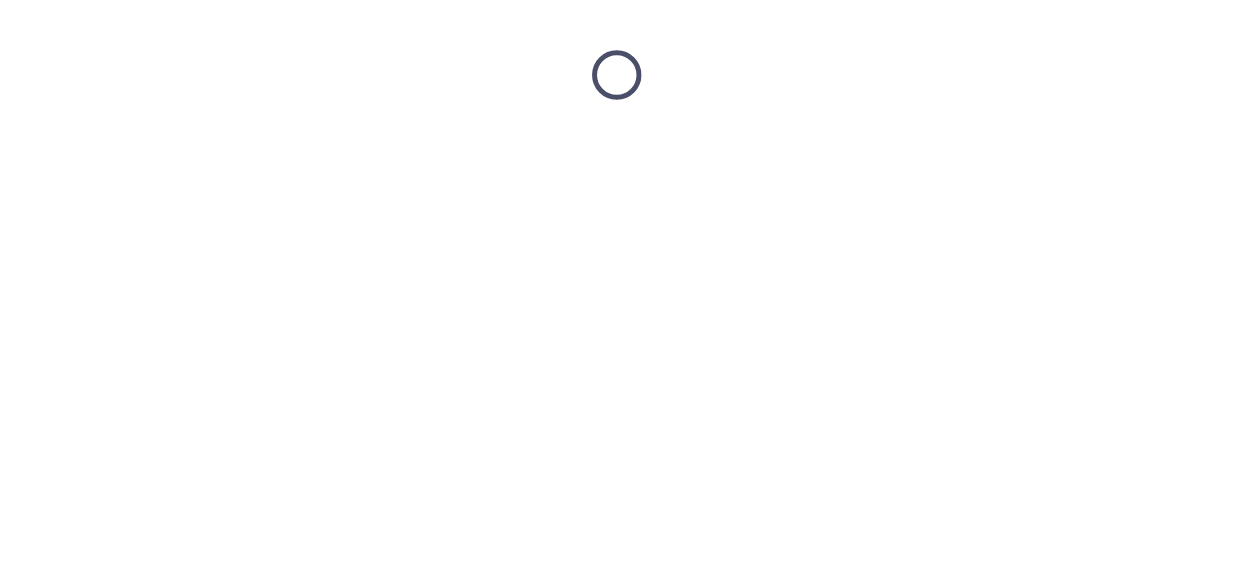 scroll, scrollTop: 0, scrollLeft: 0, axis: both 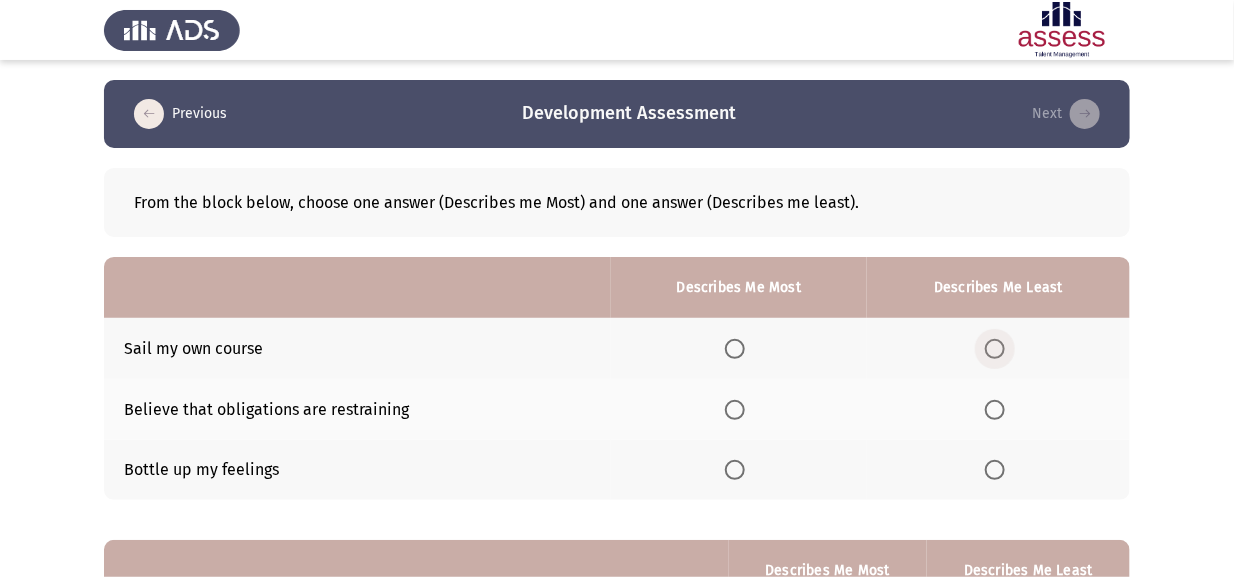 click at bounding box center [995, 349] 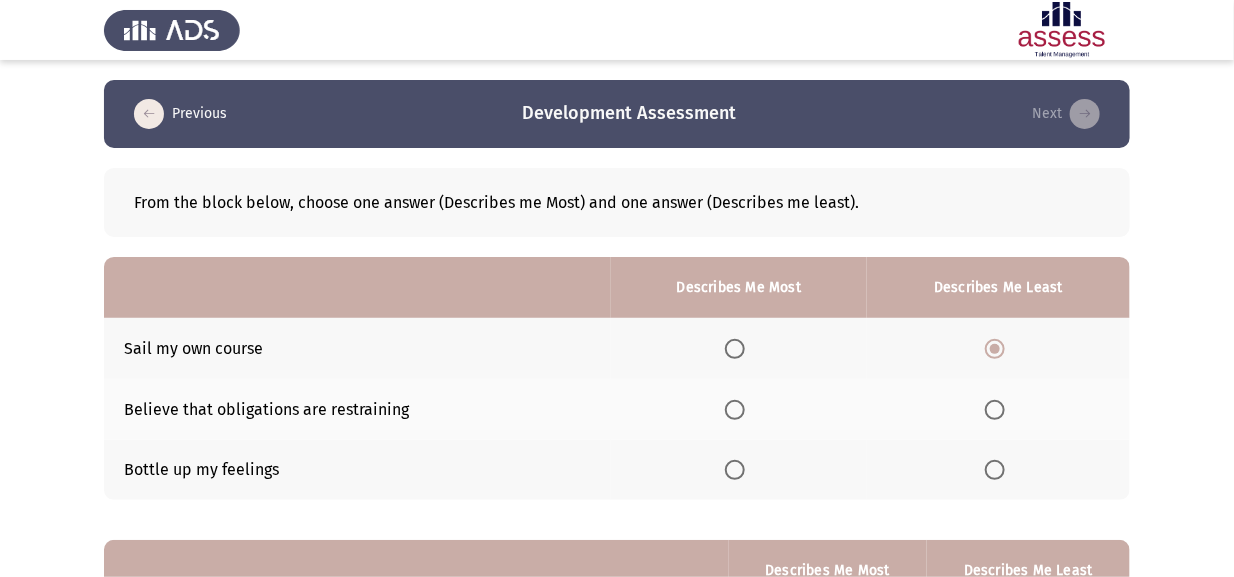 click at bounding box center (735, 410) 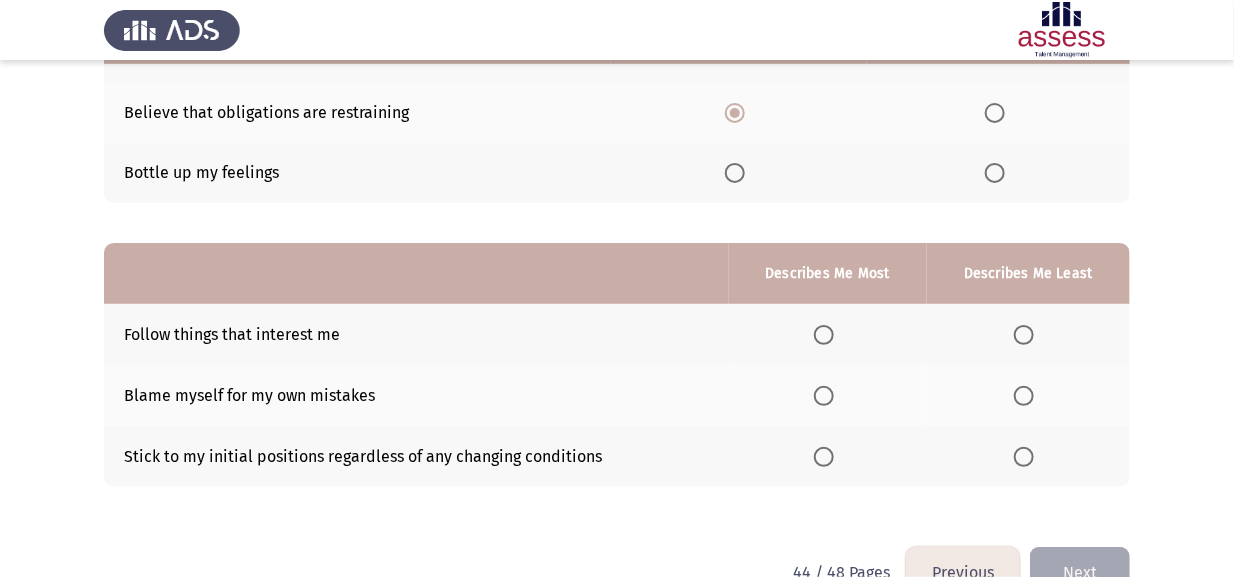 scroll, scrollTop: 299, scrollLeft: 0, axis: vertical 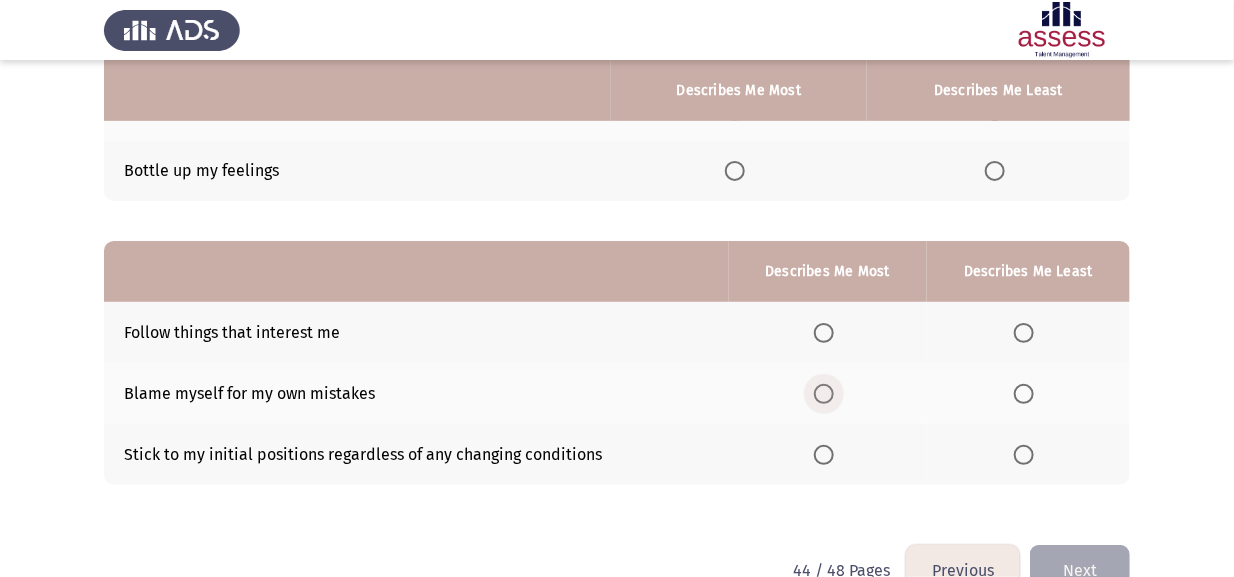 click at bounding box center [824, 394] 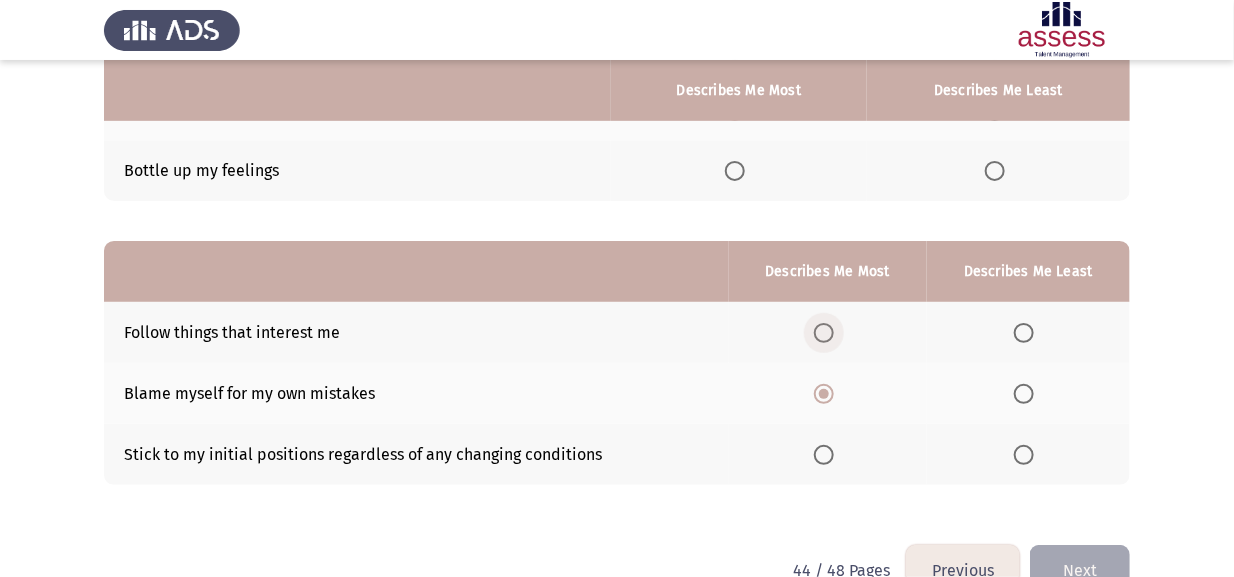click at bounding box center (824, 333) 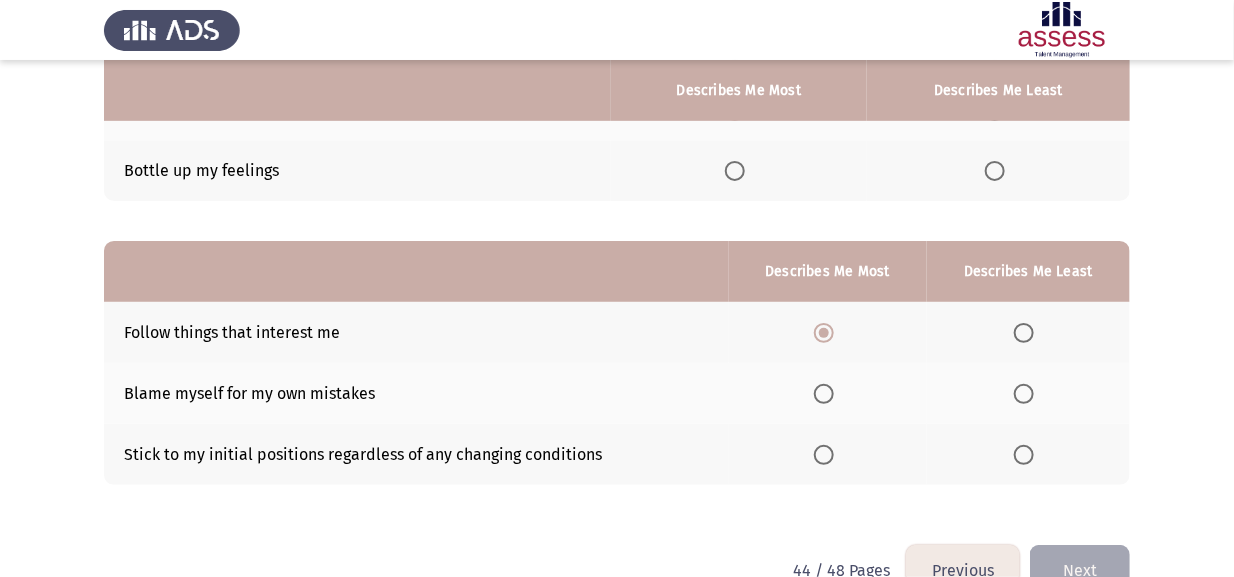 click at bounding box center (1024, 455) 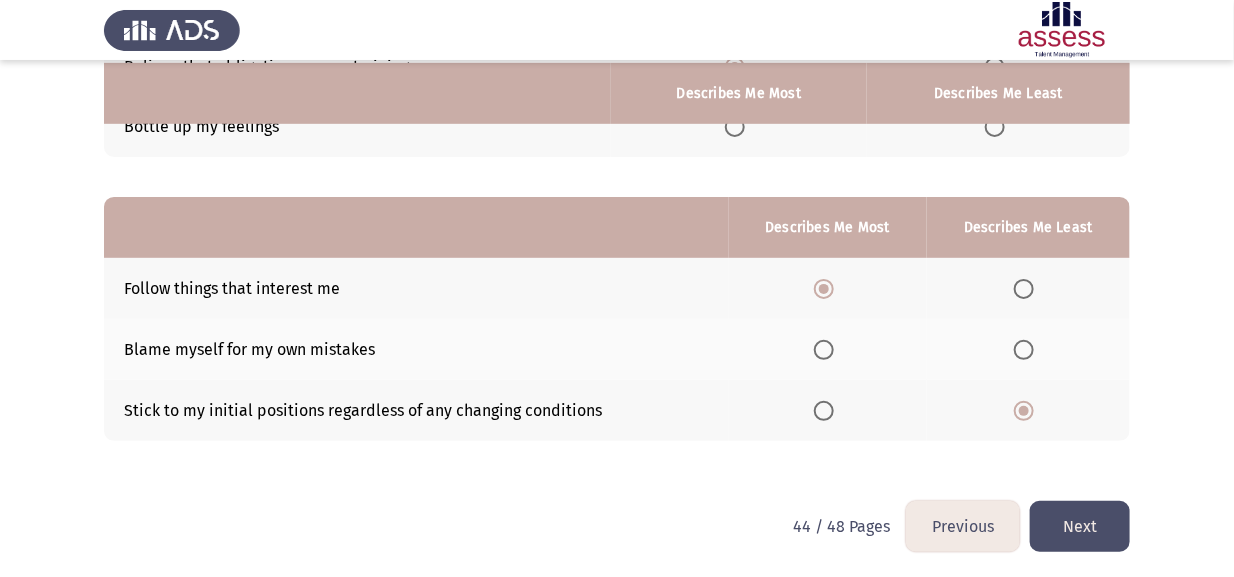 scroll, scrollTop: 346, scrollLeft: 0, axis: vertical 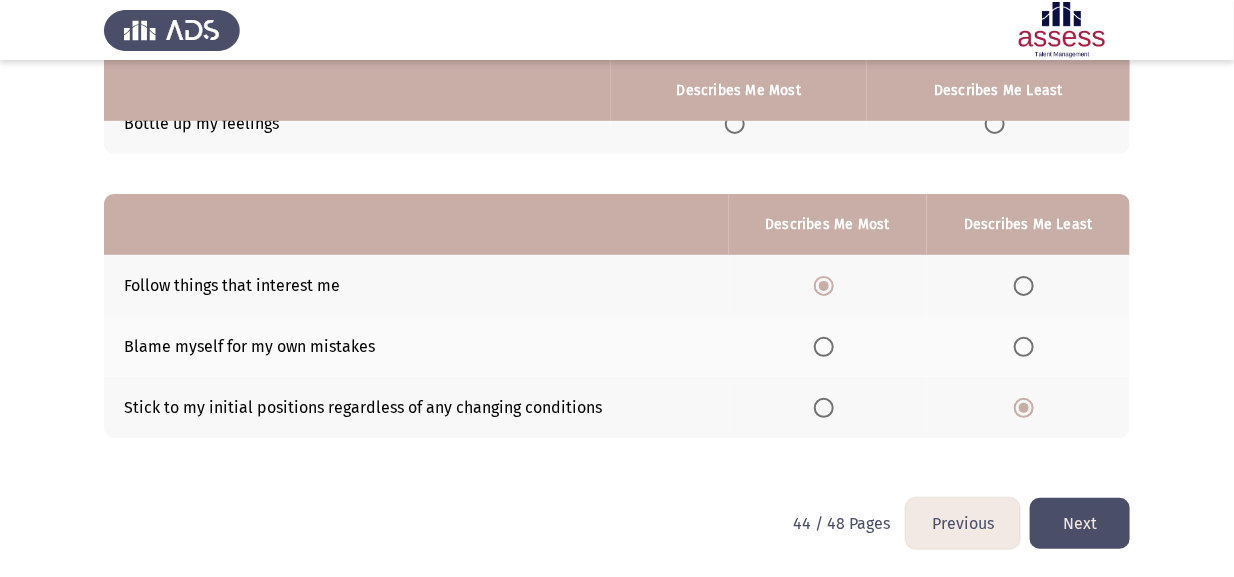 click 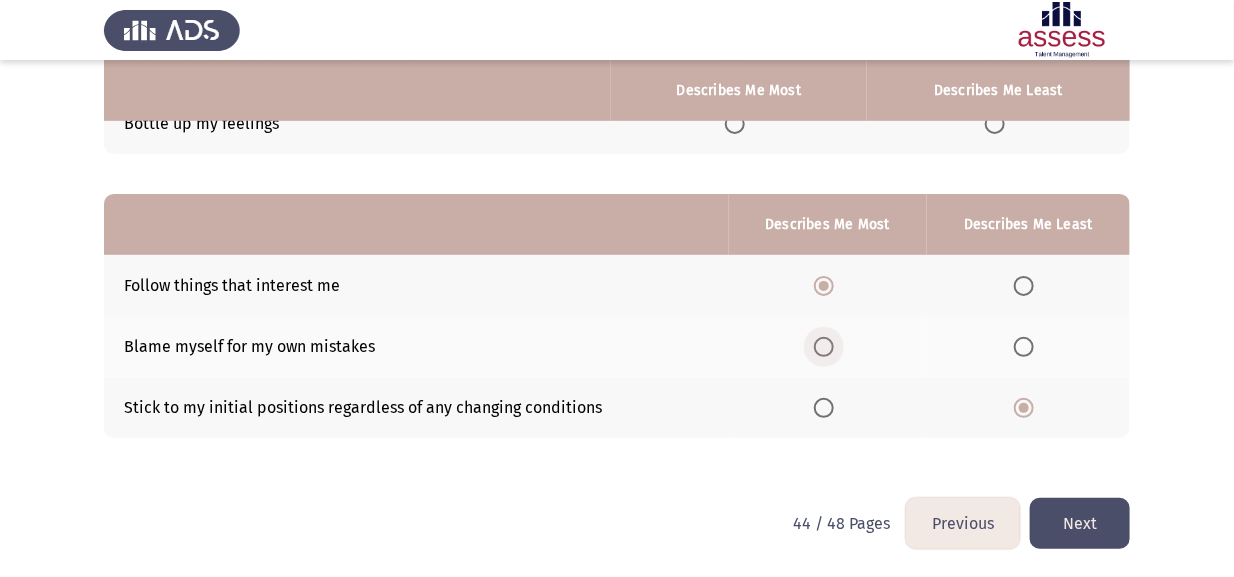 click at bounding box center [824, 347] 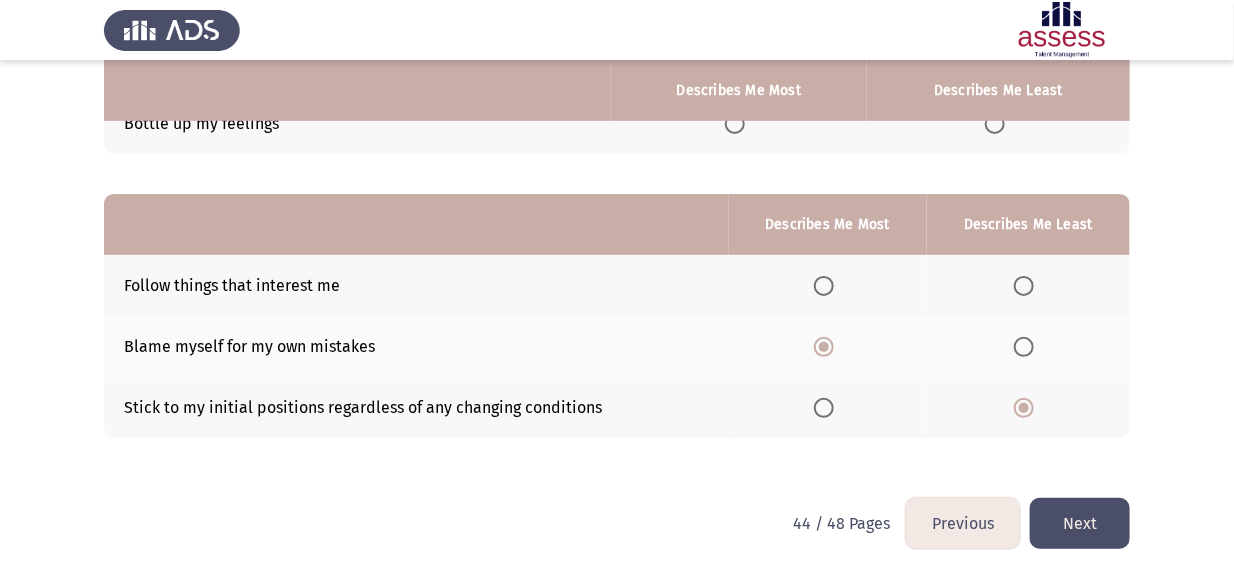 click on "Next" 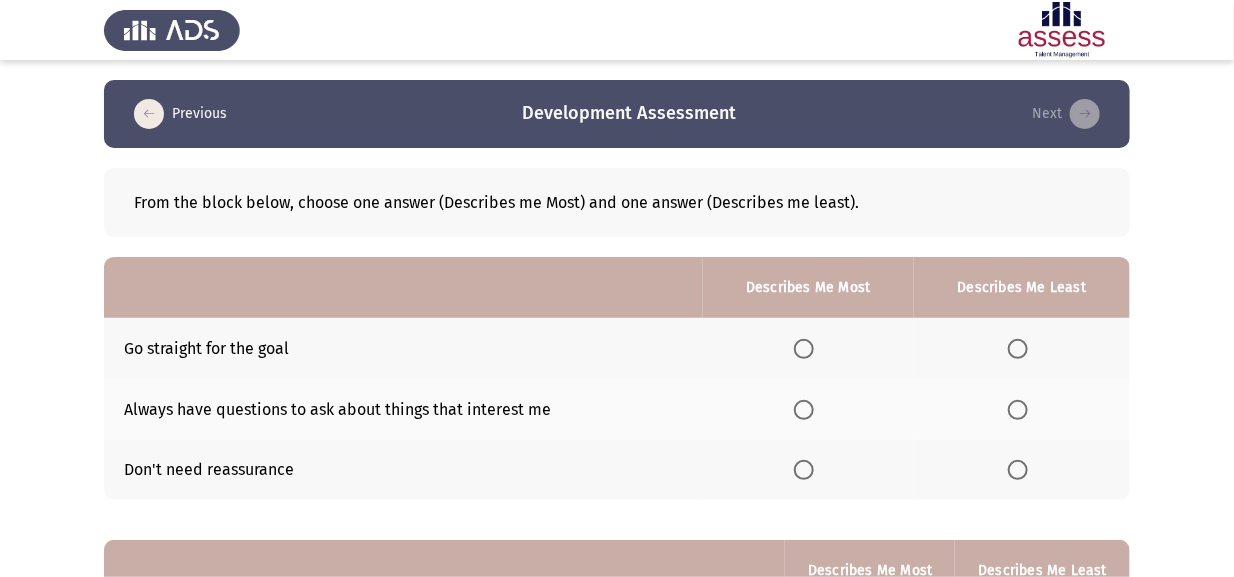 click at bounding box center [1018, 470] 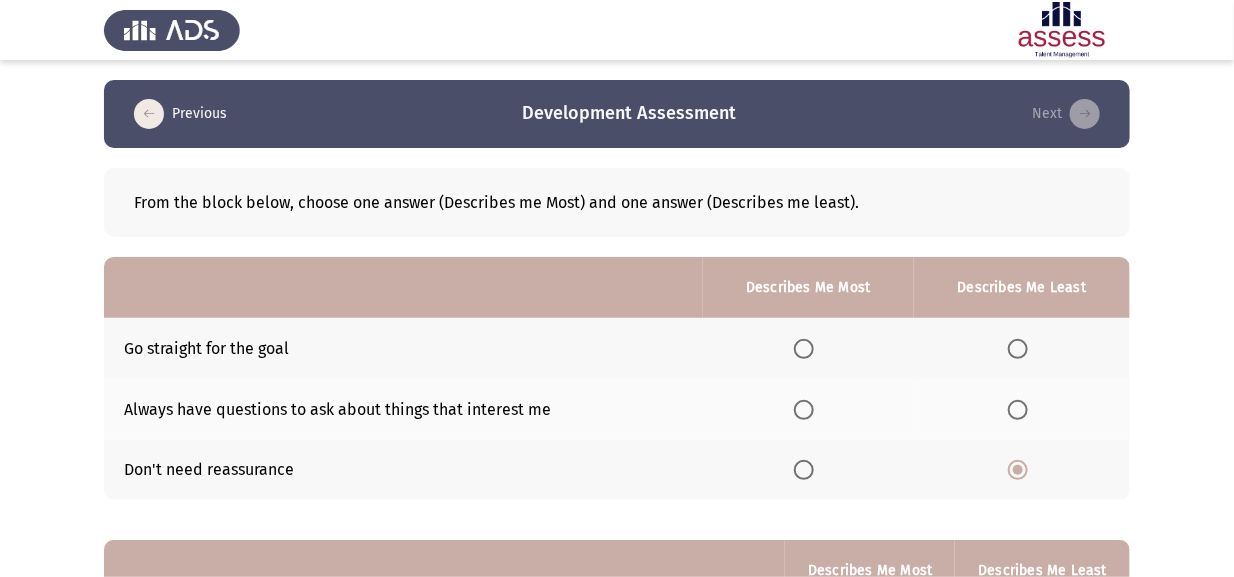 click at bounding box center [804, 410] 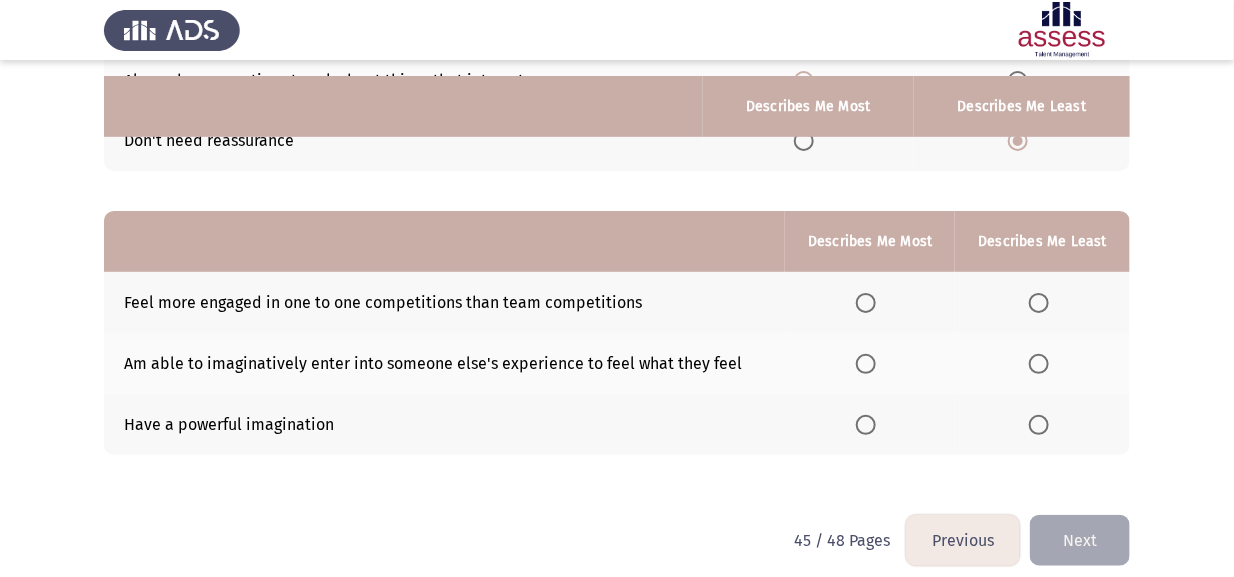 scroll, scrollTop: 346, scrollLeft: 0, axis: vertical 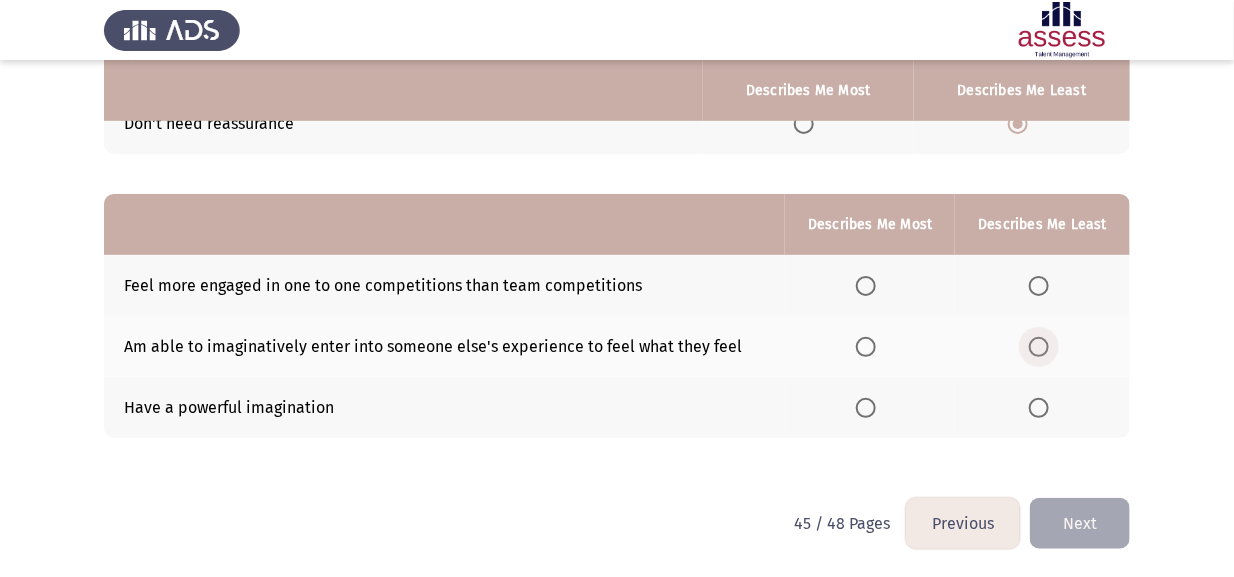 click at bounding box center [1039, 347] 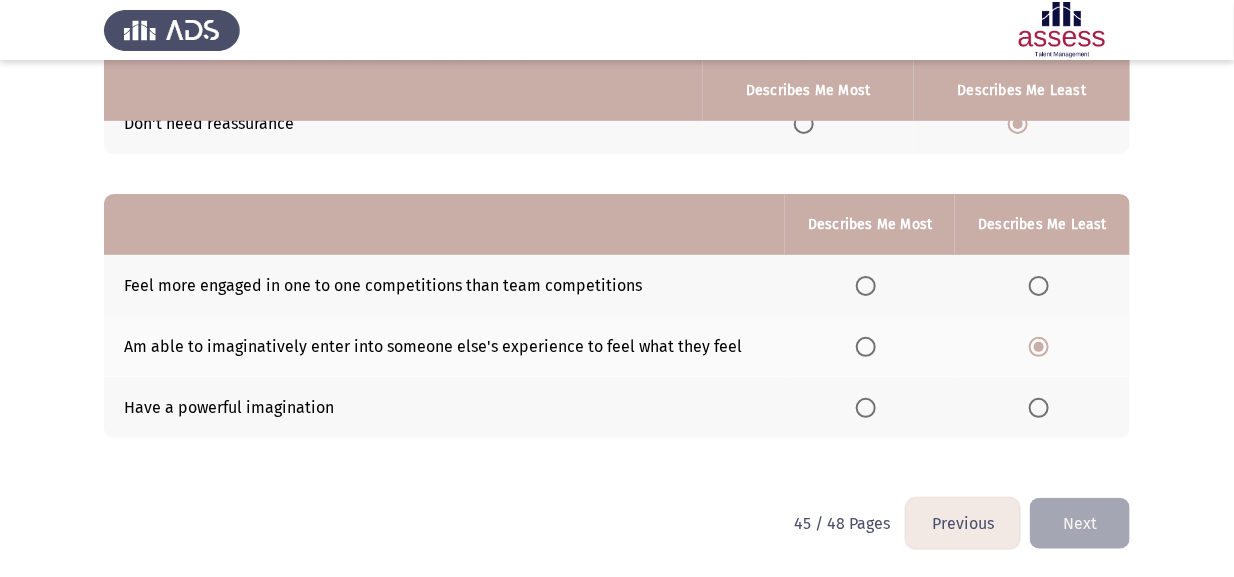 click 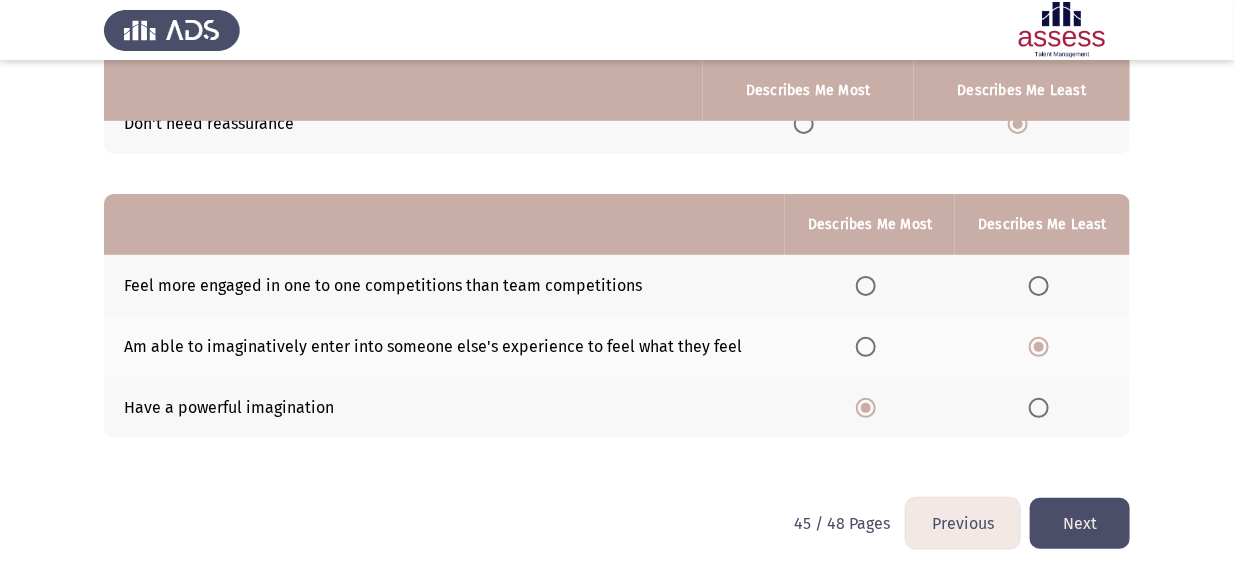 click on "Next" 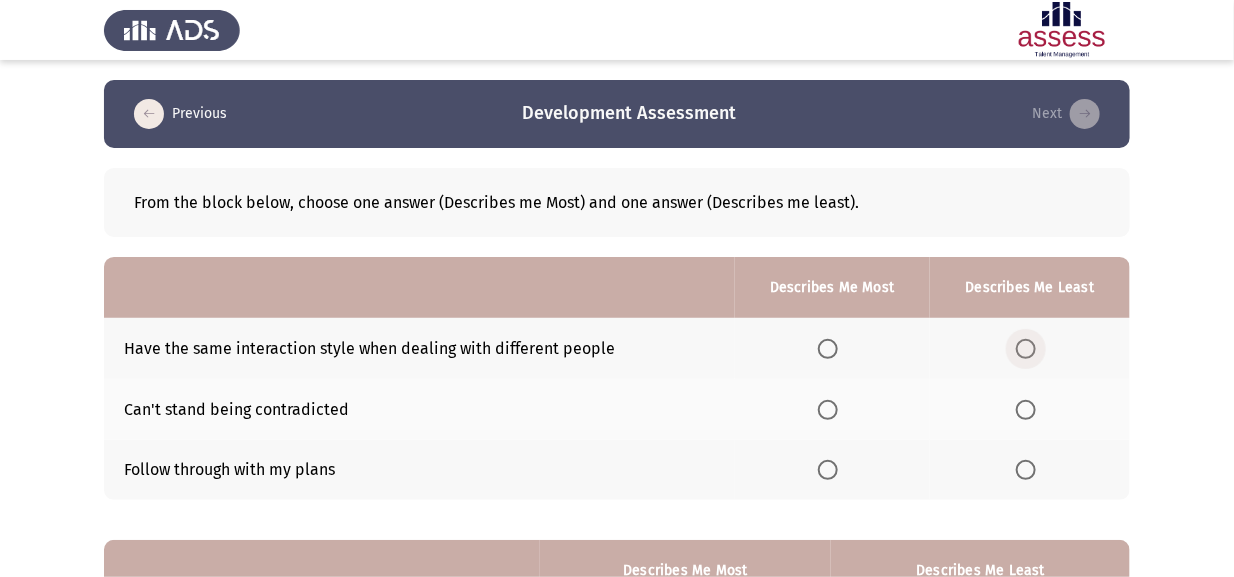 click at bounding box center [1026, 349] 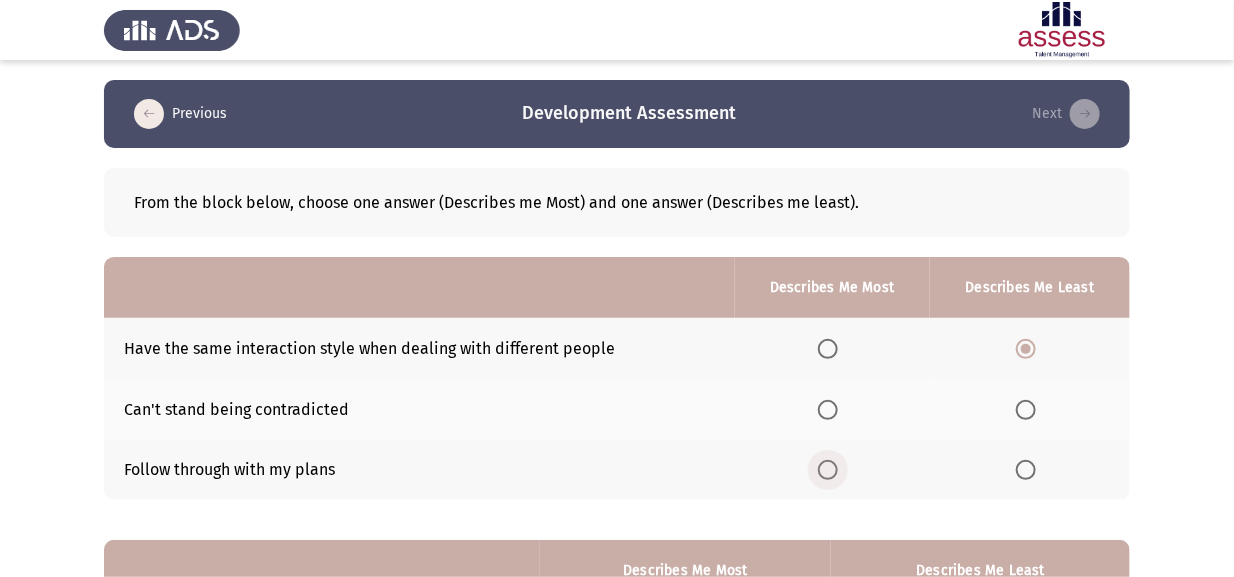 click at bounding box center [828, 470] 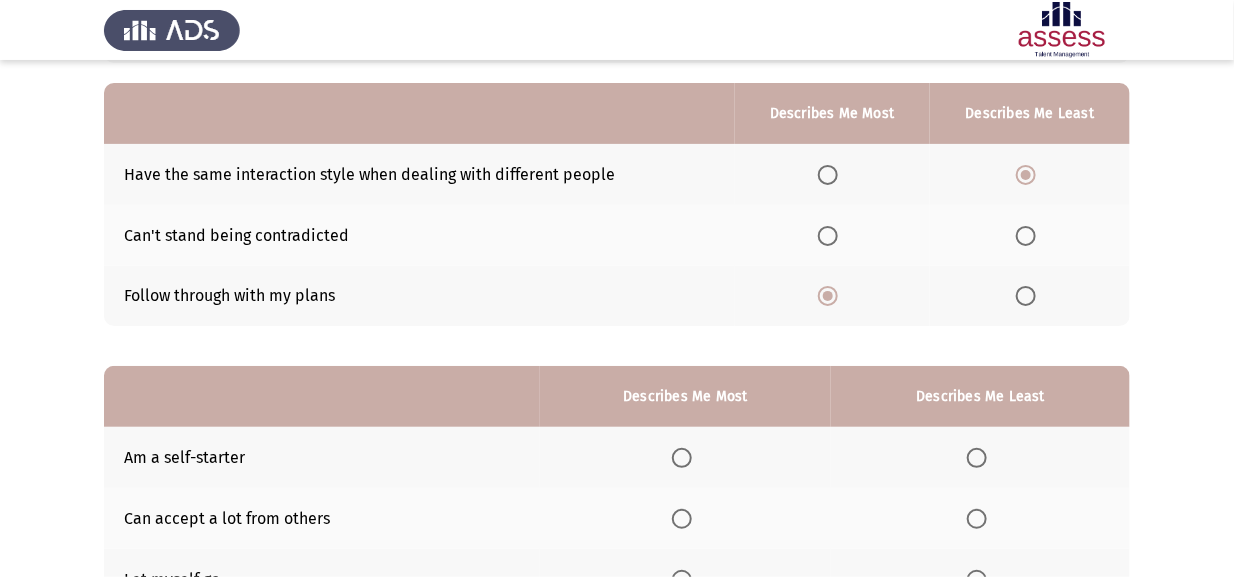 scroll, scrollTop: 299, scrollLeft: 0, axis: vertical 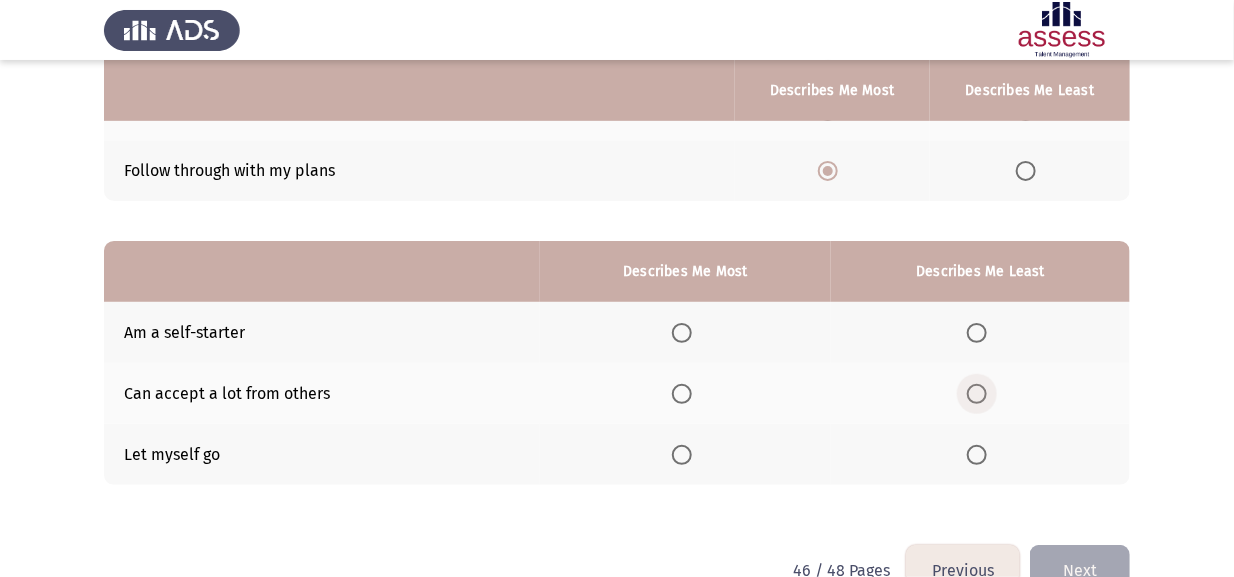 click at bounding box center (977, 394) 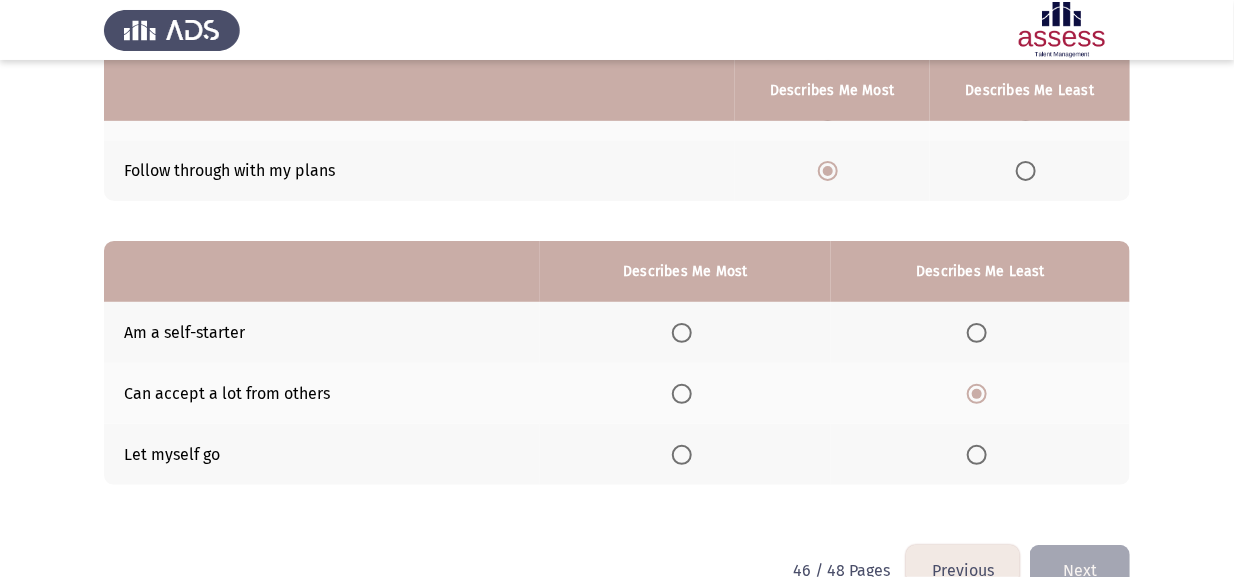 click at bounding box center (682, 333) 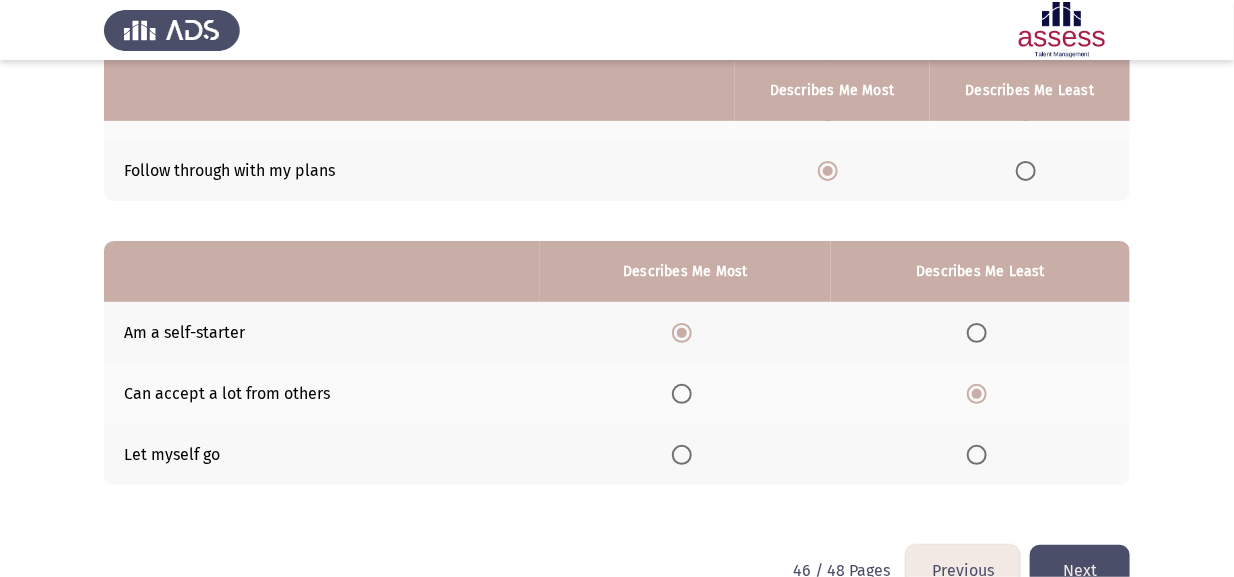 click on "Next" 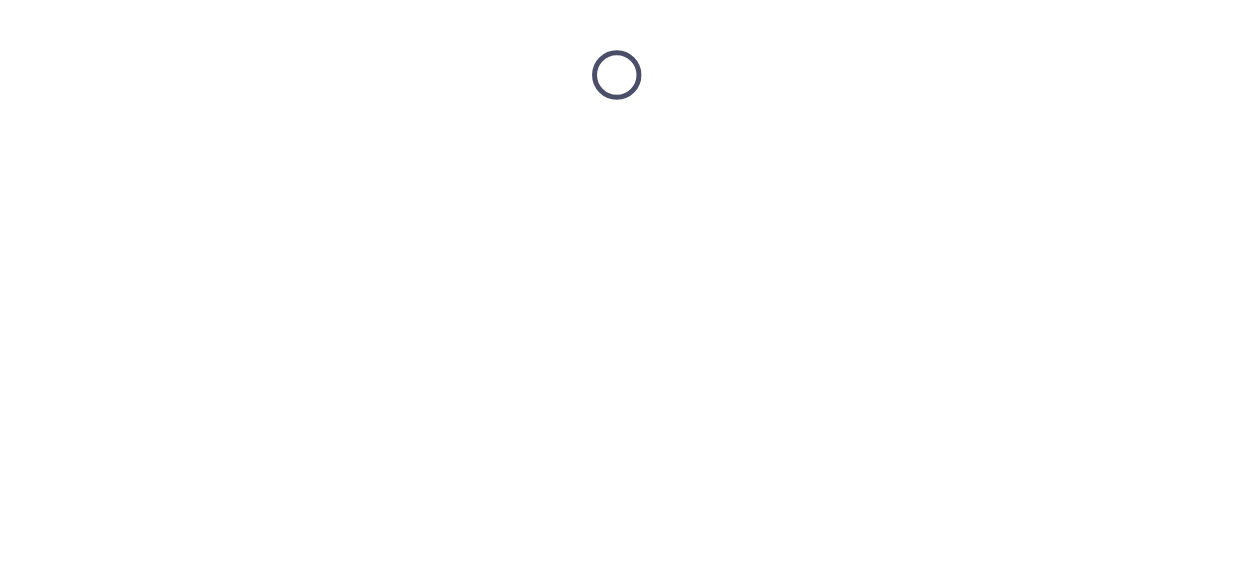 scroll, scrollTop: 0, scrollLeft: 0, axis: both 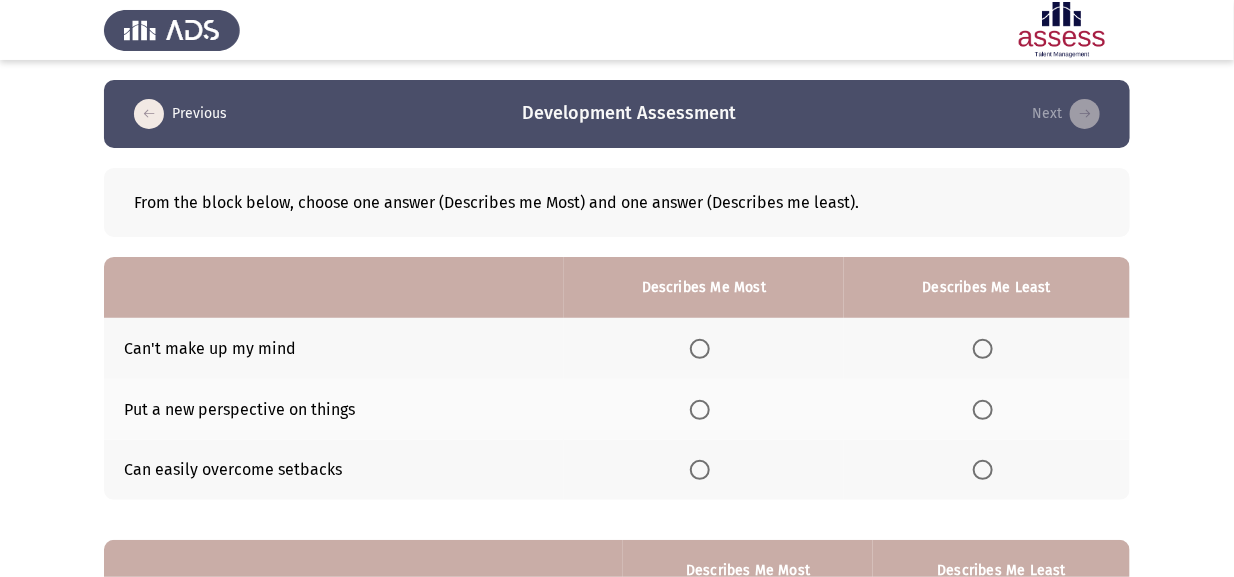 click at bounding box center [983, 470] 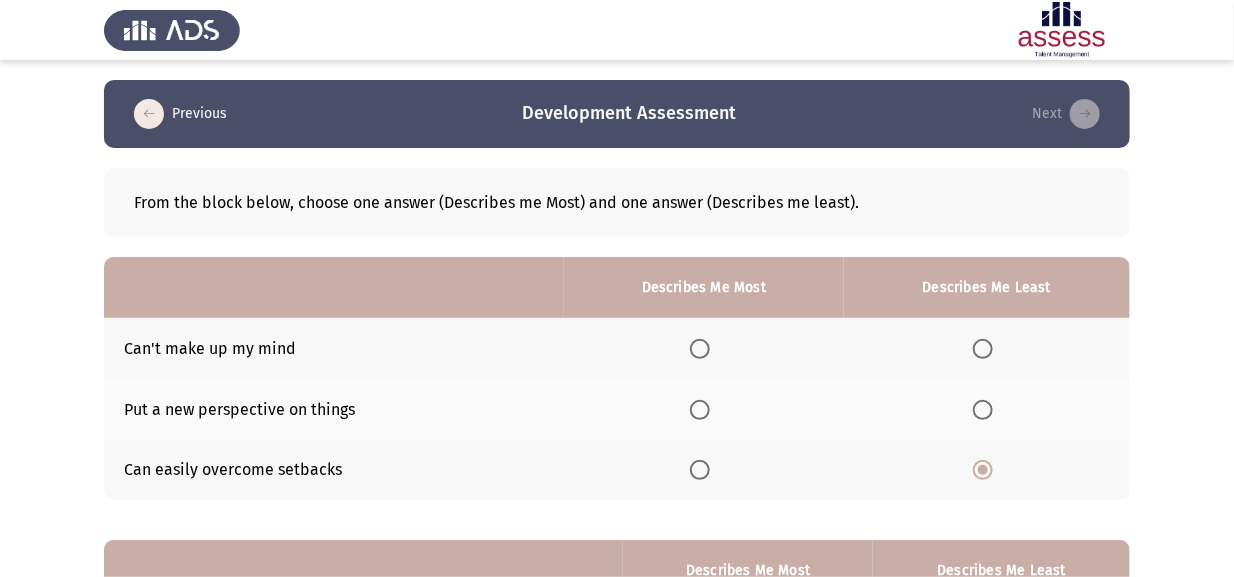 click at bounding box center (704, 409) 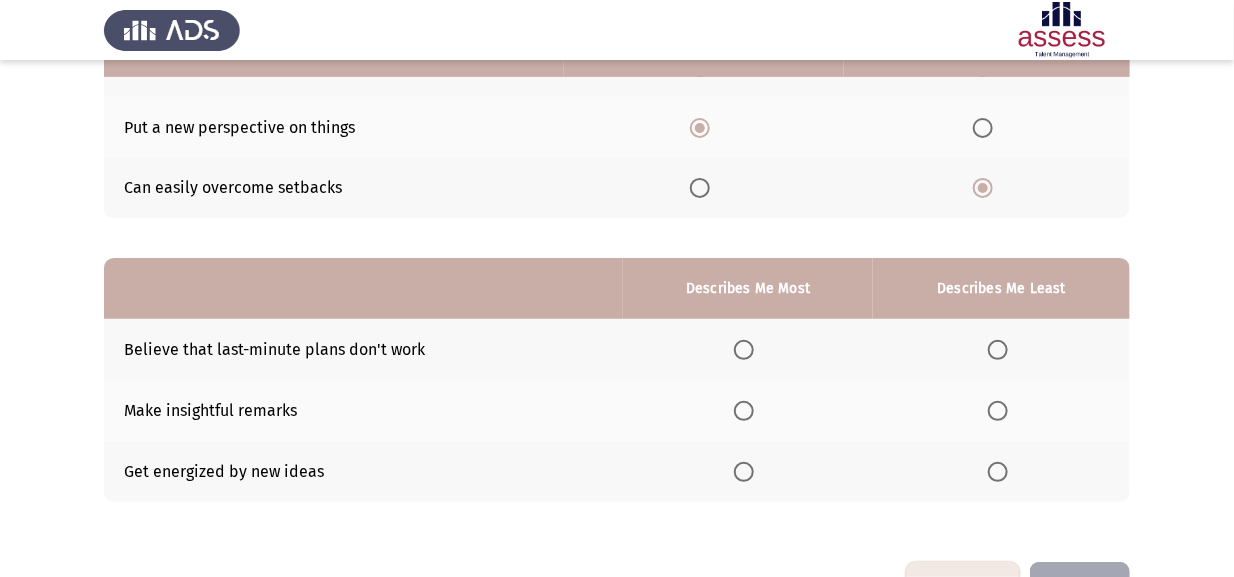 scroll, scrollTop: 299, scrollLeft: 0, axis: vertical 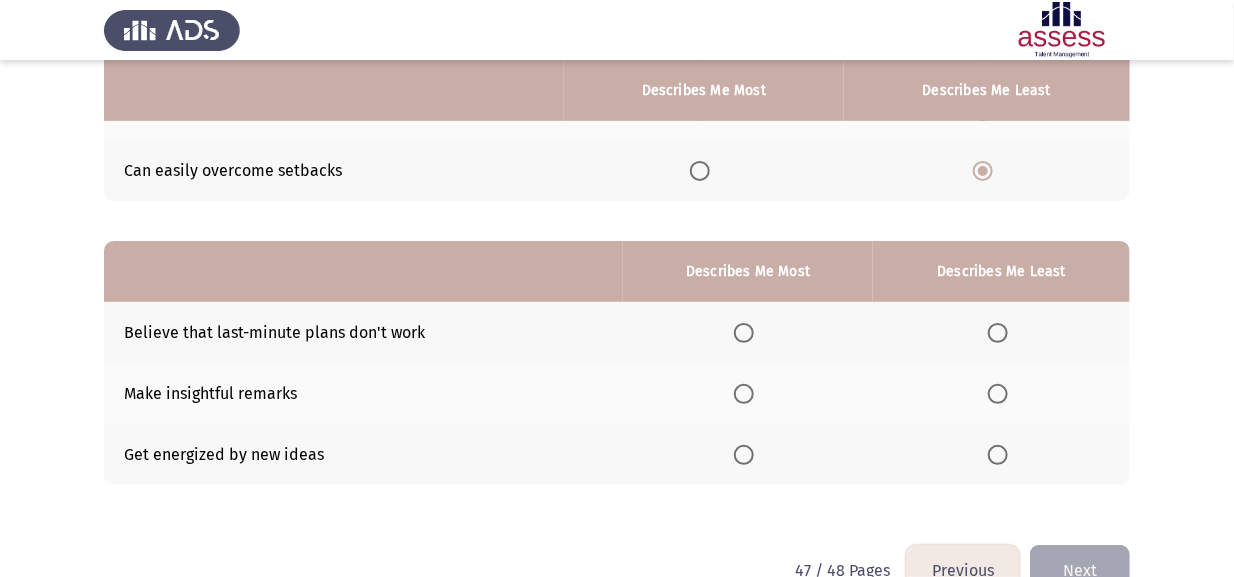 click at bounding box center (748, 333) 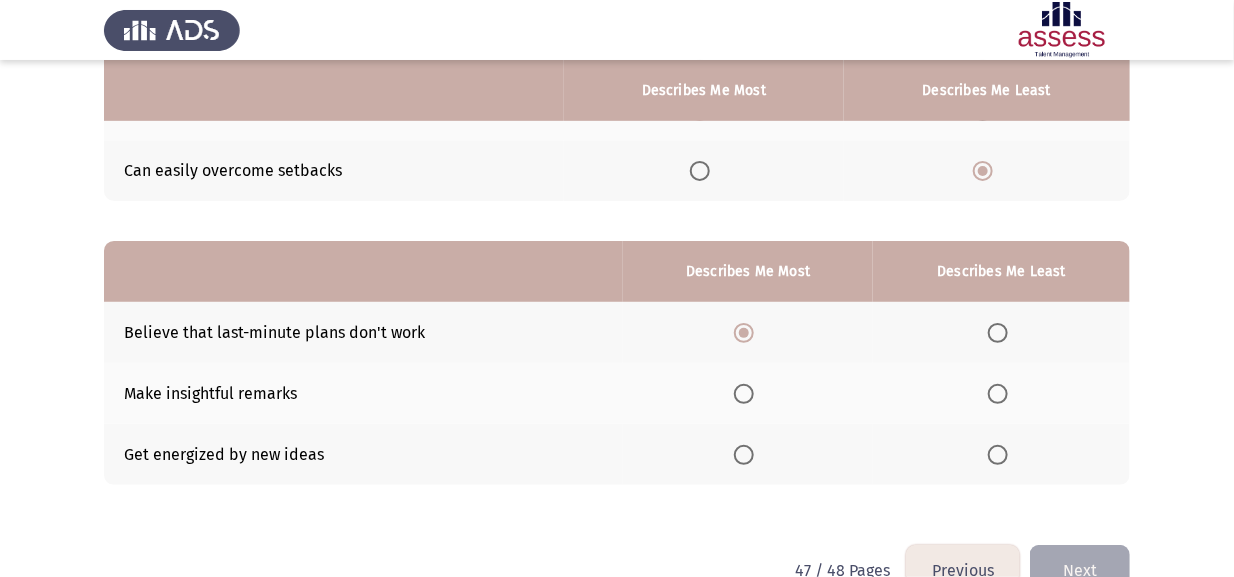 click at bounding box center (744, 455) 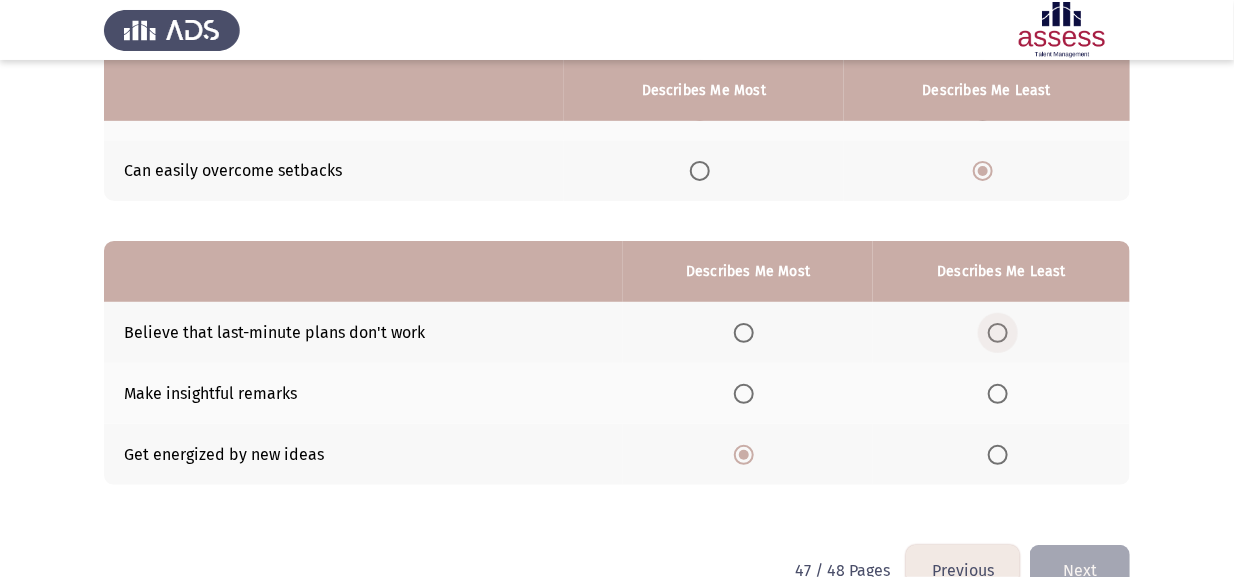 click at bounding box center (998, 333) 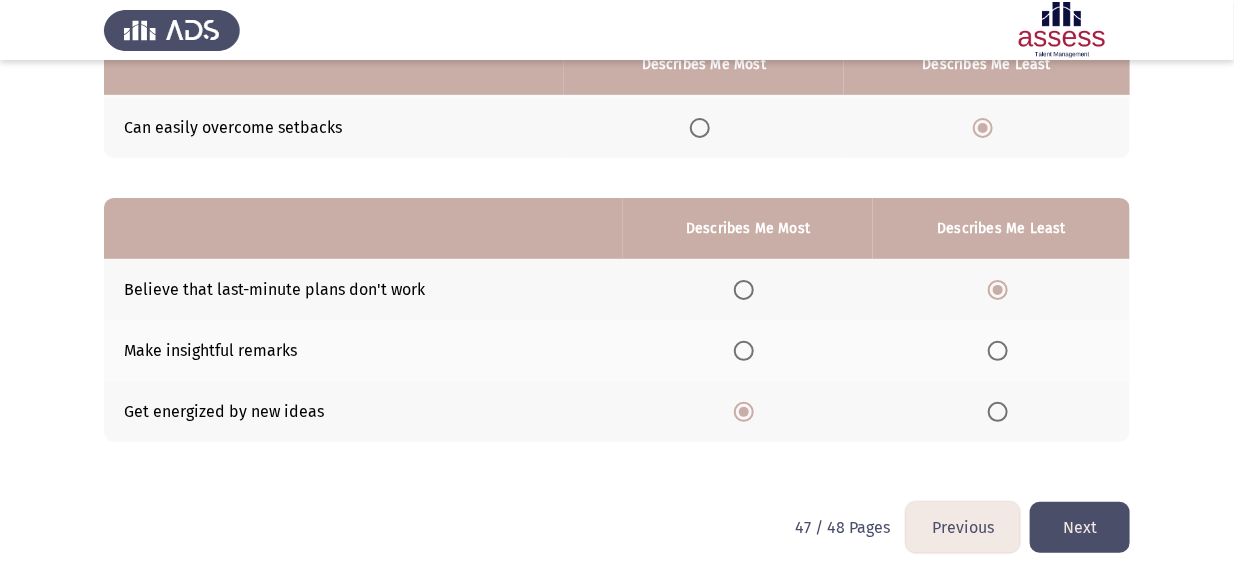 scroll, scrollTop: 346, scrollLeft: 0, axis: vertical 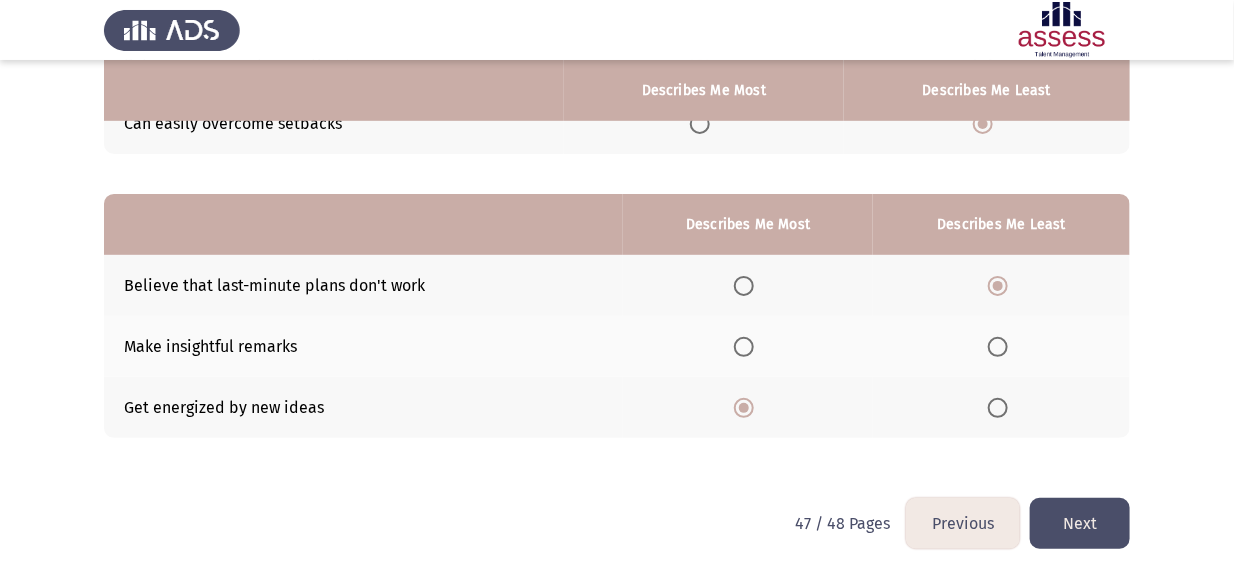 click on "Next" 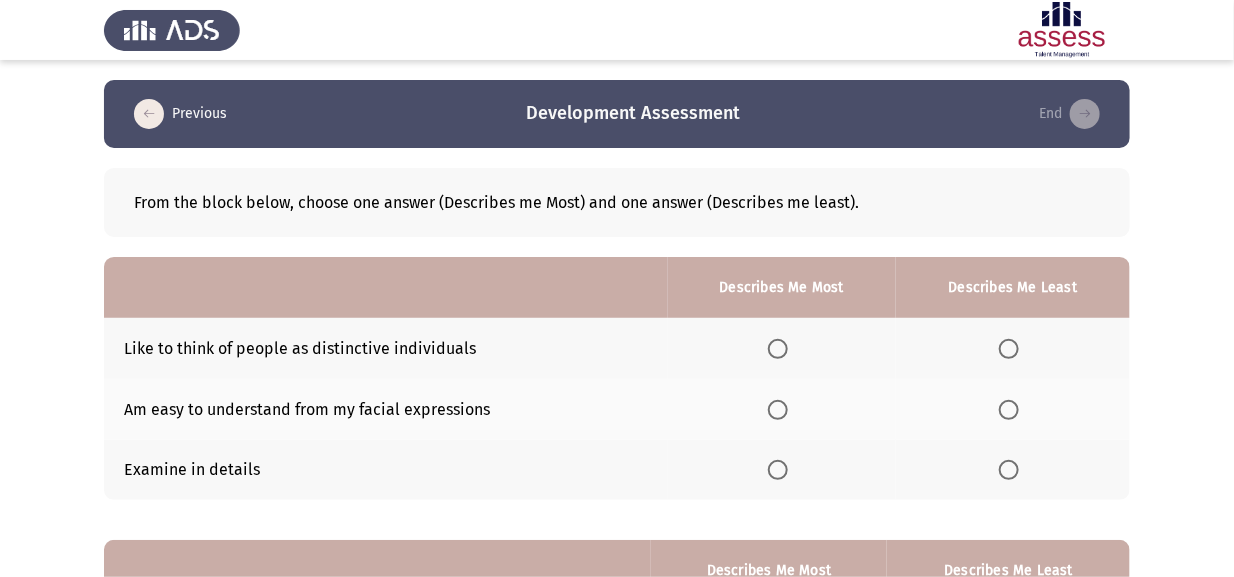 click at bounding box center (778, 349) 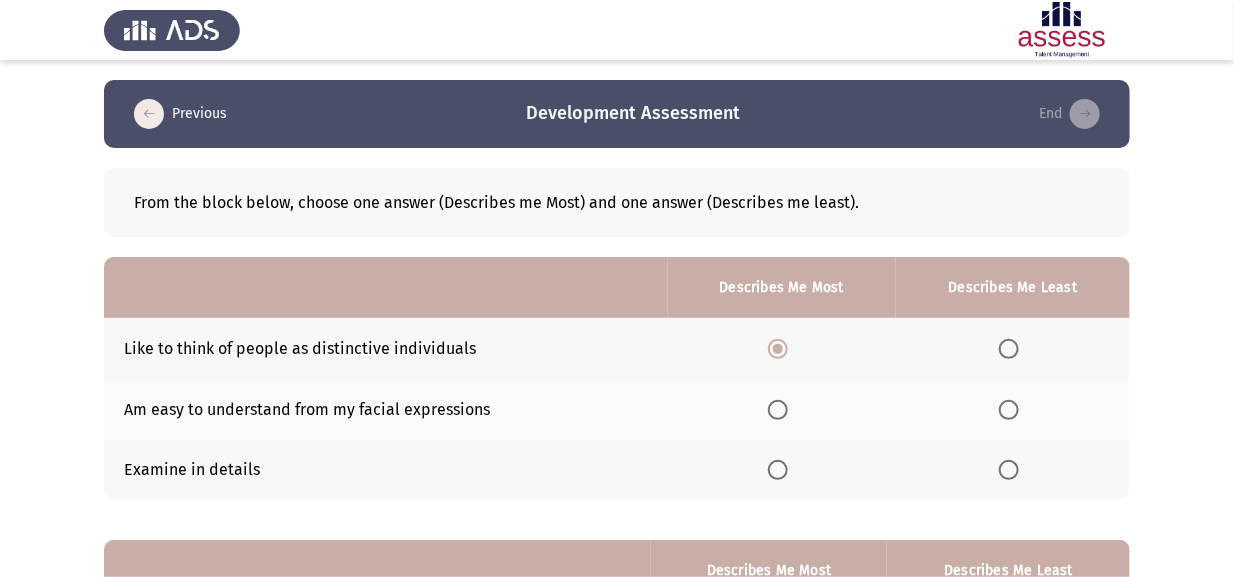 click at bounding box center [1009, 410] 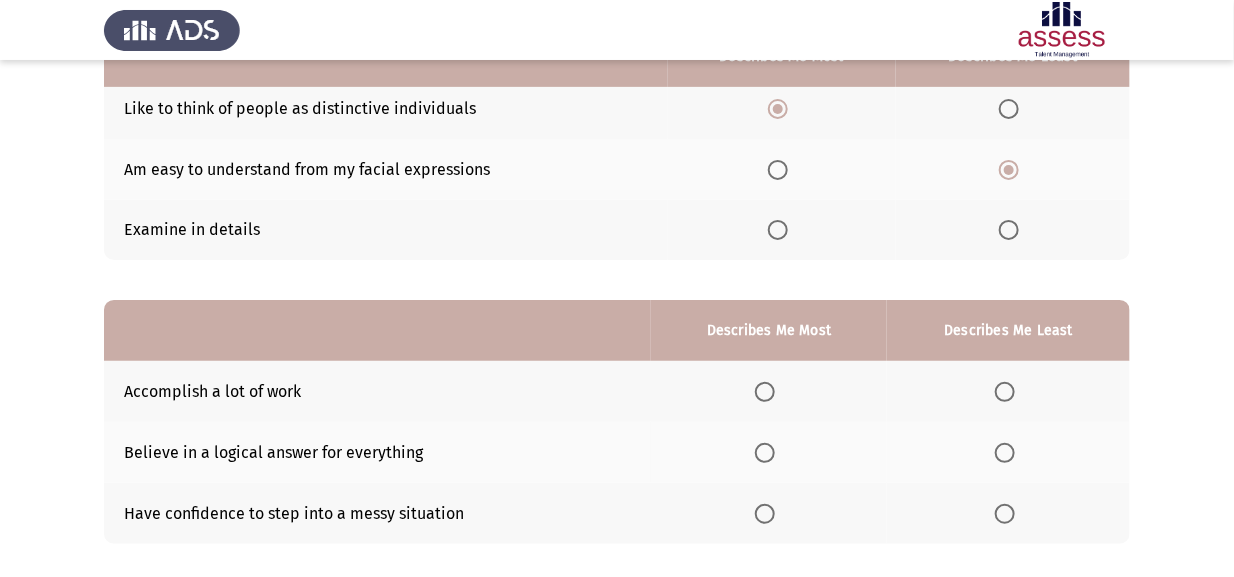 scroll, scrollTop: 299, scrollLeft: 0, axis: vertical 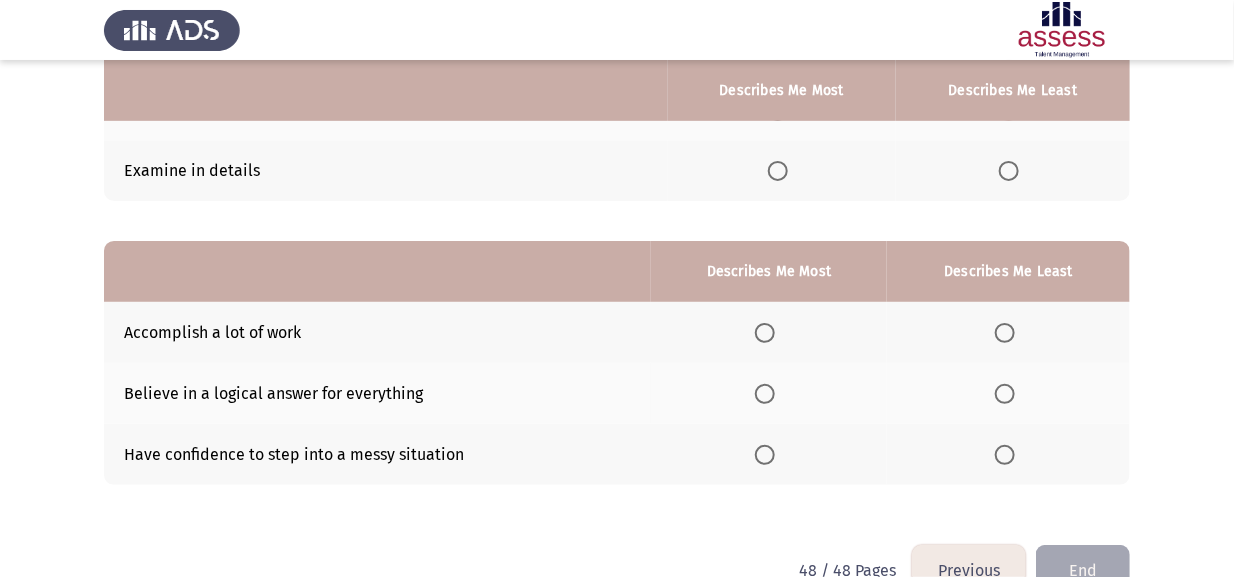 click at bounding box center (765, 394) 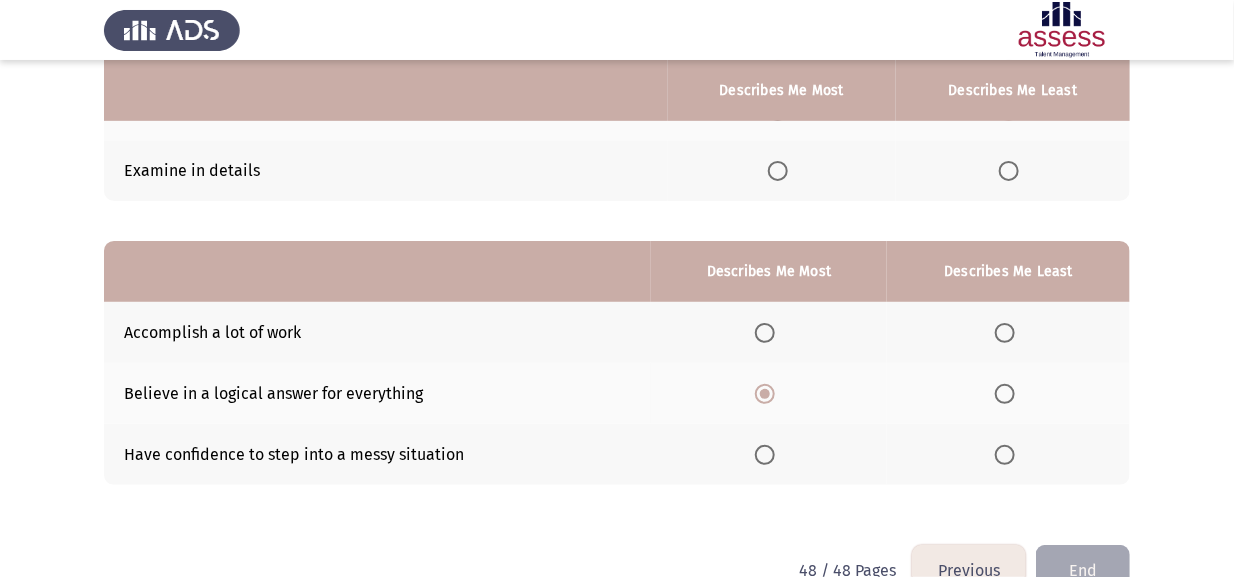 click at bounding box center (1005, 455) 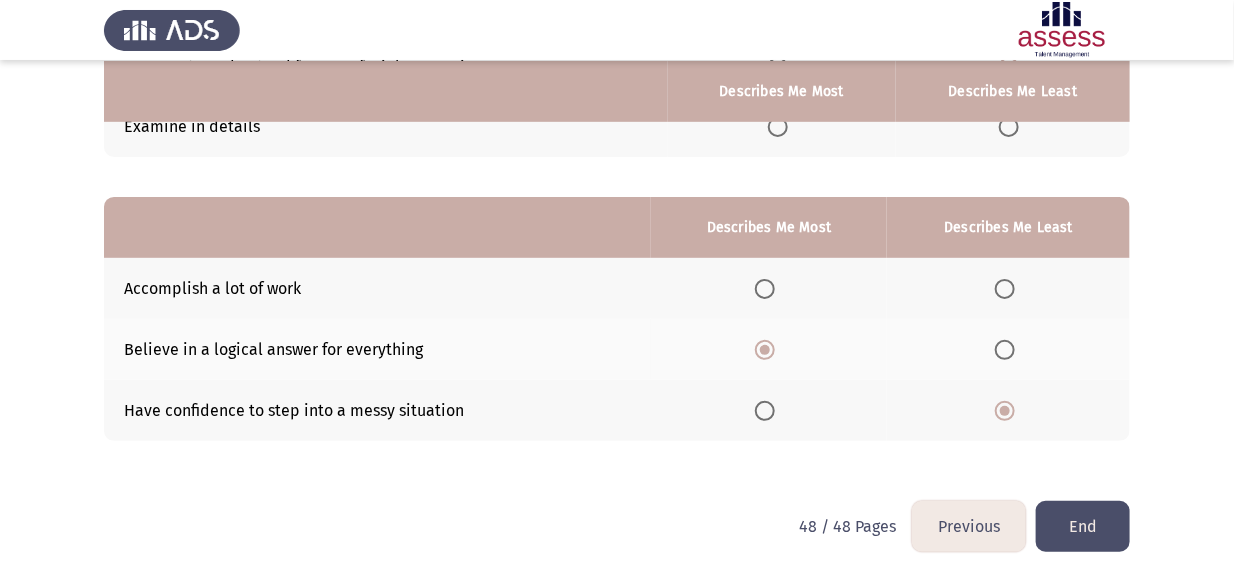 scroll, scrollTop: 346, scrollLeft: 0, axis: vertical 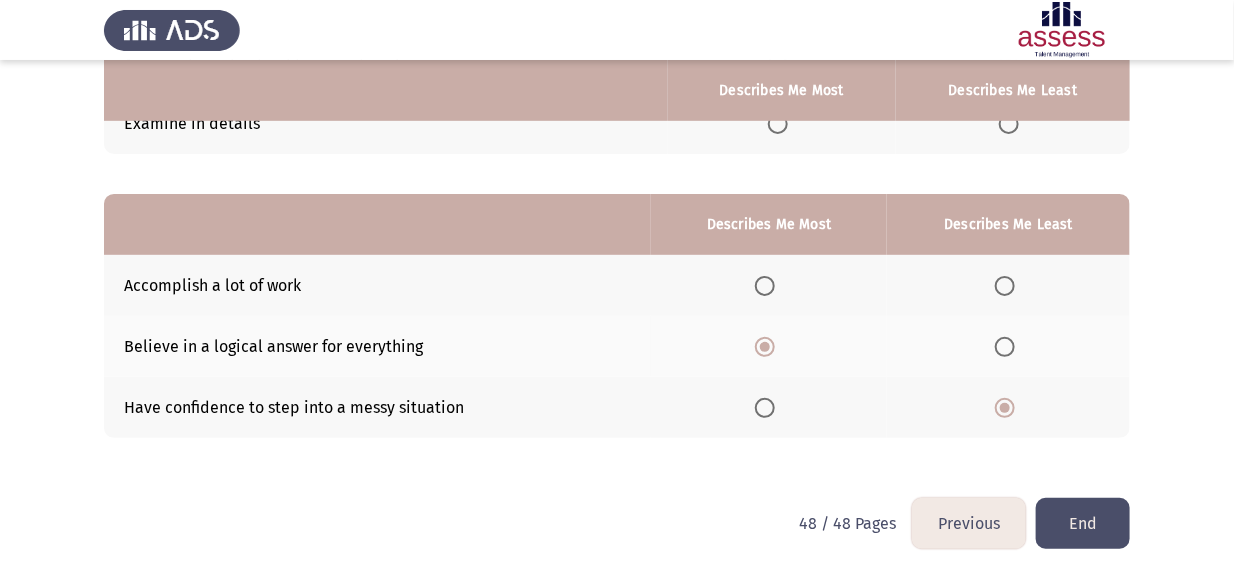click on "End" 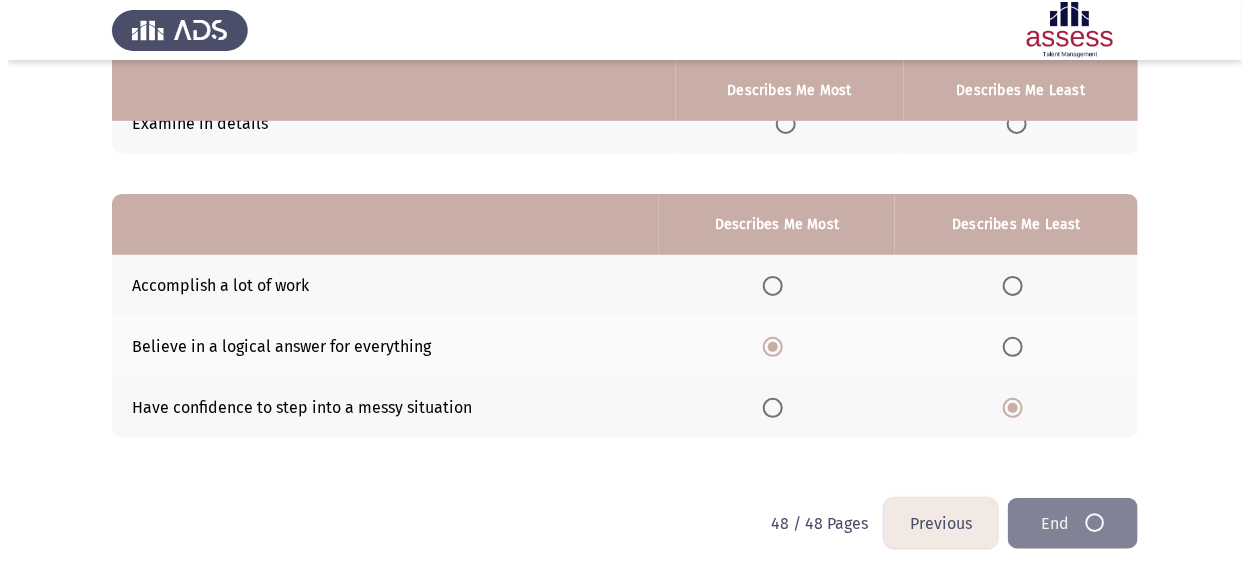 scroll, scrollTop: 0, scrollLeft: 0, axis: both 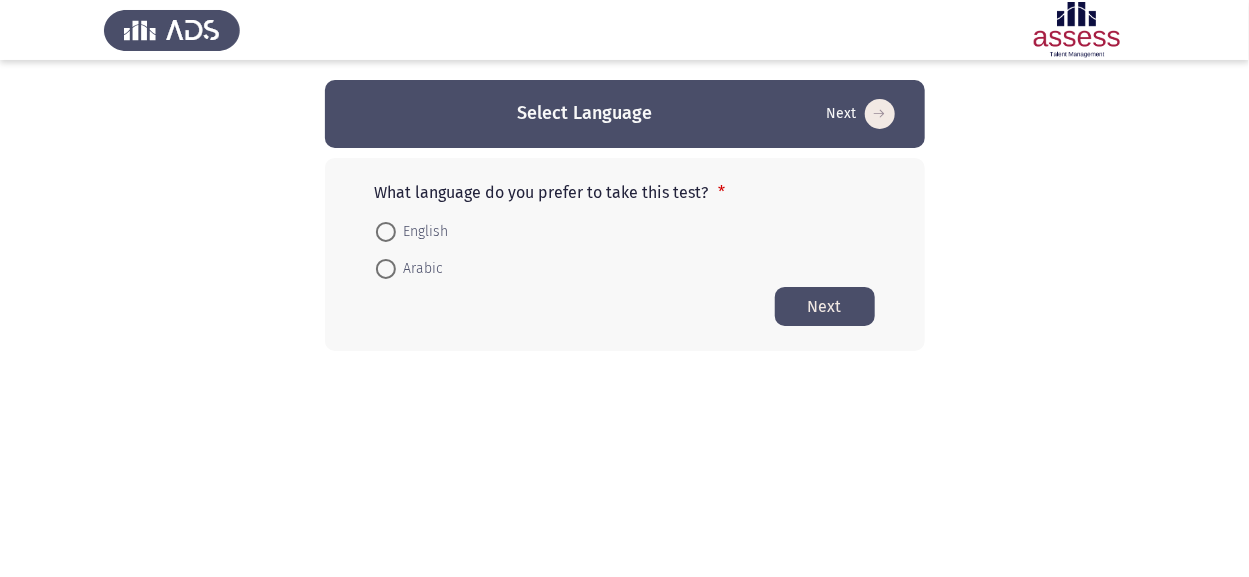 click at bounding box center (386, 232) 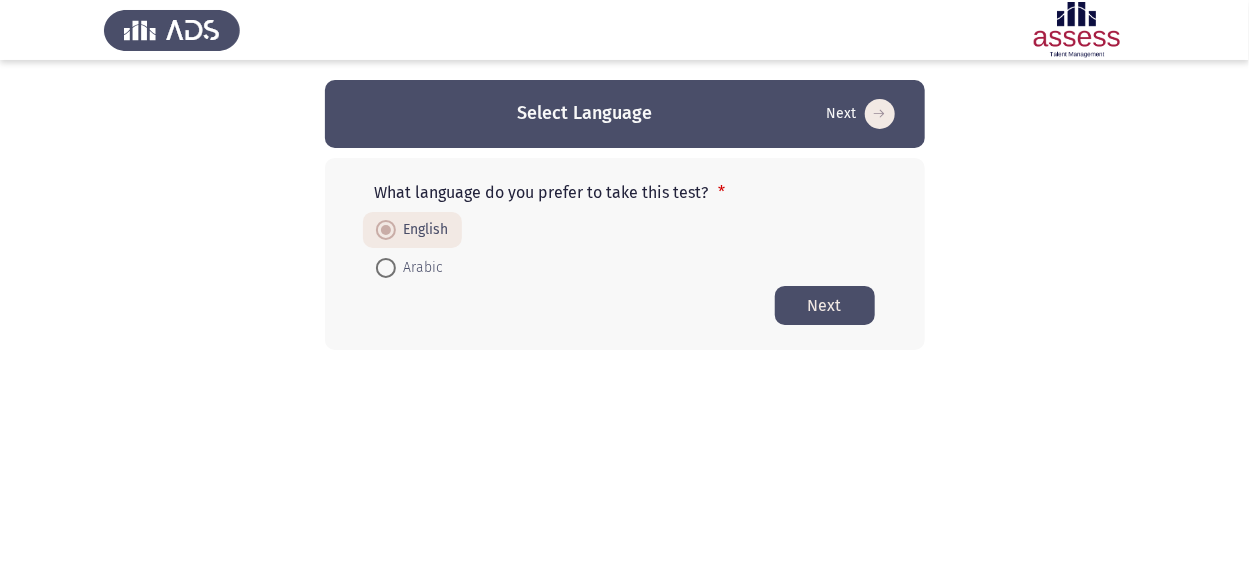 click on "Next" 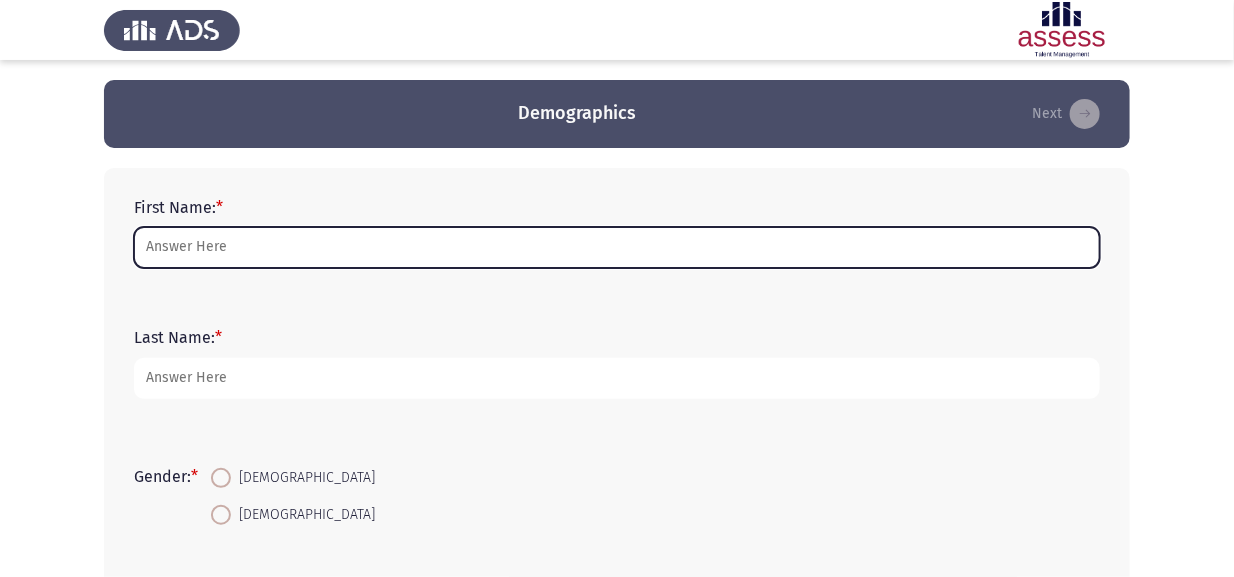 click on "First Name:   *" at bounding box center [617, 247] 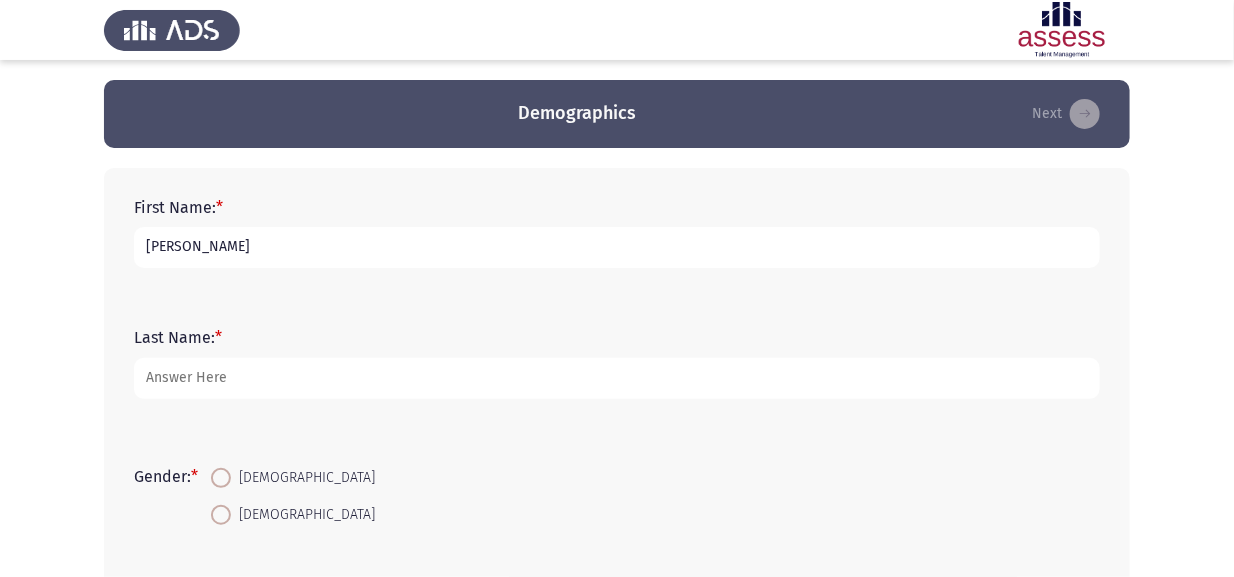 type on "[PERSON_NAME]" 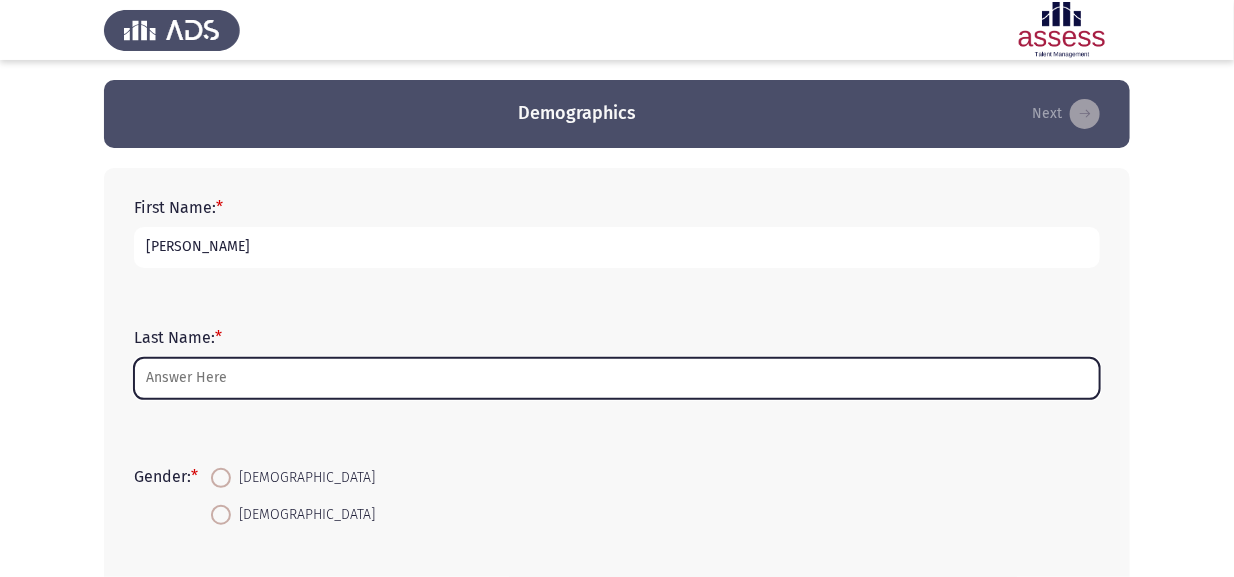click on "Last Name:    *" at bounding box center [617, 378] 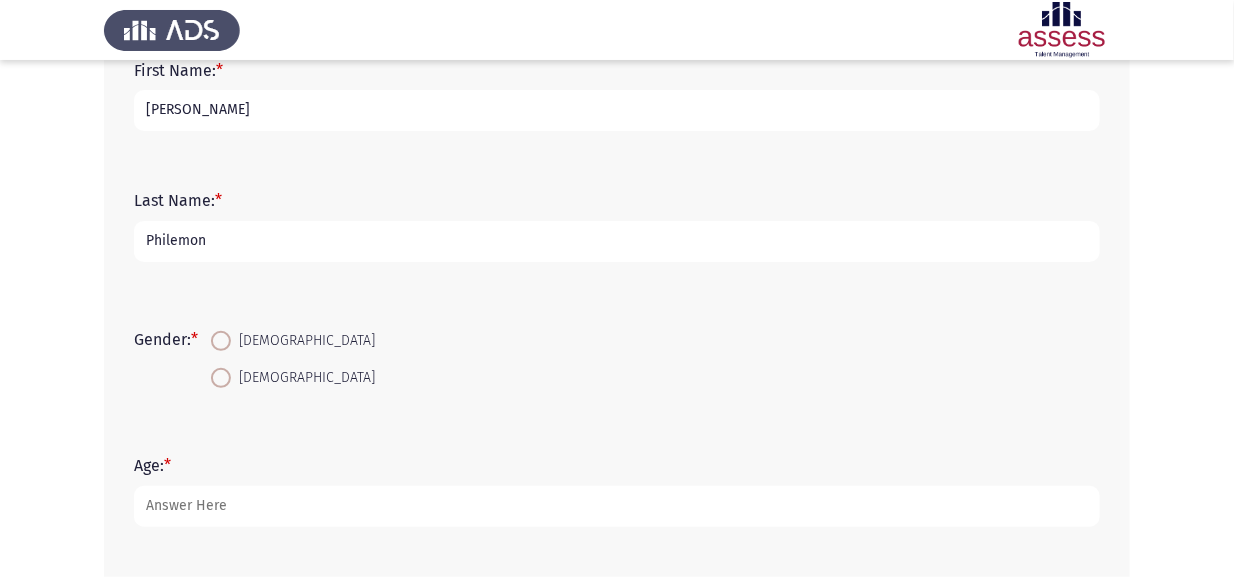 scroll, scrollTop: 143, scrollLeft: 0, axis: vertical 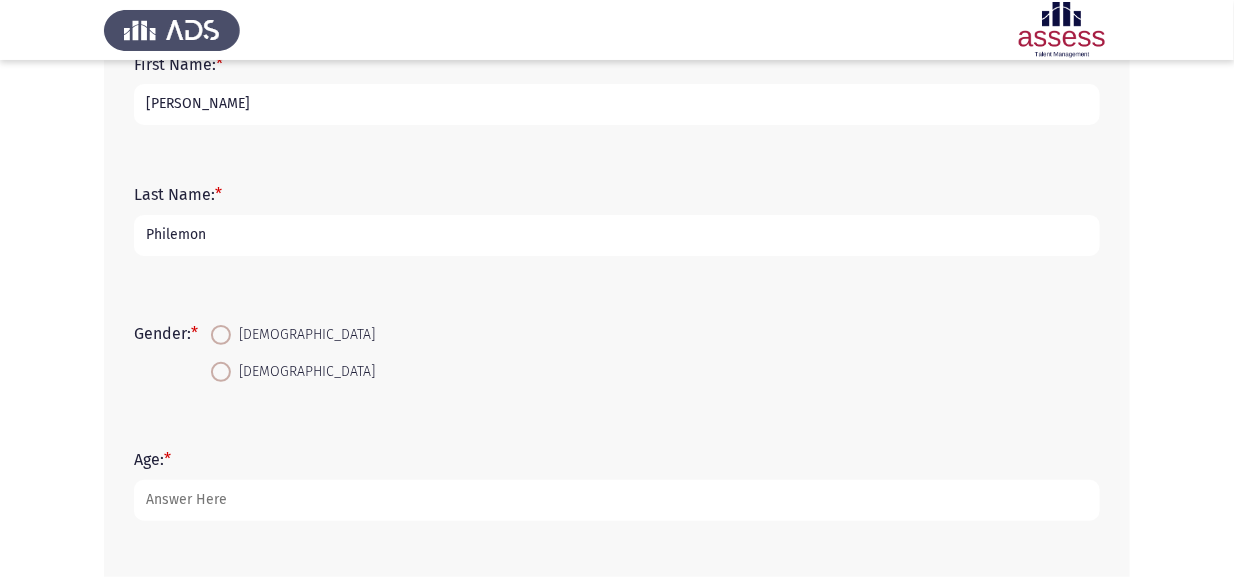 type on "Philemon" 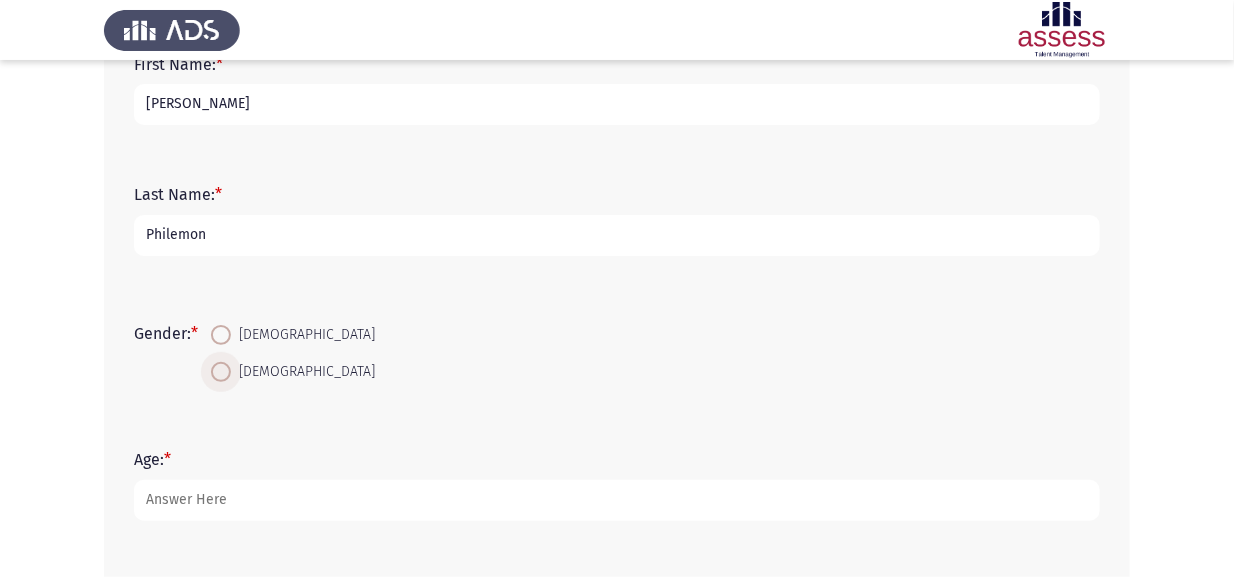 click at bounding box center [221, 372] 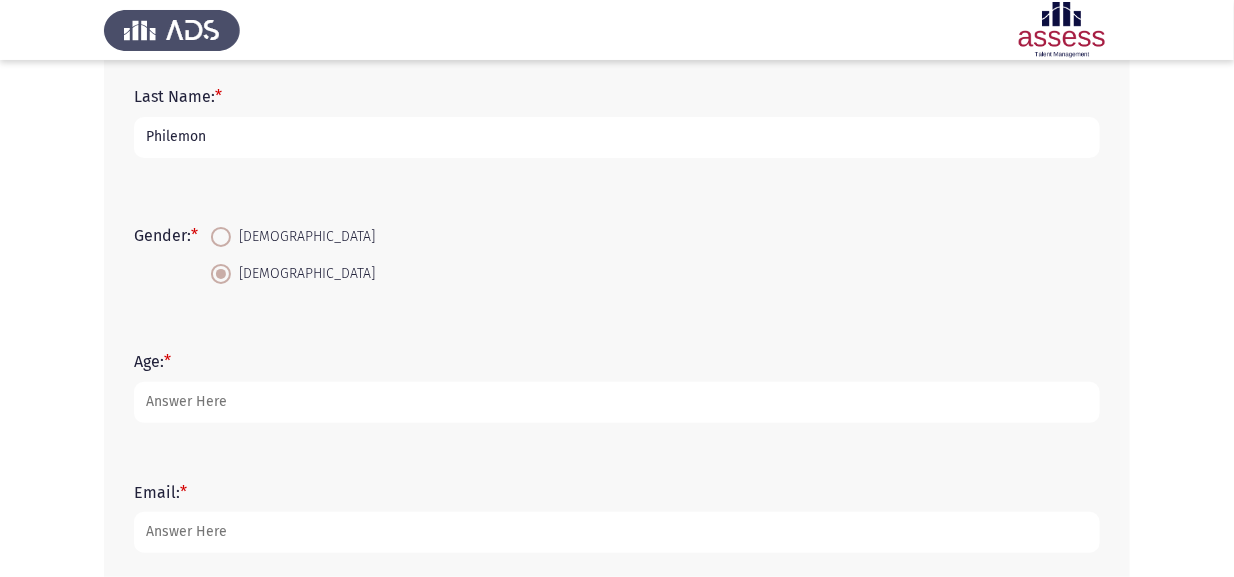 scroll, scrollTop: 243, scrollLeft: 0, axis: vertical 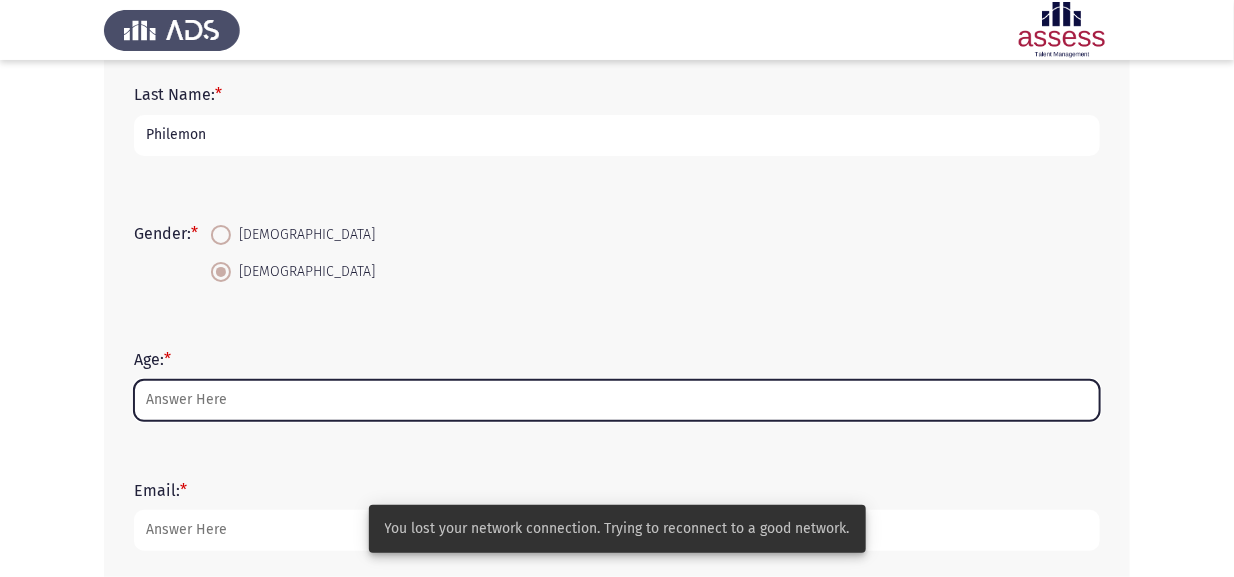 click on "Age:   *" at bounding box center (617, 400) 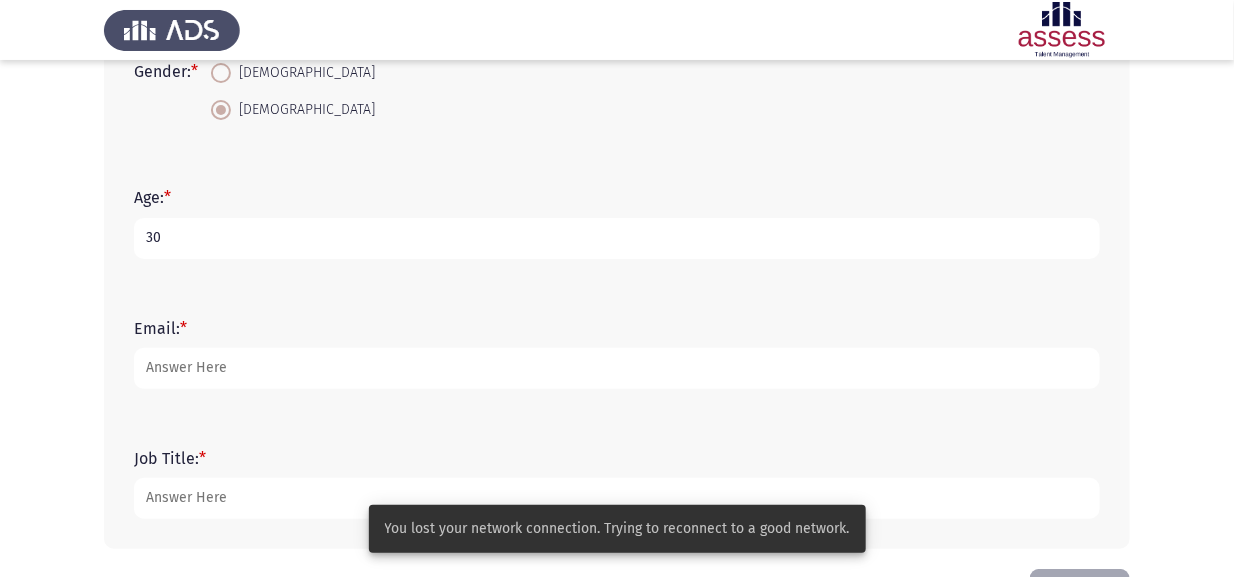 scroll, scrollTop: 479, scrollLeft: 0, axis: vertical 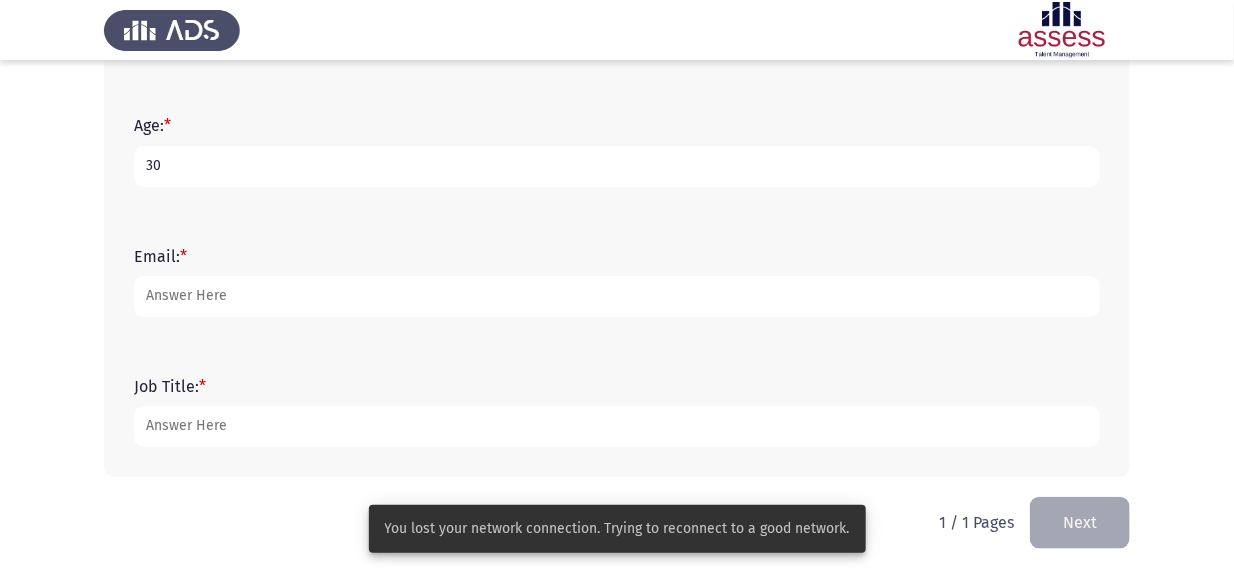 type on "30" 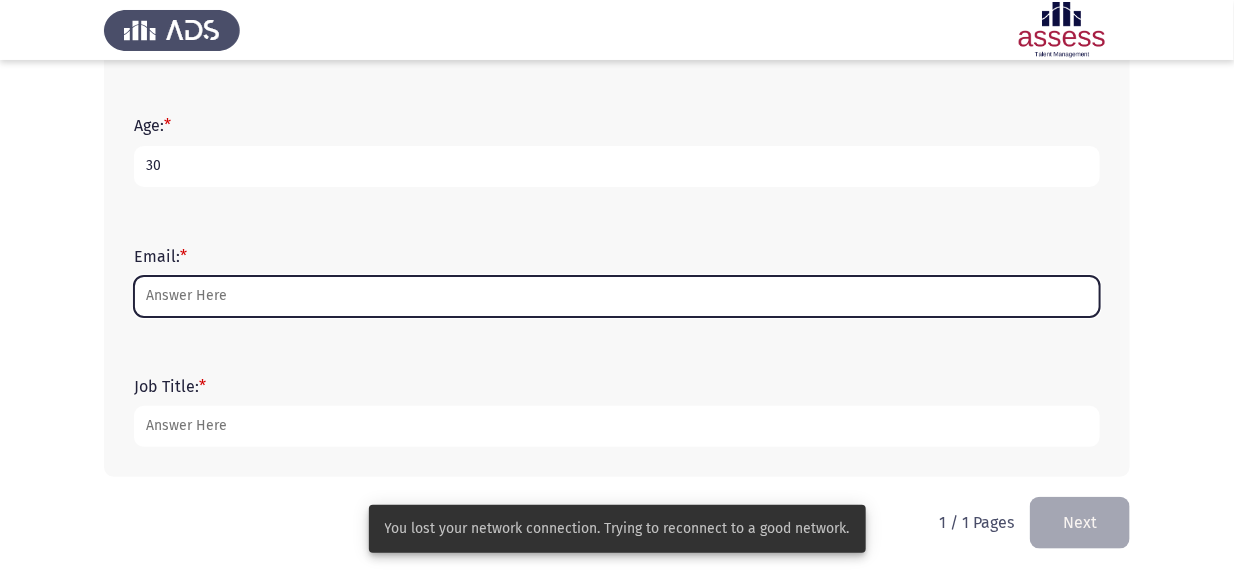 click on "Email:   *" at bounding box center (617, 296) 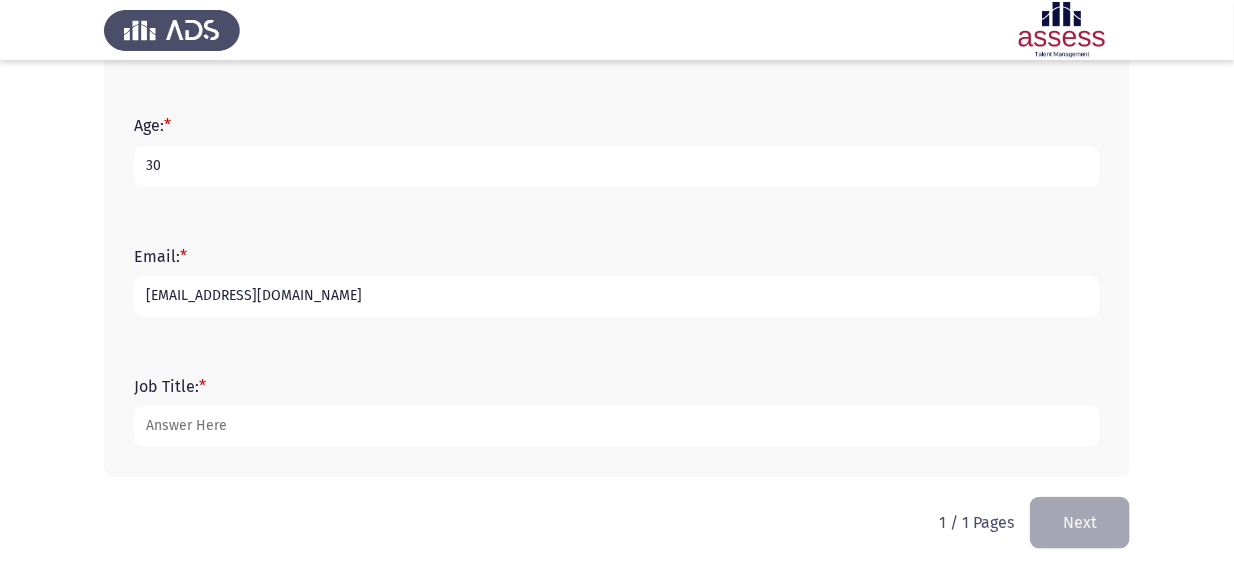 type on "[EMAIL_ADDRESS][DOMAIN_NAME]" 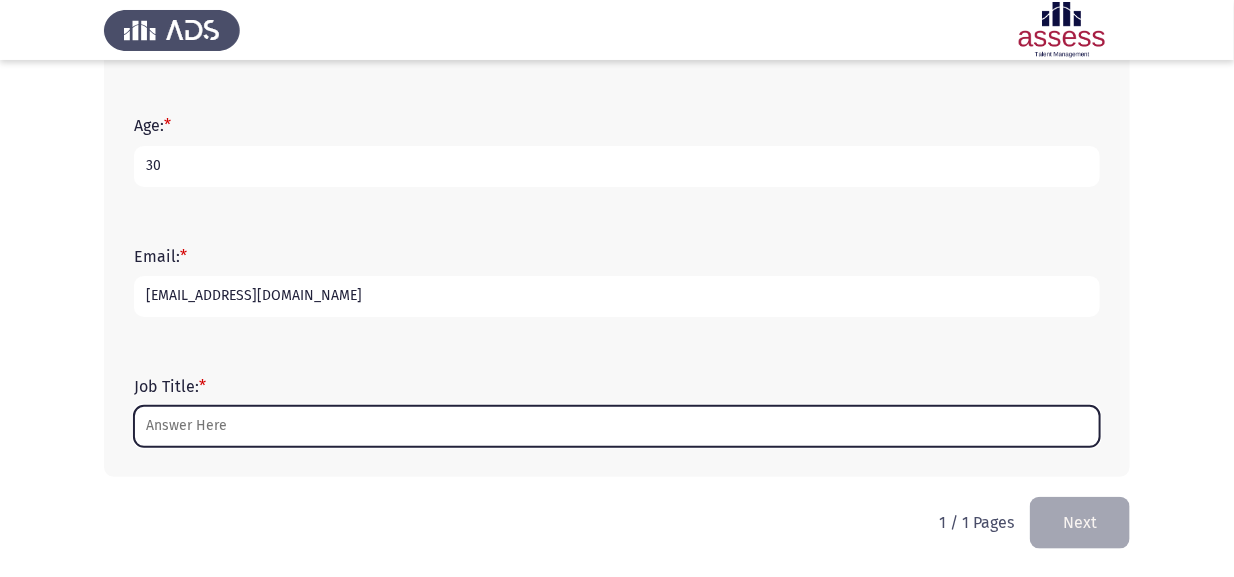 click on "Job Title:   *" at bounding box center (617, 426) 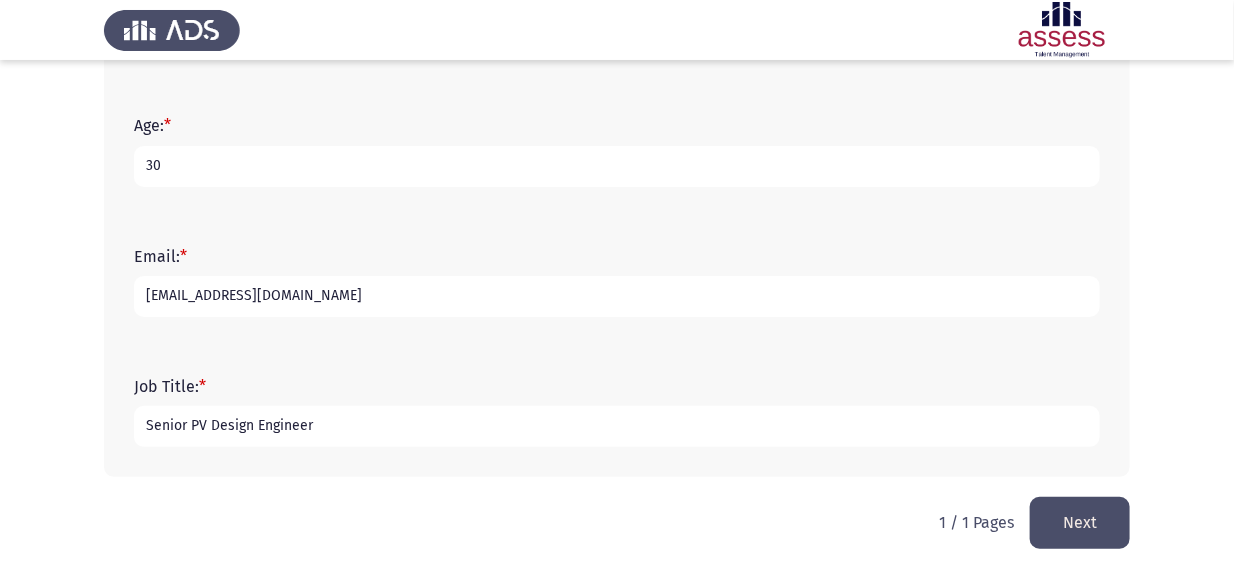 type on "Senior PV Design Engineer" 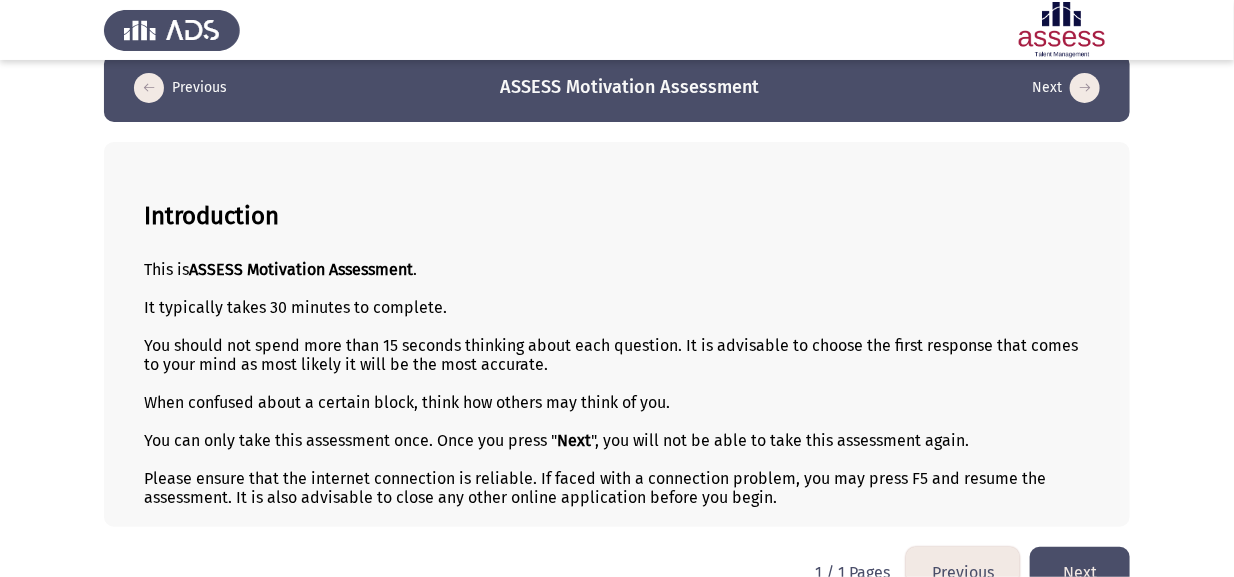 scroll, scrollTop: 74, scrollLeft: 0, axis: vertical 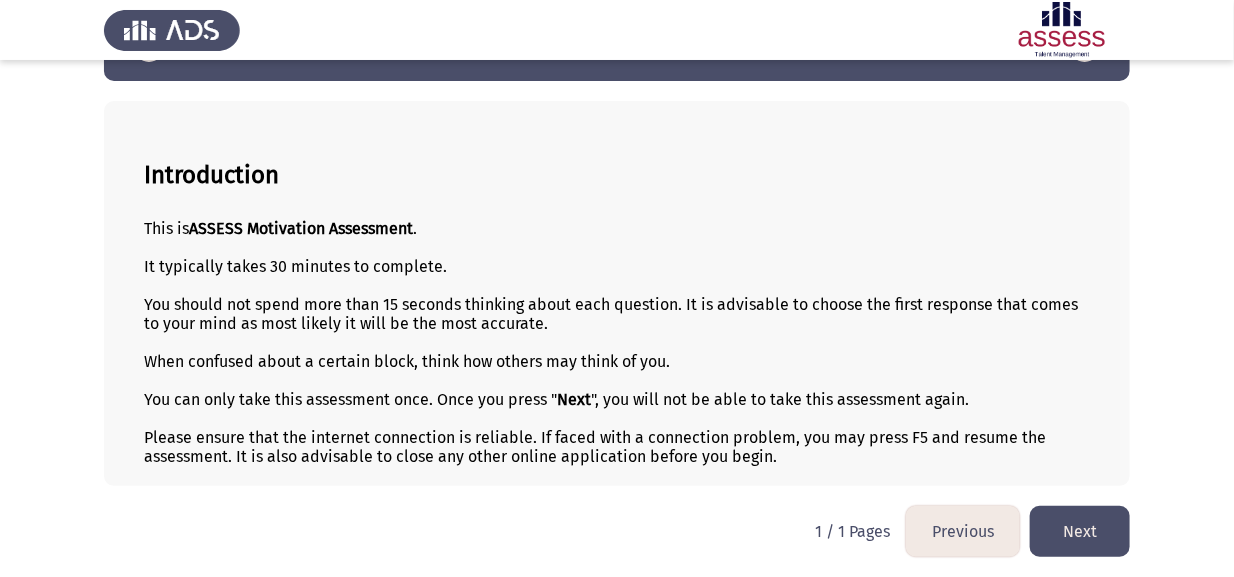click on "Next" 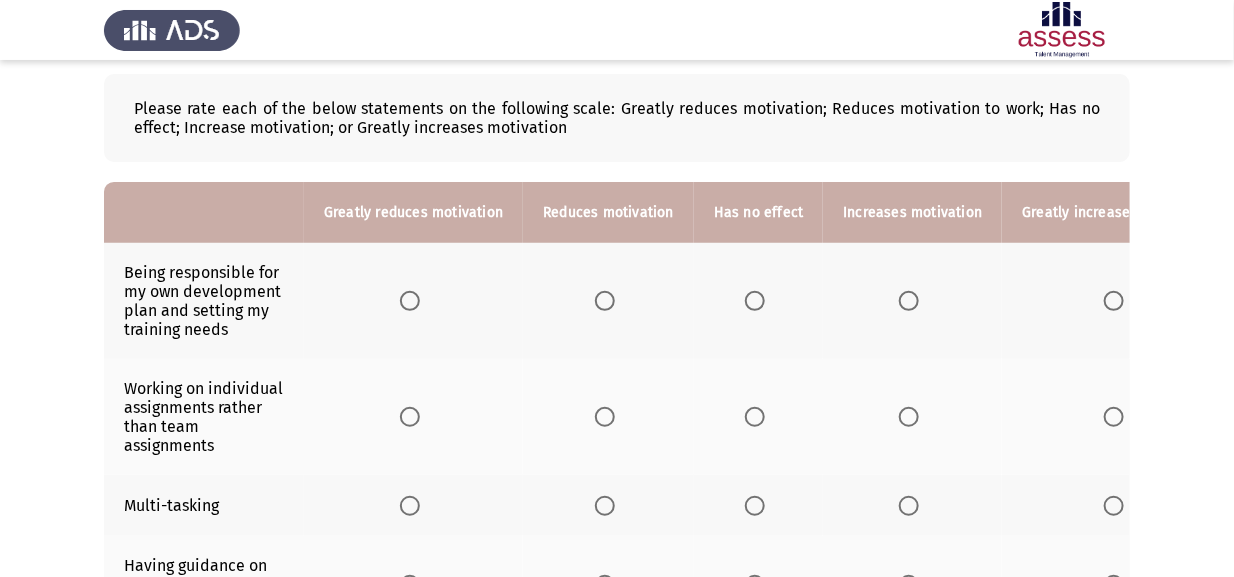 scroll, scrollTop: 100, scrollLeft: 0, axis: vertical 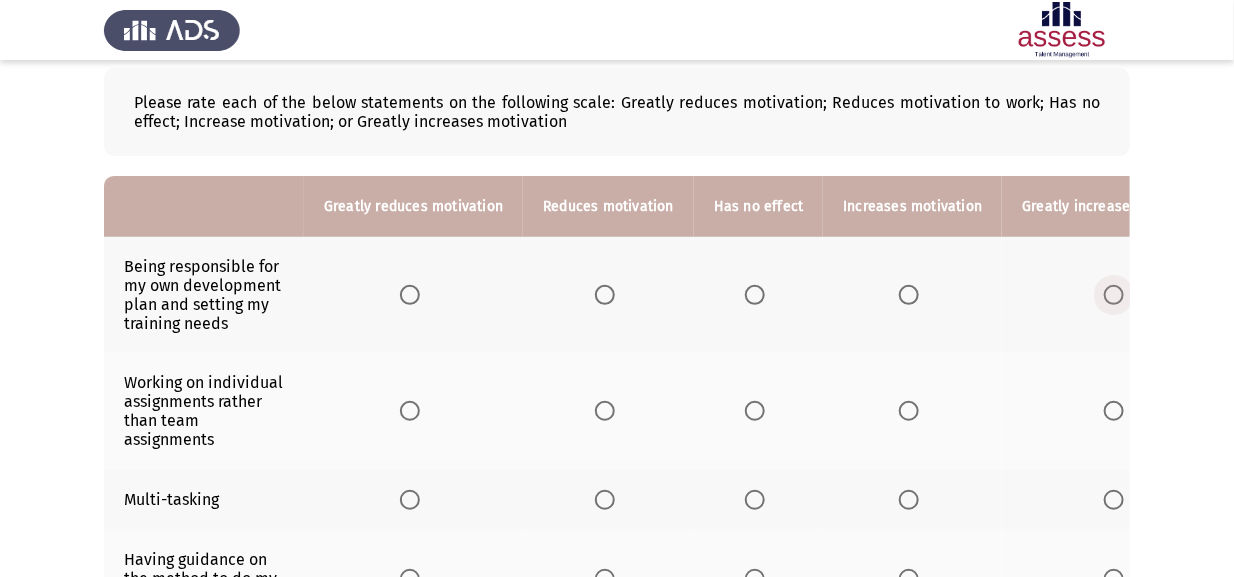 click at bounding box center (1114, 295) 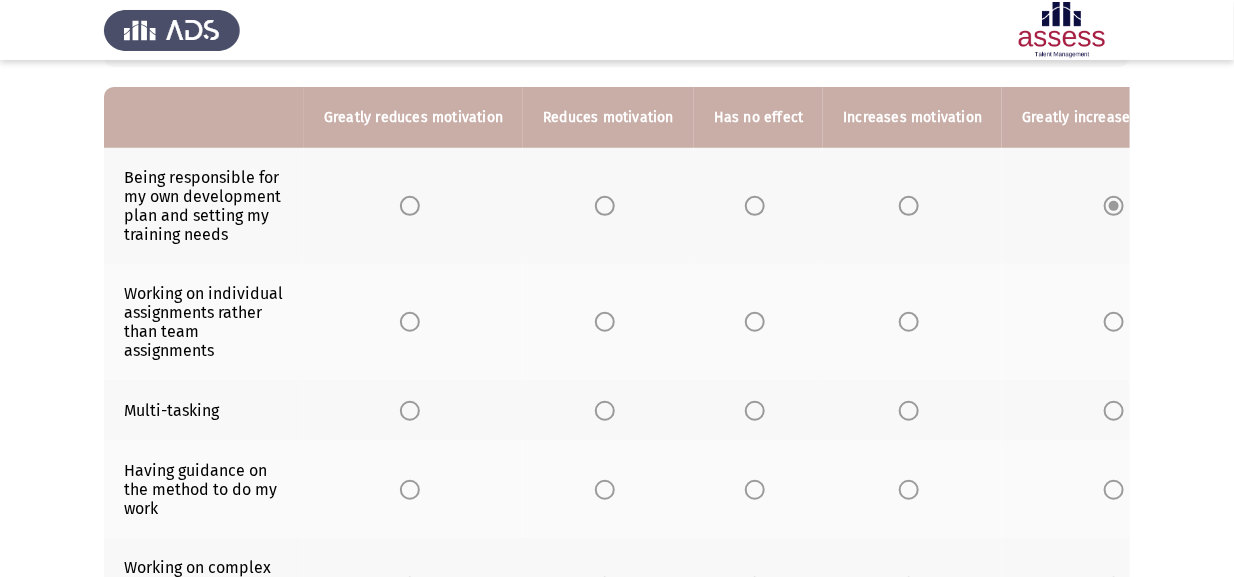 scroll, scrollTop: 200, scrollLeft: 0, axis: vertical 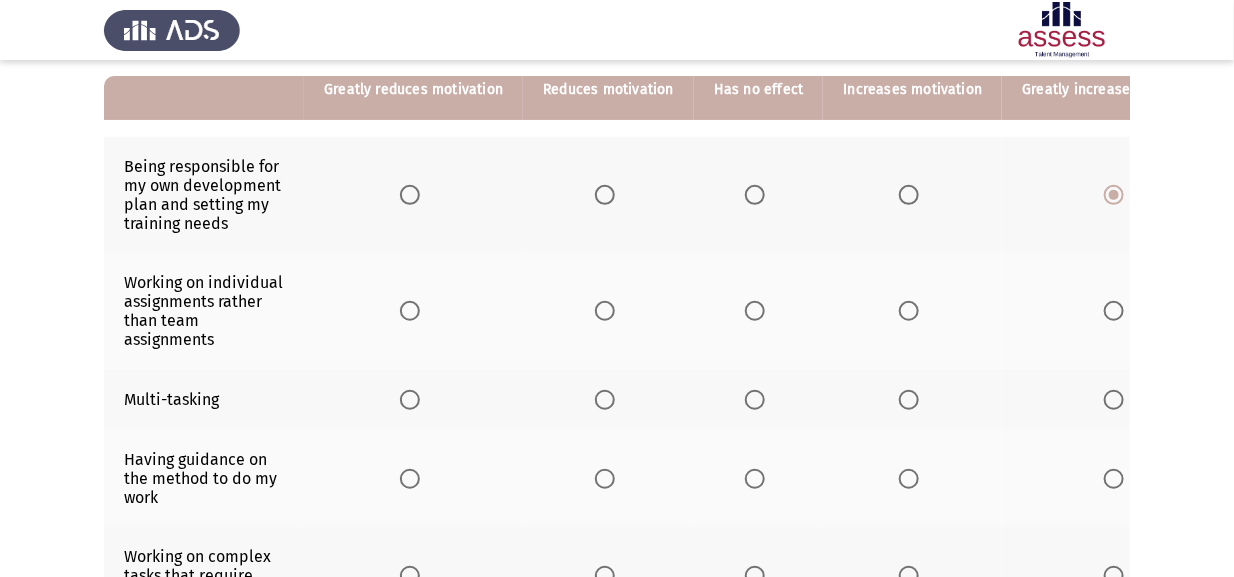 click at bounding box center (605, 311) 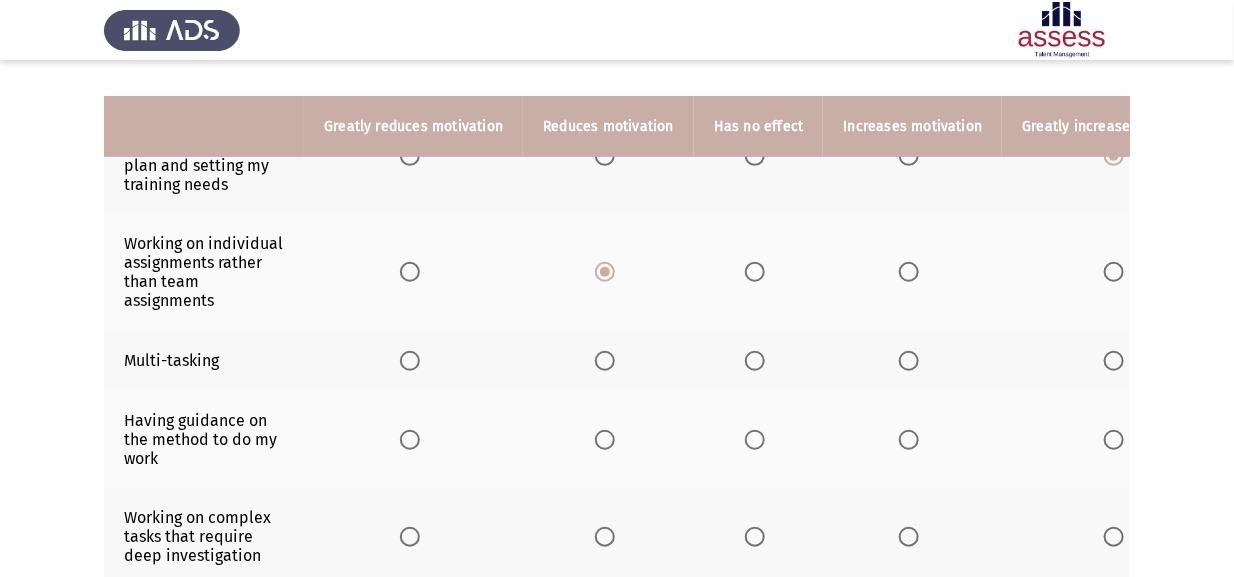 scroll, scrollTop: 299, scrollLeft: 0, axis: vertical 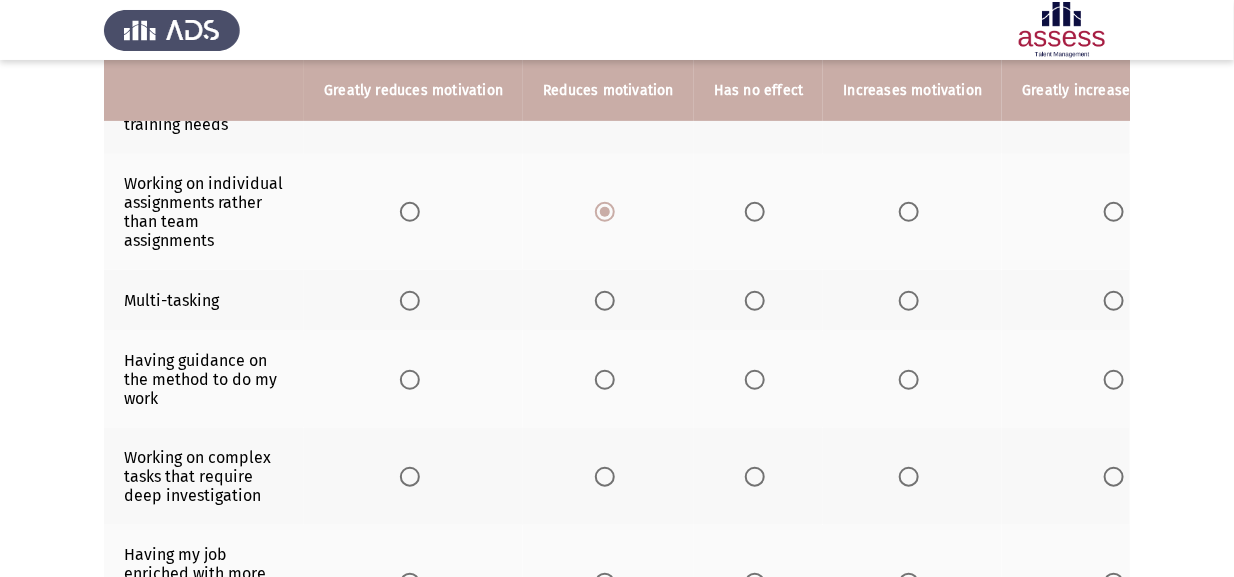 click at bounding box center [755, 301] 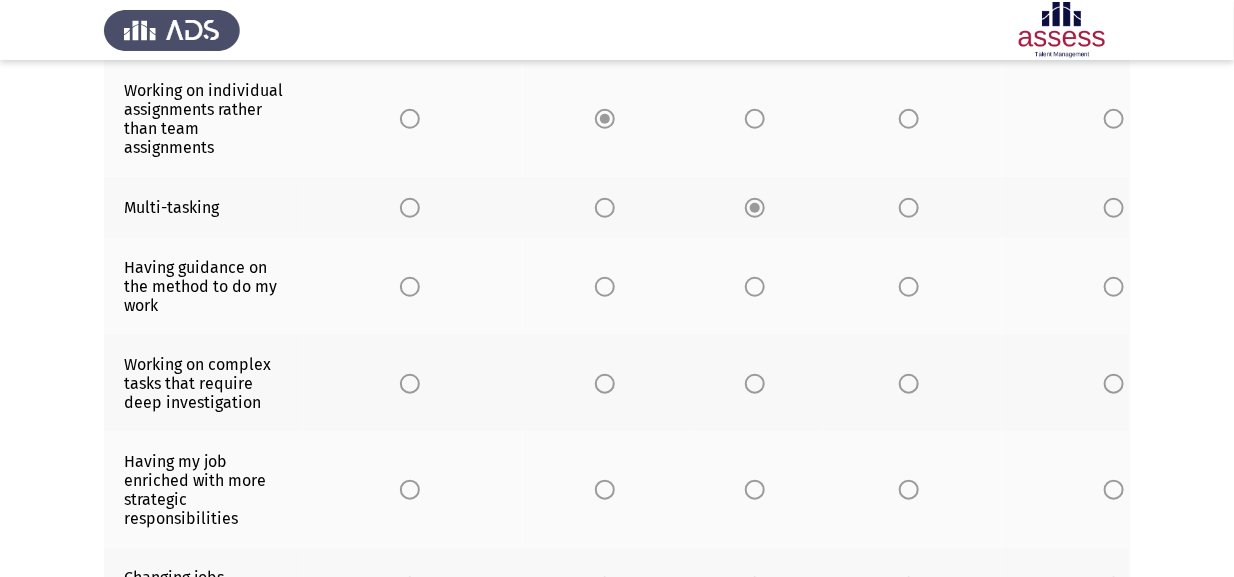 scroll, scrollTop: 400, scrollLeft: 0, axis: vertical 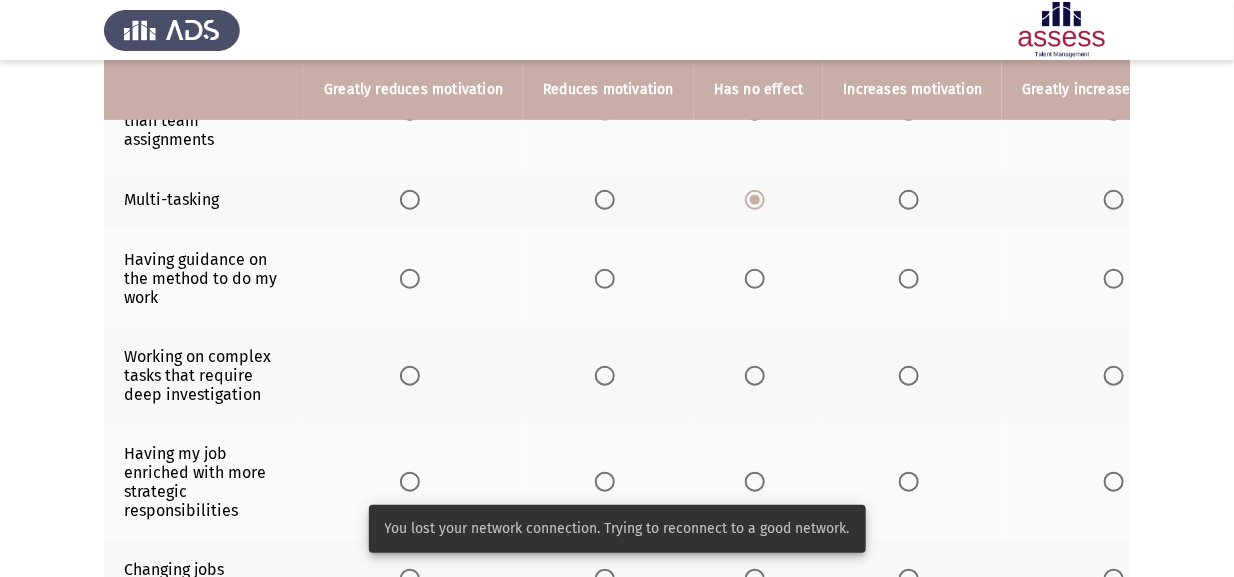 click at bounding box center [913, 279] 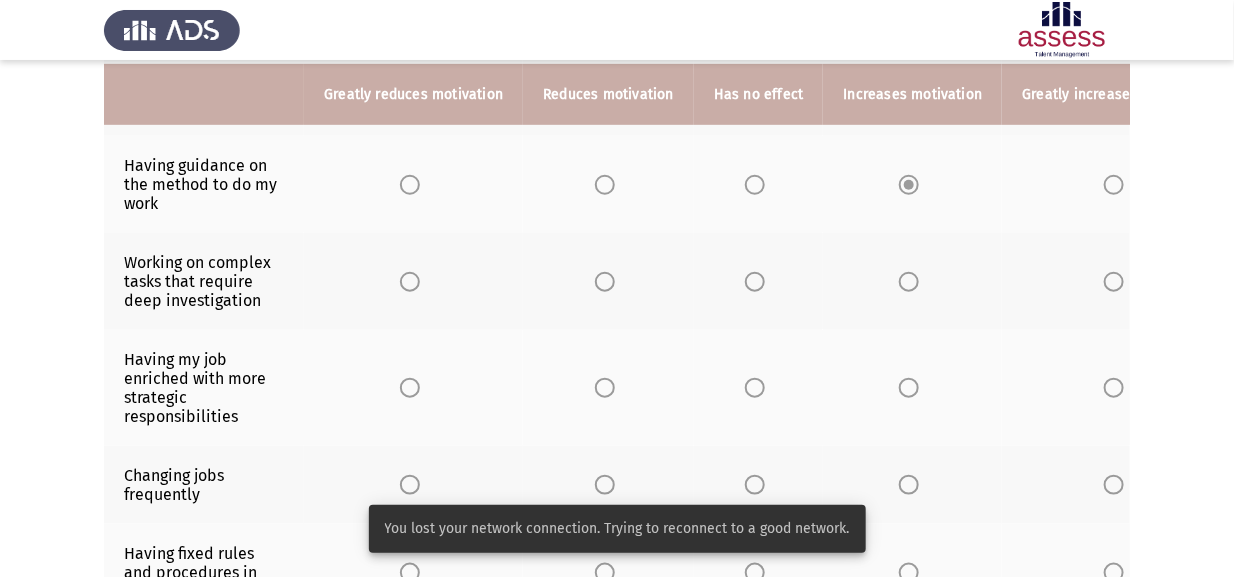 scroll, scrollTop: 500, scrollLeft: 0, axis: vertical 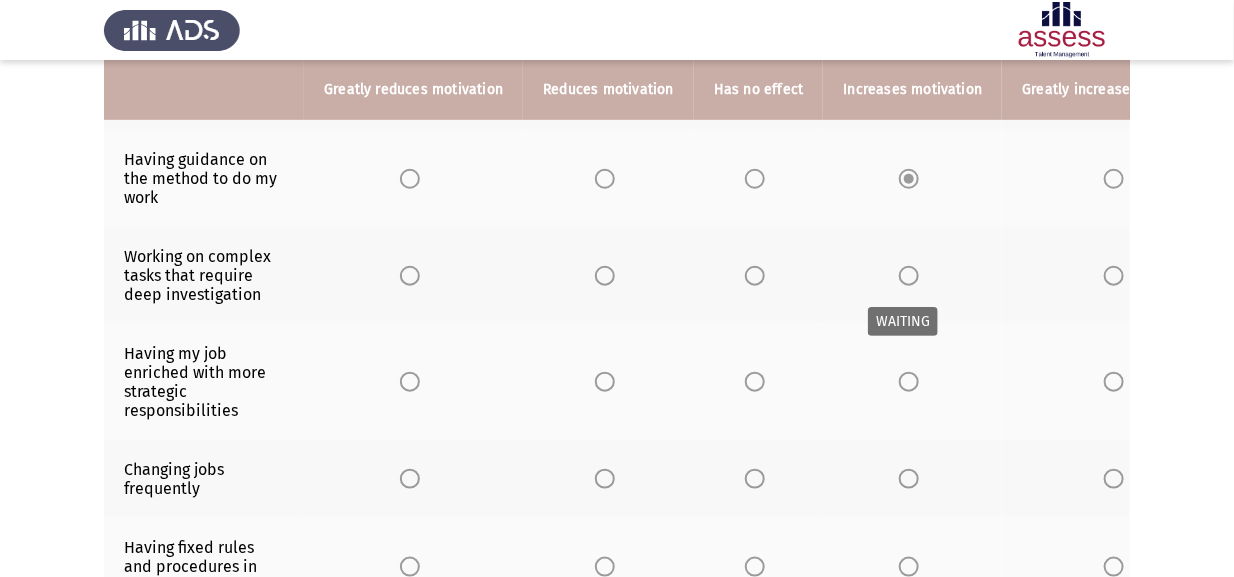 click at bounding box center [909, 276] 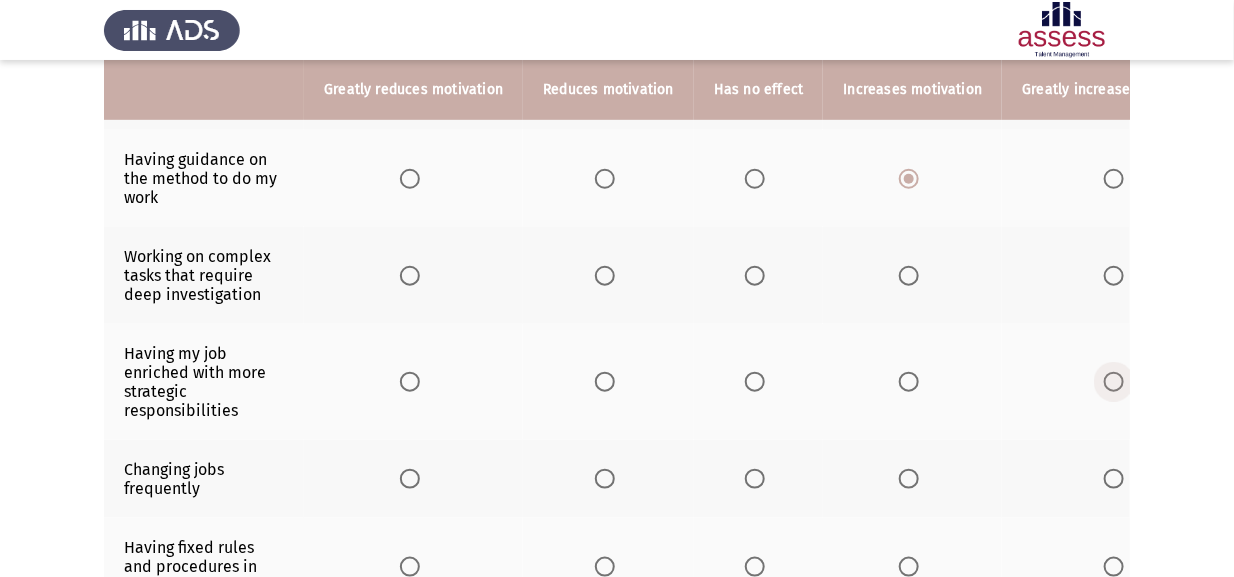 click at bounding box center [1114, 382] 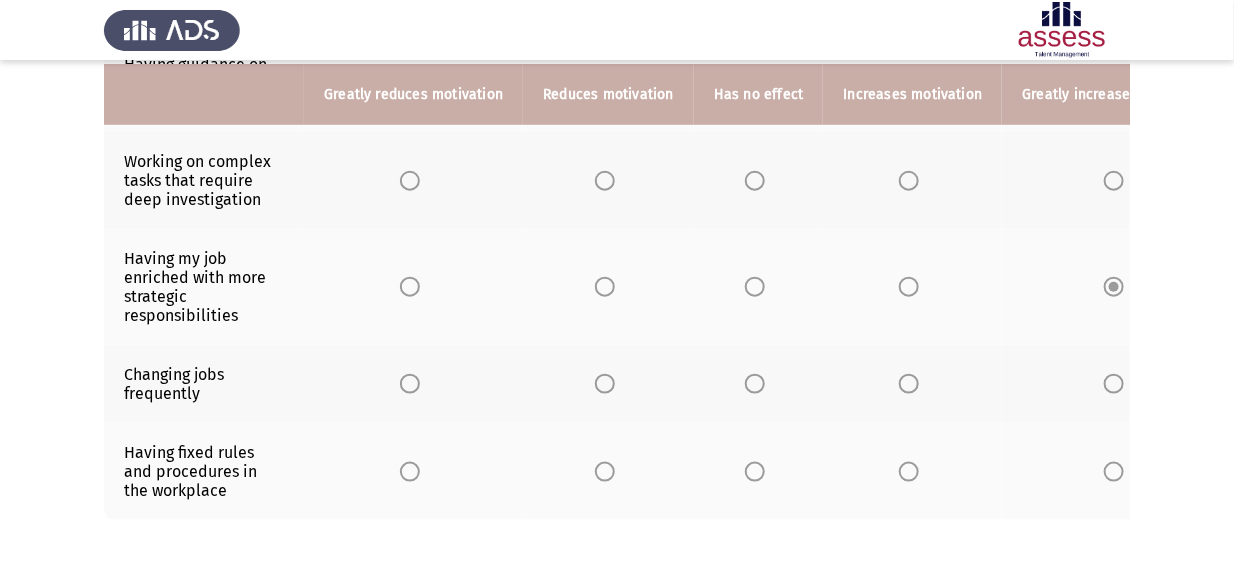 scroll, scrollTop: 600, scrollLeft: 0, axis: vertical 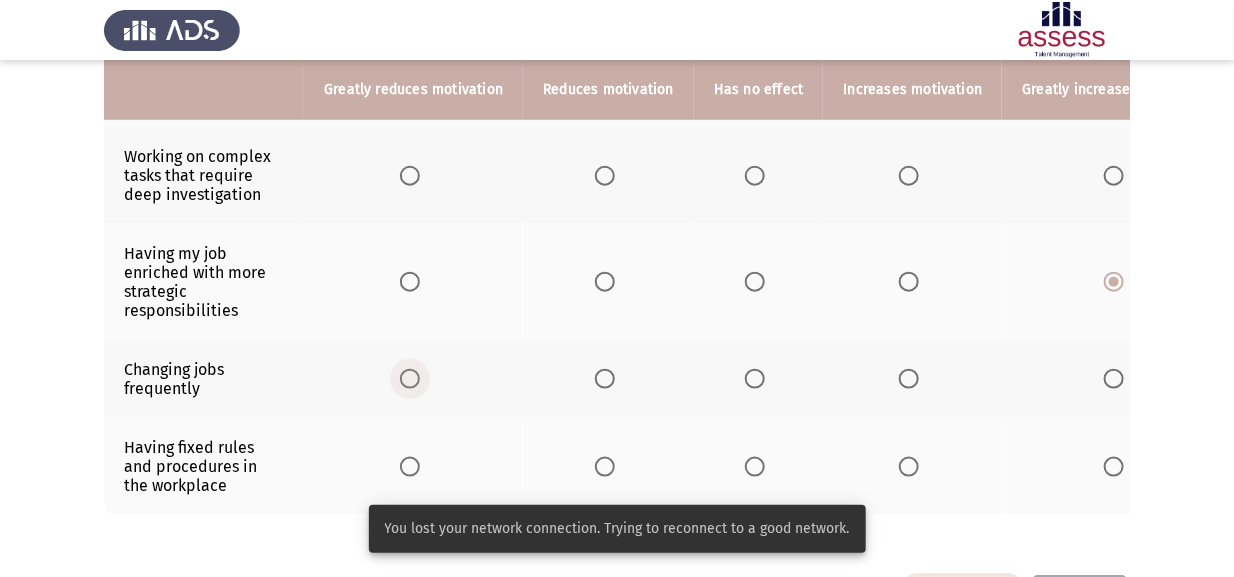 click at bounding box center [410, 379] 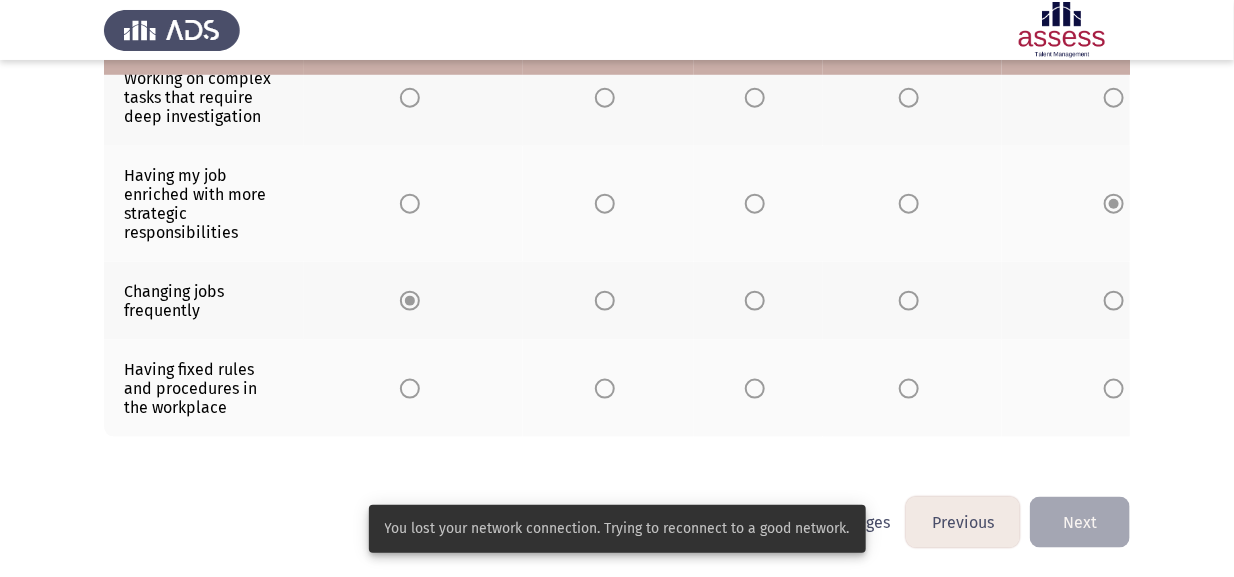 scroll, scrollTop: 699, scrollLeft: 0, axis: vertical 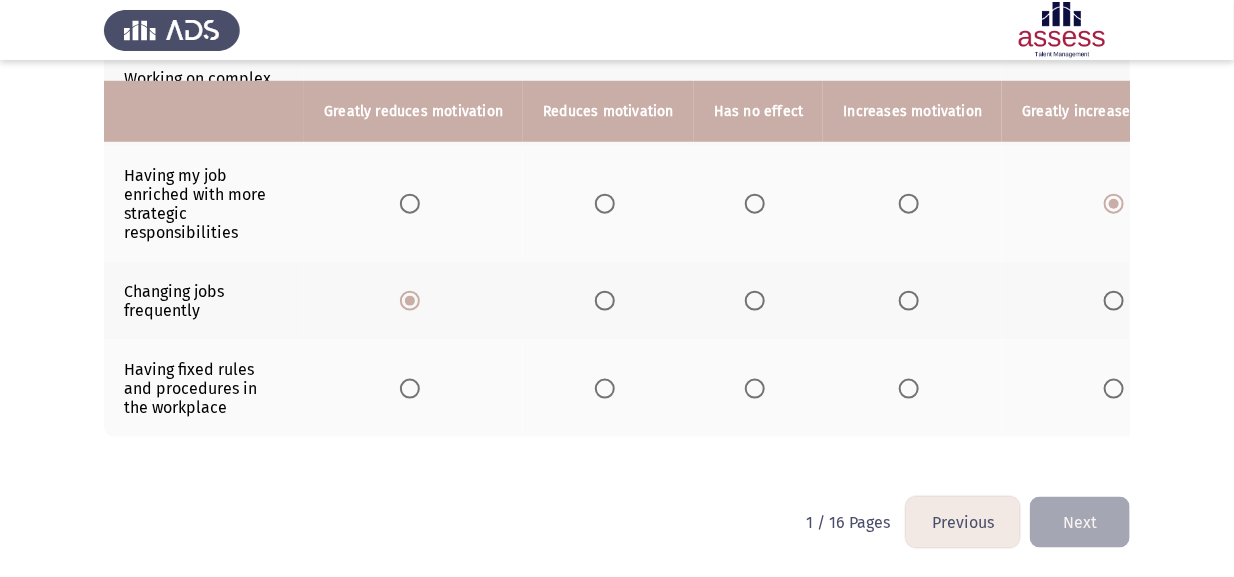 click at bounding box center [605, 389] 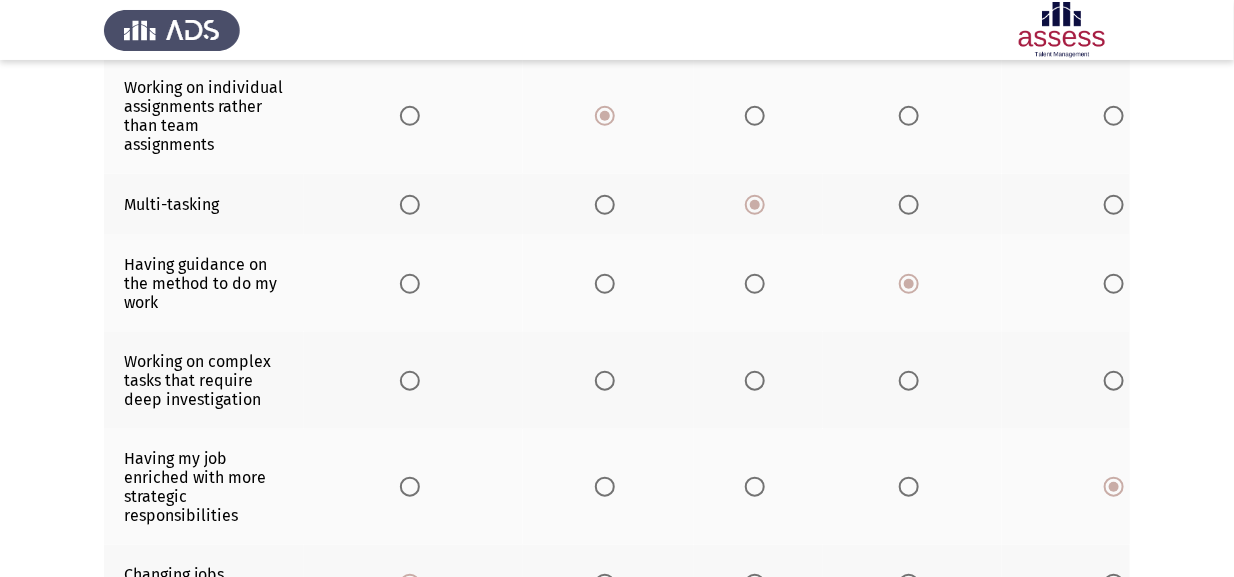 scroll, scrollTop: 400, scrollLeft: 0, axis: vertical 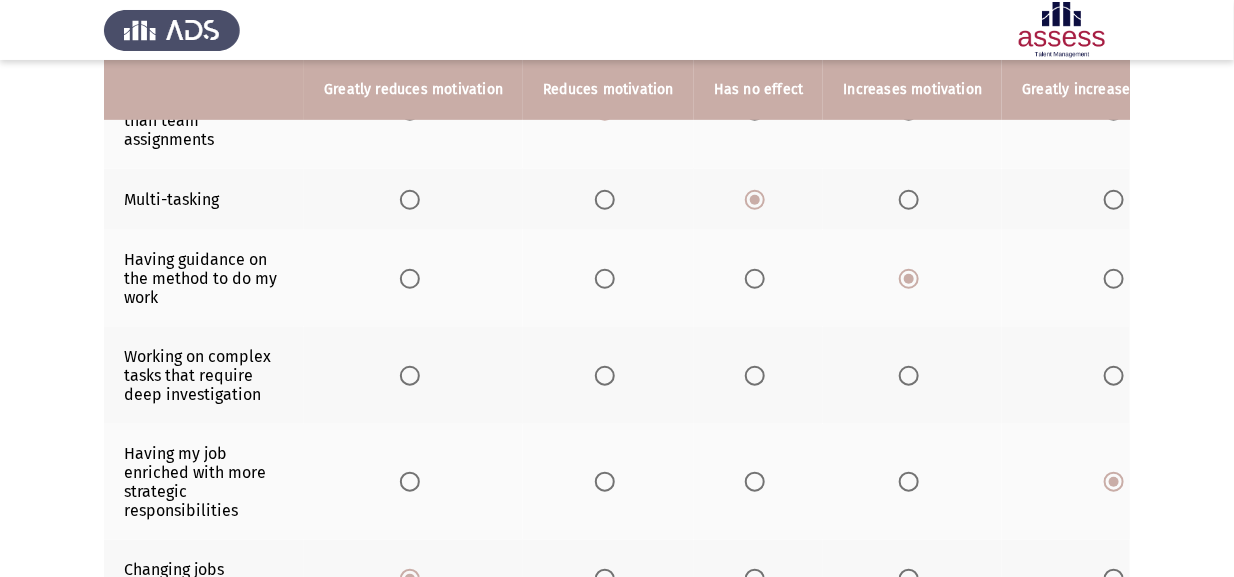click at bounding box center [909, 376] 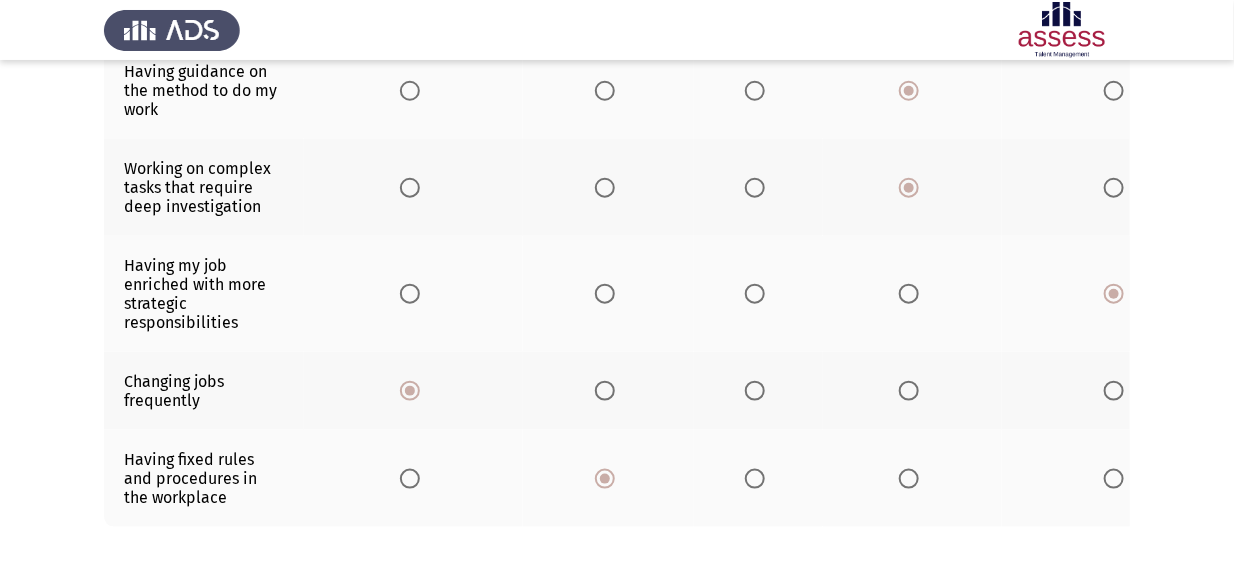 scroll, scrollTop: 705, scrollLeft: 0, axis: vertical 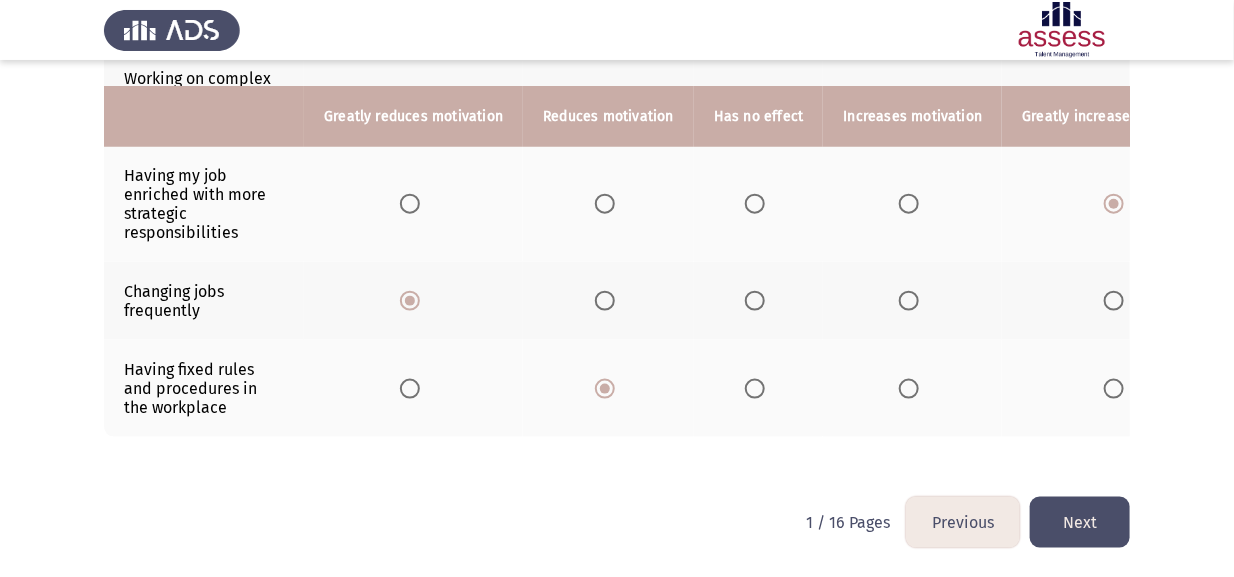 click on "Next" 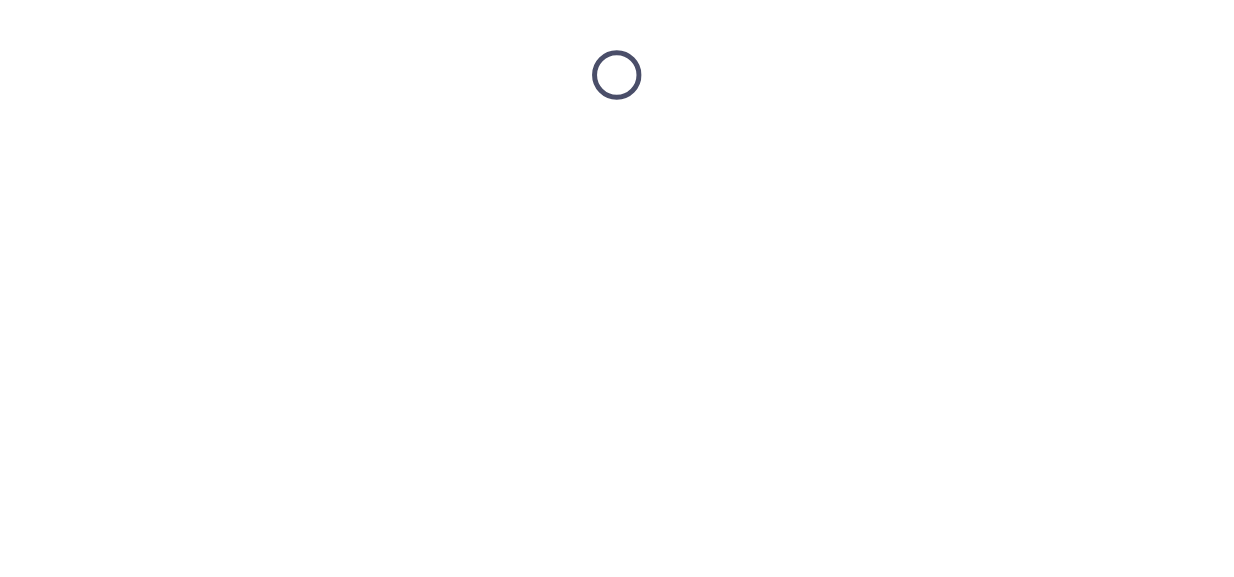 scroll, scrollTop: 0, scrollLeft: 0, axis: both 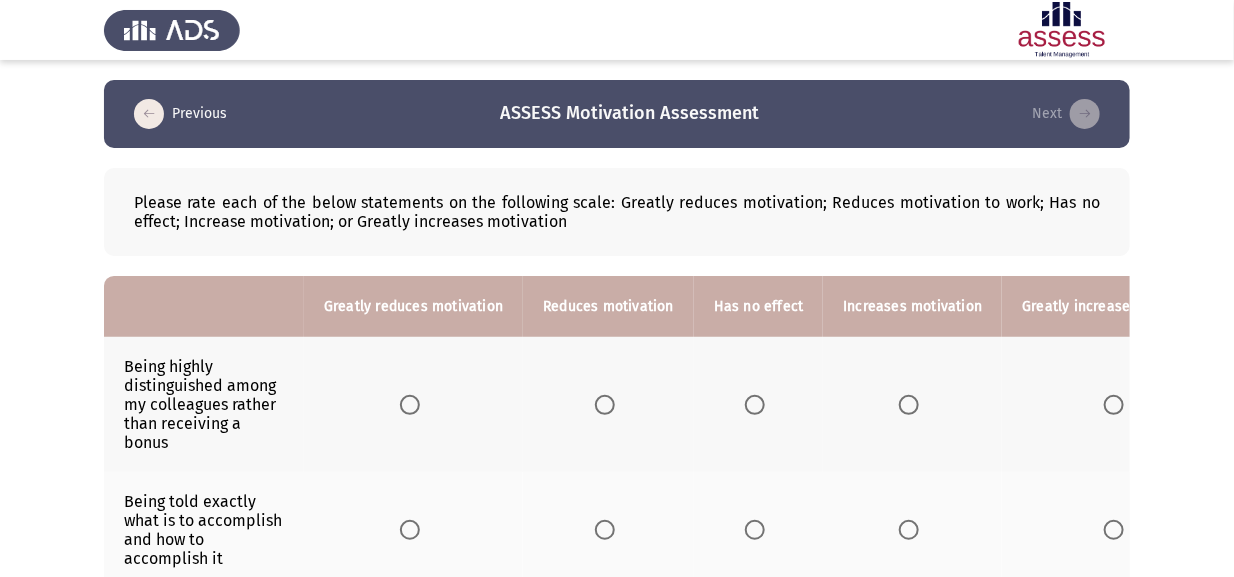 click at bounding box center (410, 405) 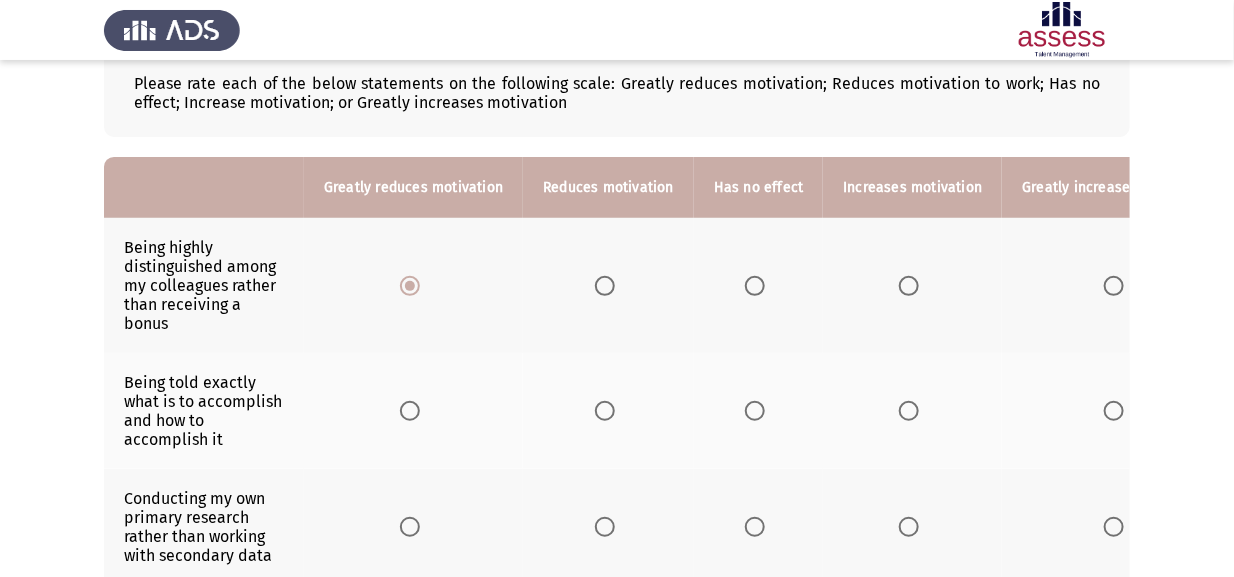 scroll, scrollTop: 200, scrollLeft: 0, axis: vertical 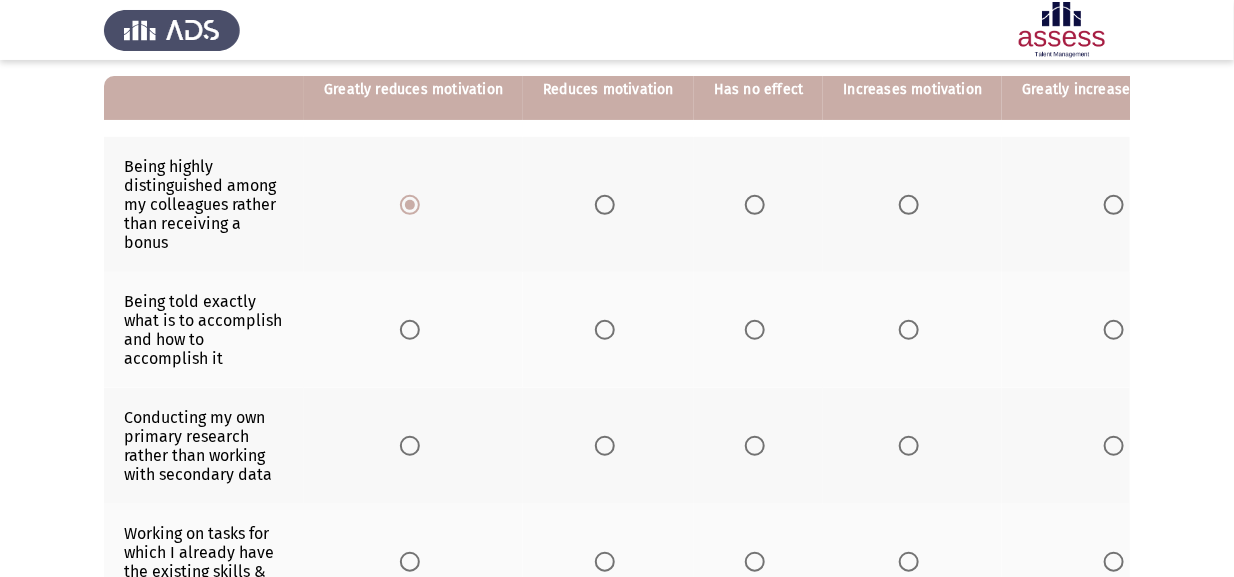 click at bounding box center (755, 330) 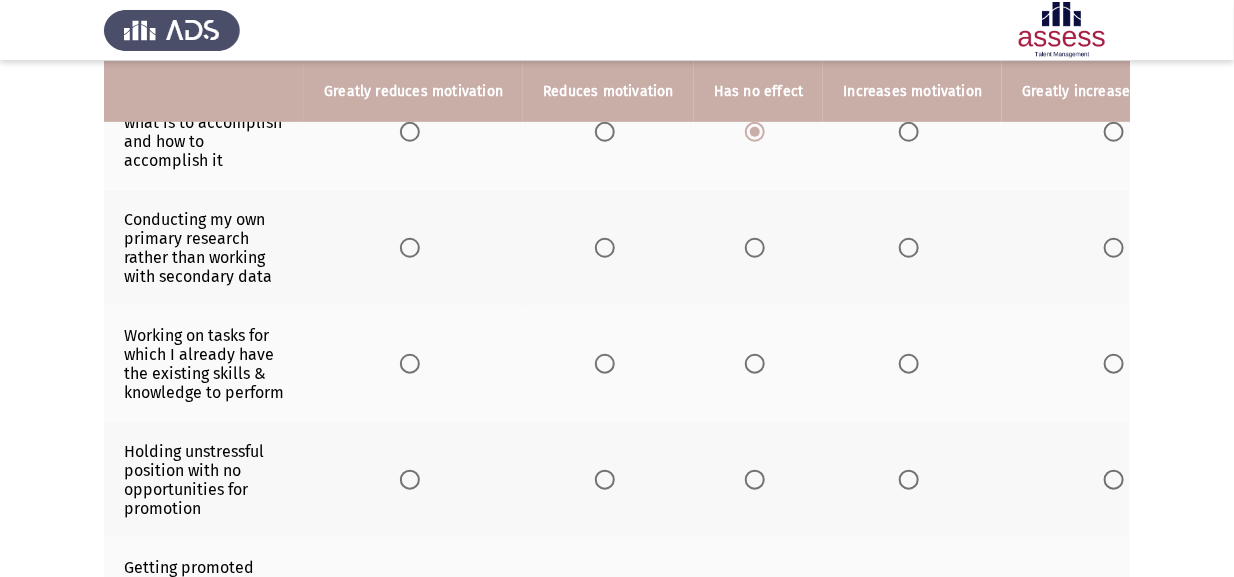 scroll, scrollTop: 400, scrollLeft: 0, axis: vertical 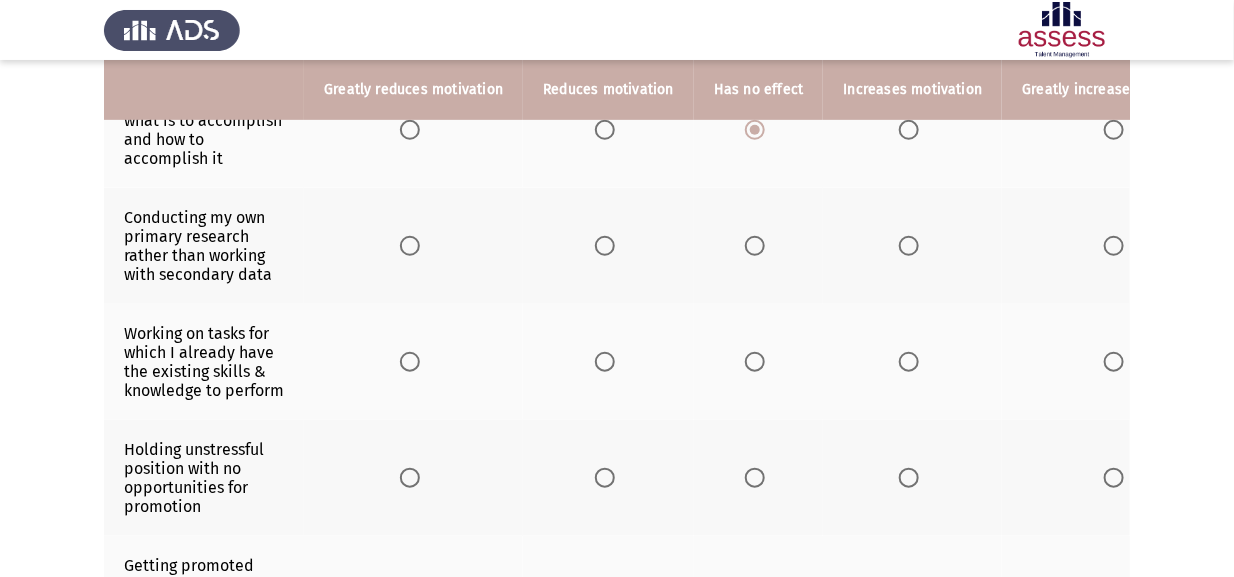 click at bounding box center (909, 246) 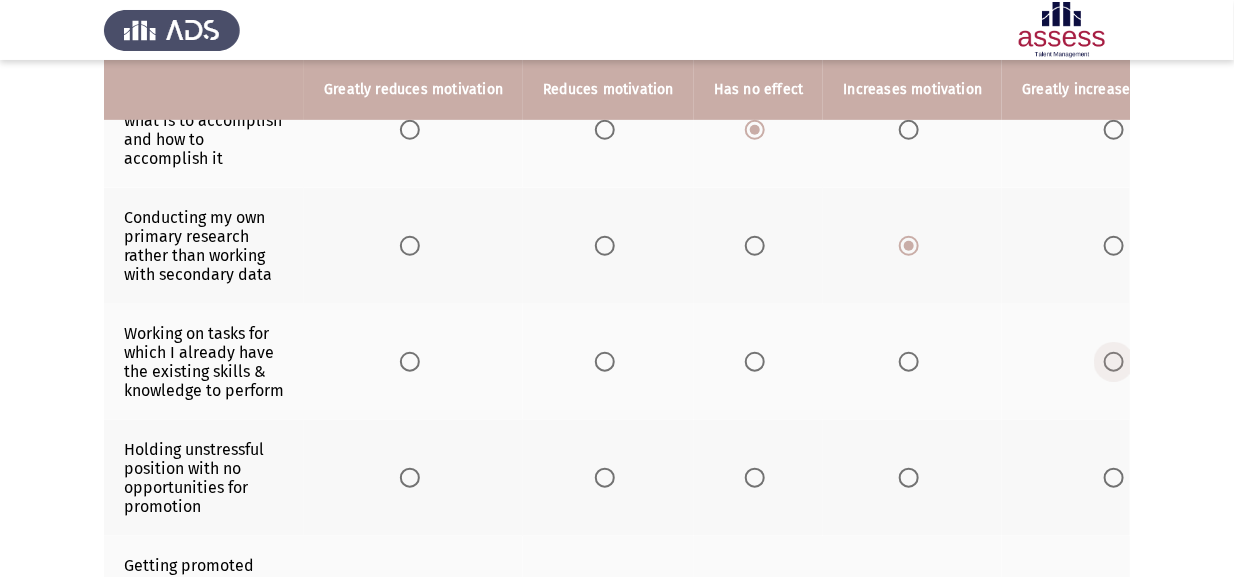 click at bounding box center [1114, 362] 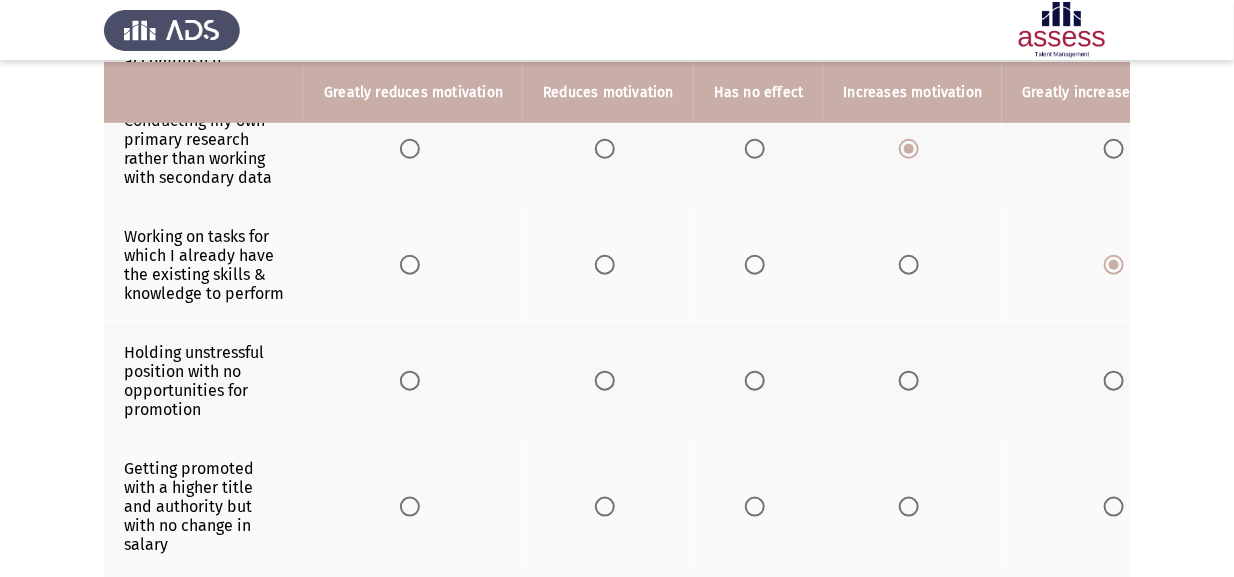 scroll, scrollTop: 500, scrollLeft: 0, axis: vertical 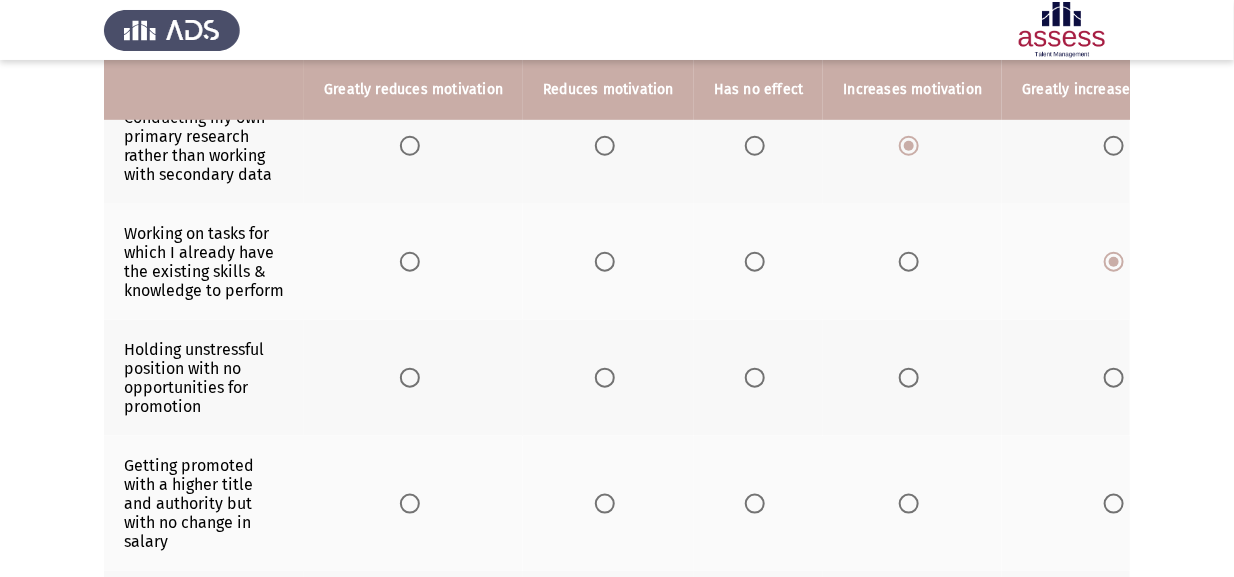 click at bounding box center [605, 378] 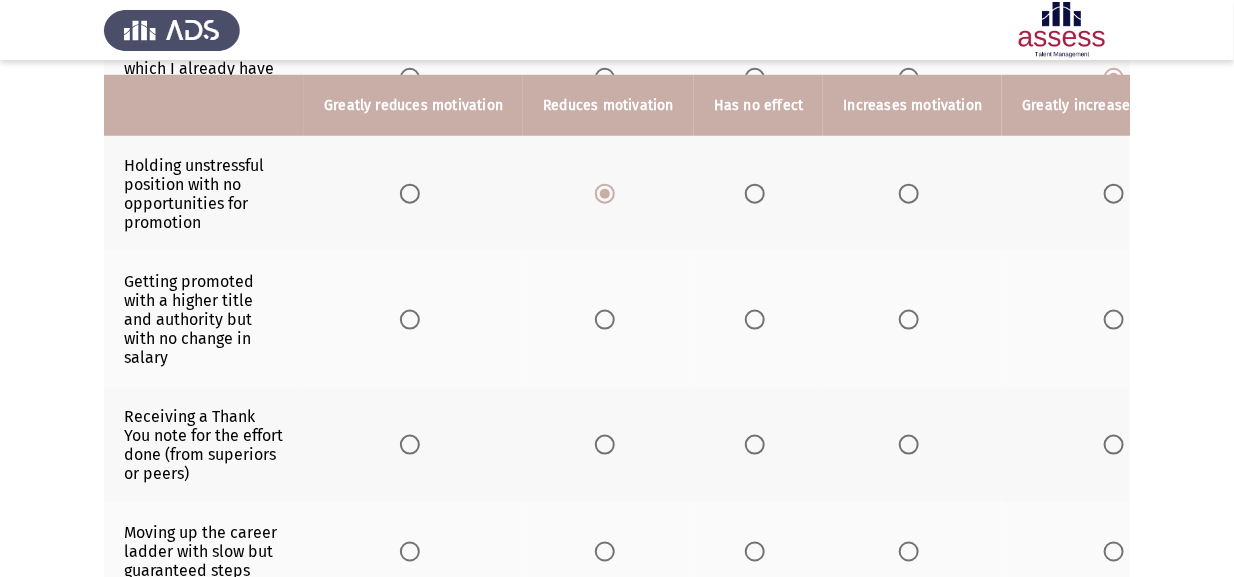 scroll, scrollTop: 699, scrollLeft: 0, axis: vertical 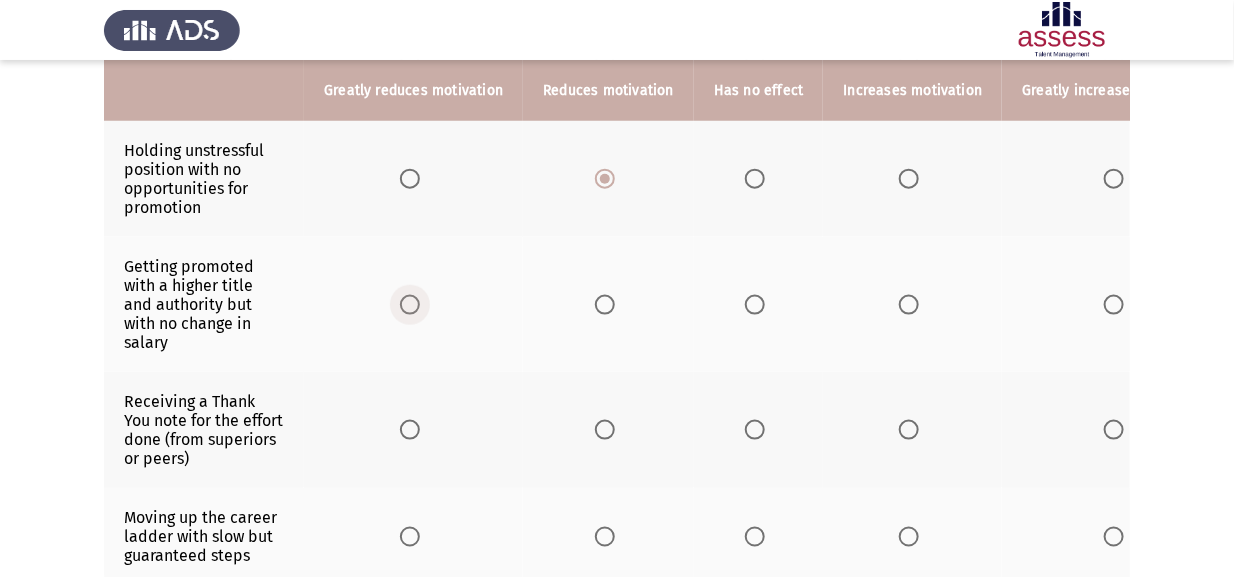 click at bounding box center (410, 305) 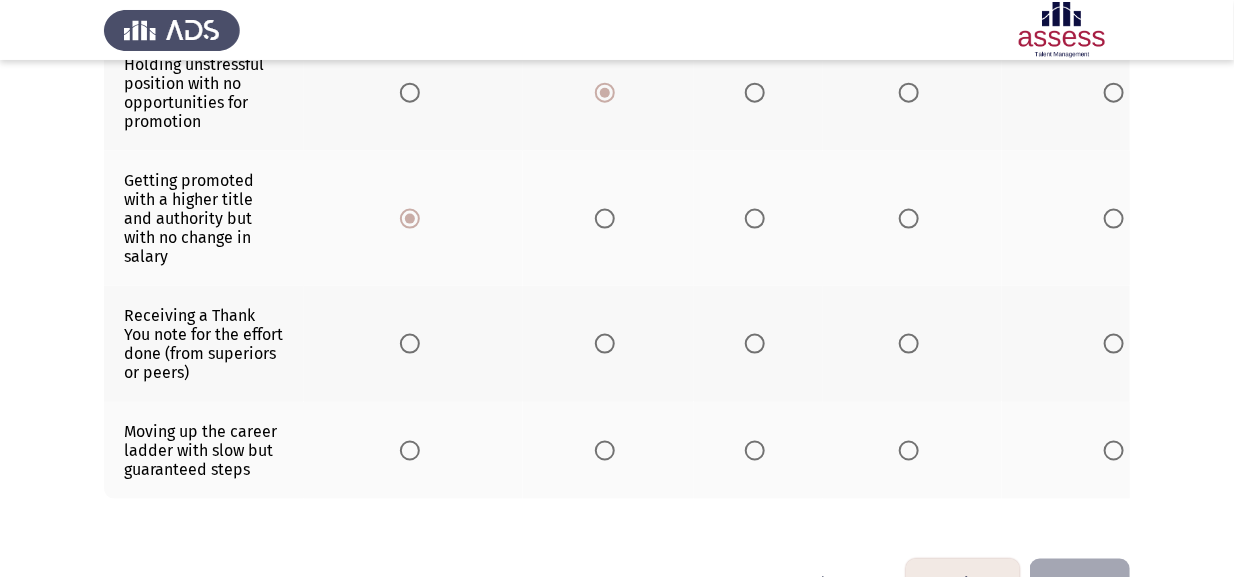 scroll, scrollTop: 800, scrollLeft: 0, axis: vertical 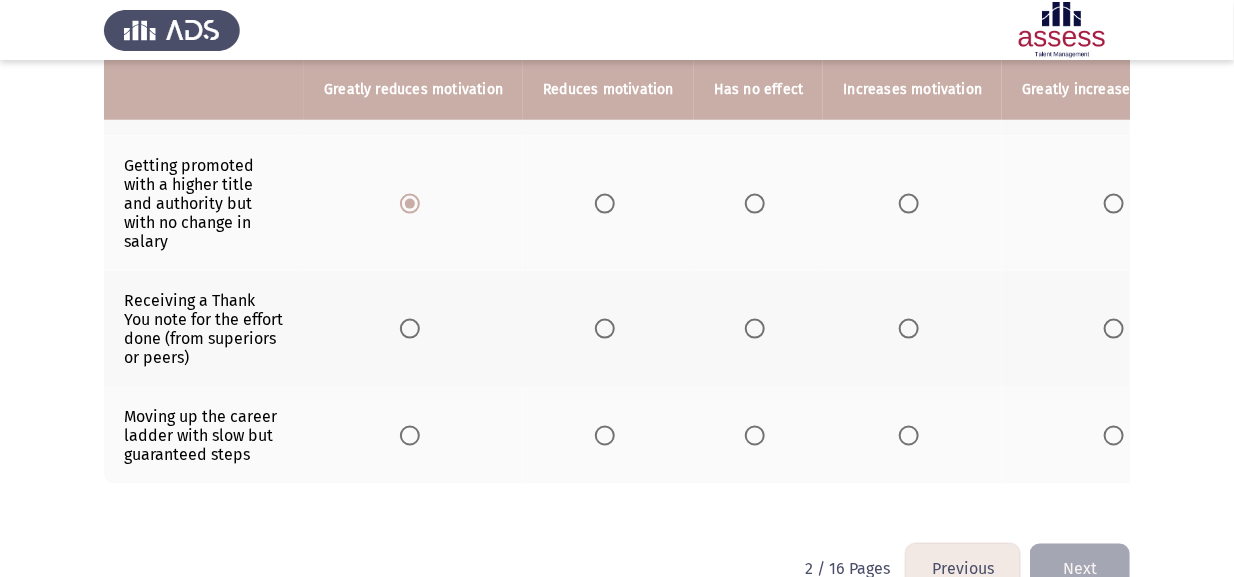 click at bounding box center [1114, 329] 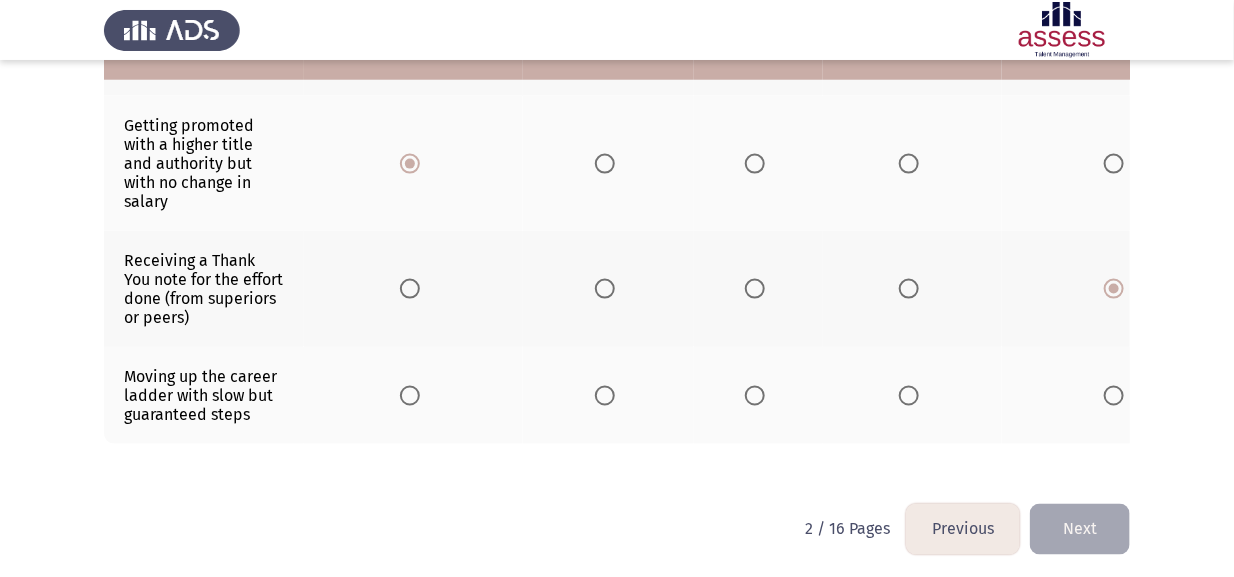 scroll, scrollTop: 898, scrollLeft: 0, axis: vertical 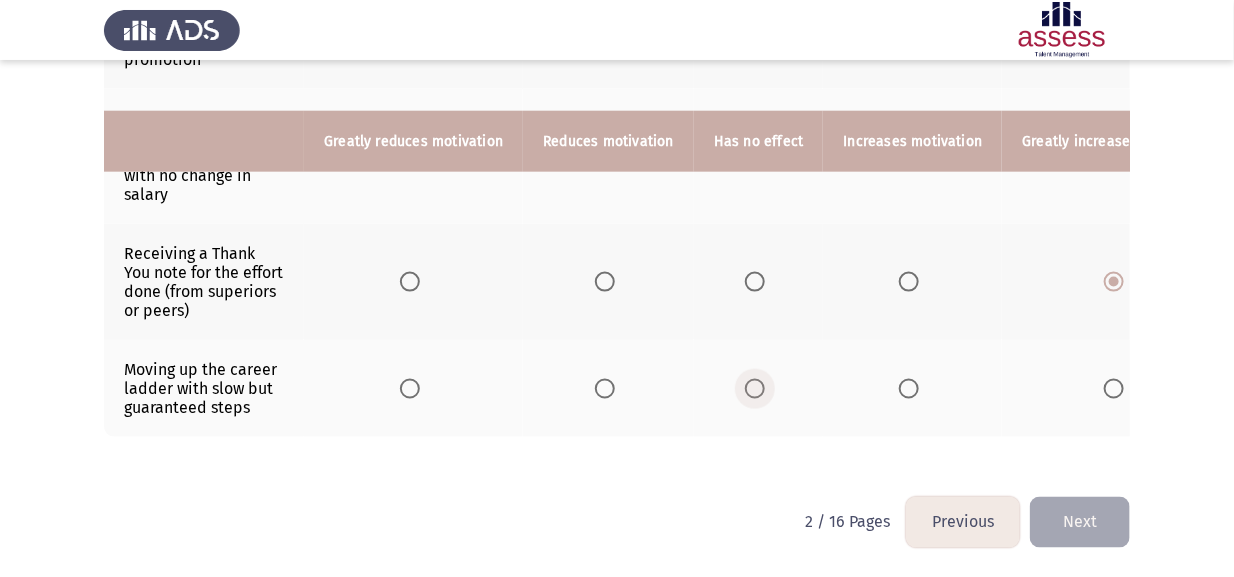 click at bounding box center [759, 389] 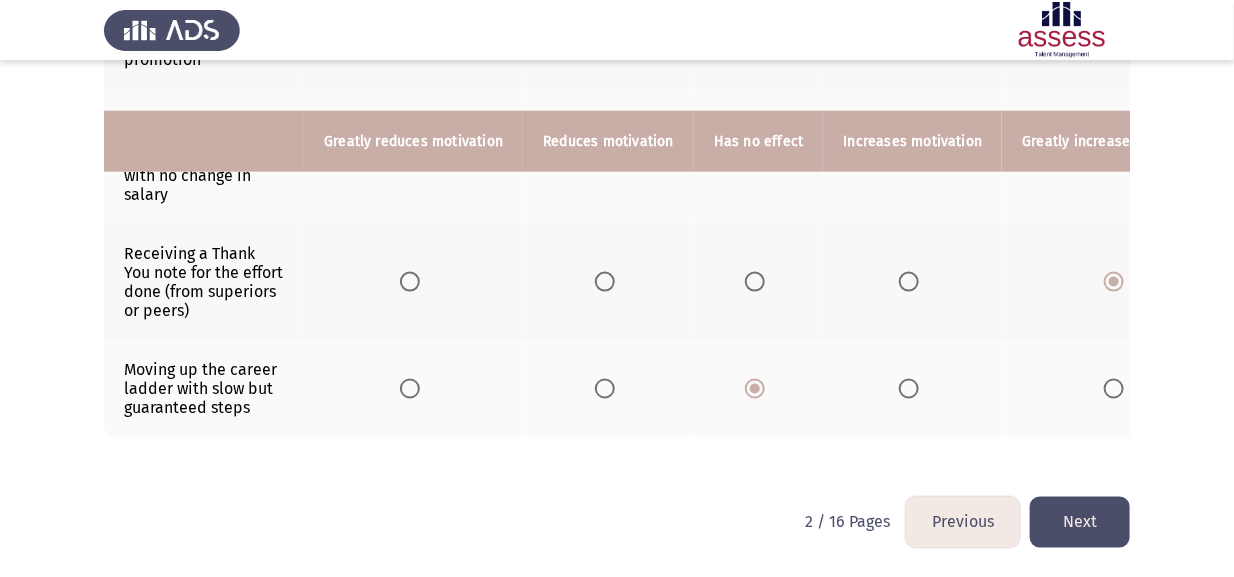 click on "Next" 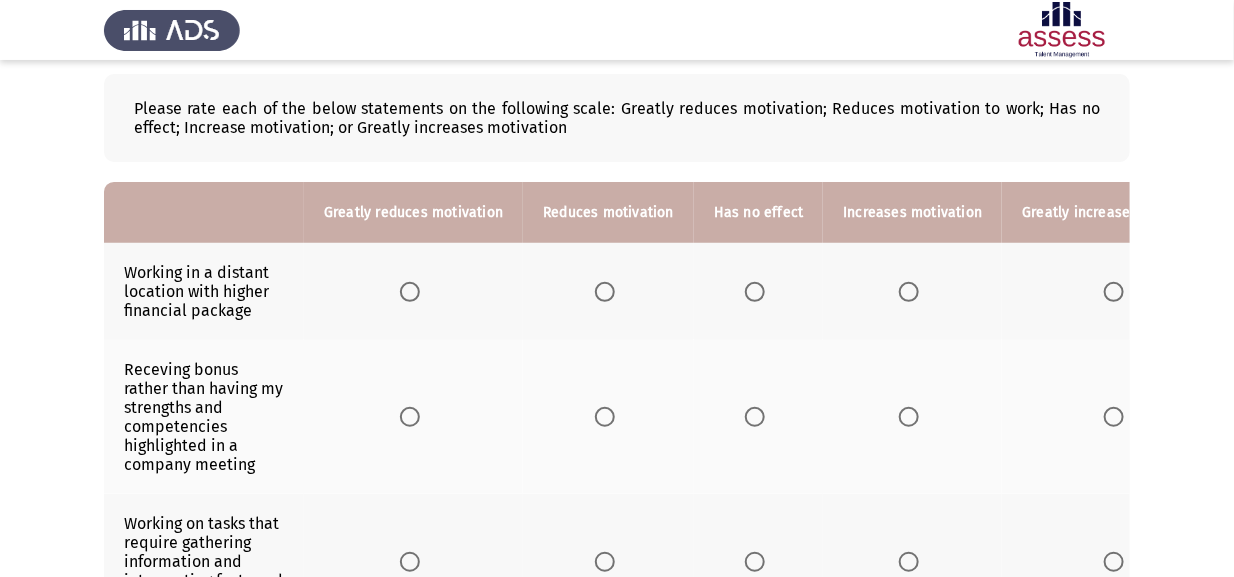 scroll, scrollTop: 100, scrollLeft: 0, axis: vertical 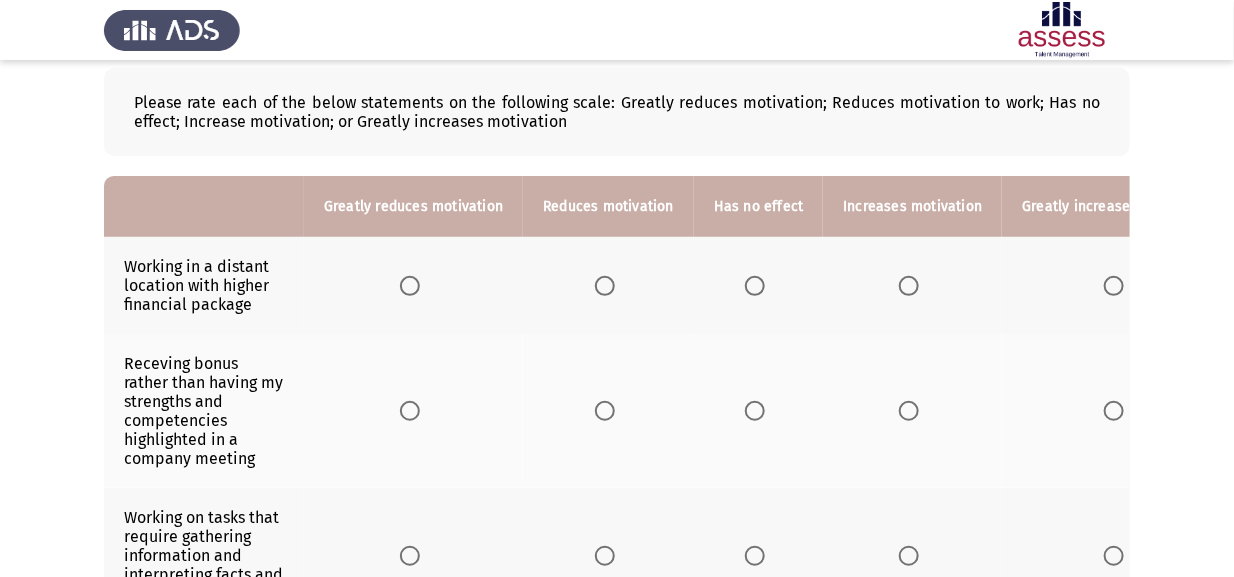 click at bounding box center (755, 286) 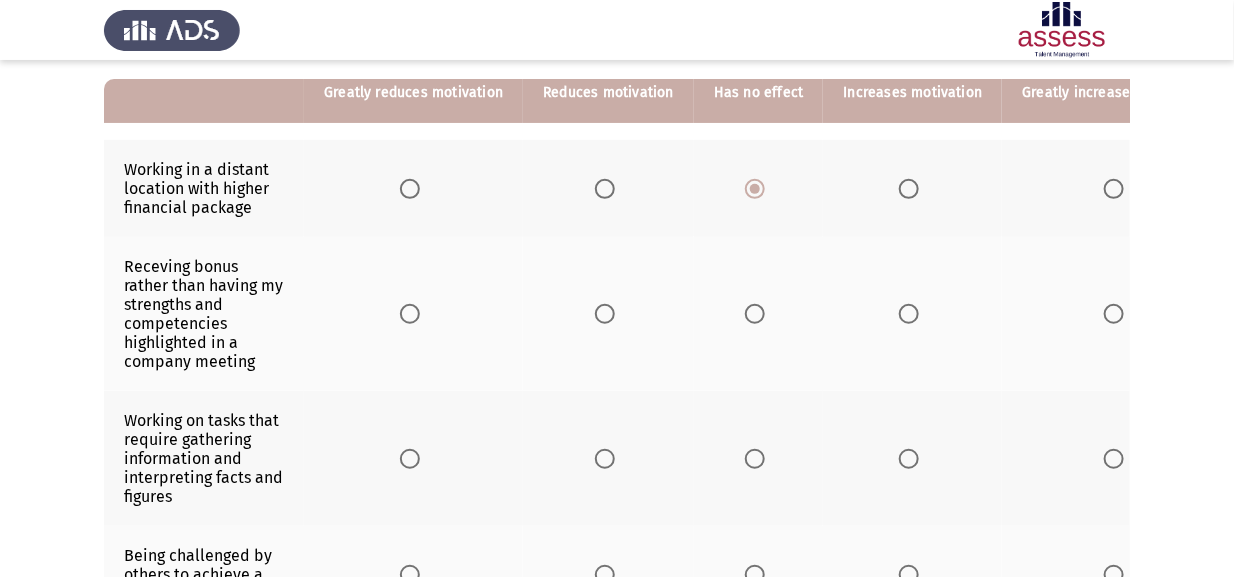 scroll, scrollTop: 200, scrollLeft: 0, axis: vertical 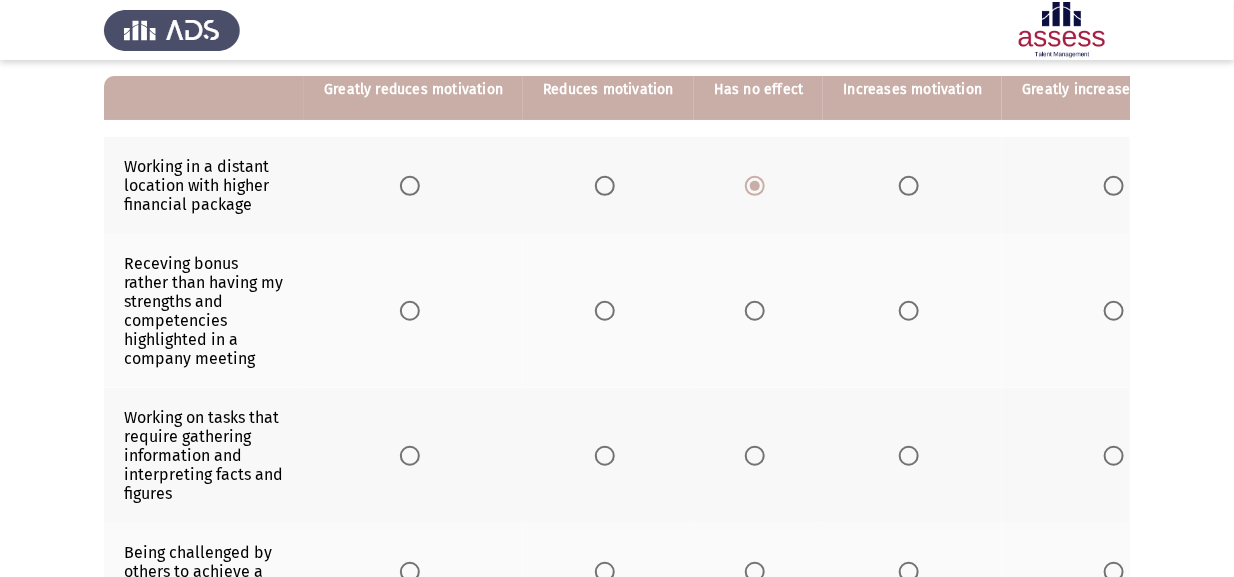 click at bounding box center (605, 311) 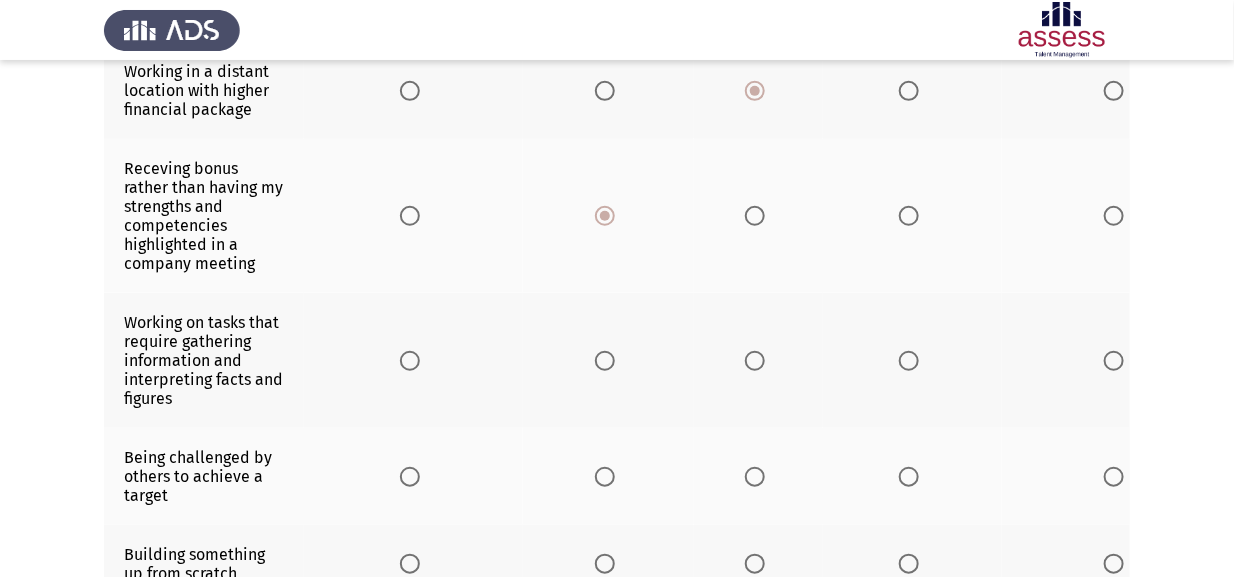scroll, scrollTop: 299, scrollLeft: 0, axis: vertical 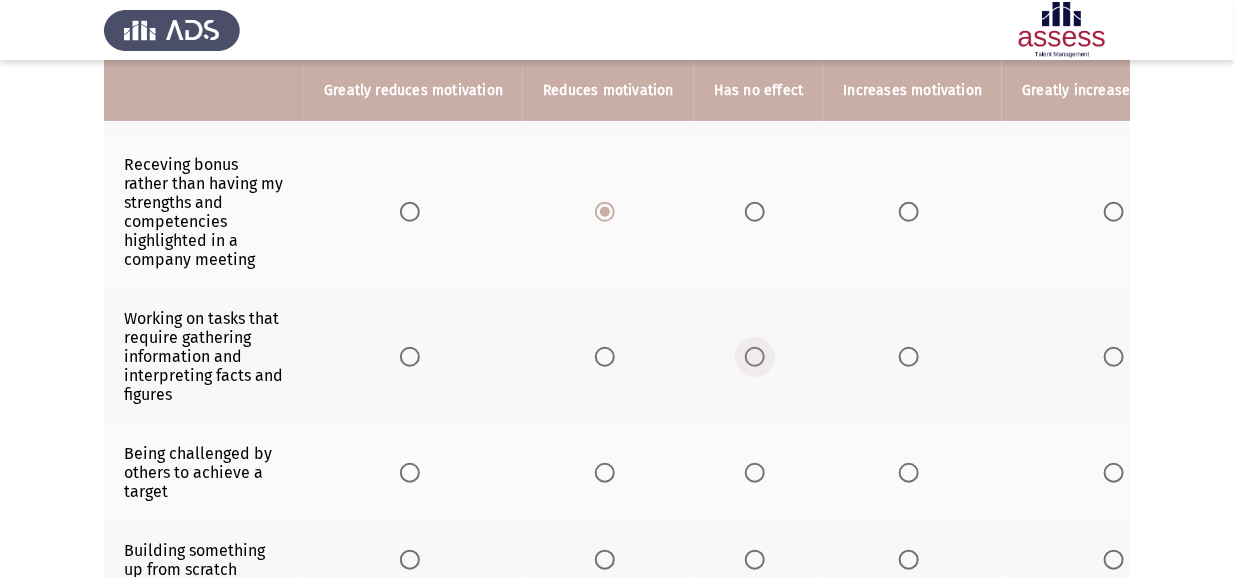 click at bounding box center (755, 357) 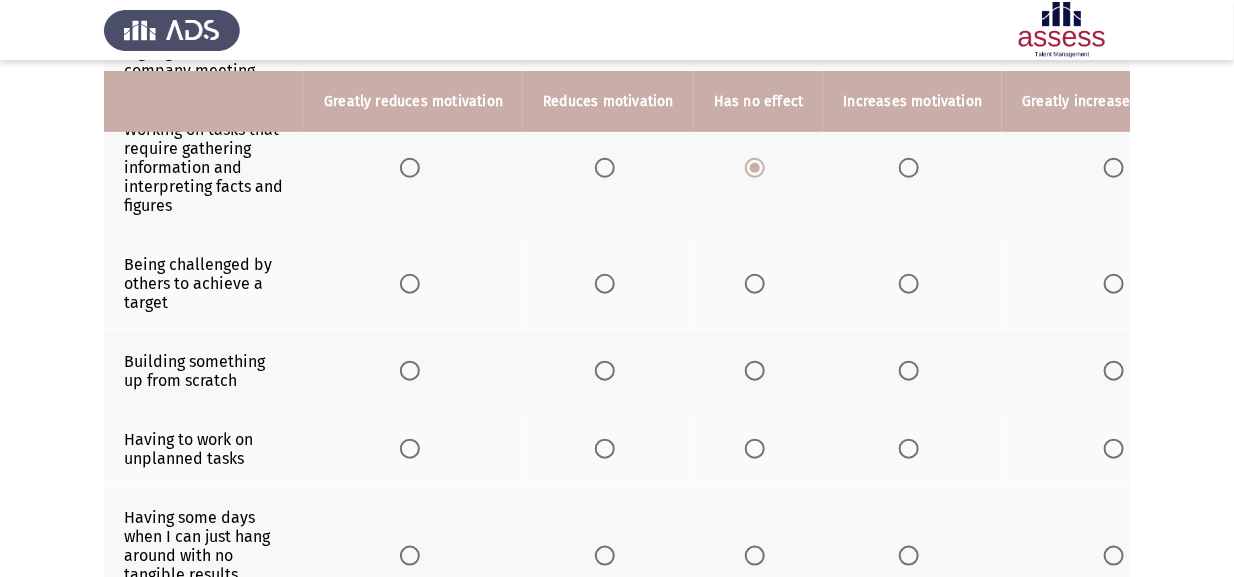 scroll, scrollTop: 500, scrollLeft: 0, axis: vertical 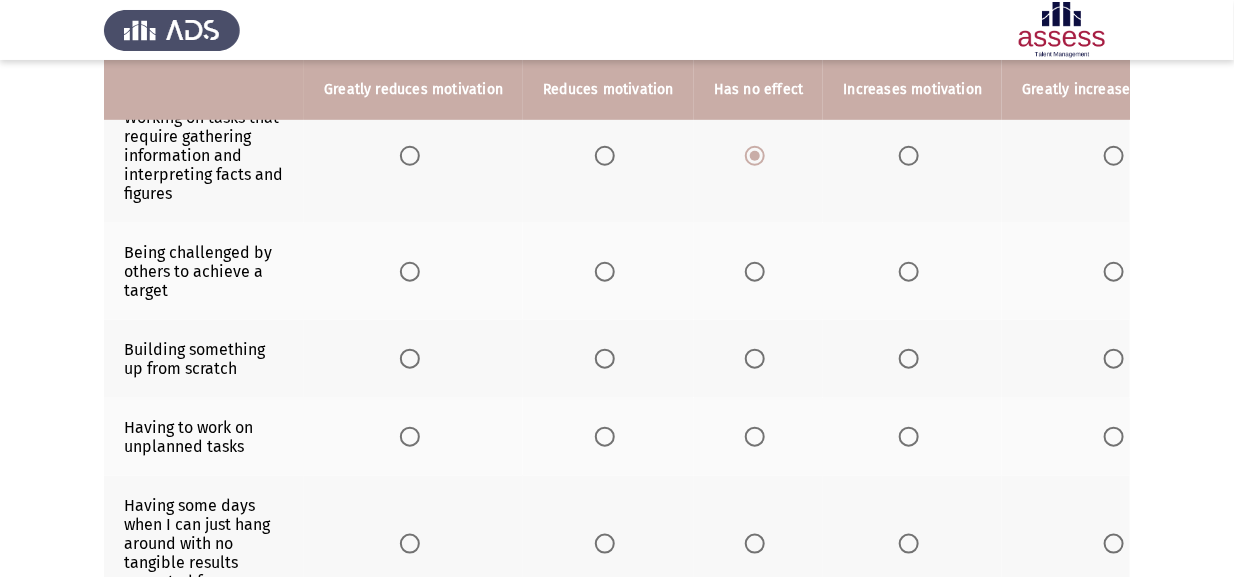 click at bounding box center (605, 272) 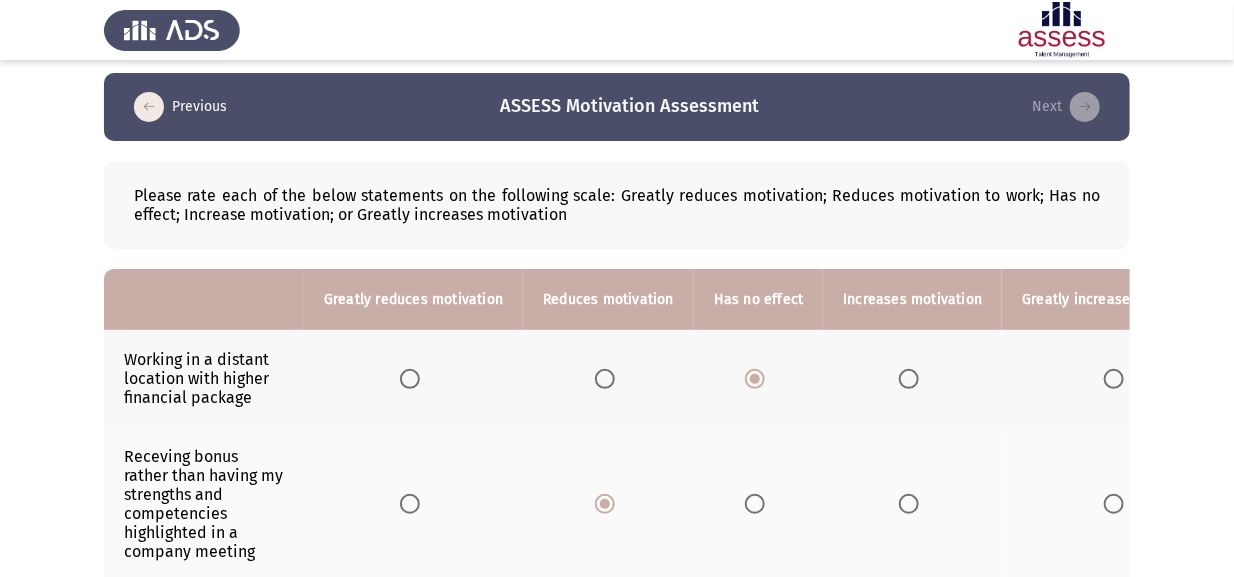 scroll, scrollTop: 0, scrollLeft: 0, axis: both 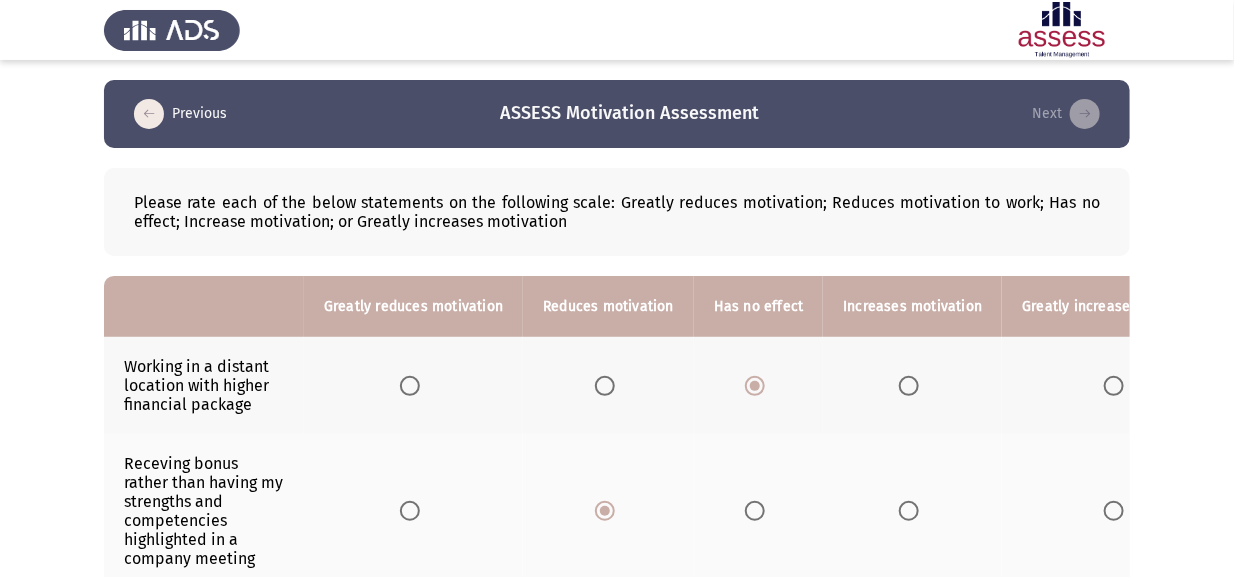 drag, startPoint x: 569, startPoint y: 212, endPoint x: 363, endPoint y: 214, distance: 206.0097 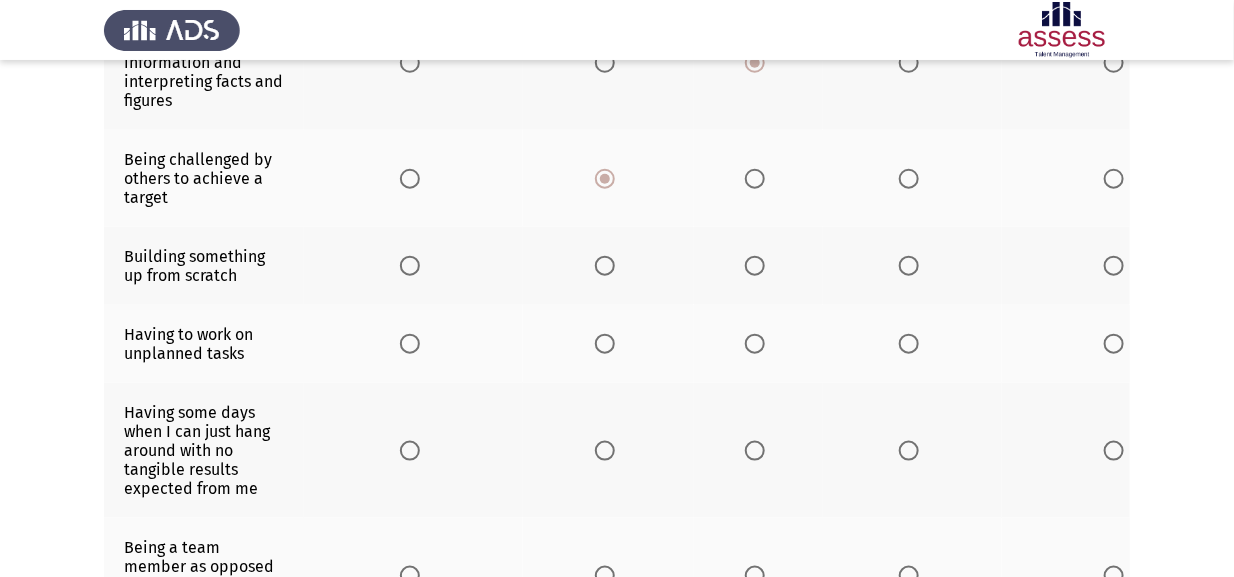 scroll, scrollTop: 600, scrollLeft: 0, axis: vertical 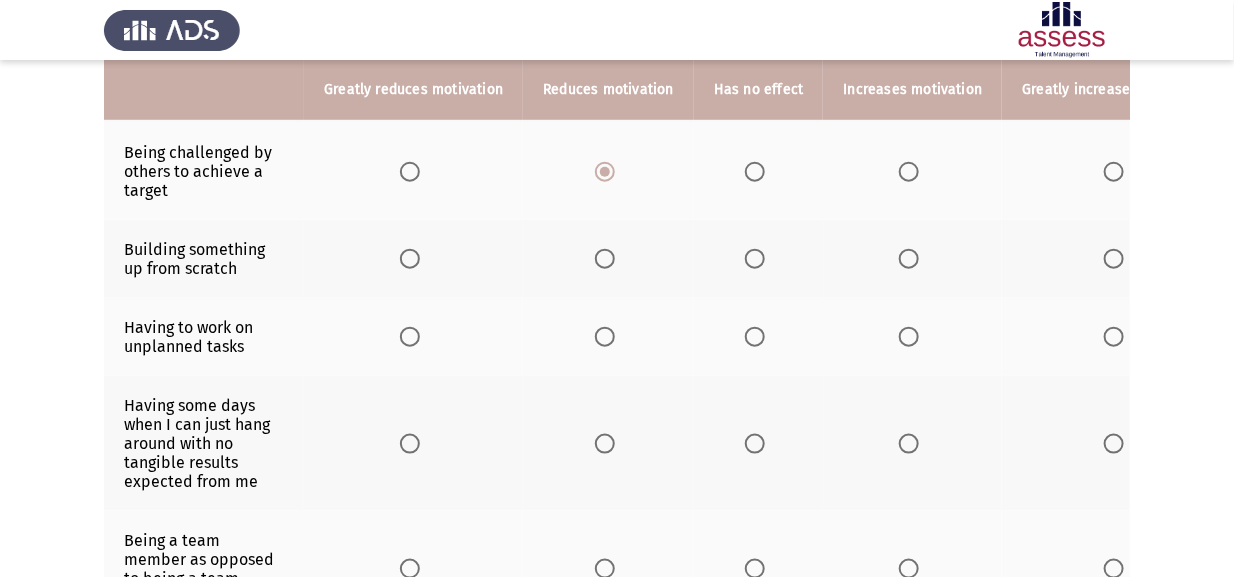 click at bounding box center (909, 259) 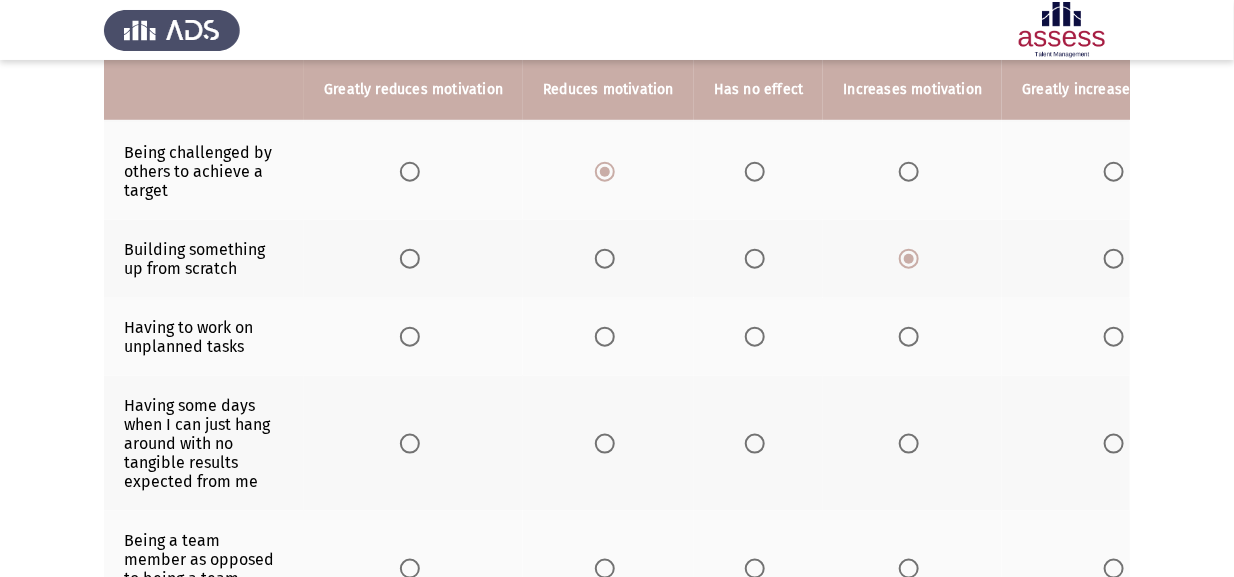 click at bounding box center [605, 337] 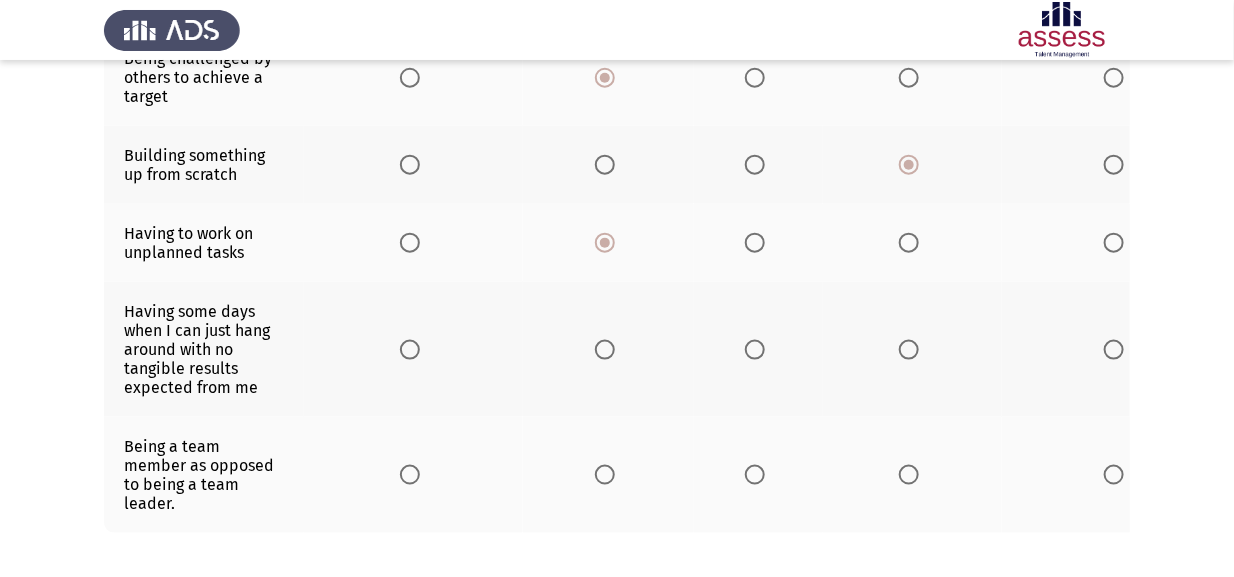 scroll, scrollTop: 699, scrollLeft: 0, axis: vertical 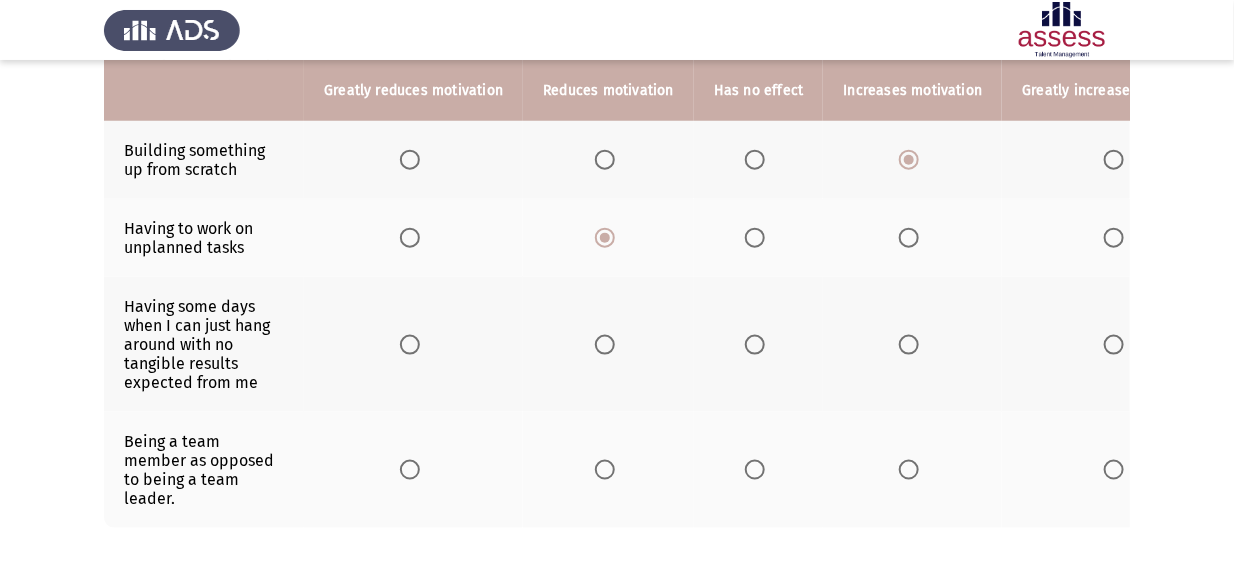 click at bounding box center (909, 345) 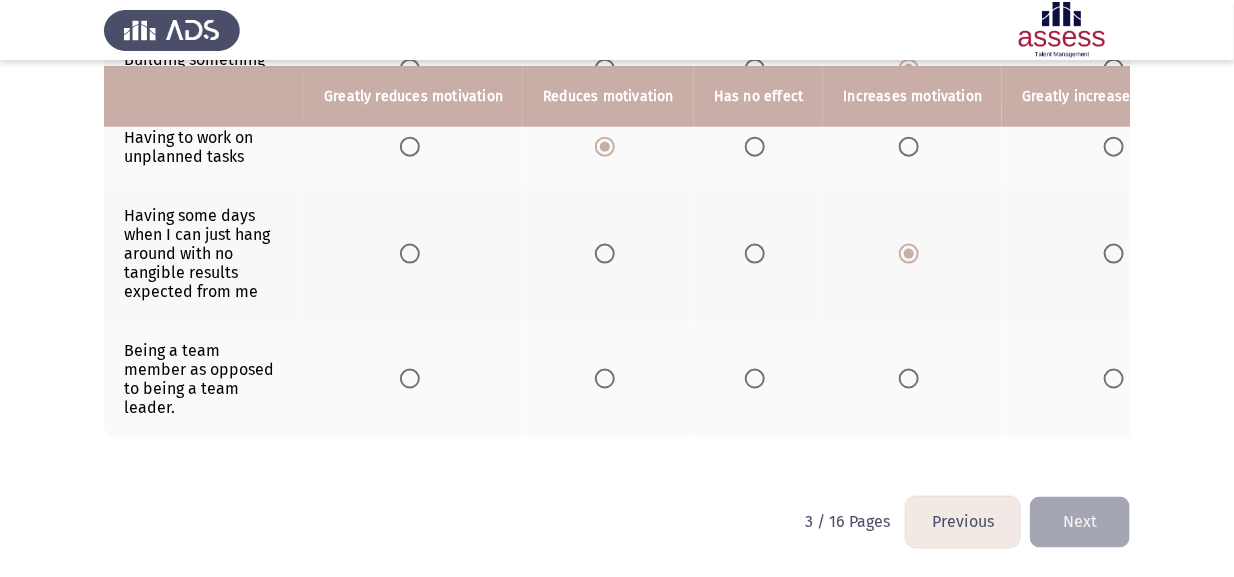 scroll, scrollTop: 800, scrollLeft: 0, axis: vertical 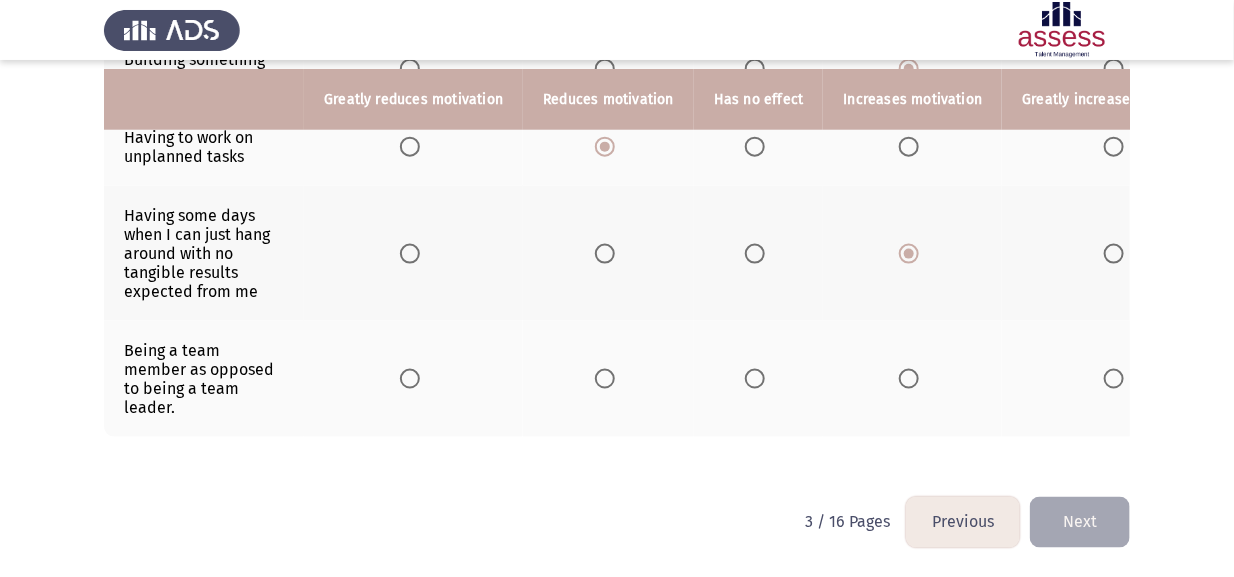 click at bounding box center (755, 379) 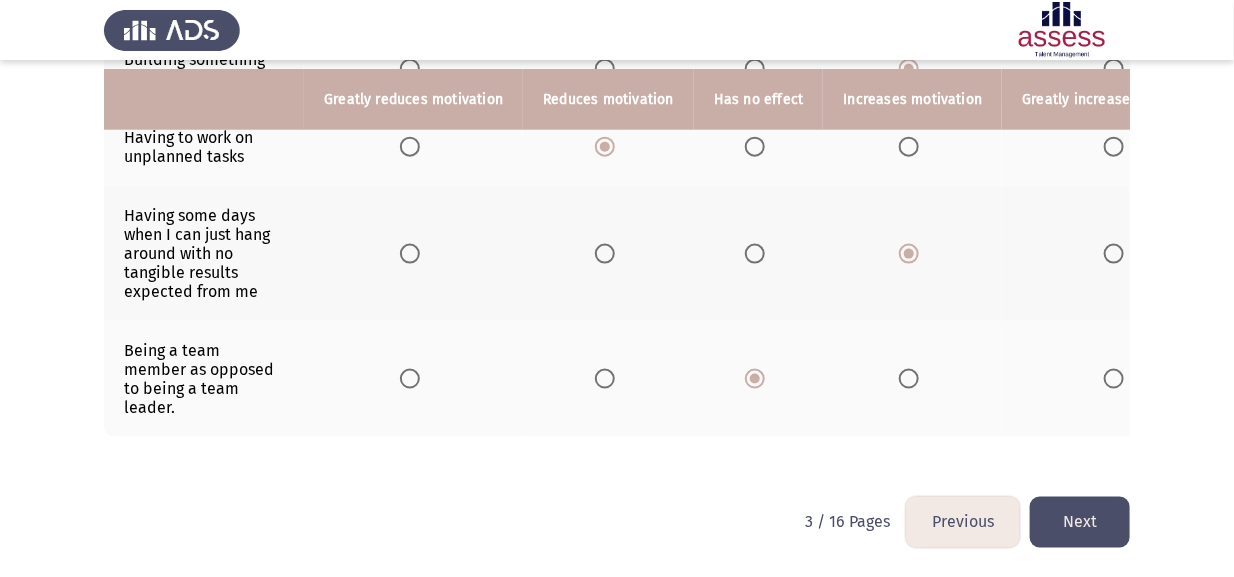 click on "Next" 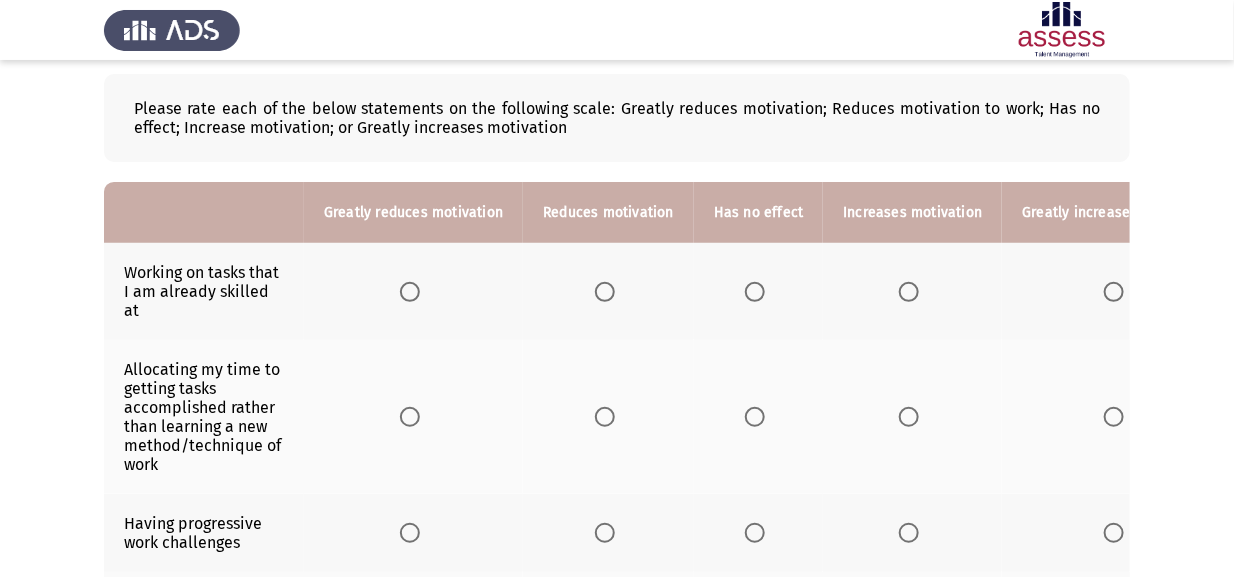 scroll, scrollTop: 100, scrollLeft: 0, axis: vertical 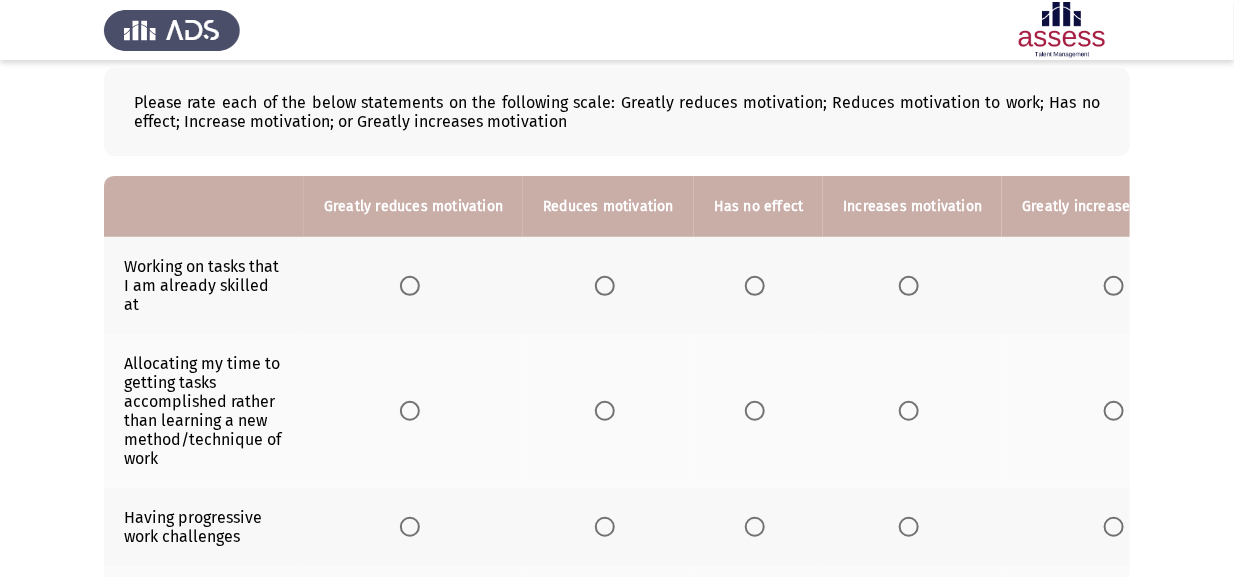 click at bounding box center [605, 286] 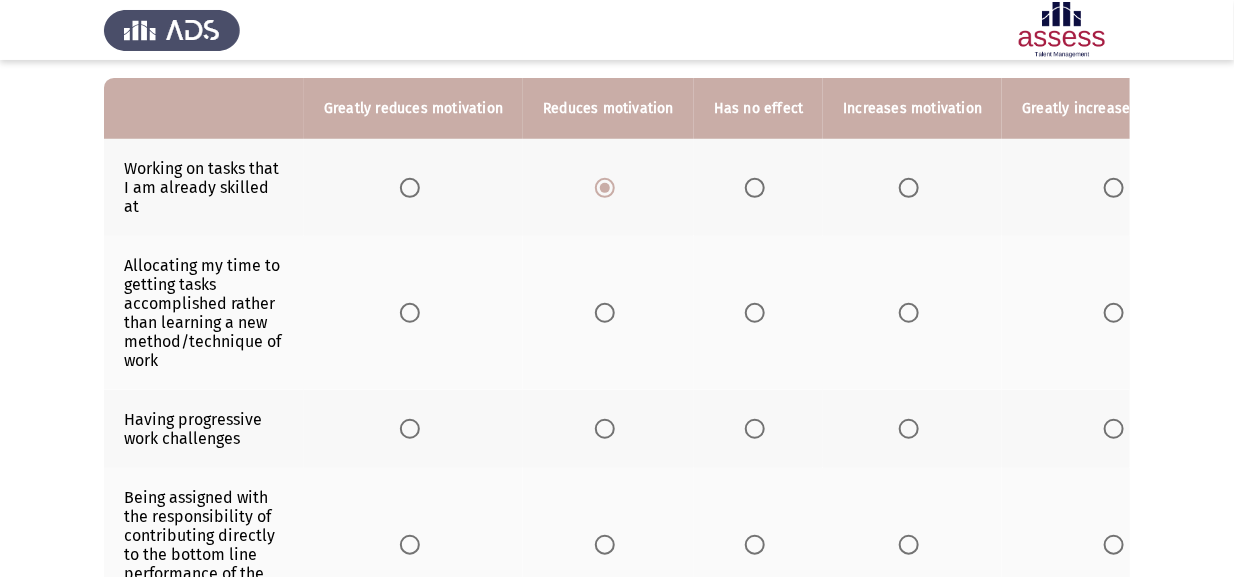 scroll, scrollTop: 200, scrollLeft: 0, axis: vertical 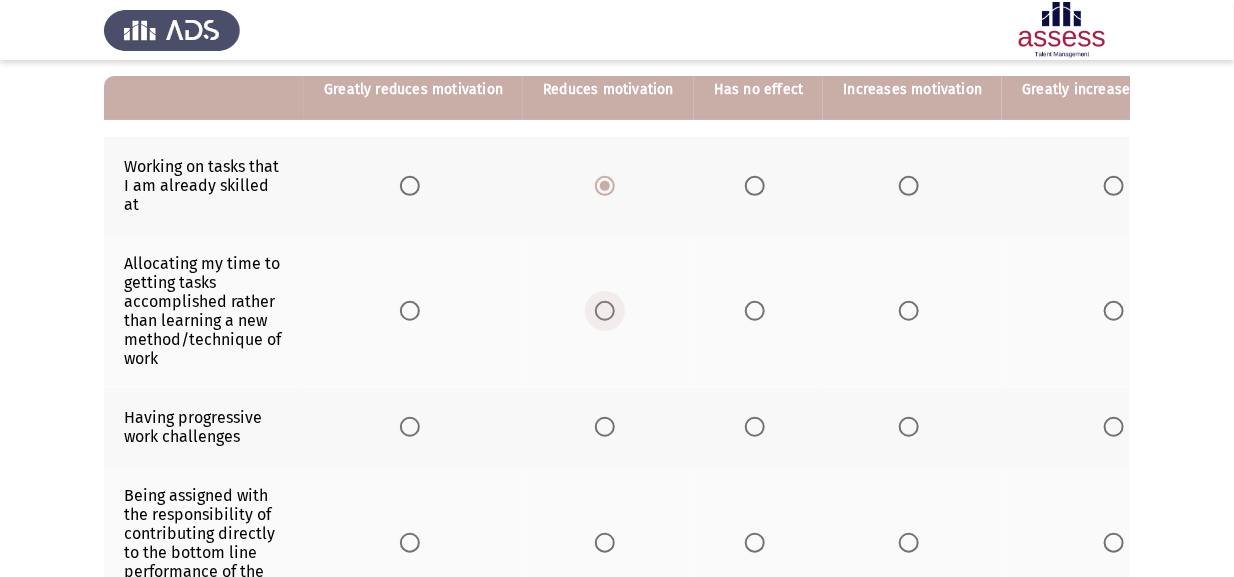 click at bounding box center [605, 311] 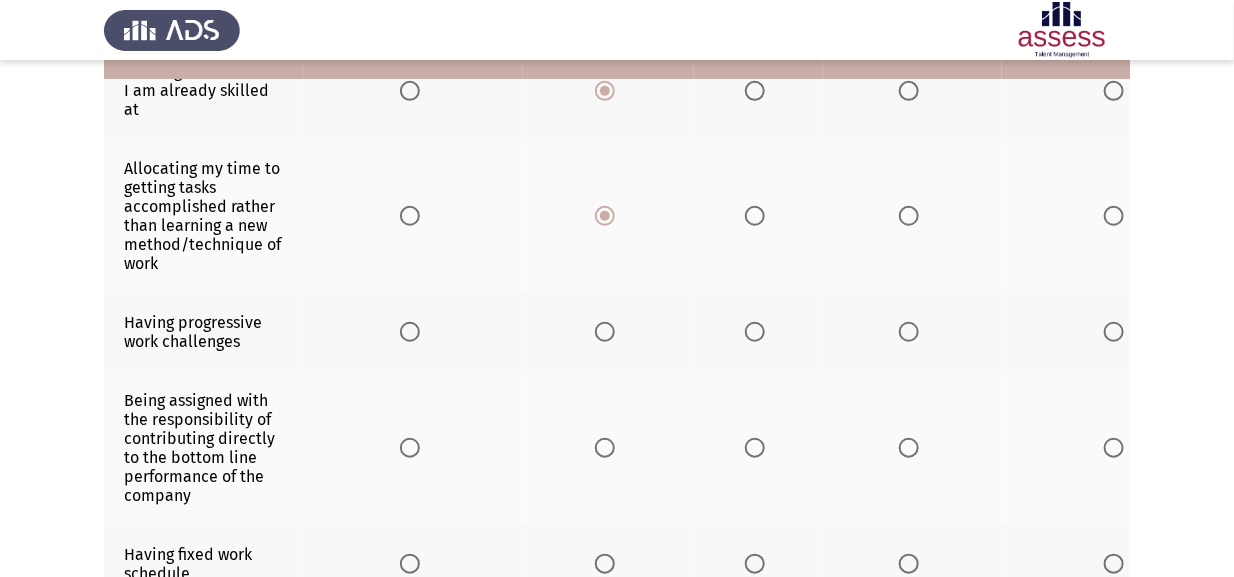 scroll, scrollTop: 299, scrollLeft: 0, axis: vertical 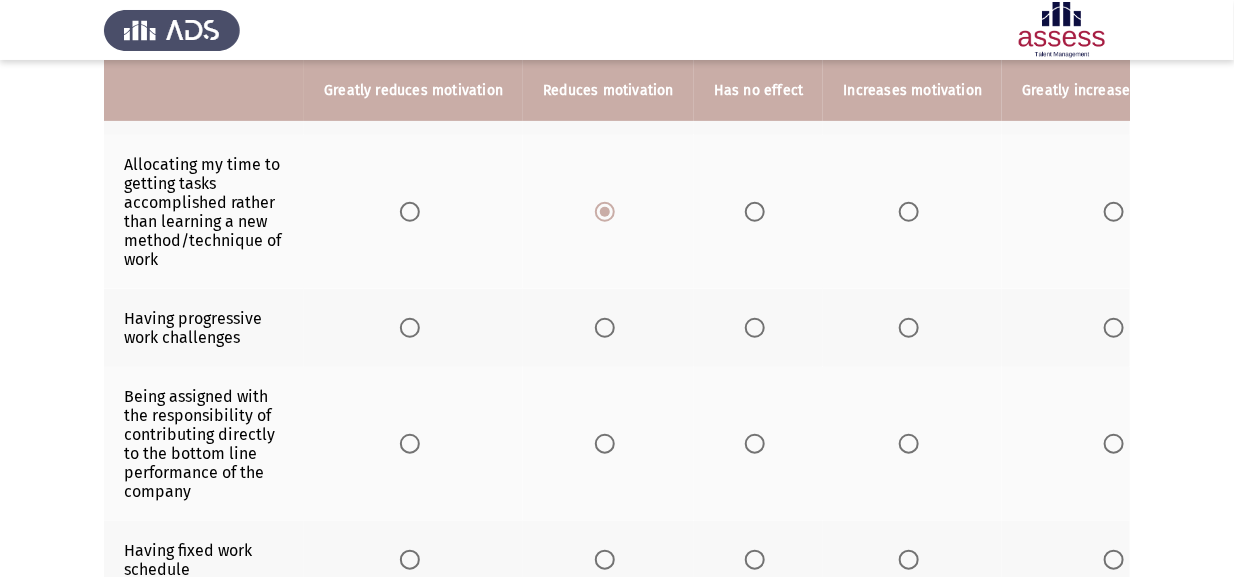 click at bounding box center (909, 328) 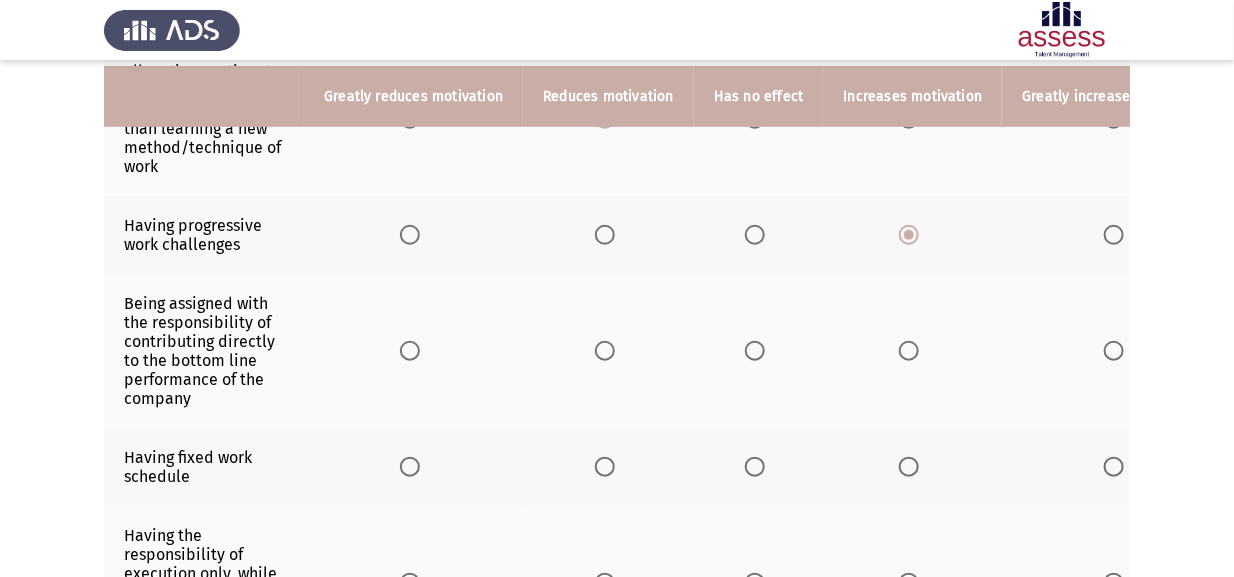 scroll, scrollTop: 400, scrollLeft: 0, axis: vertical 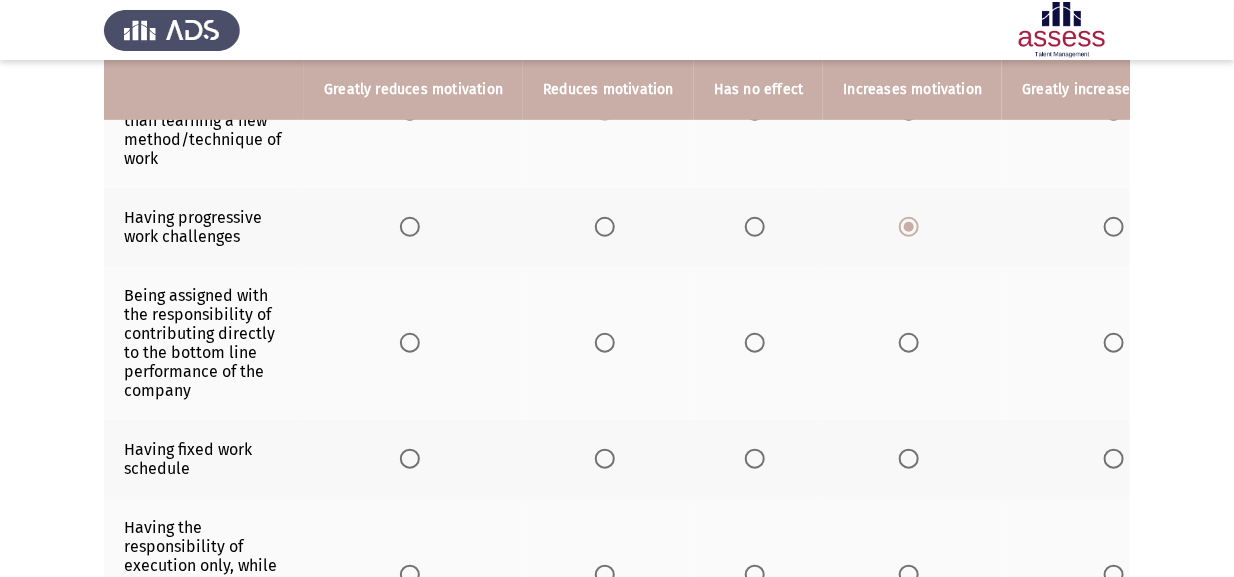 click at bounding box center [909, 343] 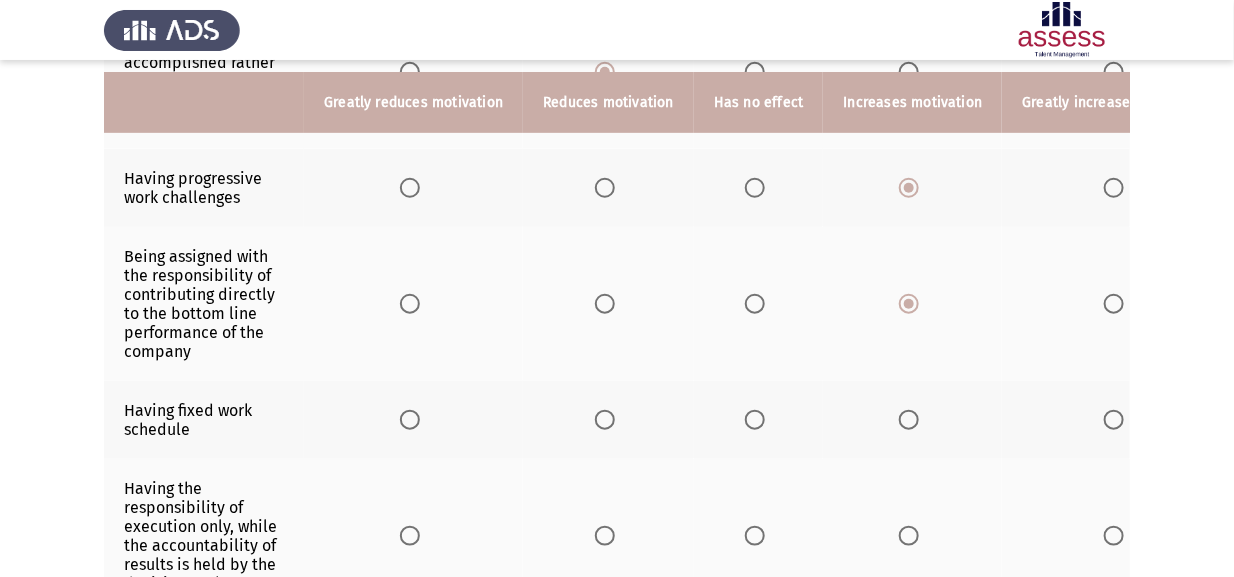 scroll, scrollTop: 500, scrollLeft: 0, axis: vertical 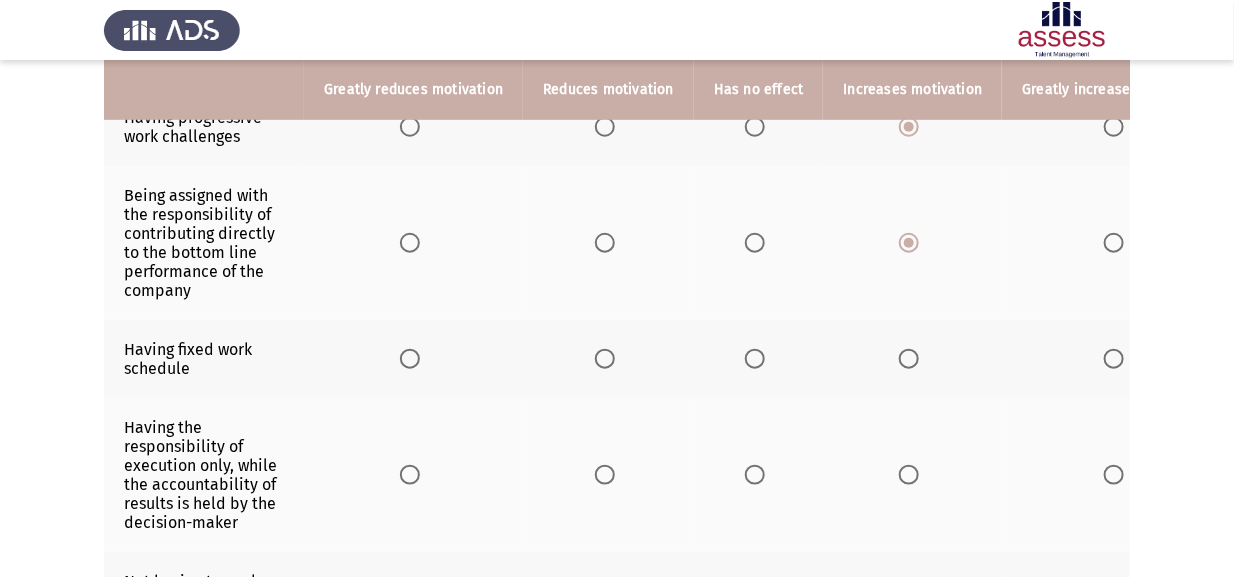 click at bounding box center [605, 359] 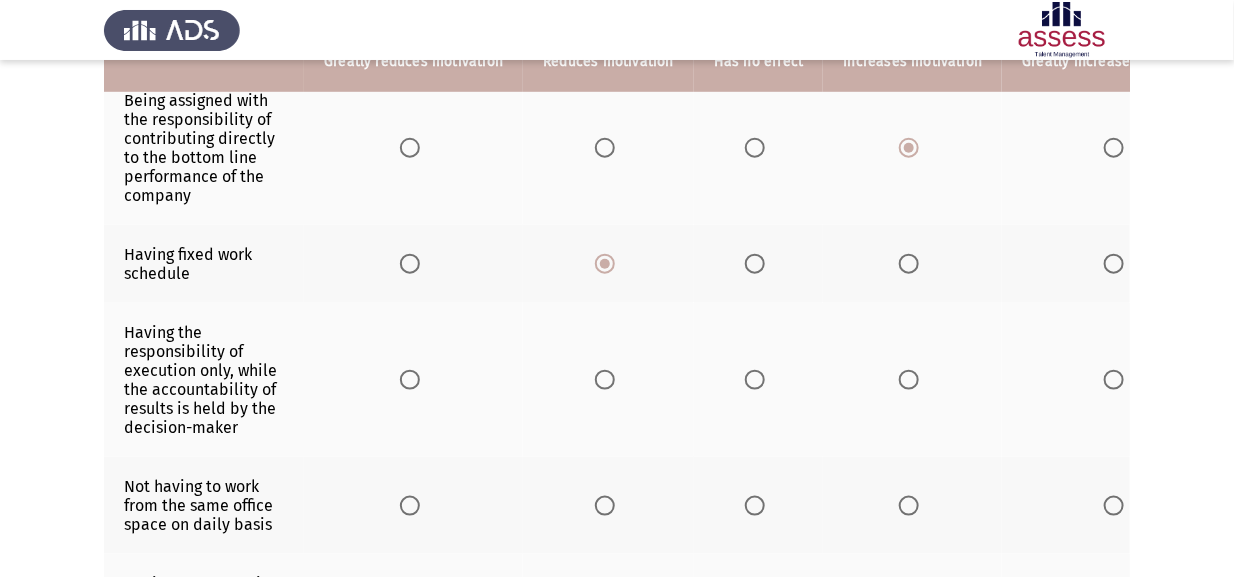 scroll, scrollTop: 600, scrollLeft: 0, axis: vertical 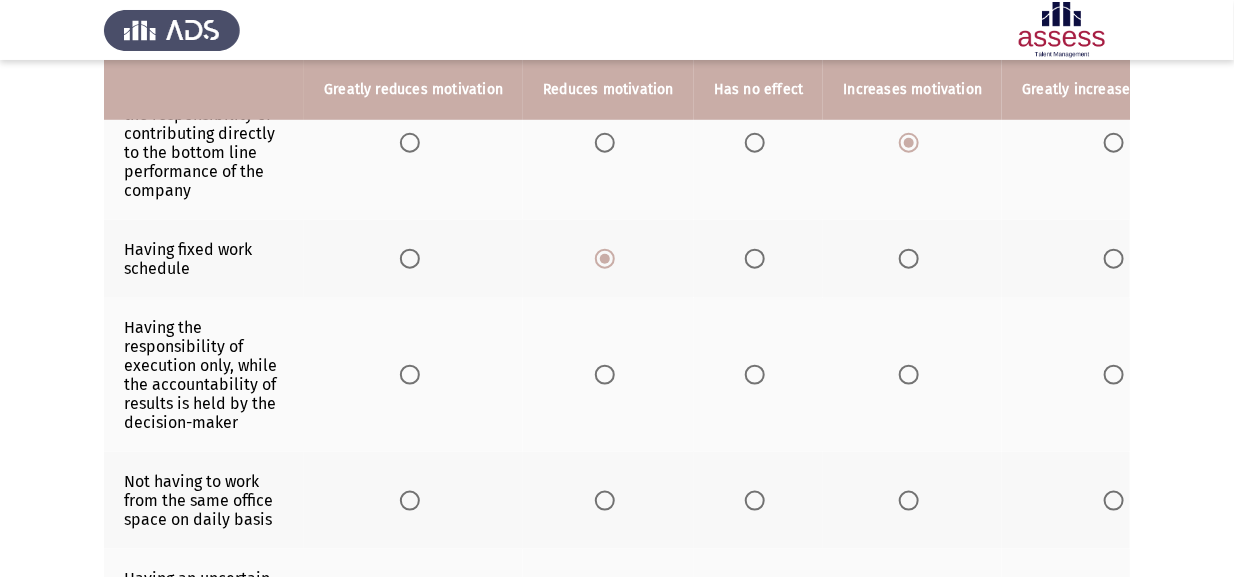 click at bounding box center [605, 375] 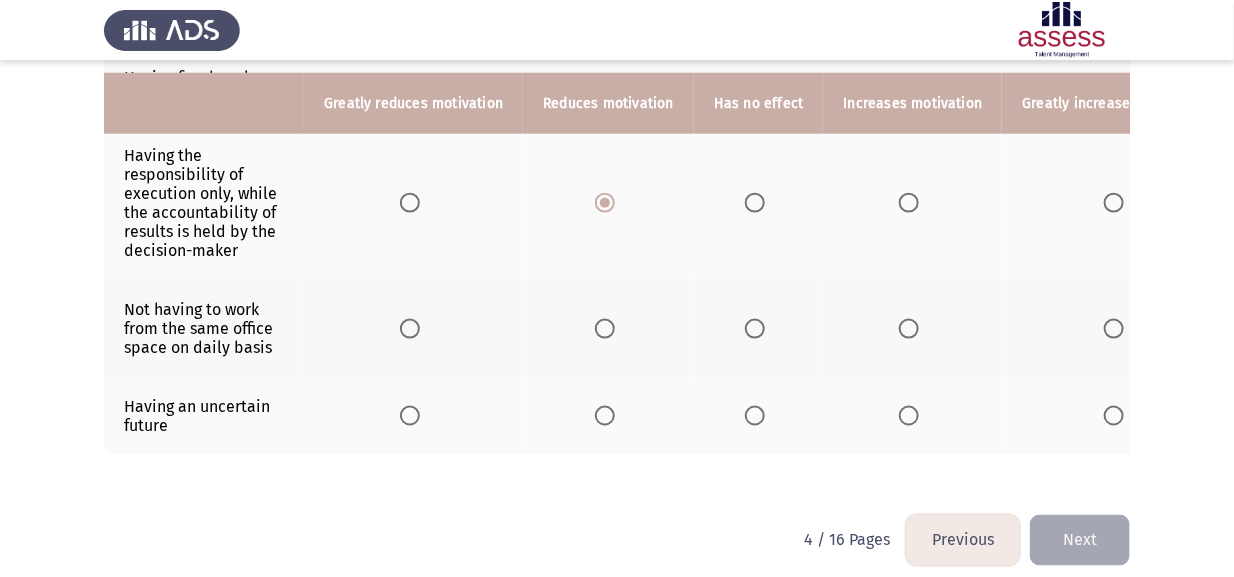 scroll, scrollTop: 800, scrollLeft: 0, axis: vertical 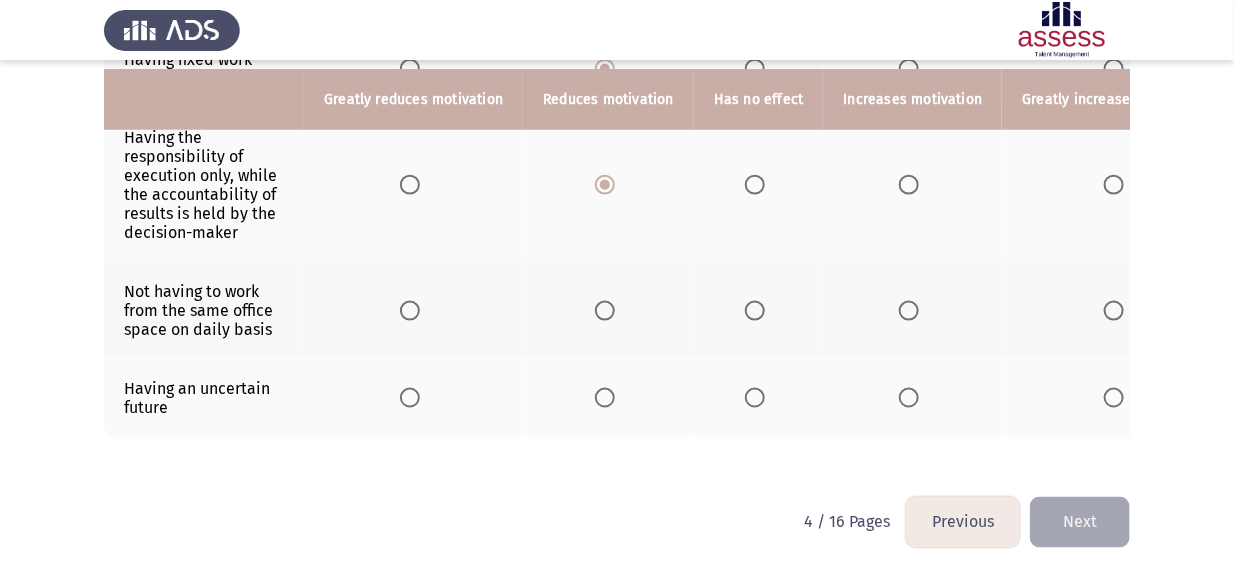 click at bounding box center (605, 311) 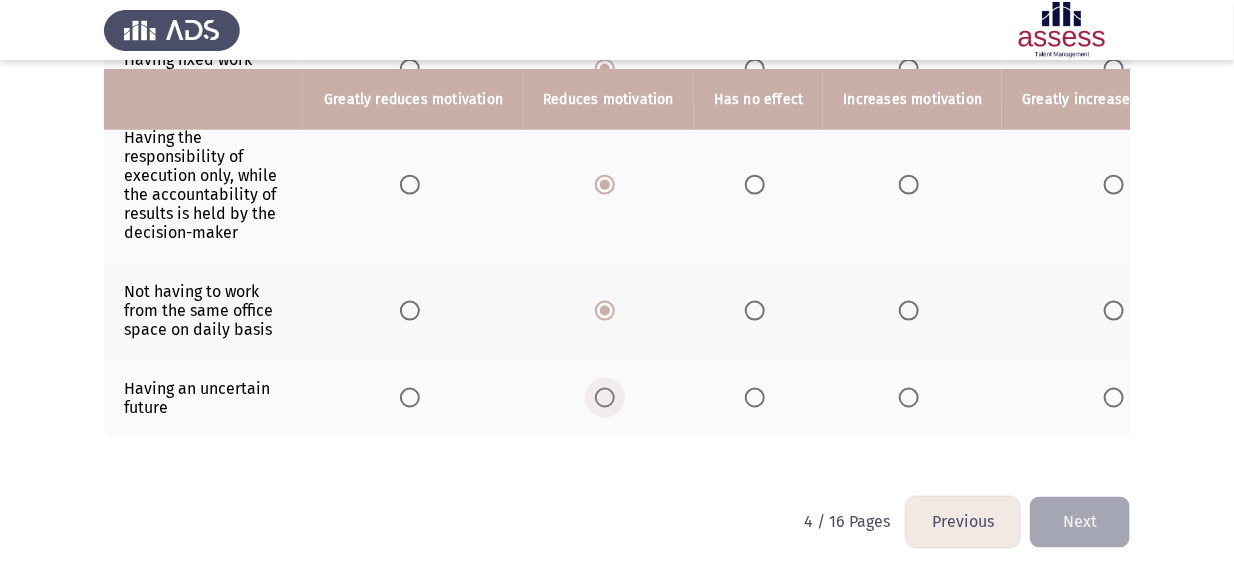 click at bounding box center (605, 398) 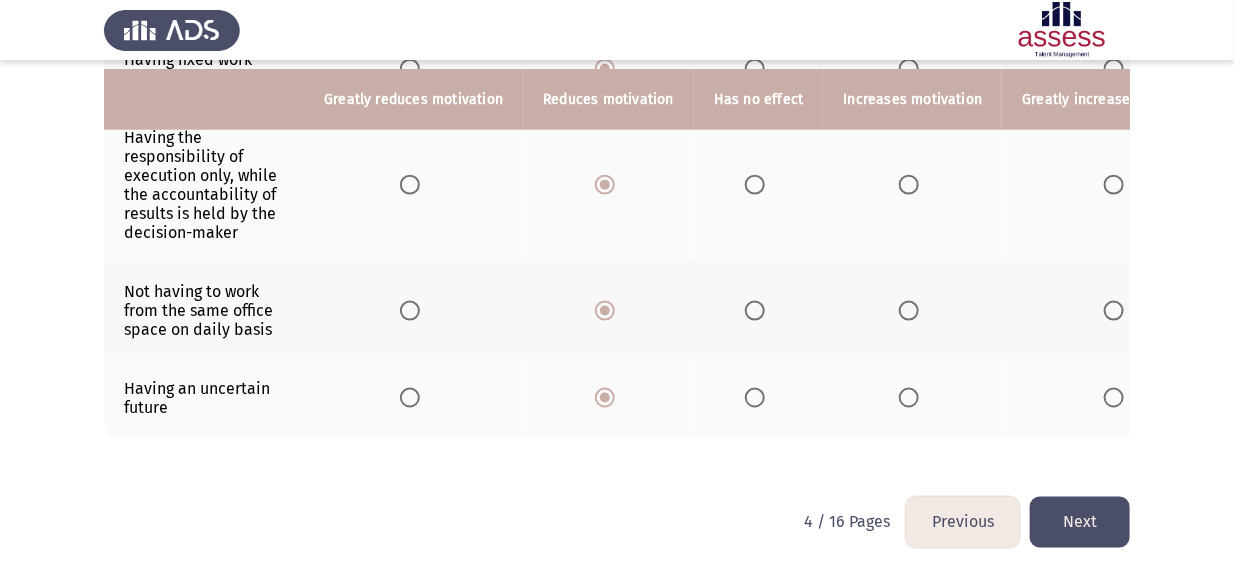 click on "Next" 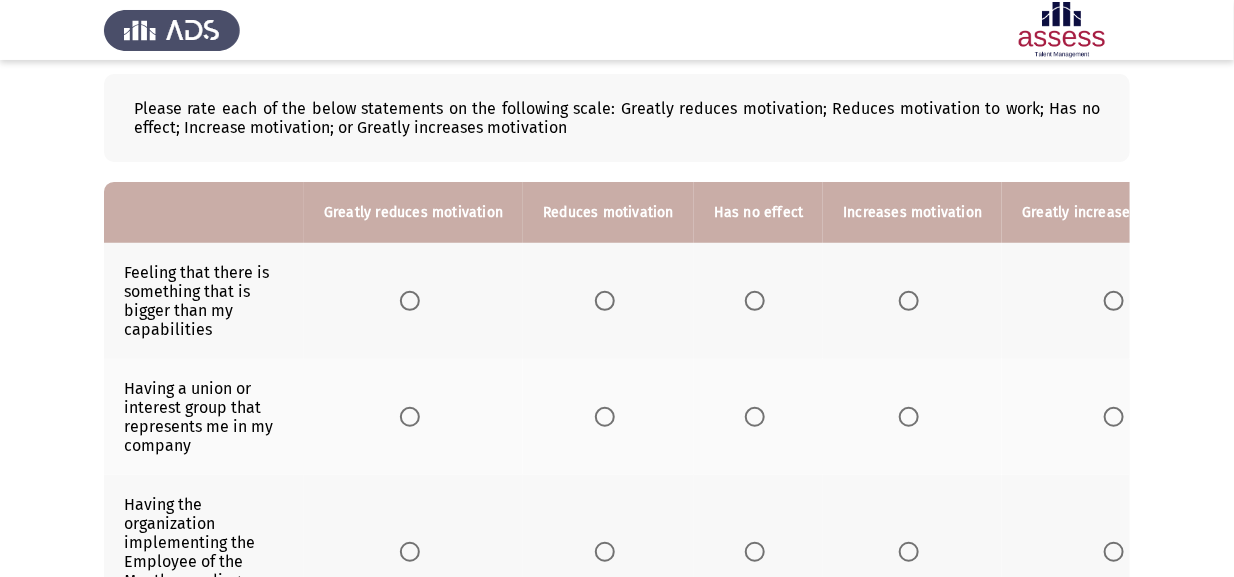 scroll, scrollTop: 100, scrollLeft: 0, axis: vertical 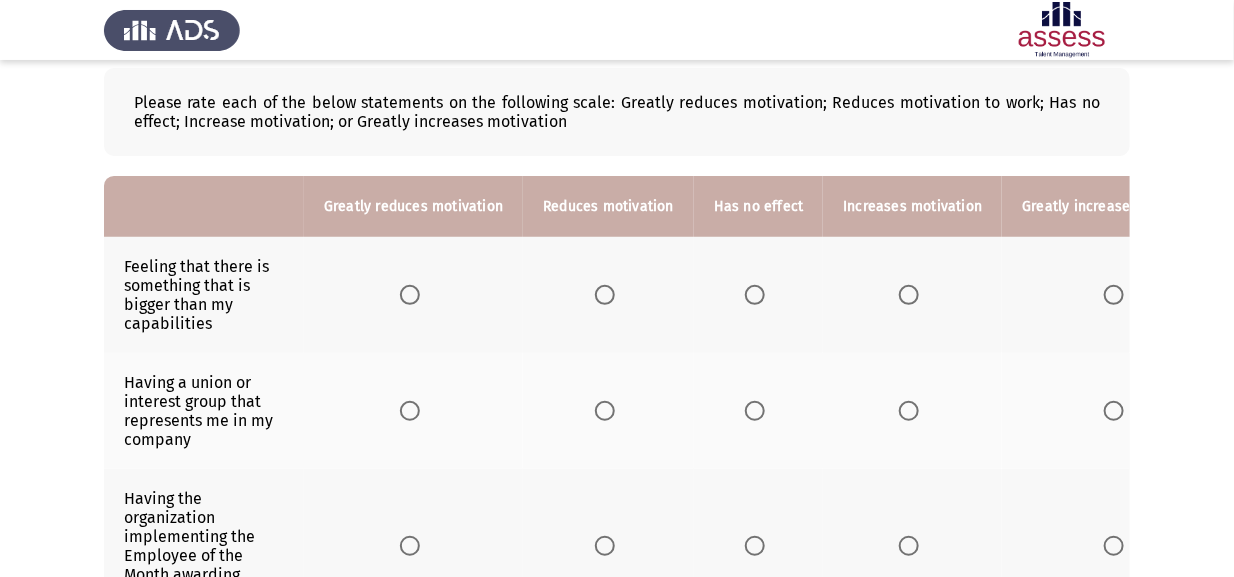 click at bounding box center [605, 295] 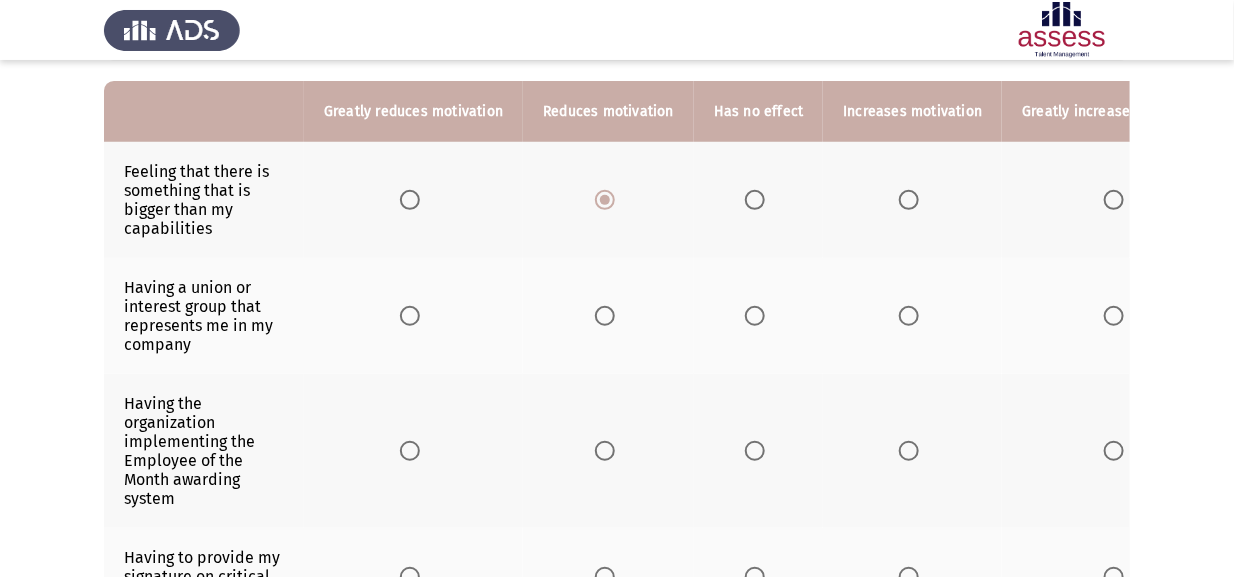 scroll, scrollTop: 200, scrollLeft: 0, axis: vertical 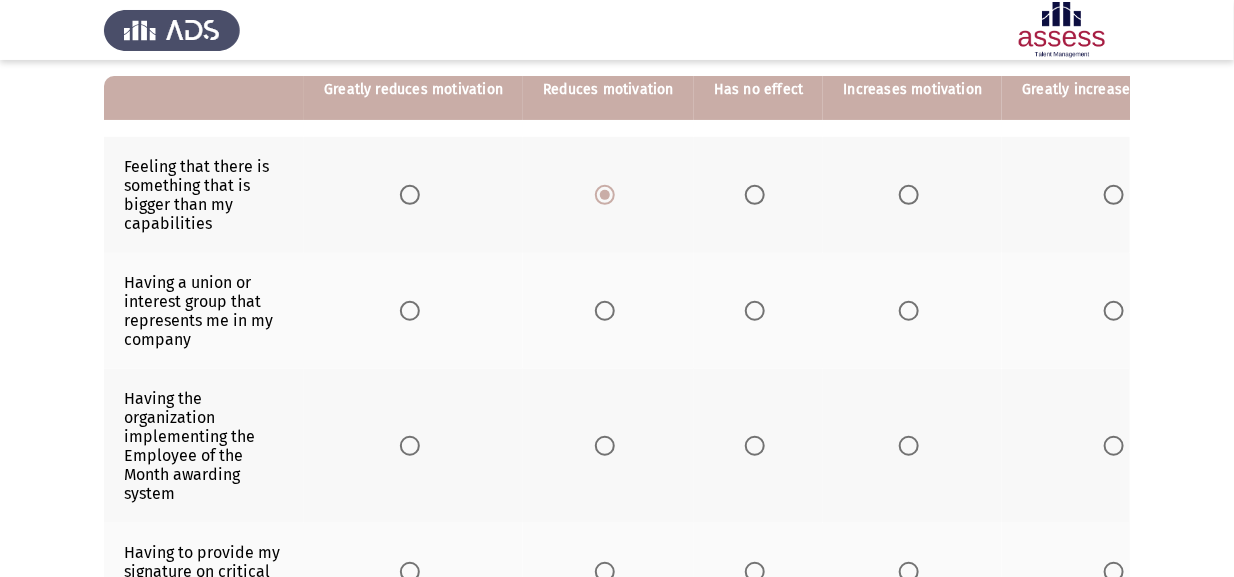 click at bounding box center (909, 311) 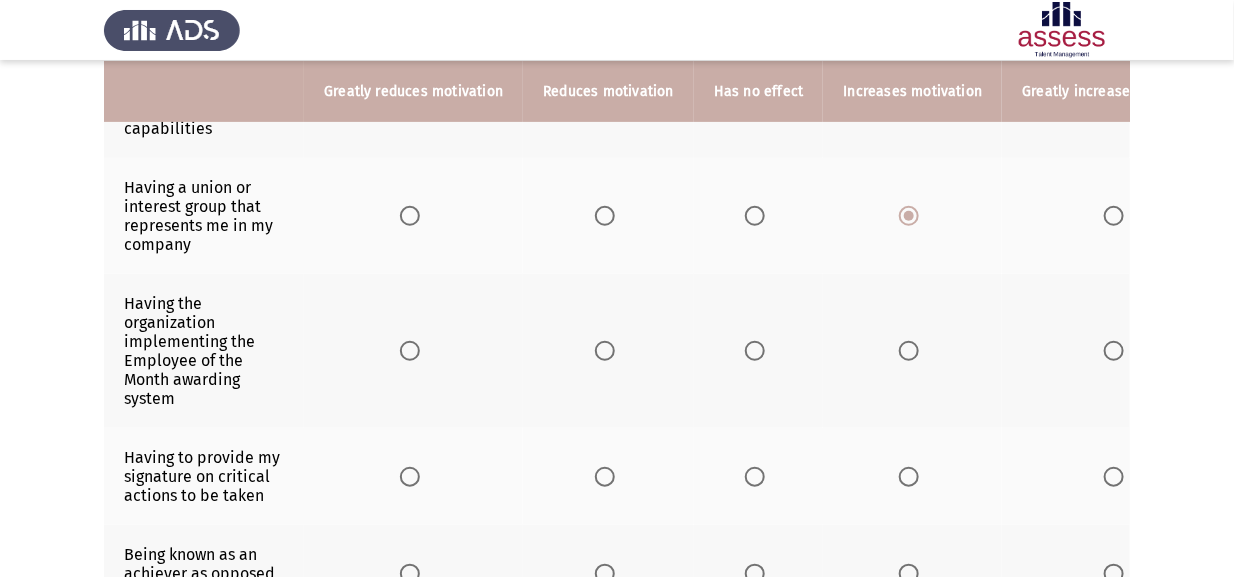 scroll, scrollTop: 299, scrollLeft: 0, axis: vertical 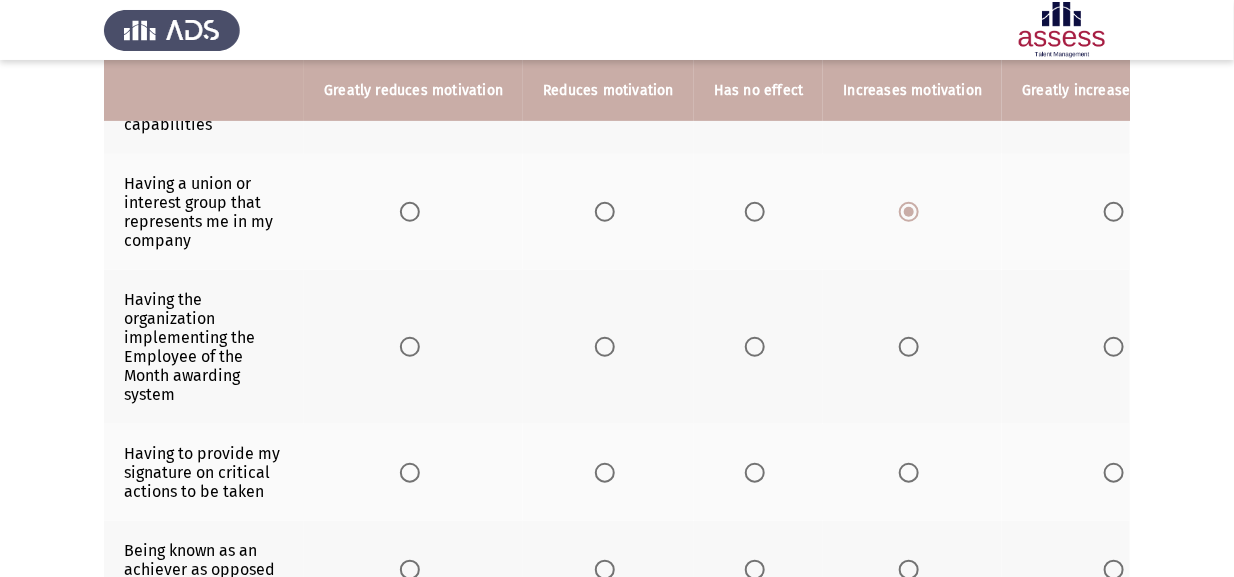 click 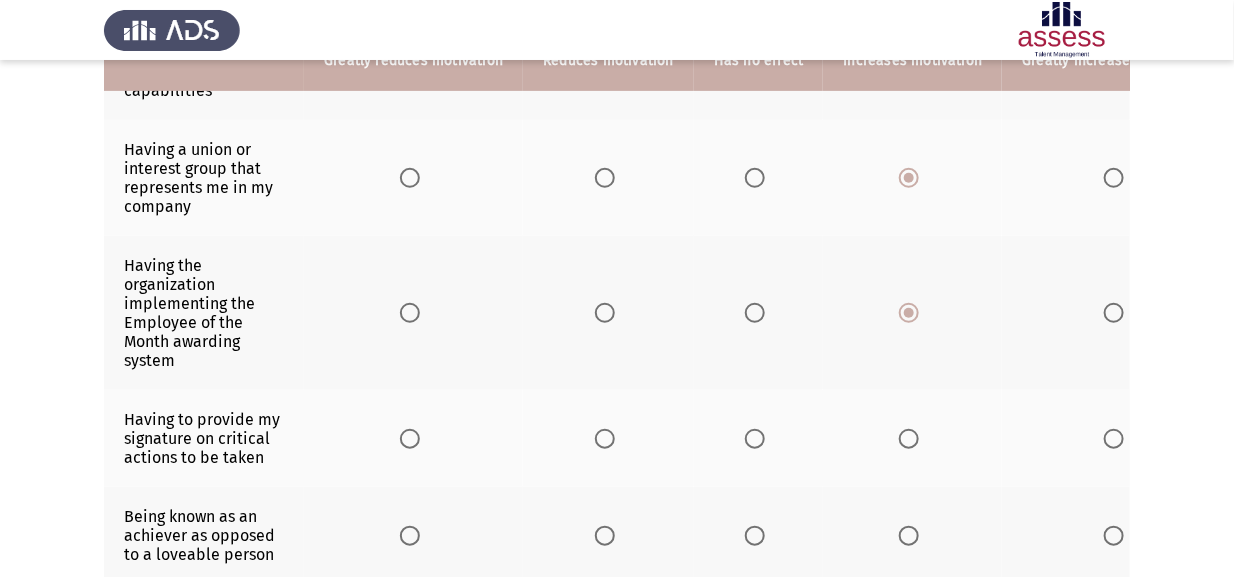 scroll, scrollTop: 400, scrollLeft: 0, axis: vertical 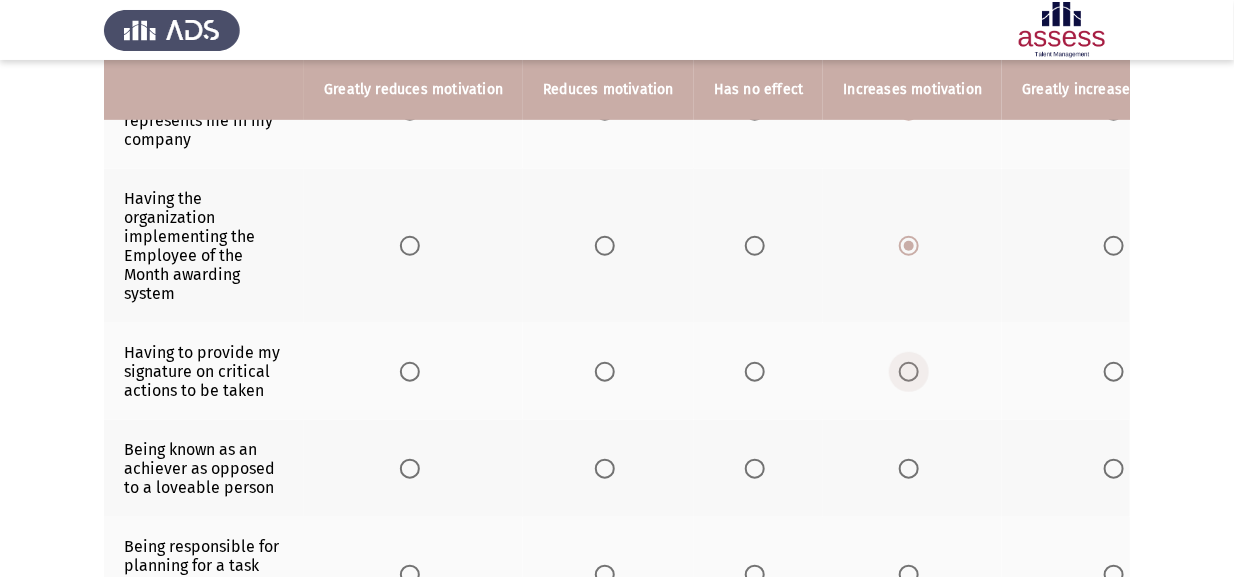 click at bounding box center [909, 372] 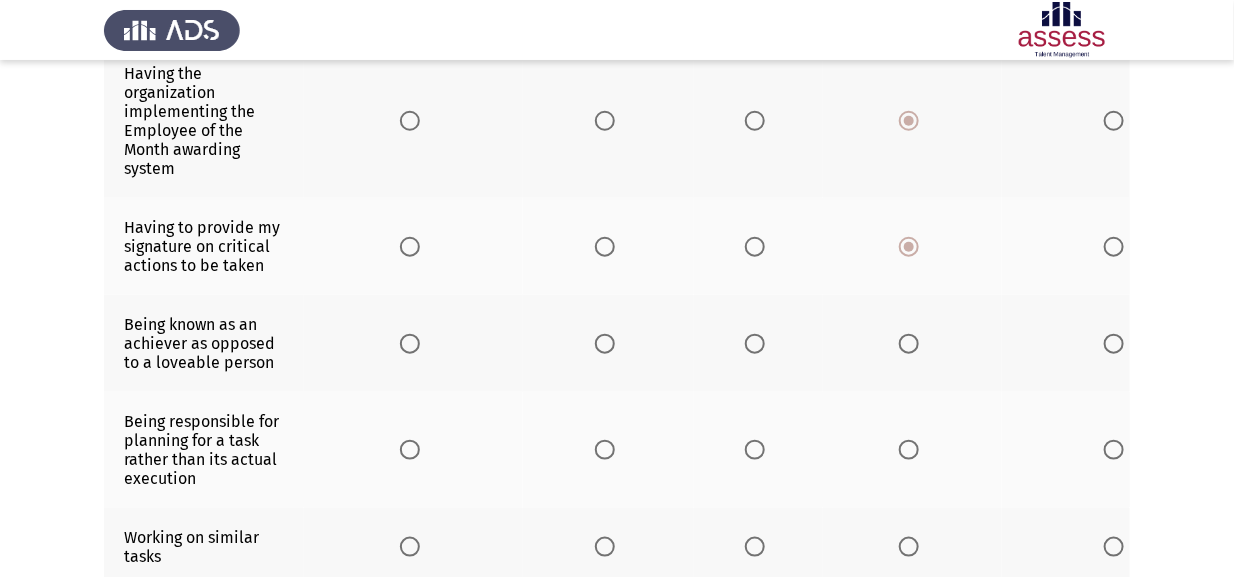 scroll, scrollTop: 600, scrollLeft: 0, axis: vertical 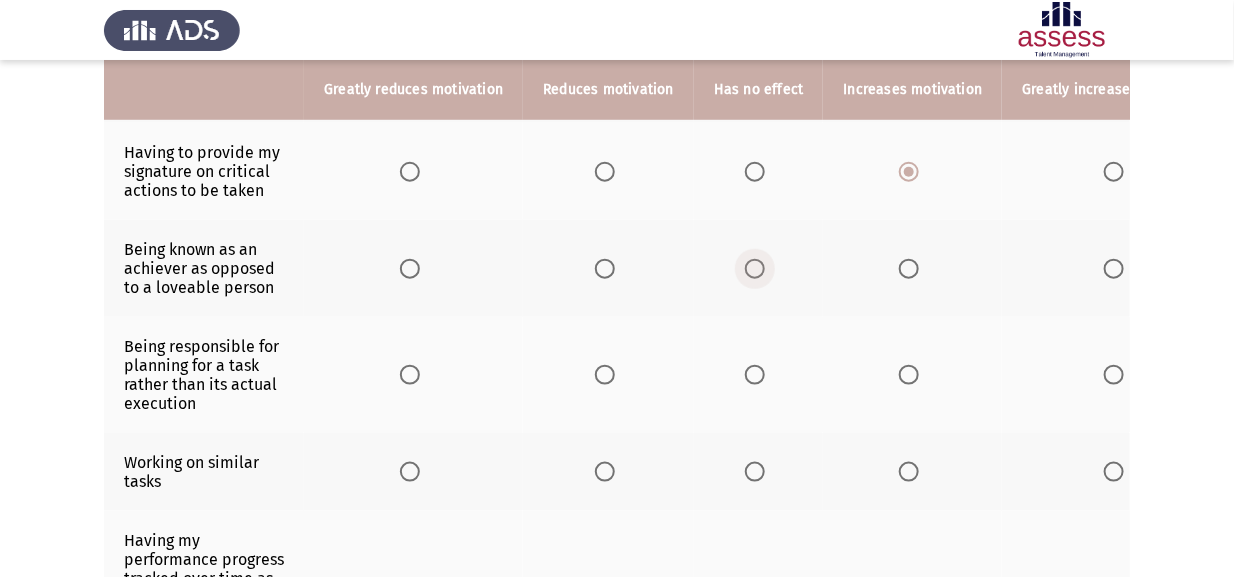 click at bounding box center (755, 269) 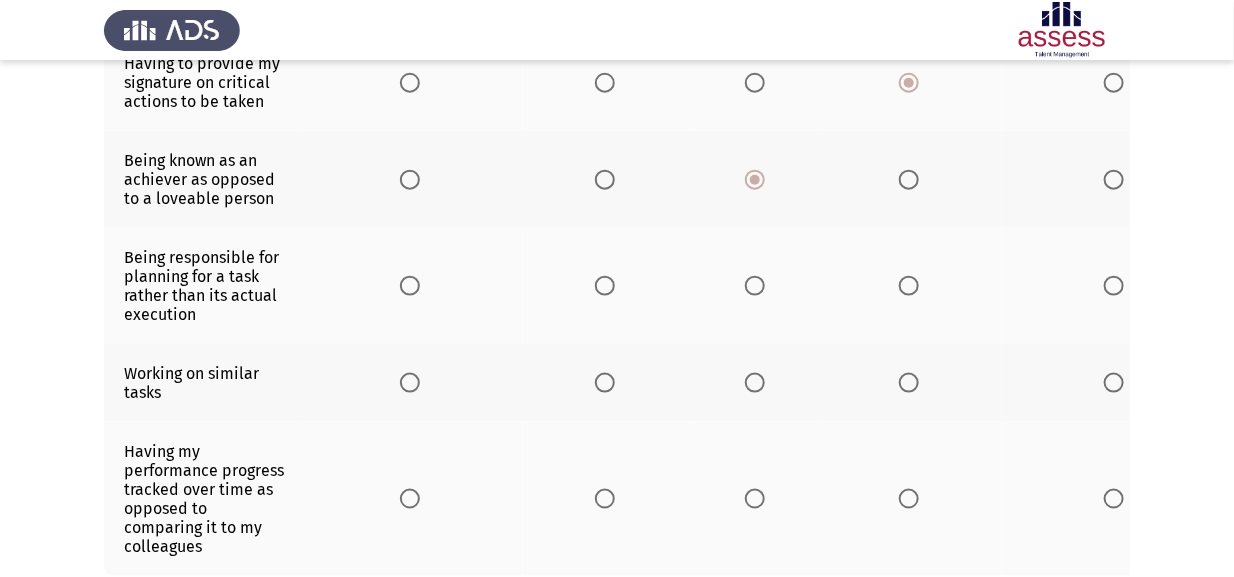 scroll, scrollTop: 699, scrollLeft: 0, axis: vertical 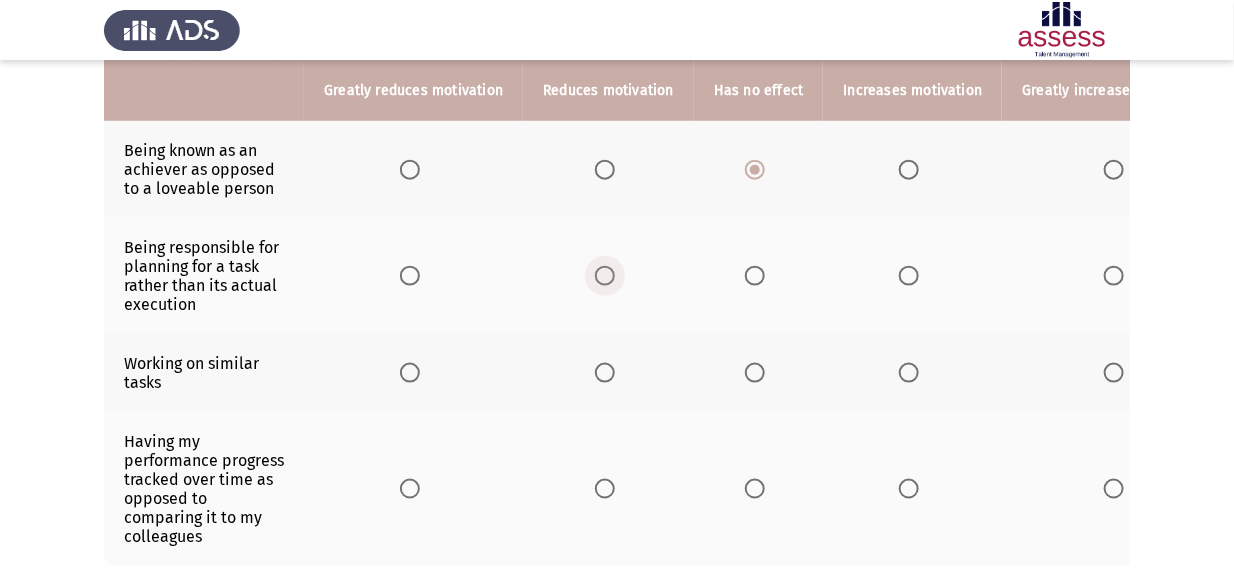 click at bounding box center (605, 276) 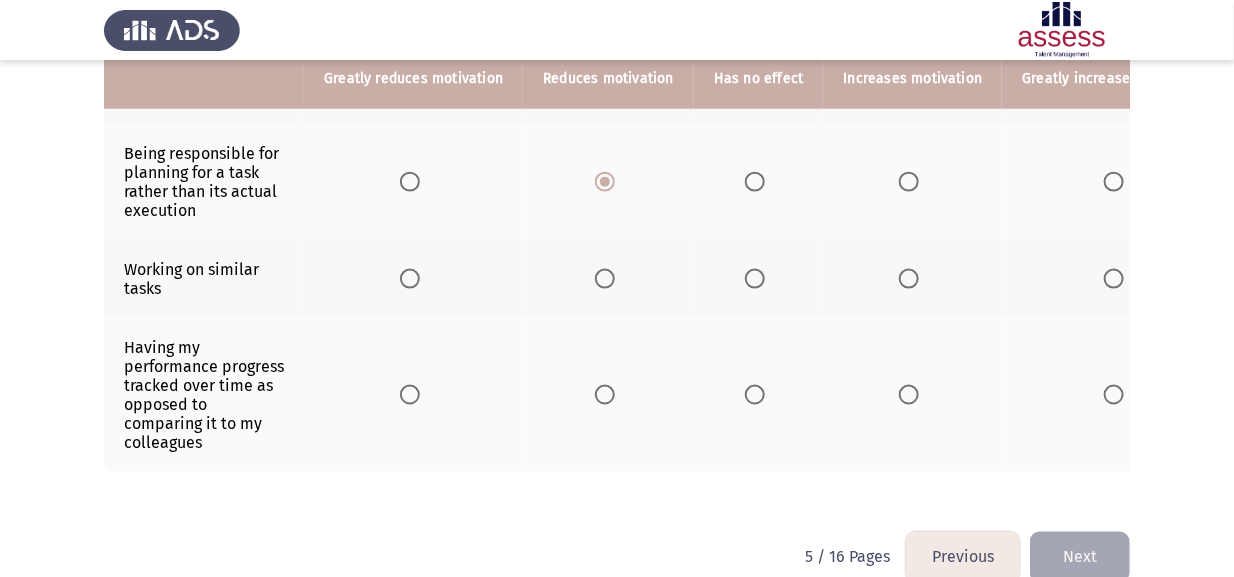 scroll, scrollTop: 800, scrollLeft: 0, axis: vertical 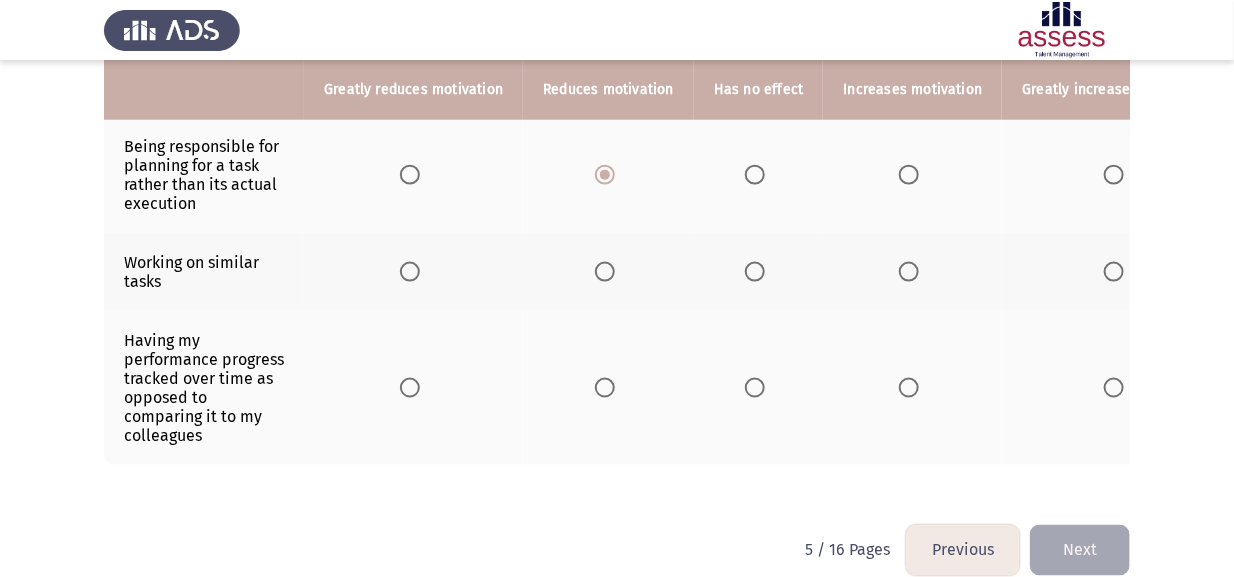 click 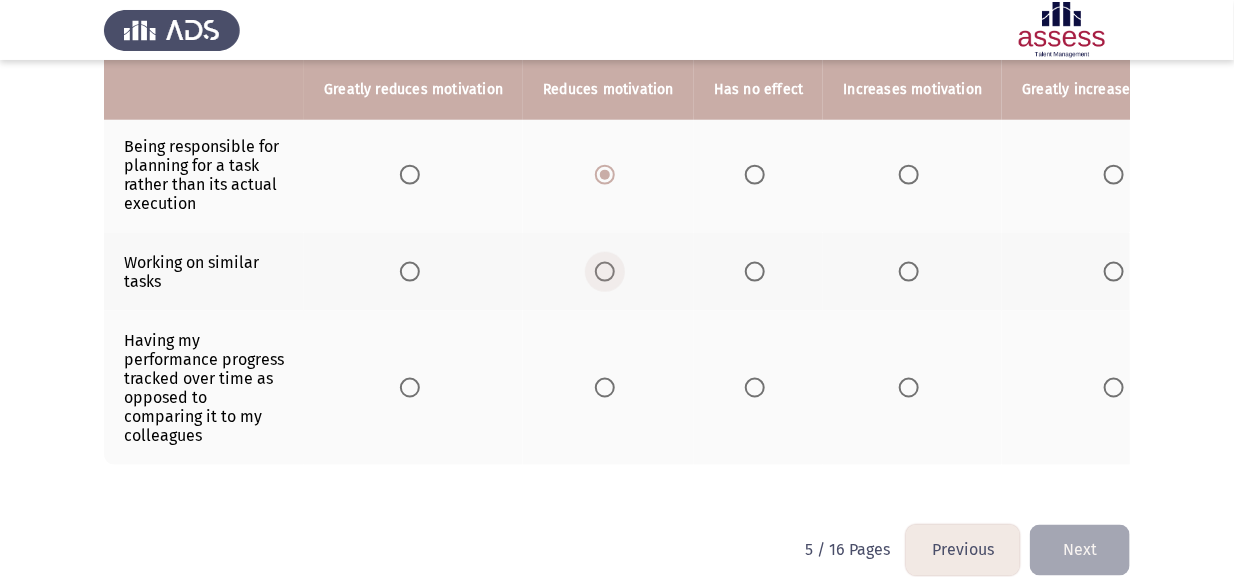click at bounding box center [605, 272] 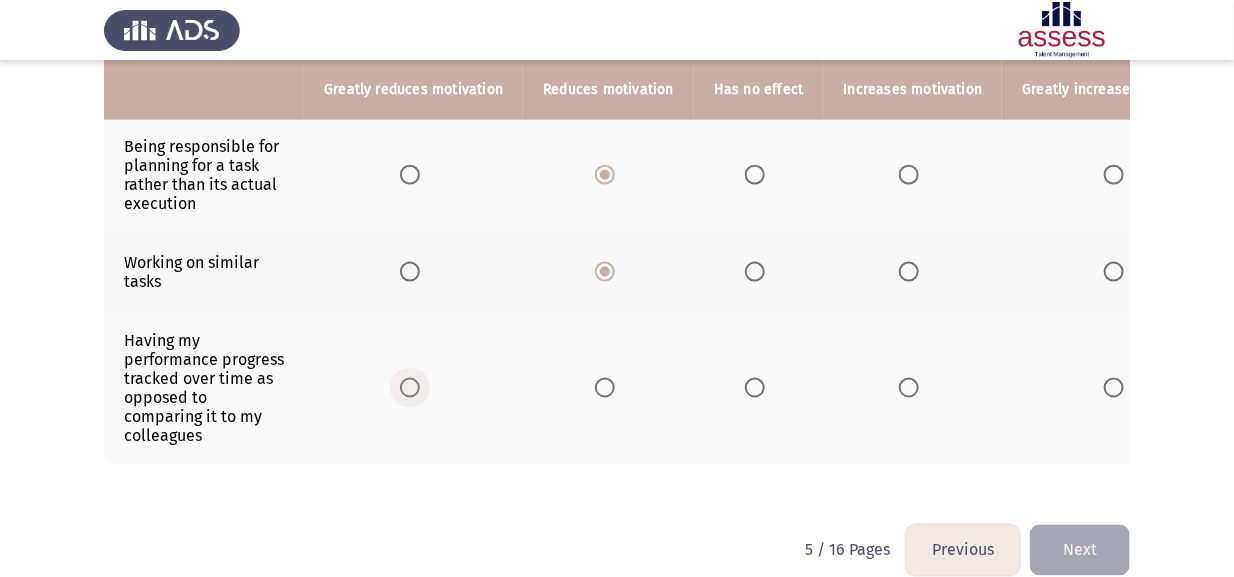 click at bounding box center [410, 388] 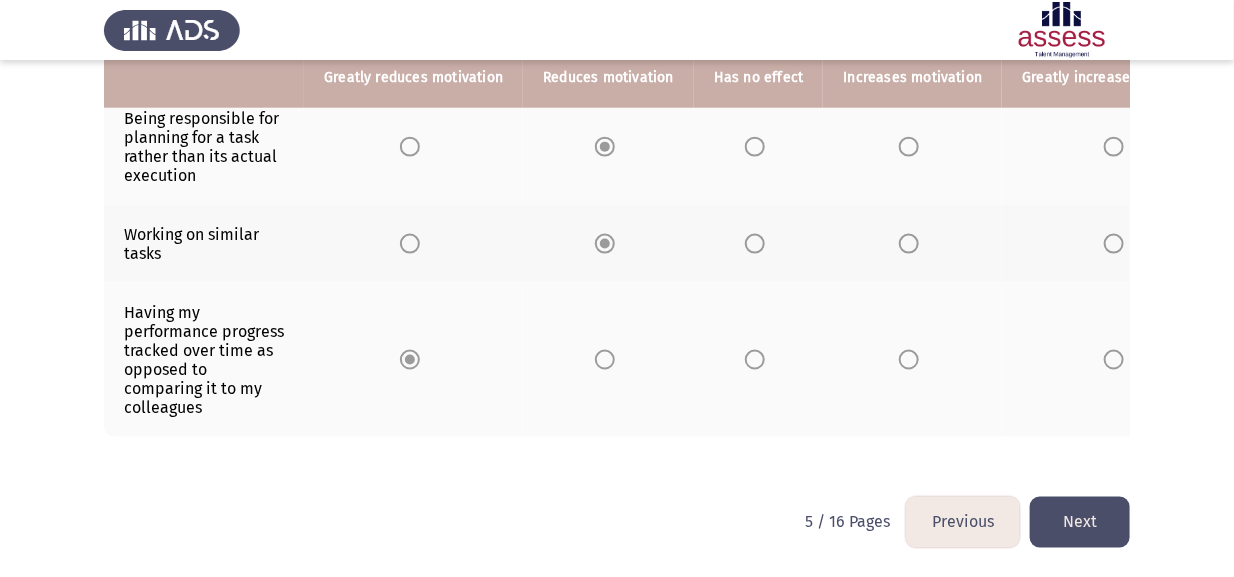 scroll, scrollTop: 859, scrollLeft: 0, axis: vertical 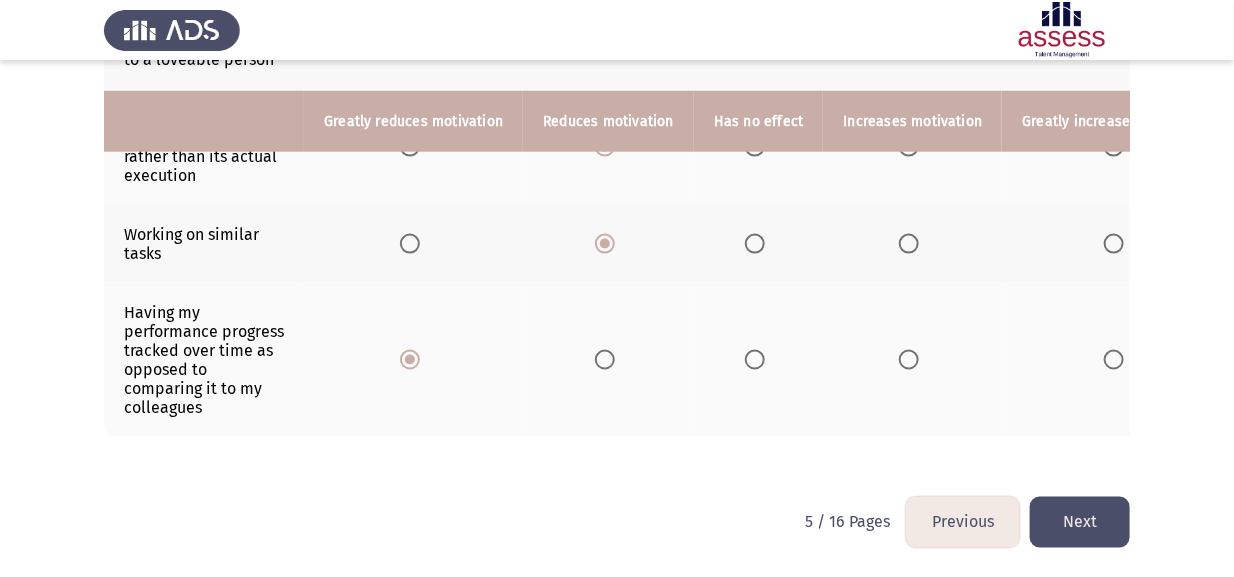 click on "Next" 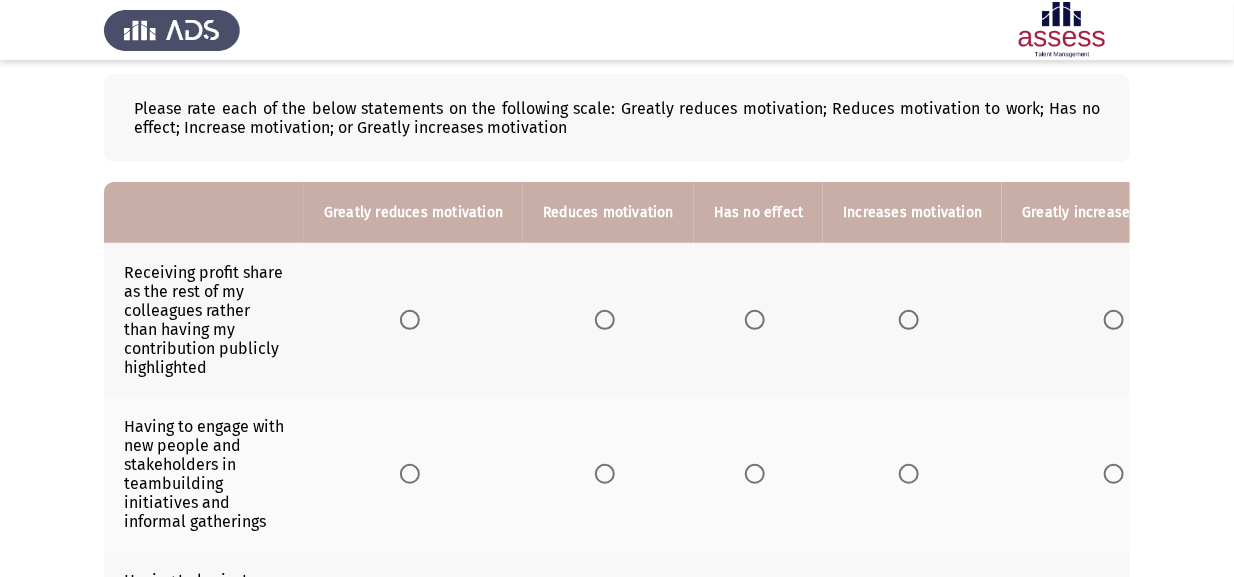 scroll, scrollTop: 100, scrollLeft: 0, axis: vertical 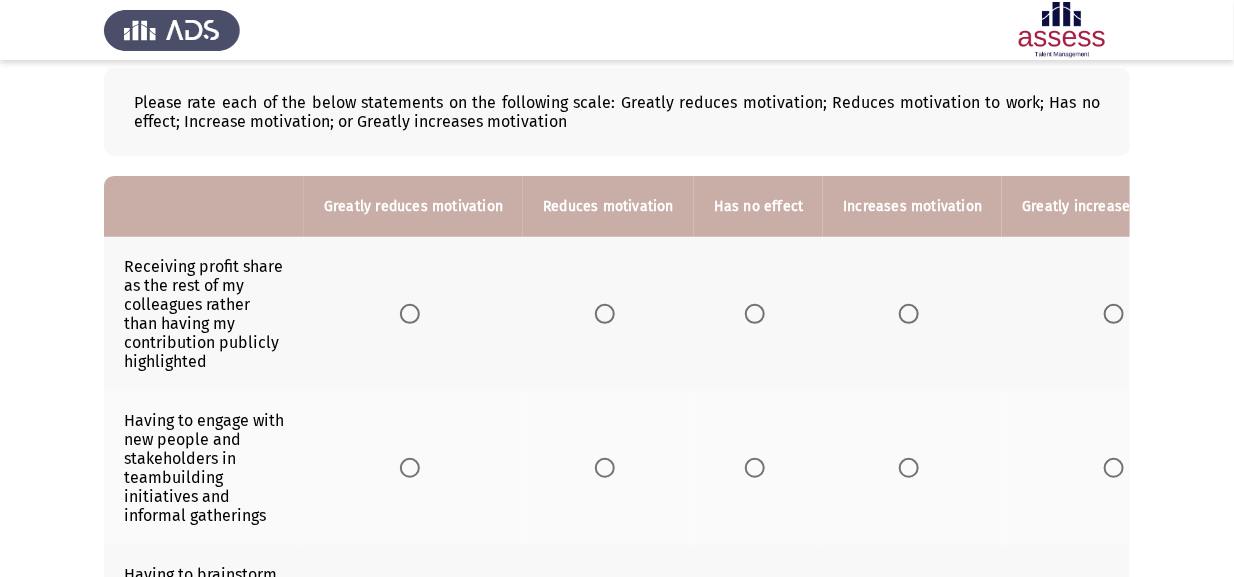 click at bounding box center [909, 314] 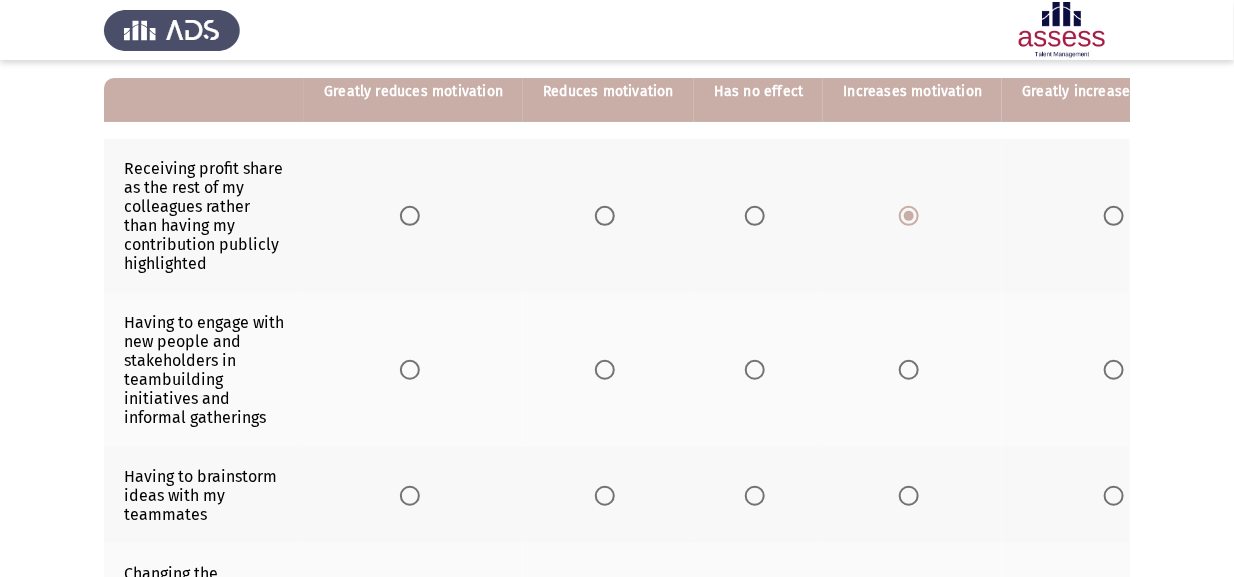 scroll, scrollTop: 200, scrollLeft: 0, axis: vertical 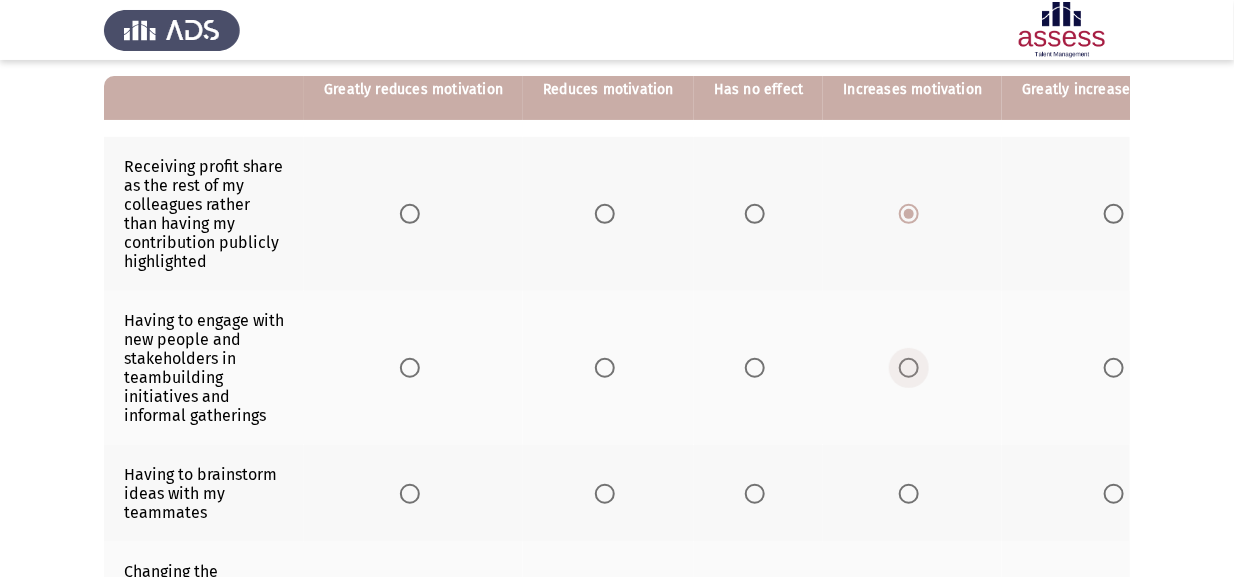 click at bounding box center [909, 368] 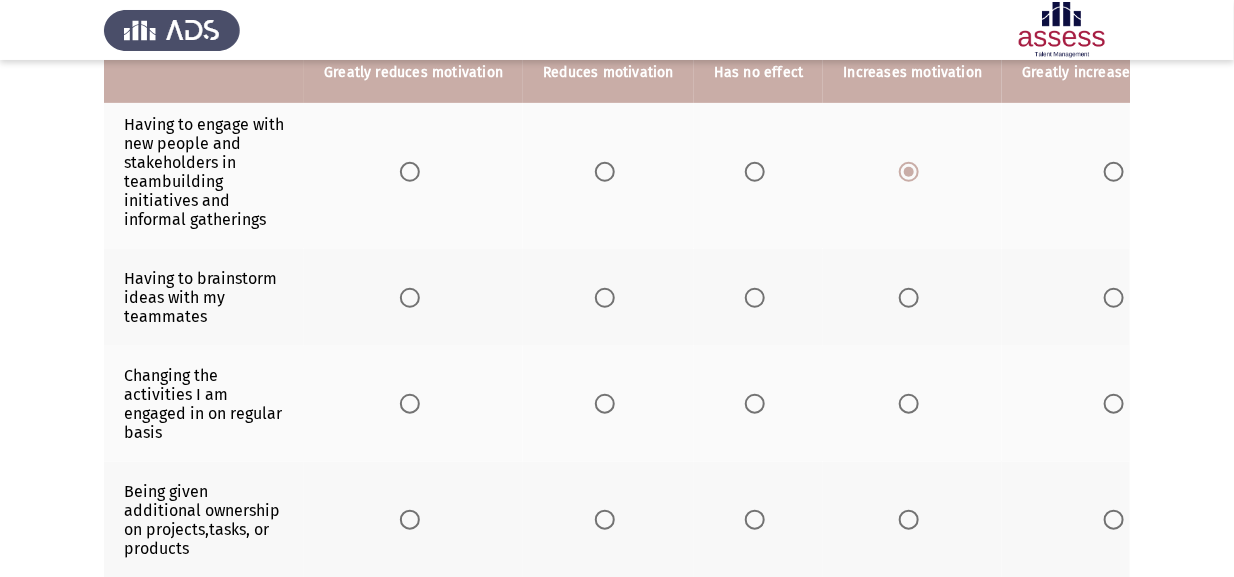 scroll, scrollTop: 400, scrollLeft: 0, axis: vertical 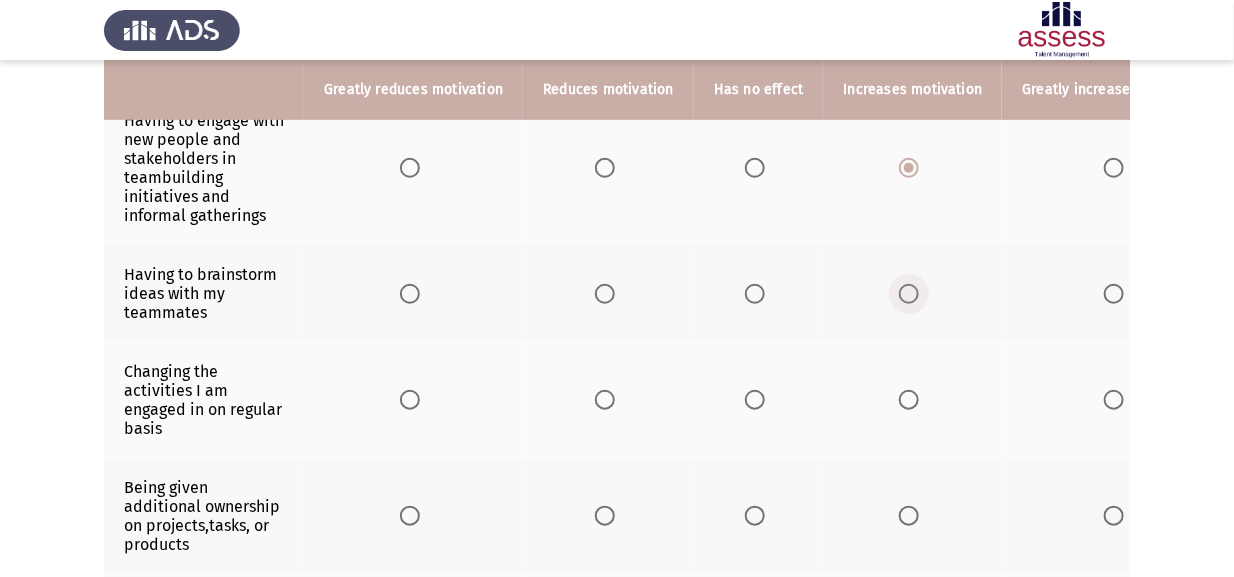 click at bounding box center (909, 294) 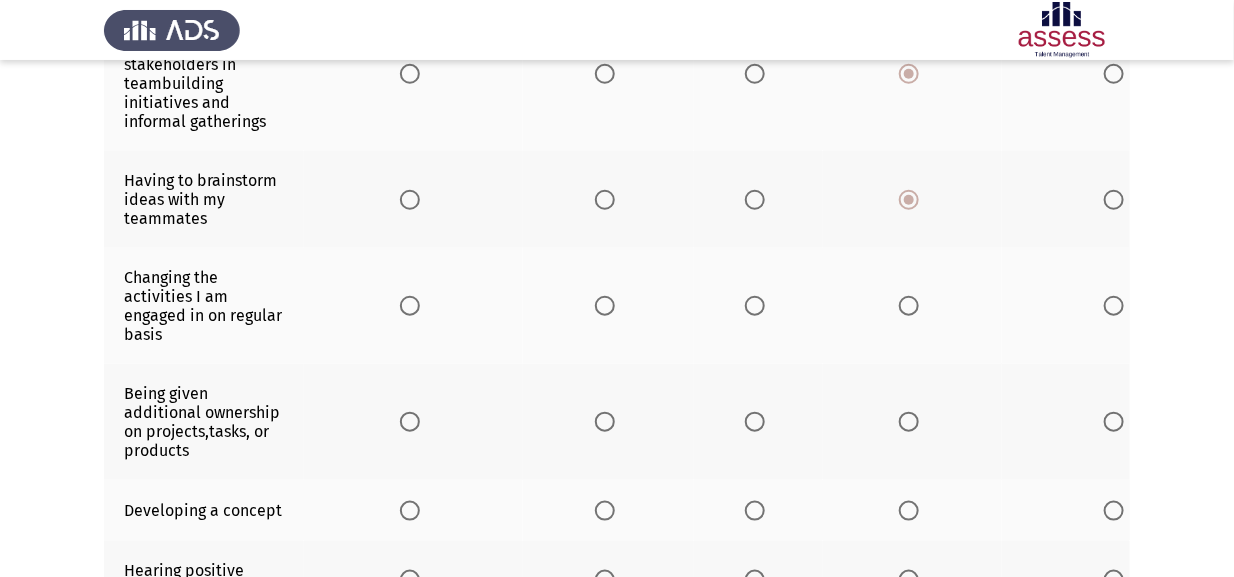 scroll, scrollTop: 500, scrollLeft: 0, axis: vertical 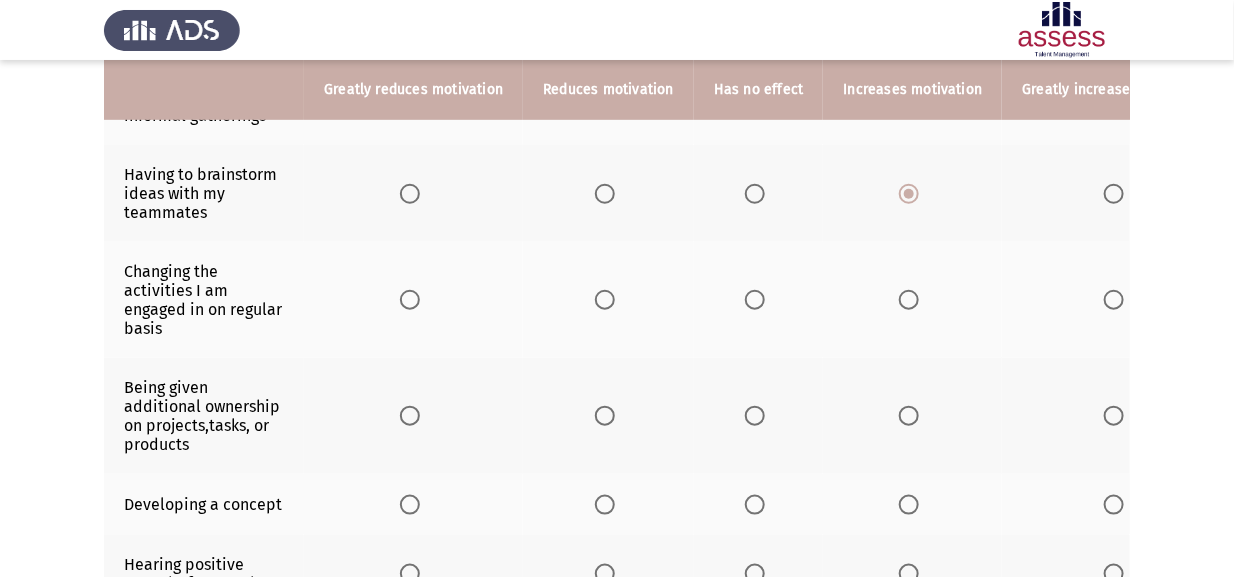 click 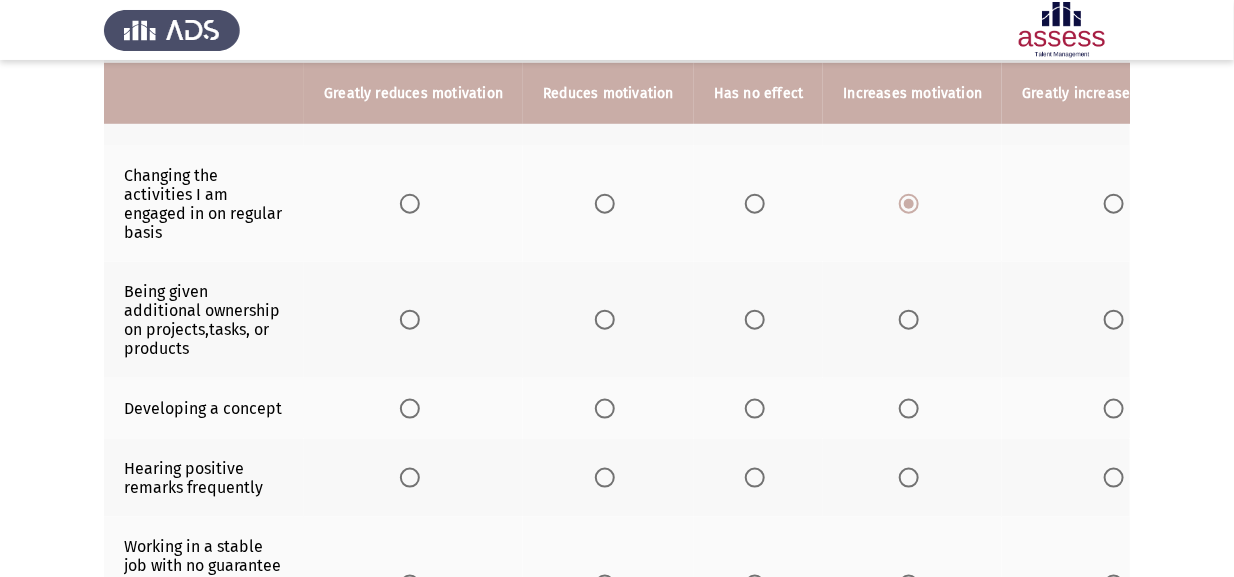scroll, scrollTop: 600, scrollLeft: 0, axis: vertical 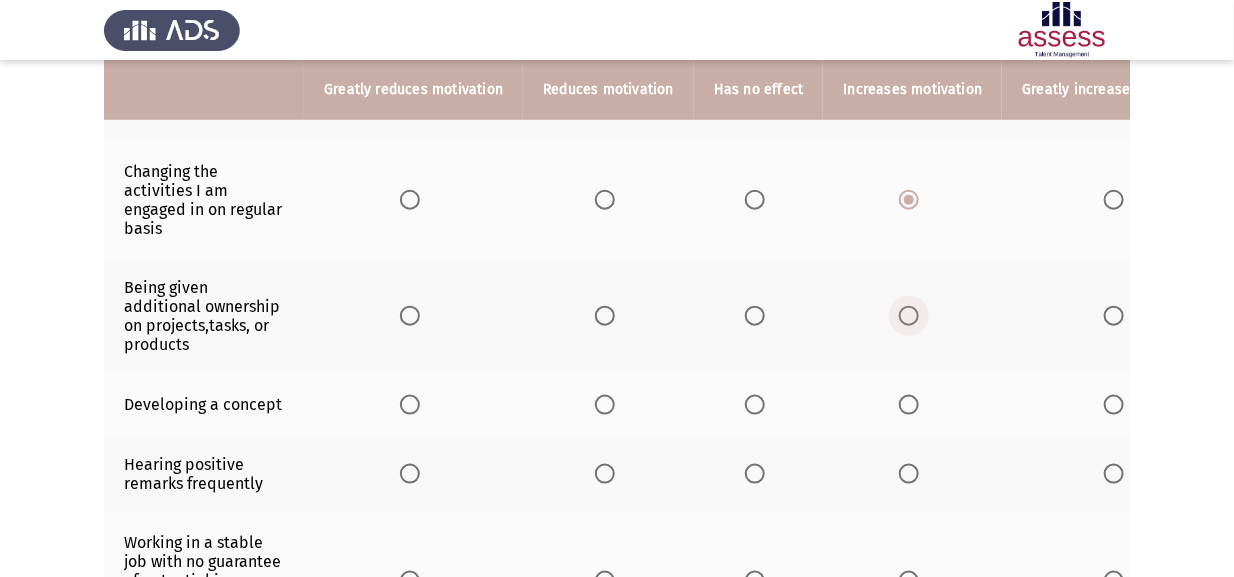 click at bounding box center (909, 316) 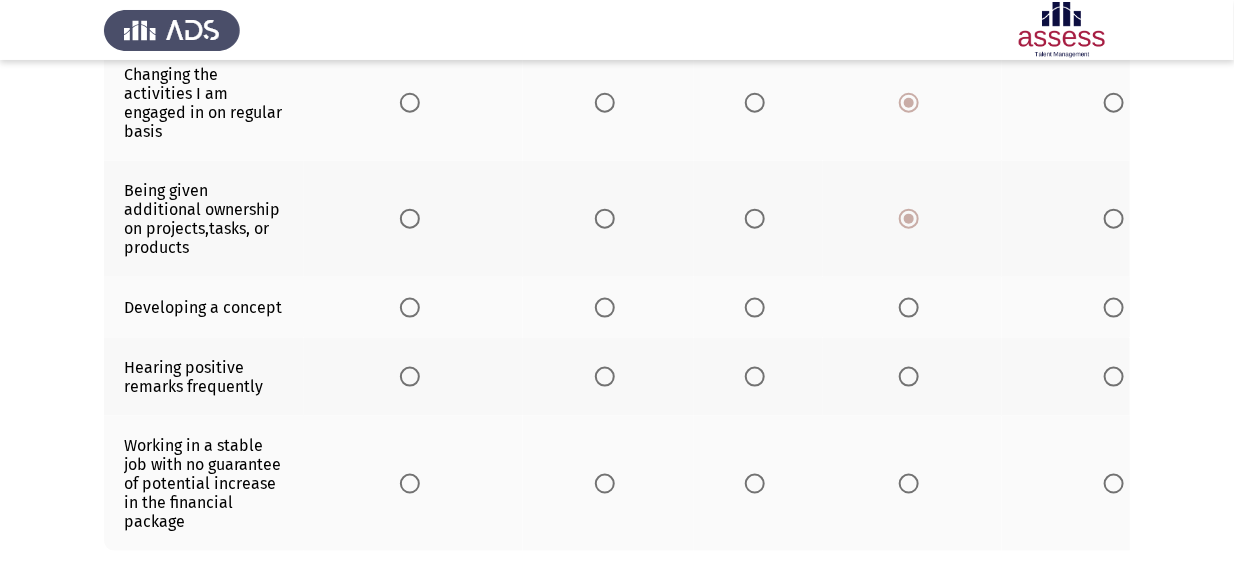 scroll, scrollTop: 699, scrollLeft: 0, axis: vertical 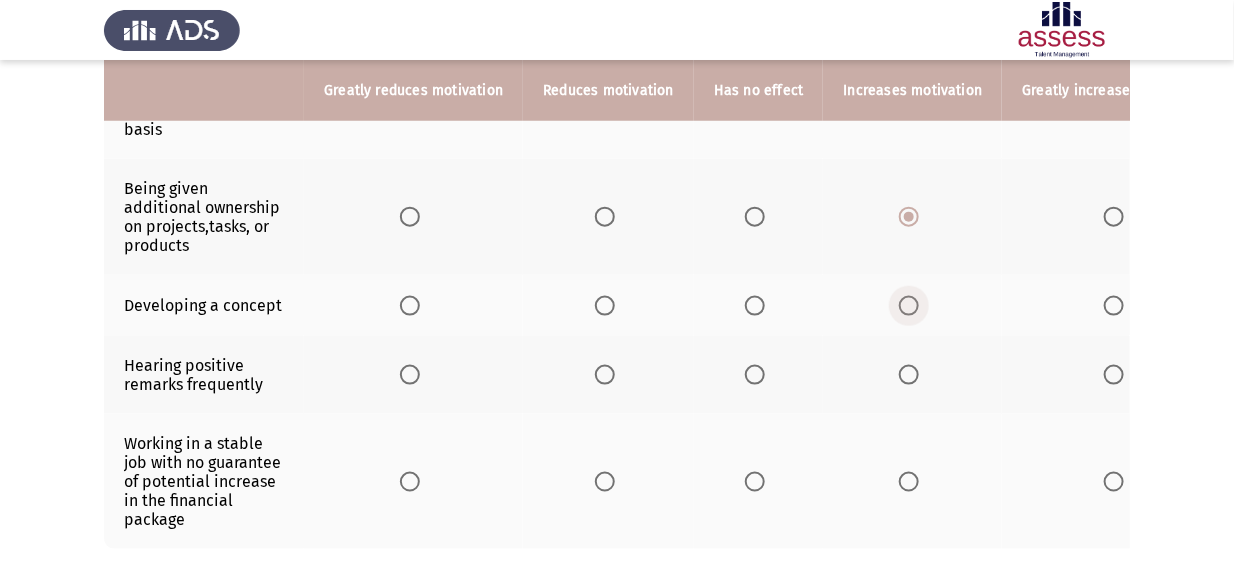 click at bounding box center (909, 306) 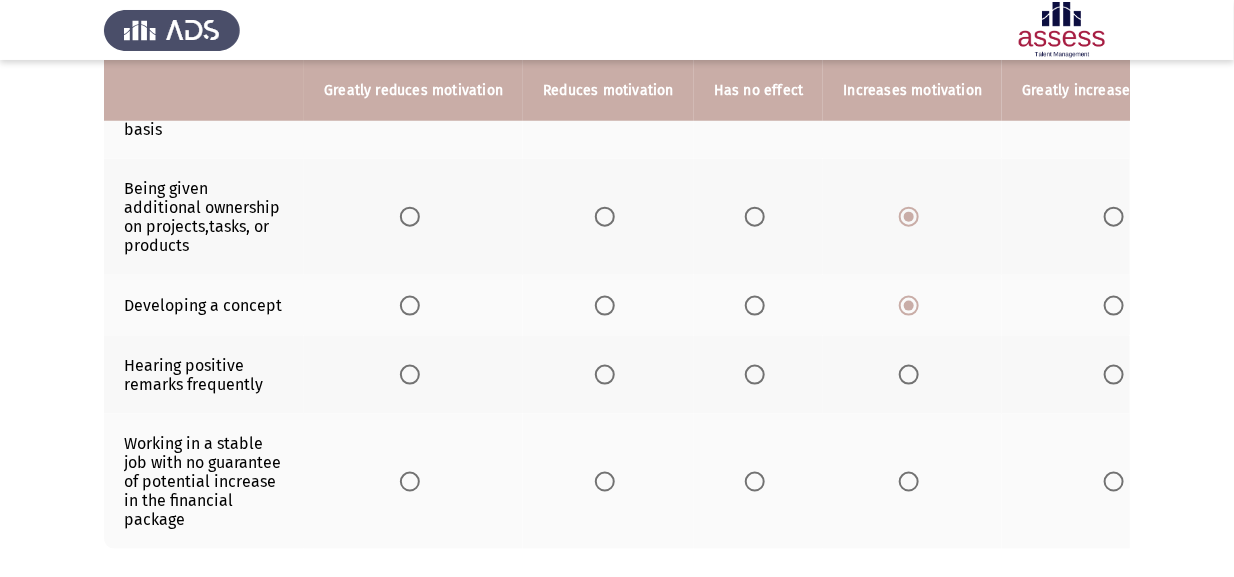 click at bounding box center [909, 375] 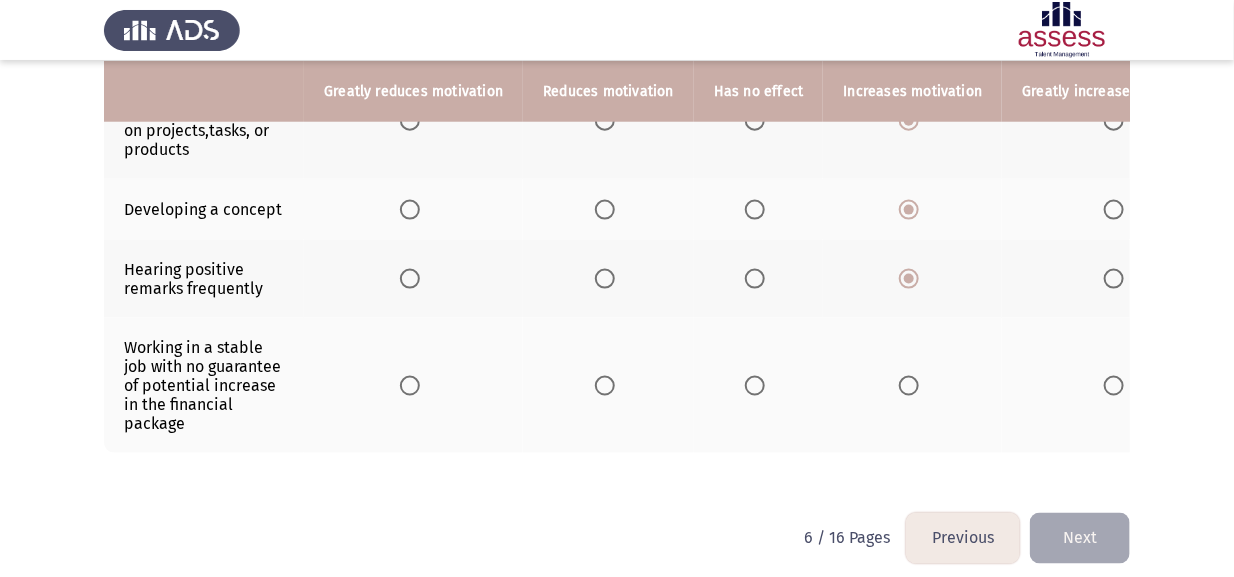 scroll, scrollTop: 800, scrollLeft: 0, axis: vertical 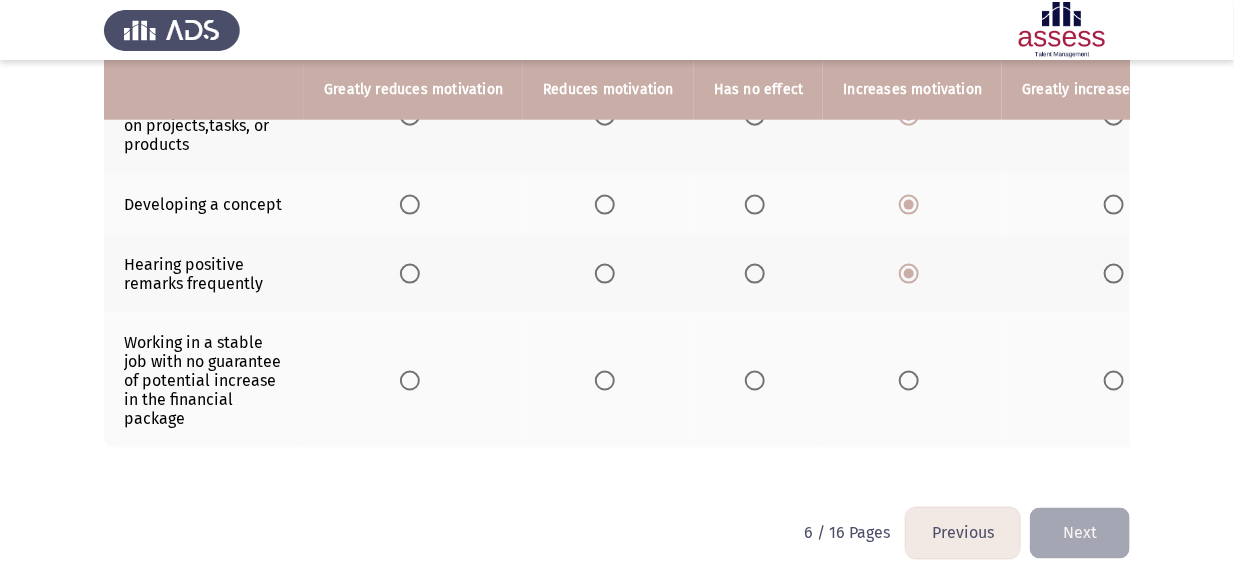 click at bounding box center [410, 381] 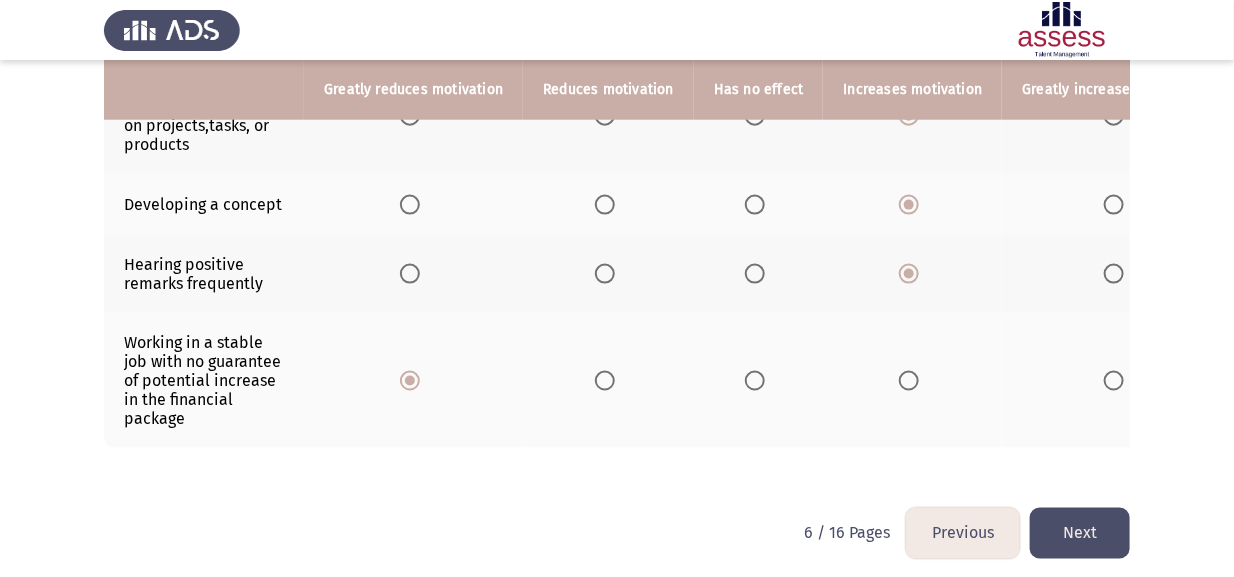 click on "Next" 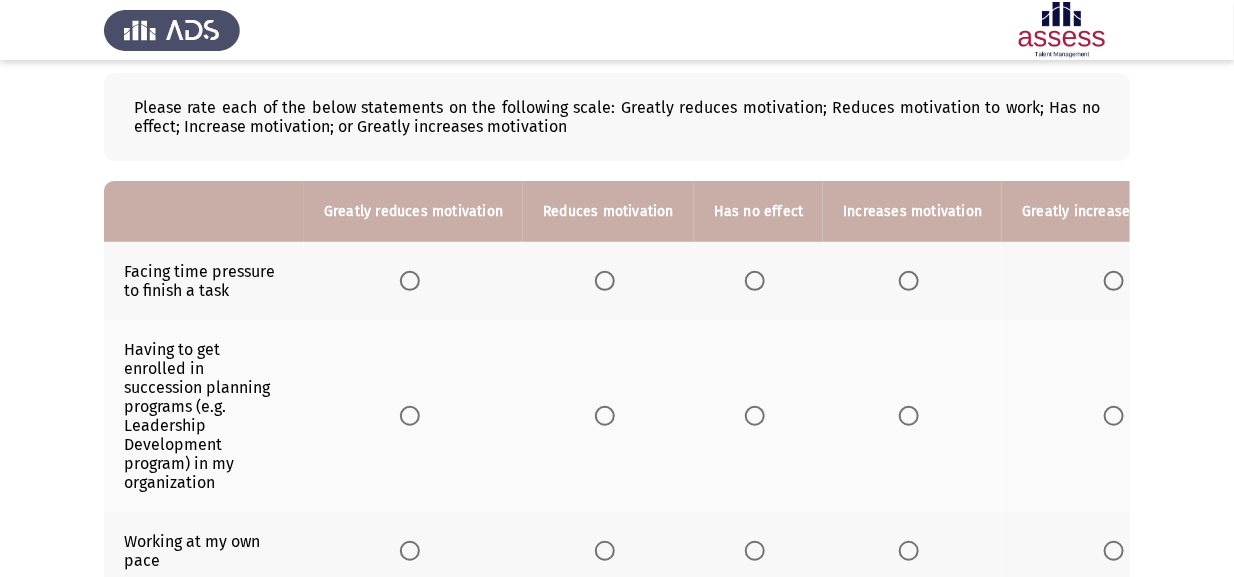 scroll, scrollTop: 100, scrollLeft: 0, axis: vertical 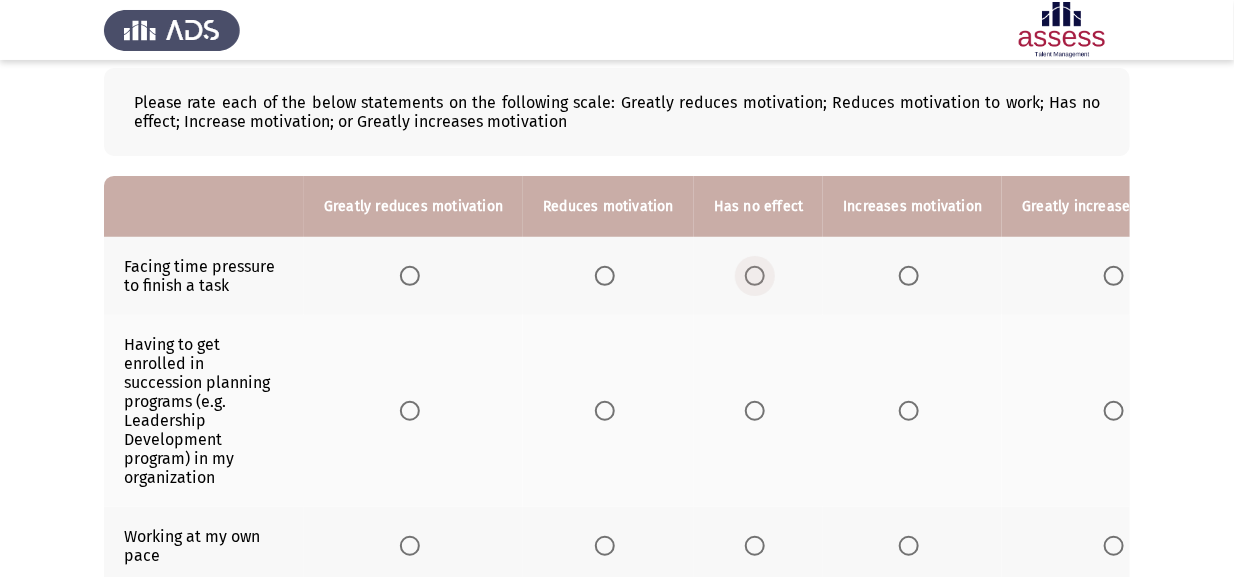 click at bounding box center [755, 276] 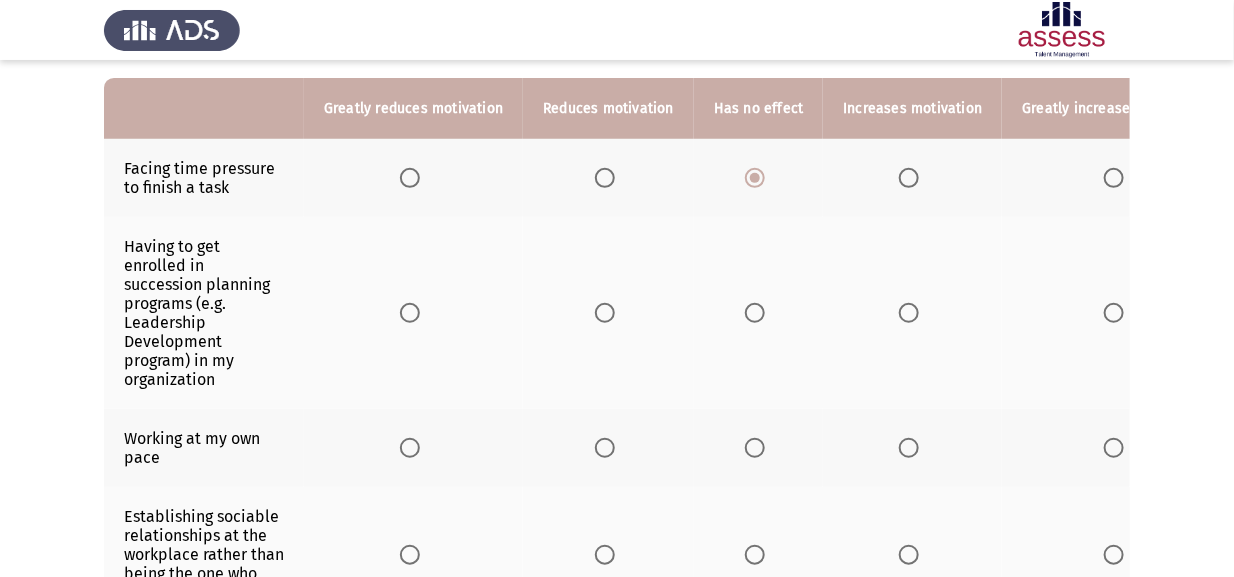 scroll, scrollTop: 200, scrollLeft: 0, axis: vertical 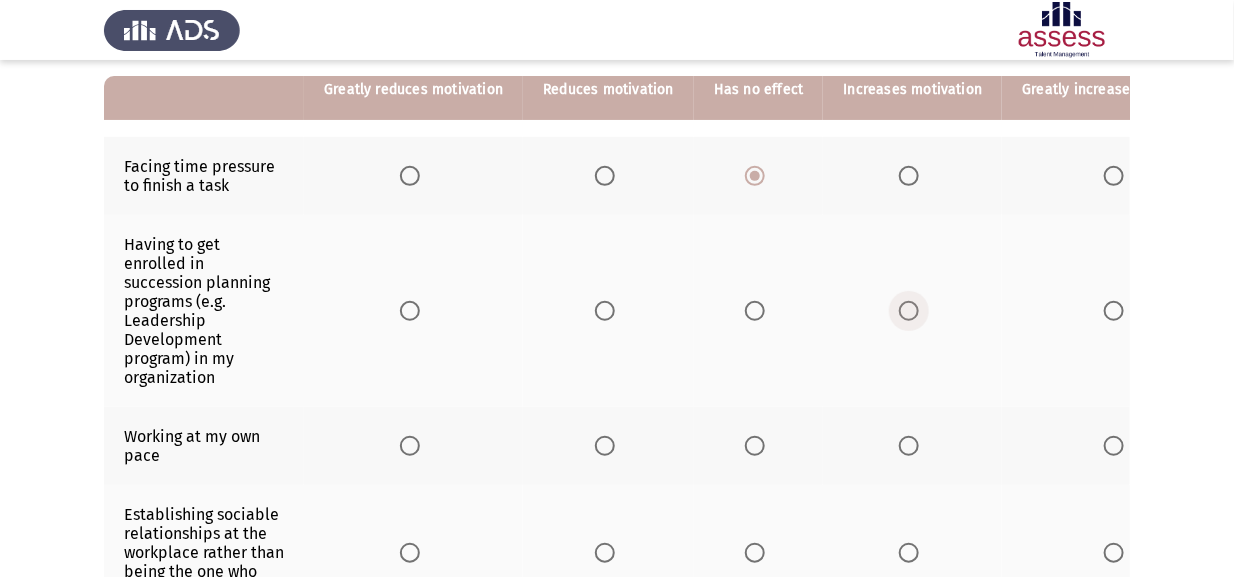 click at bounding box center [913, 311] 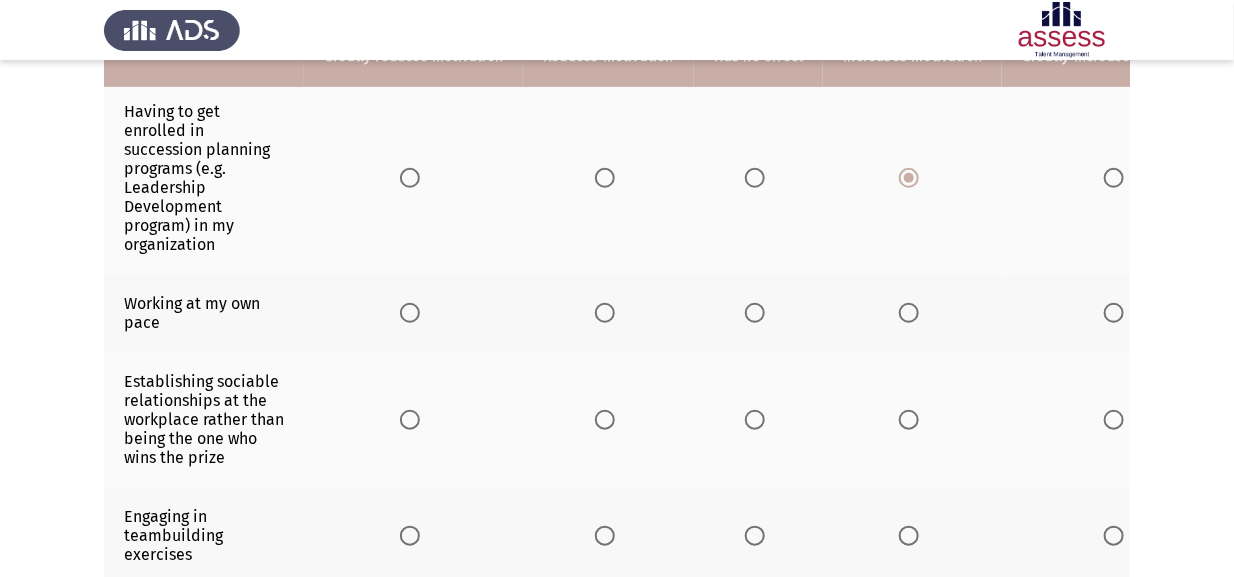 scroll, scrollTop: 400, scrollLeft: 0, axis: vertical 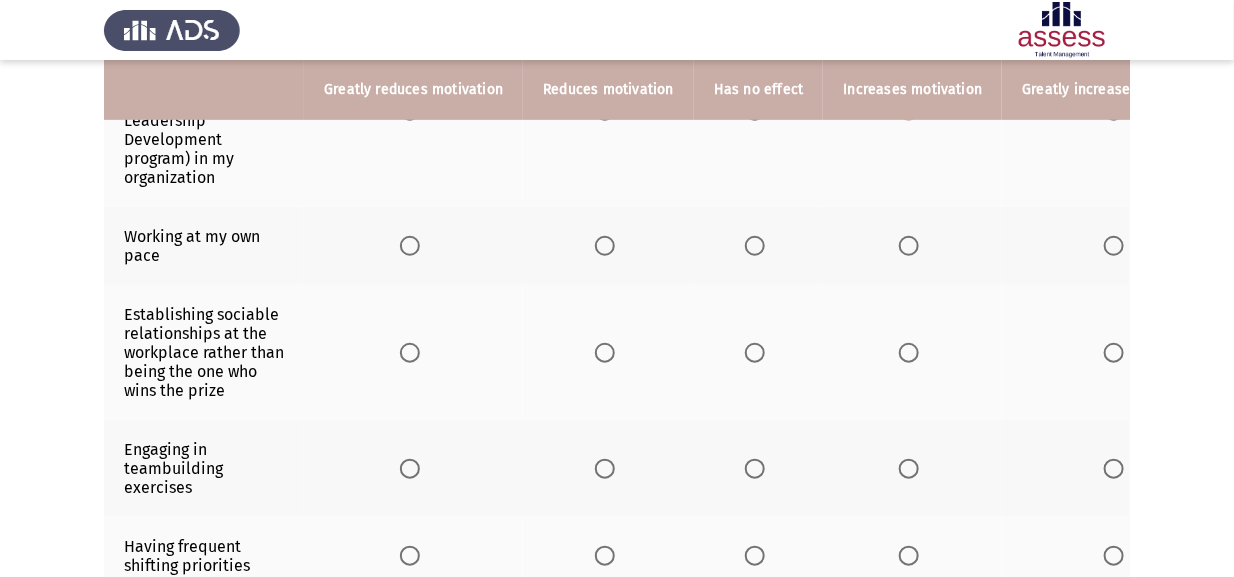 click at bounding box center [909, 246] 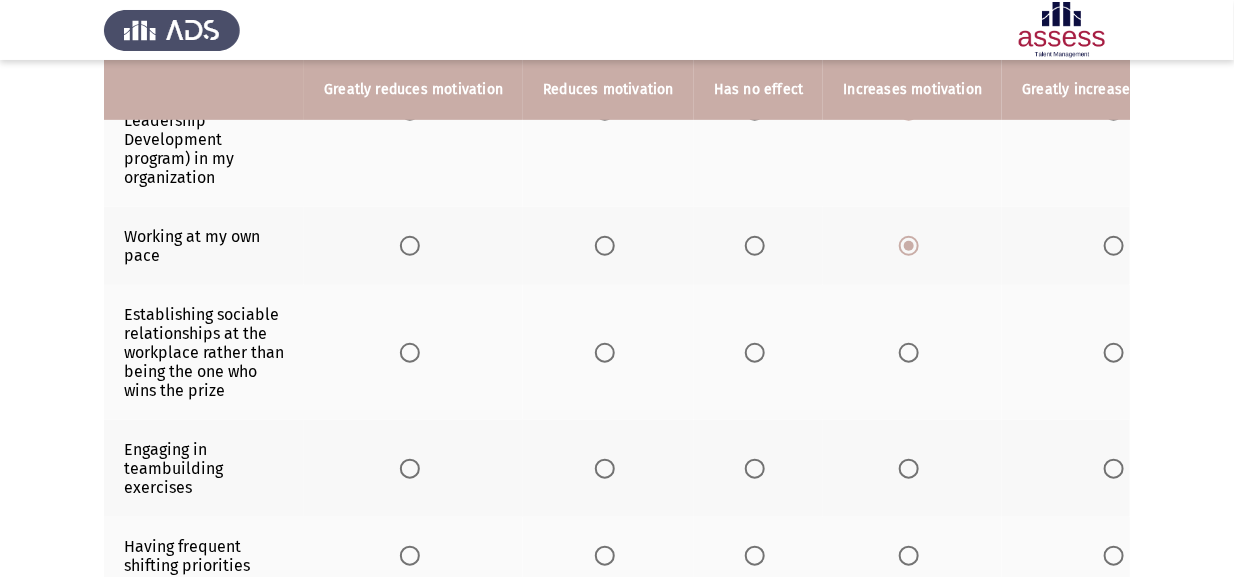 click at bounding box center [909, 353] 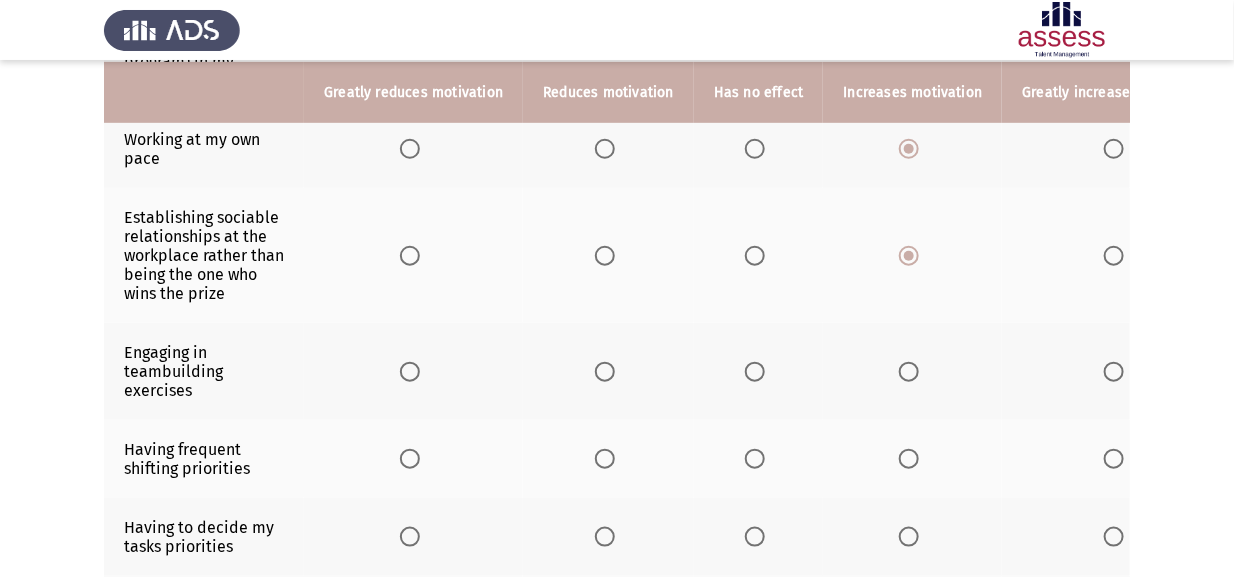 scroll, scrollTop: 500, scrollLeft: 0, axis: vertical 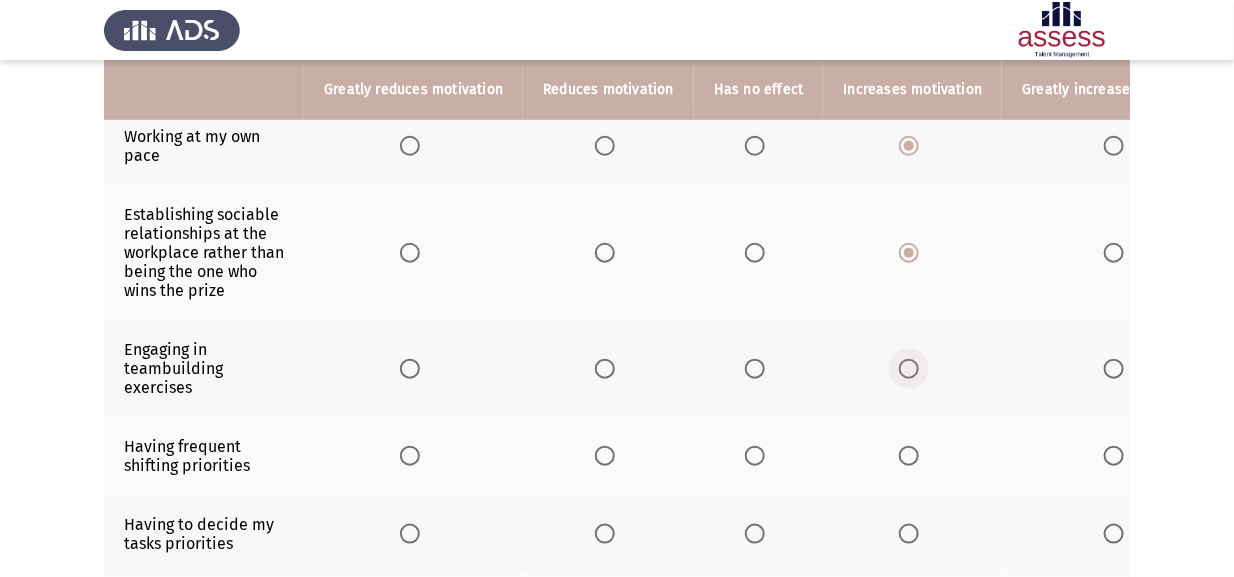 click at bounding box center [909, 369] 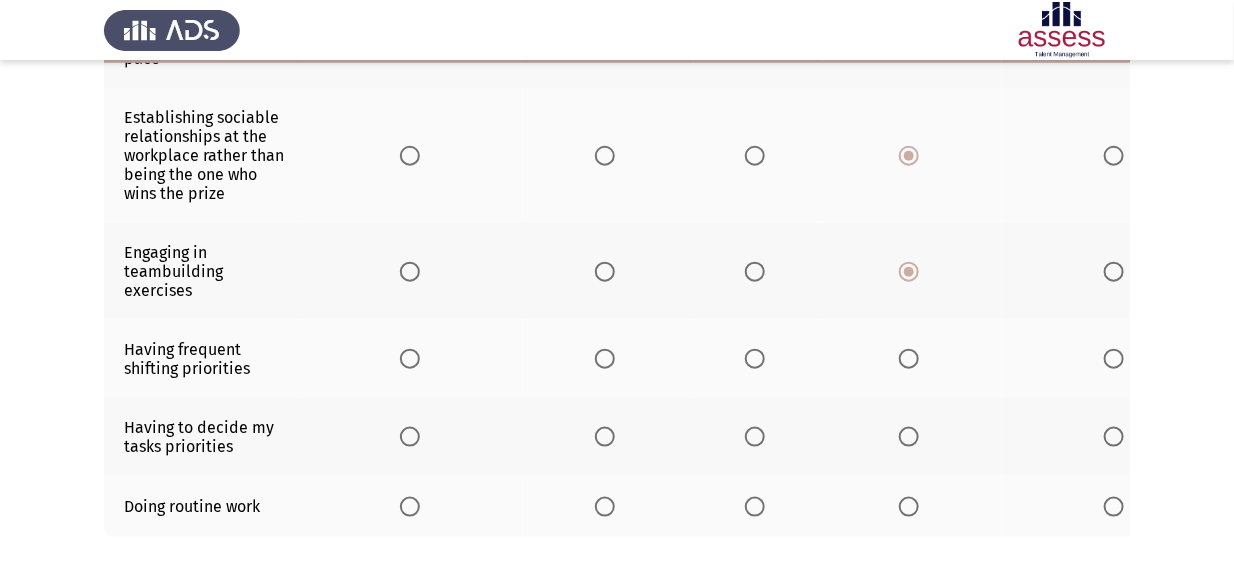 scroll, scrollTop: 600, scrollLeft: 0, axis: vertical 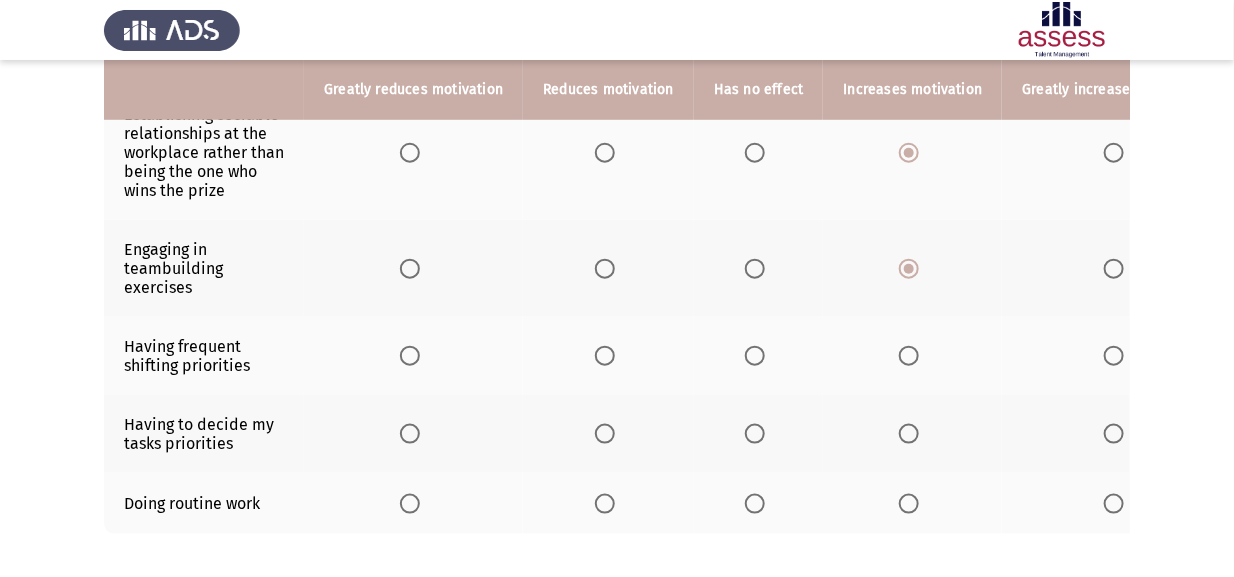click at bounding box center (909, 356) 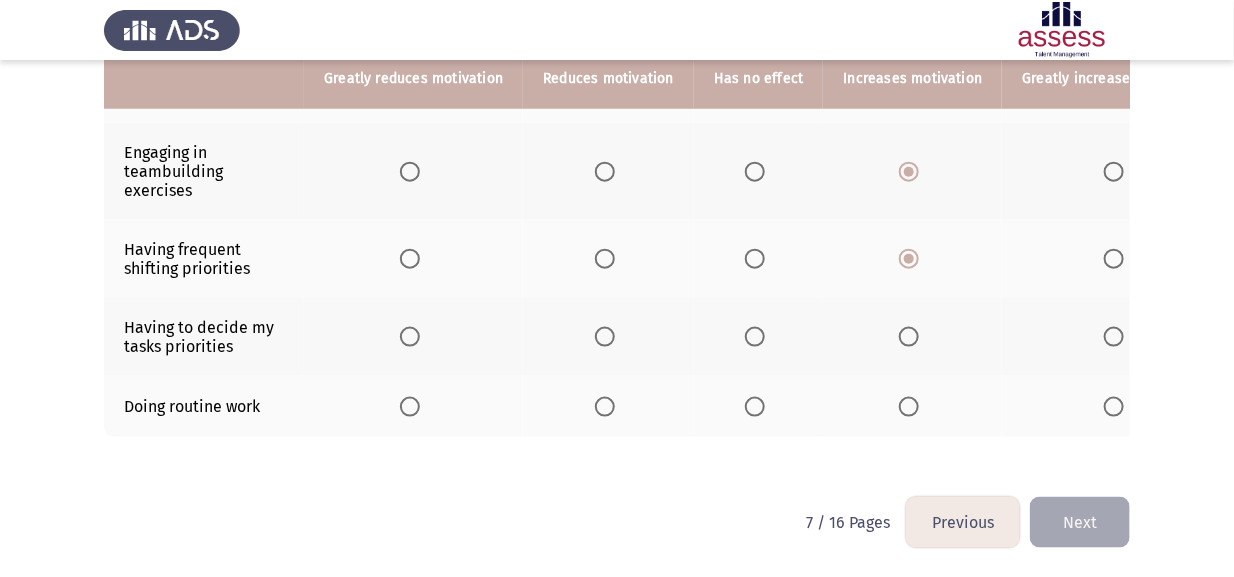 scroll, scrollTop: 699, scrollLeft: 0, axis: vertical 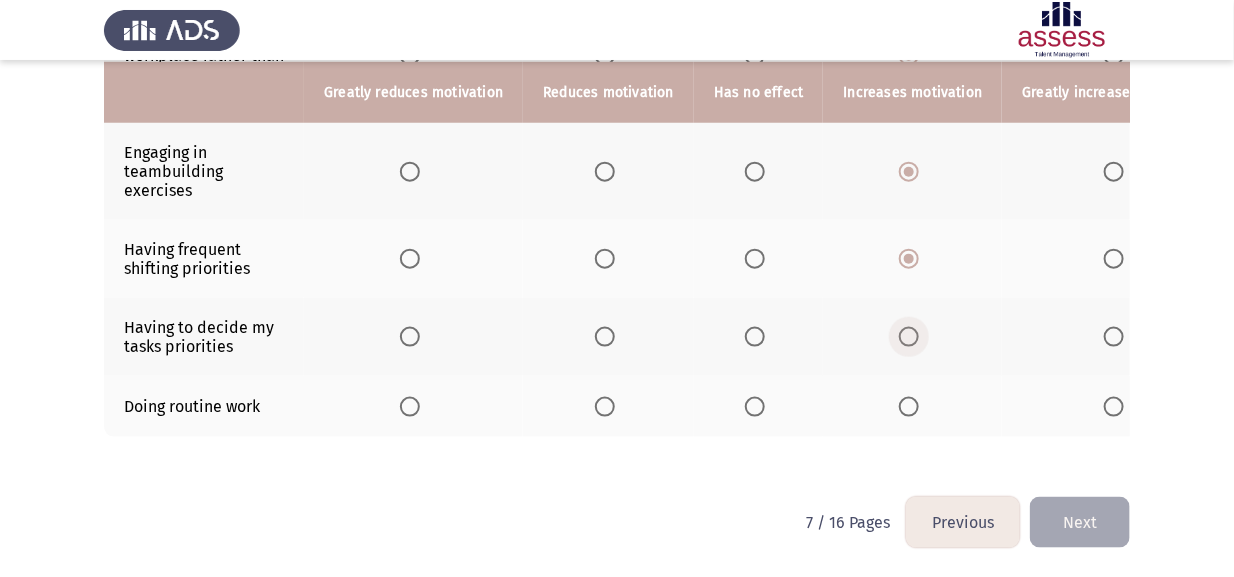 click at bounding box center (909, 337) 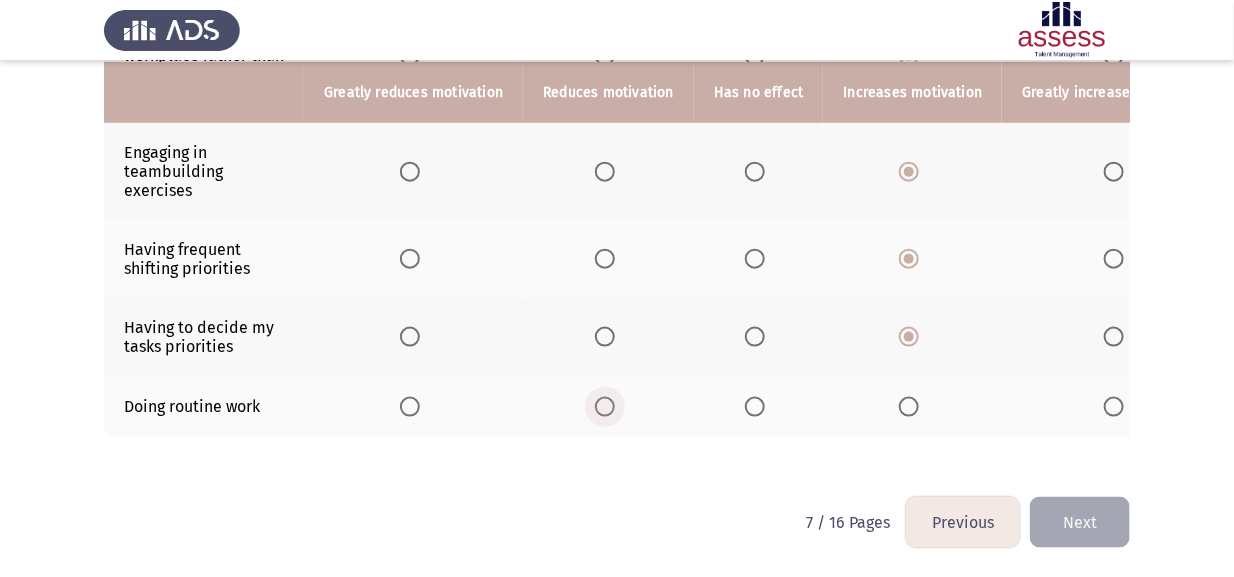 click at bounding box center (605, 407) 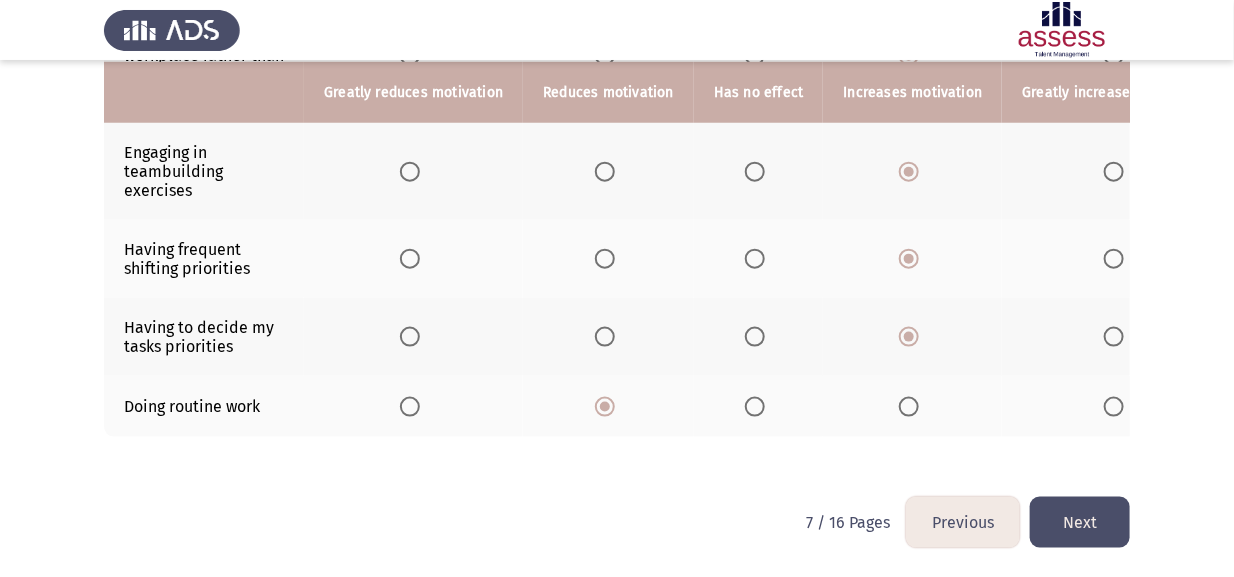 click on "Next" 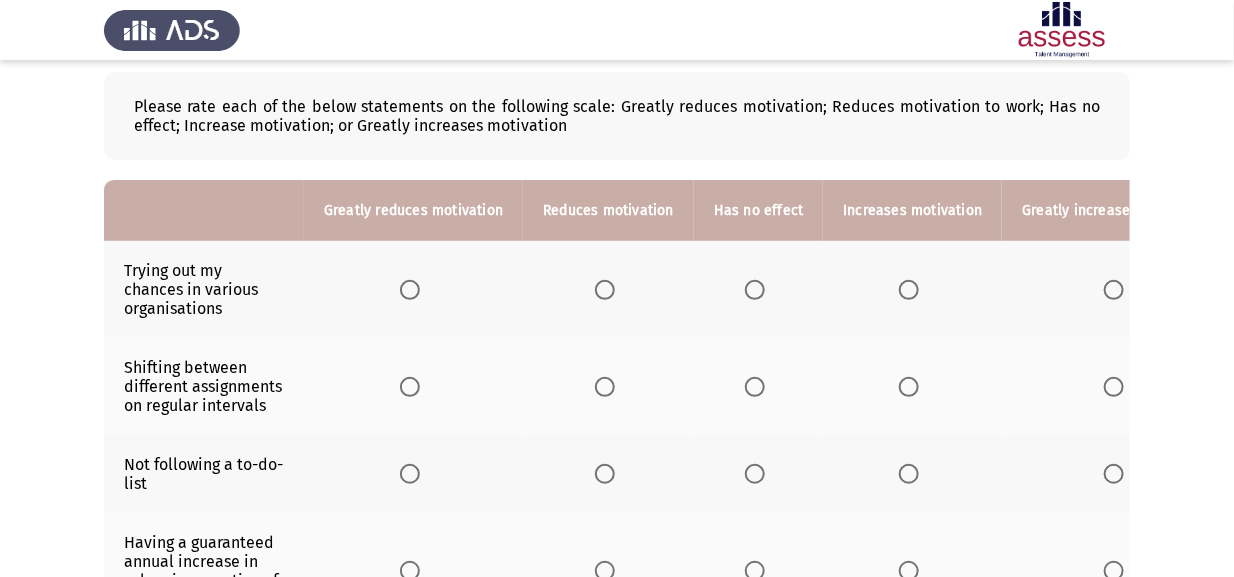 scroll, scrollTop: 100, scrollLeft: 0, axis: vertical 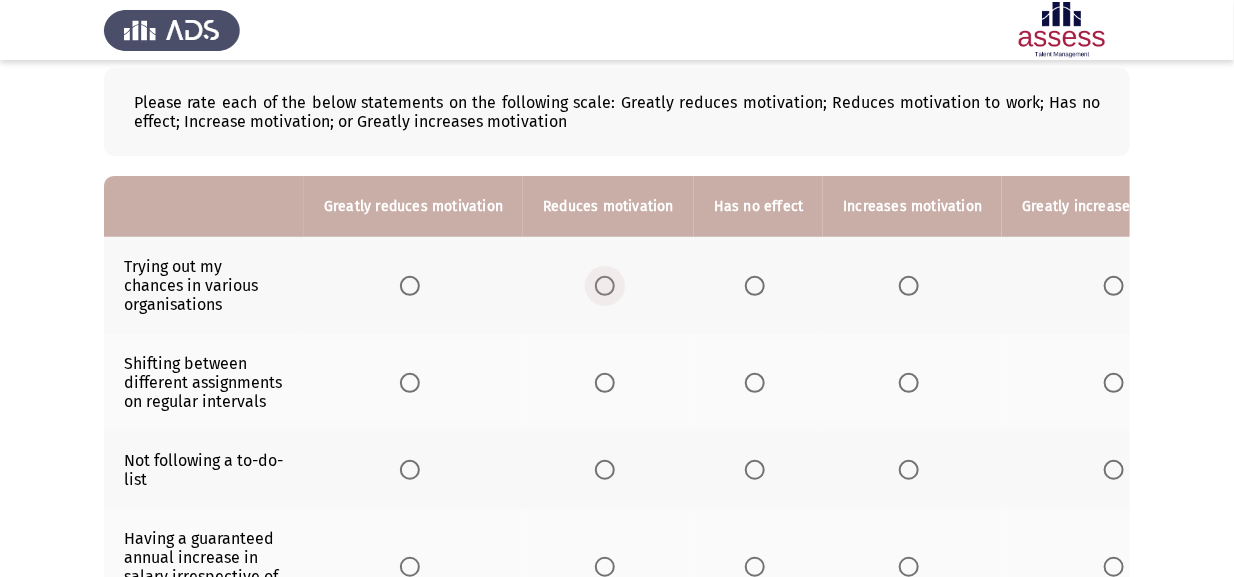 click at bounding box center (605, 286) 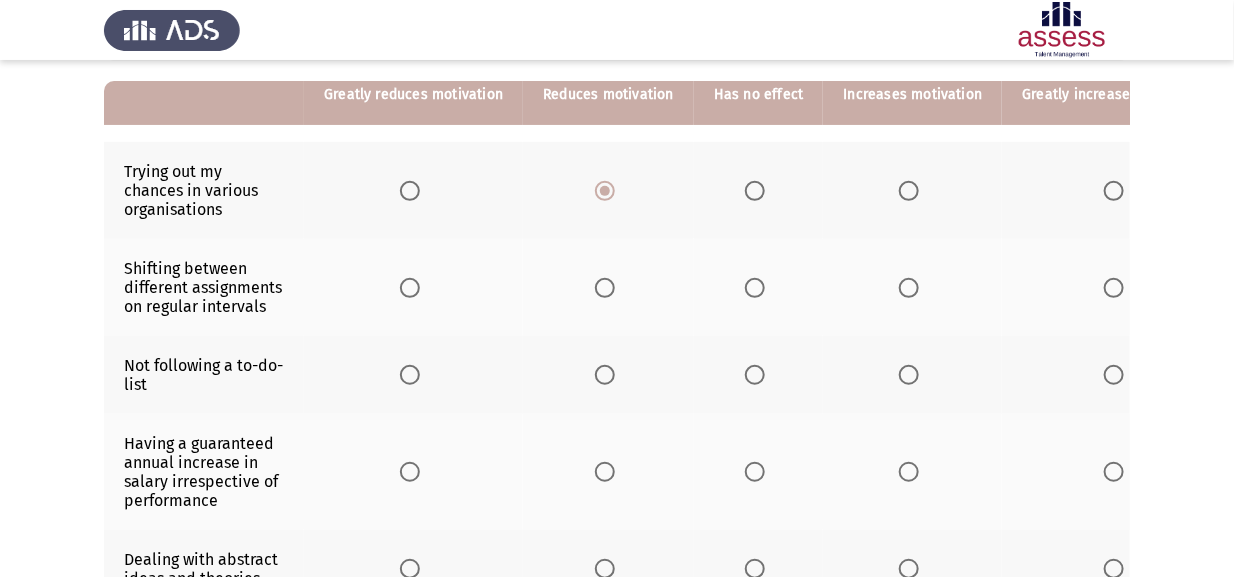 scroll, scrollTop: 200, scrollLeft: 0, axis: vertical 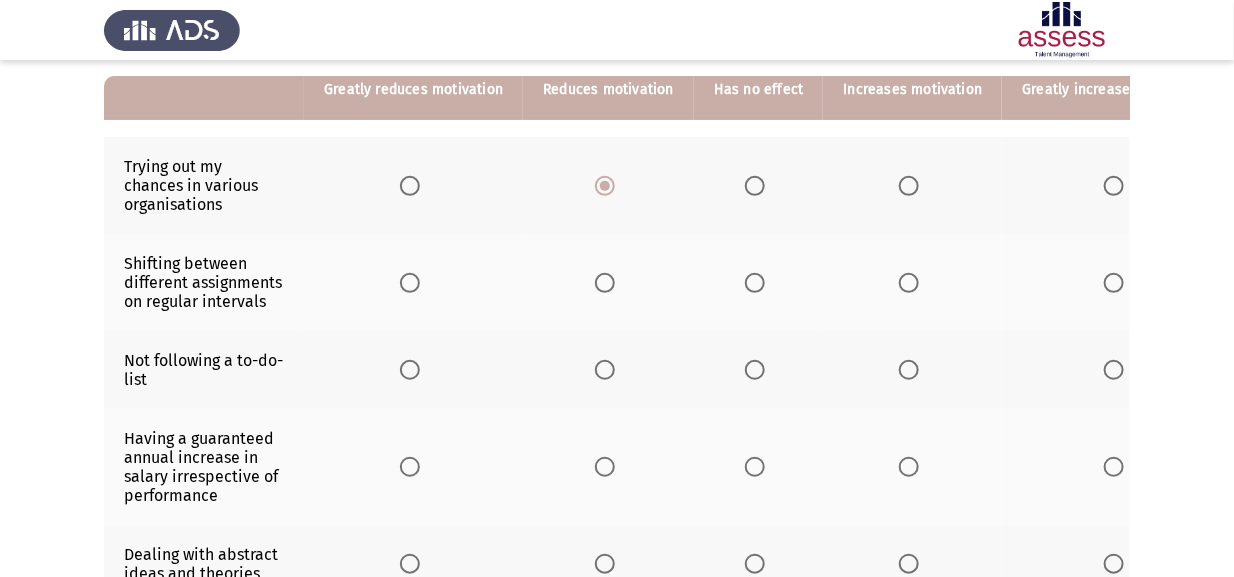 click at bounding box center [605, 283] 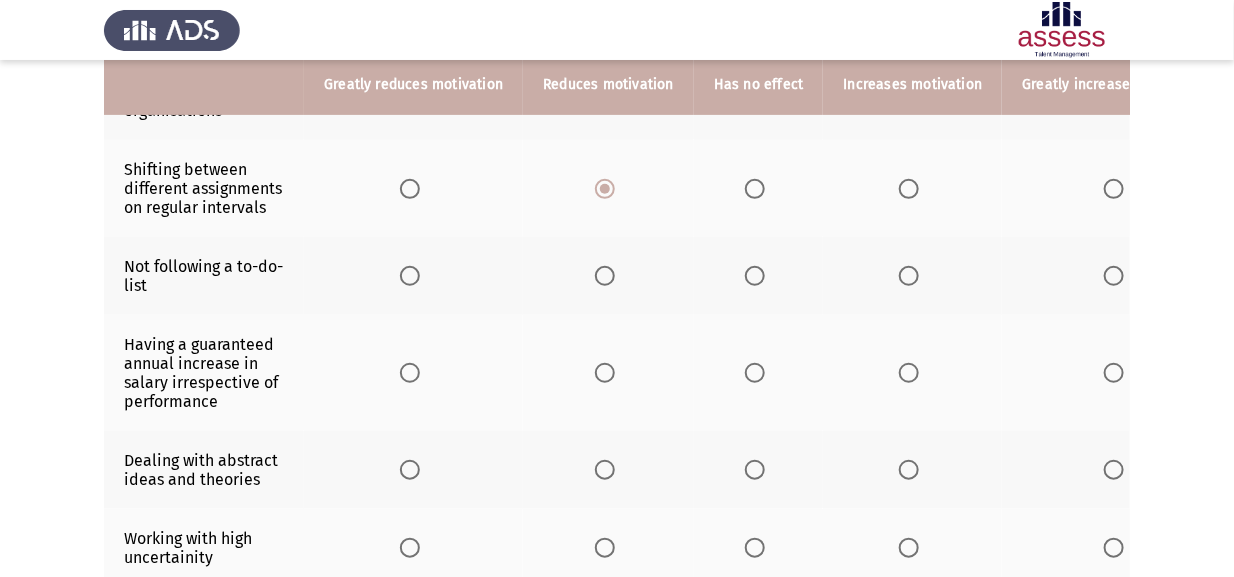 scroll, scrollTop: 299, scrollLeft: 0, axis: vertical 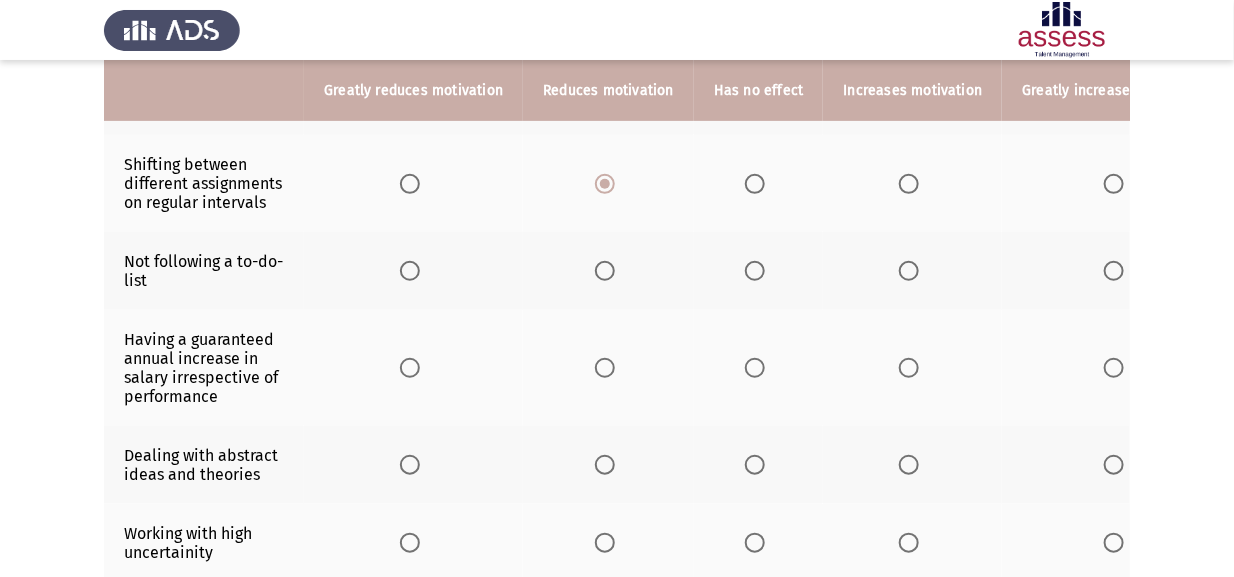 click at bounding box center [410, 271] 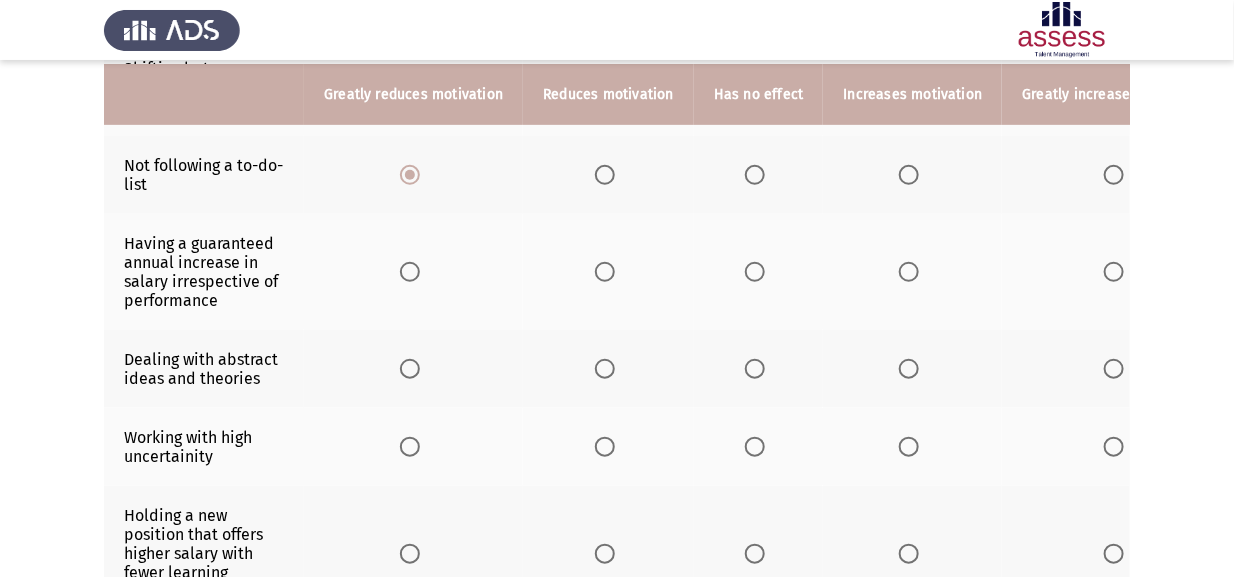 scroll, scrollTop: 400, scrollLeft: 0, axis: vertical 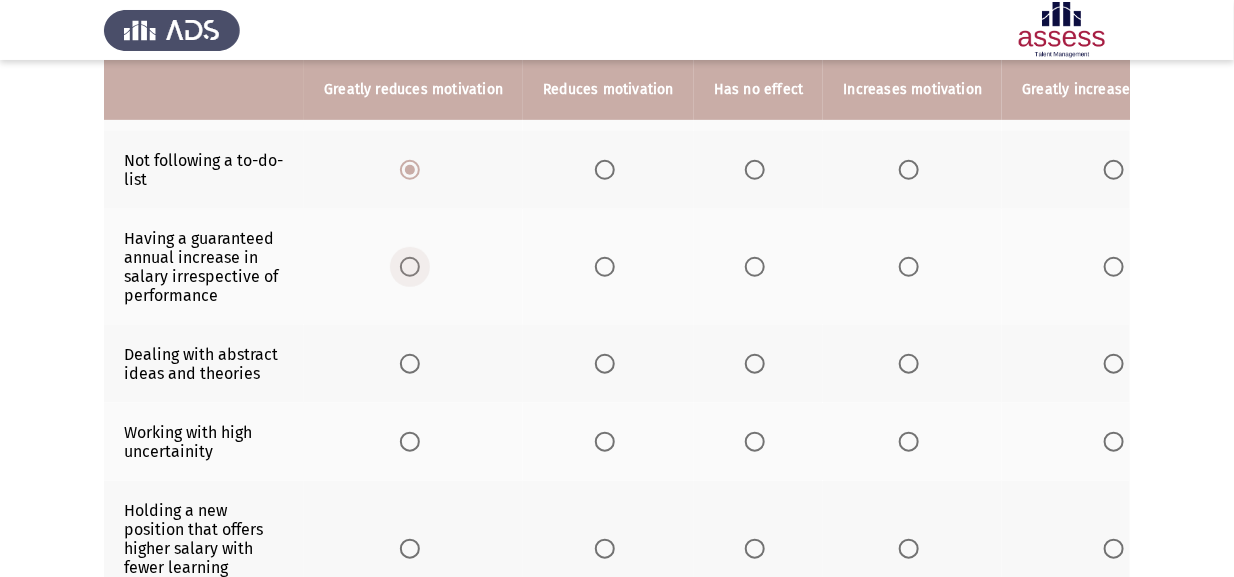 click at bounding box center [410, 267] 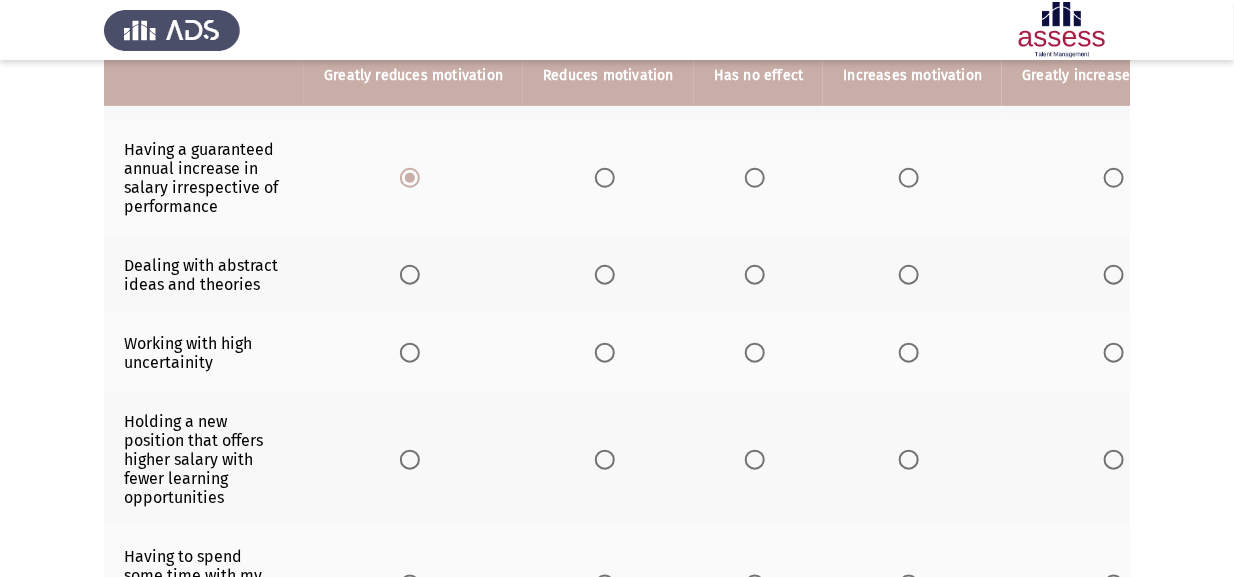 scroll, scrollTop: 500, scrollLeft: 0, axis: vertical 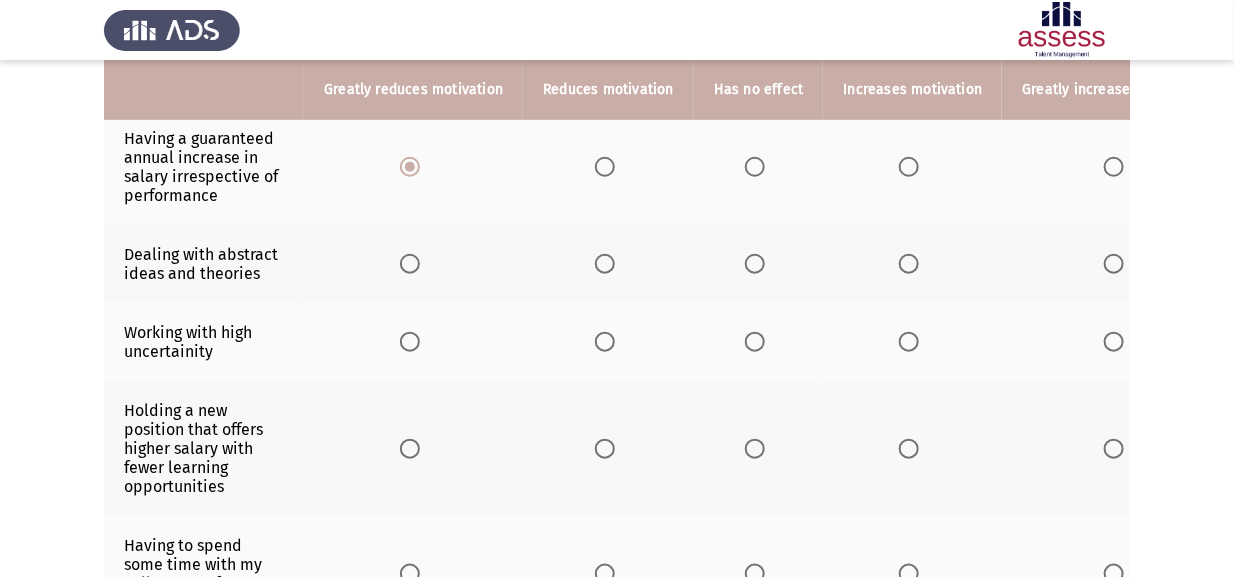 click at bounding box center (755, 264) 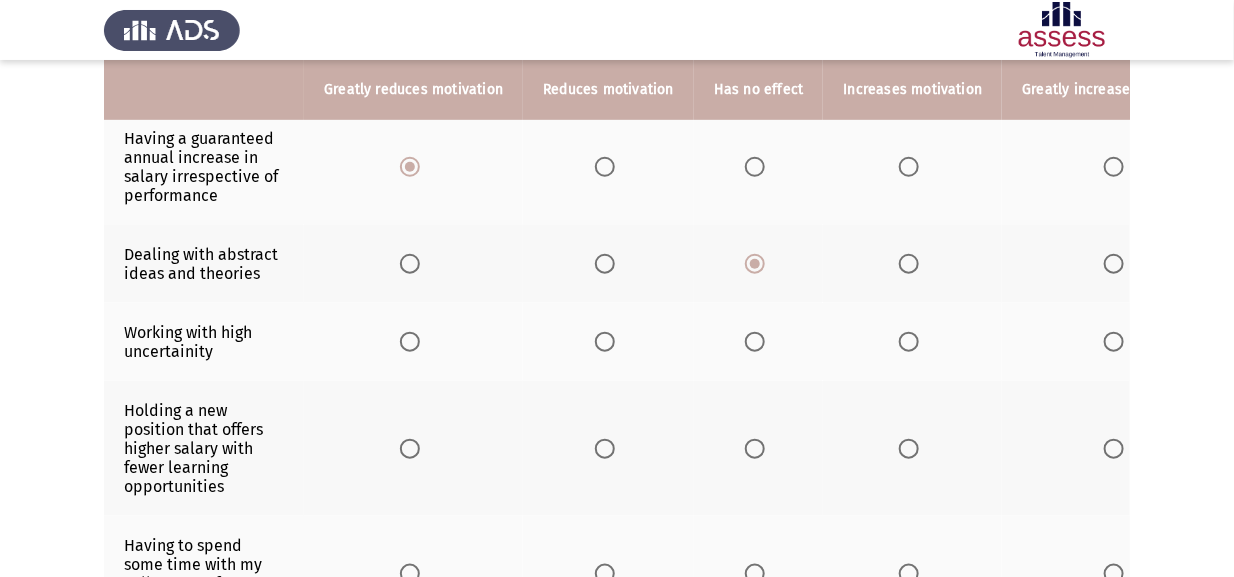 click 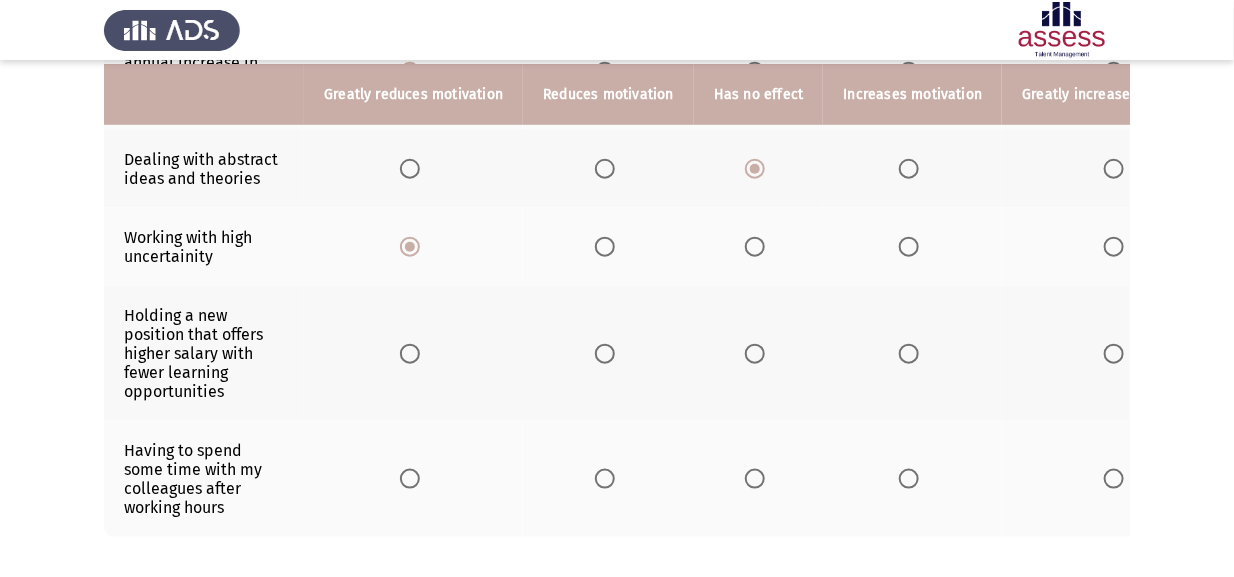 scroll, scrollTop: 600, scrollLeft: 0, axis: vertical 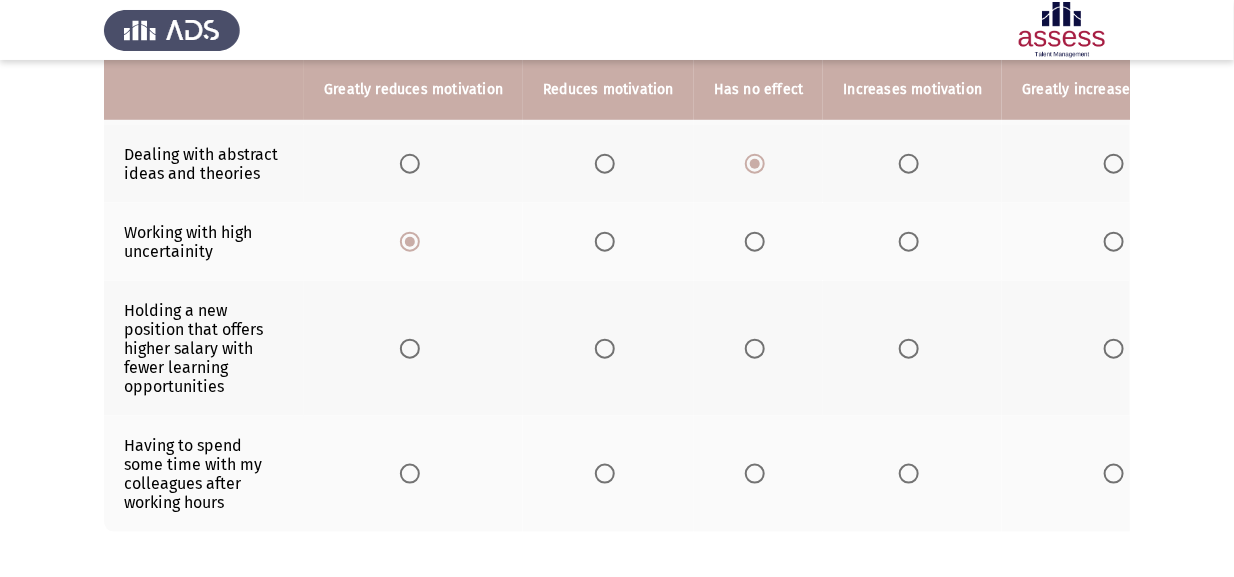 click at bounding box center [605, 349] 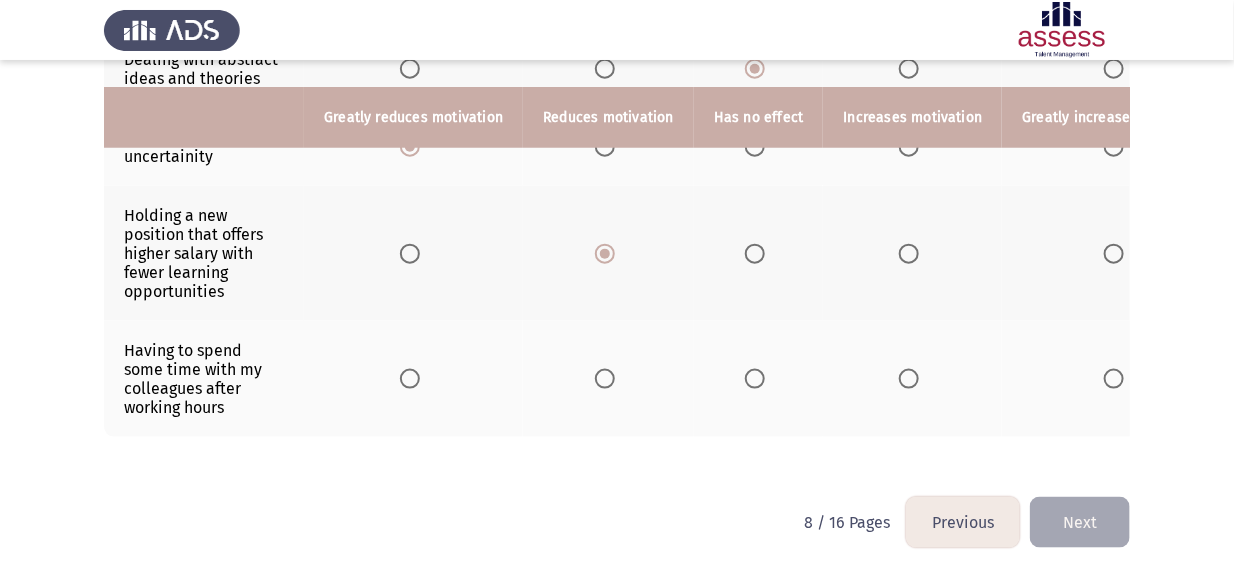 scroll, scrollTop: 723, scrollLeft: 0, axis: vertical 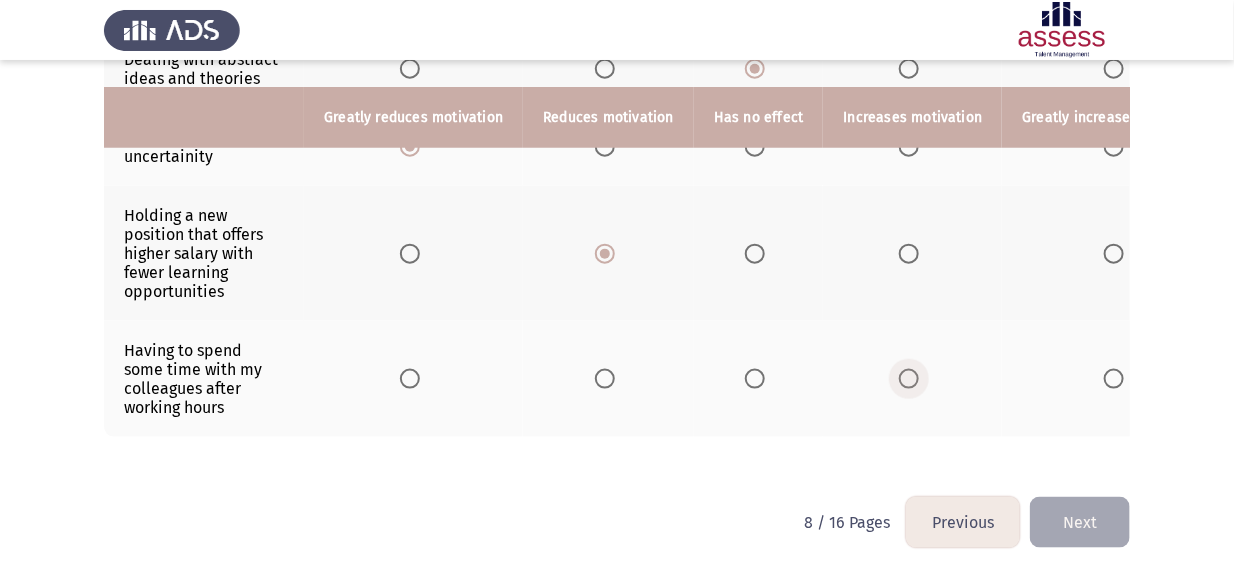 click at bounding box center [909, 379] 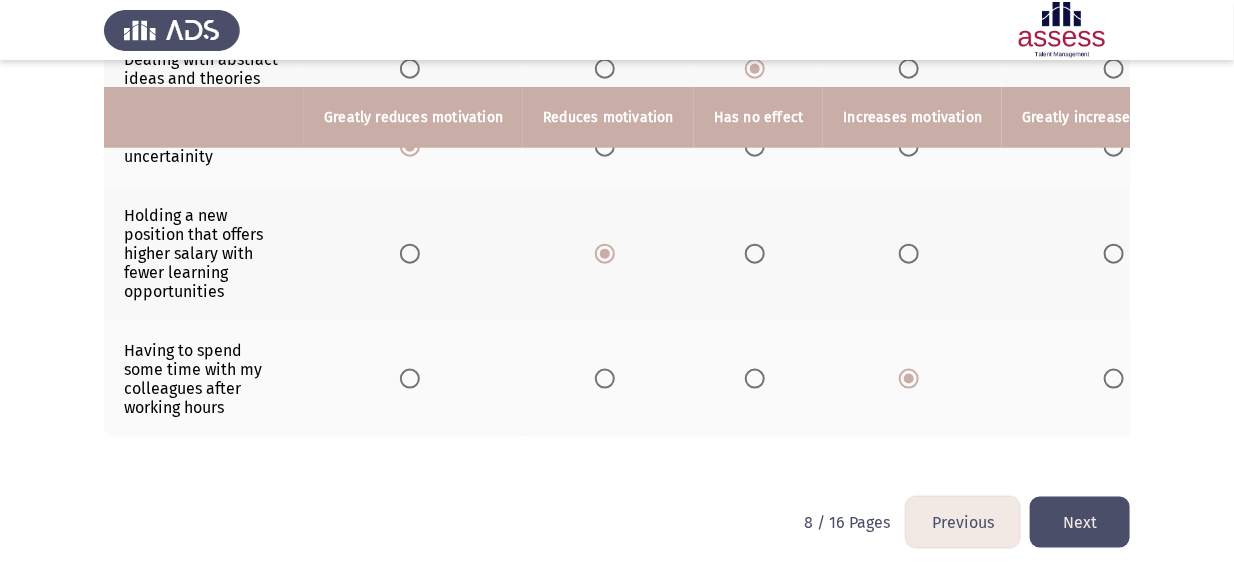 click on "Next" 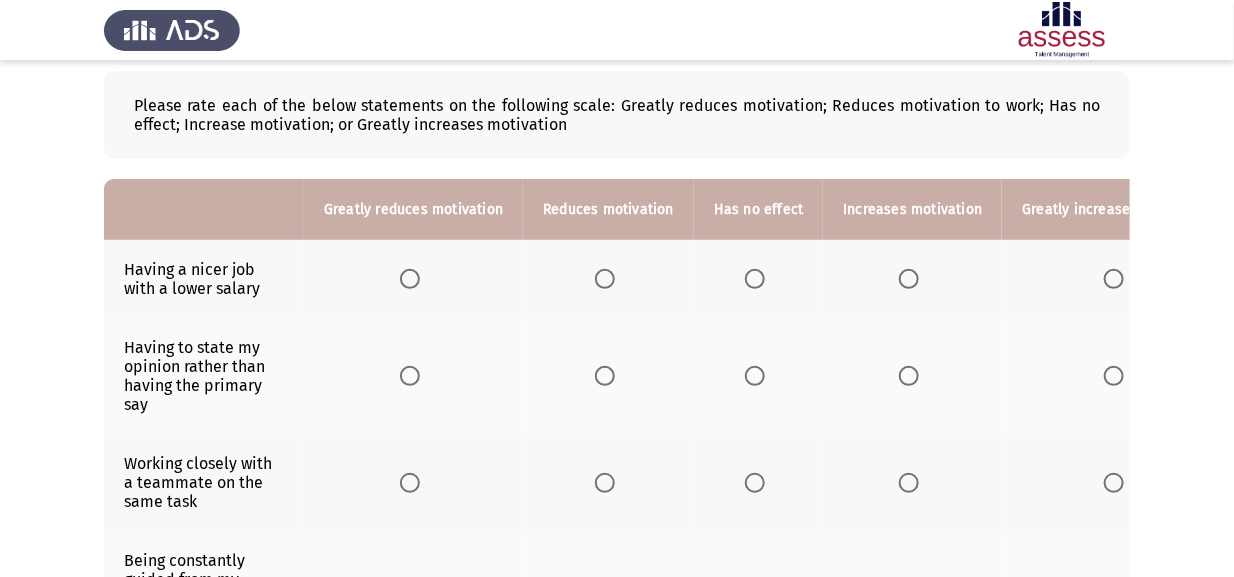 scroll, scrollTop: 100, scrollLeft: 0, axis: vertical 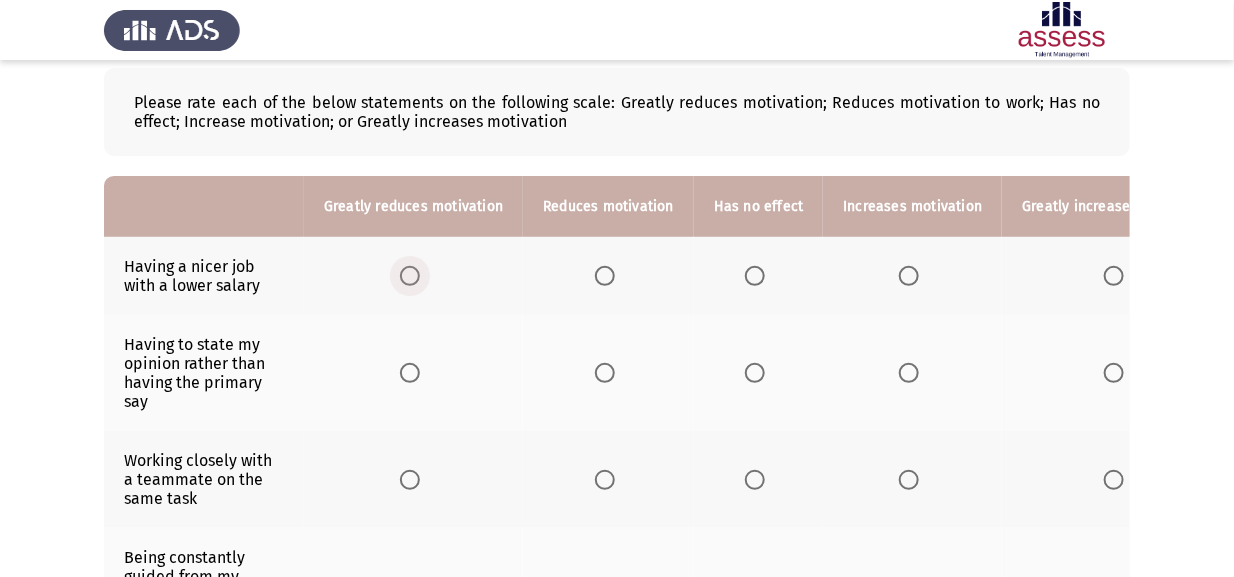 click at bounding box center [410, 276] 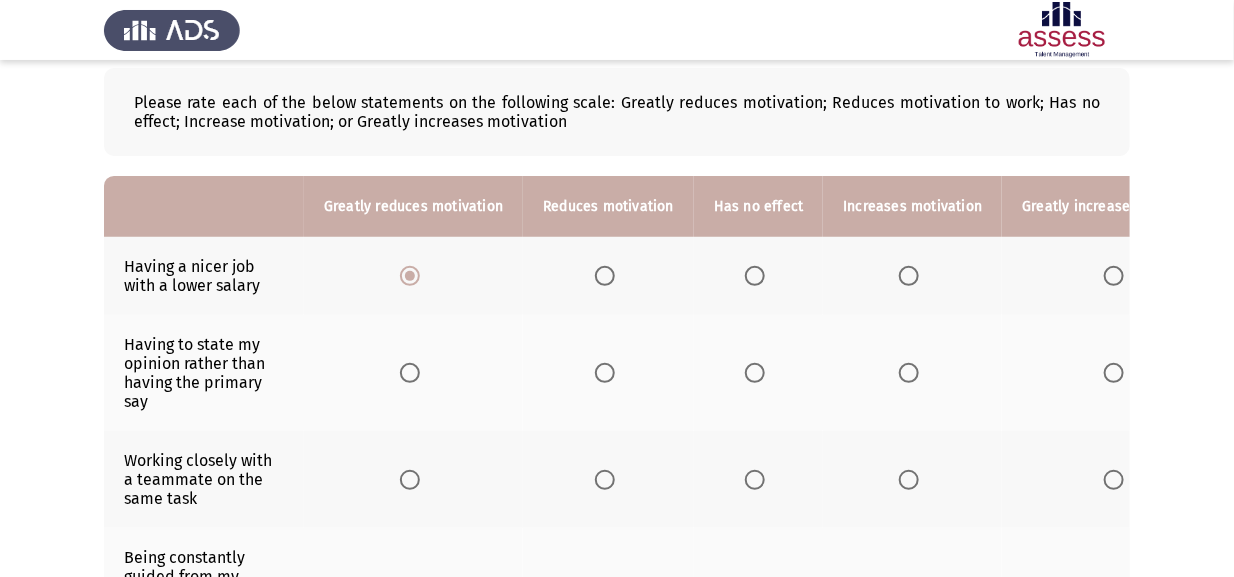 click at bounding box center [909, 373] 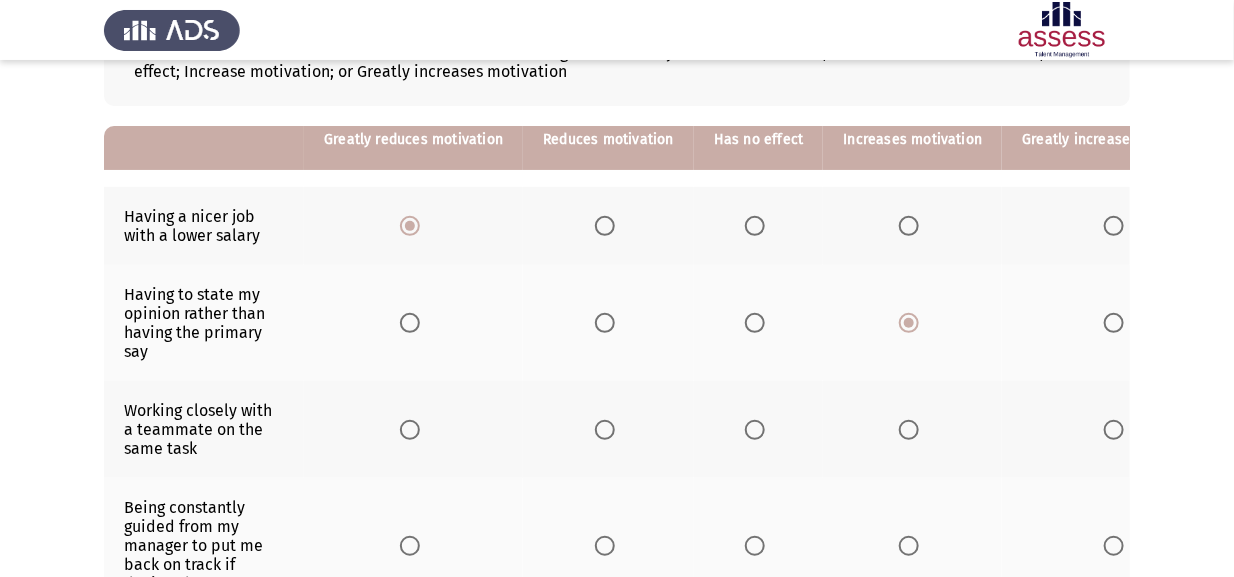 scroll, scrollTop: 200, scrollLeft: 0, axis: vertical 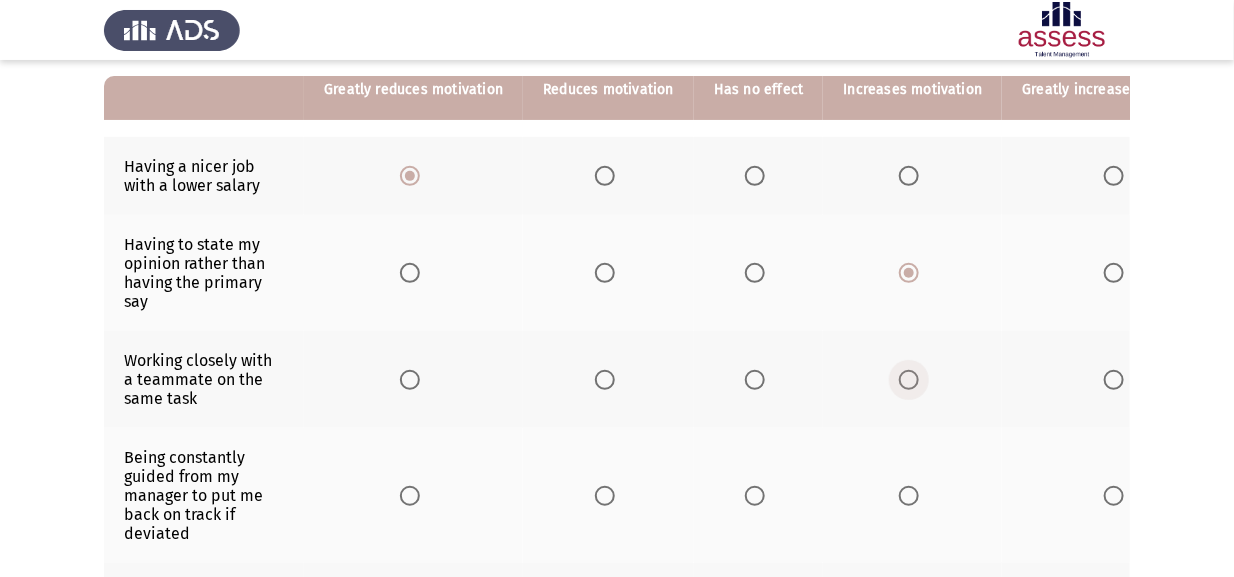 click at bounding box center (909, 380) 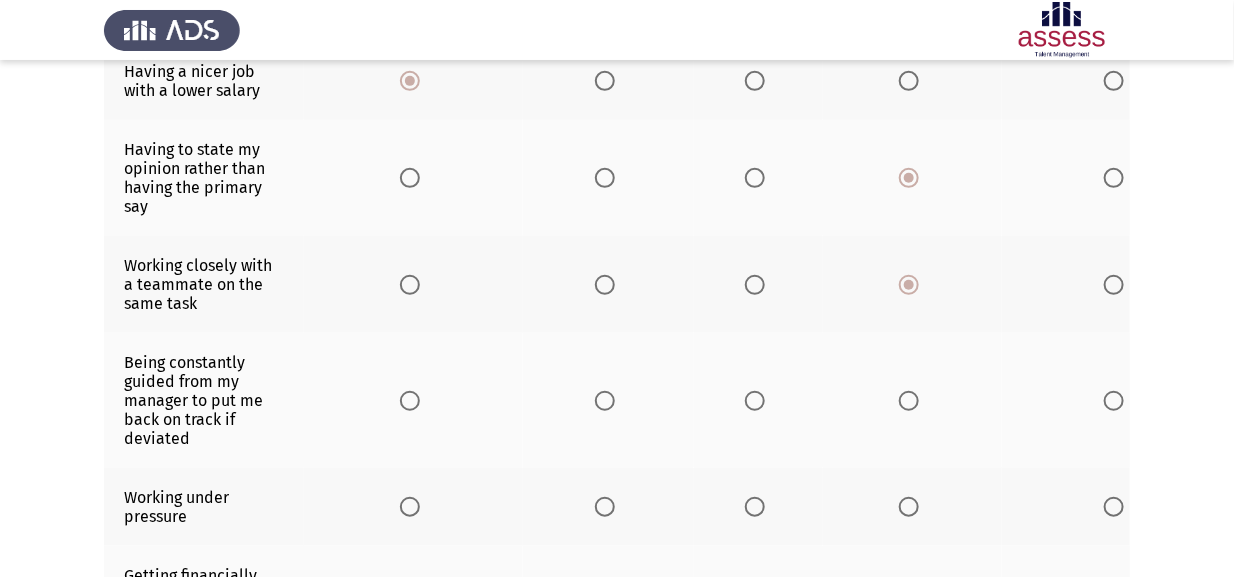 scroll, scrollTop: 299, scrollLeft: 0, axis: vertical 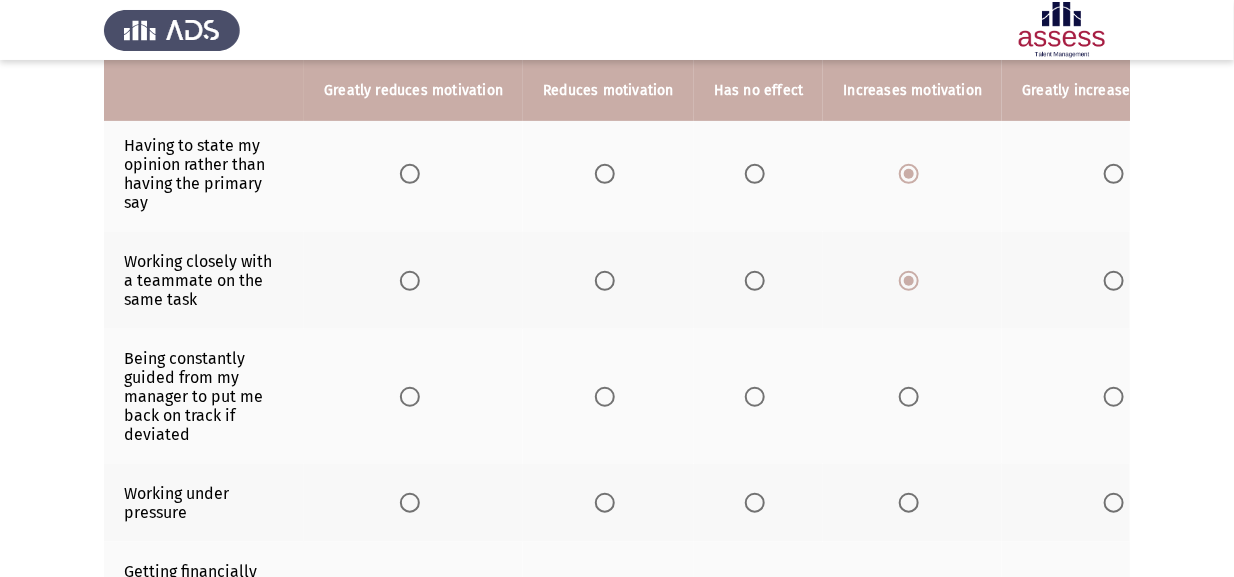 click at bounding box center (909, 397) 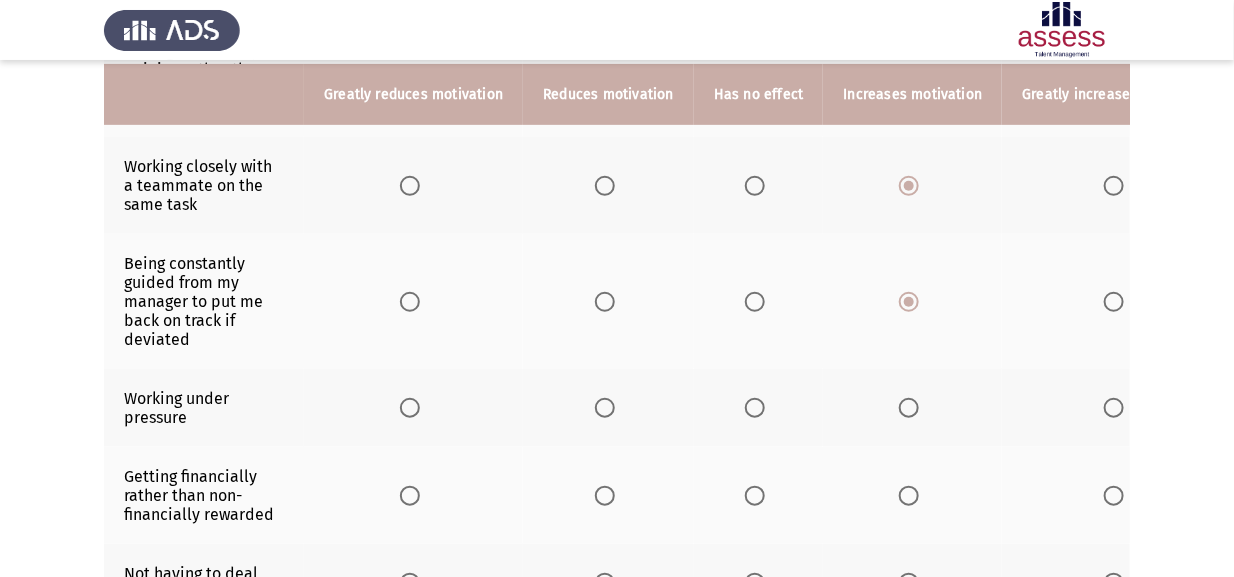 scroll, scrollTop: 400, scrollLeft: 0, axis: vertical 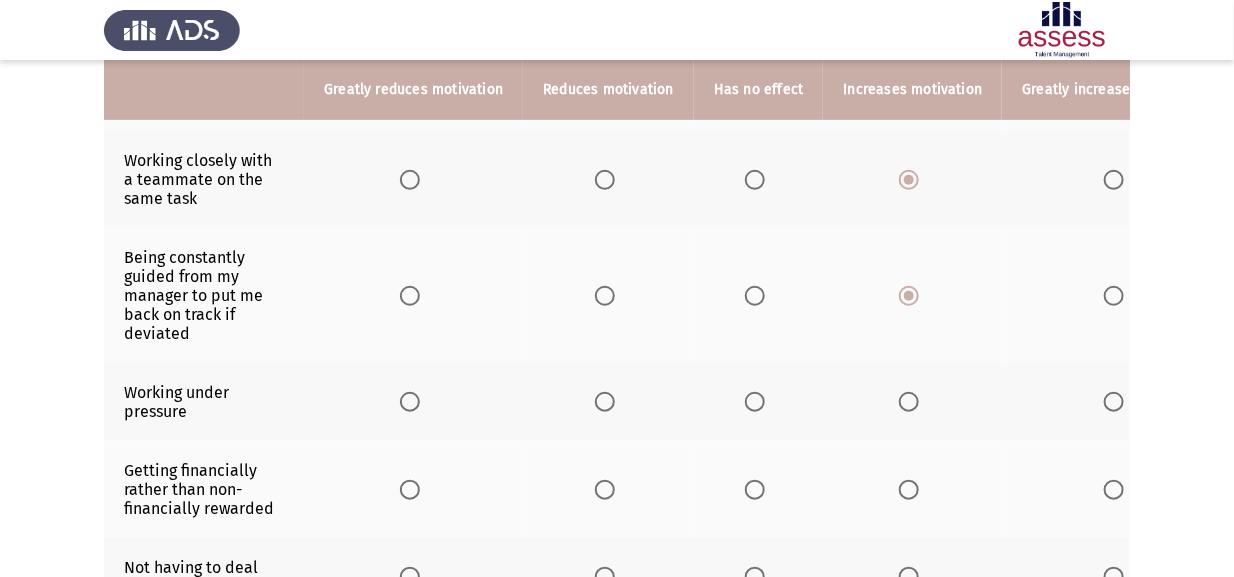 click at bounding box center (605, 402) 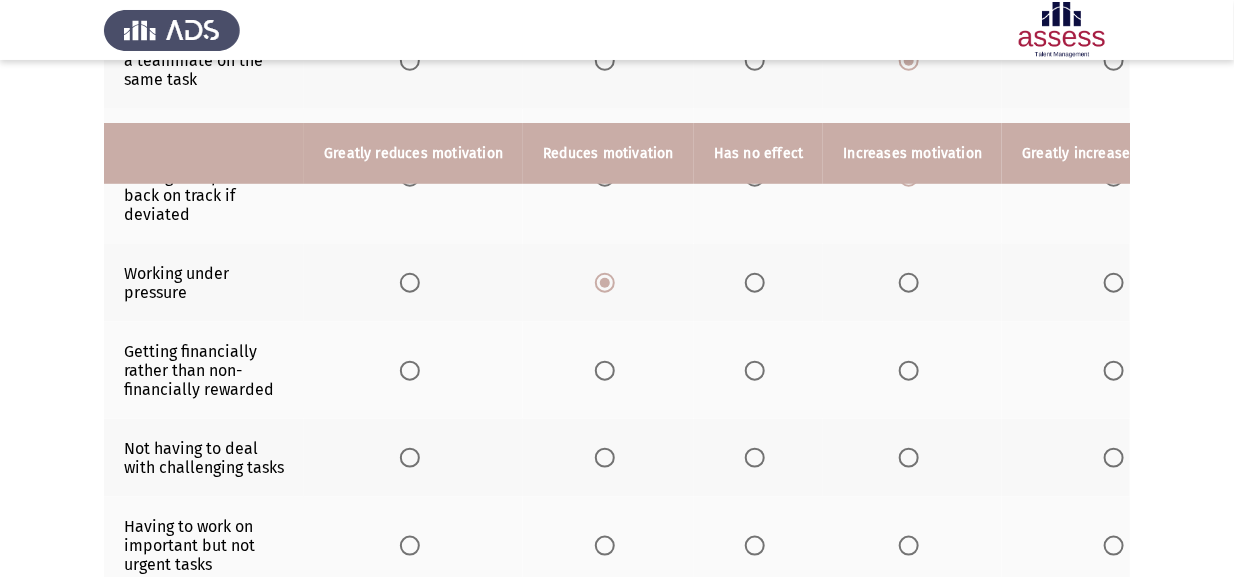 scroll, scrollTop: 600, scrollLeft: 0, axis: vertical 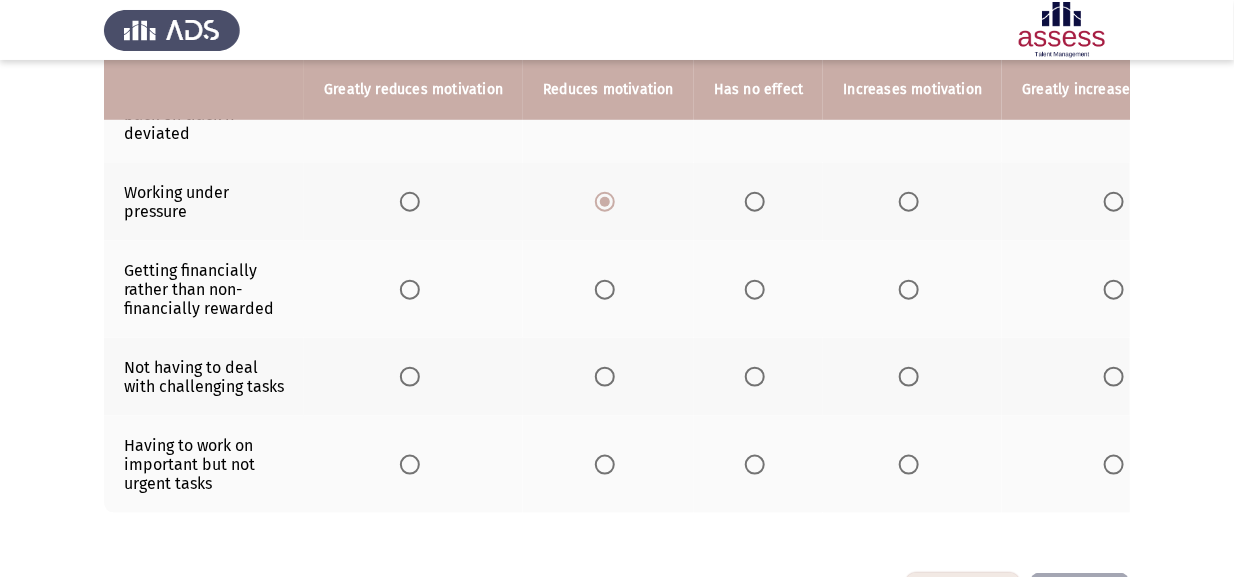 click at bounding box center (605, 290) 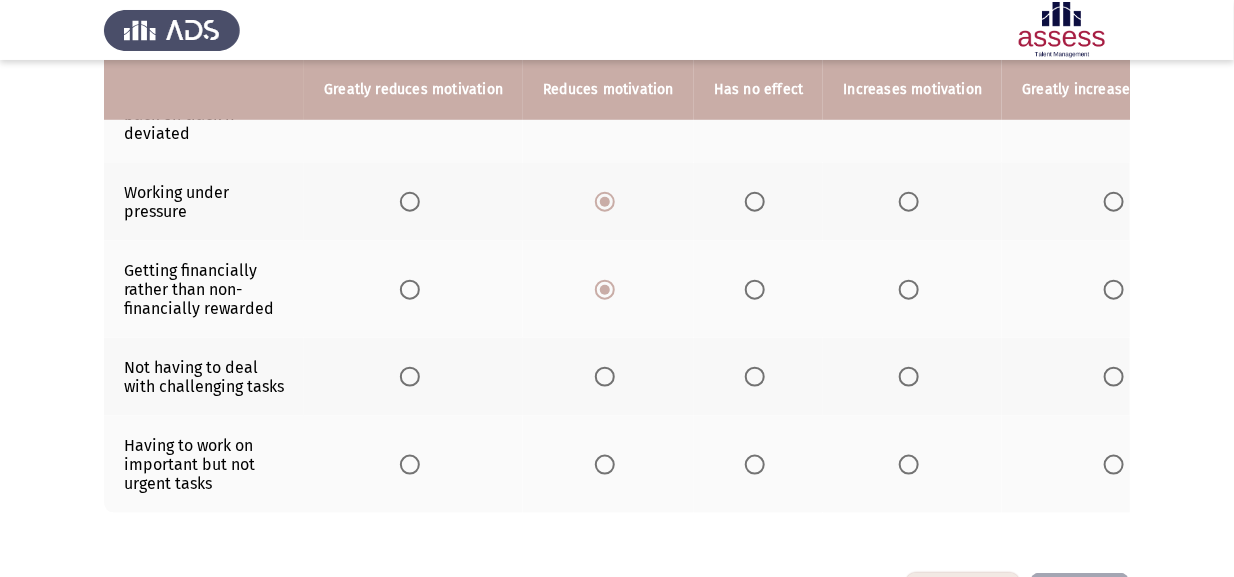 click at bounding box center (605, 377) 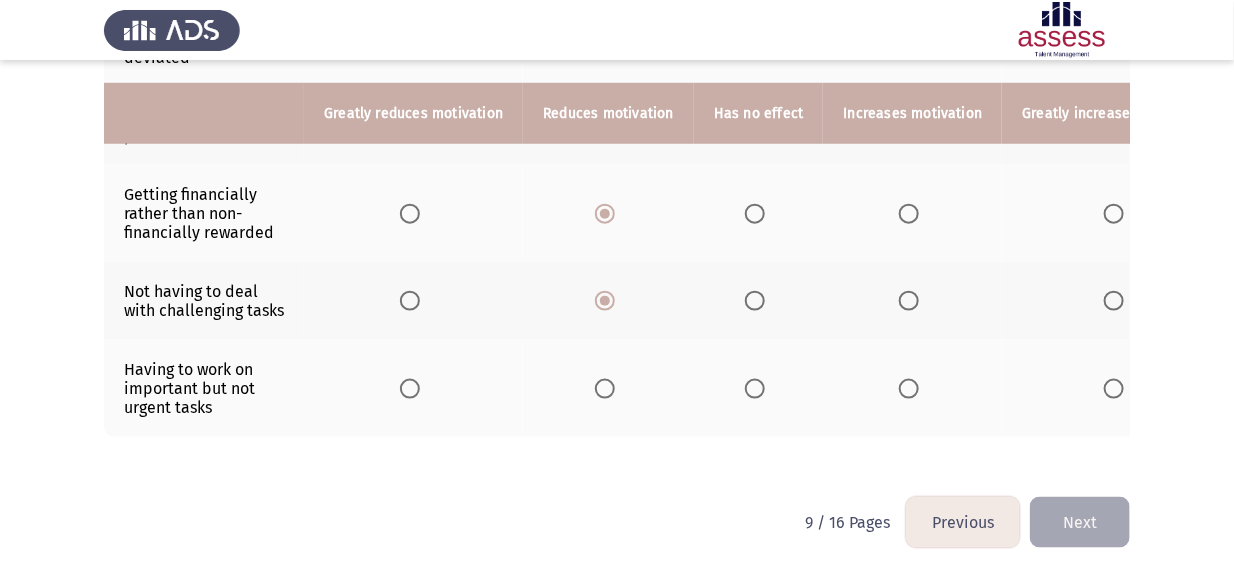 scroll, scrollTop: 699, scrollLeft: 0, axis: vertical 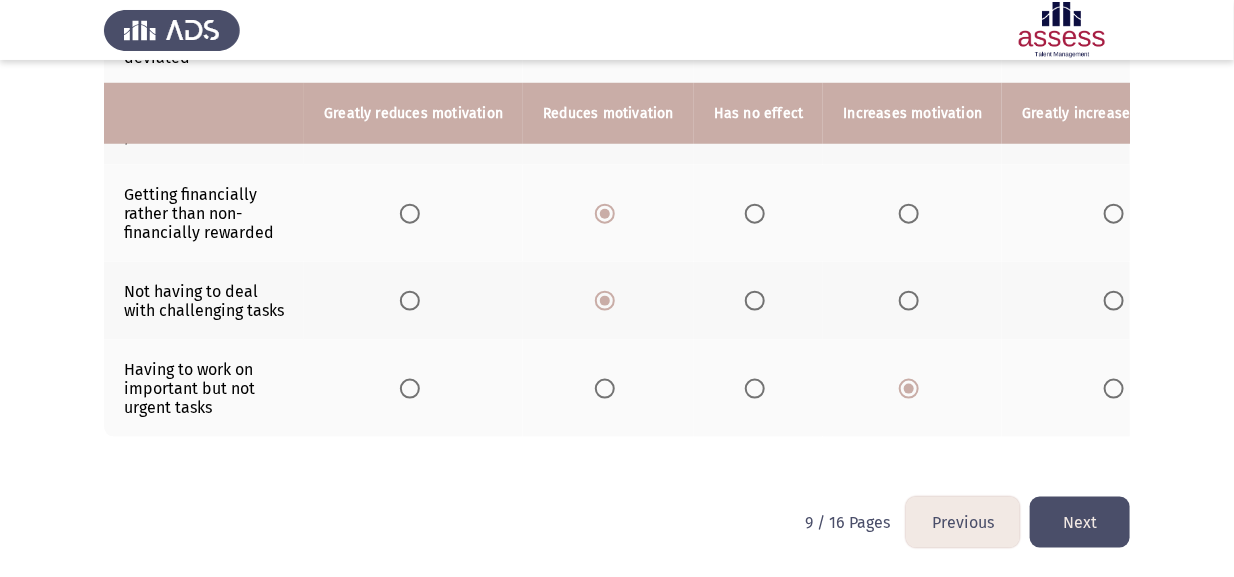 click on "Next" 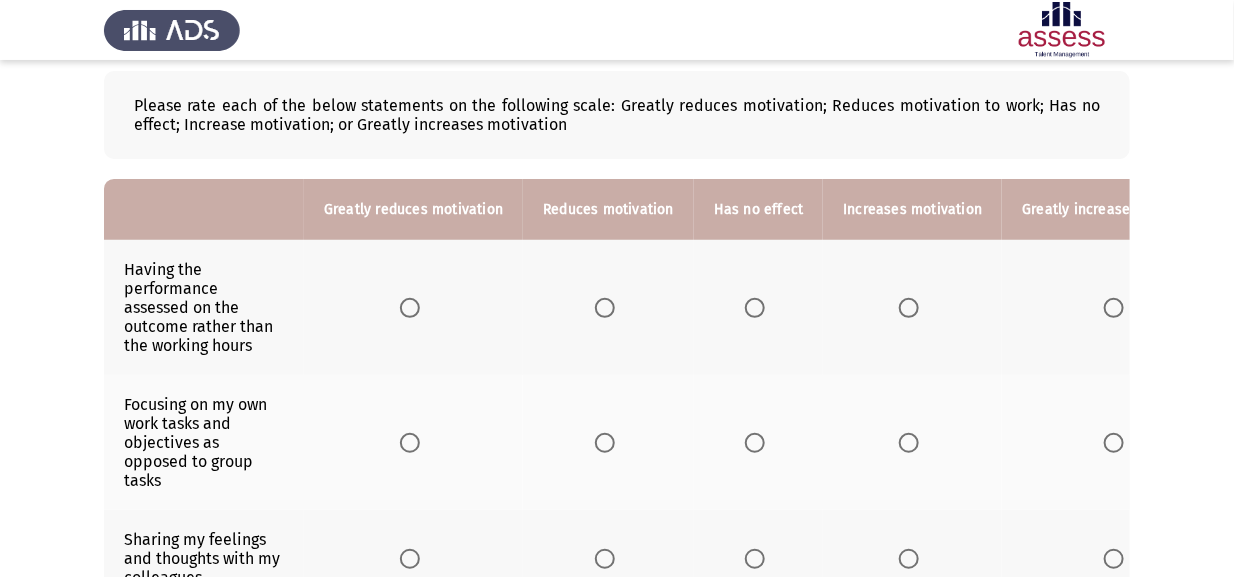 scroll, scrollTop: 100, scrollLeft: 0, axis: vertical 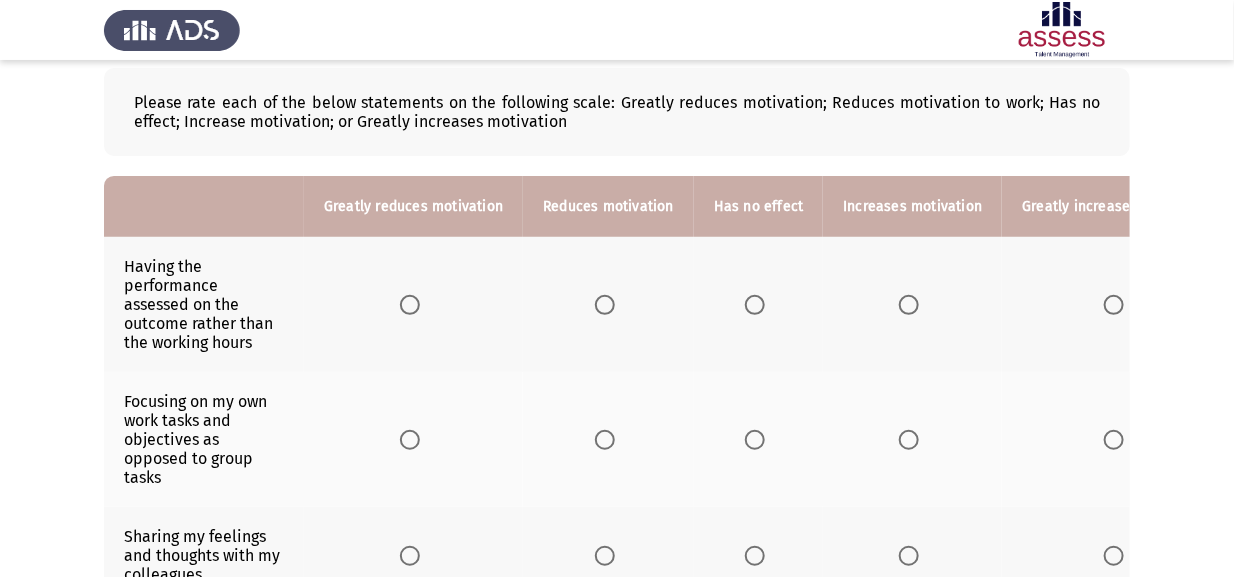 click at bounding box center (909, 305) 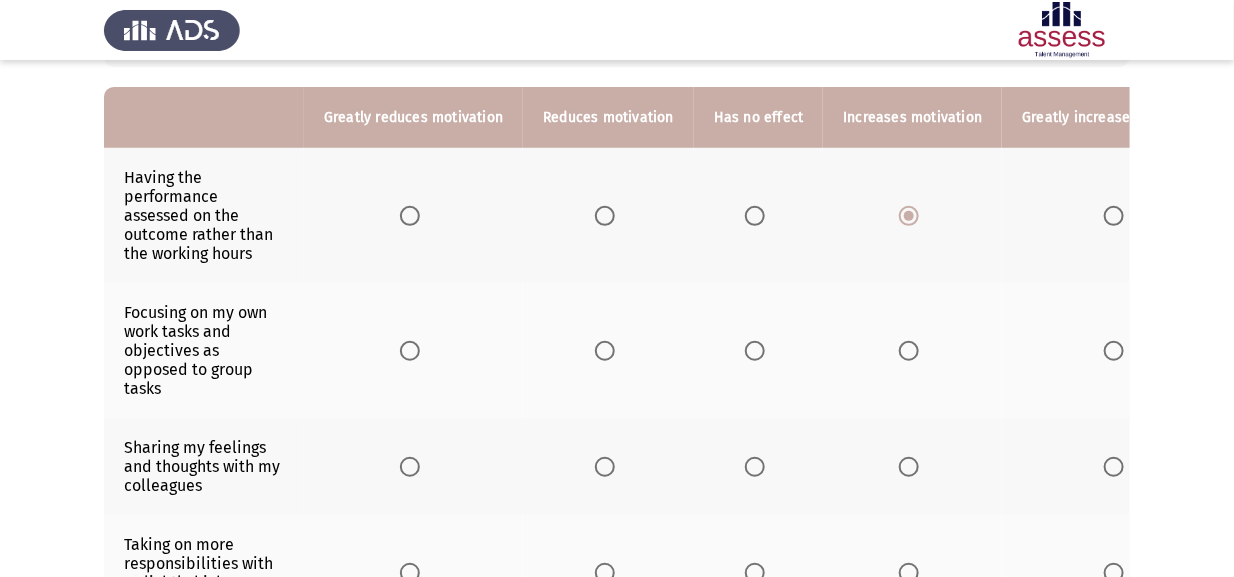 scroll, scrollTop: 200, scrollLeft: 0, axis: vertical 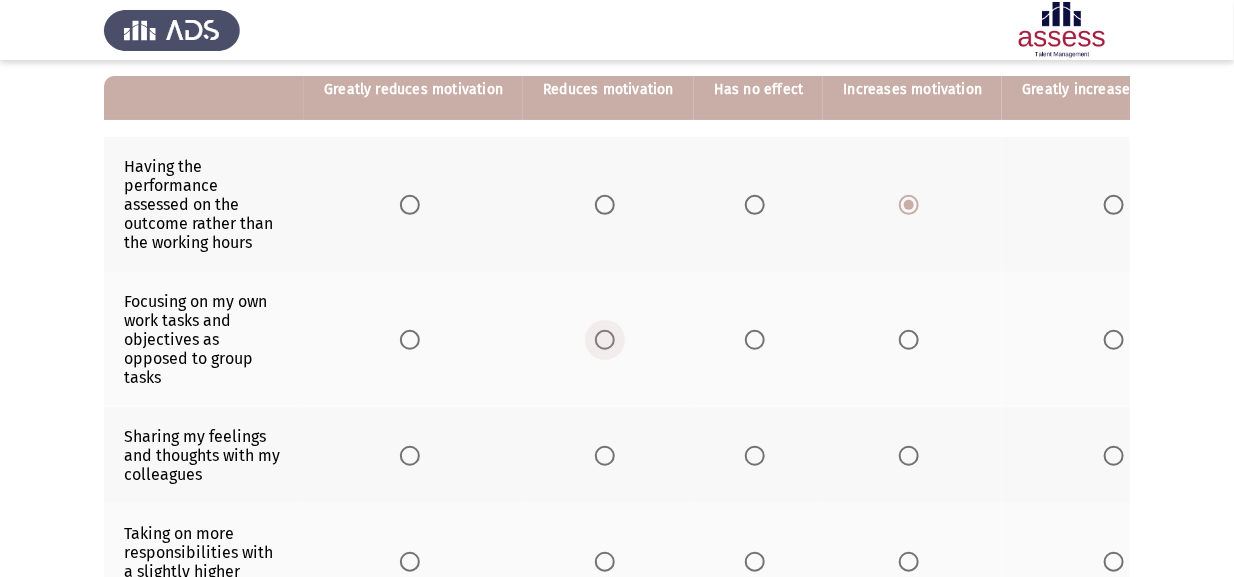 click at bounding box center (605, 340) 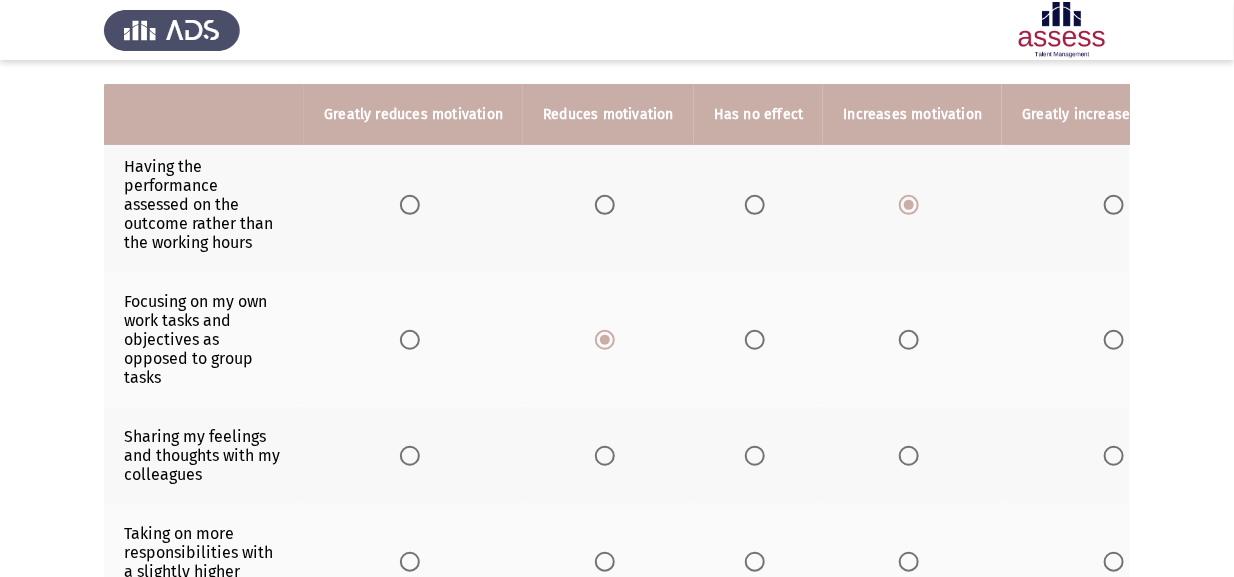 scroll, scrollTop: 299, scrollLeft: 0, axis: vertical 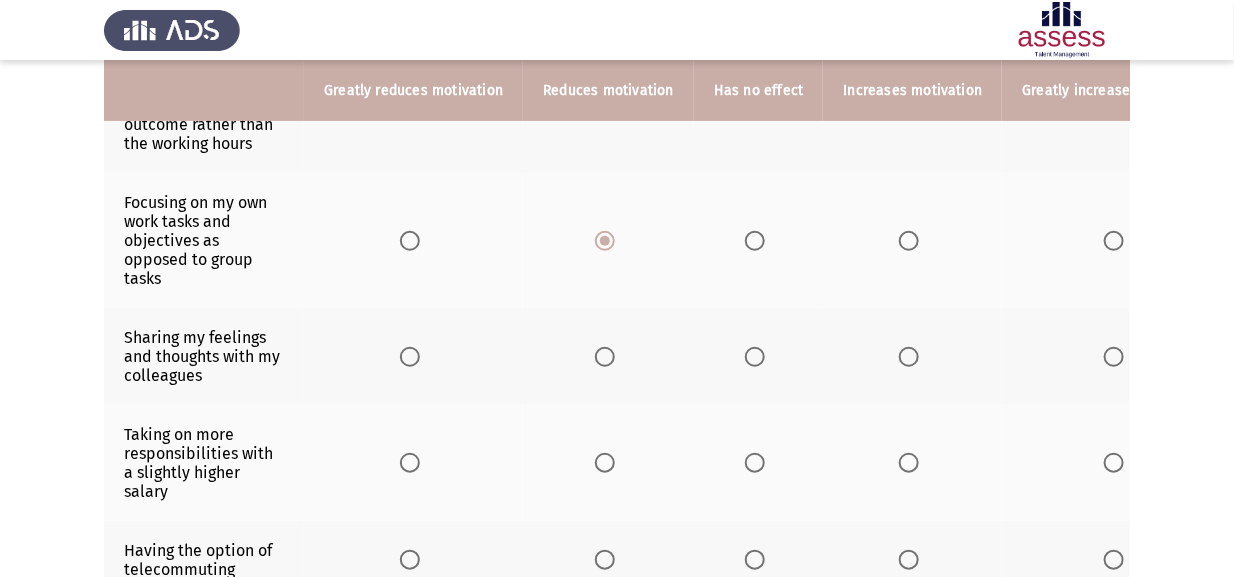 click at bounding box center (605, 357) 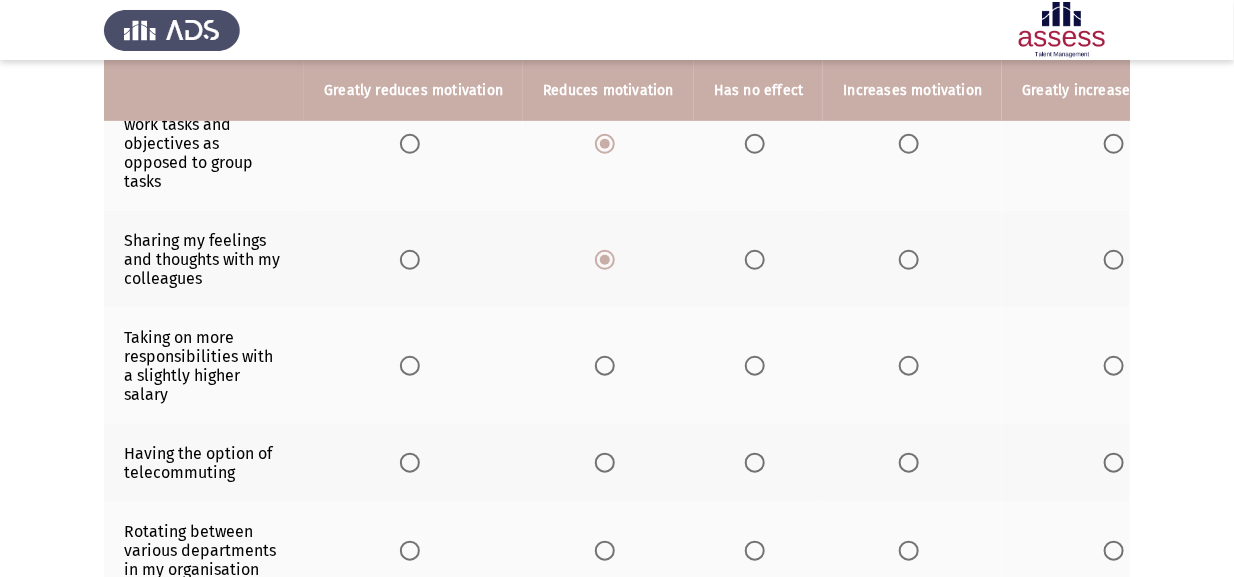 scroll, scrollTop: 400, scrollLeft: 0, axis: vertical 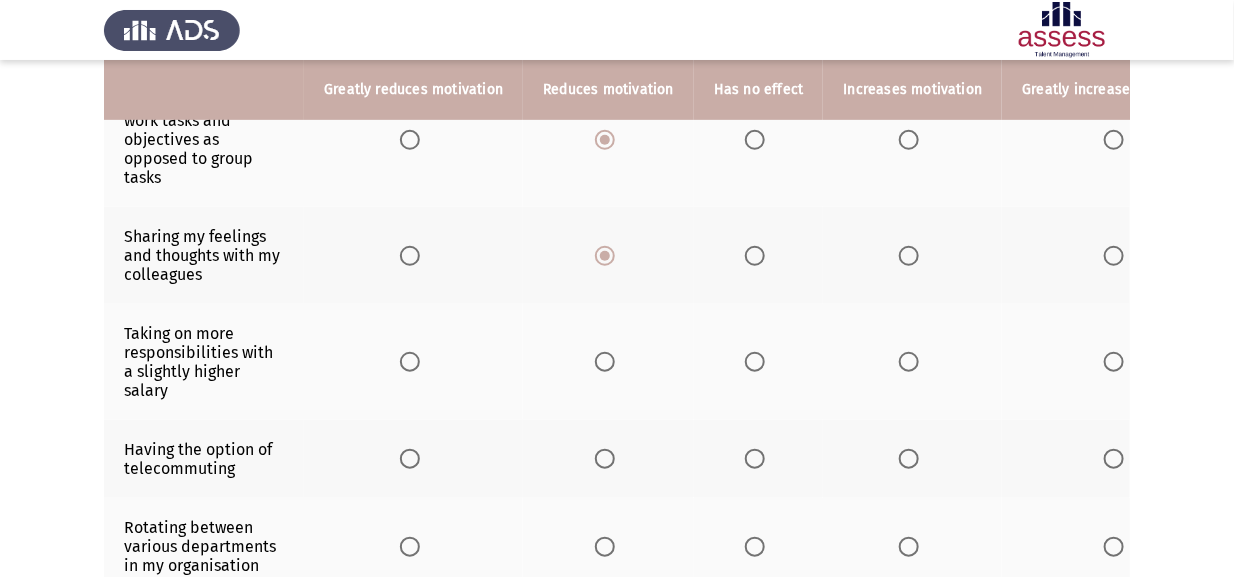 click at bounding box center (605, 362) 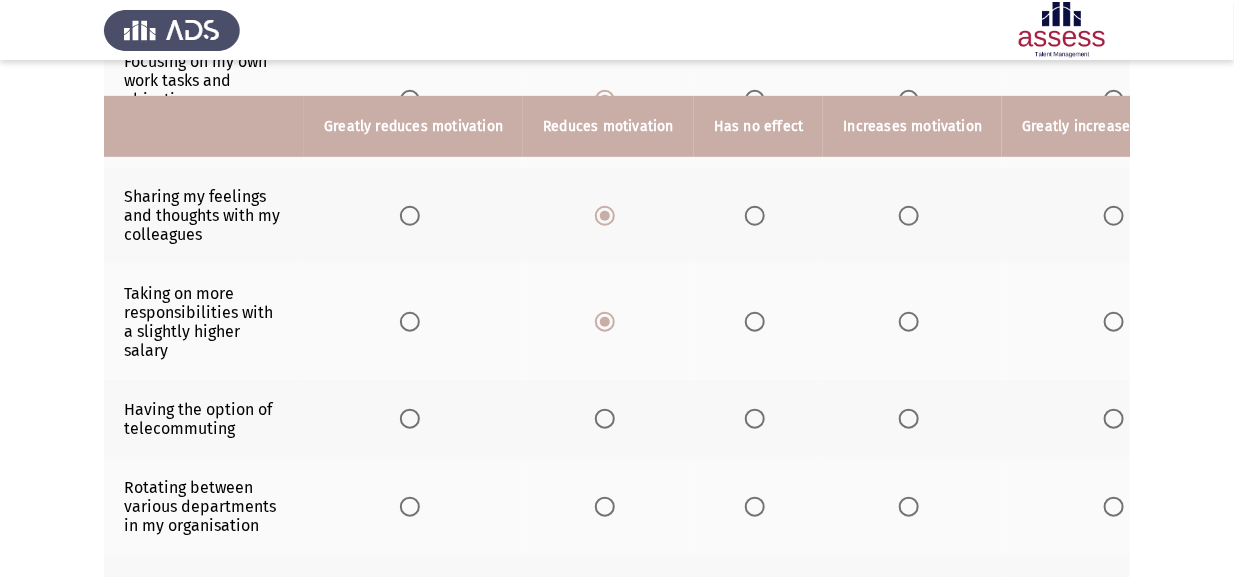 scroll, scrollTop: 500, scrollLeft: 0, axis: vertical 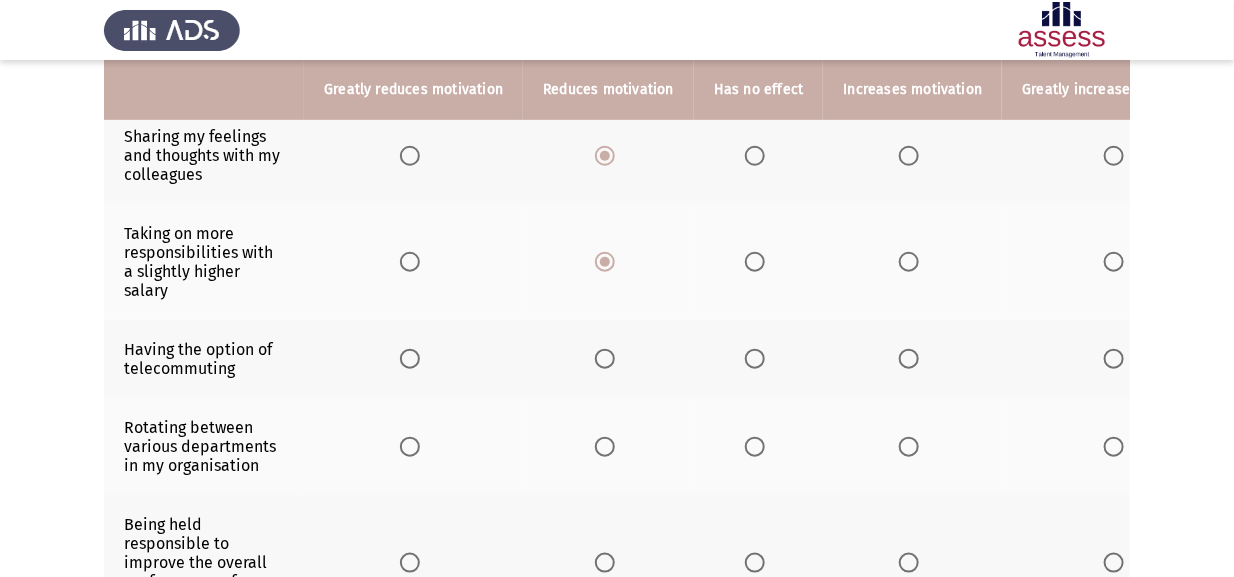 click at bounding box center (755, 359) 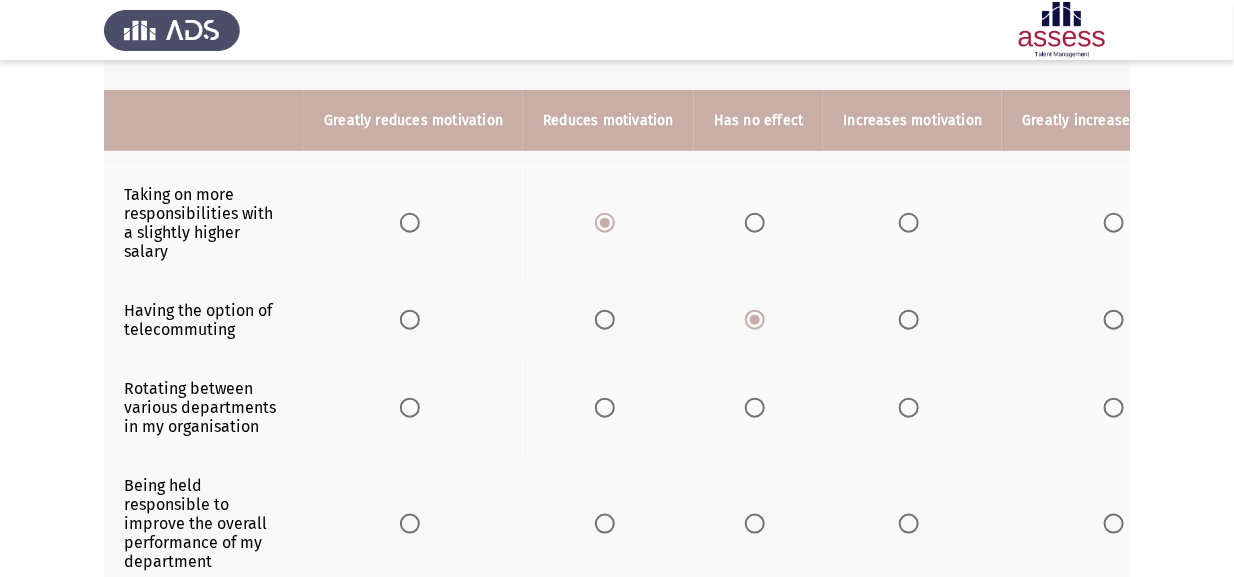 scroll, scrollTop: 600, scrollLeft: 0, axis: vertical 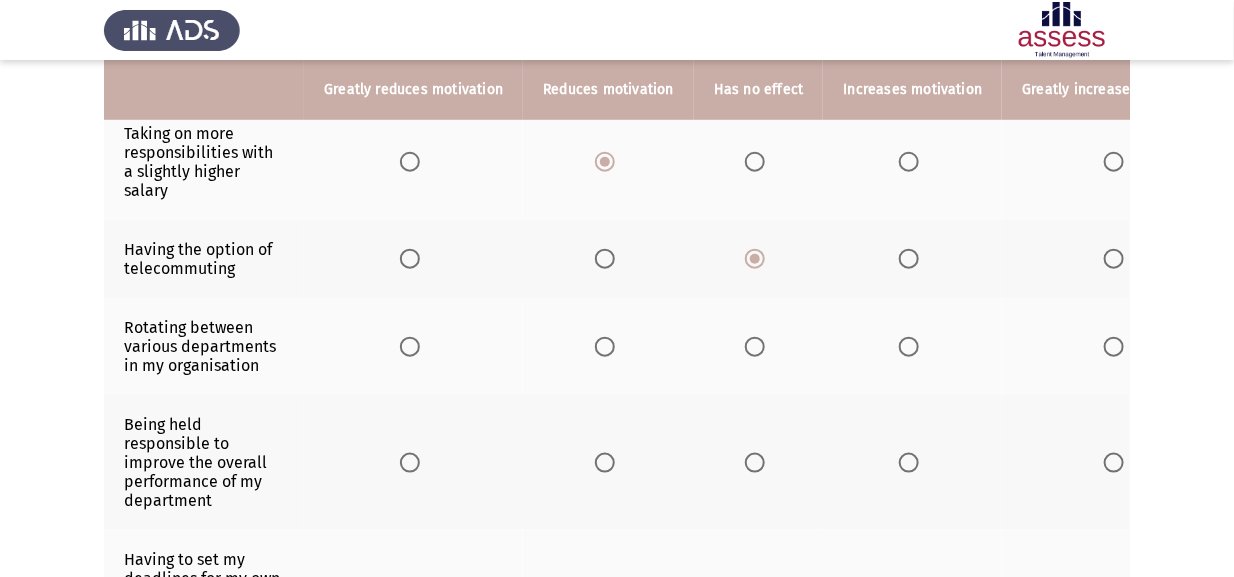 click at bounding box center [755, 347] 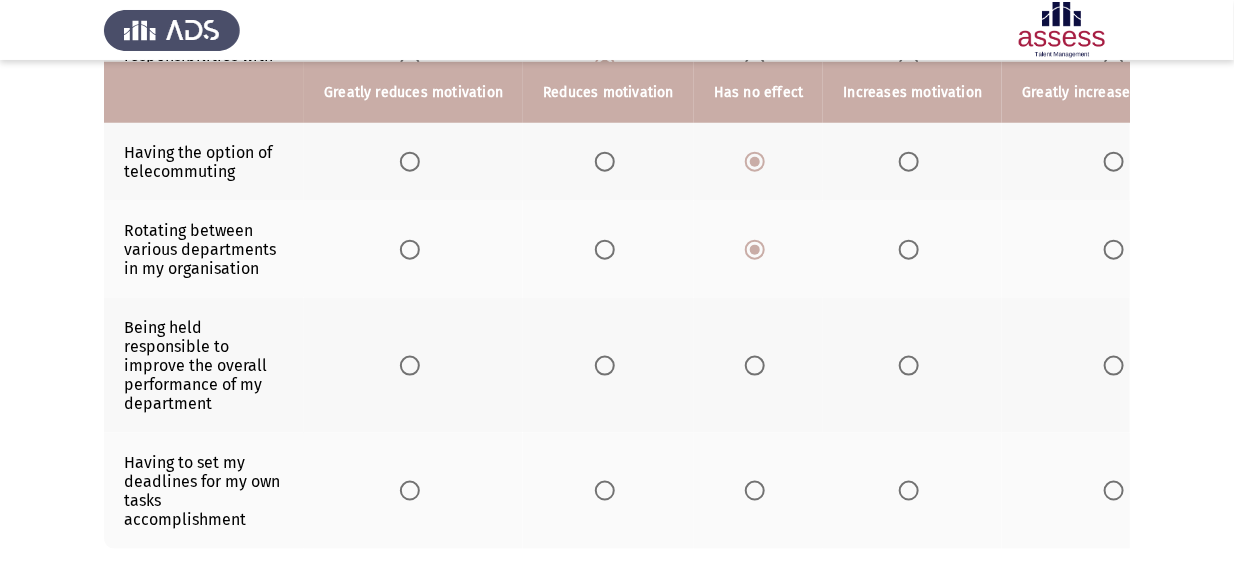 scroll, scrollTop: 699, scrollLeft: 0, axis: vertical 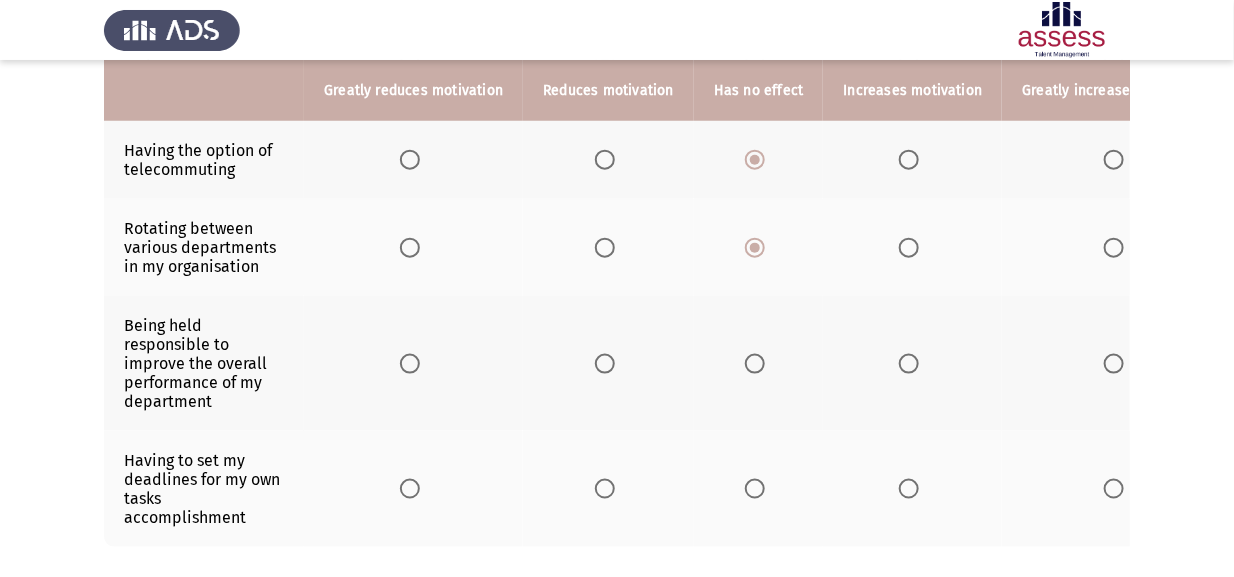 click at bounding box center [909, 364] 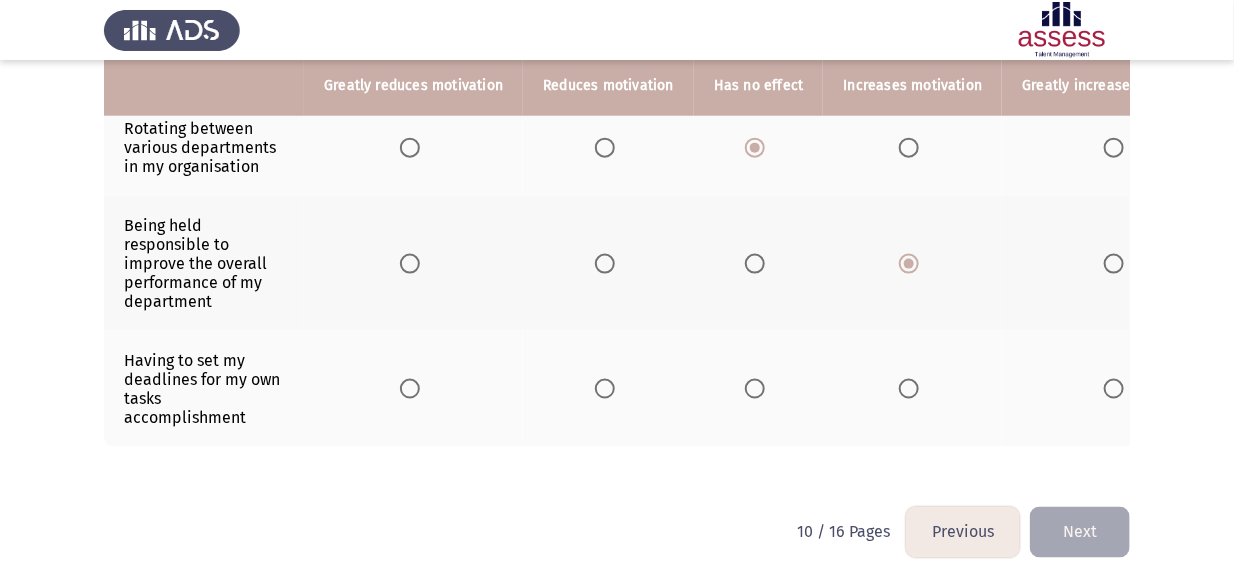 scroll, scrollTop: 800, scrollLeft: 0, axis: vertical 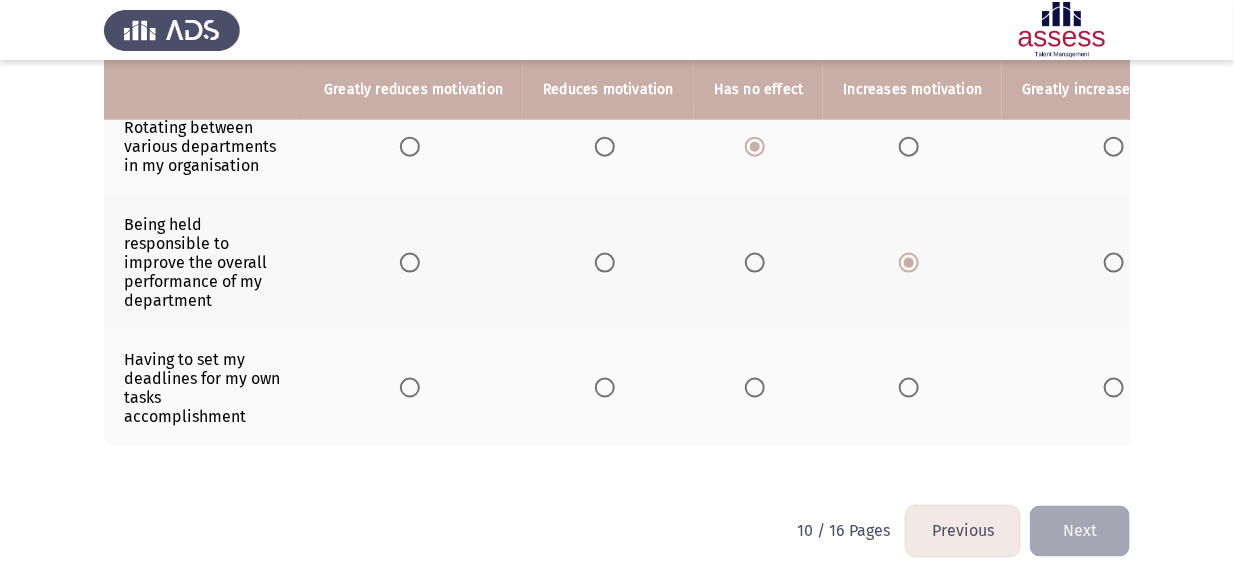 click at bounding box center (909, 388) 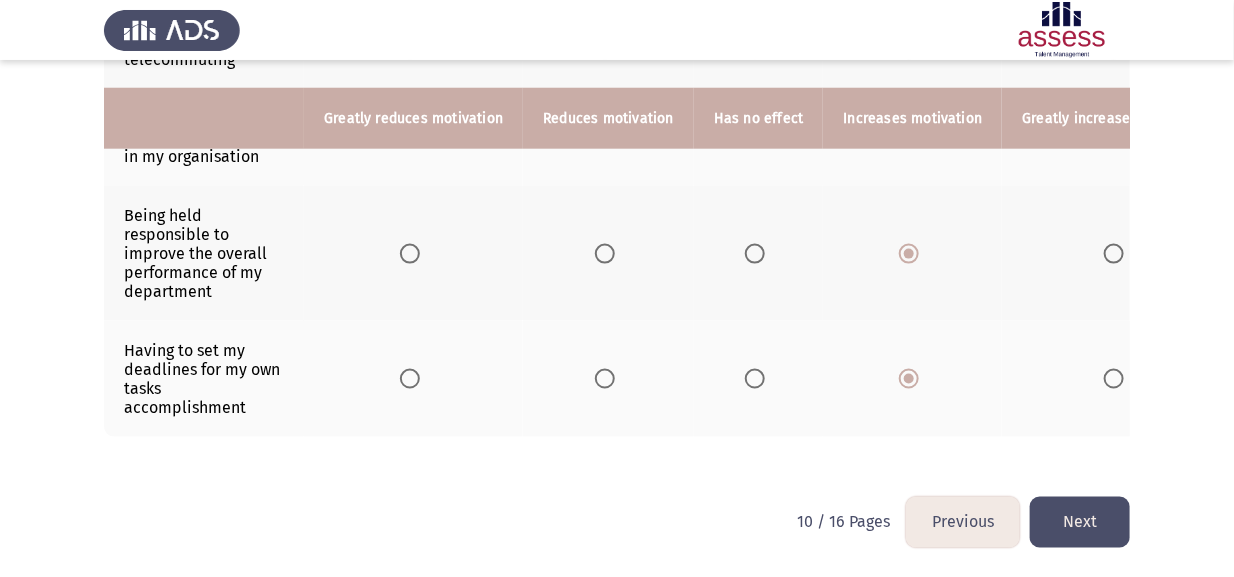 scroll, scrollTop: 840, scrollLeft: 0, axis: vertical 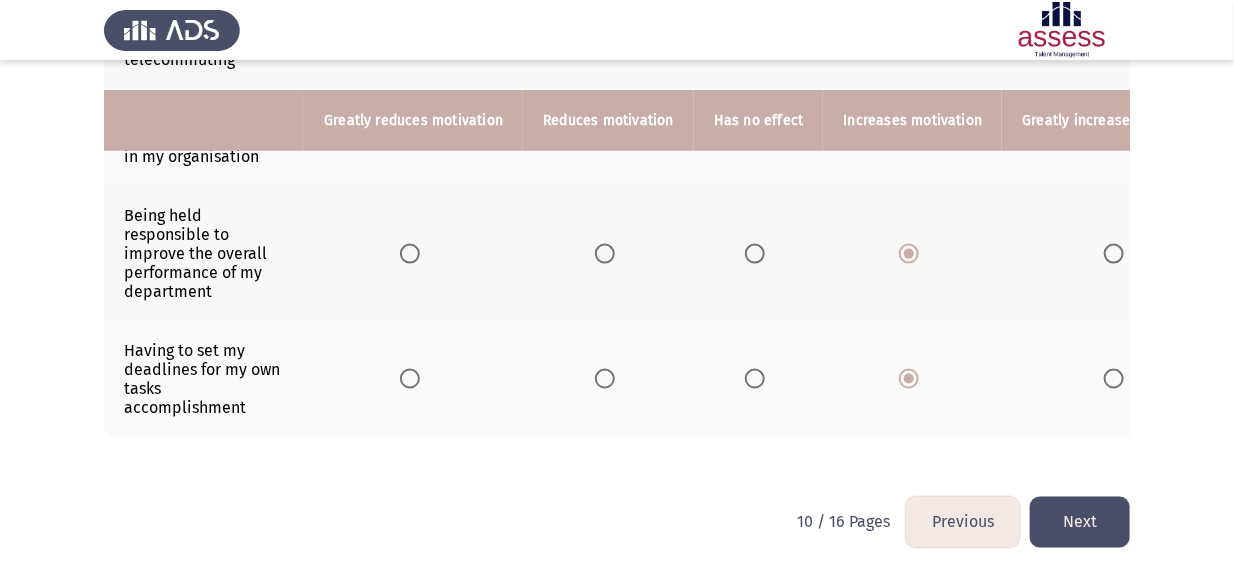 click on "Next" 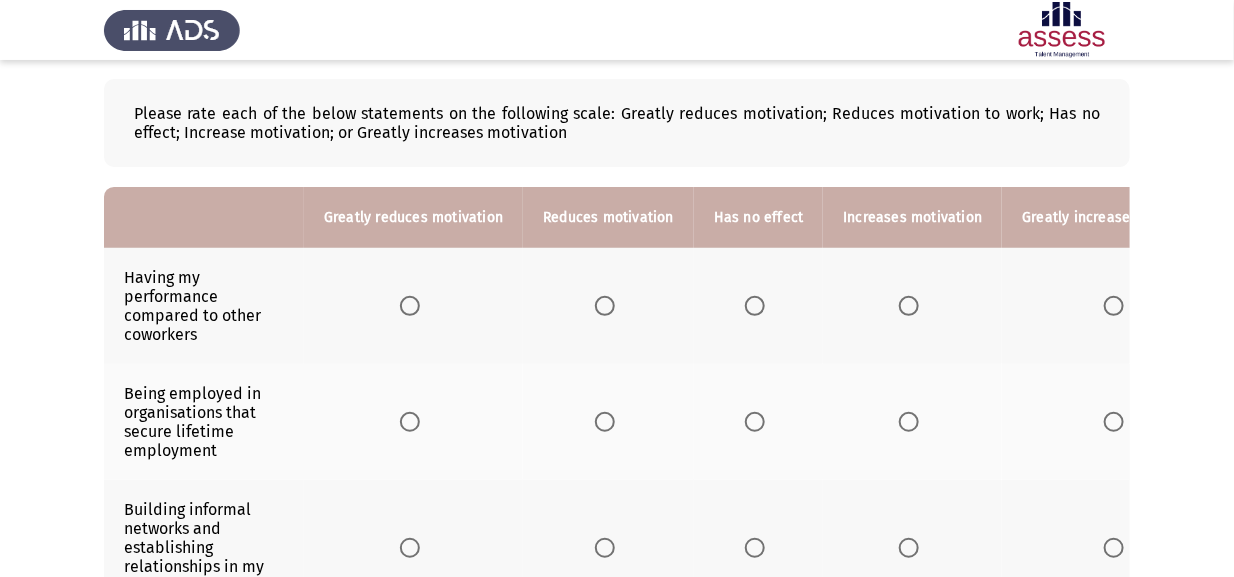 scroll, scrollTop: 100, scrollLeft: 0, axis: vertical 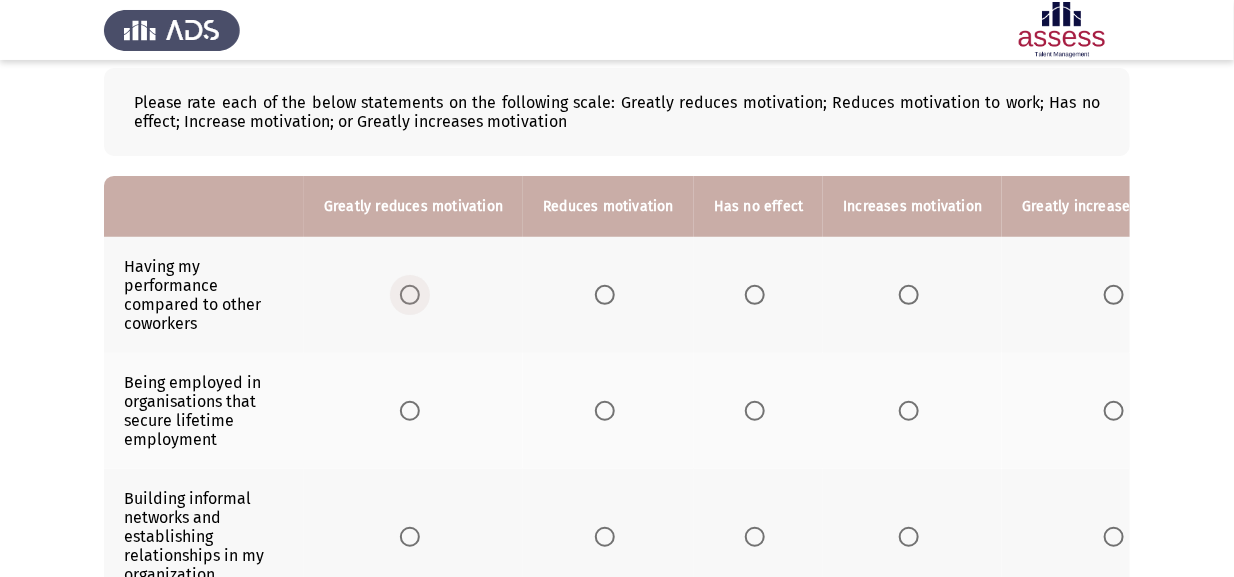 click at bounding box center [410, 295] 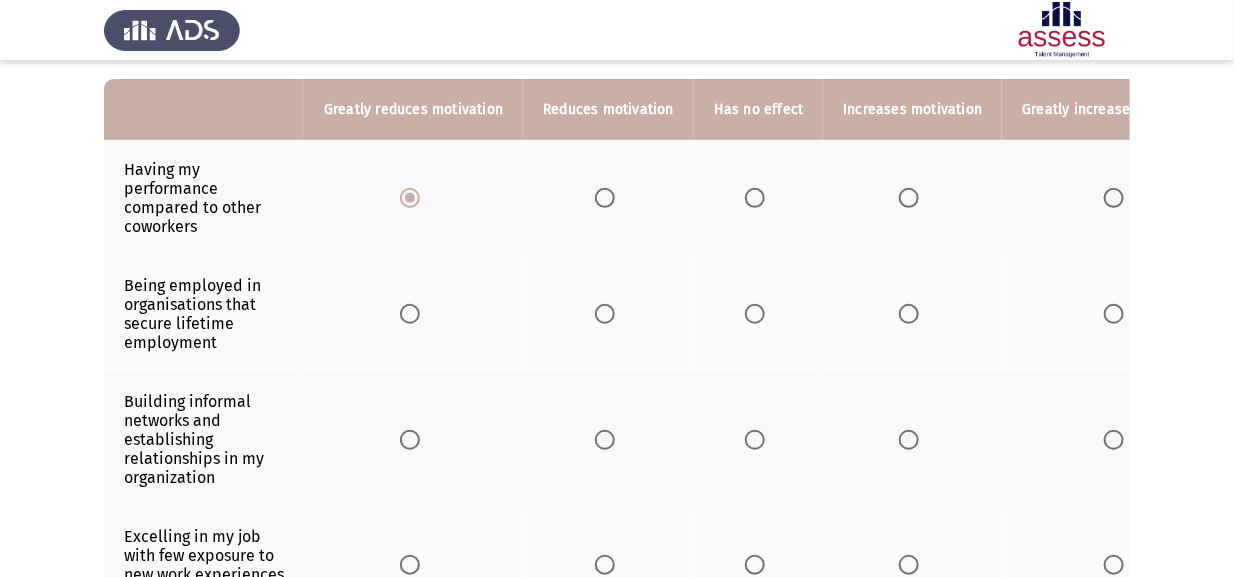 scroll, scrollTop: 200, scrollLeft: 0, axis: vertical 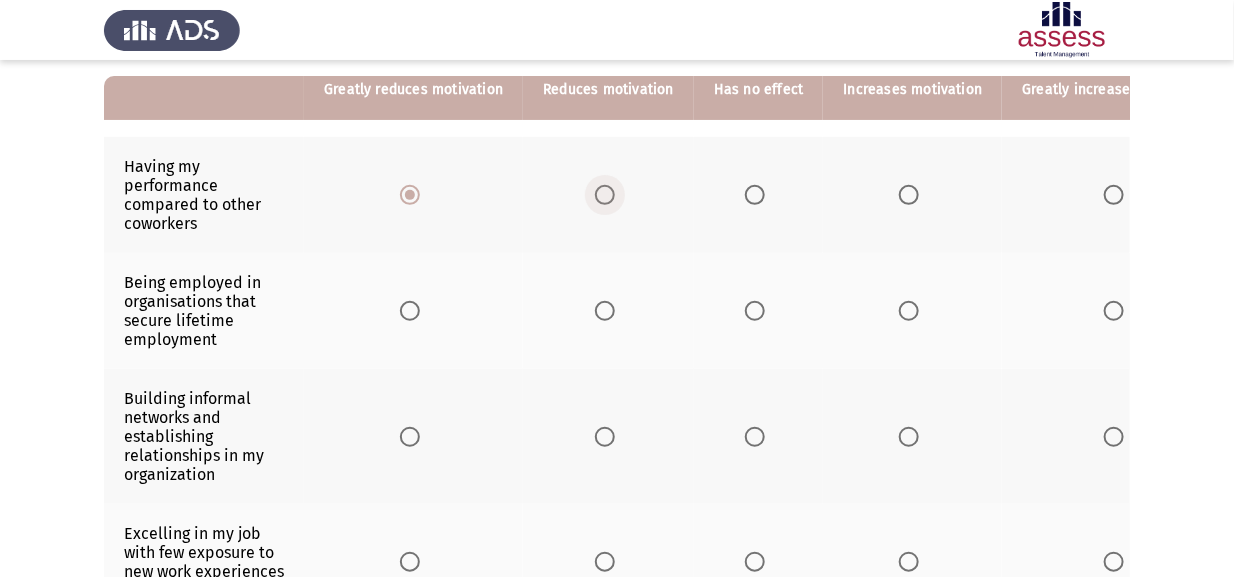 click at bounding box center [605, 195] 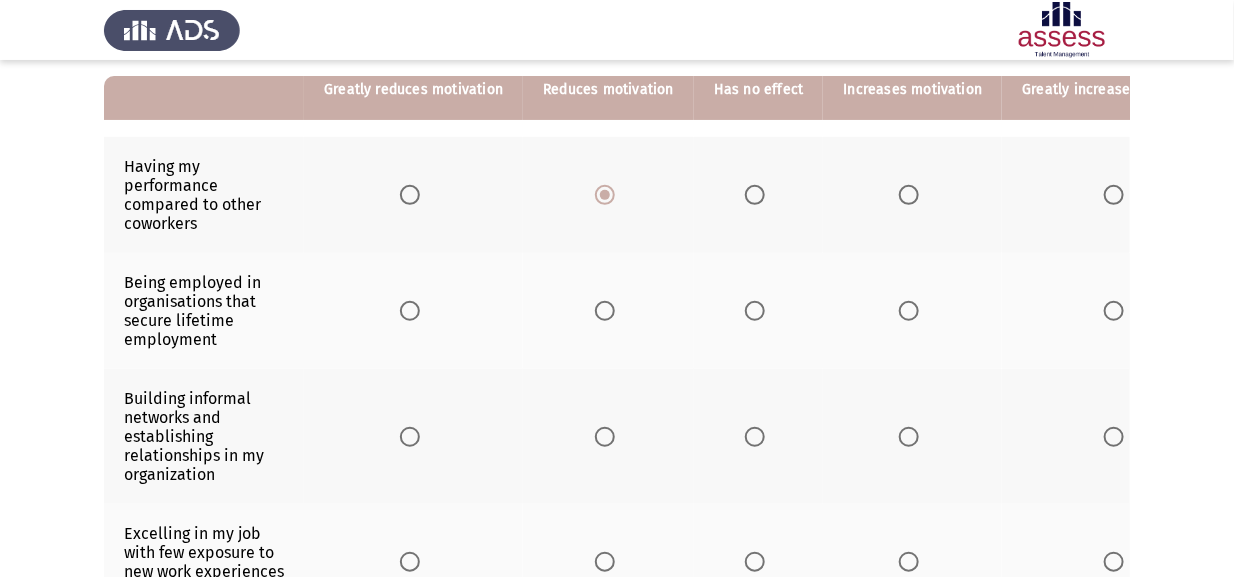 click at bounding box center [909, 311] 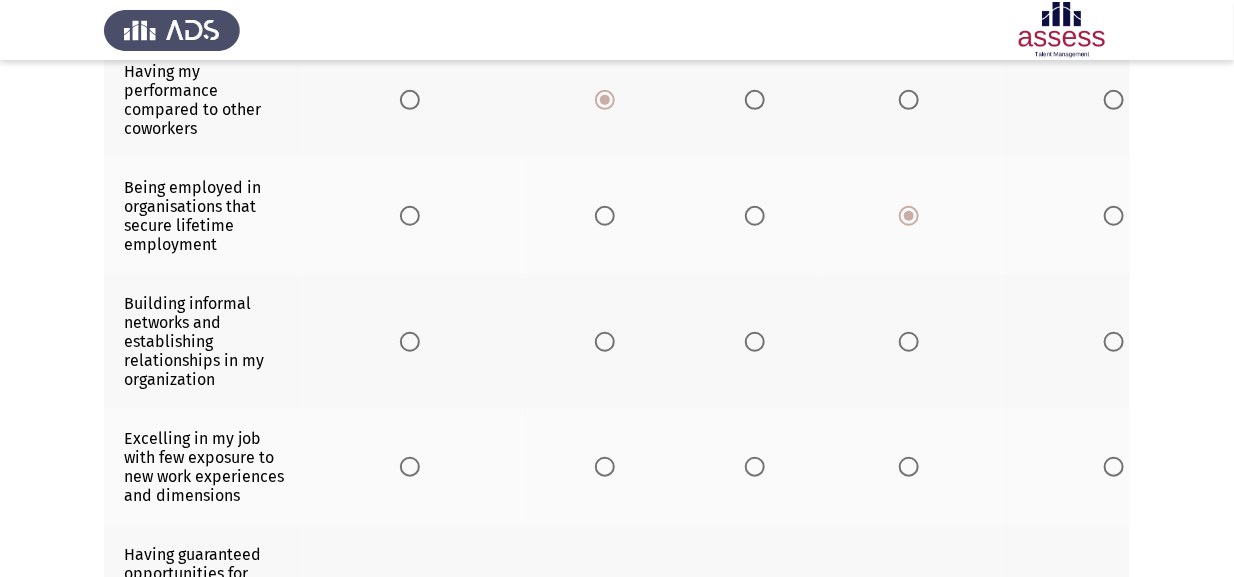 scroll, scrollTop: 299, scrollLeft: 0, axis: vertical 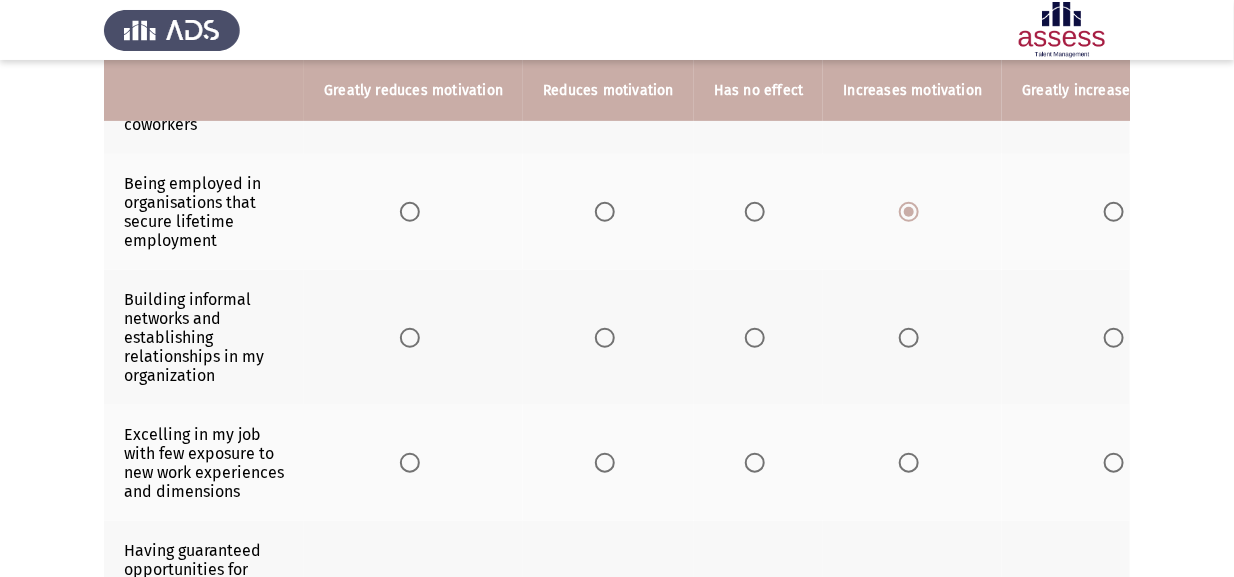 click at bounding box center [755, 338] 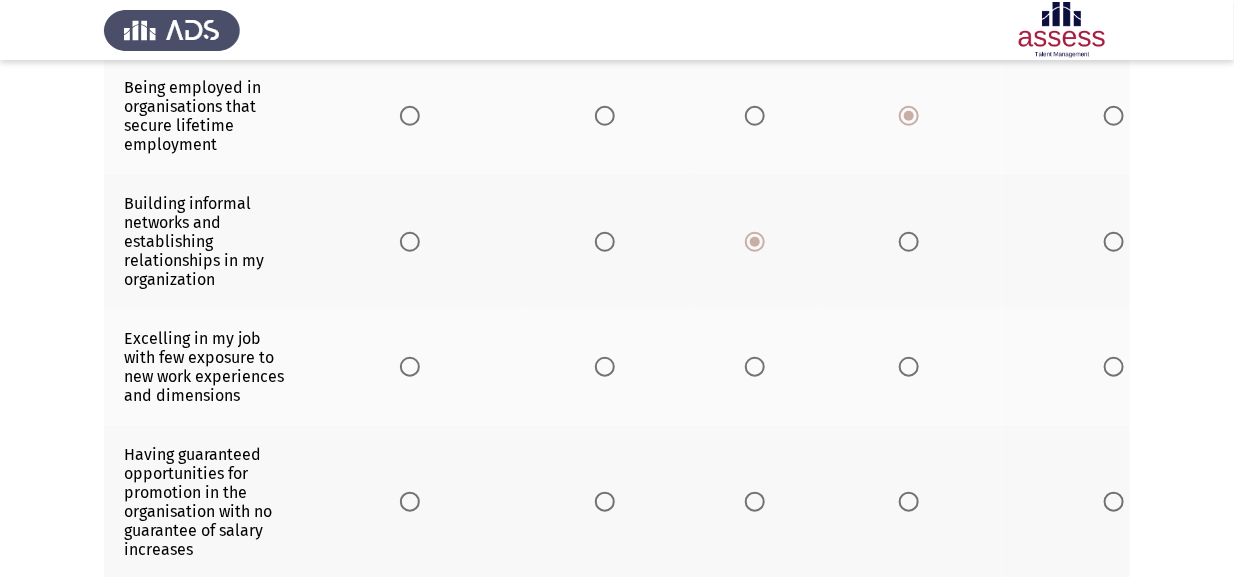 scroll, scrollTop: 400, scrollLeft: 0, axis: vertical 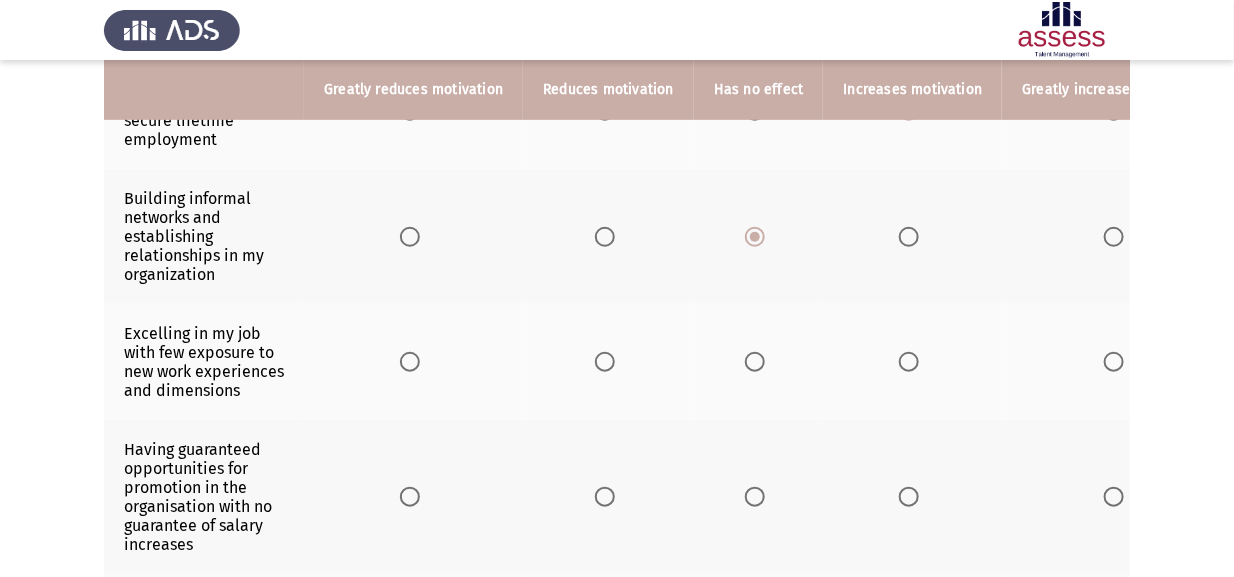 click at bounding box center [913, 362] 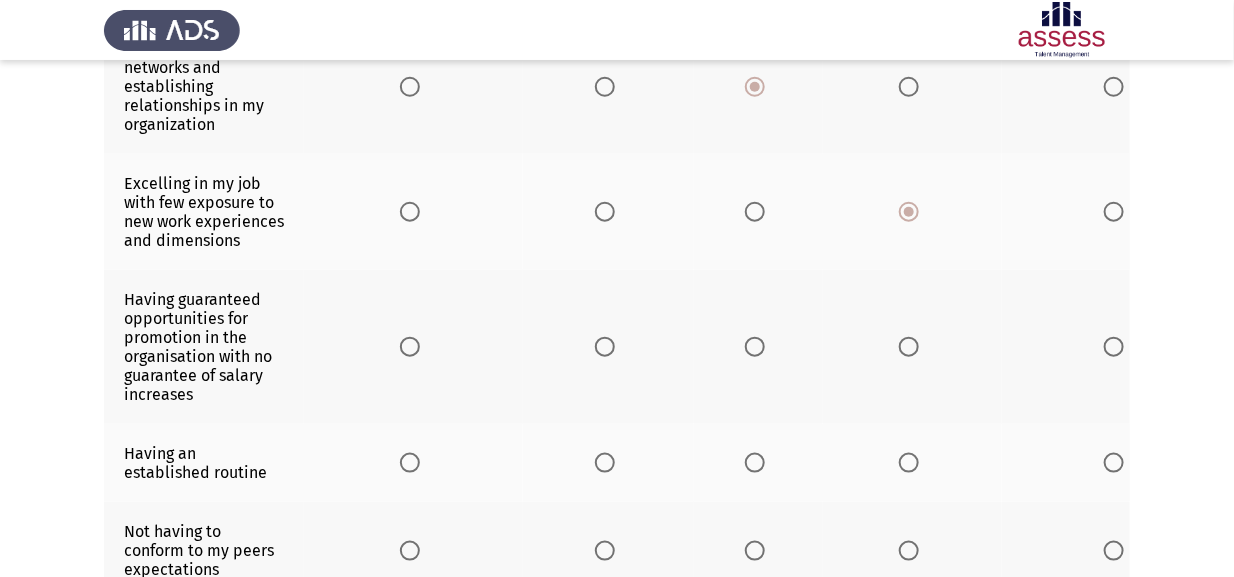 scroll, scrollTop: 600, scrollLeft: 0, axis: vertical 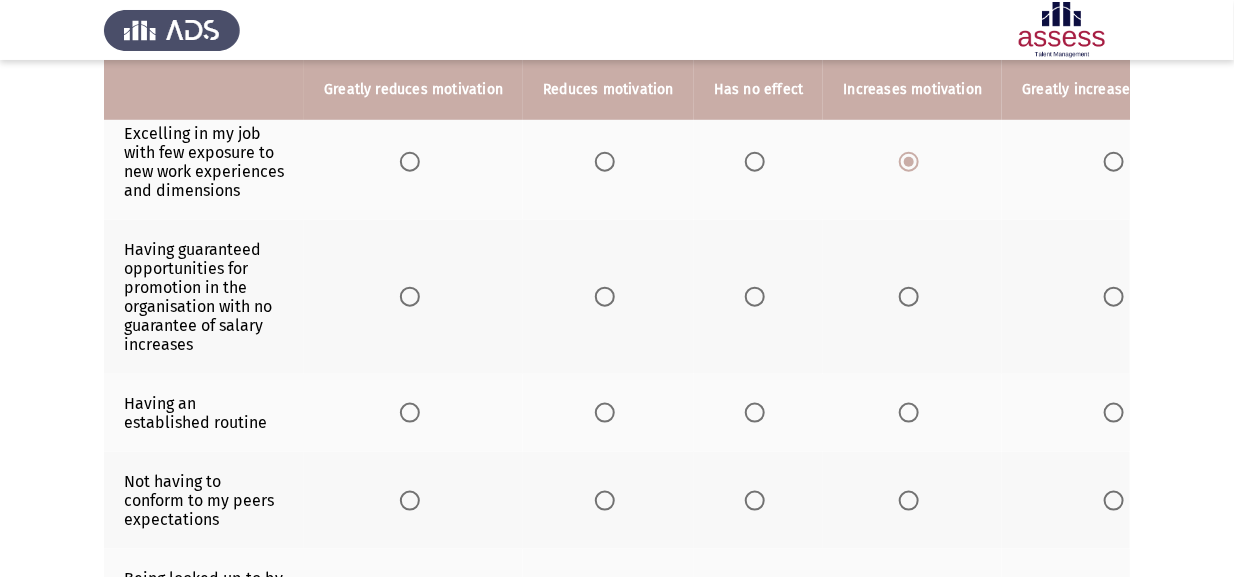 click at bounding box center [605, 297] 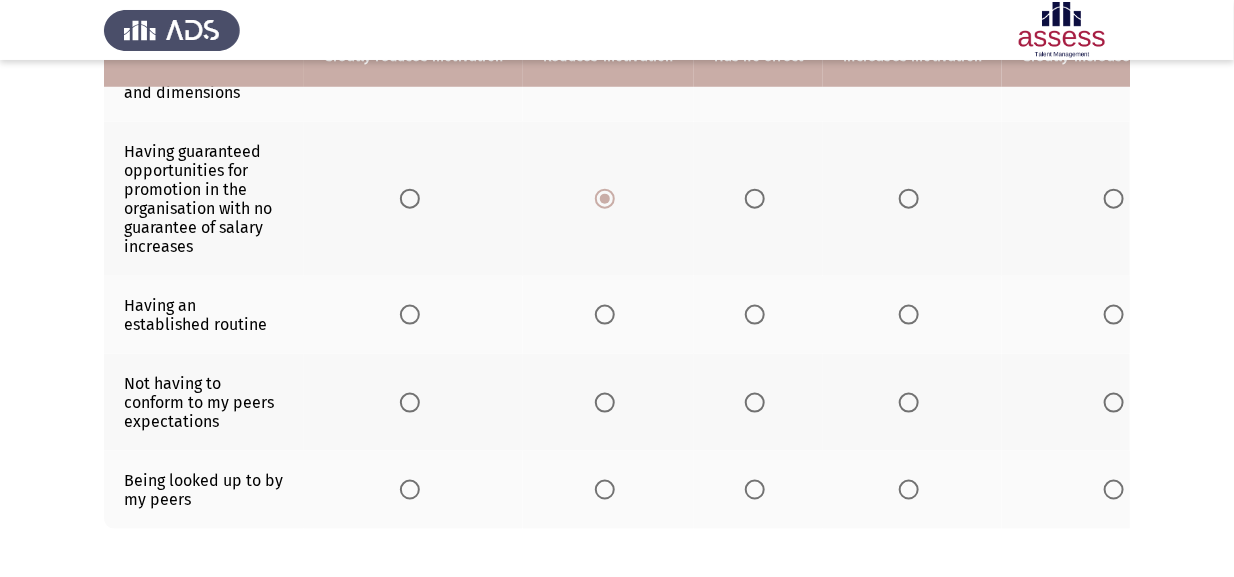 scroll, scrollTop: 699, scrollLeft: 0, axis: vertical 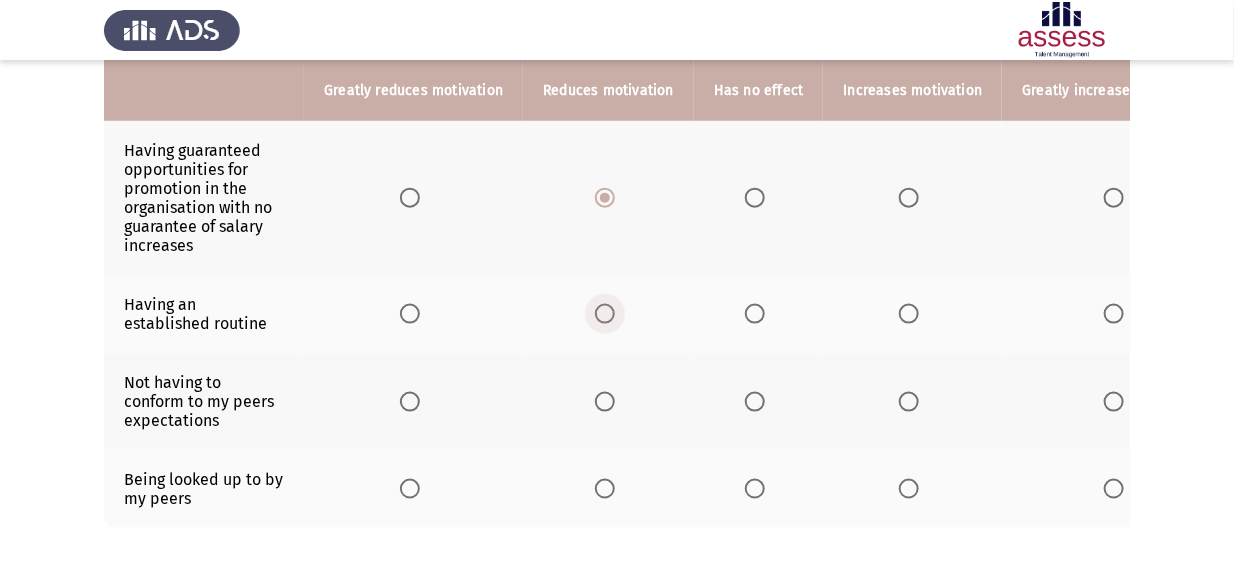 click at bounding box center (605, 314) 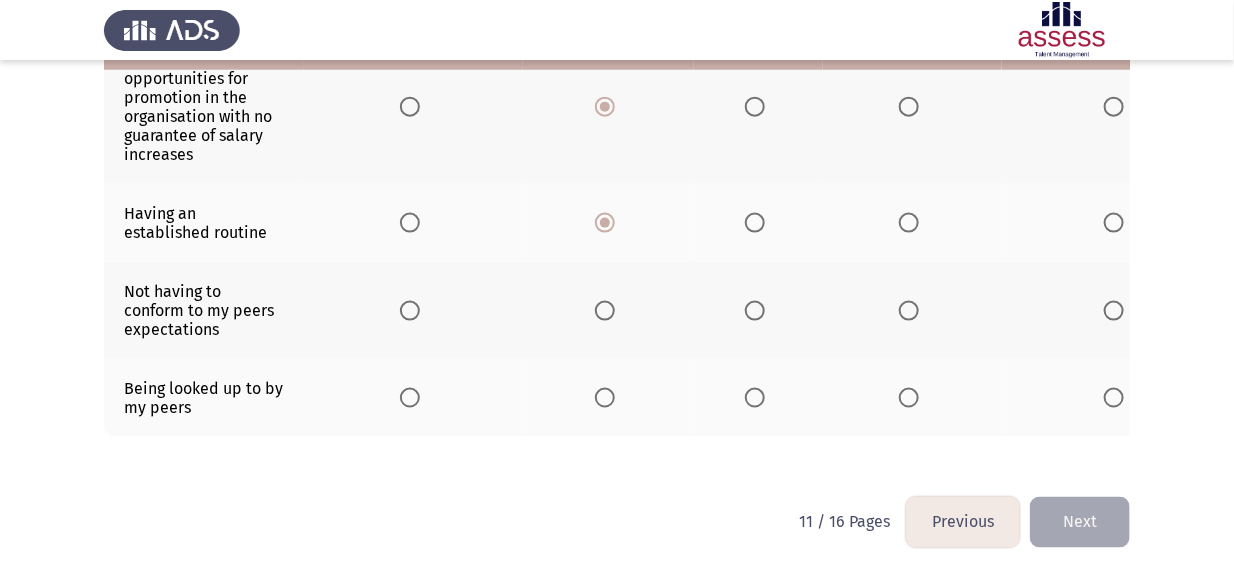 scroll, scrollTop: 800, scrollLeft: 0, axis: vertical 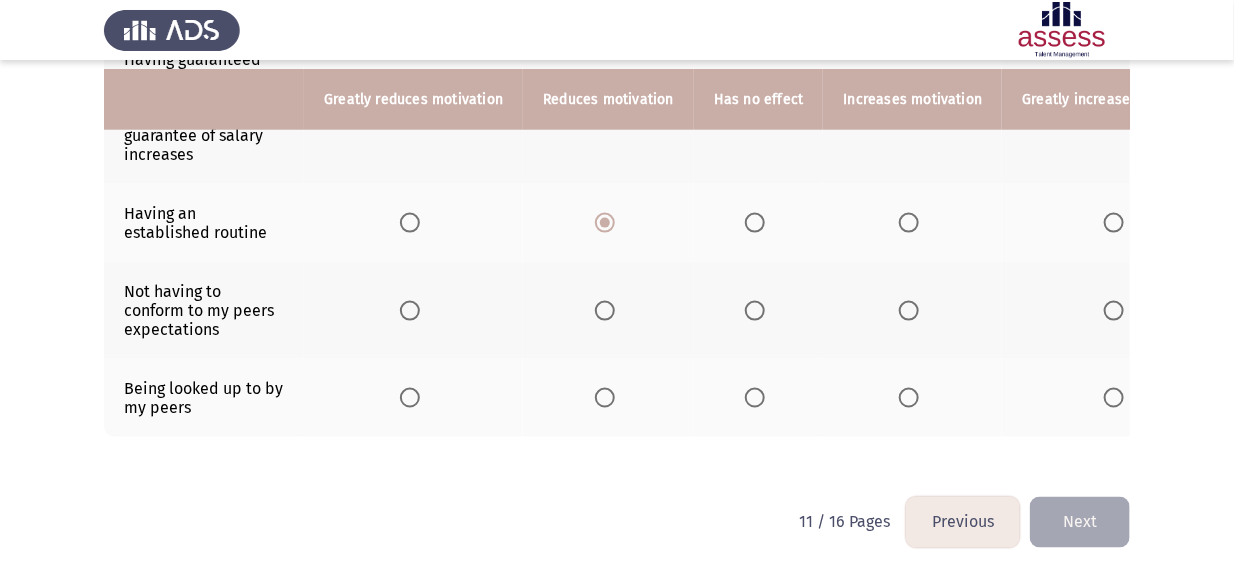 click at bounding box center (755, 311) 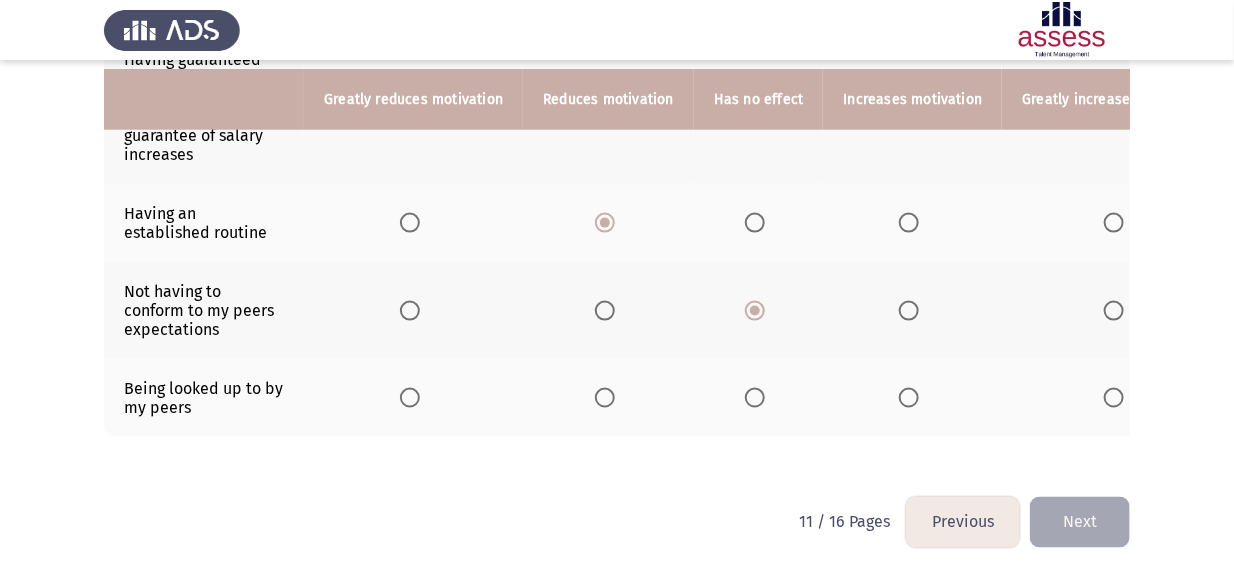 click at bounding box center (605, 398) 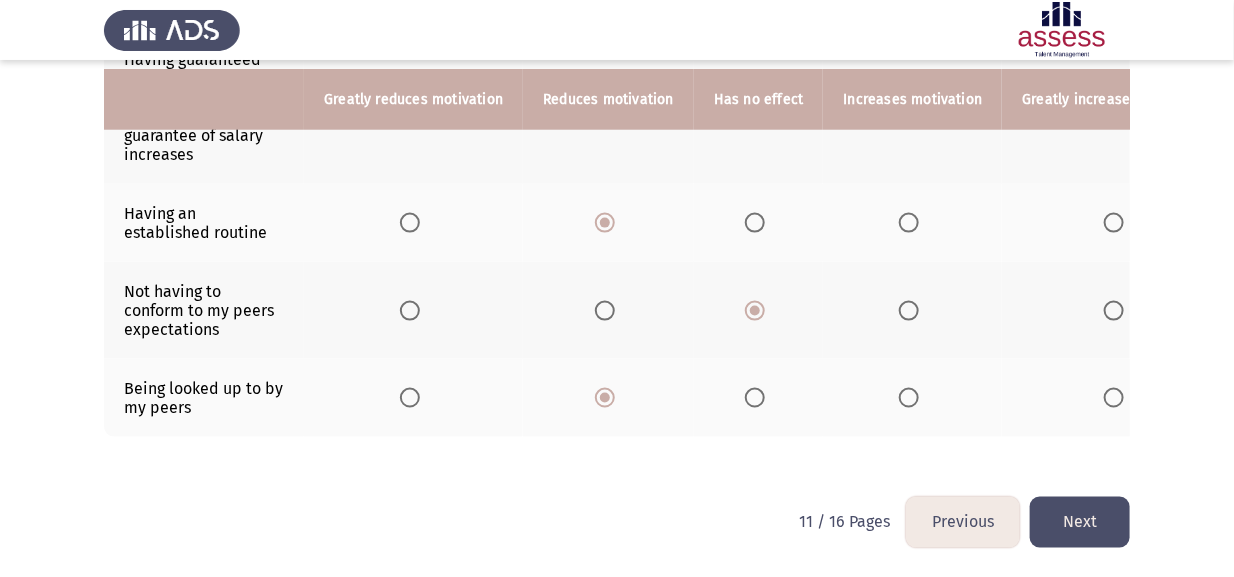 click on "Next" 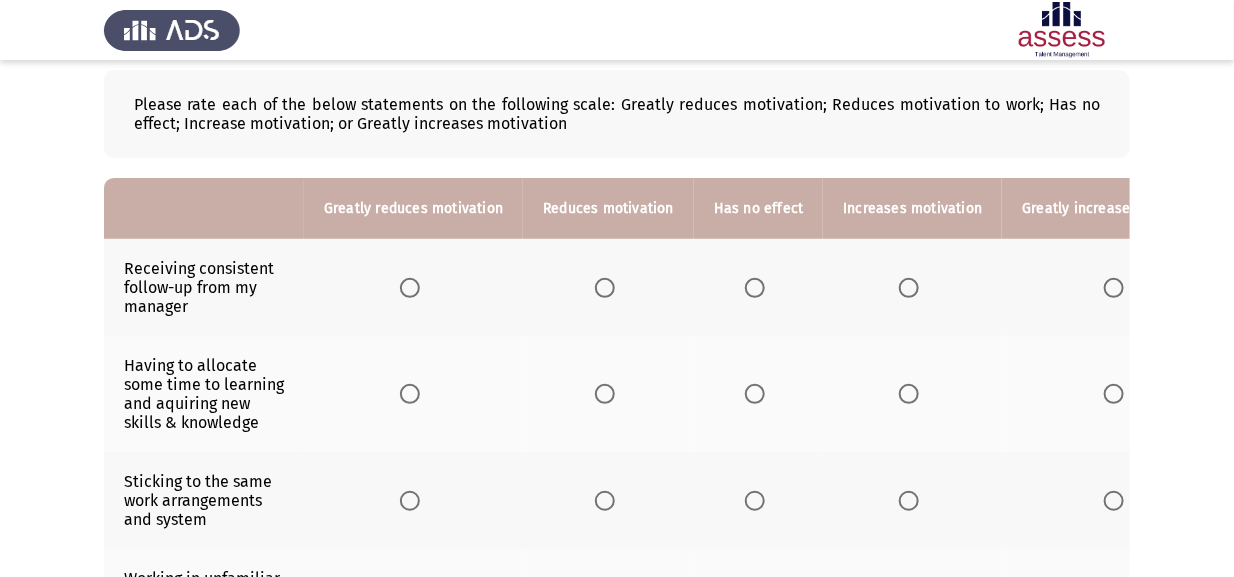 scroll, scrollTop: 100, scrollLeft: 0, axis: vertical 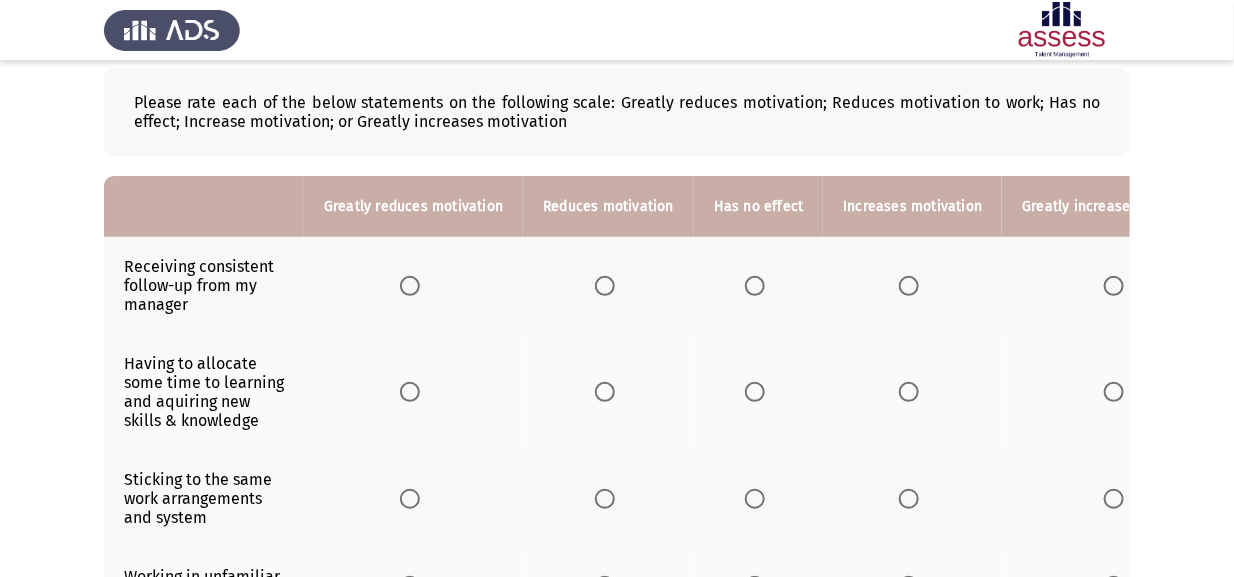 click at bounding box center [909, 286] 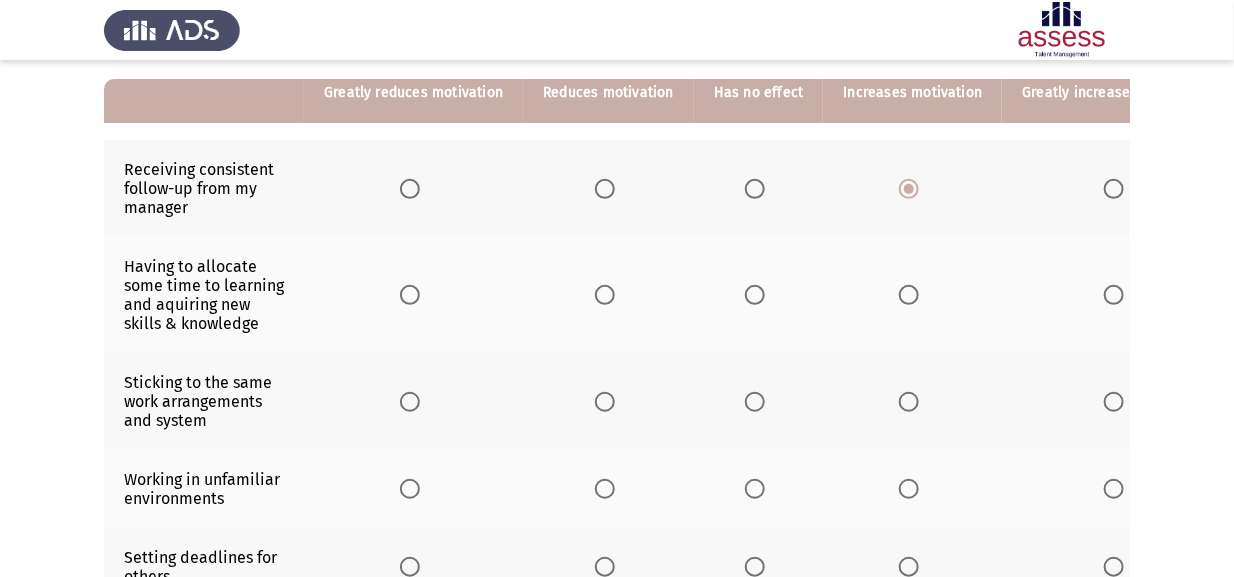 scroll, scrollTop: 200, scrollLeft: 0, axis: vertical 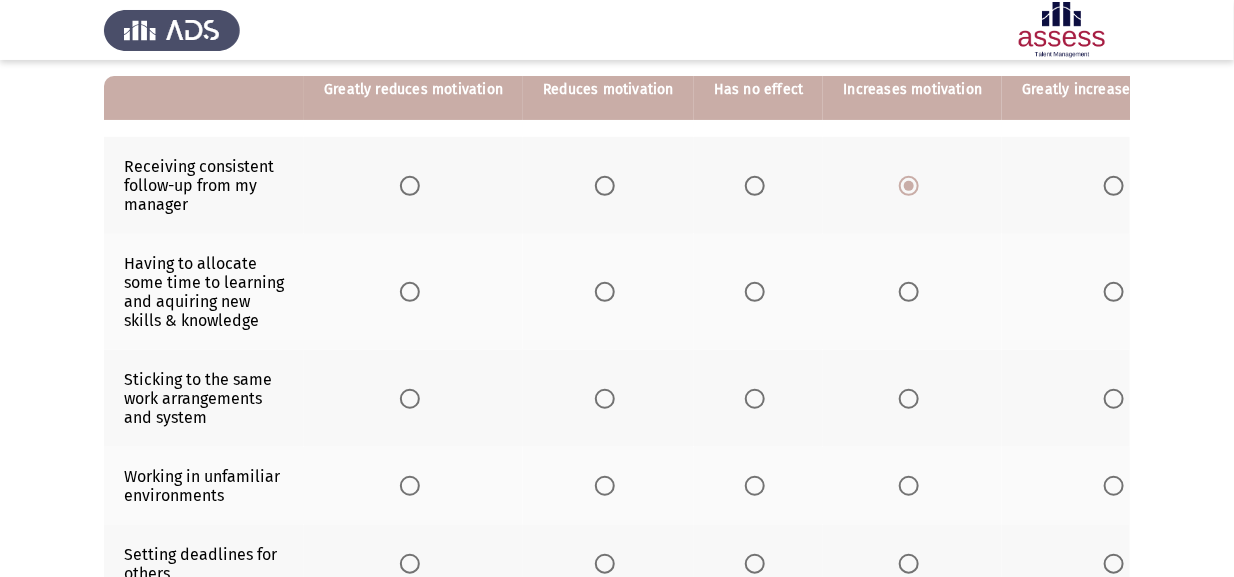 click at bounding box center (909, 292) 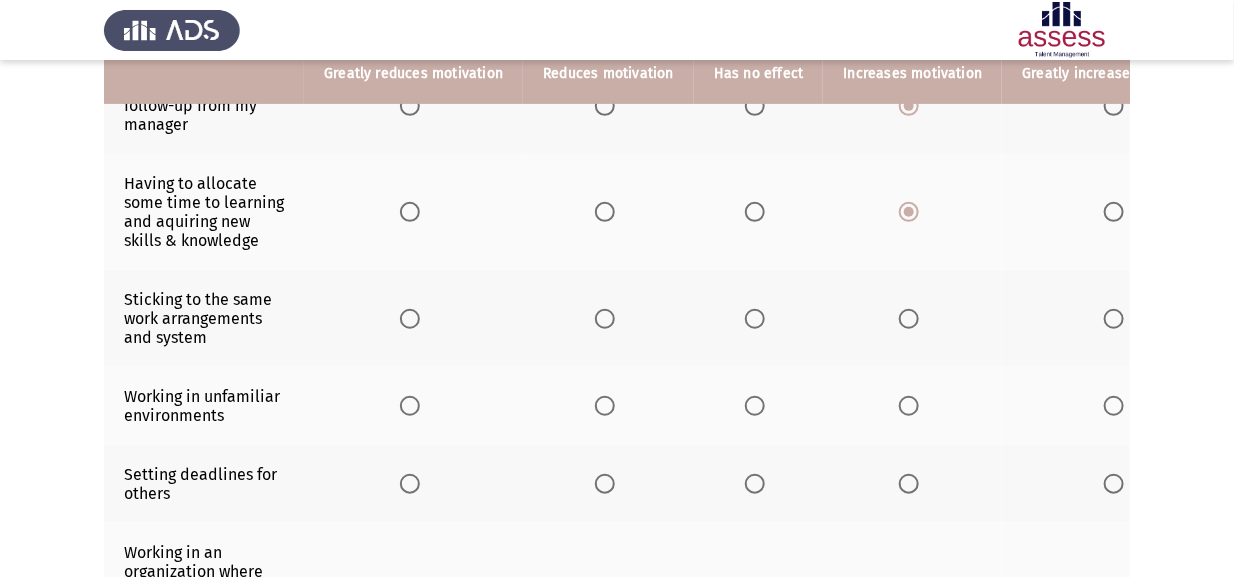 scroll, scrollTop: 299, scrollLeft: 0, axis: vertical 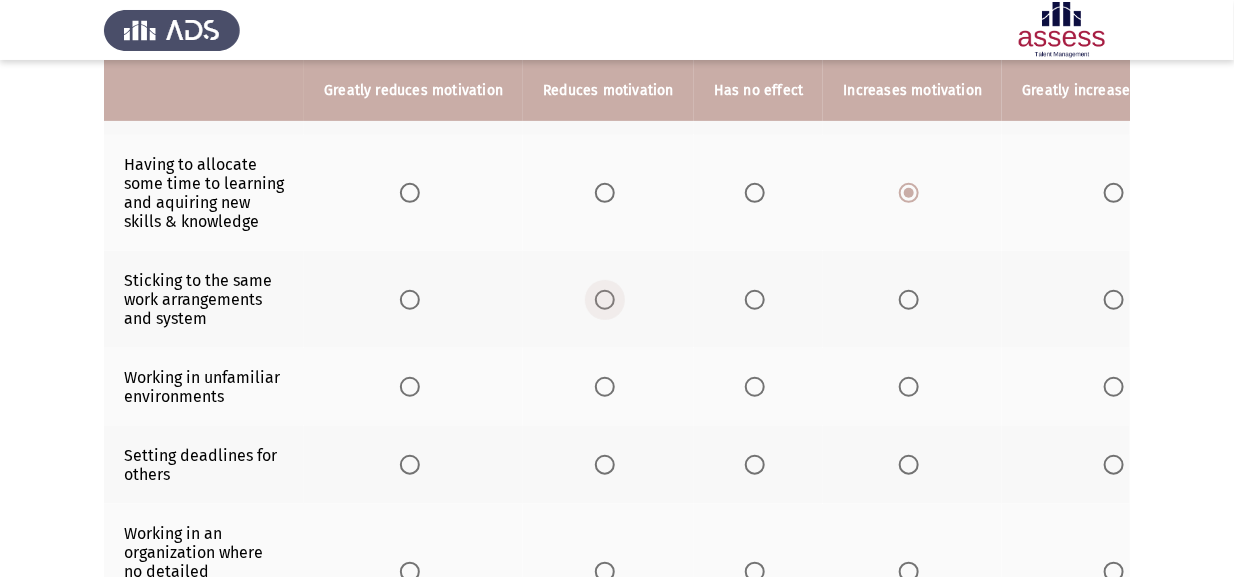 click at bounding box center [605, 300] 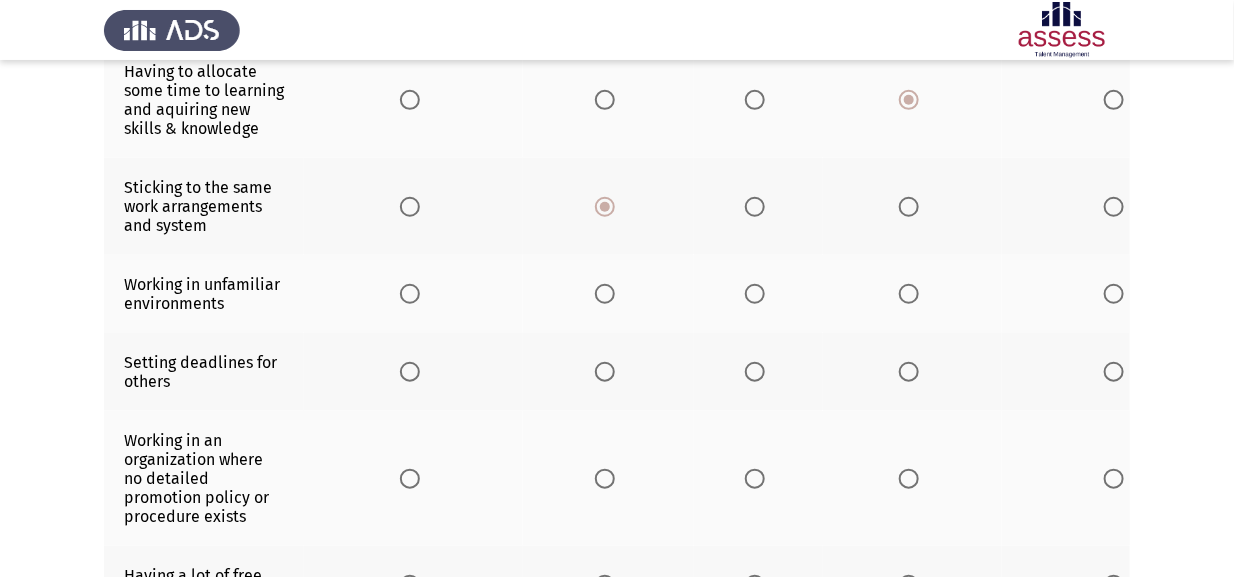 scroll, scrollTop: 400, scrollLeft: 0, axis: vertical 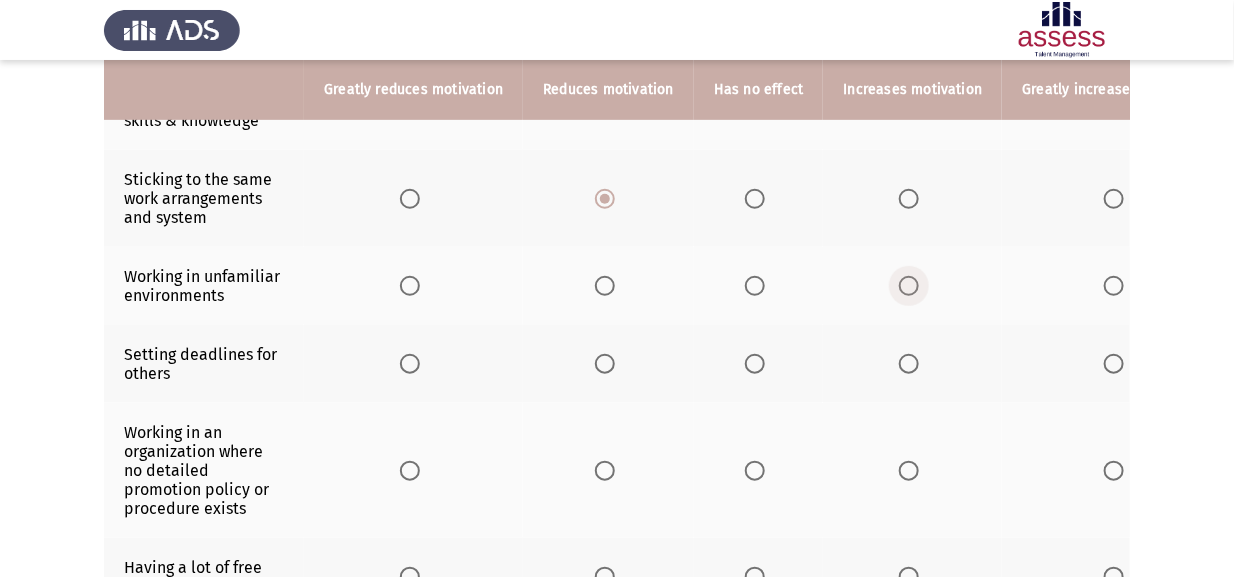 click at bounding box center (909, 286) 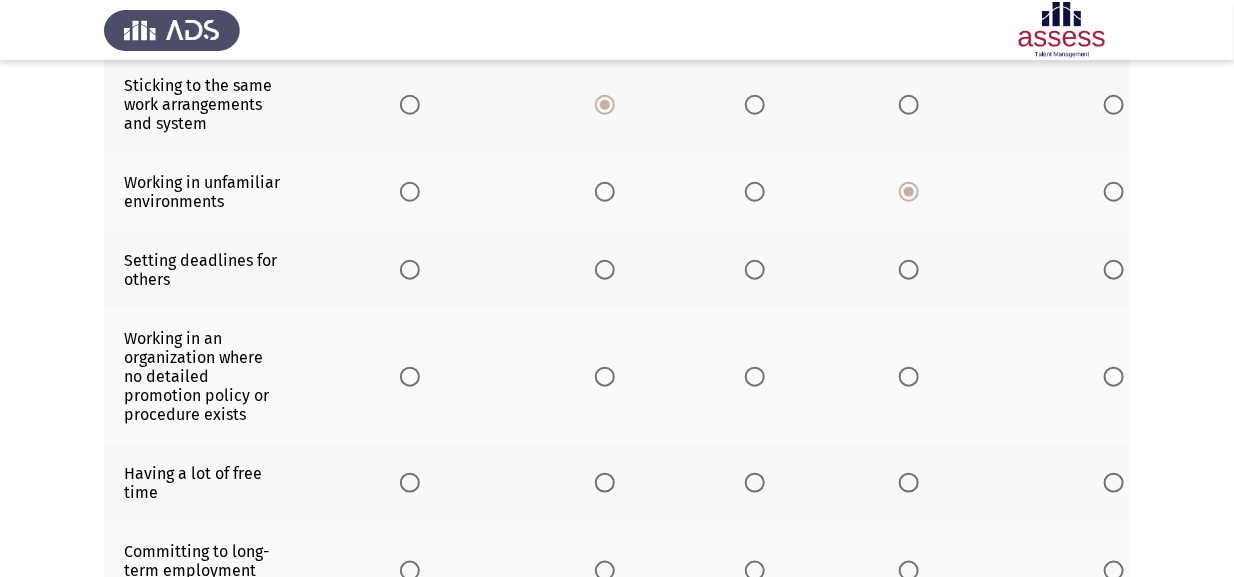 scroll, scrollTop: 500, scrollLeft: 0, axis: vertical 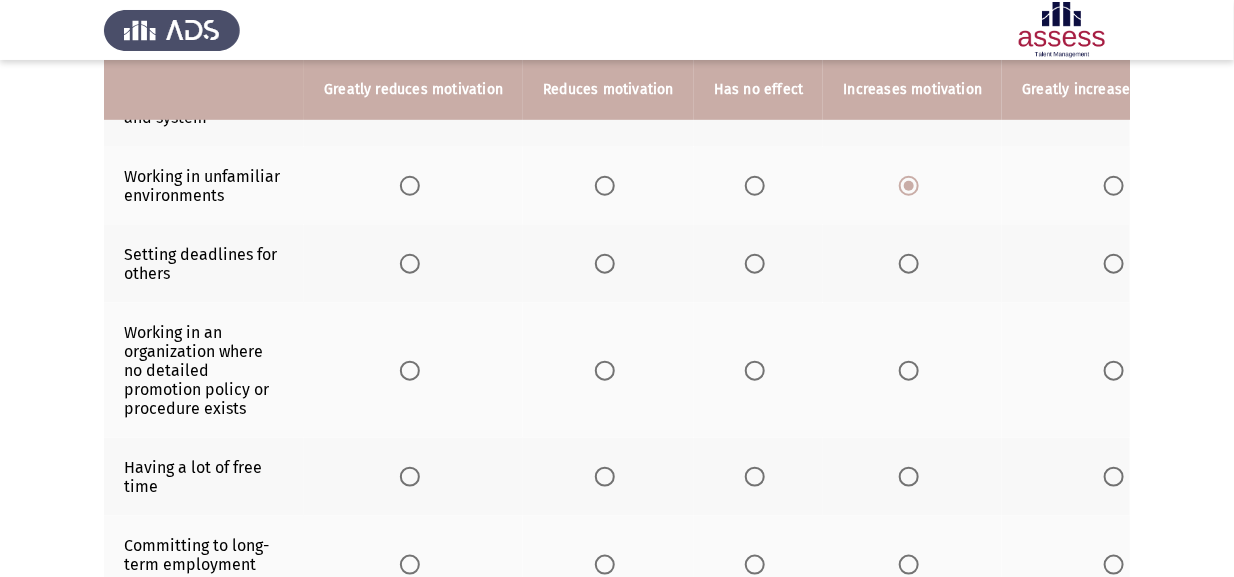 click at bounding box center [604, 264] 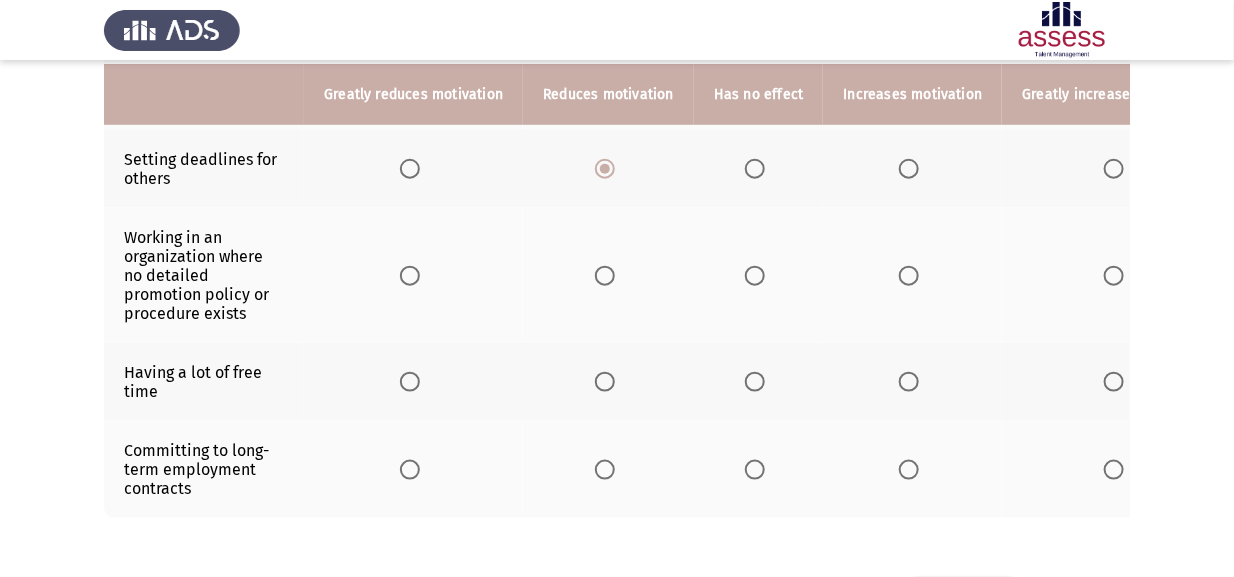 scroll, scrollTop: 600, scrollLeft: 0, axis: vertical 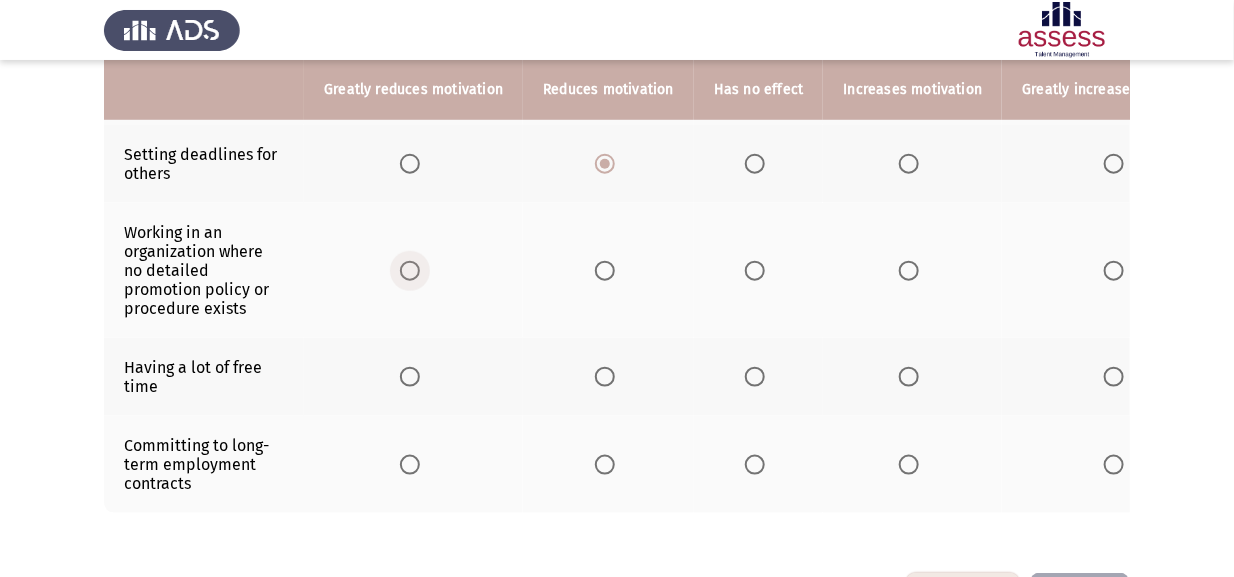 click at bounding box center [410, 271] 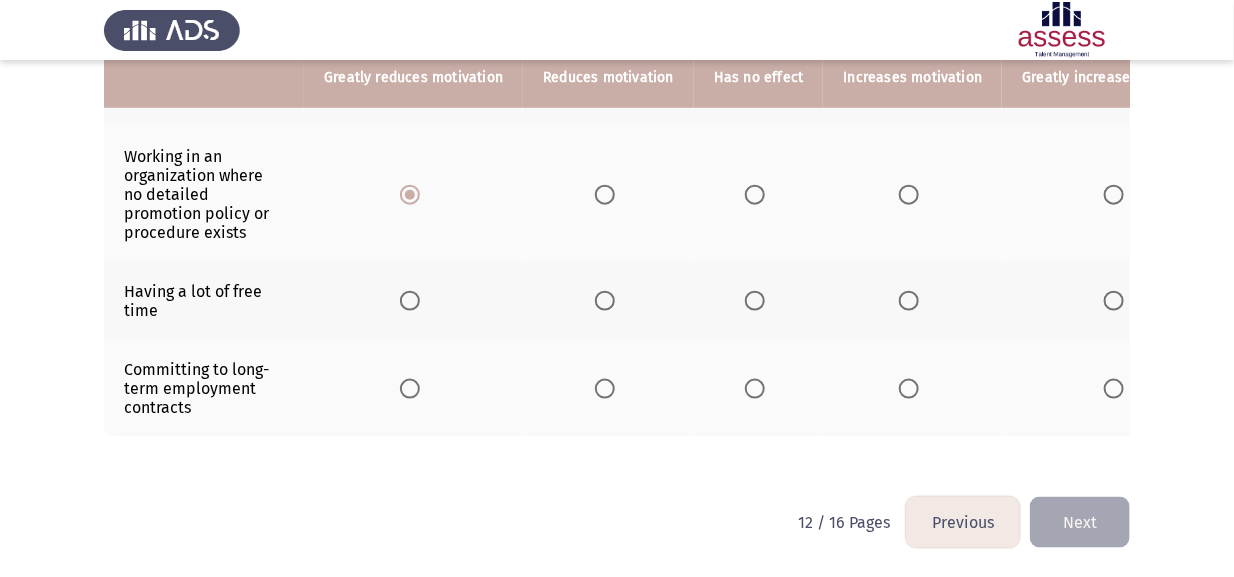 scroll, scrollTop: 699, scrollLeft: 0, axis: vertical 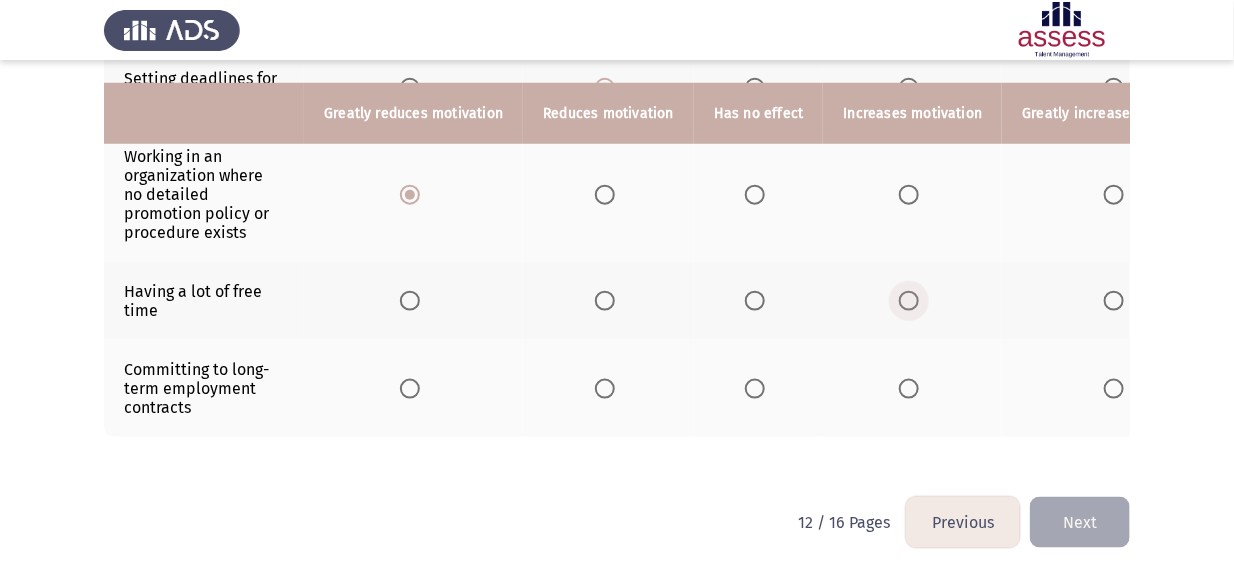 click at bounding box center (909, 301) 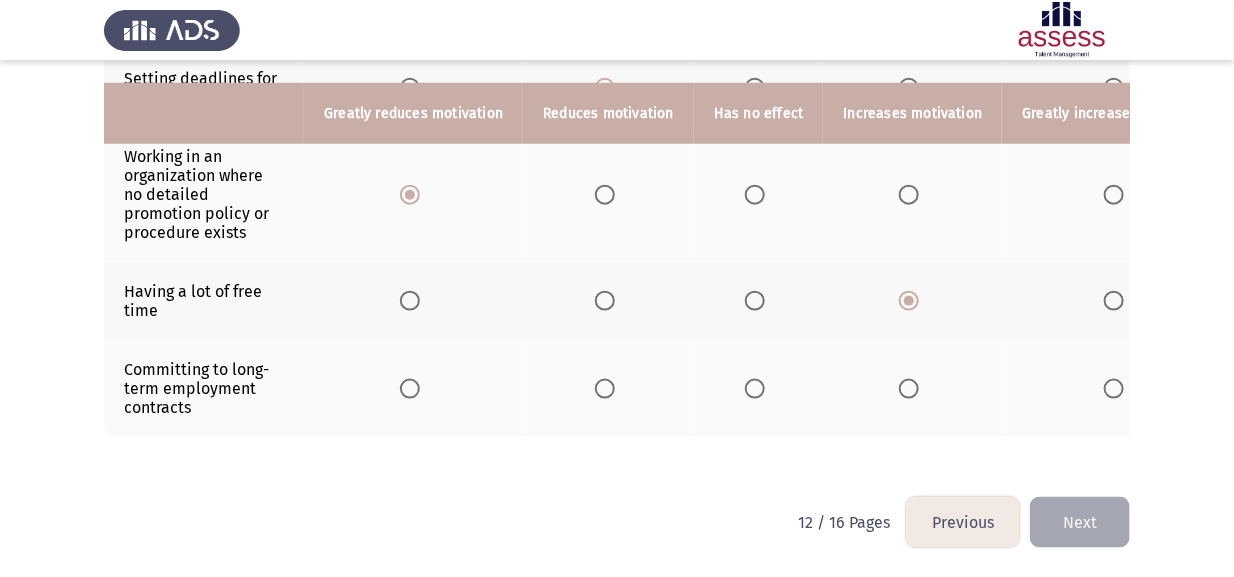 click at bounding box center (909, 389) 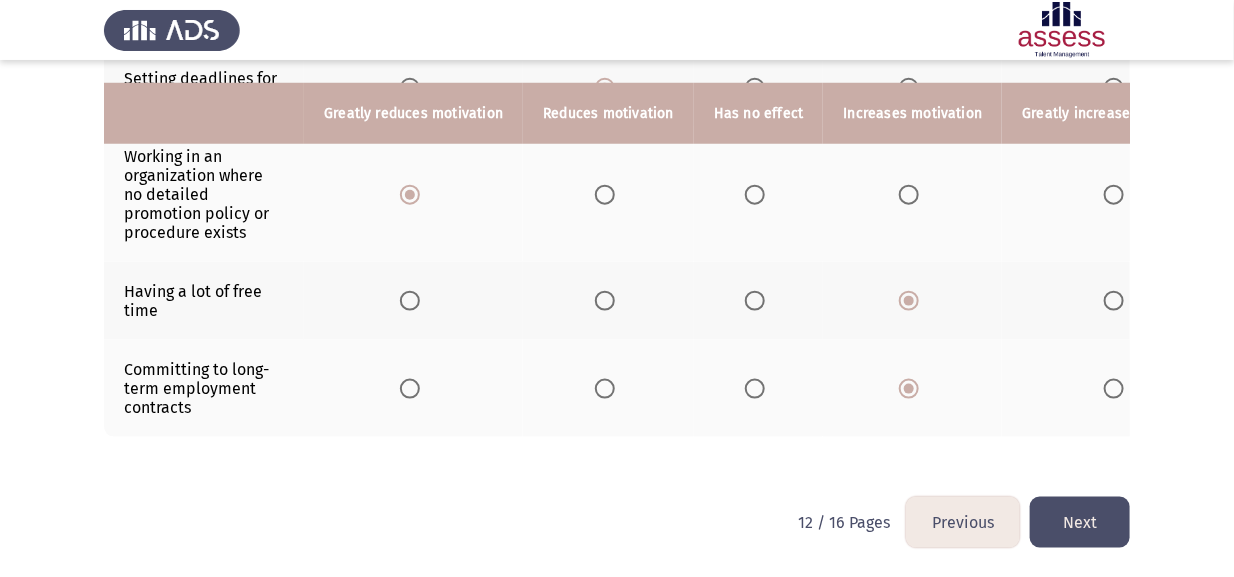 click on "Next" 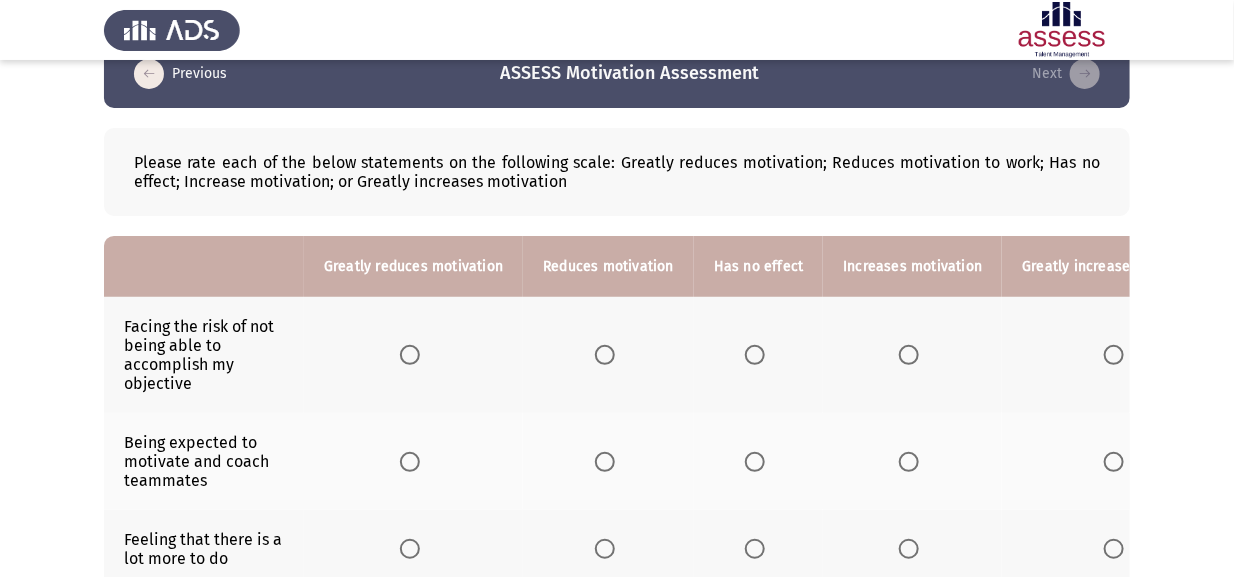 scroll, scrollTop: 100, scrollLeft: 0, axis: vertical 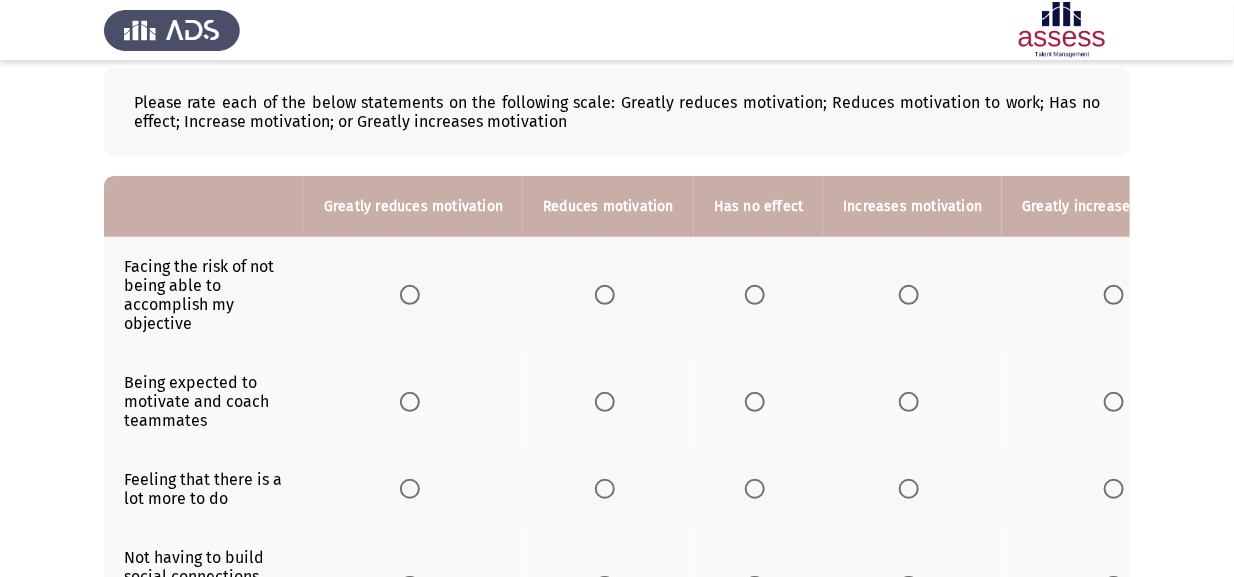 click at bounding box center (909, 295) 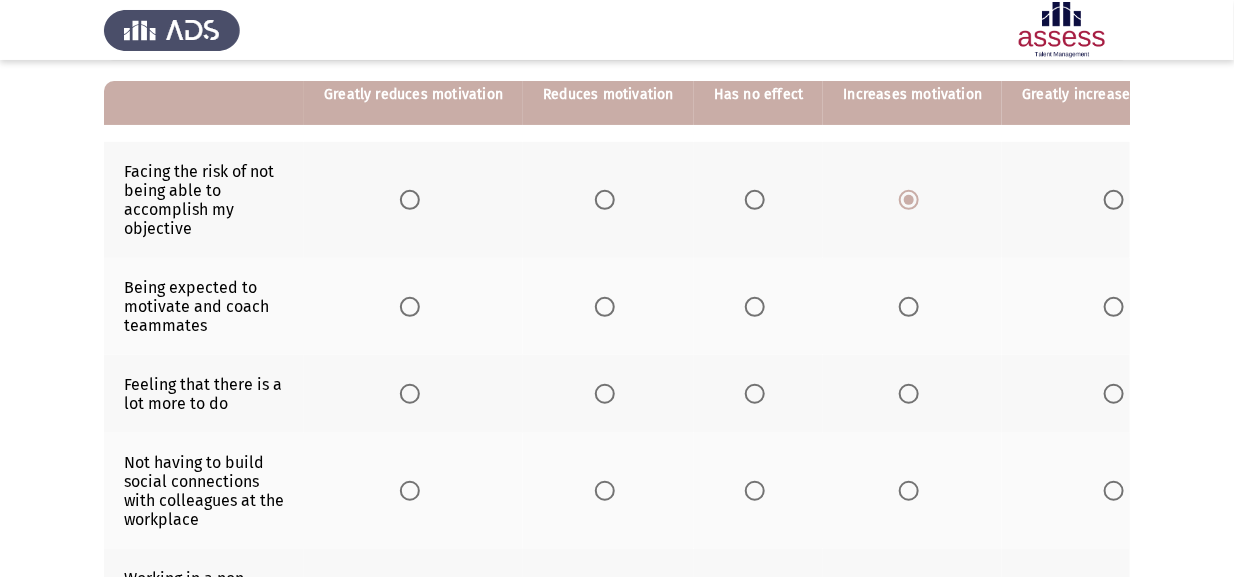 scroll, scrollTop: 200, scrollLeft: 0, axis: vertical 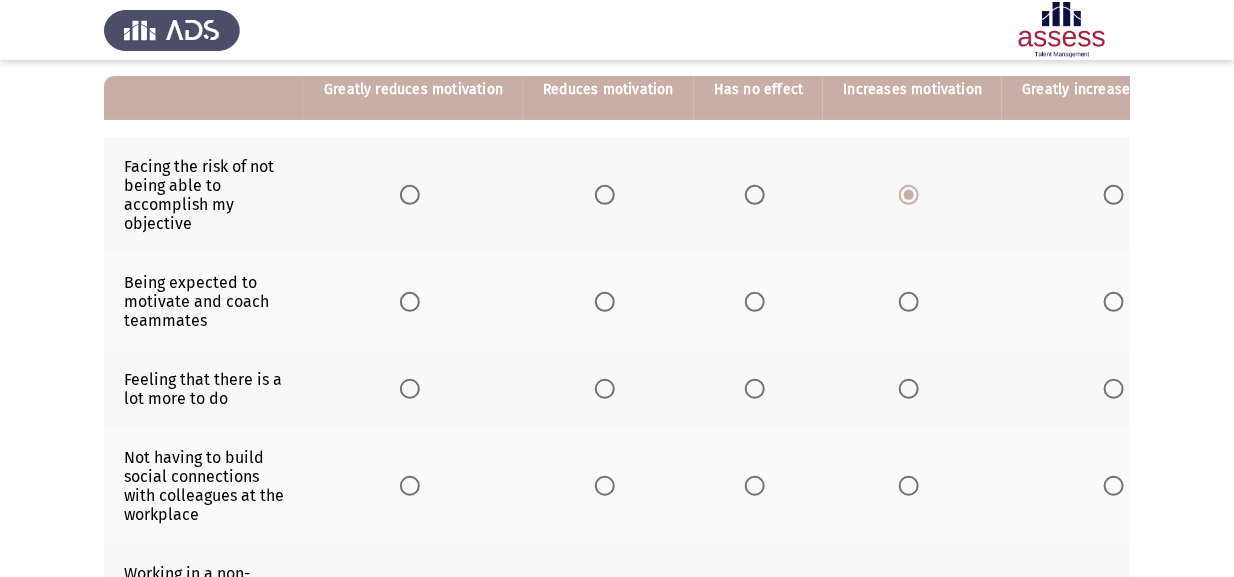 click at bounding box center (909, 302) 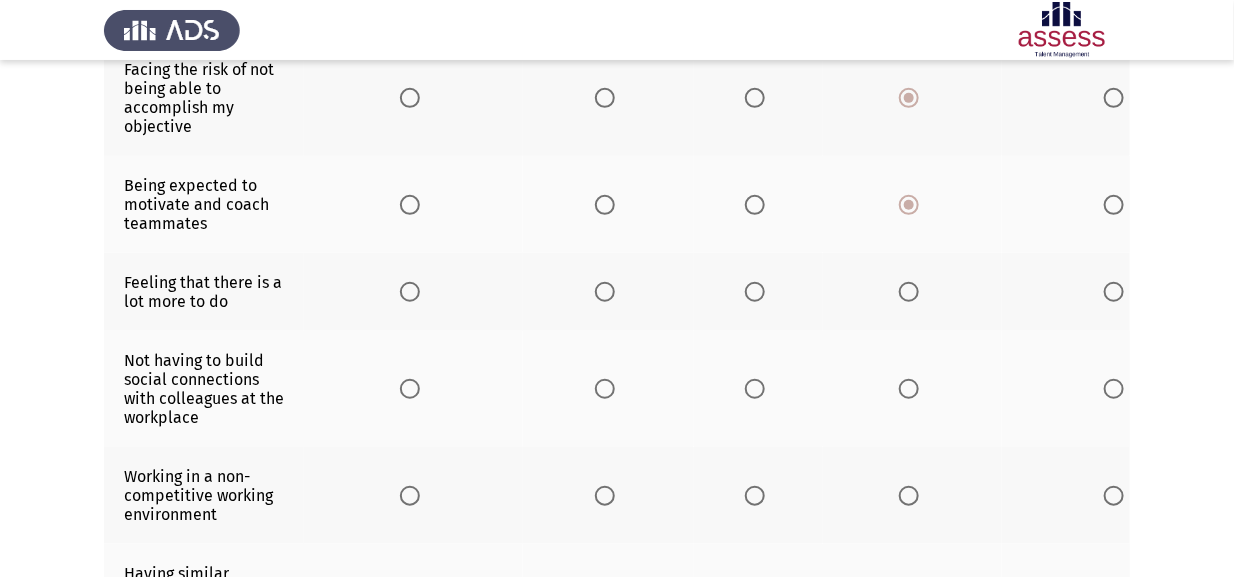 scroll, scrollTop: 299, scrollLeft: 0, axis: vertical 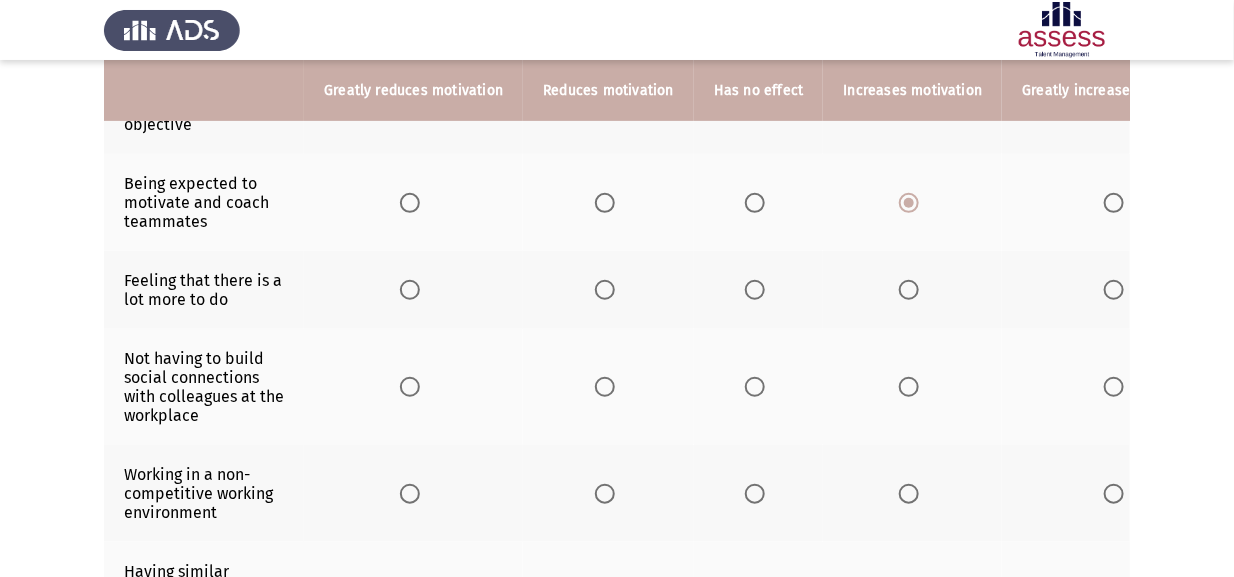 click at bounding box center [909, 290] 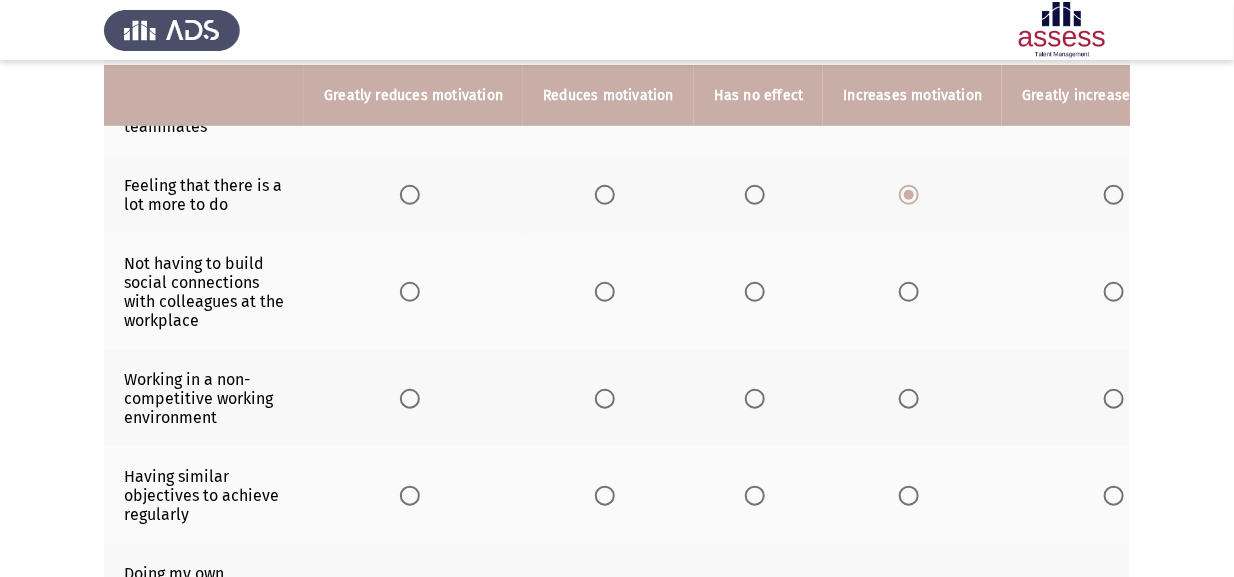 scroll, scrollTop: 400, scrollLeft: 0, axis: vertical 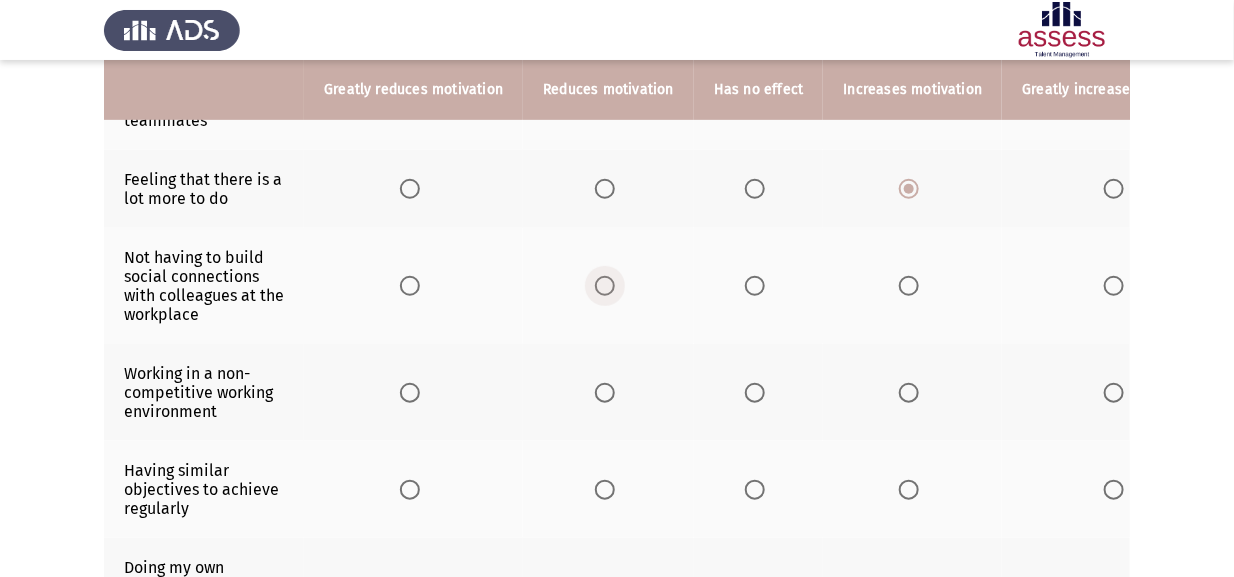 click at bounding box center [605, 286] 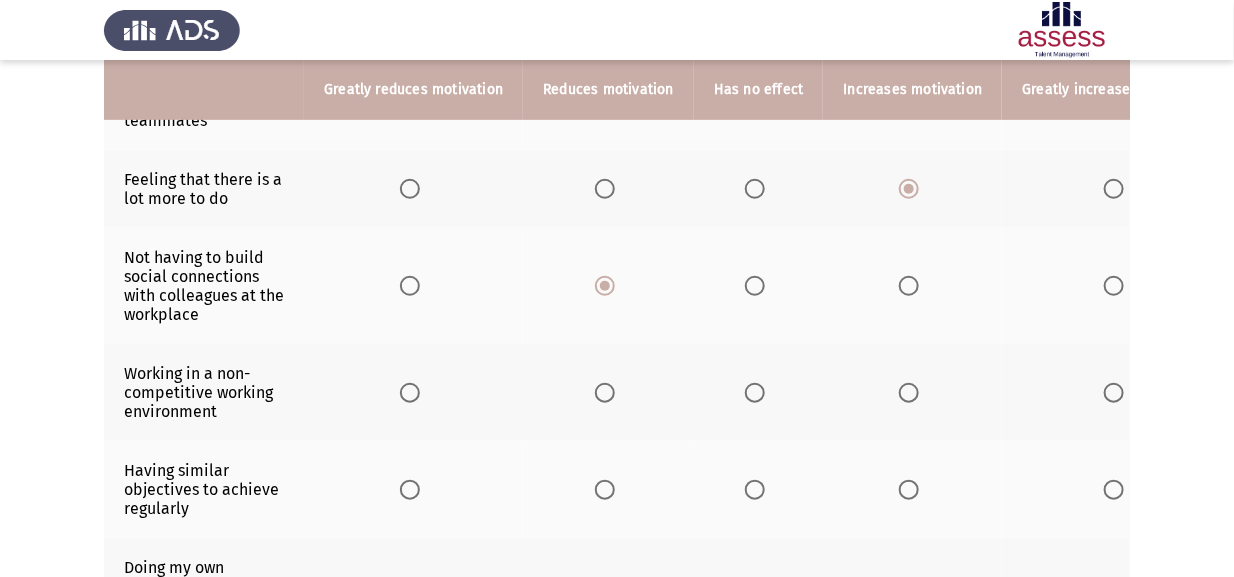click at bounding box center (755, 286) 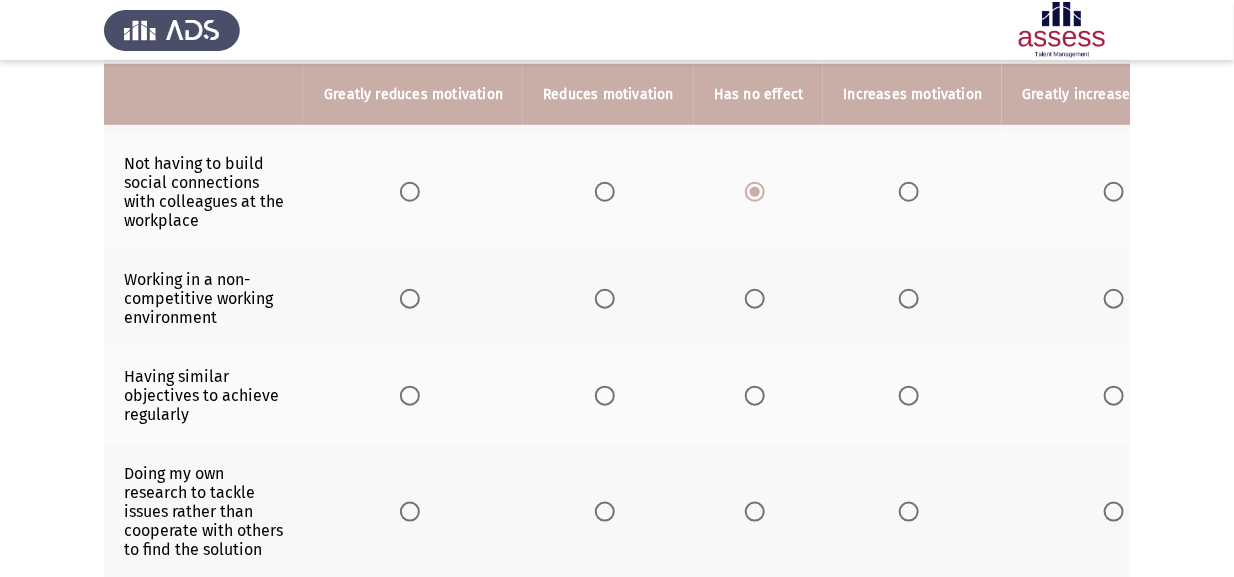 scroll, scrollTop: 500, scrollLeft: 0, axis: vertical 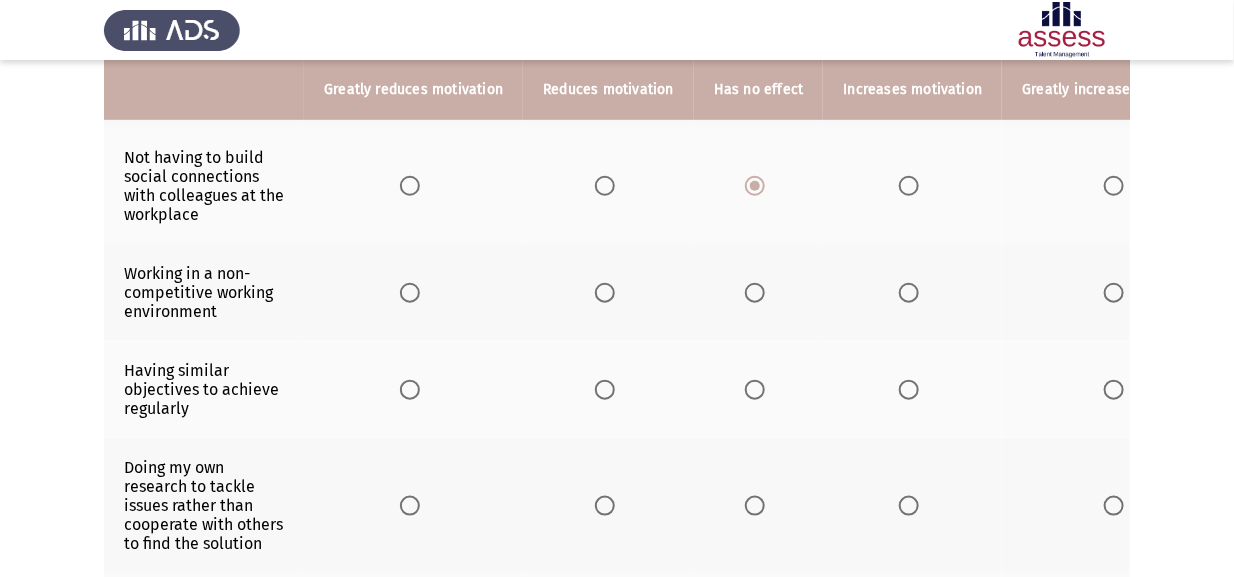 click at bounding box center [605, 186] 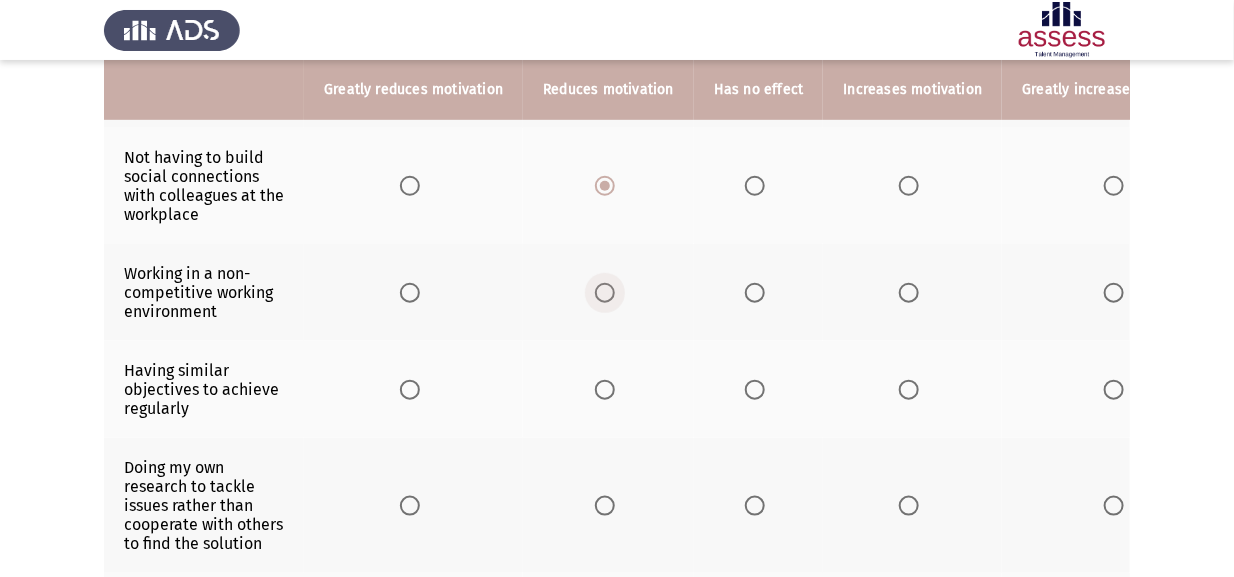 click at bounding box center [605, 293] 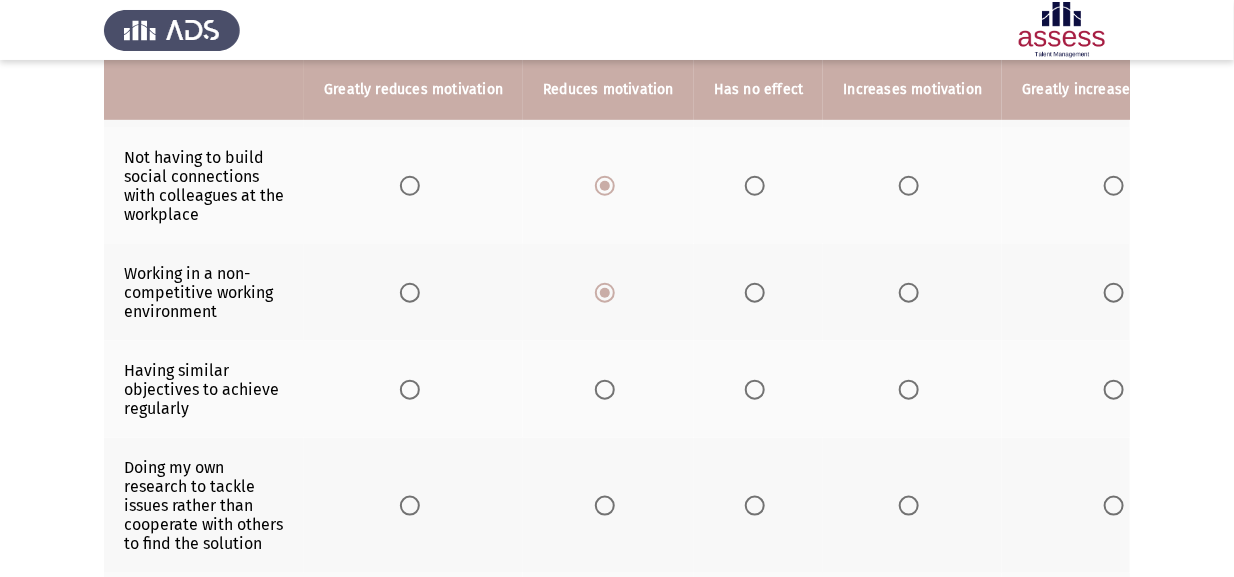 click at bounding box center [605, 390] 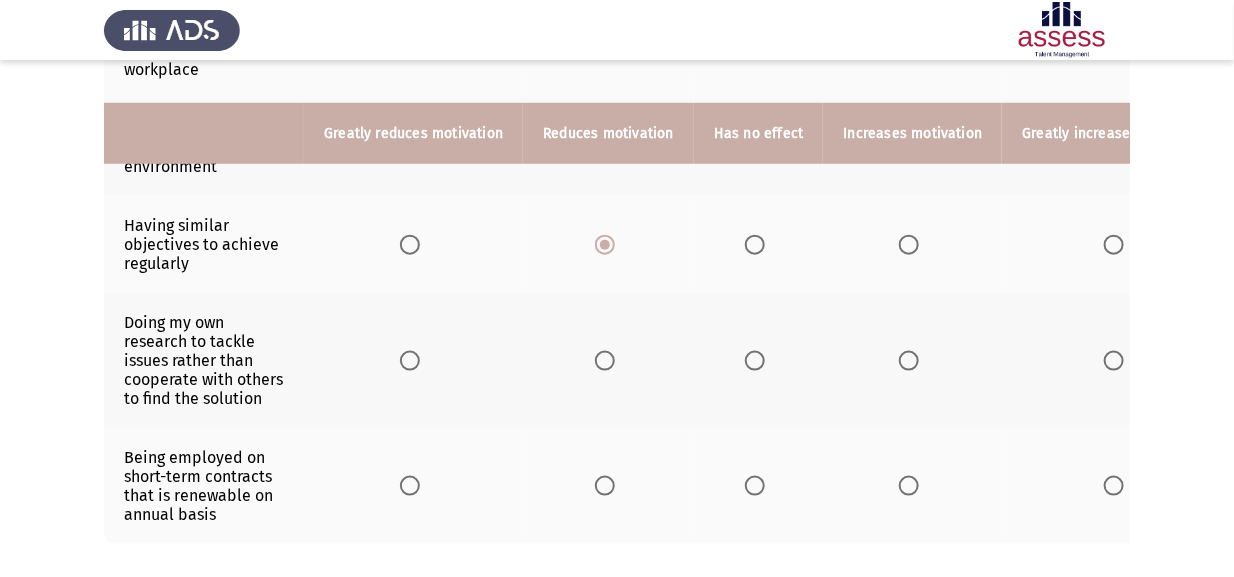 scroll, scrollTop: 699, scrollLeft: 0, axis: vertical 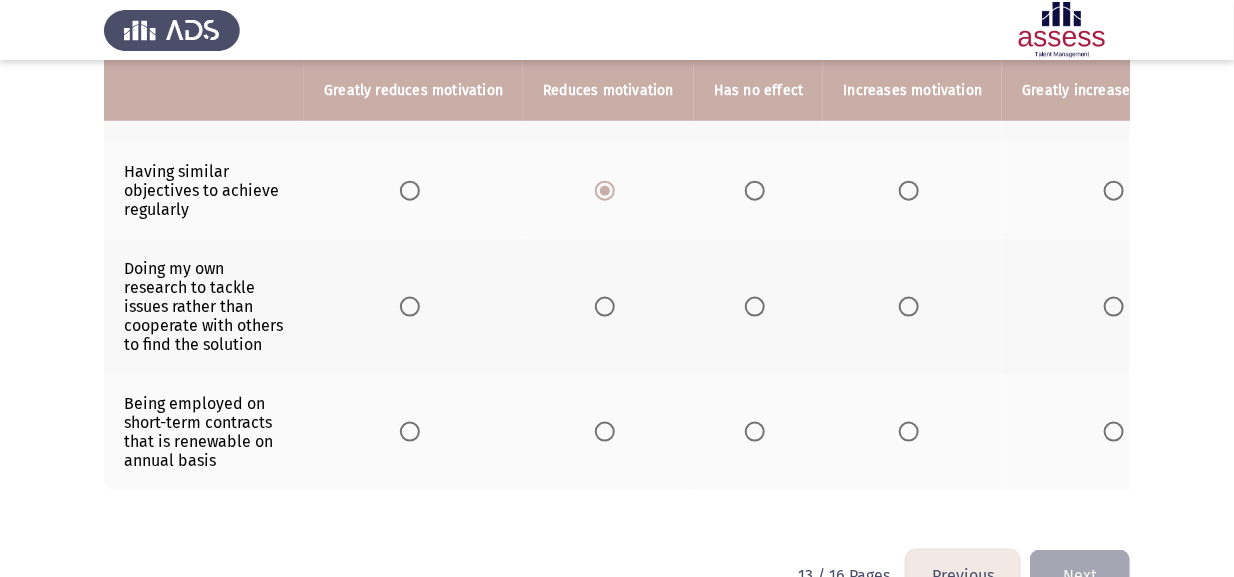 click at bounding box center (609, 307) 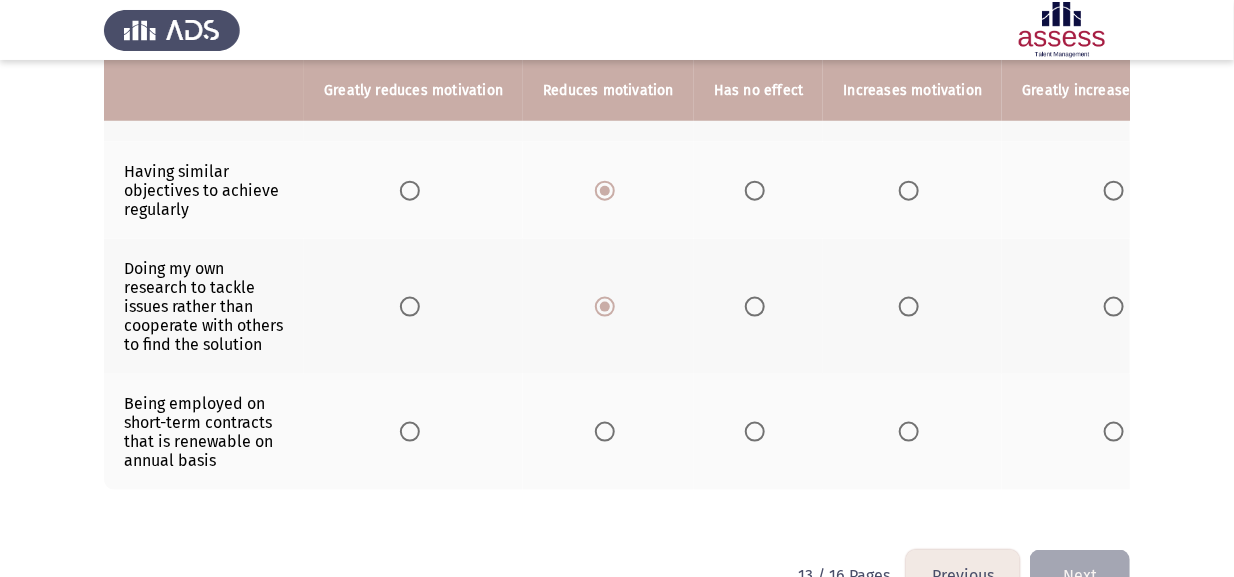 click at bounding box center (605, 432) 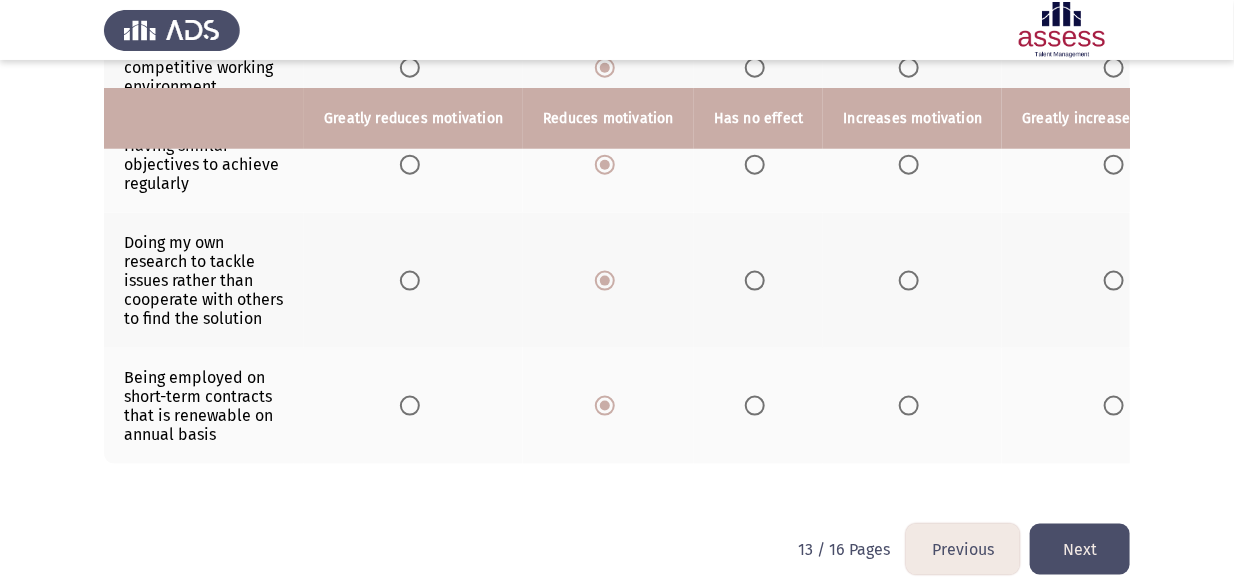 scroll, scrollTop: 781, scrollLeft: 0, axis: vertical 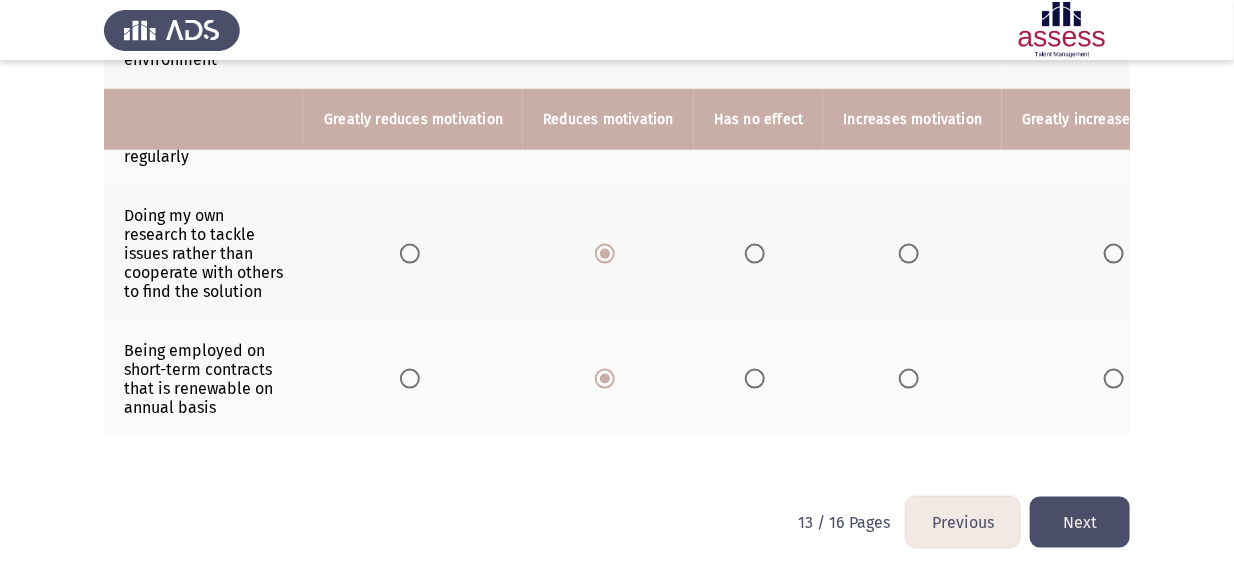 click on "Next" 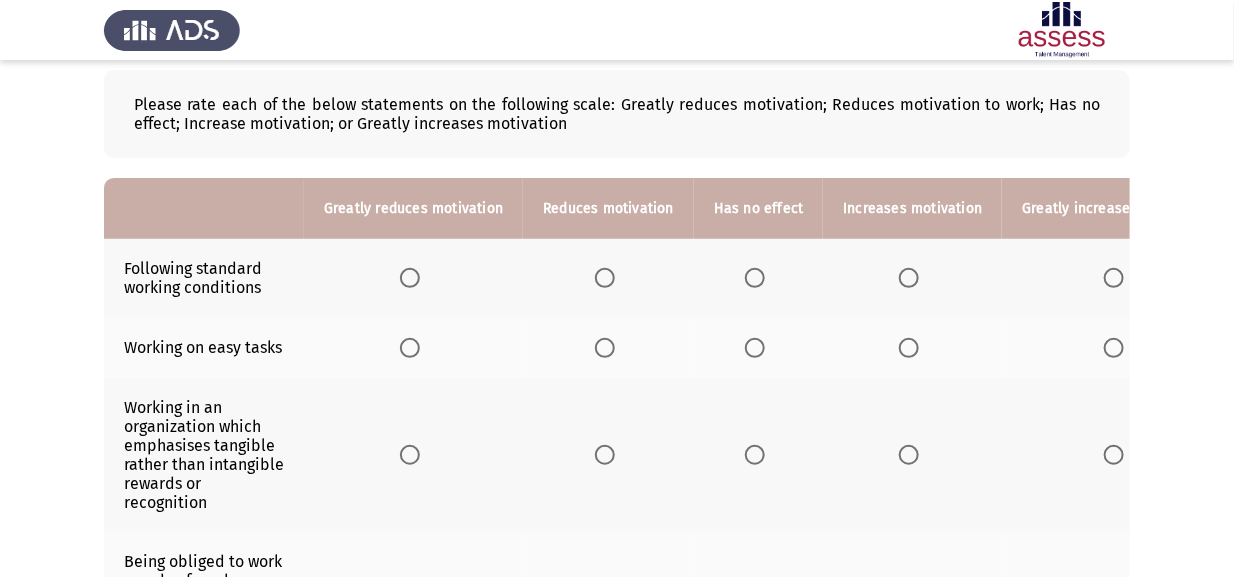 scroll, scrollTop: 100, scrollLeft: 0, axis: vertical 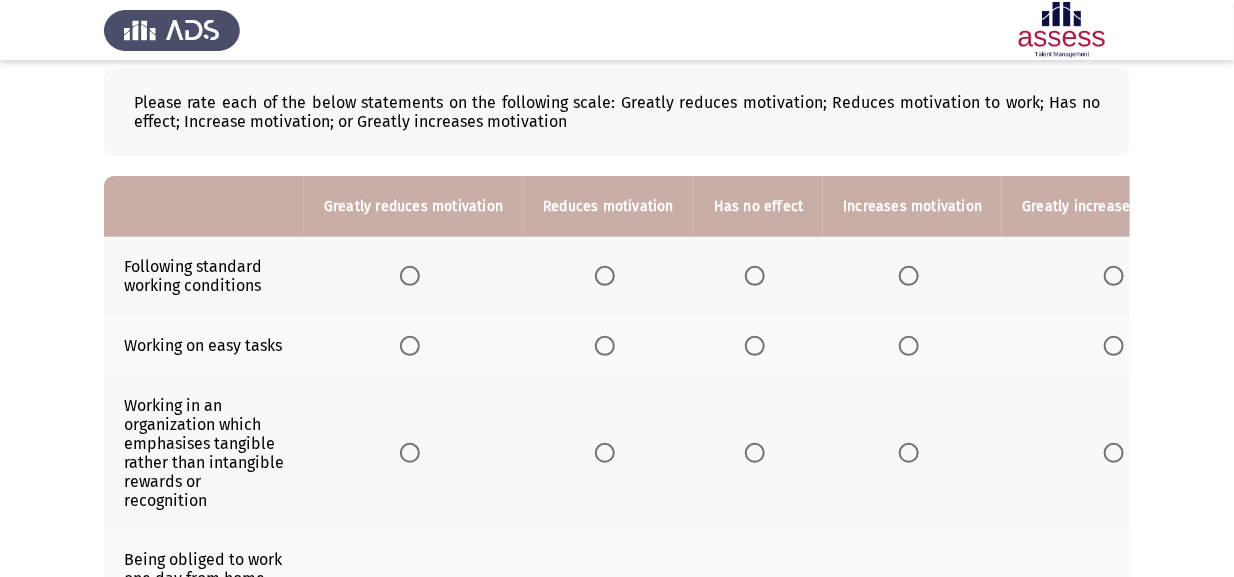 click at bounding box center [1118, 276] 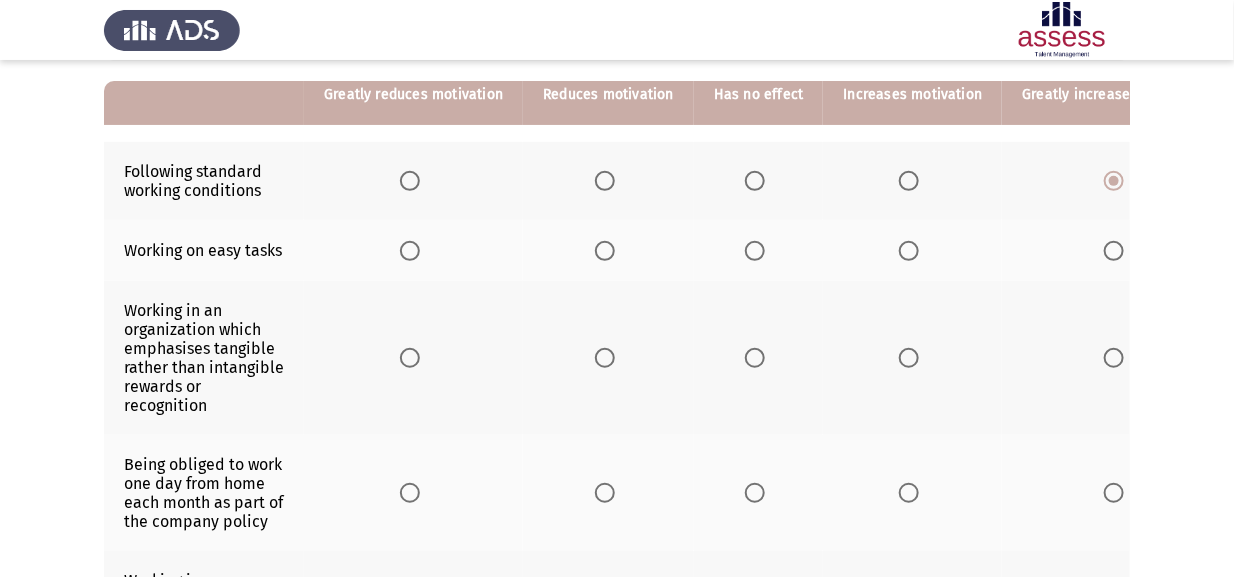 scroll, scrollTop: 200, scrollLeft: 0, axis: vertical 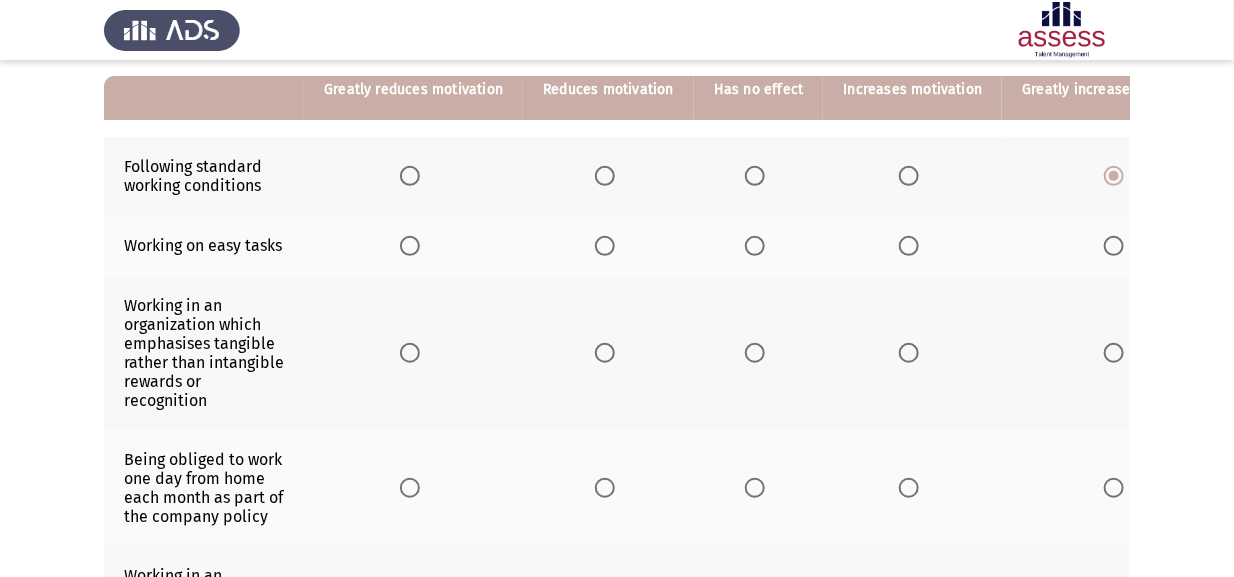 click at bounding box center (755, 246) 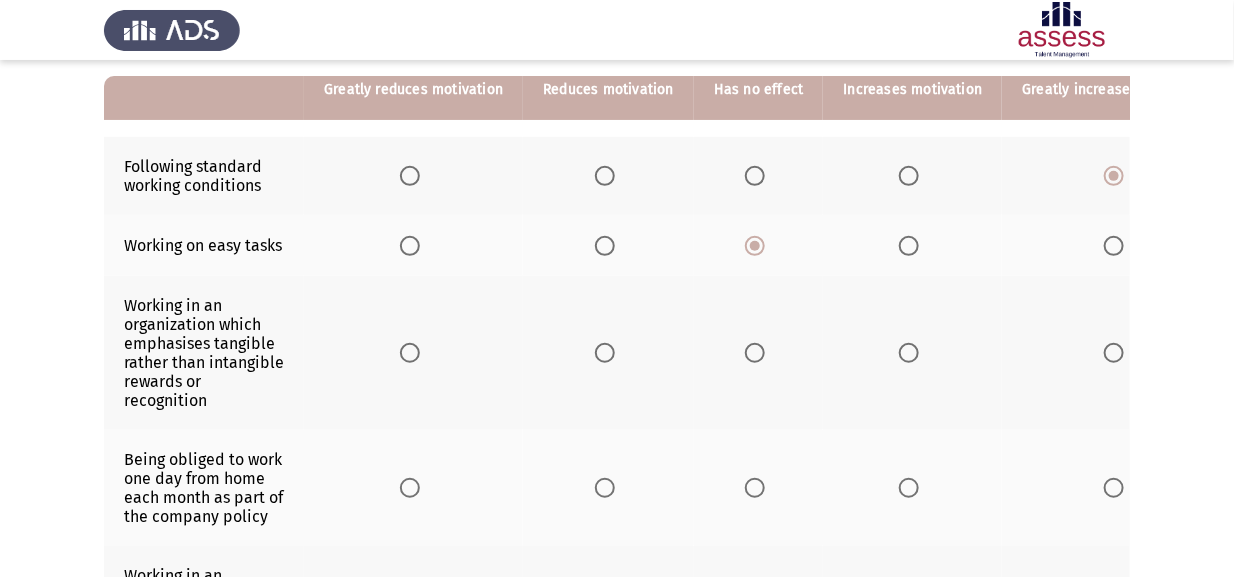 click at bounding box center [605, 353] 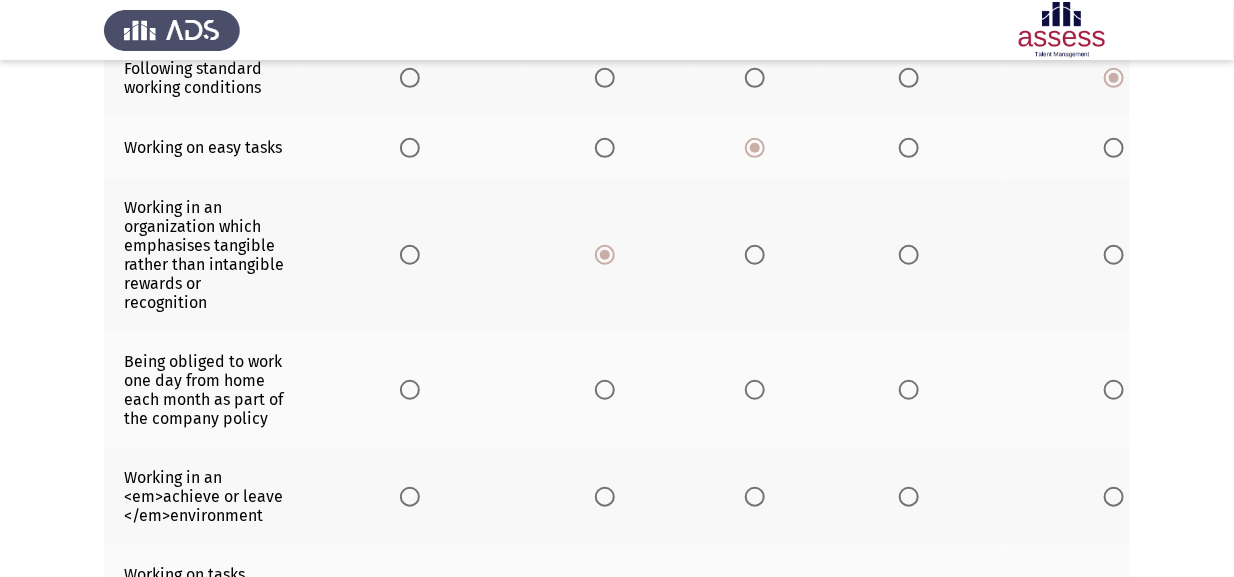 scroll, scrollTop: 299, scrollLeft: 0, axis: vertical 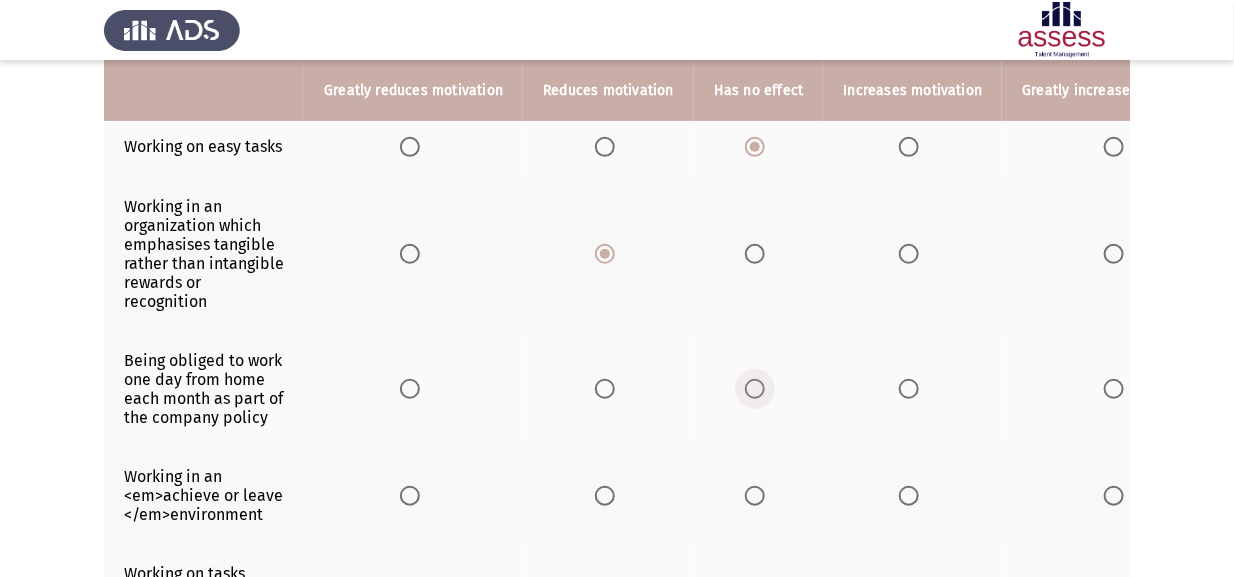 click at bounding box center (755, 389) 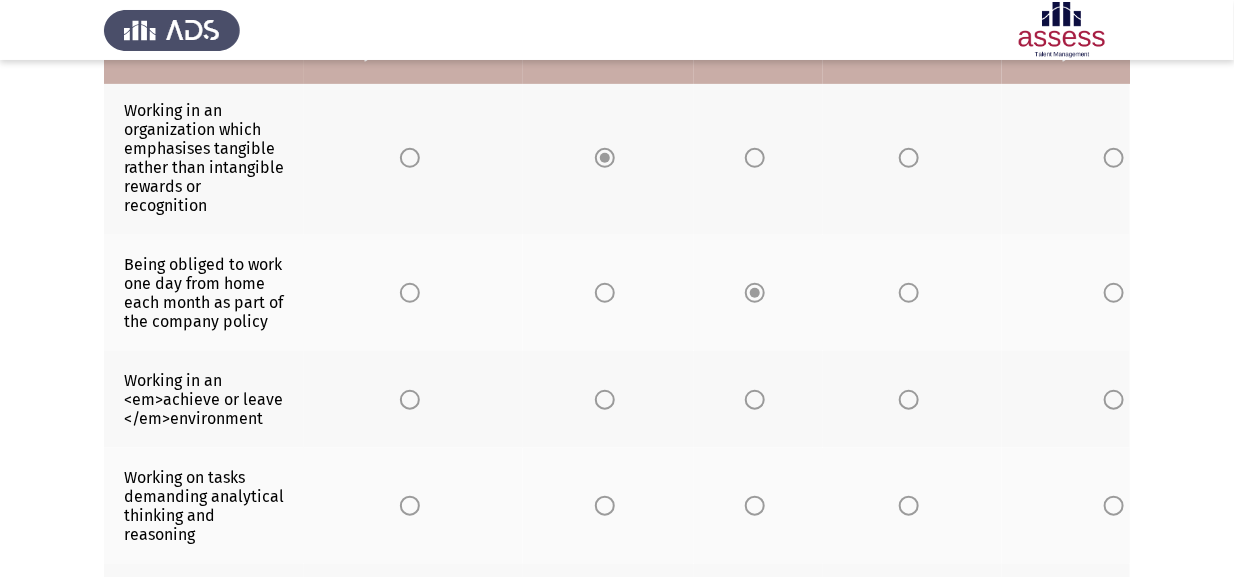 scroll, scrollTop: 400, scrollLeft: 0, axis: vertical 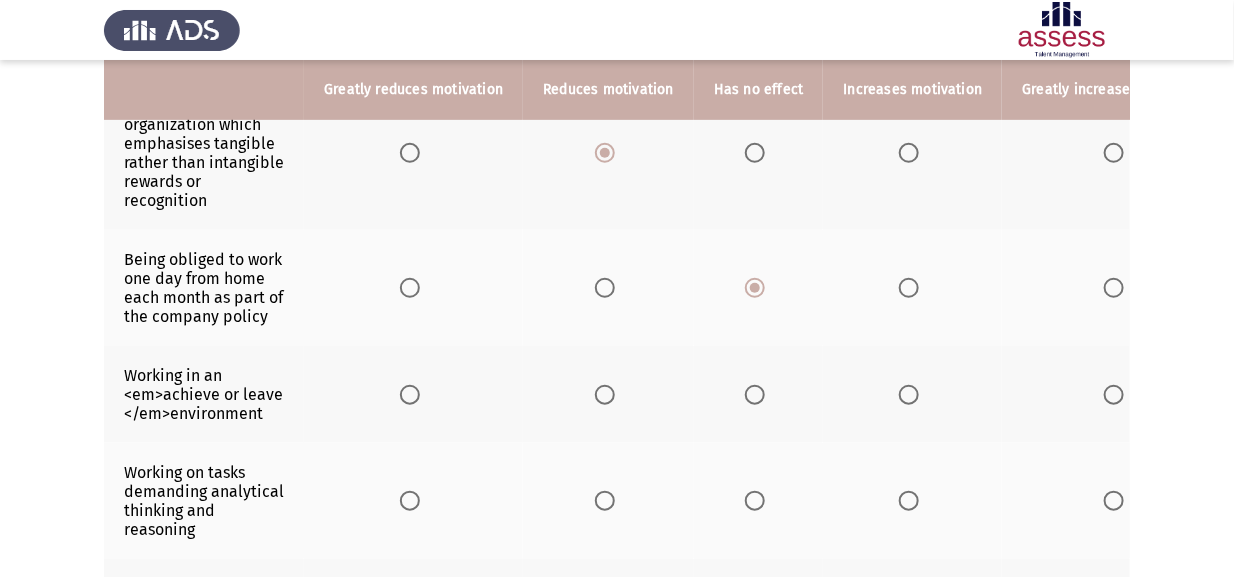 click at bounding box center (909, 395) 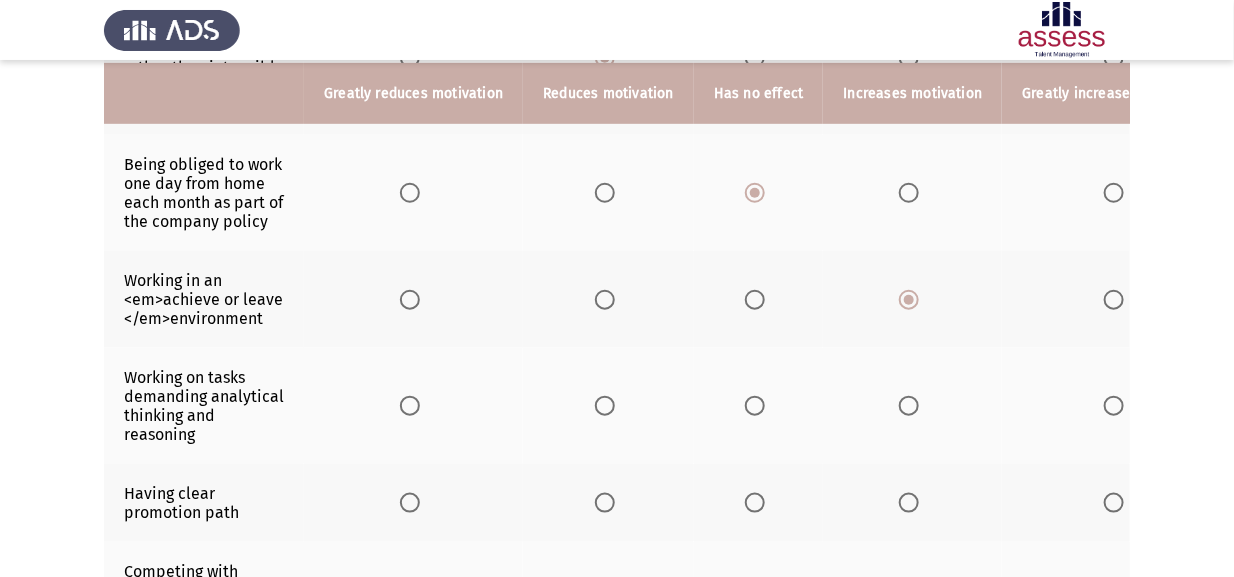 scroll, scrollTop: 500, scrollLeft: 0, axis: vertical 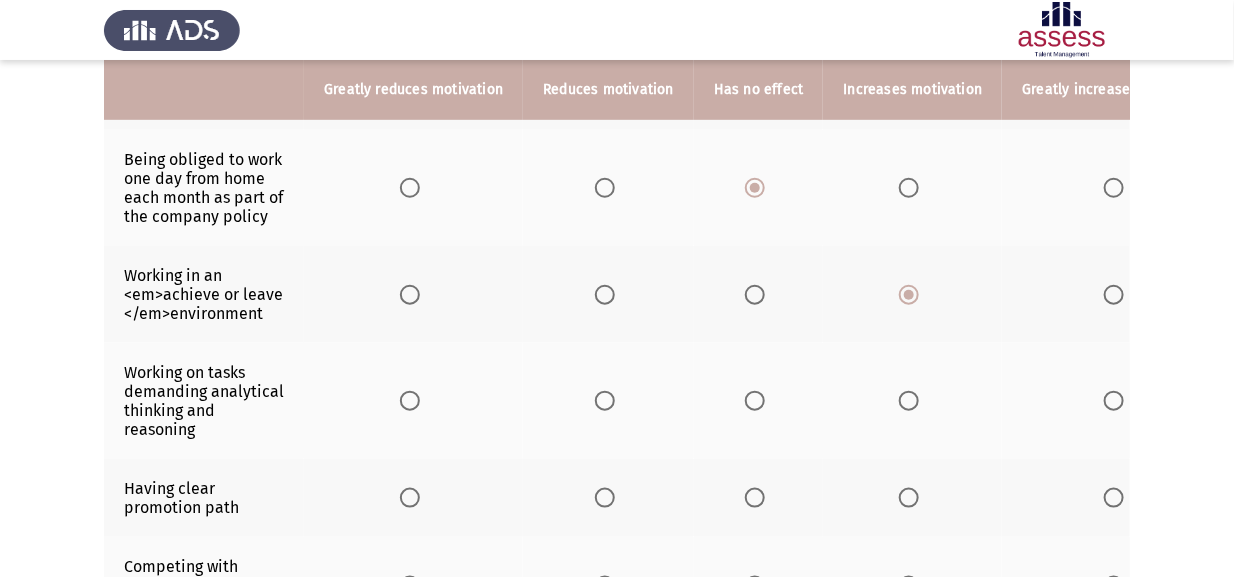 click 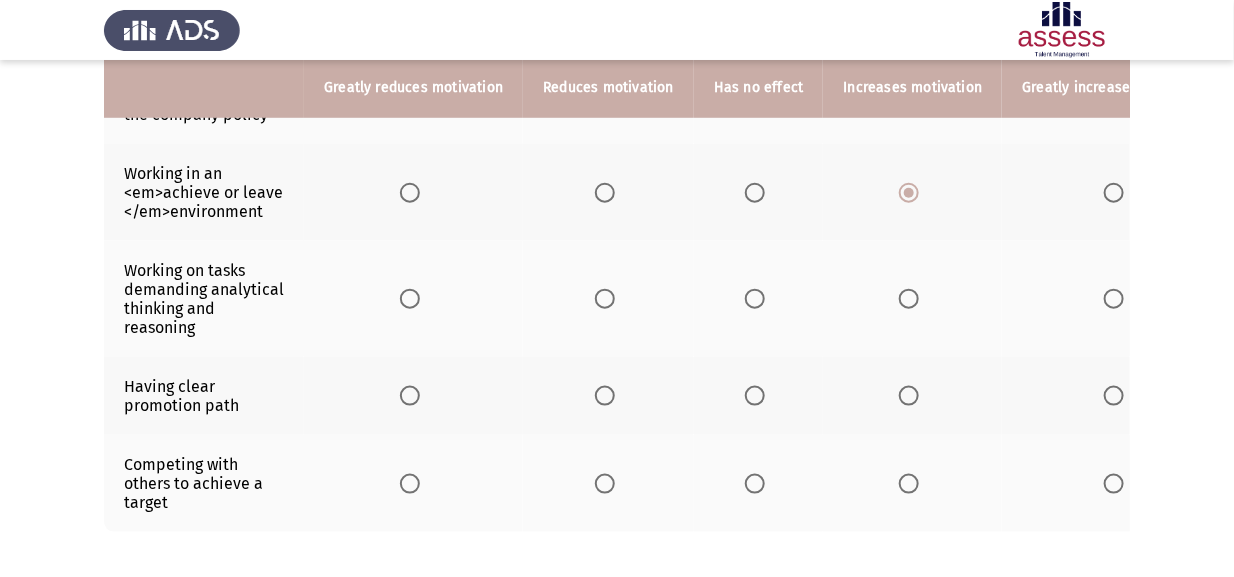 scroll, scrollTop: 600, scrollLeft: 0, axis: vertical 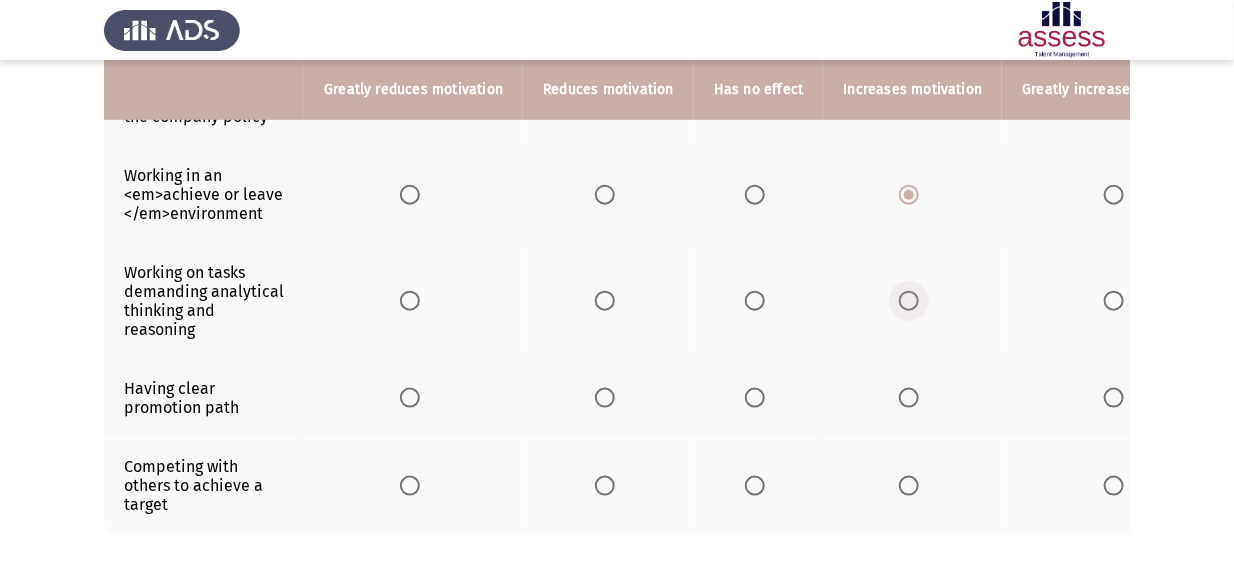 click at bounding box center (909, 301) 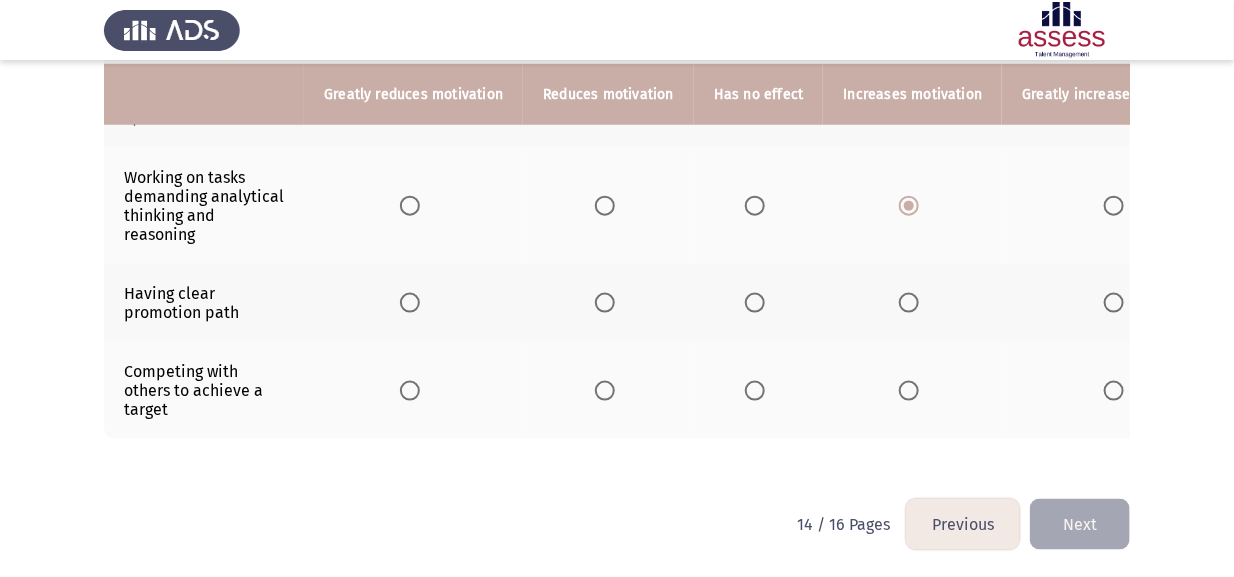 scroll, scrollTop: 699, scrollLeft: 0, axis: vertical 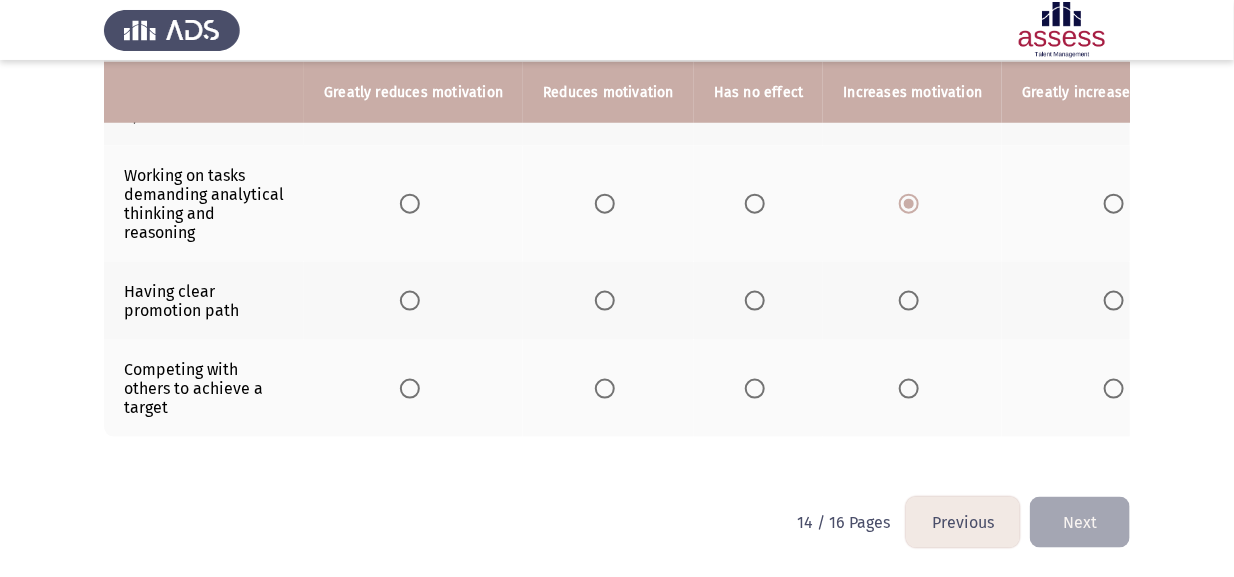 click at bounding box center [909, 301] 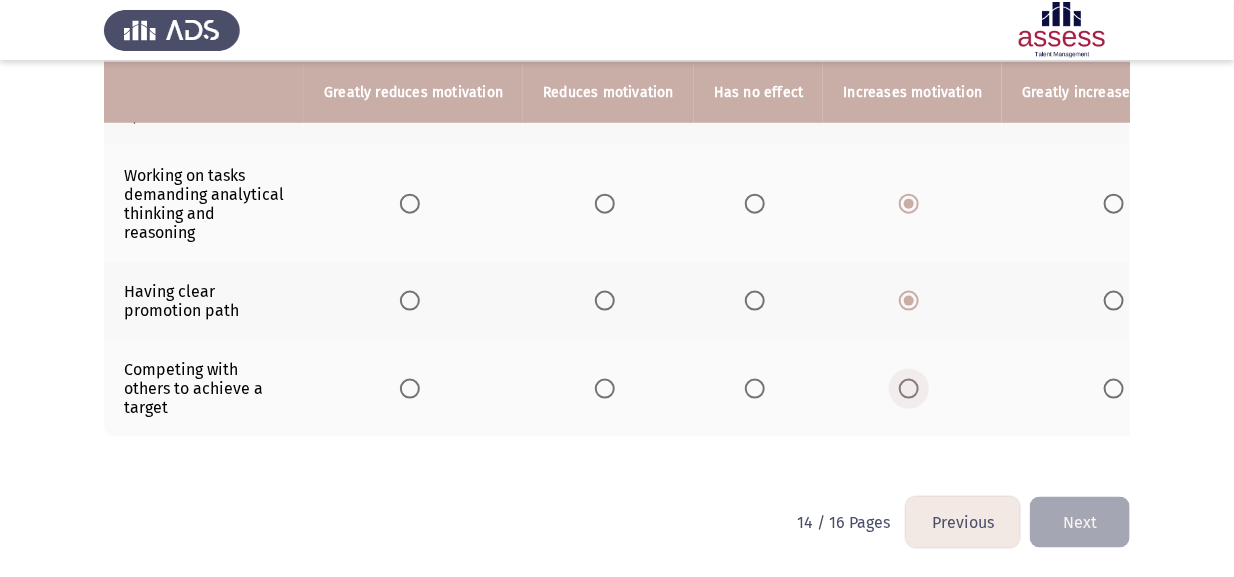 click at bounding box center [909, 389] 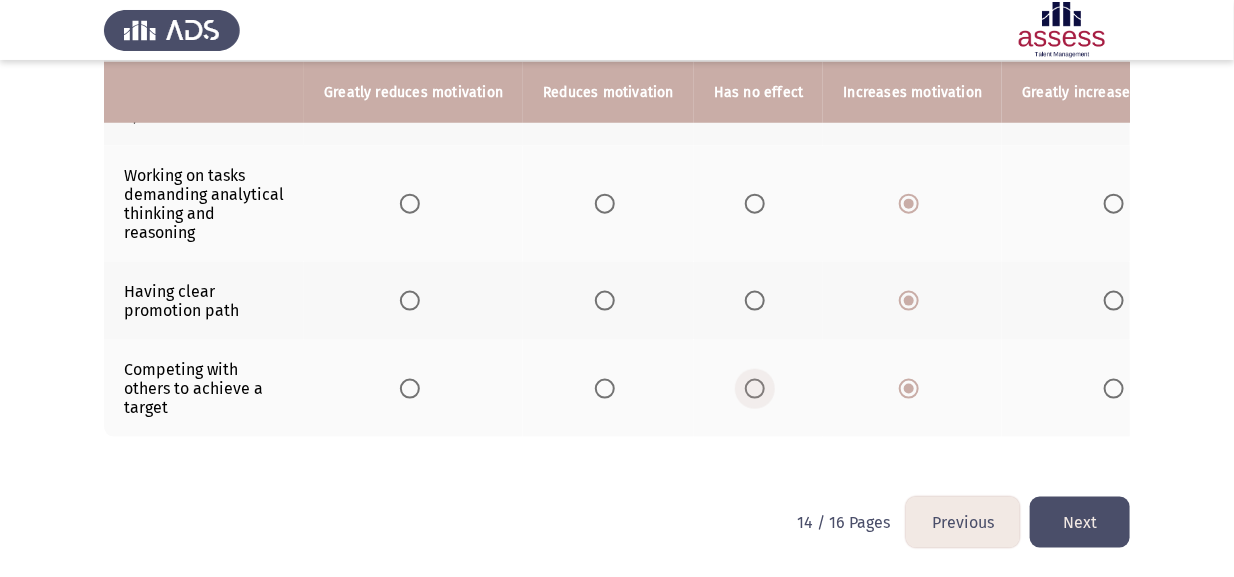 click at bounding box center (755, 389) 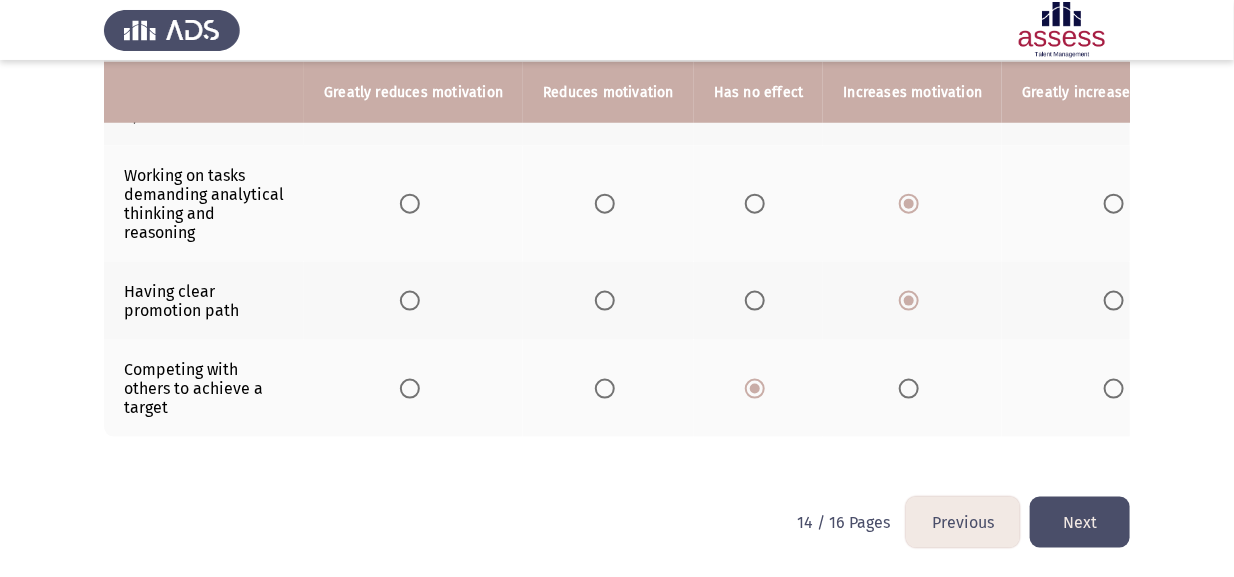click on "Next" 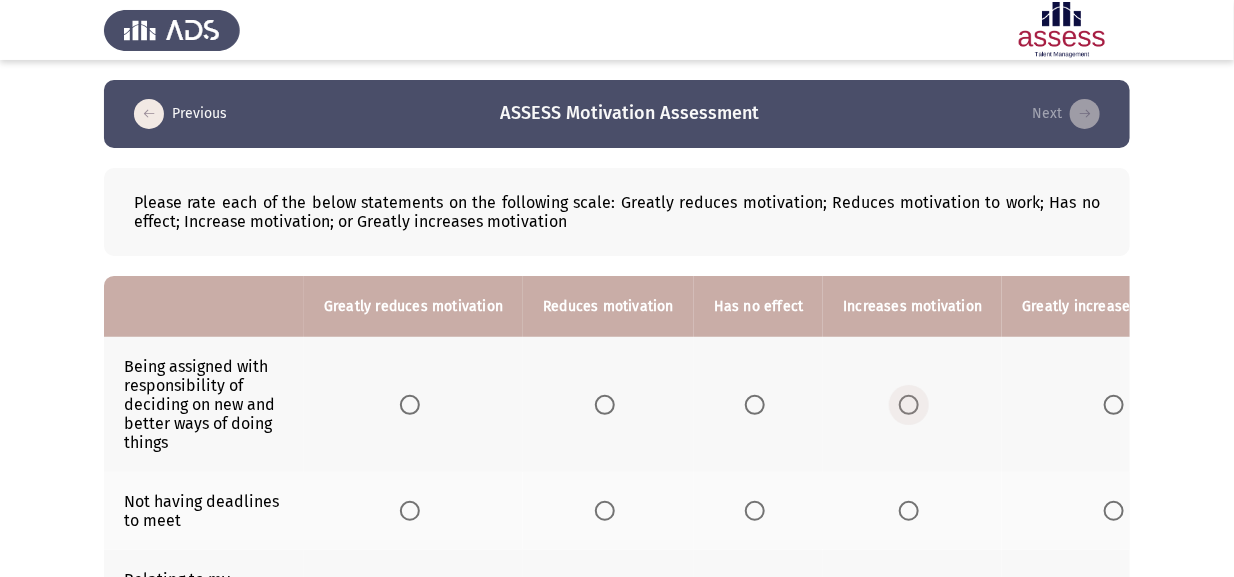 click at bounding box center (909, 405) 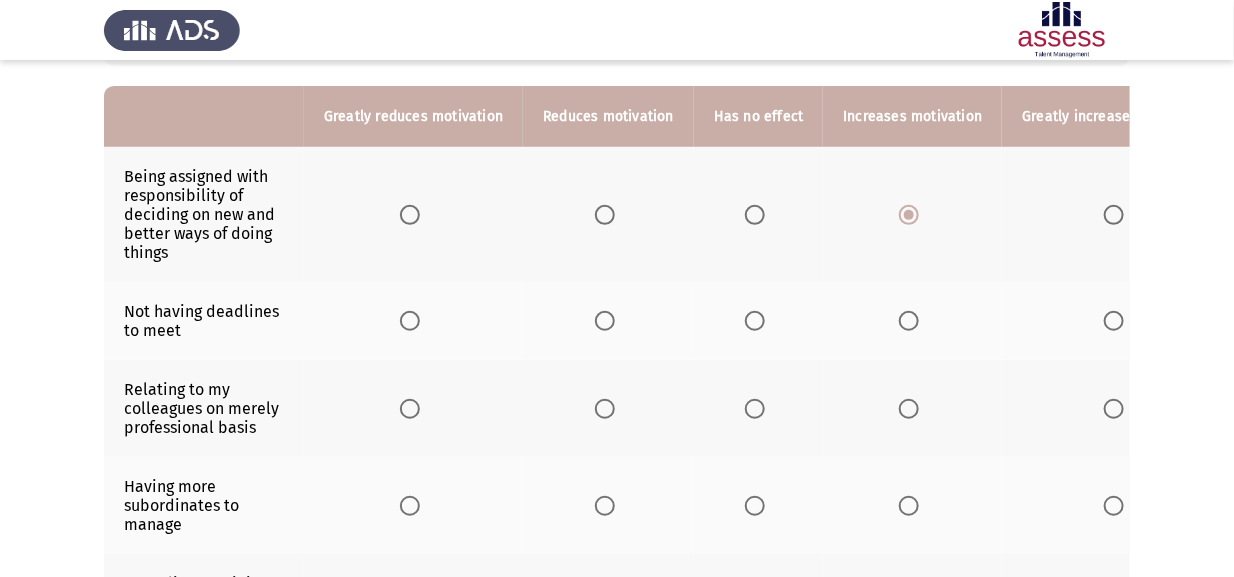 scroll, scrollTop: 200, scrollLeft: 0, axis: vertical 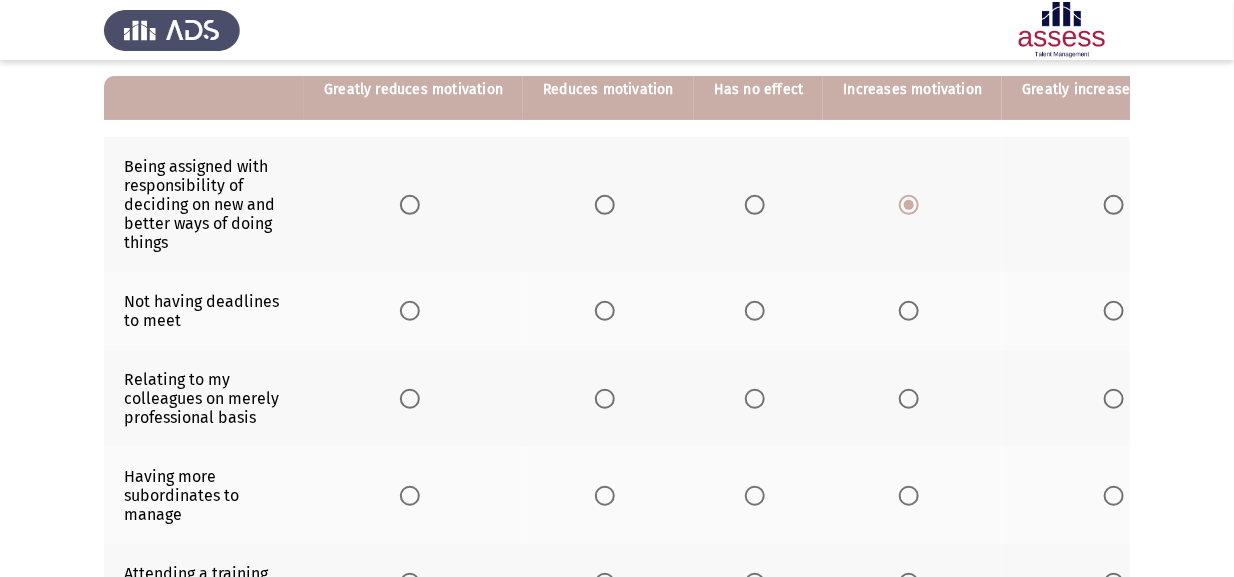 click at bounding box center (605, 311) 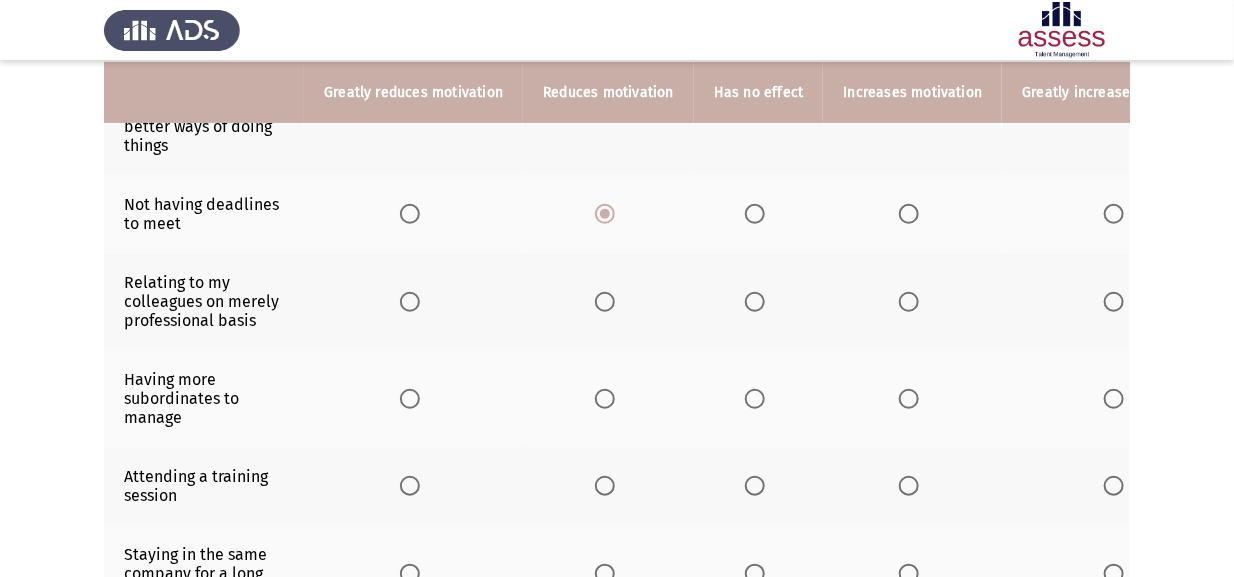 scroll, scrollTop: 299, scrollLeft: 0, axis: vertical 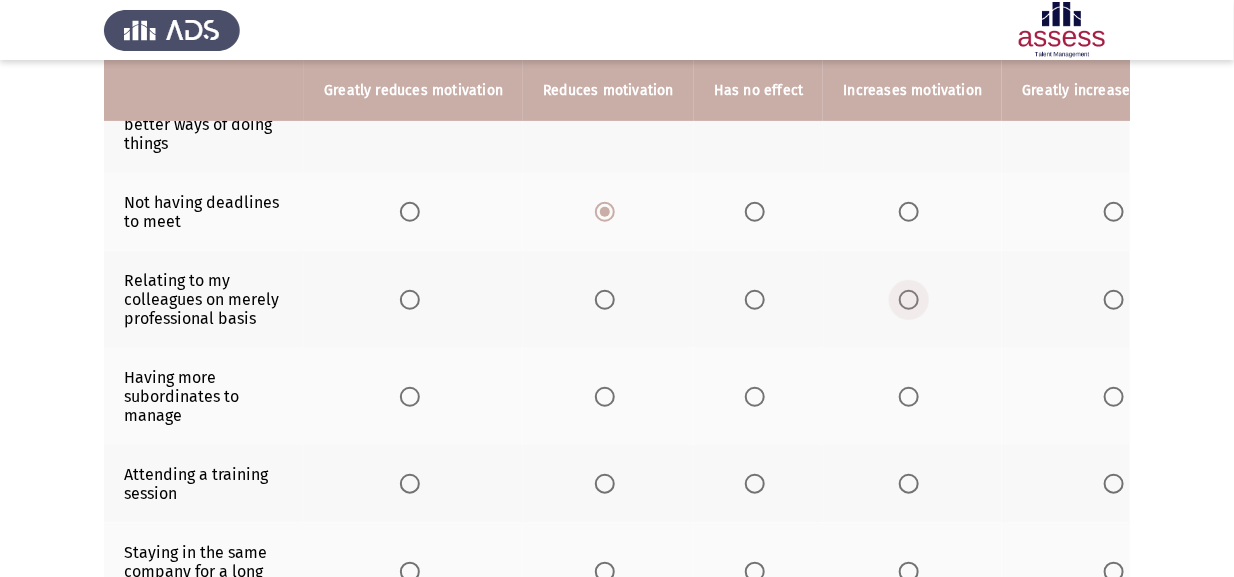click at bounding box center [909, 300] 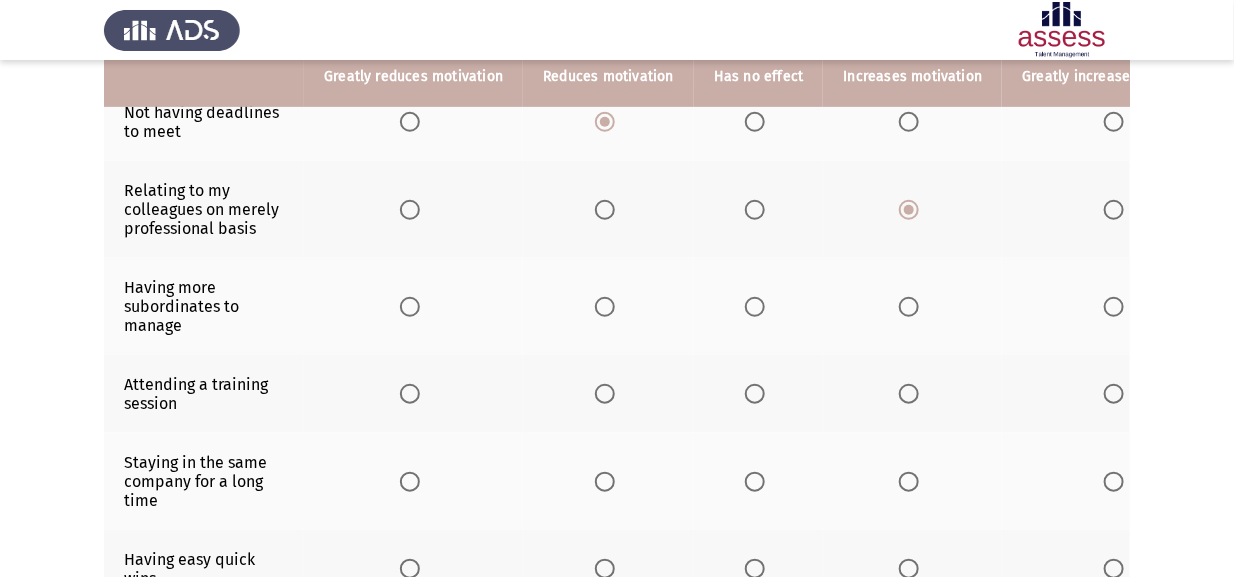 scroll, scrollTop: 400, scrollLeft: 0, axis: vertical 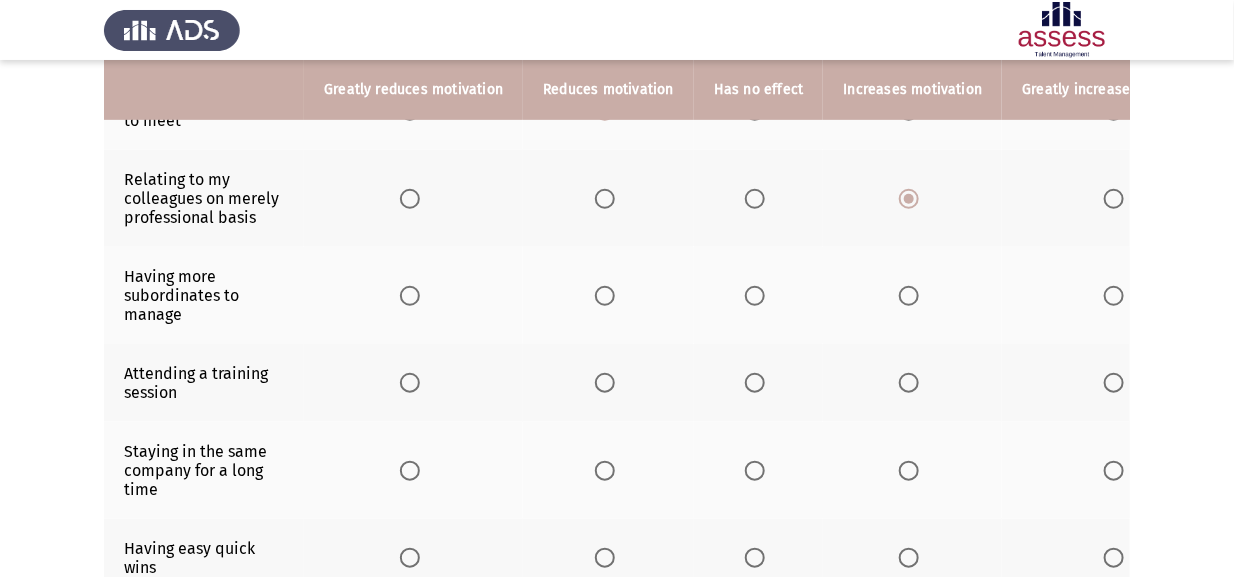 click at bounding box center (755, 296) 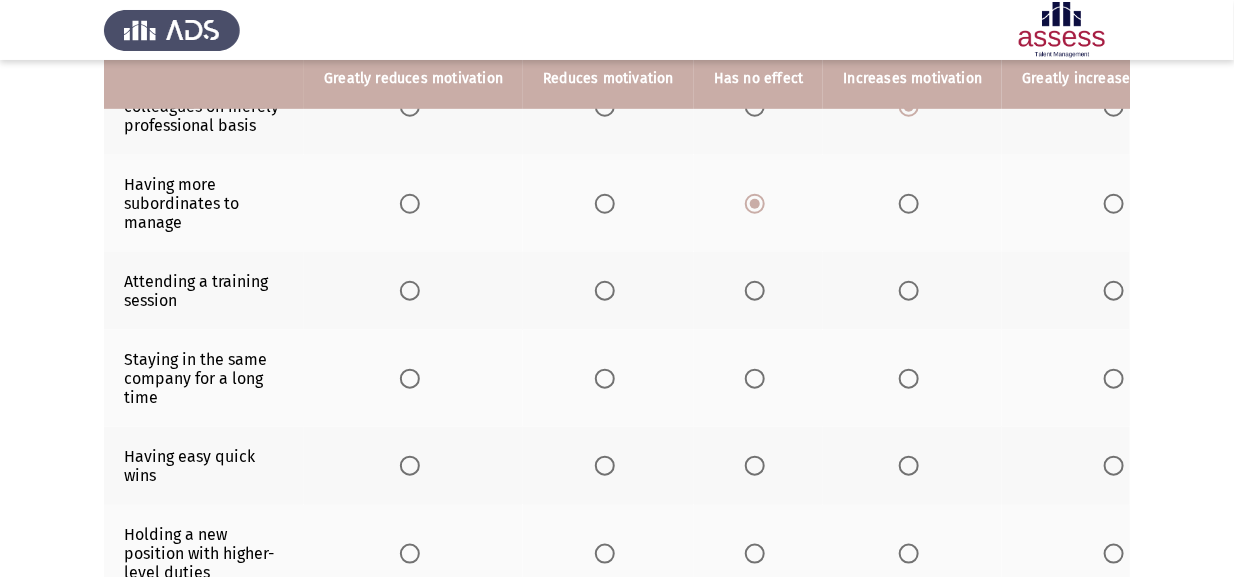 scroll, scrollTop: 500, scrollLeft: 0, axis: vertical 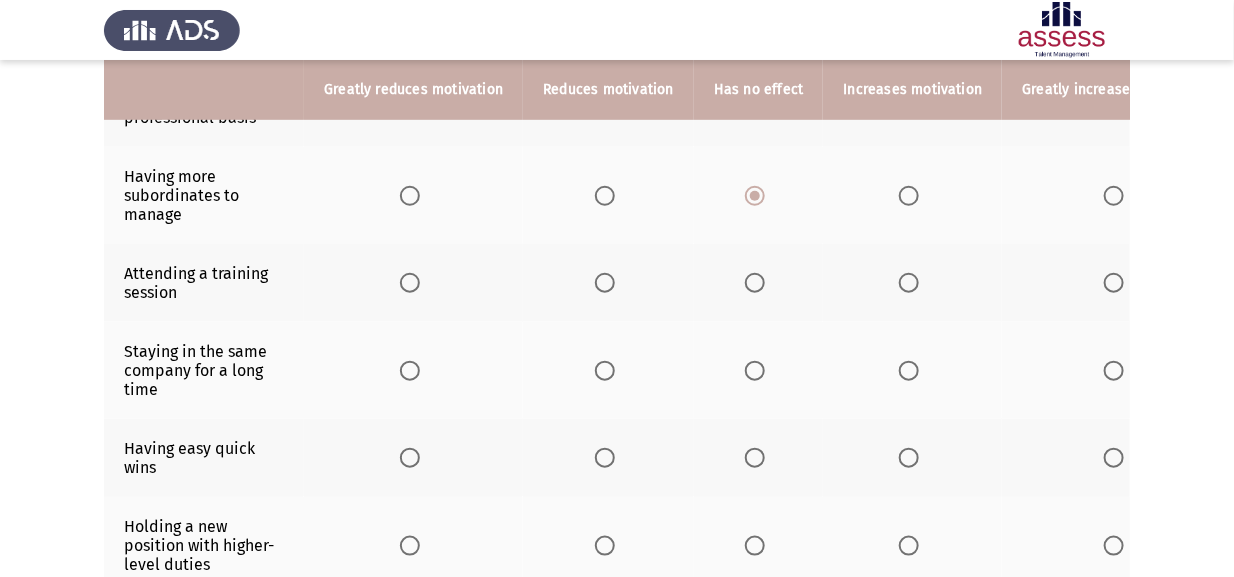 click at bounding box center (1114, 283) 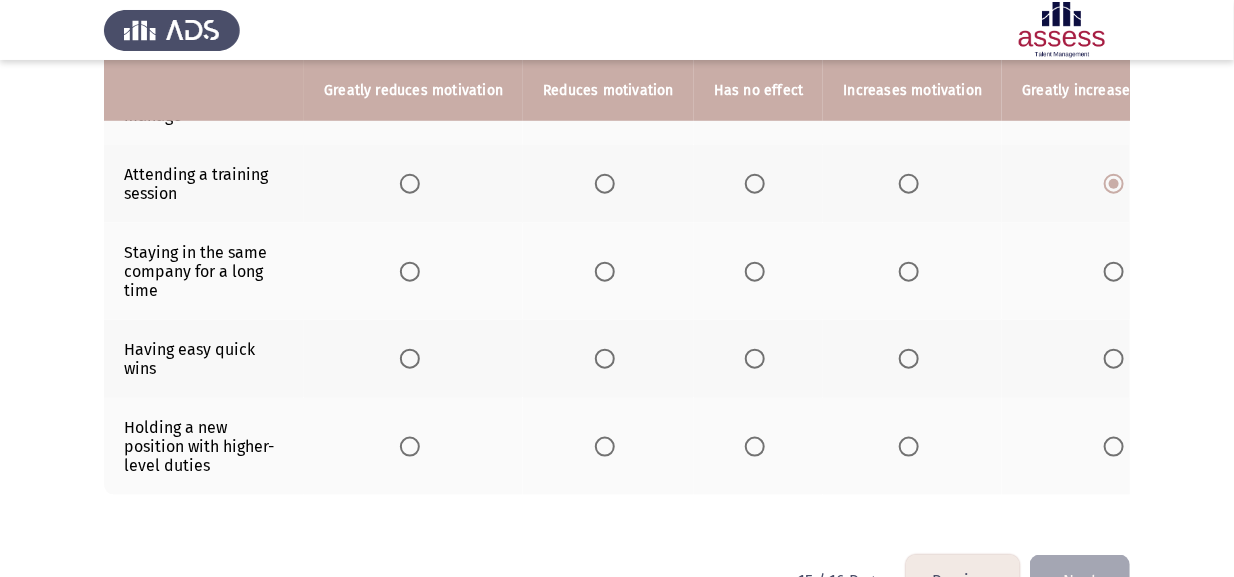 scroll, scrollTop: 600, scrollLeft: 0, axis: vertical 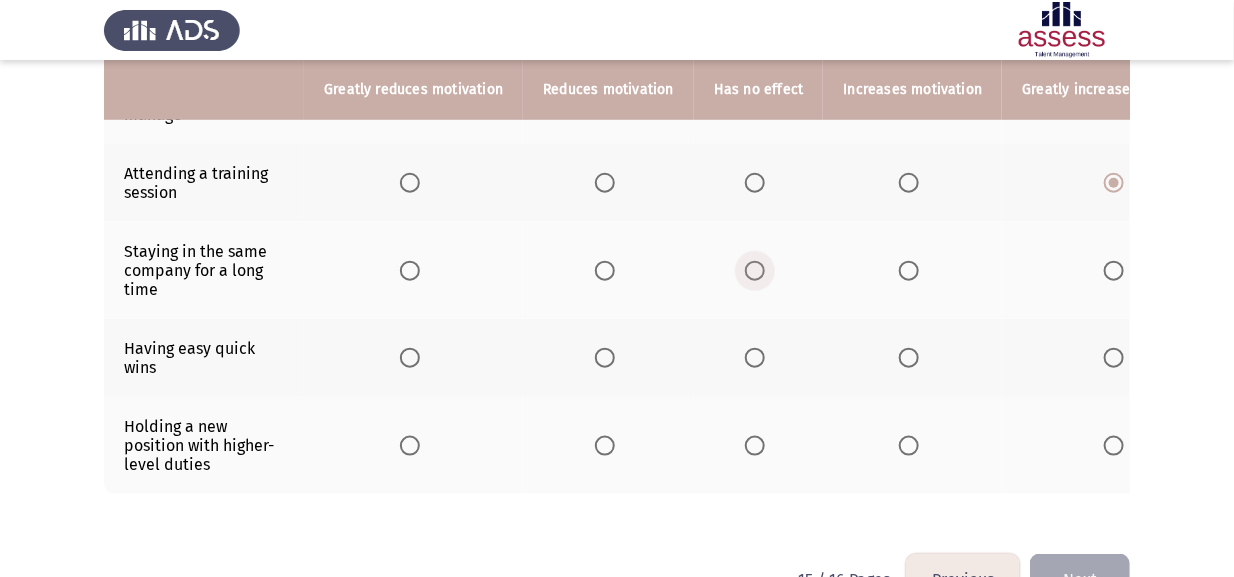 click at bounding box center [755, 271] 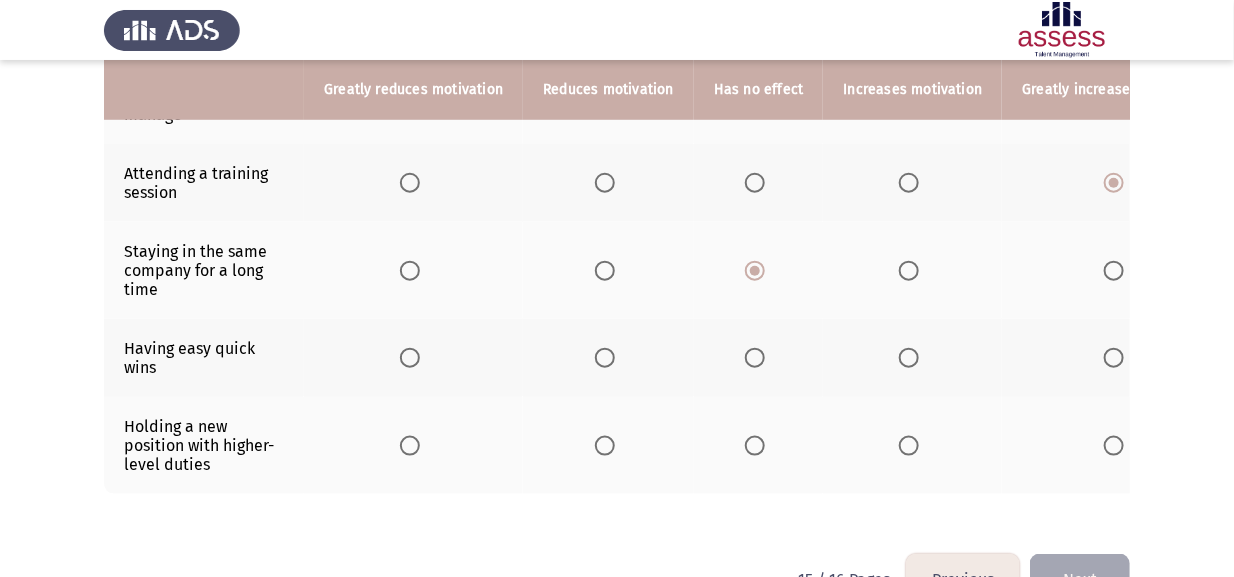 click at bounding box center (909, 271) 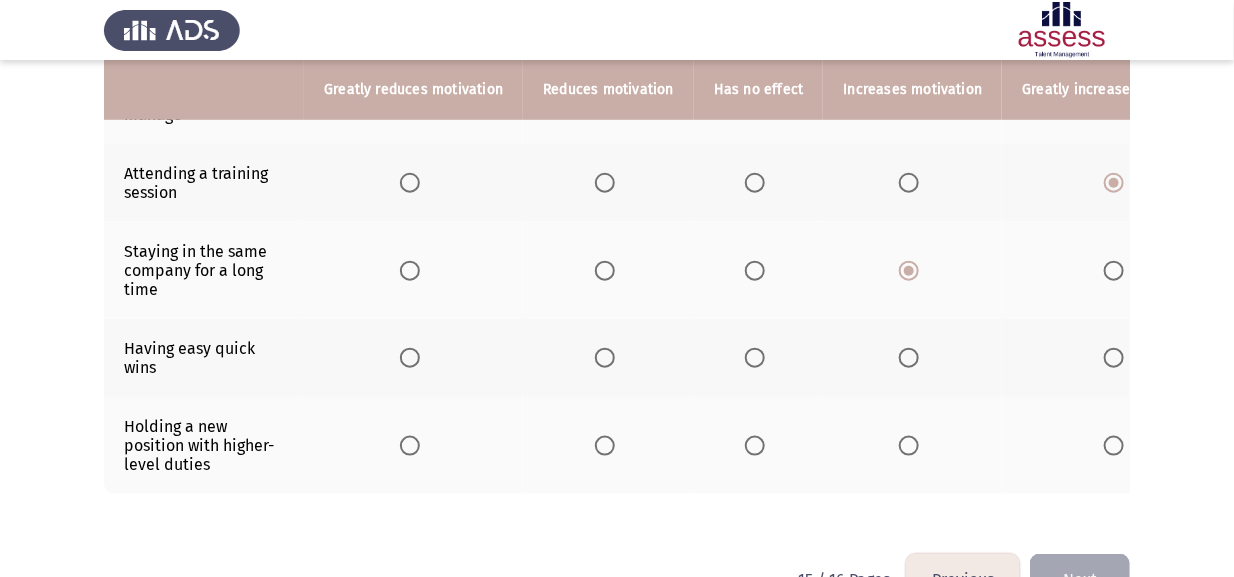 click at bounding box center [913, 358] 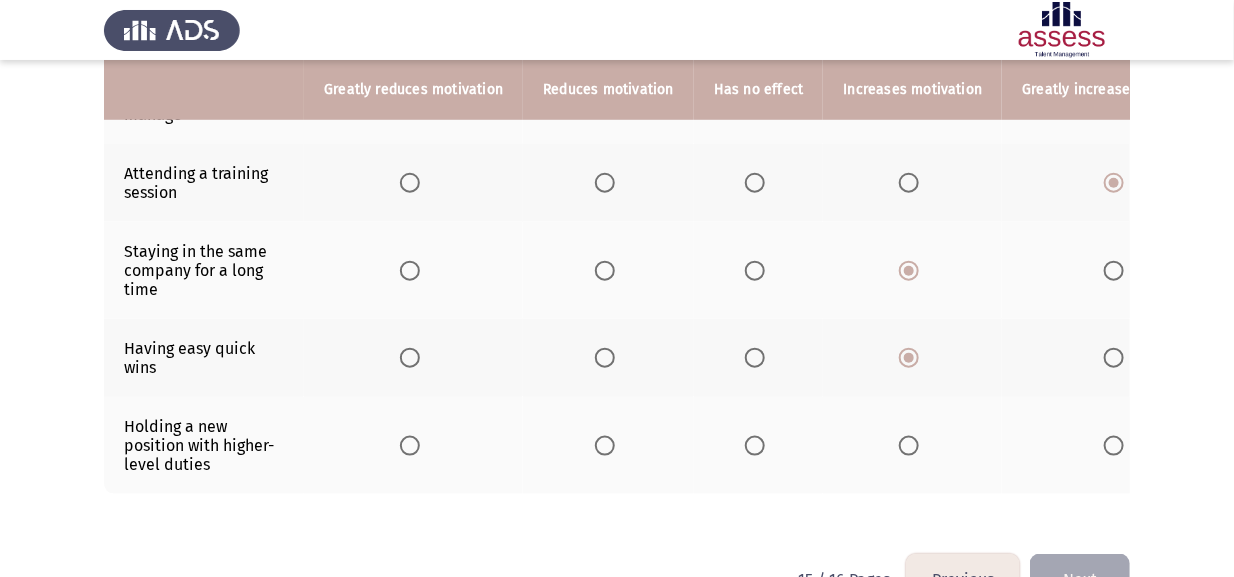 click at bounding box center (909, 446) 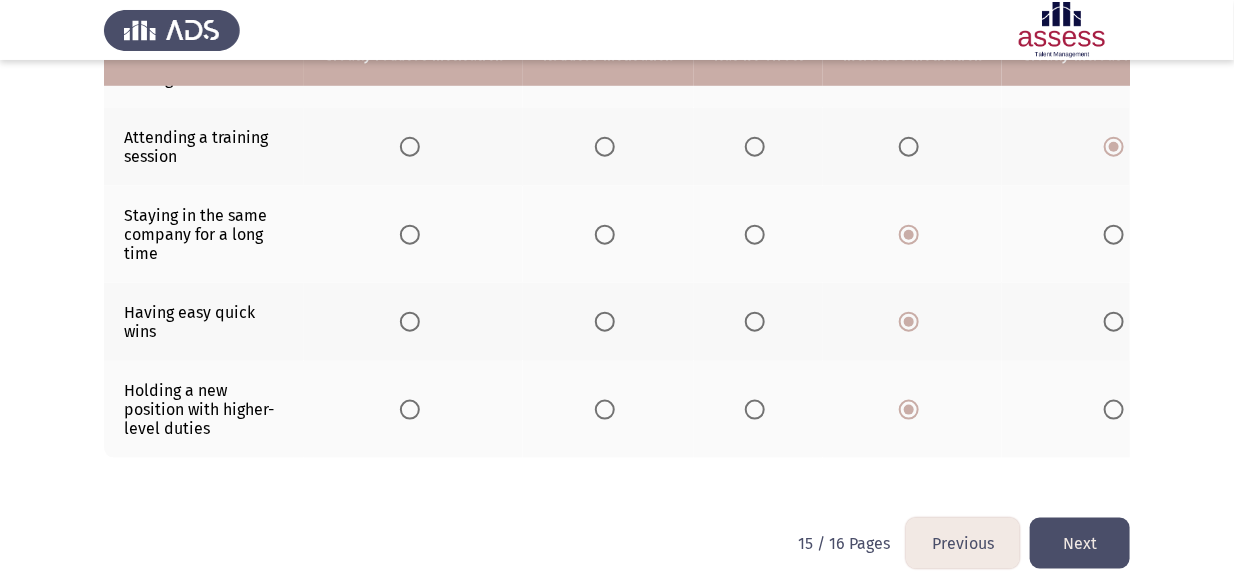 scroll, scrollTop: 684, scrollLeft: 0, axis: vertical 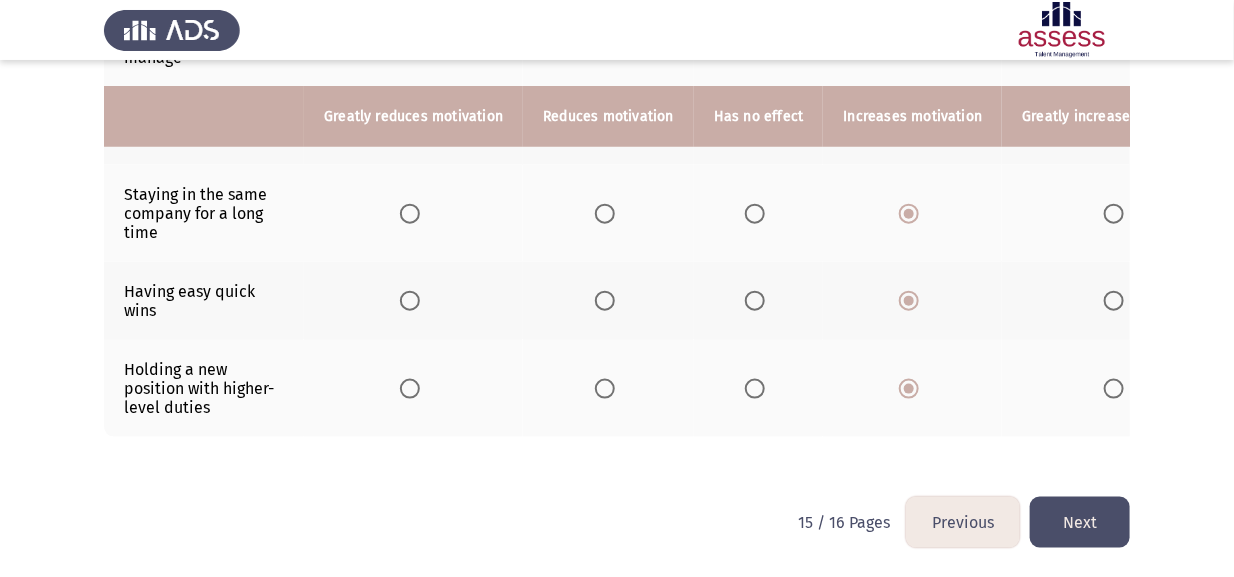 click on "Next" 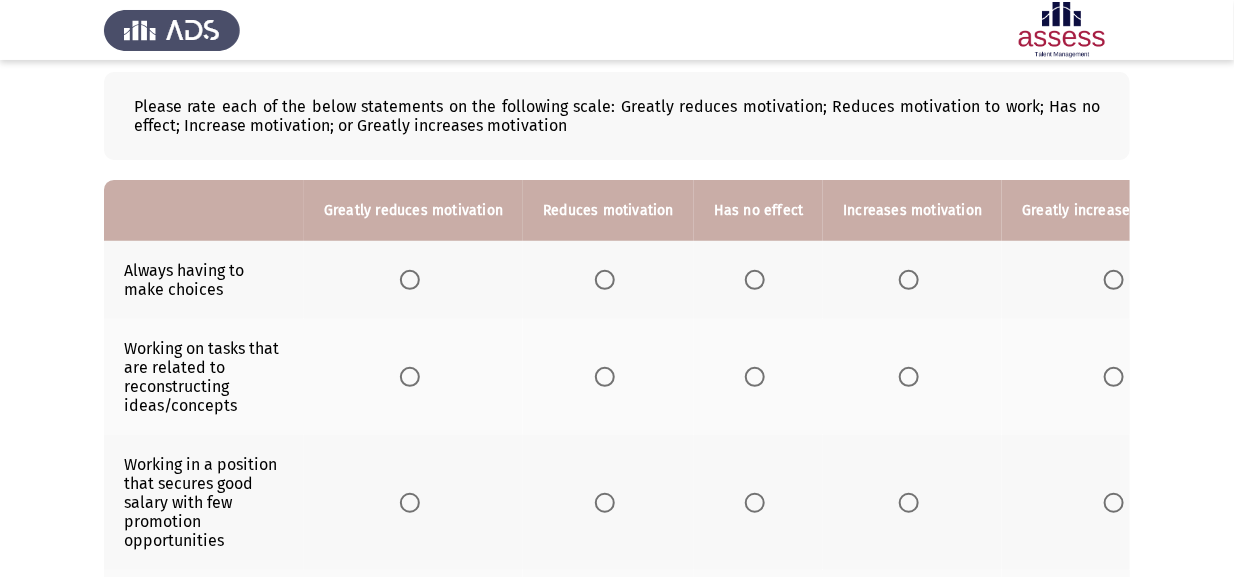 scroll, scrollTop: 100, scrollLeft: 0, axis: vertical 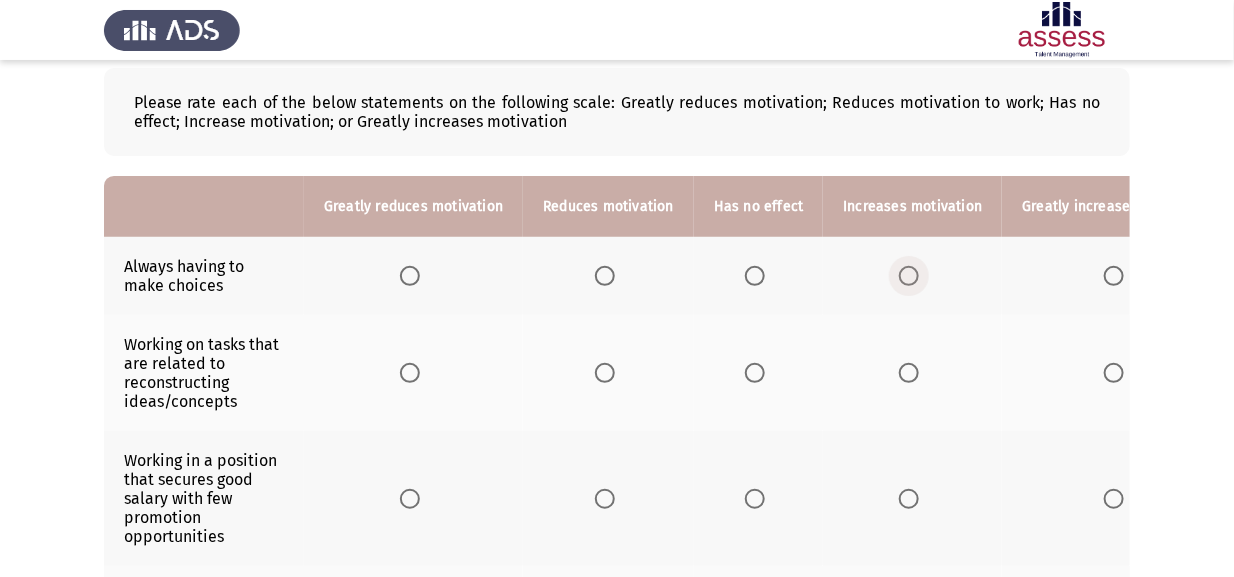 click at bounding box center [909, 276] 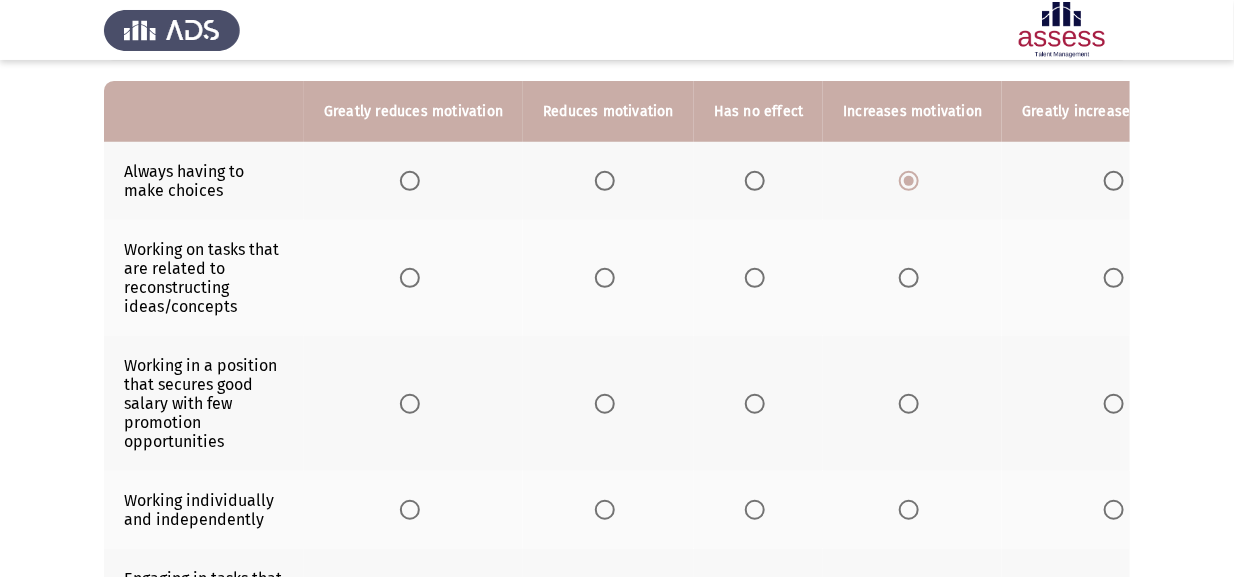 scroll, scrollTop: 200, scrollLeft: 0, axis: vertical 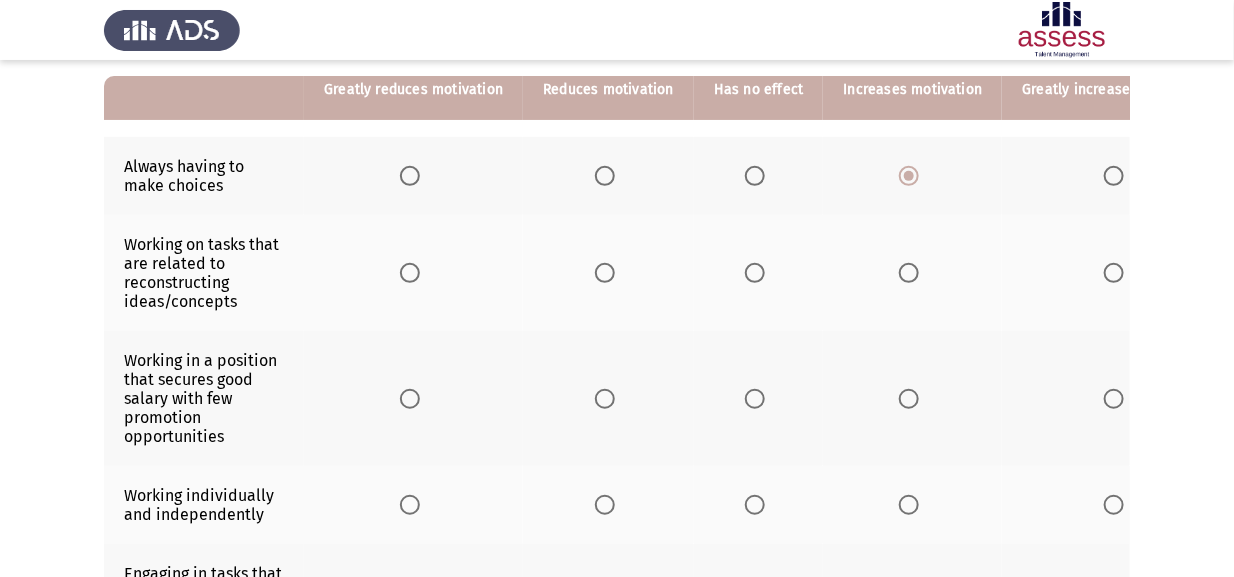 click at bounding box center (909, 273) 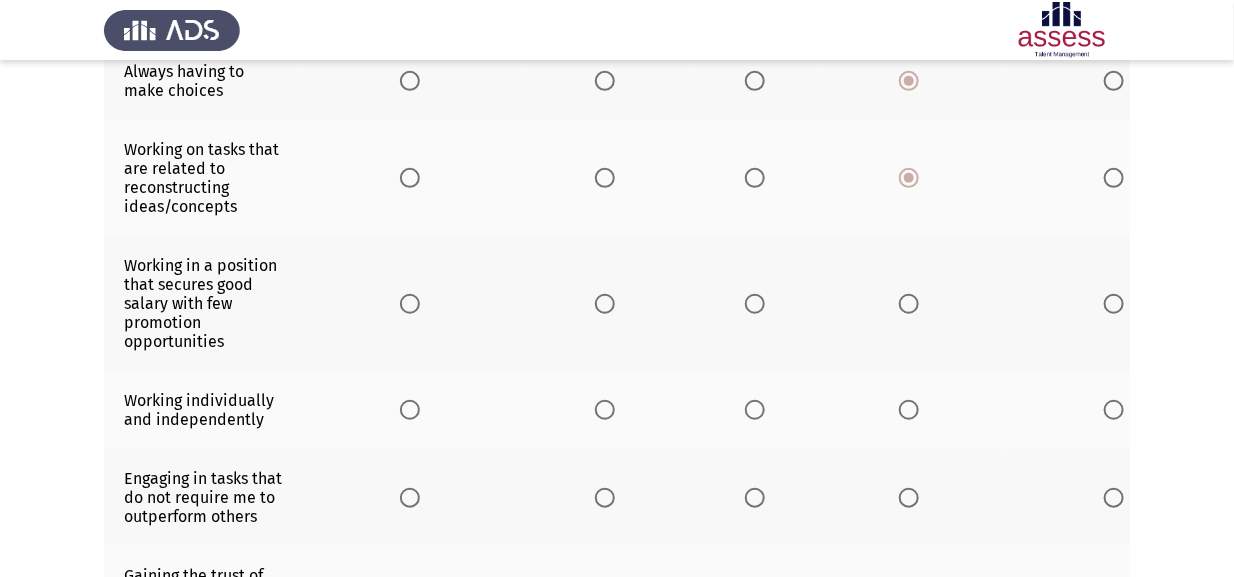 scroll, scrollTop: 299, scrollLeft: 0, axis: vertical 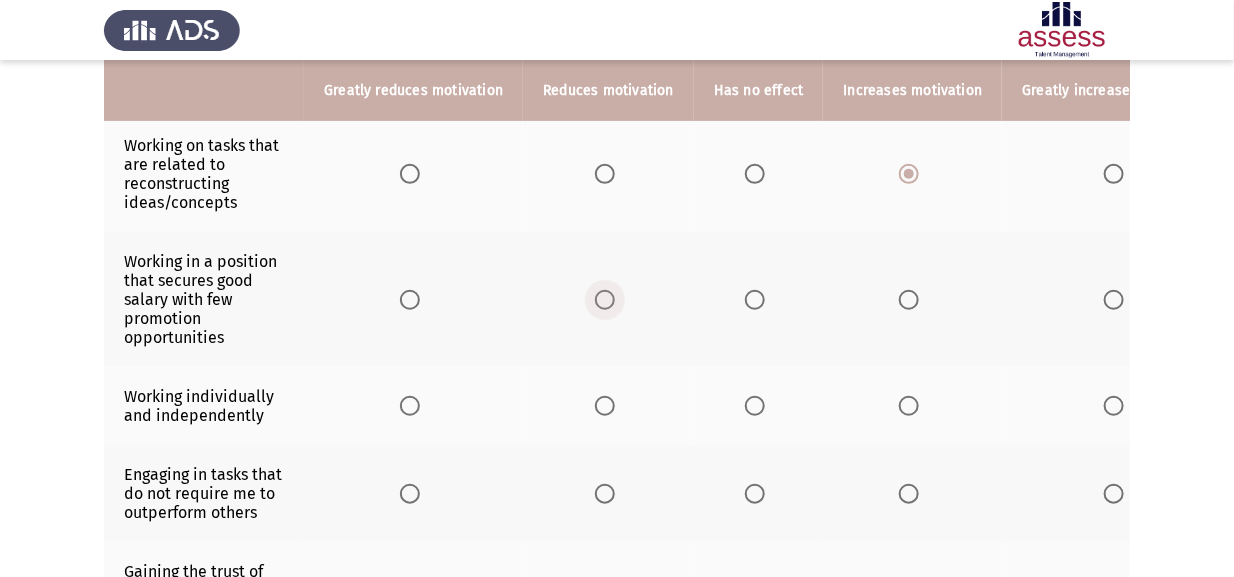 click at bounding box center [605, 300] 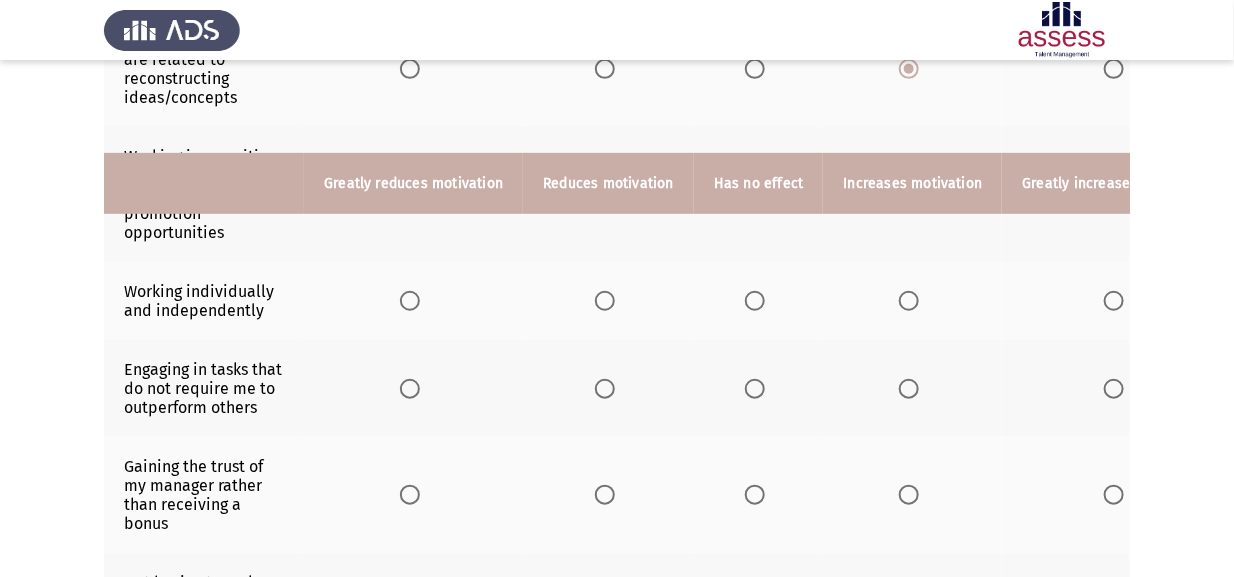 scroll, scrollTop: 400, scrollLeft: 0, axis: vertical 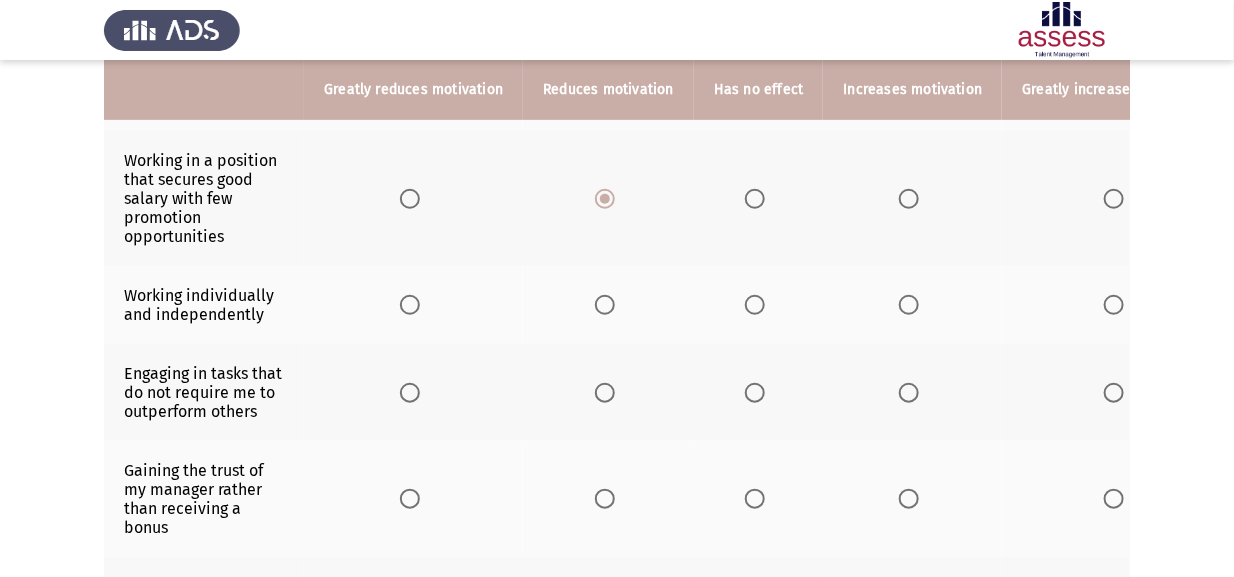 click at bounding box center (909, 305) 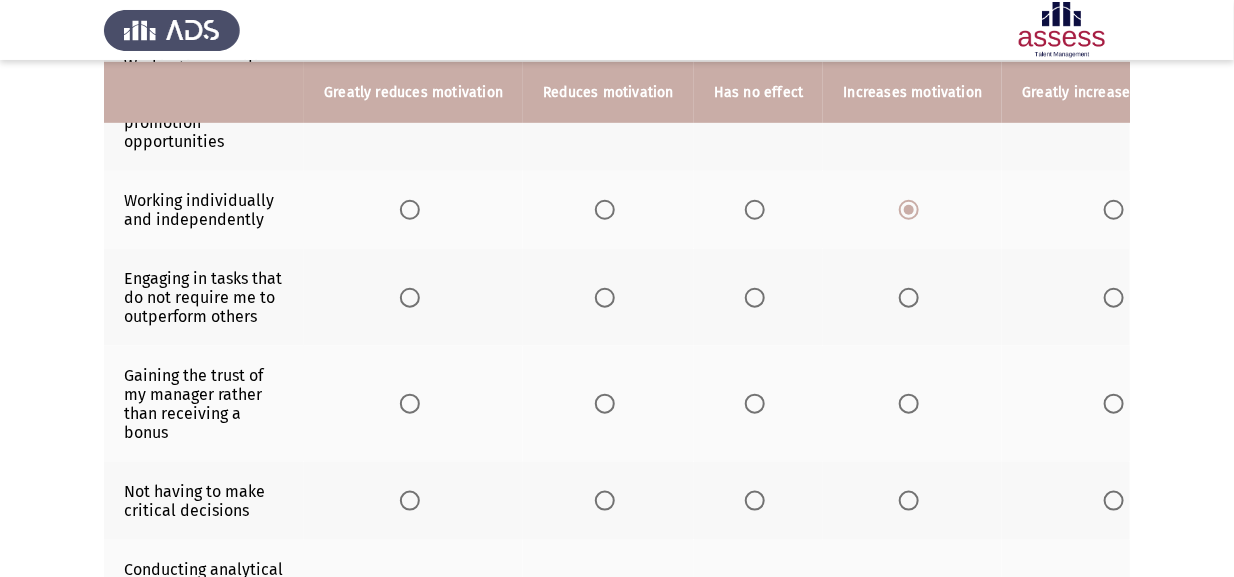 scroll, scrollTop: 500, scrollLeft: 0, axis: vertical 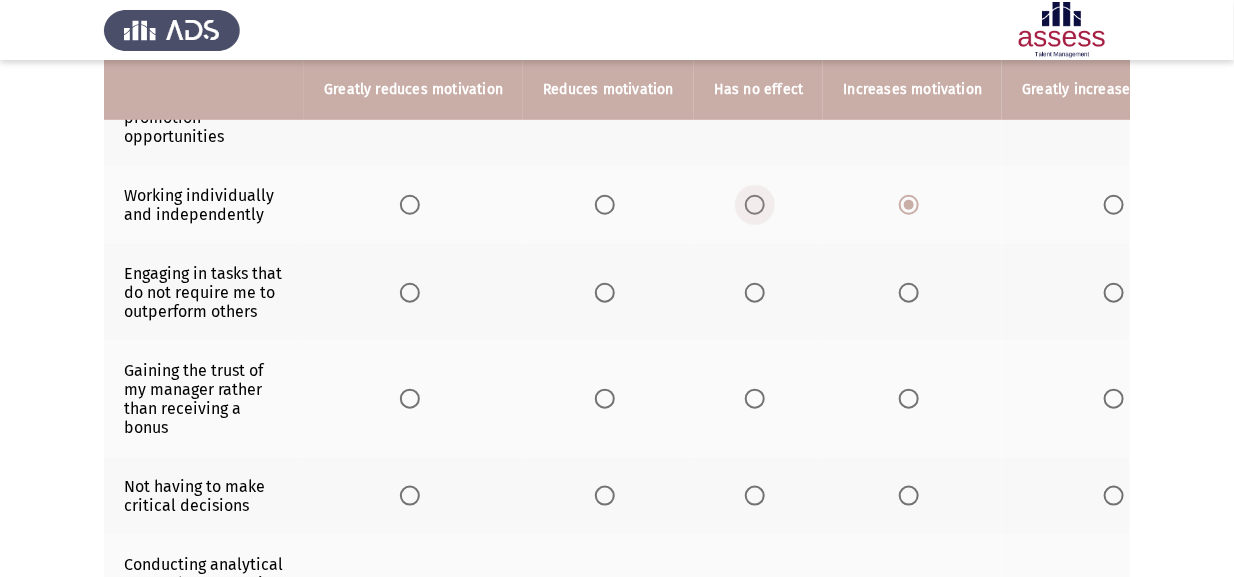 click at bounding box center (755, 205) 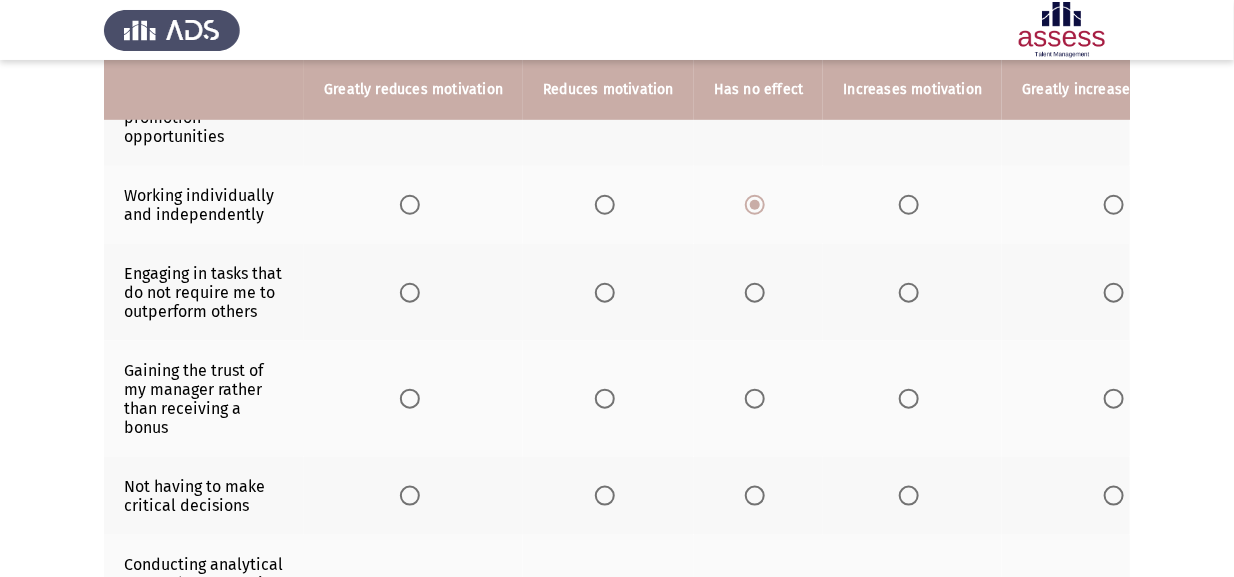 click at bounding box center [755, 293] 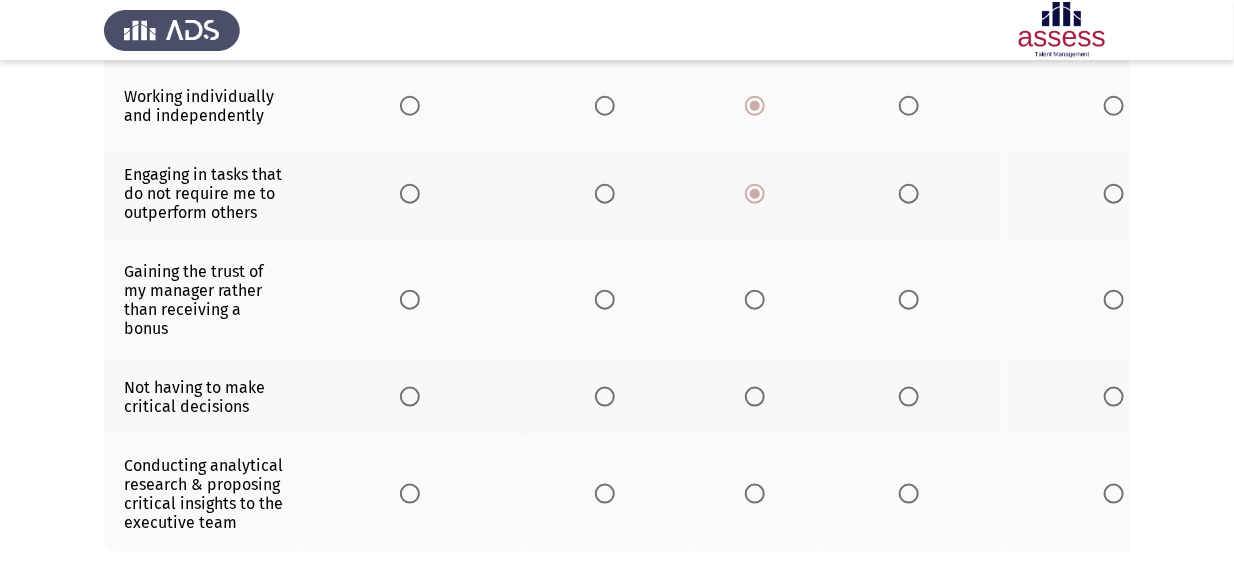 scroll, scrollTop: 600, scrollLeft: 0, axis: vertical 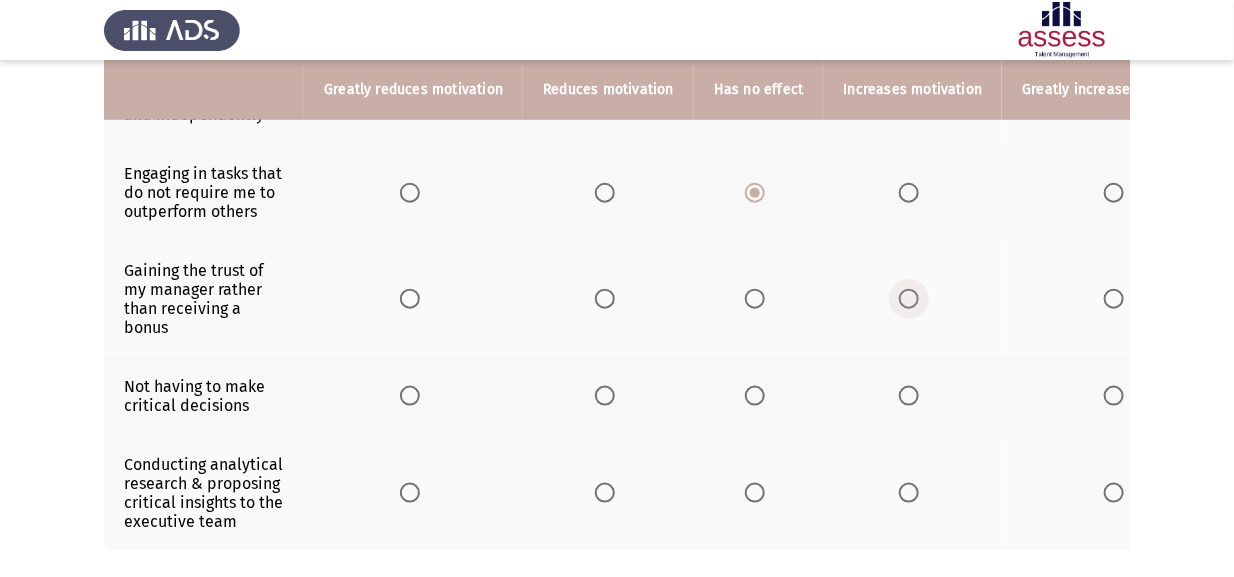click at bounding box center (909, 299) 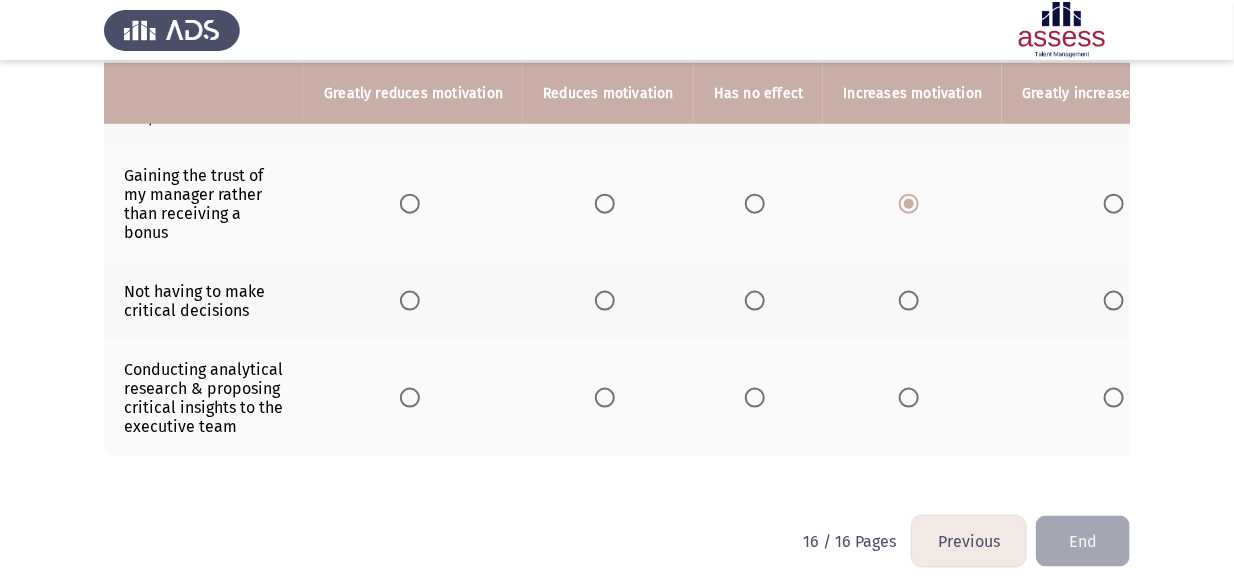 scroll, scrollTop: 699, scrollLeft: 0, axis: vertical 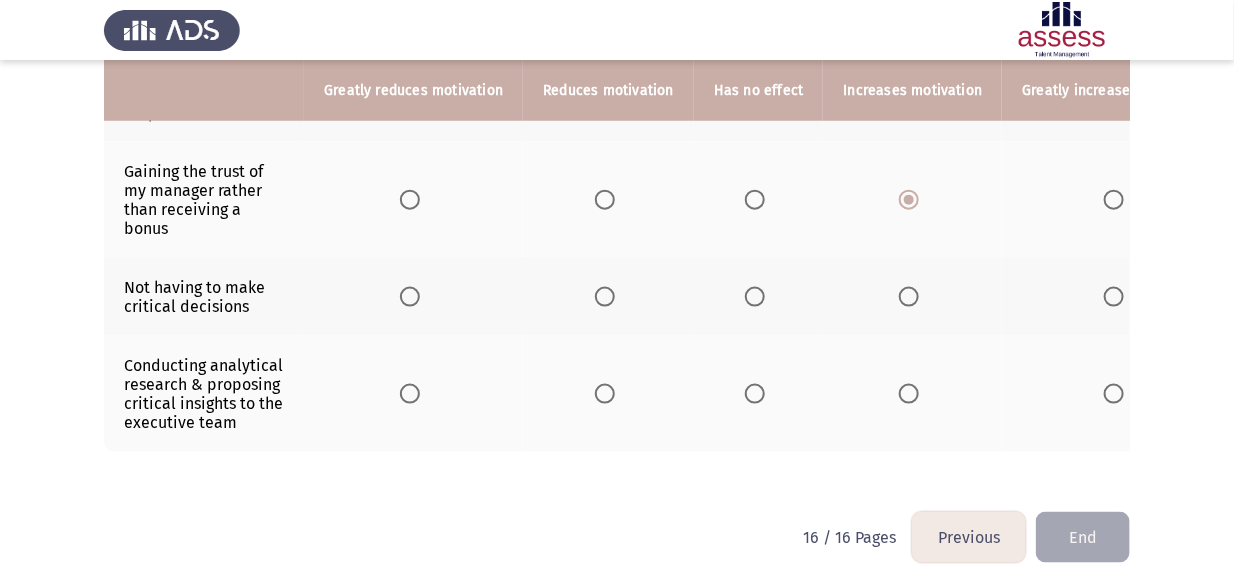 click at bounding box center [1114, 200] 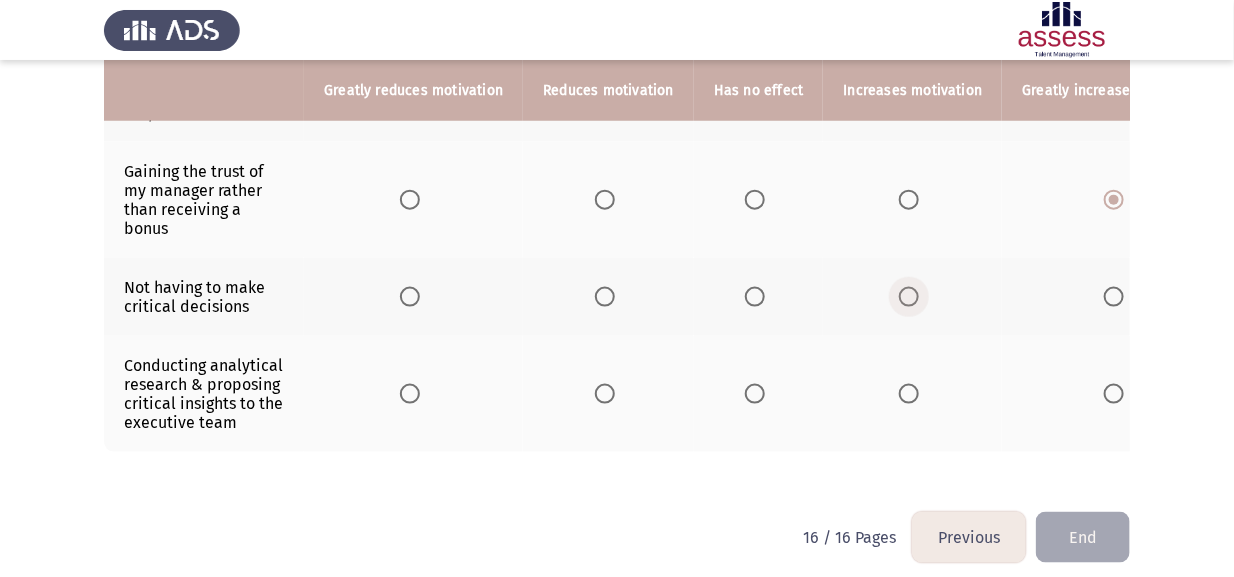 click at bounding box center [909, 297] 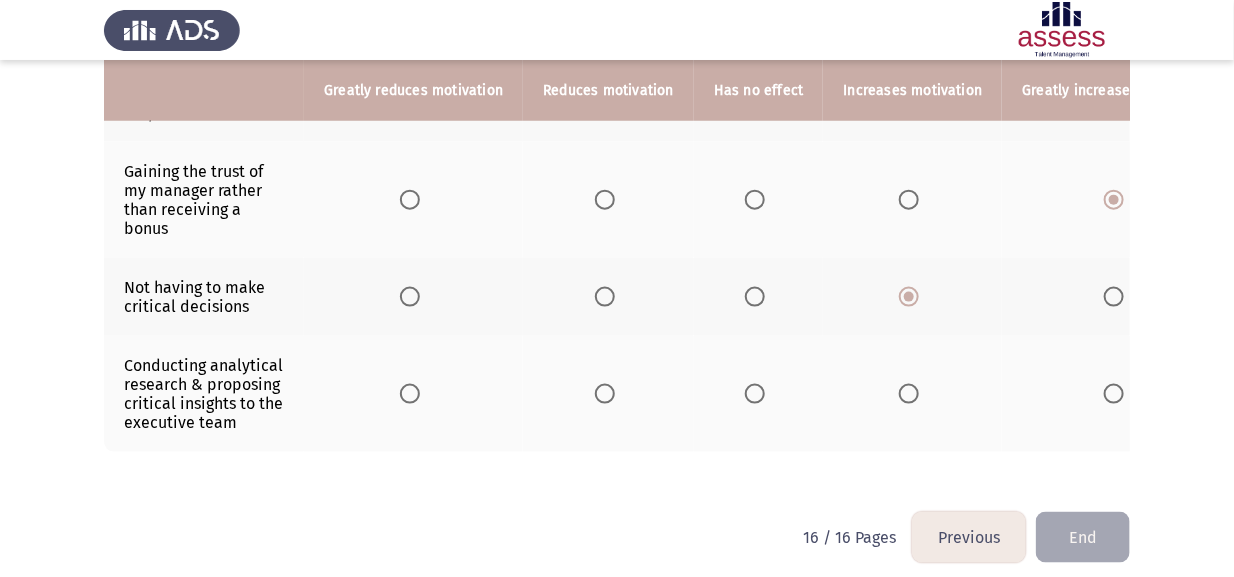 click at bounding box center (1114, 394) 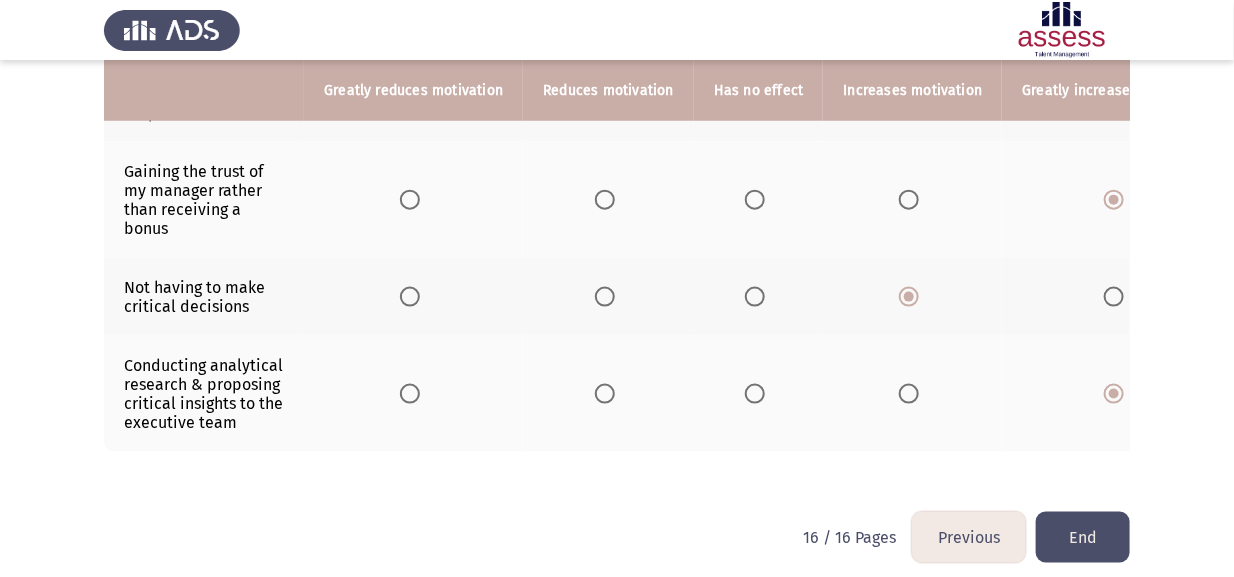 click on "End" 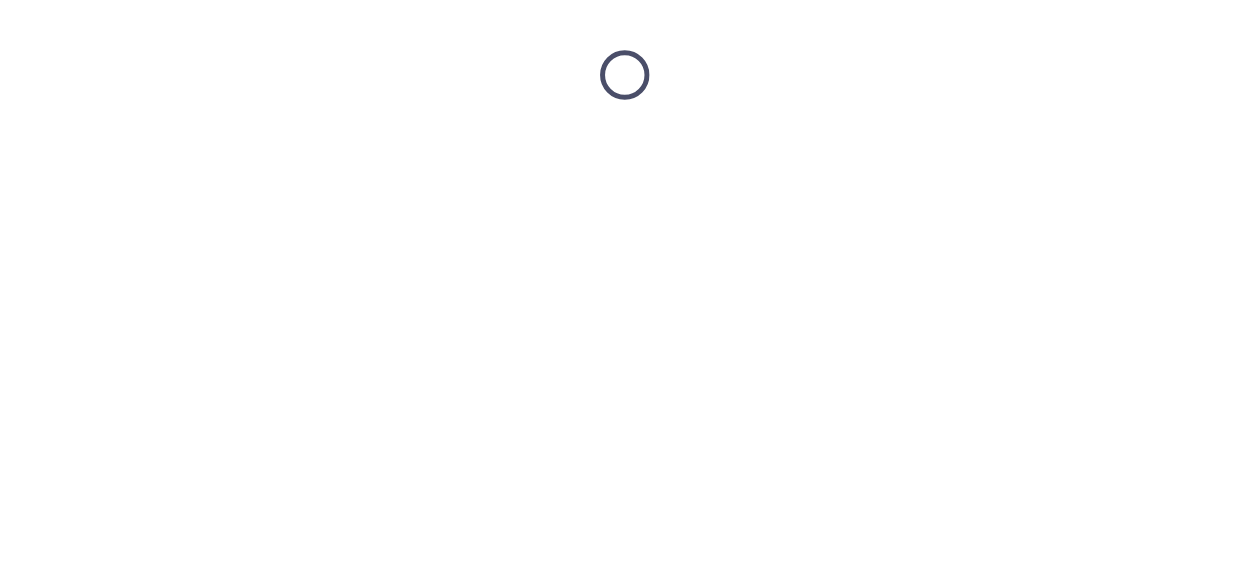 scroll, scrollTop: 0, scrollLeft: 0, axis: both 